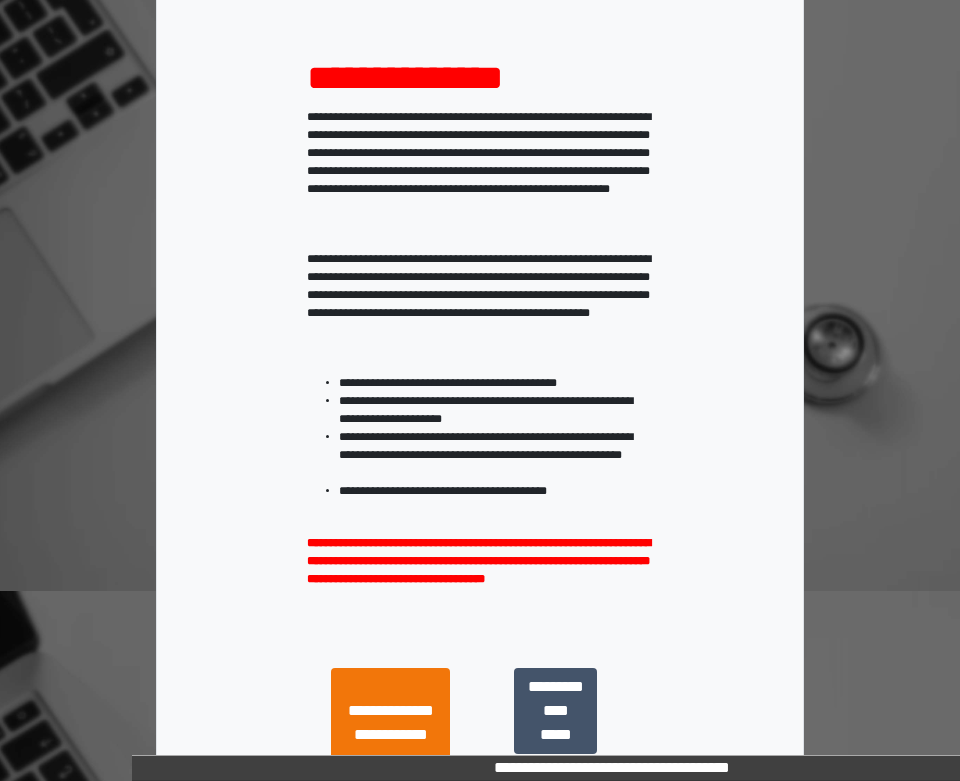 scroll, scrollTop: 300, scrollLeft: 0, axis: vertical 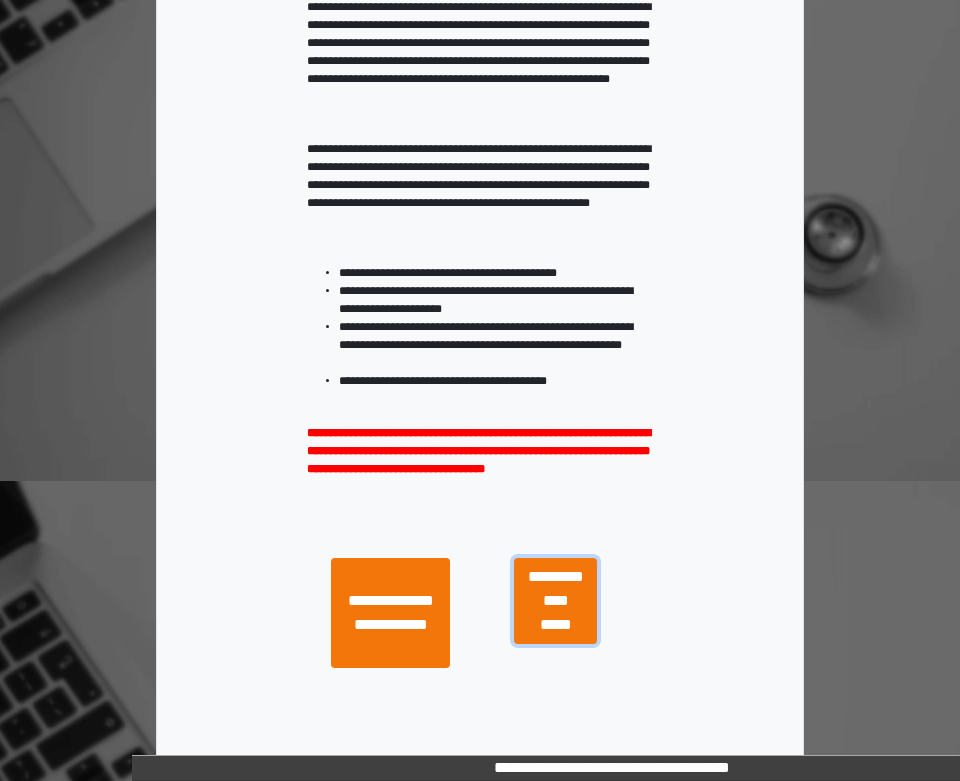 click on "**********" at bounding box center (555, 601) 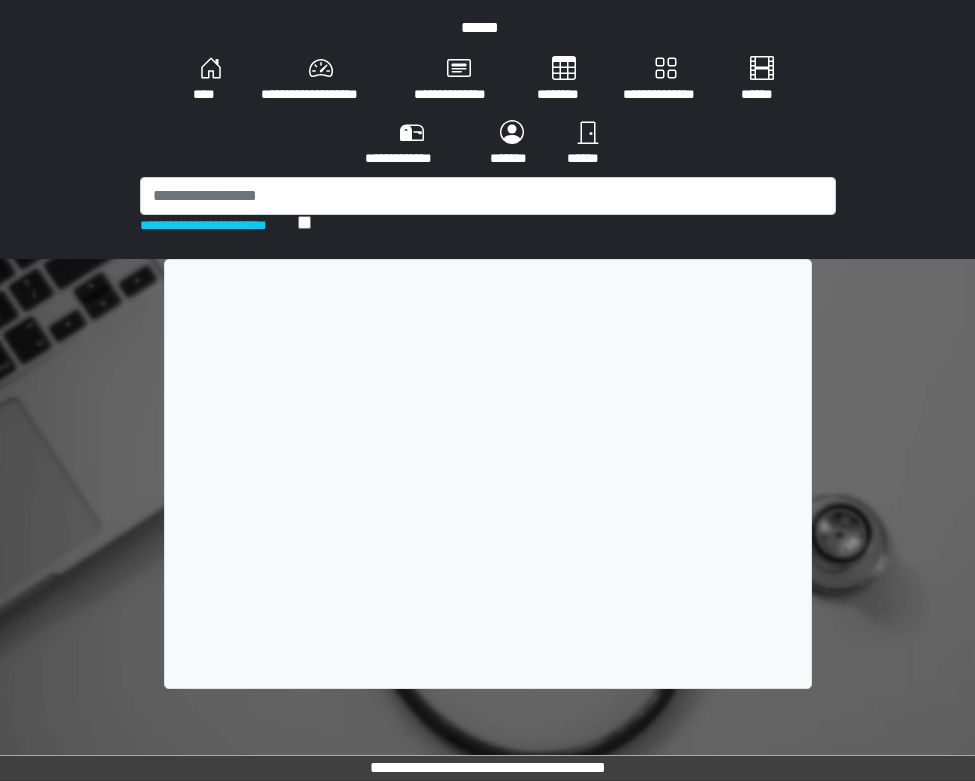 scroll, scrollTop: 0, scrollLeft: 0, axis: both 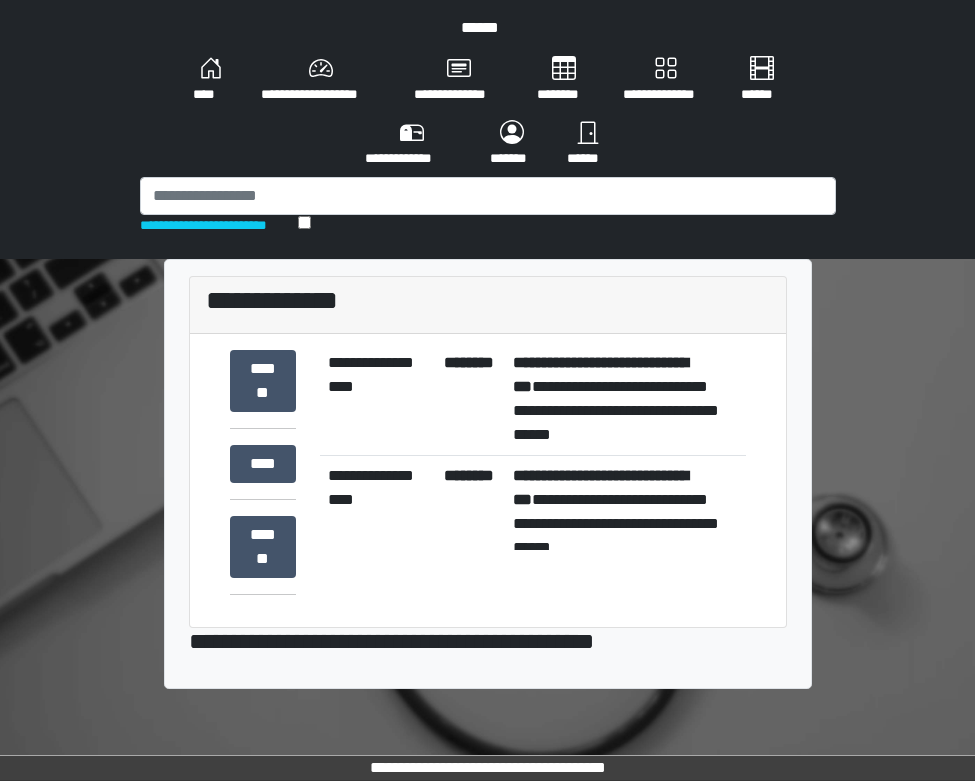 click on "**********" at bounding box center [625, 399] 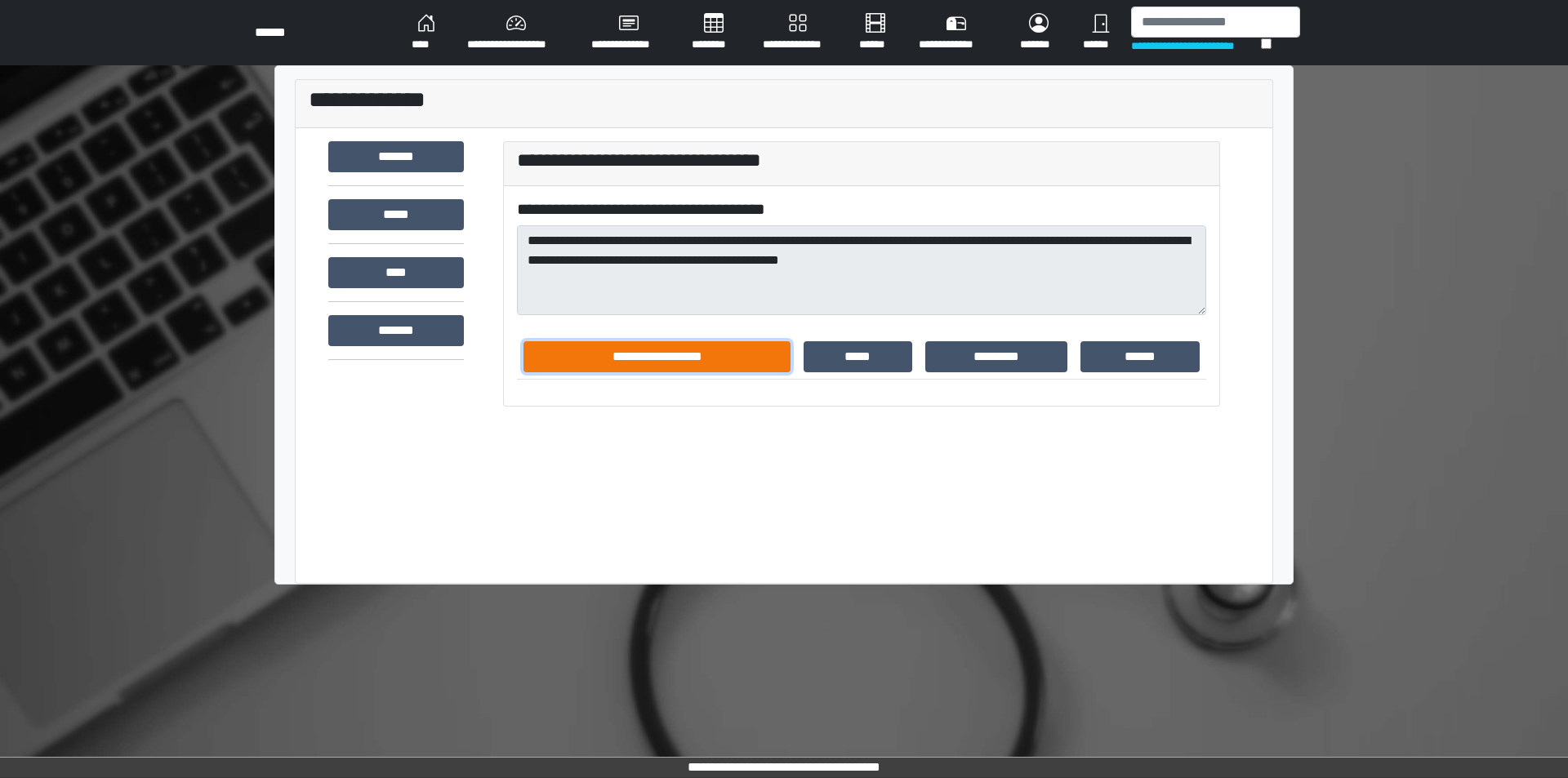 type 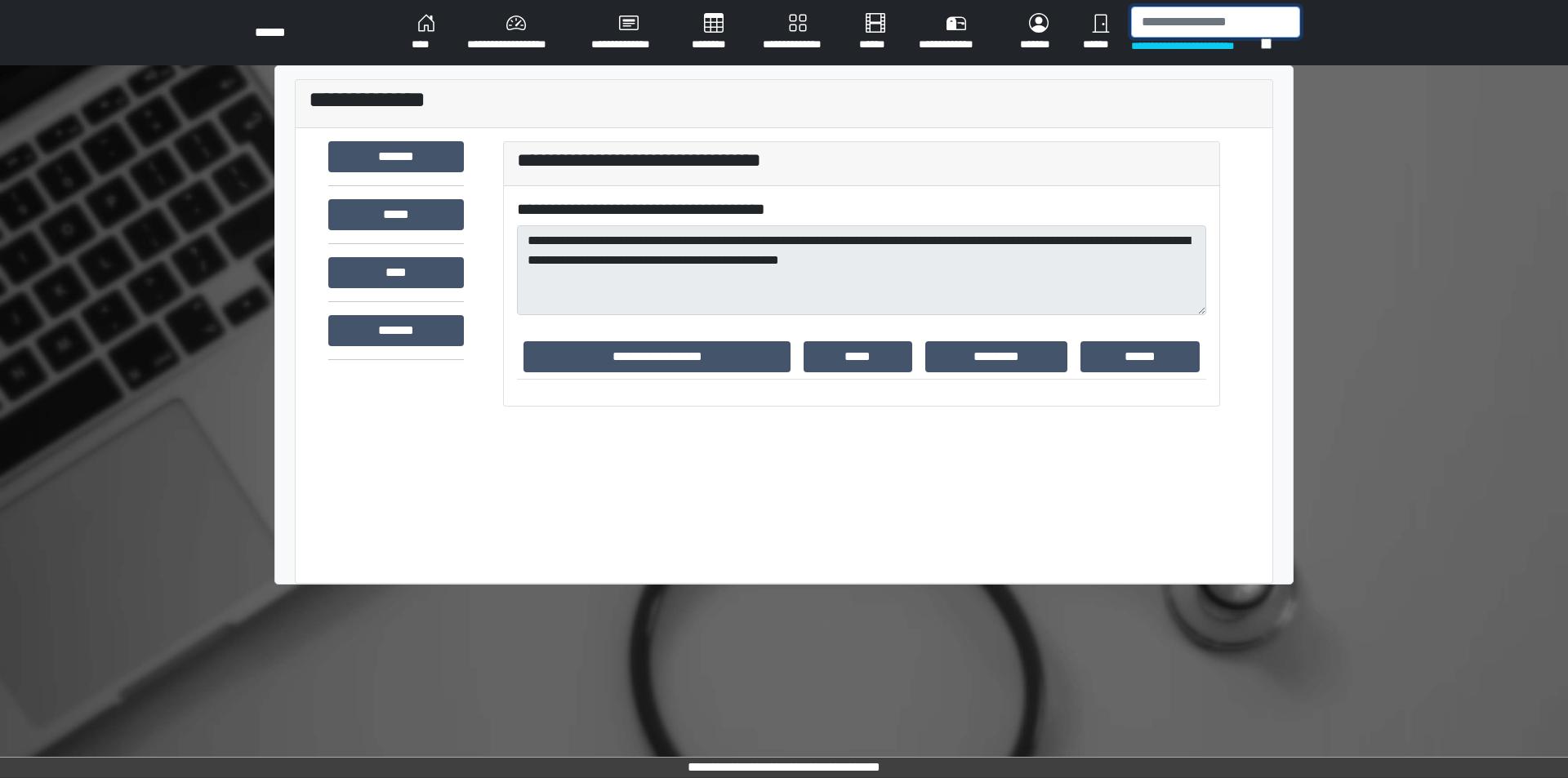 click at bounding box center [1215, 22] 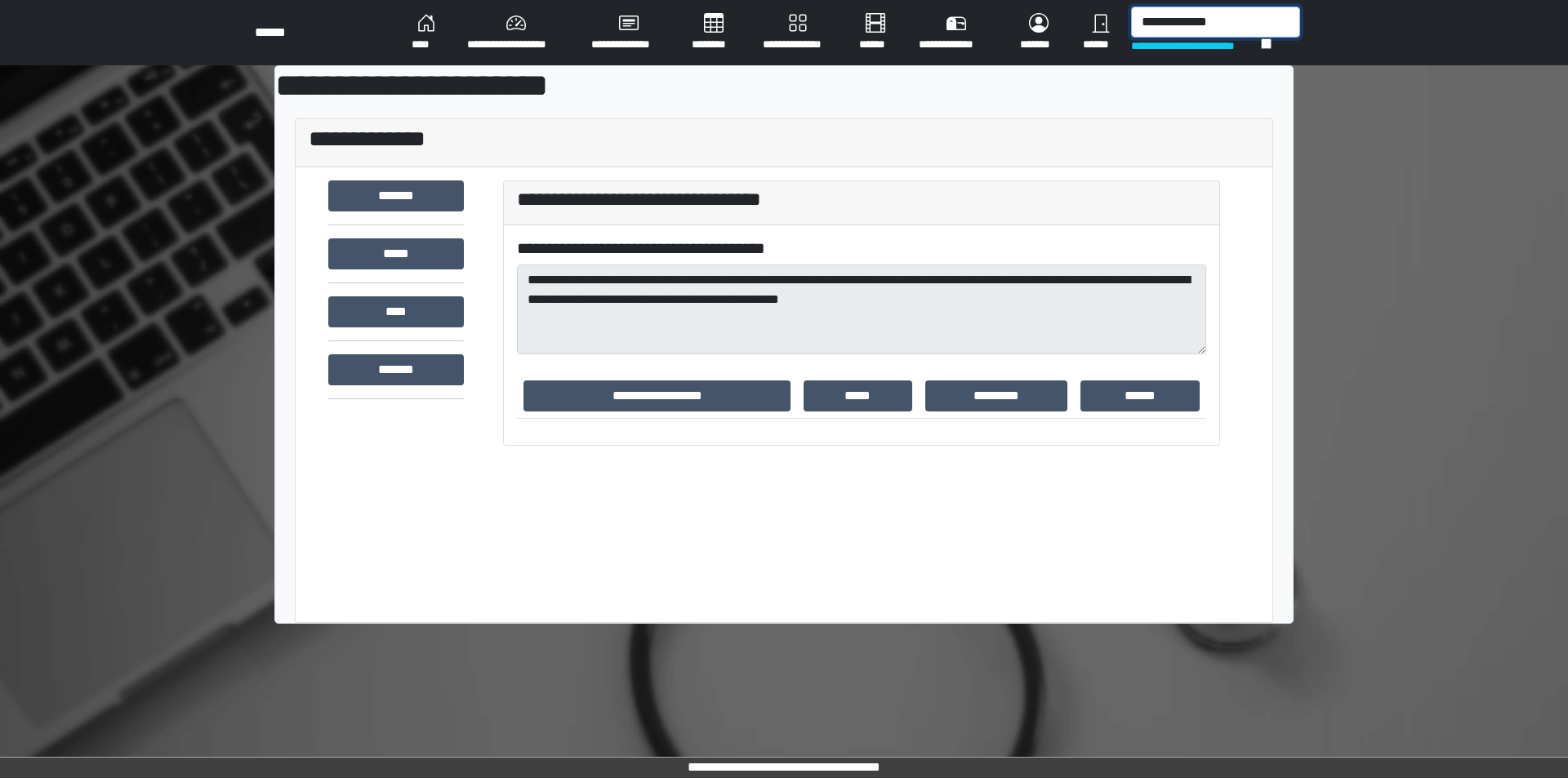 click on "**********" at bounding box center [1215, 22] 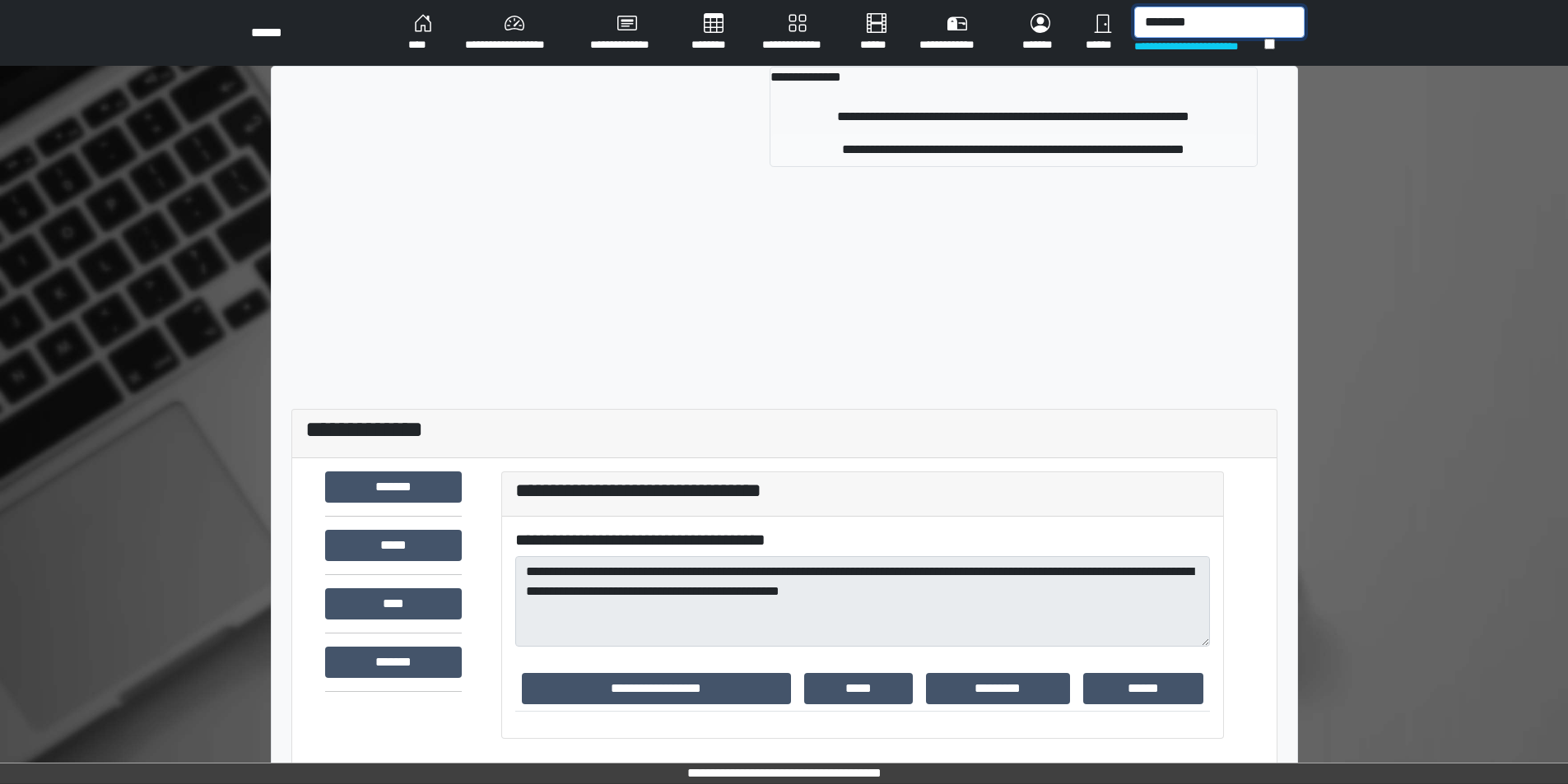 type on "********" 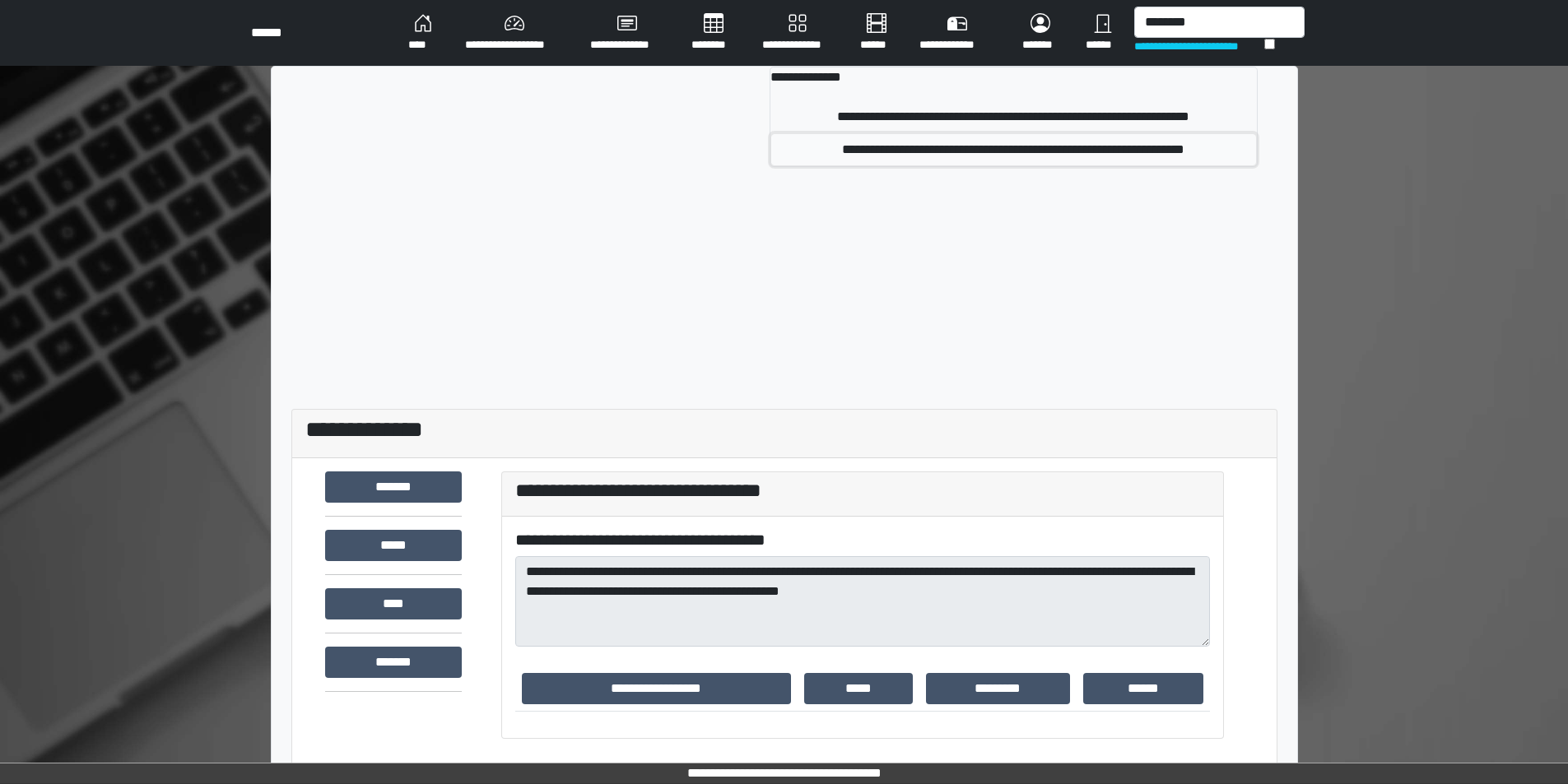 click on "**********" at bounding box center (1013, 150) 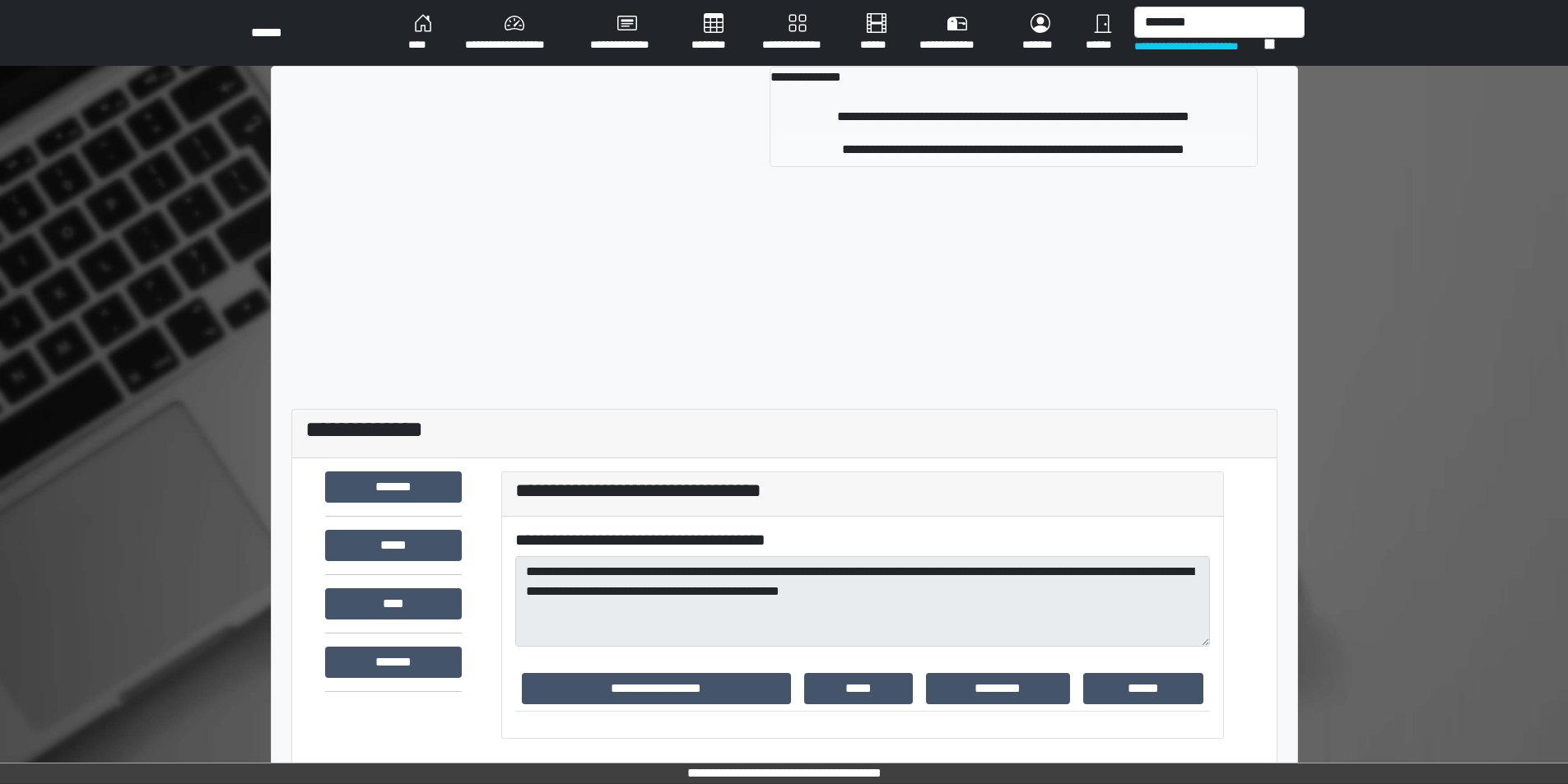 type 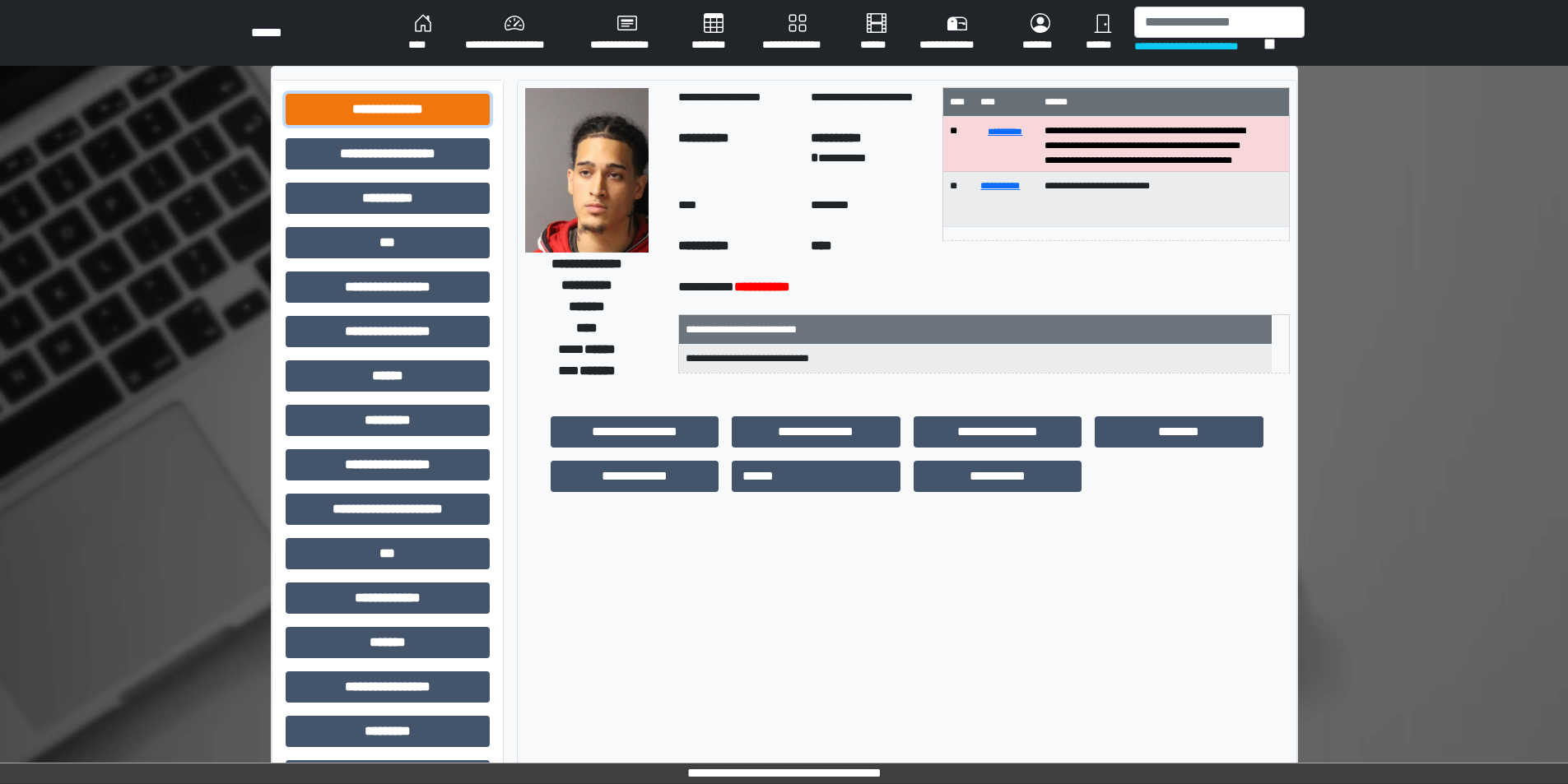 click on "**********" at bounding box center (388, 109) 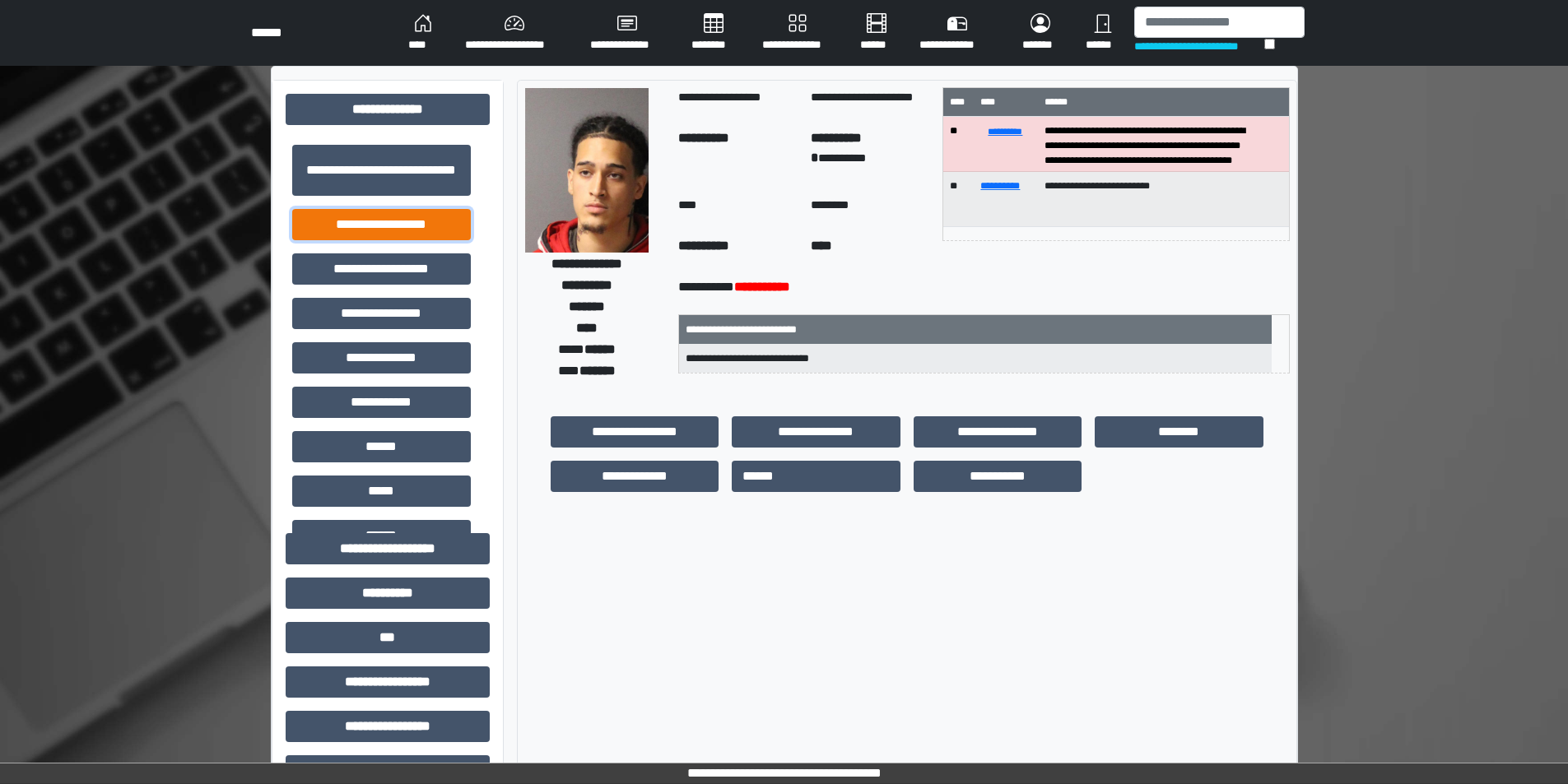 click on "**********" at bounding box center [381, 225] 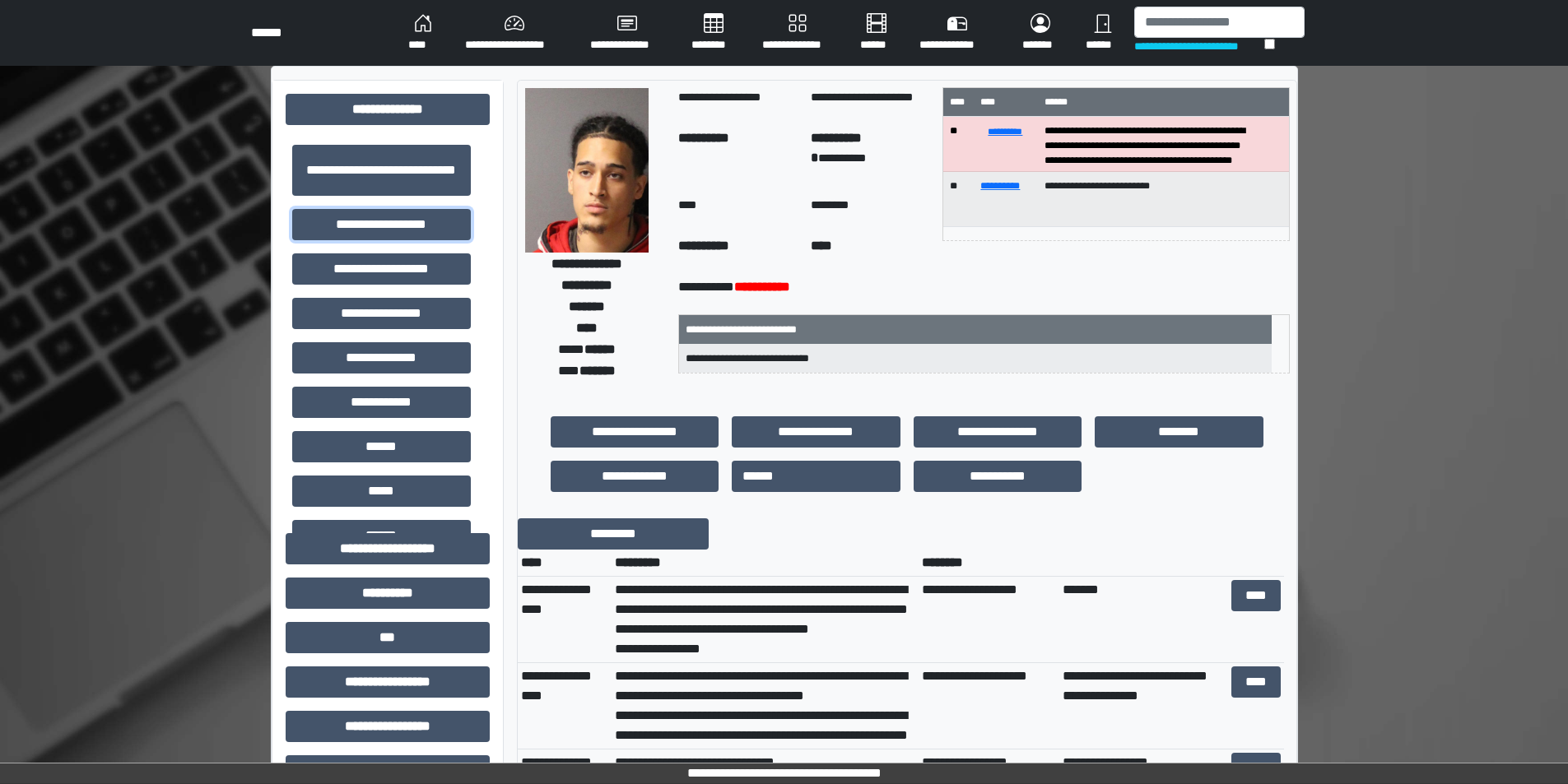 scroll, scrollTop: 20, scrollLeft: 0, axis: vertical 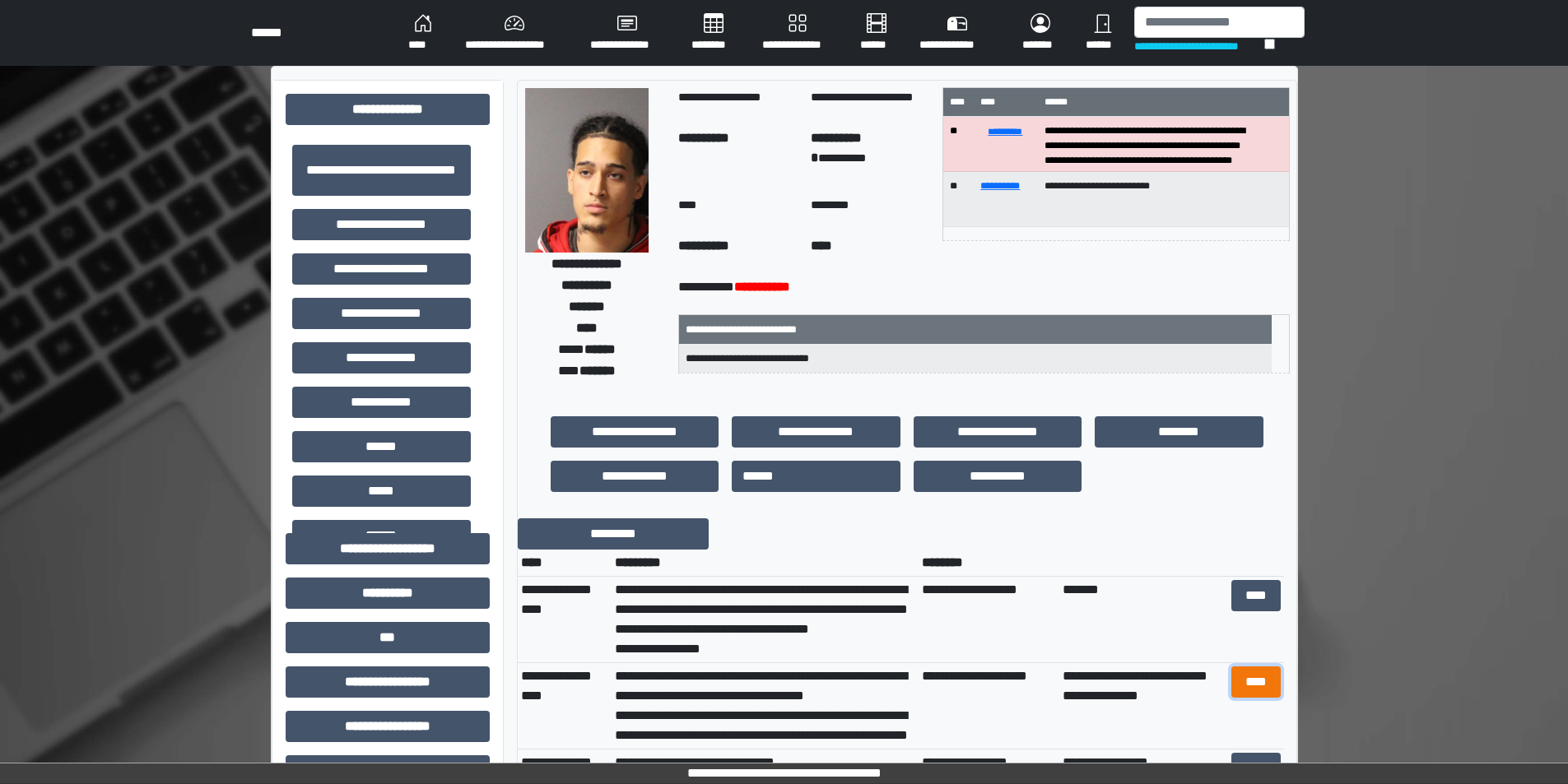 click on "****" at bounding box center [1256, 682] 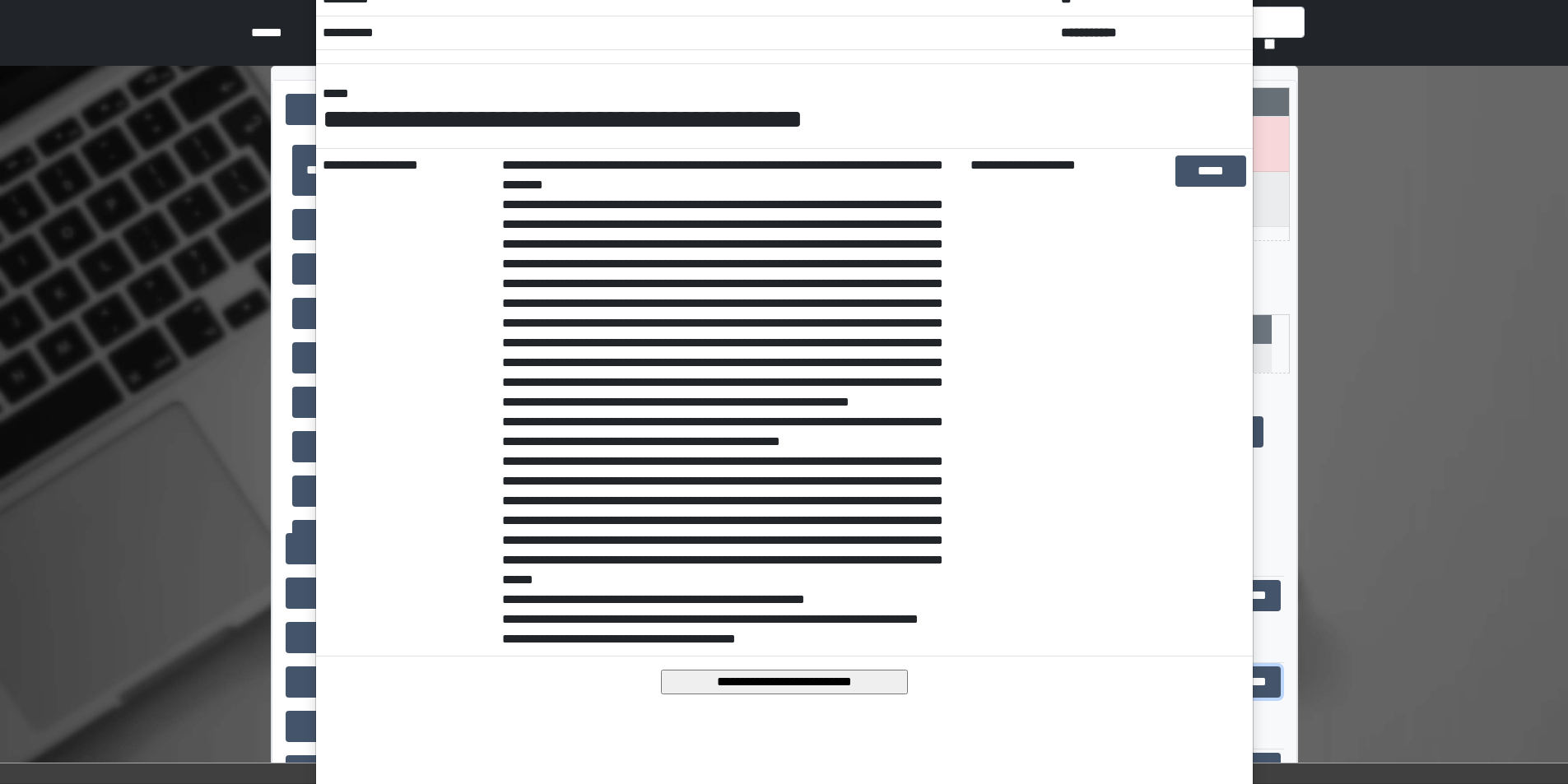 scroll, scrollTop: 314, scrollLeft: 0, axis: vertical 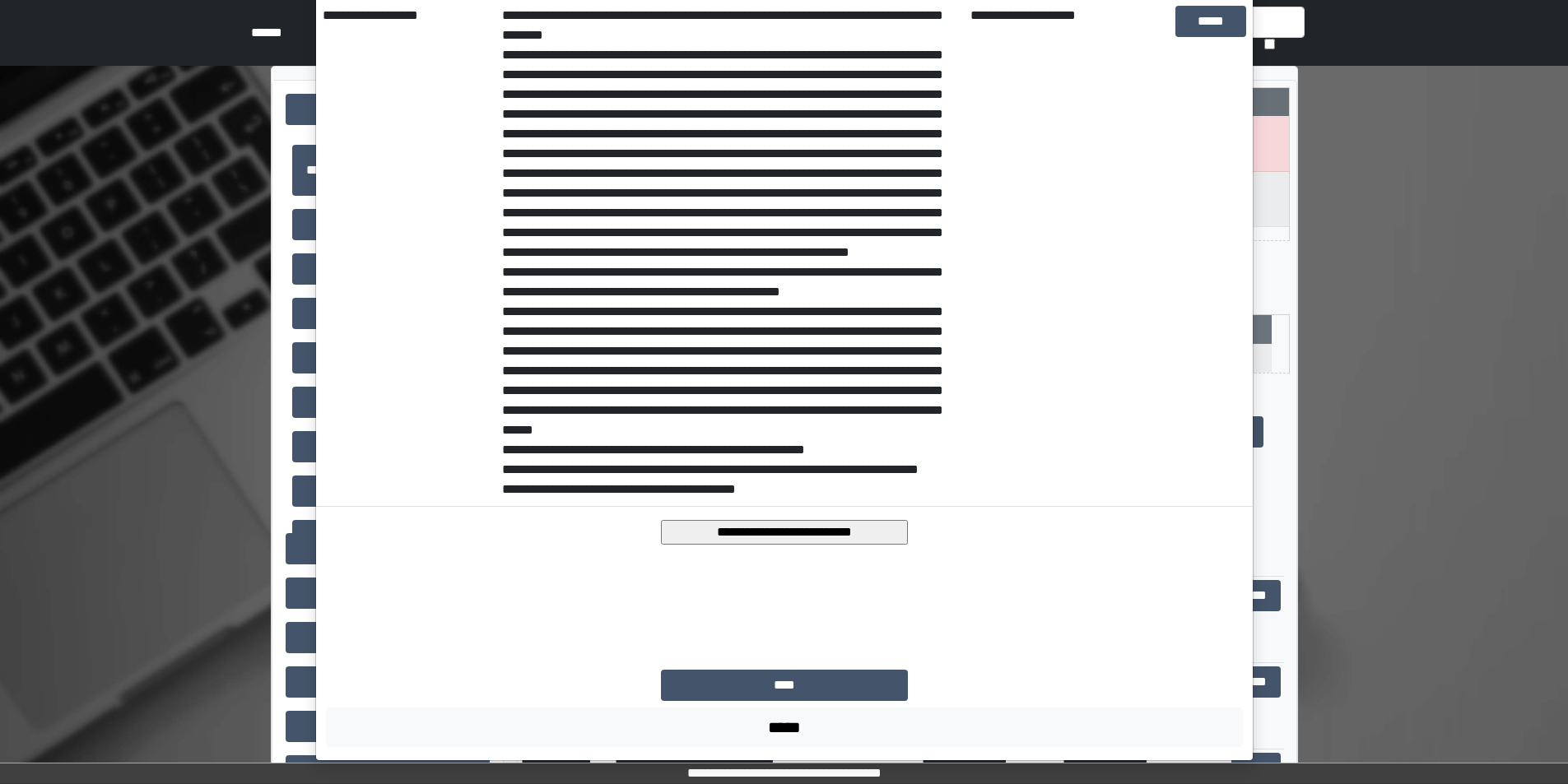 click on "**********" at bounding box center (784, 532) 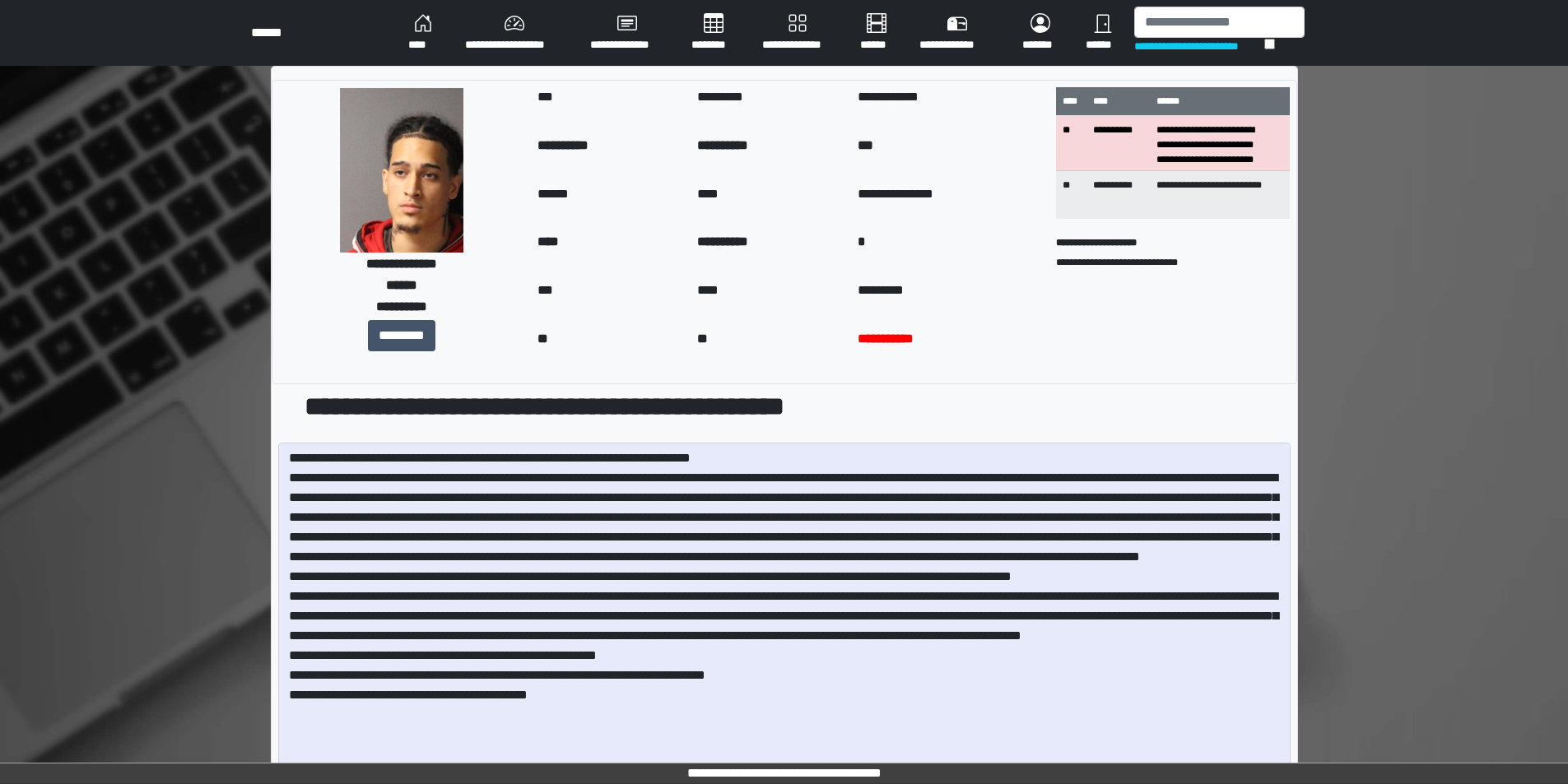 drag, startPoint x: 1294, startPoint y: 527, endPoint x: 1215, endPoint y: 816, distance: 299.60307 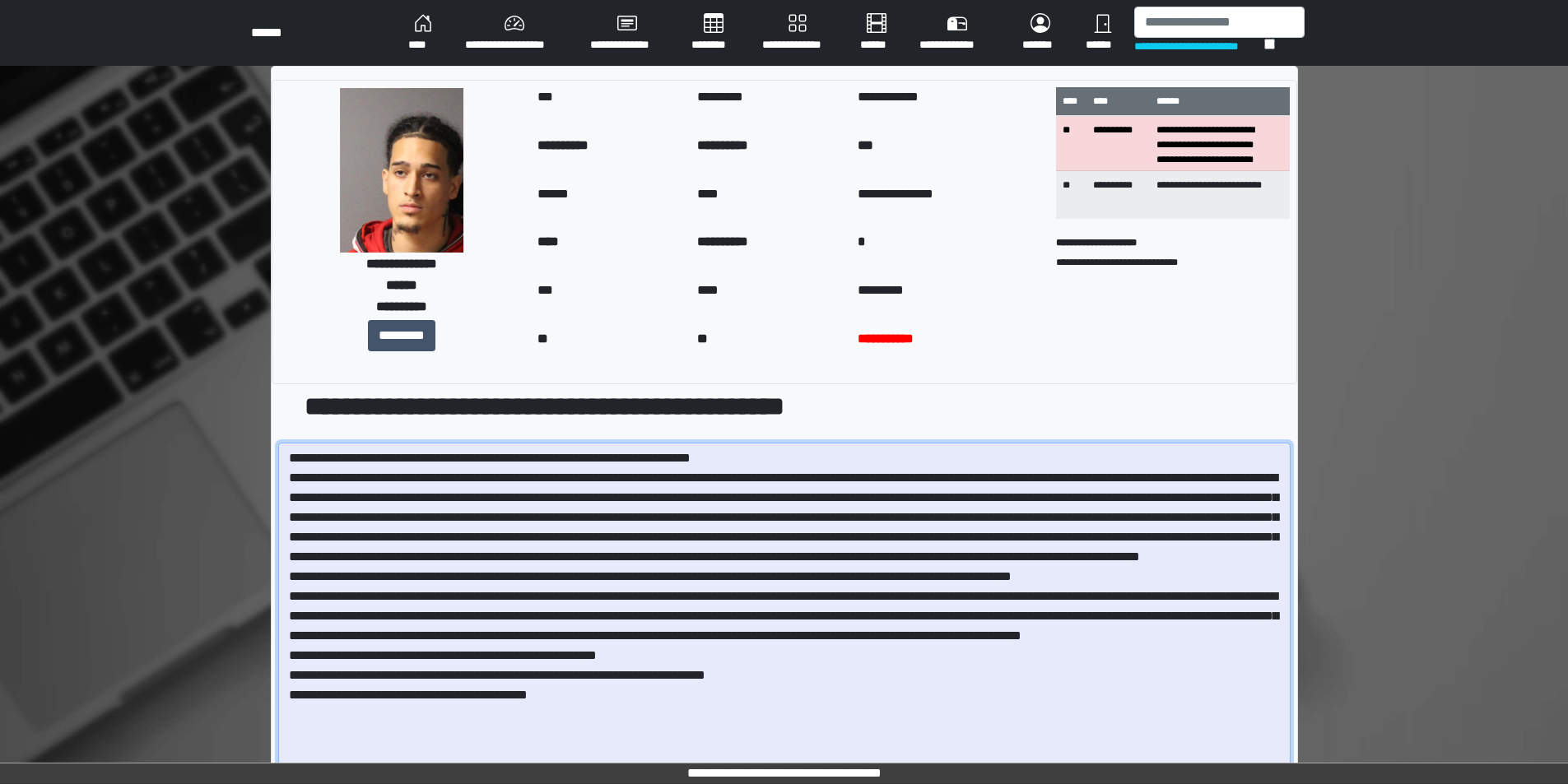 click at bounding box center [784, 632] 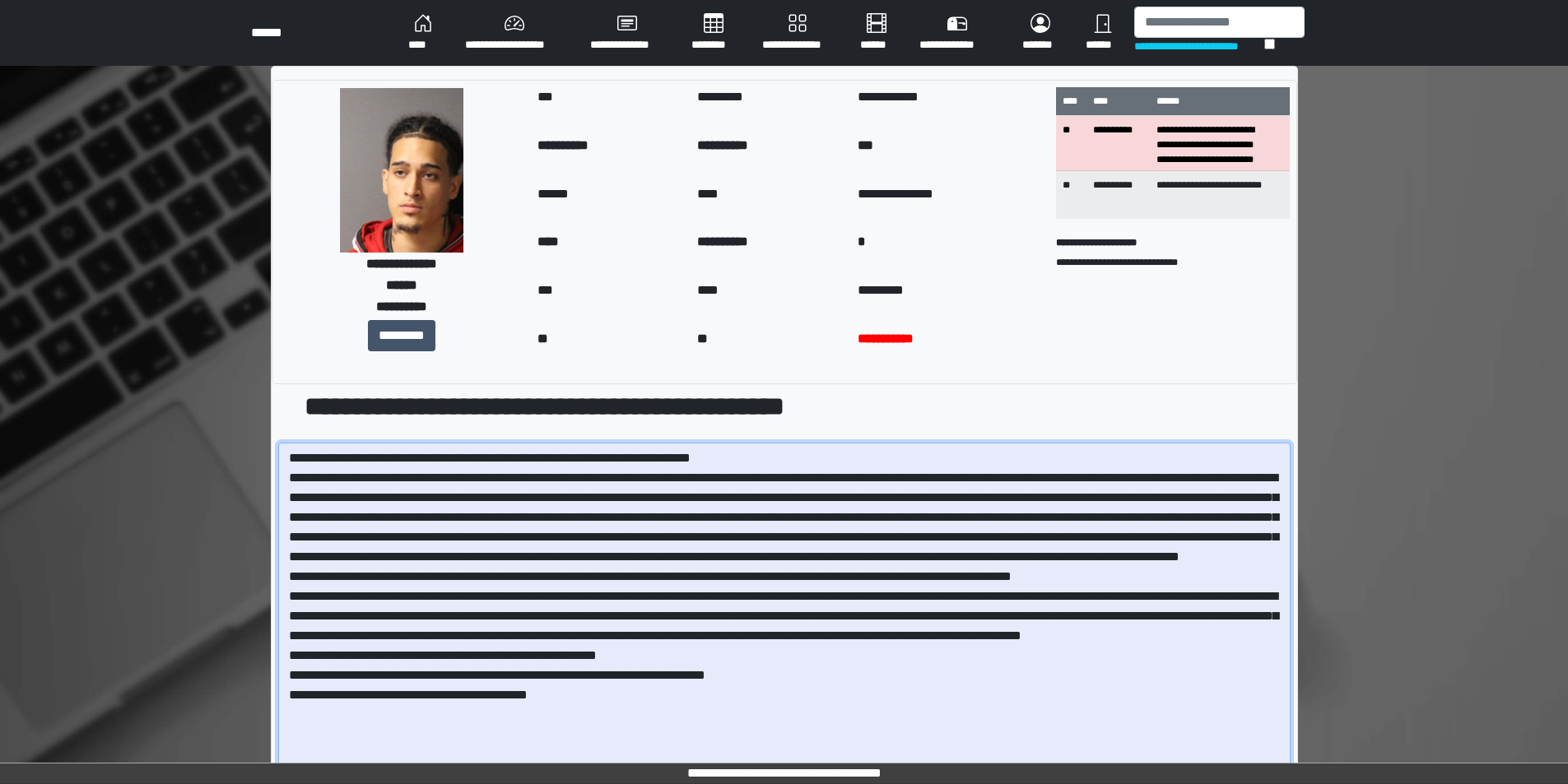 click at bounding box center (784, 632) 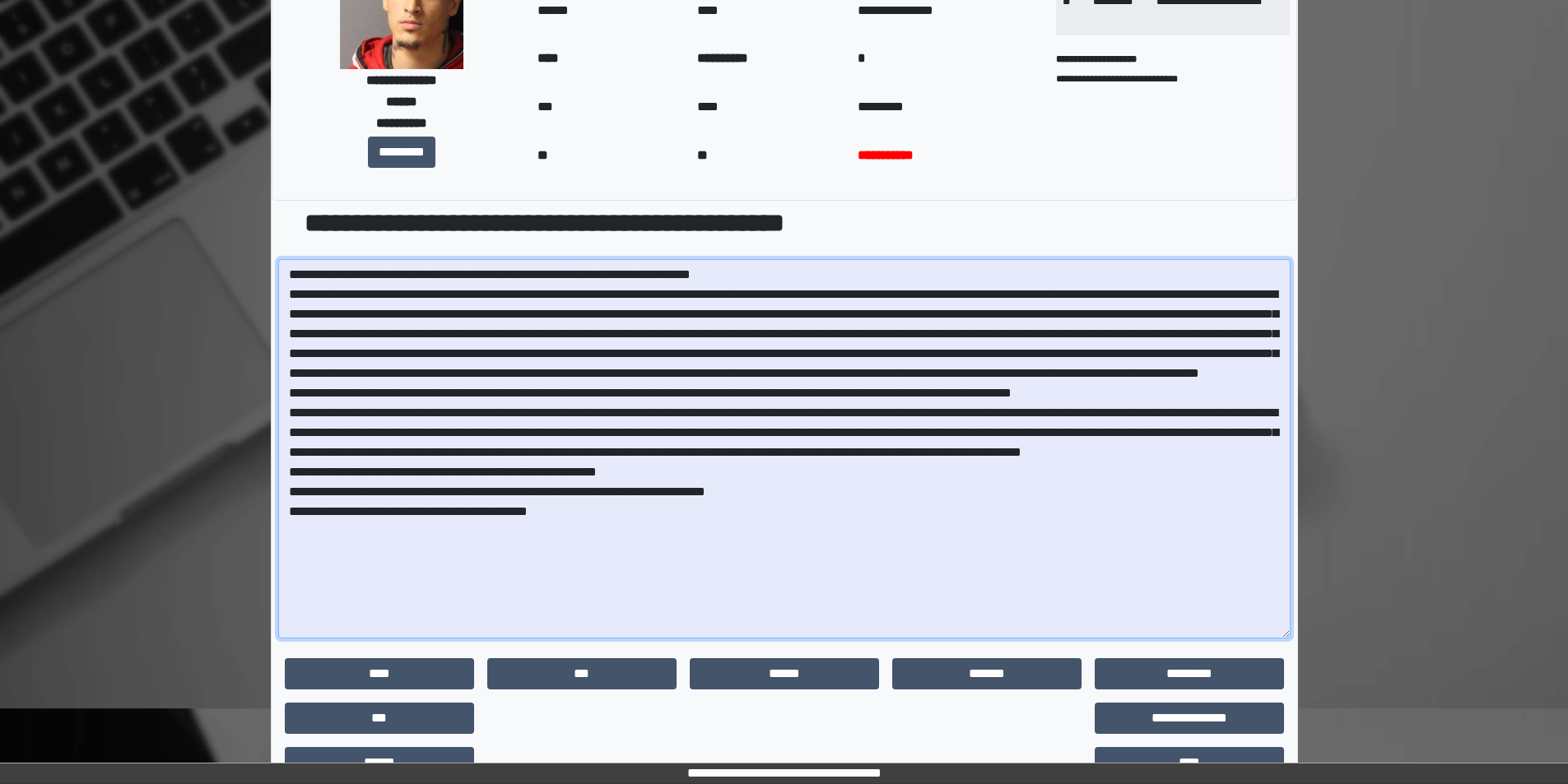 scroll, scrollTop: 231, scrollLeft: 0, axis: vertical 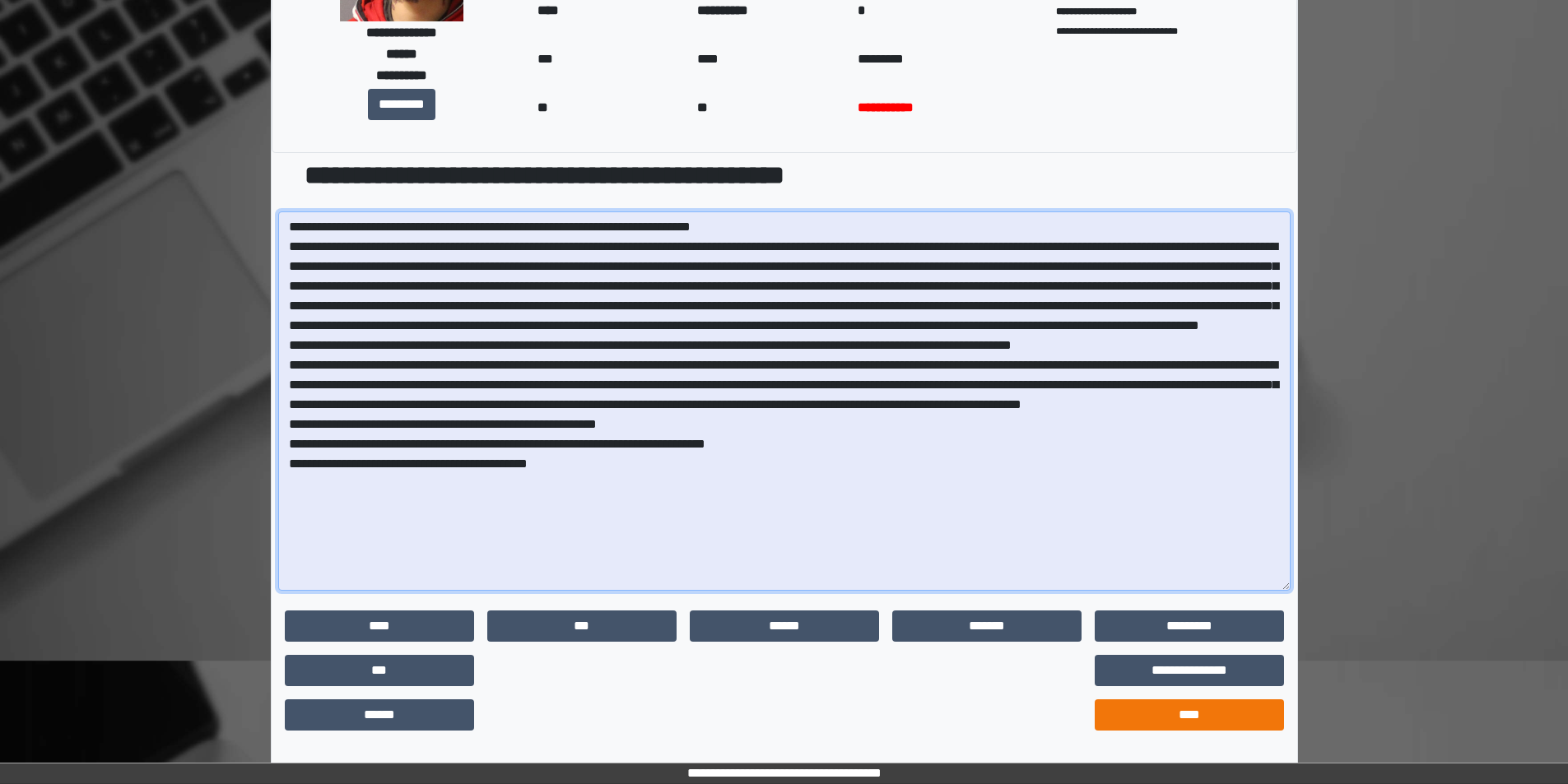 type on "**********" 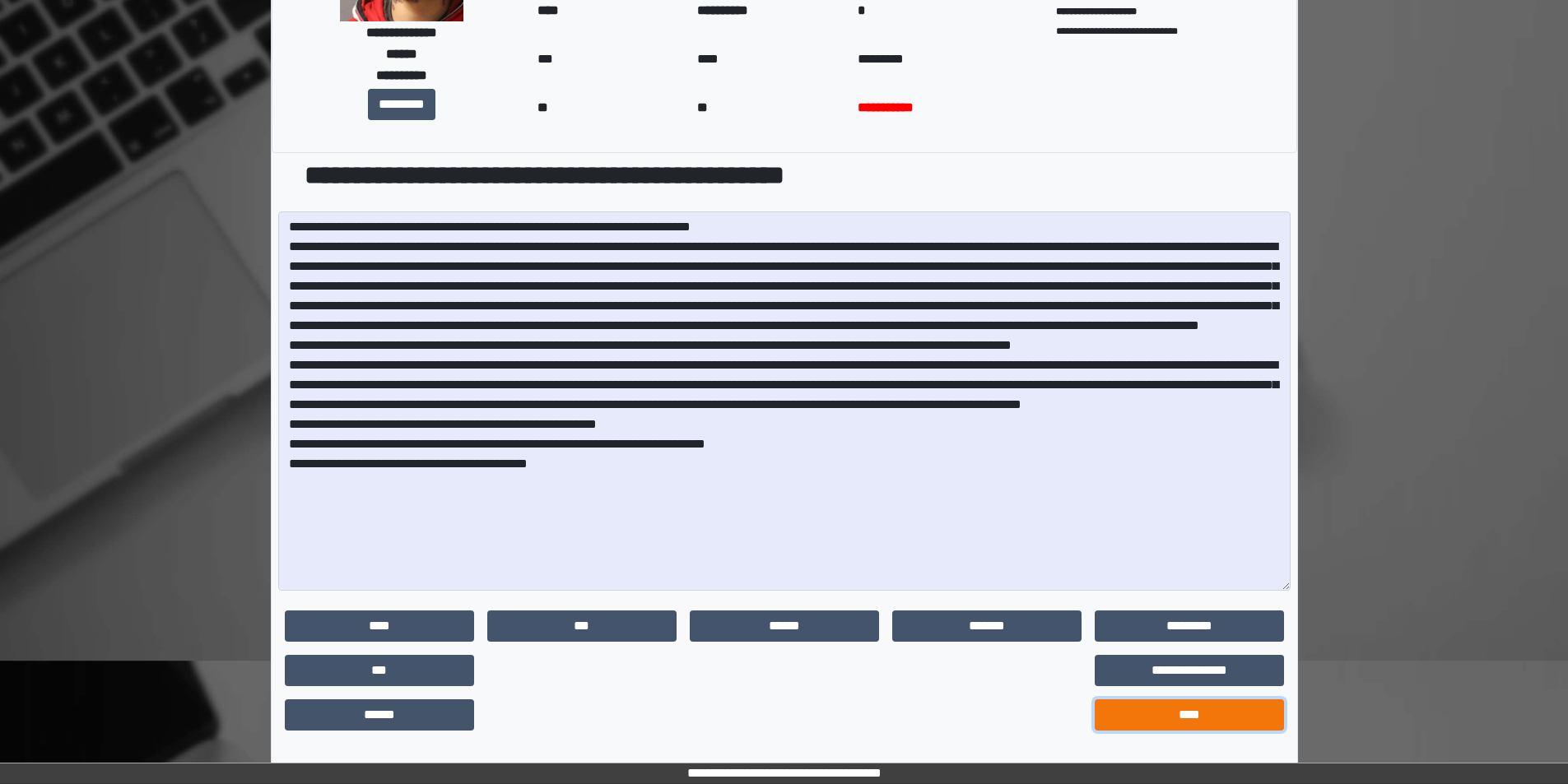 click on "****" at bounding box center (1189, 715) 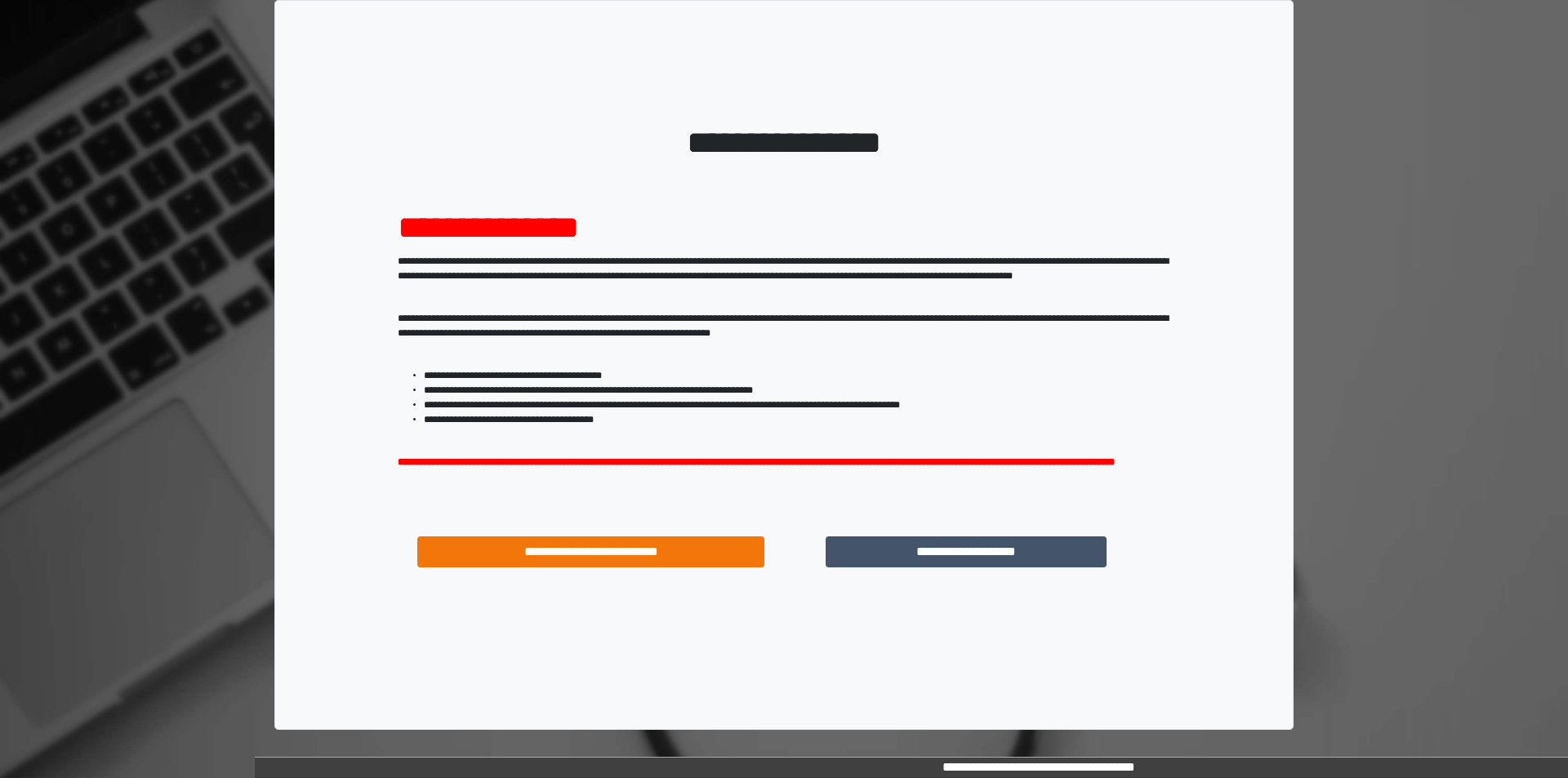 scroll, scrollTop: 0, scrollLeft: 0, axis: both 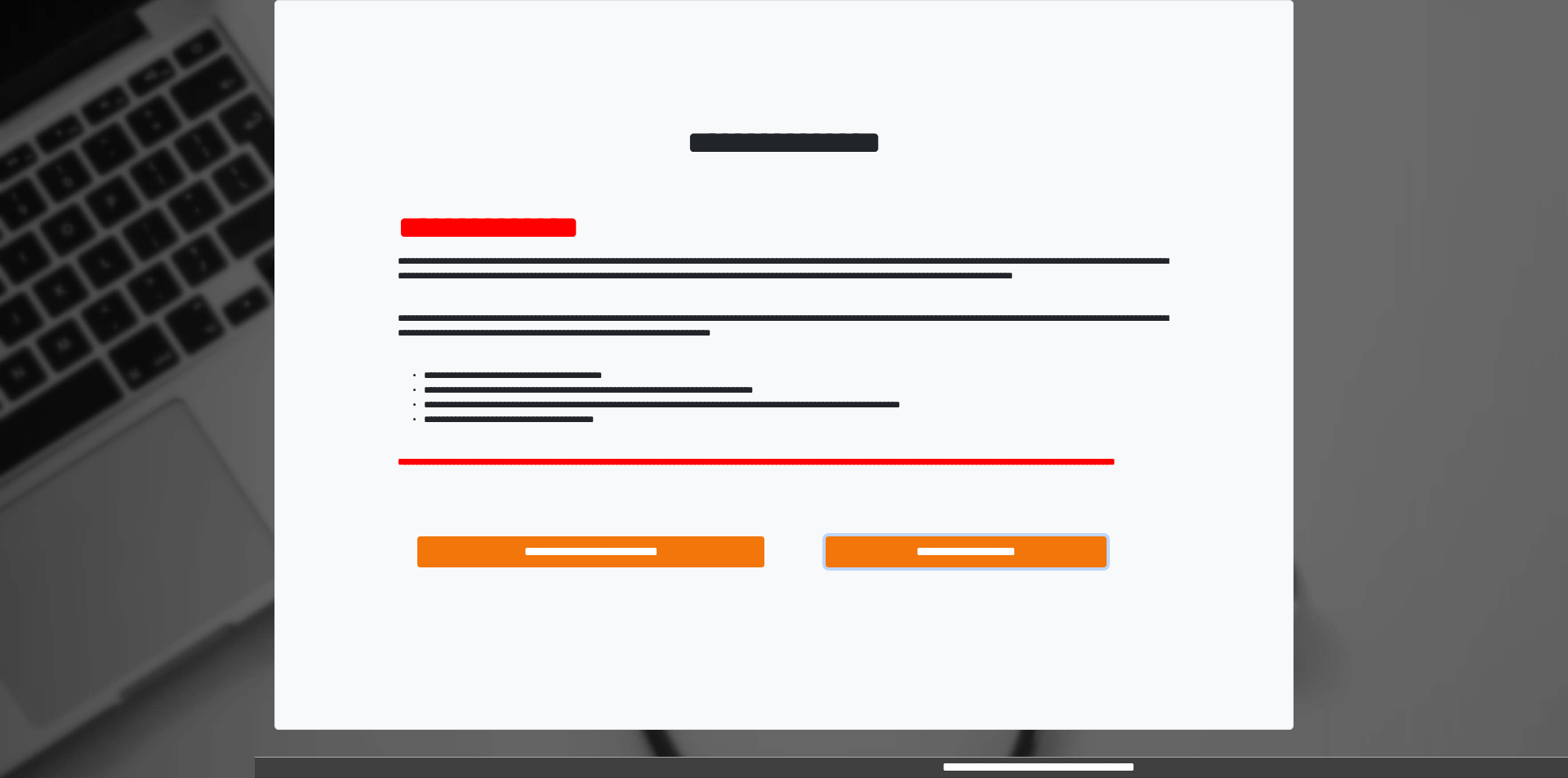 click on "**********" at bounding box center (966, 552) 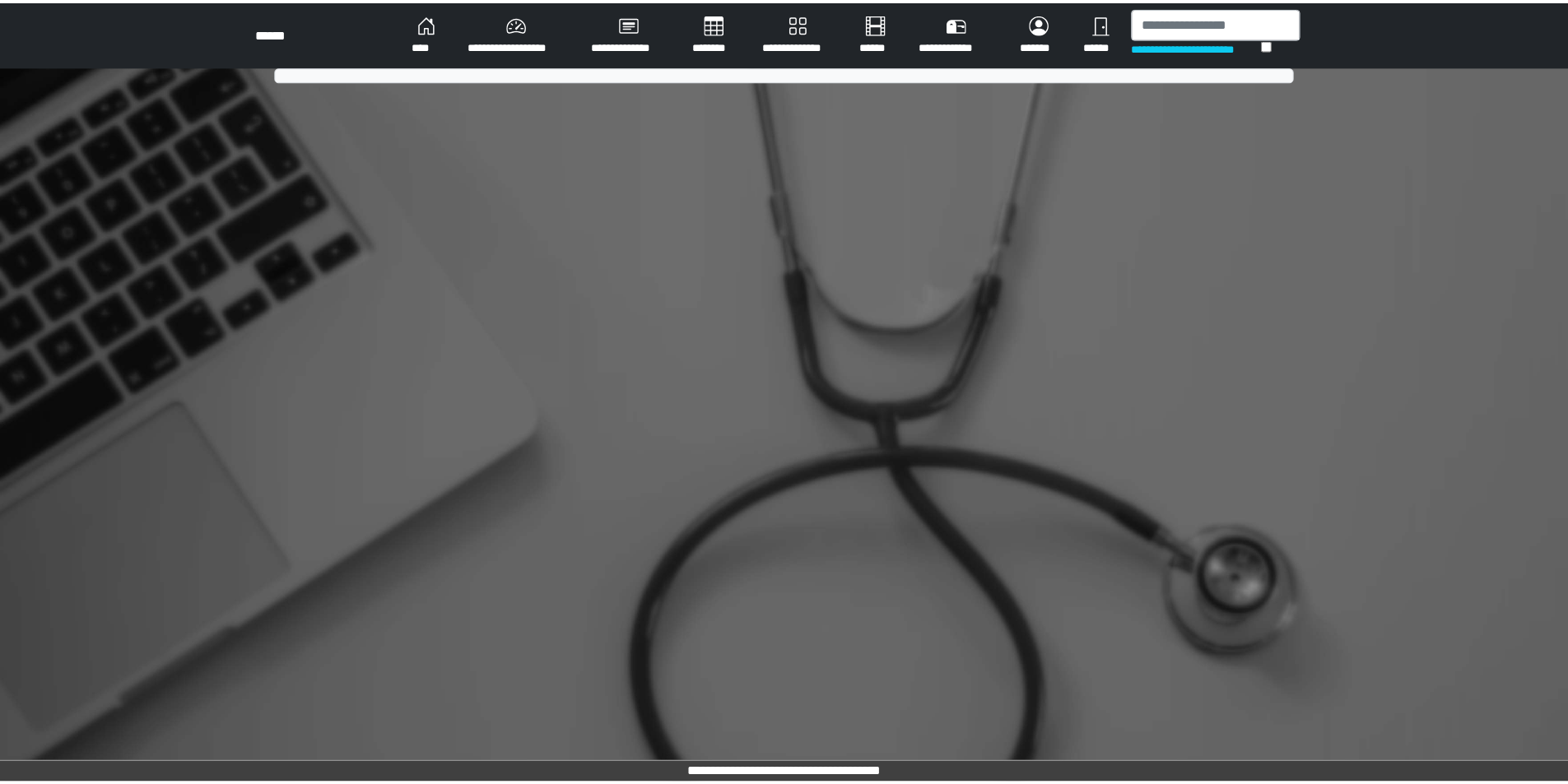 scroll, scrollTop: 0, scrollLeft: 0, axis: both 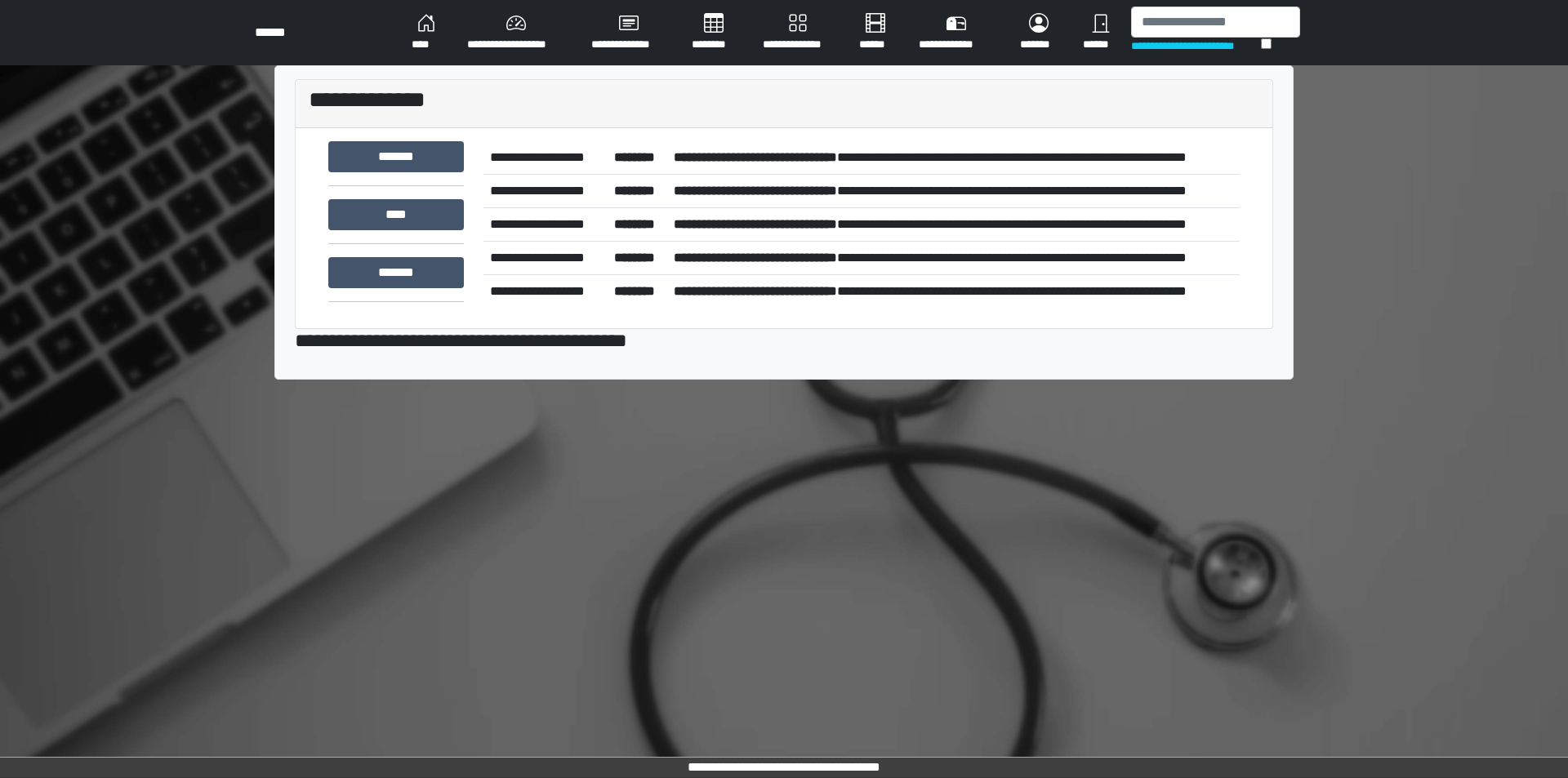 click on "**********" at bounding box center (953, 158) 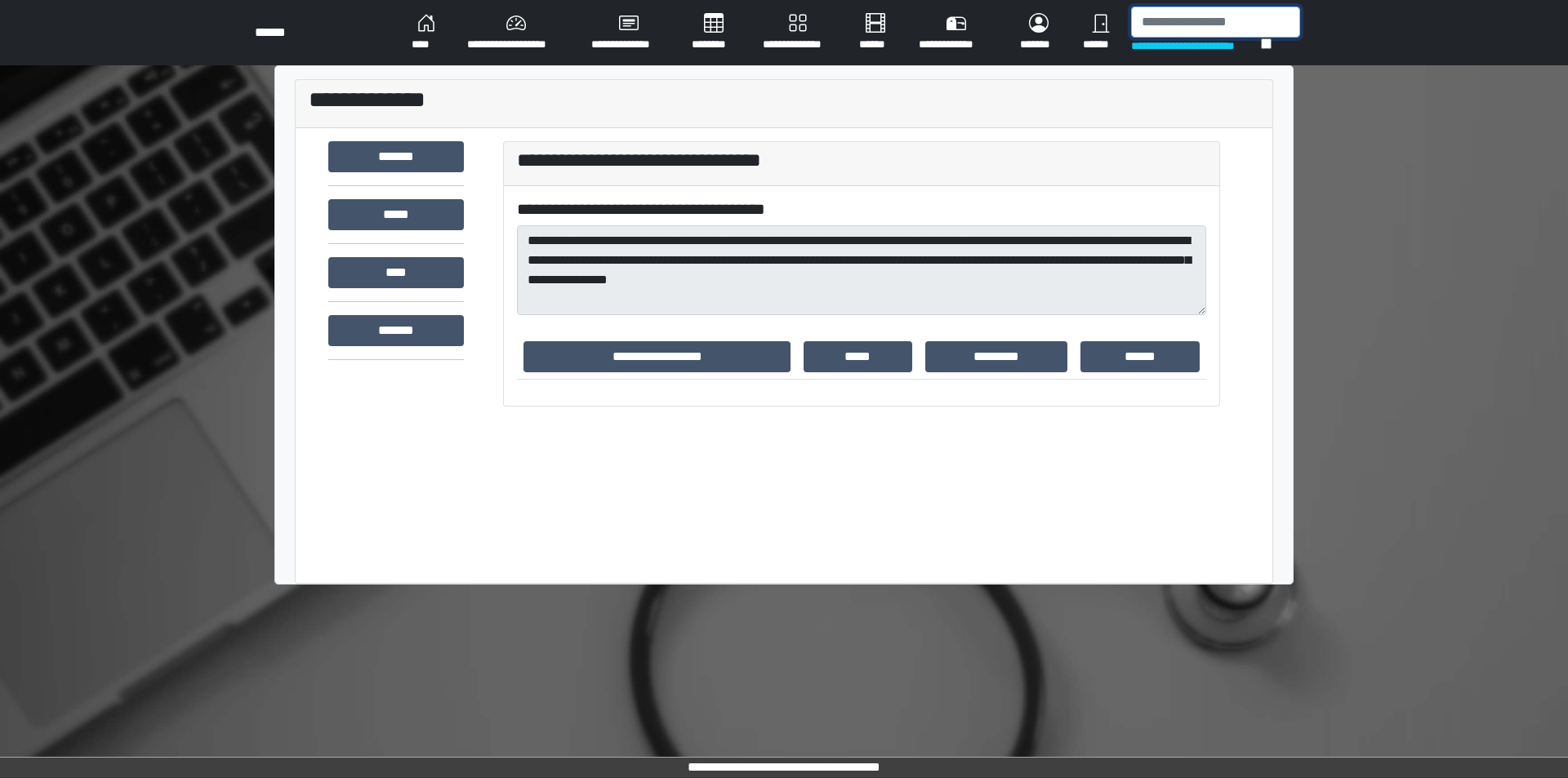 click at bounding box center (1215, 22) 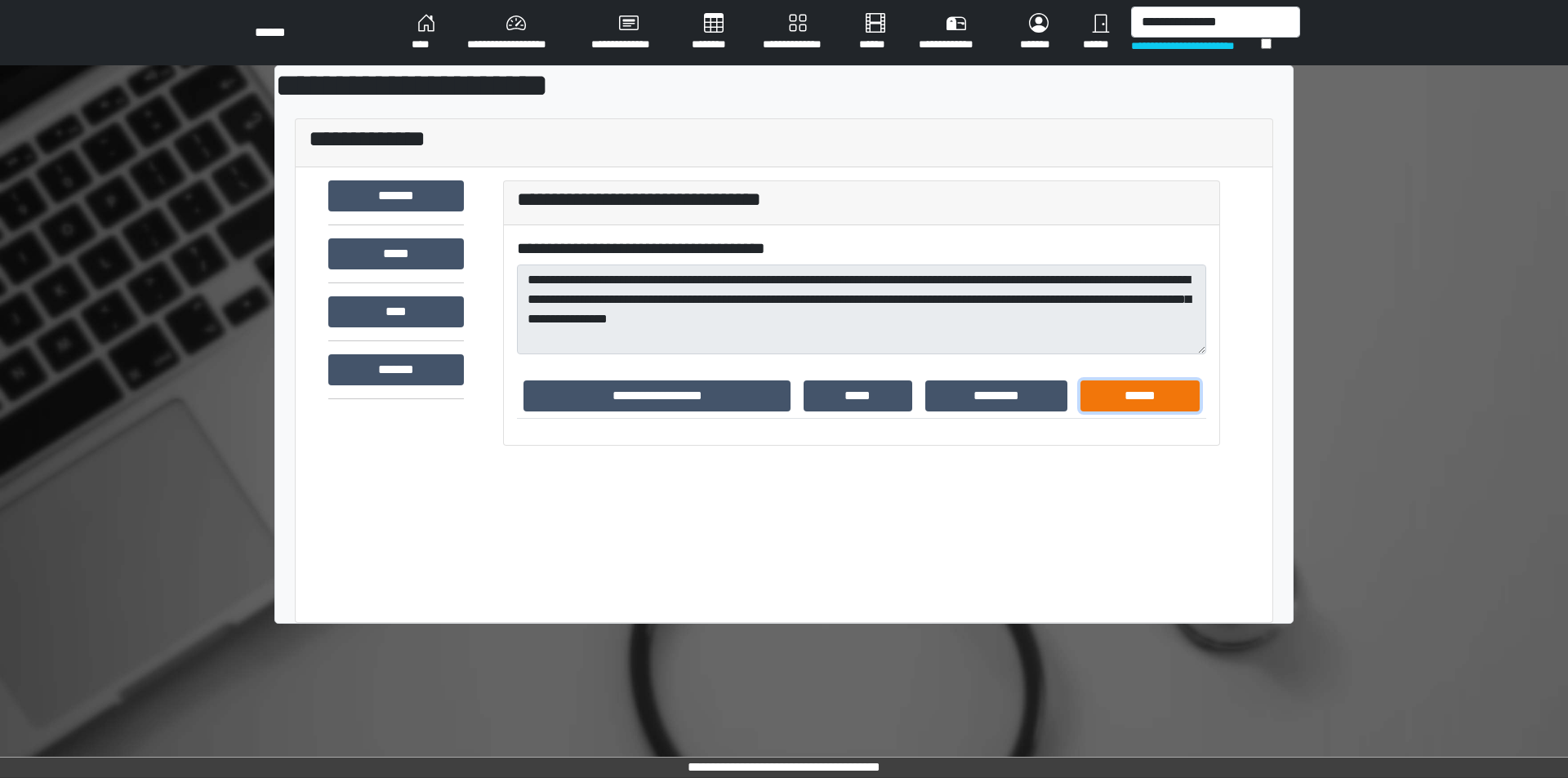 click on "******" at bounding box center [1140, 396] 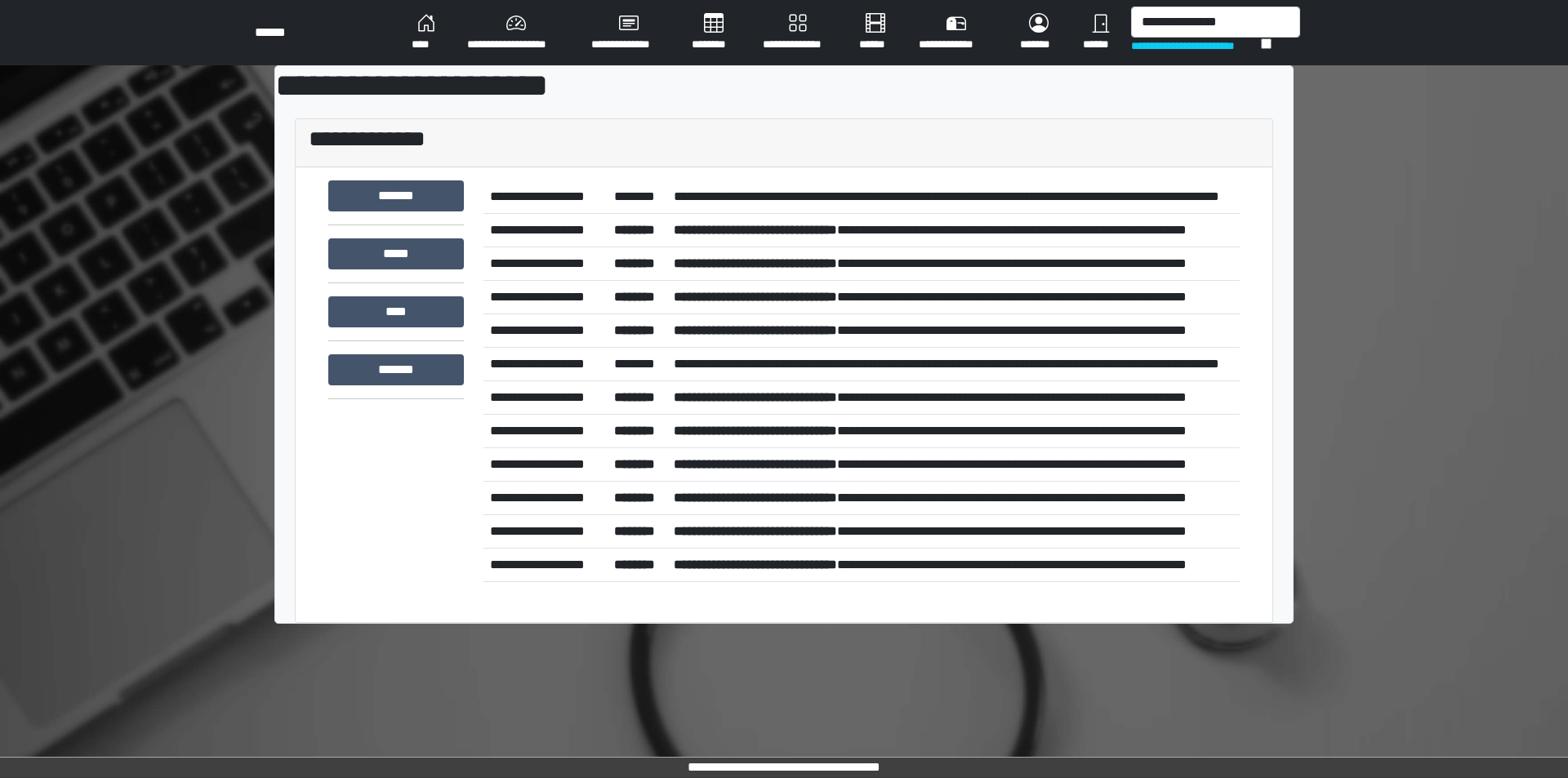 click on "**********" at bounding box center (953, 197) 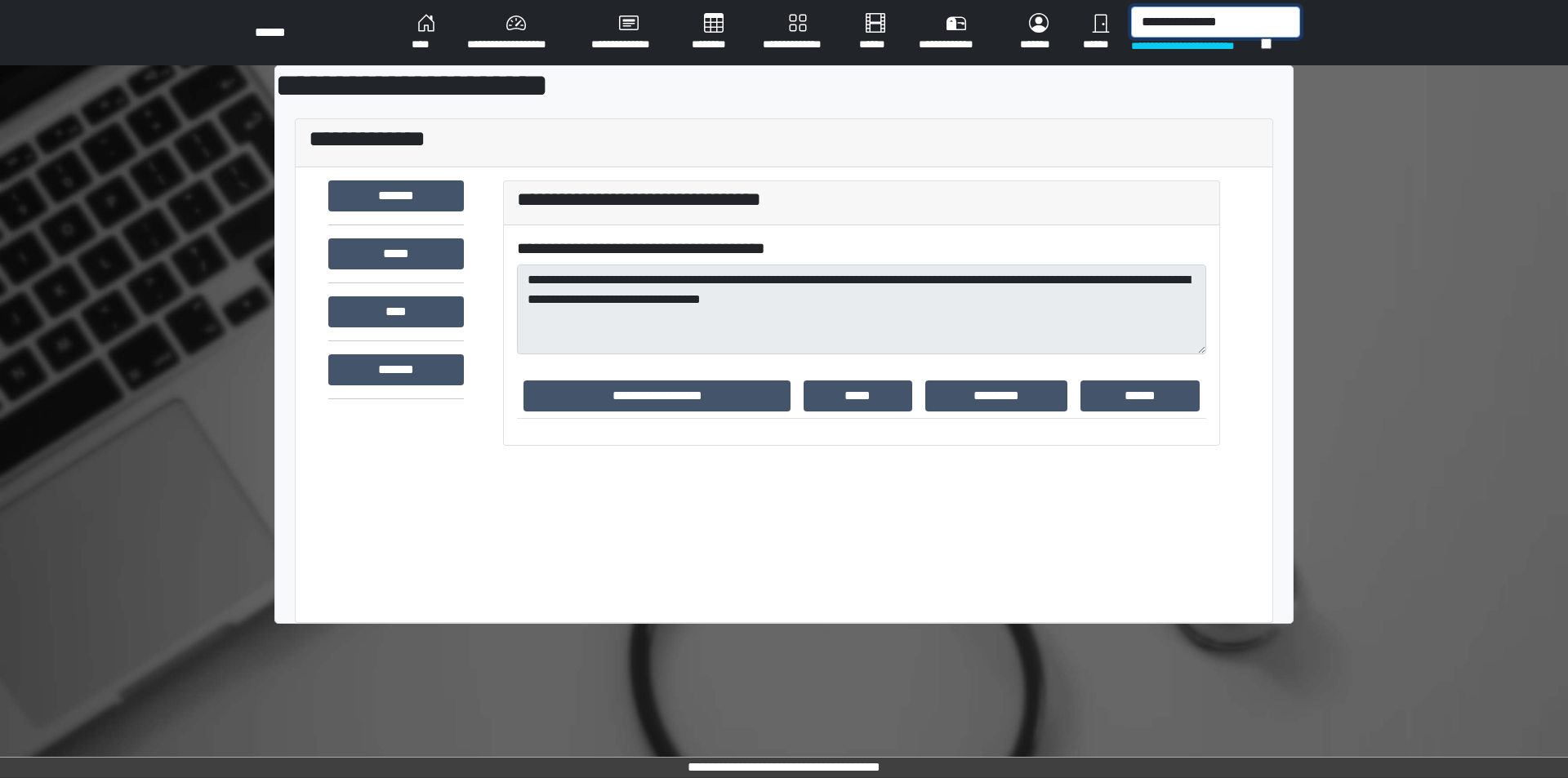 click on "**********" at bounding box center (1215, 22) 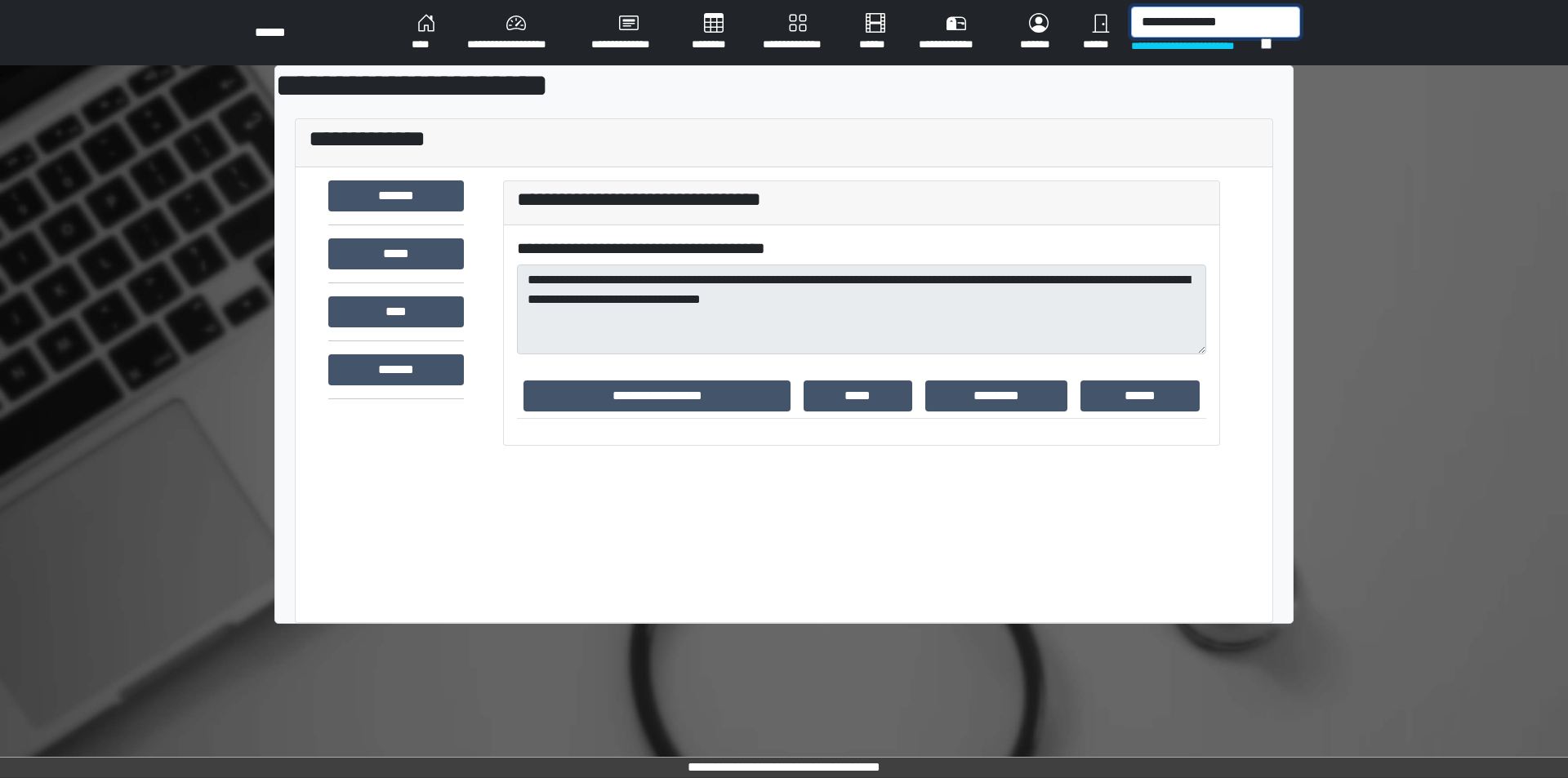 click on "**********" at bounding box center [1215, 22] 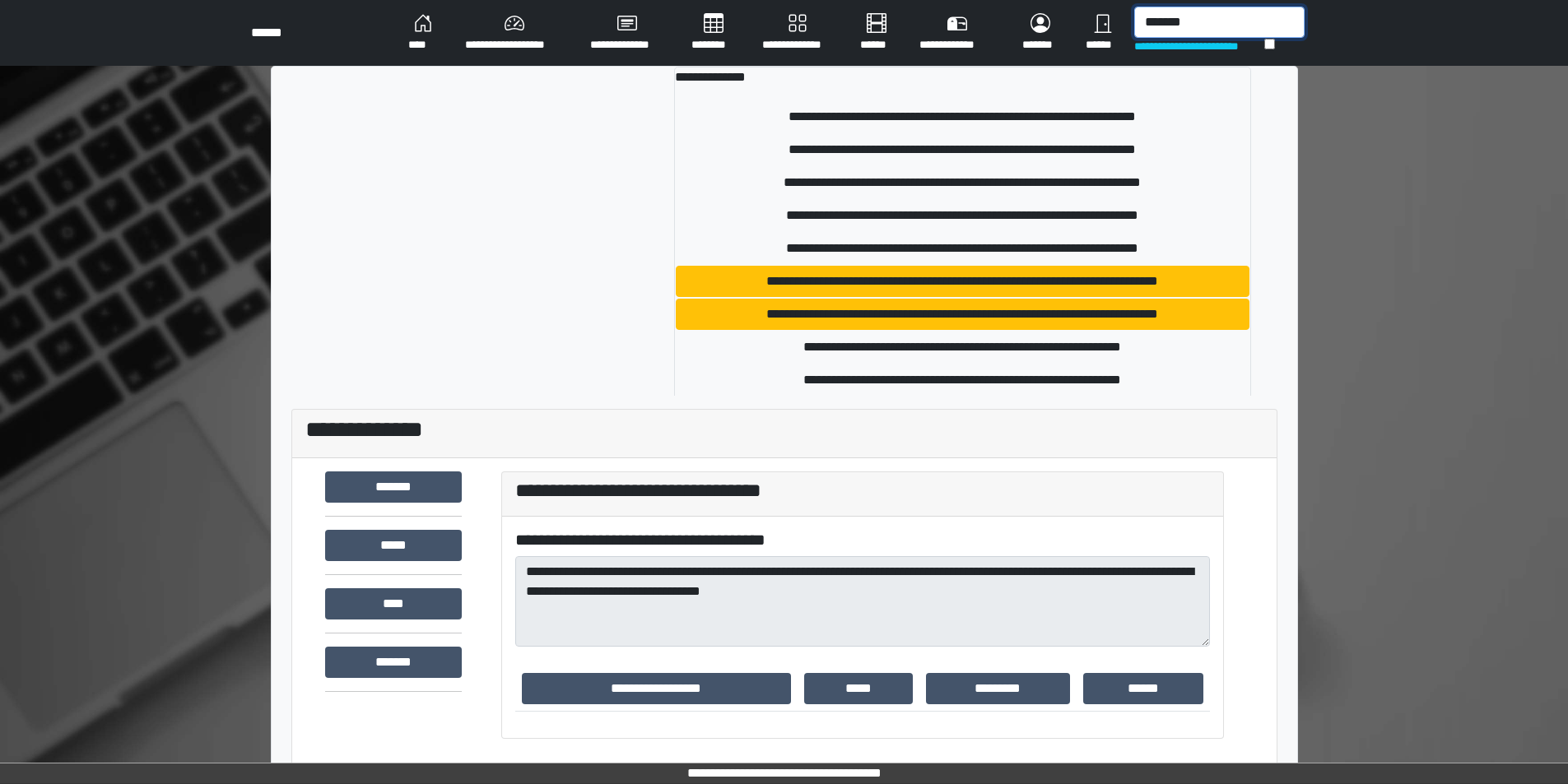 click on "*******" at bounding box center (1219, 22) 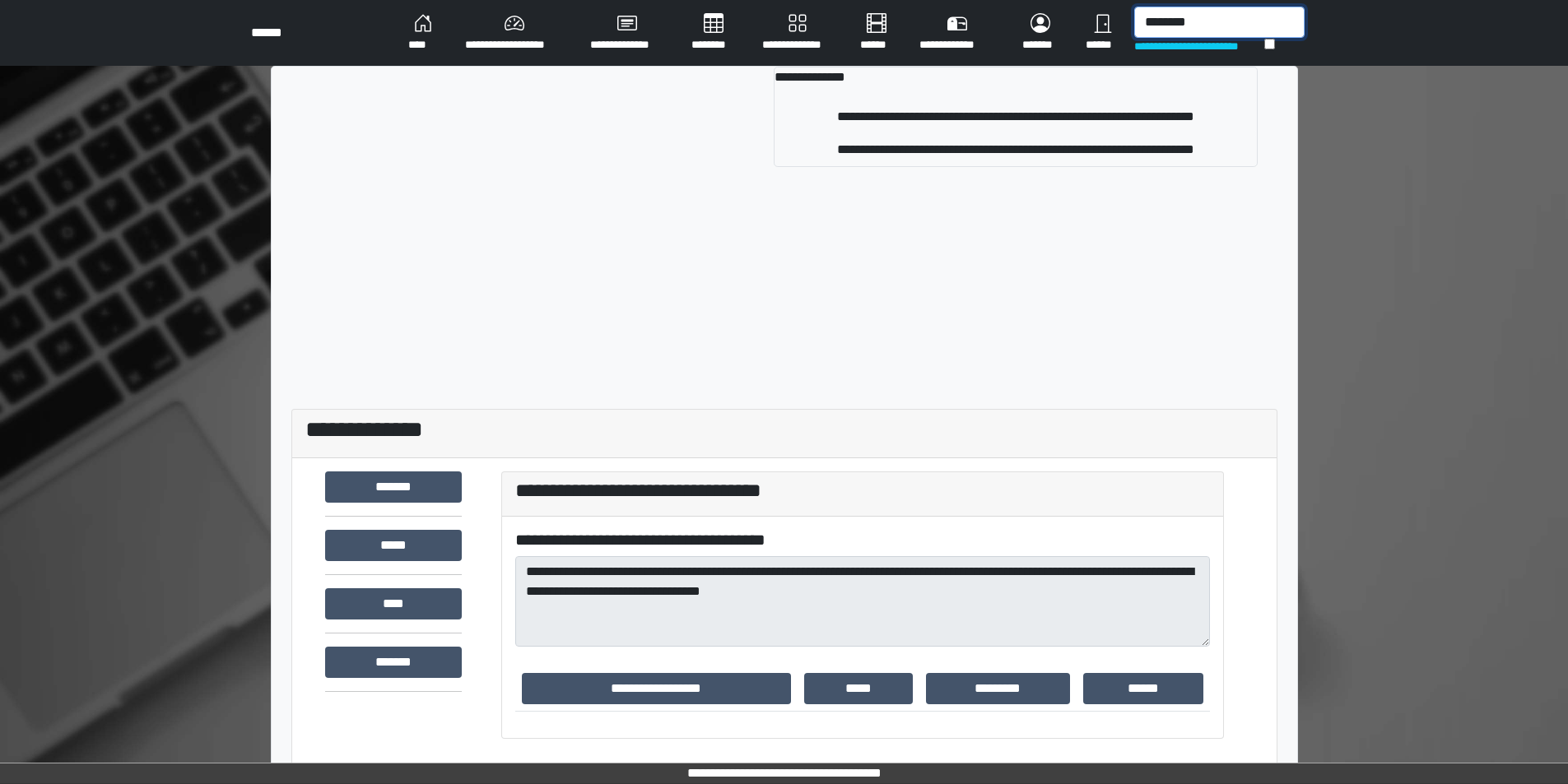 click on "*******" at bounding box center (1219, 22) 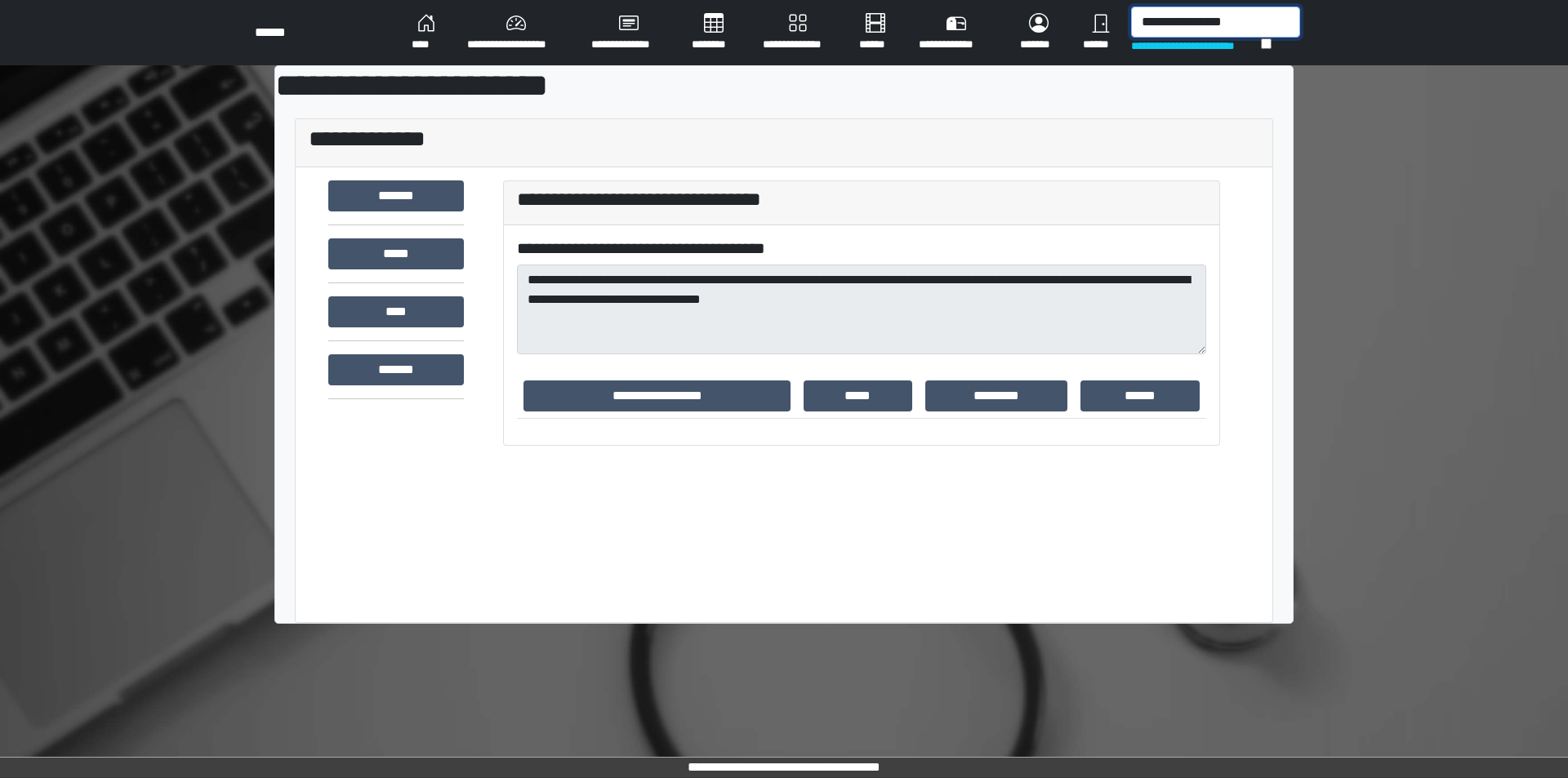 click on "**********" at bounding box center (1215, 22) 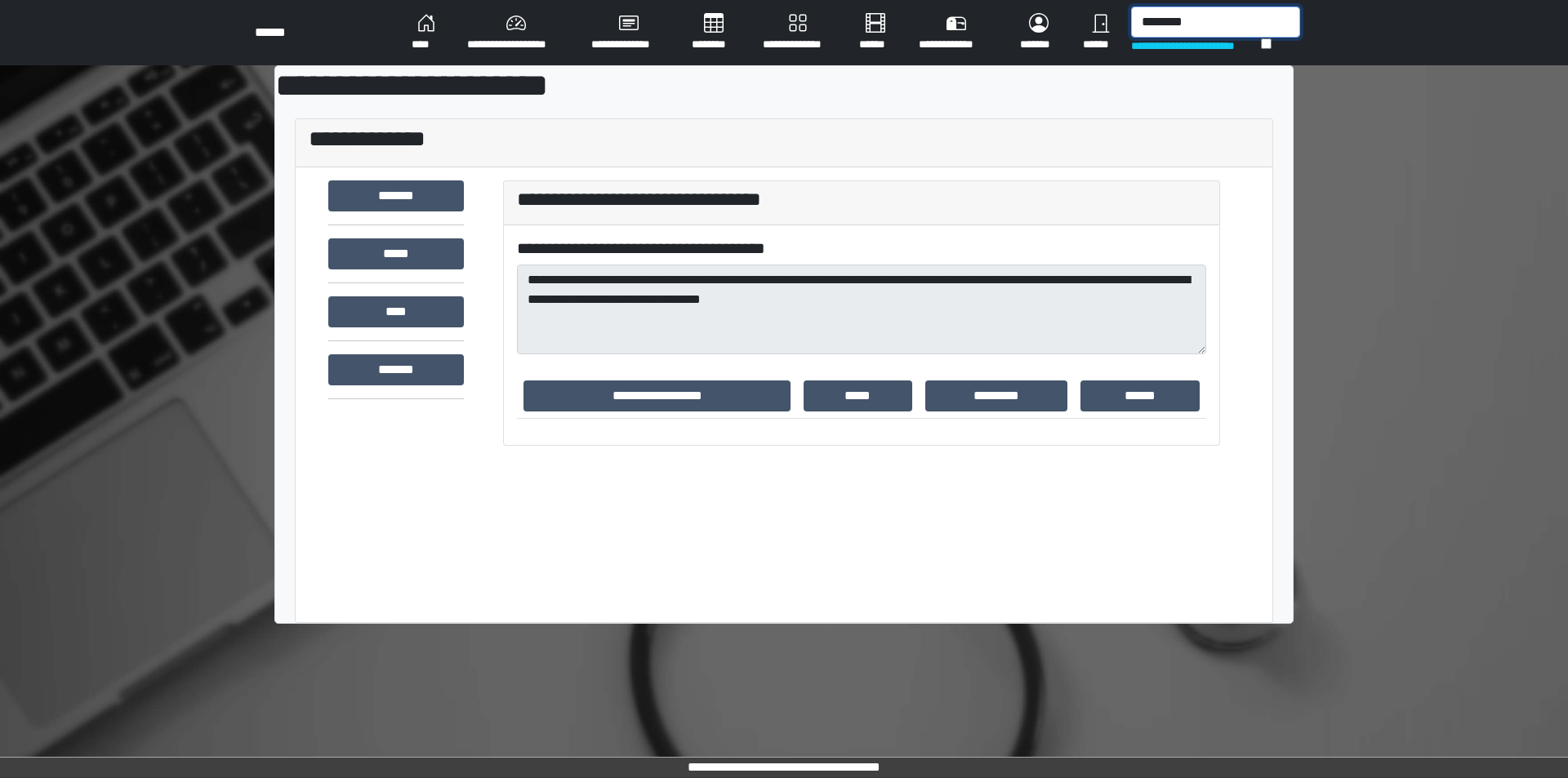 click on "*******" at bounding box center [1215, 22] 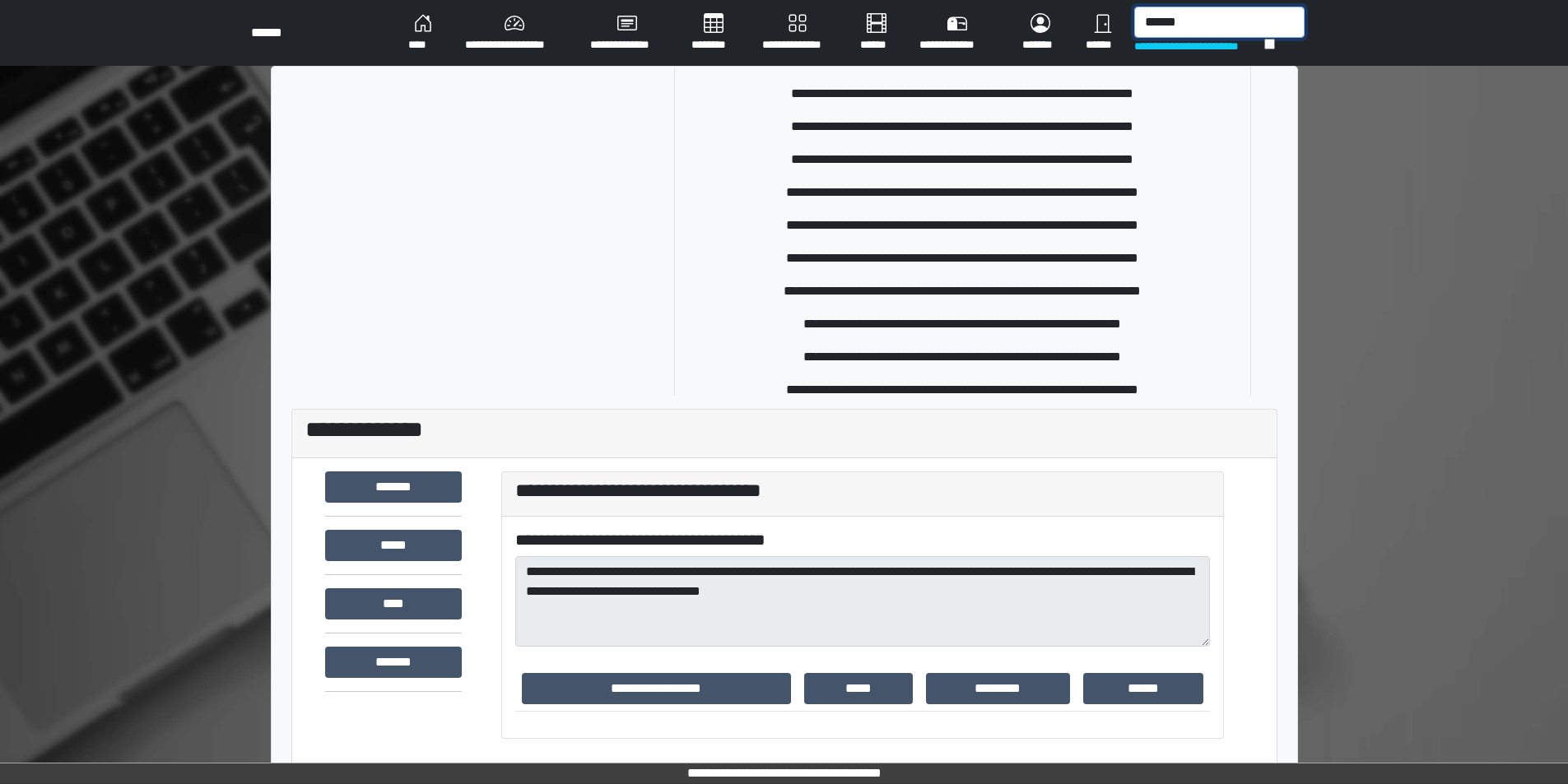 scroll, scrollTop: 2195, scrollLeft: 0, axis: vertical 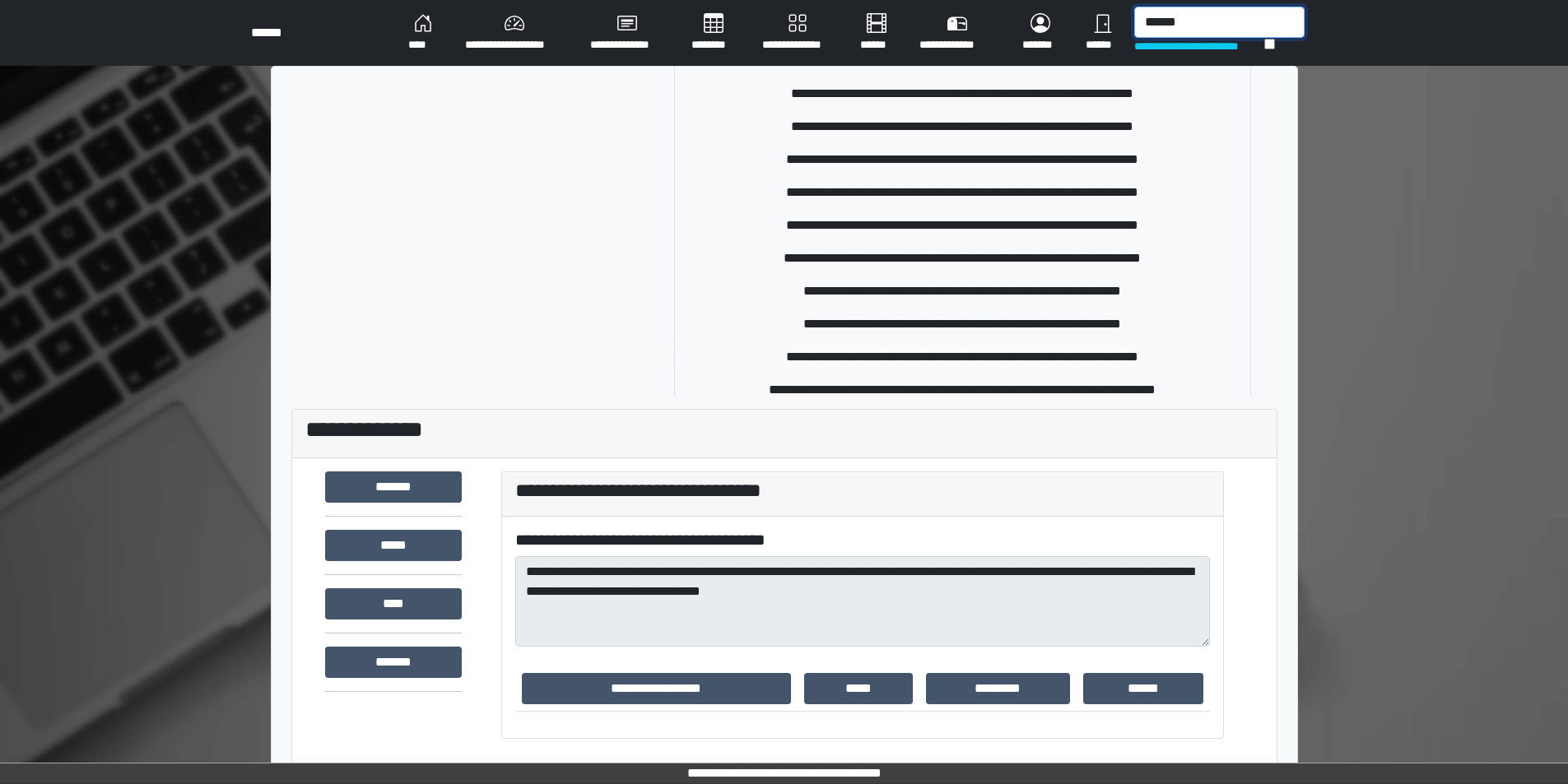 type on "******" 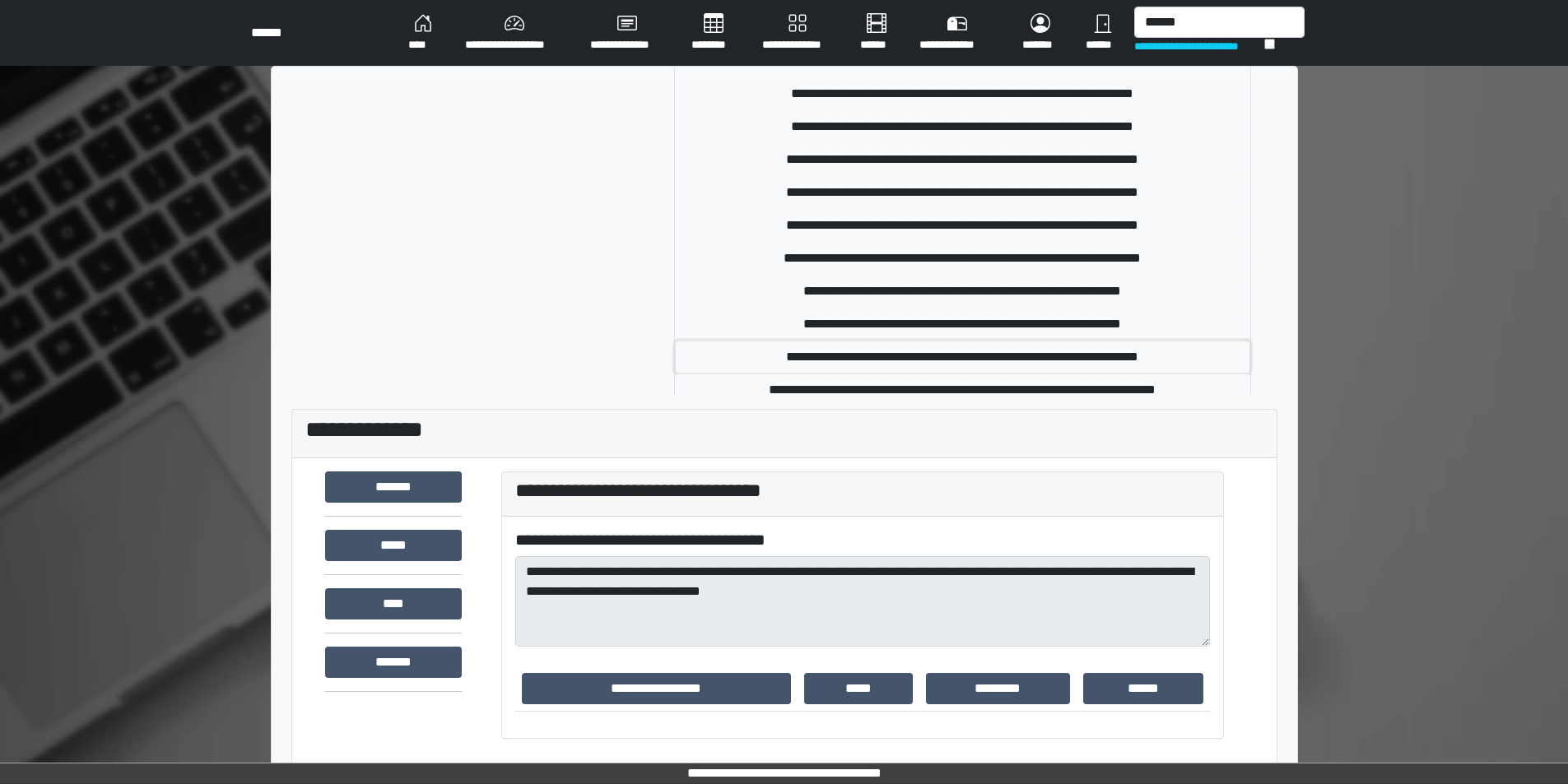 click on "**********" at bounding box center (962, 357) 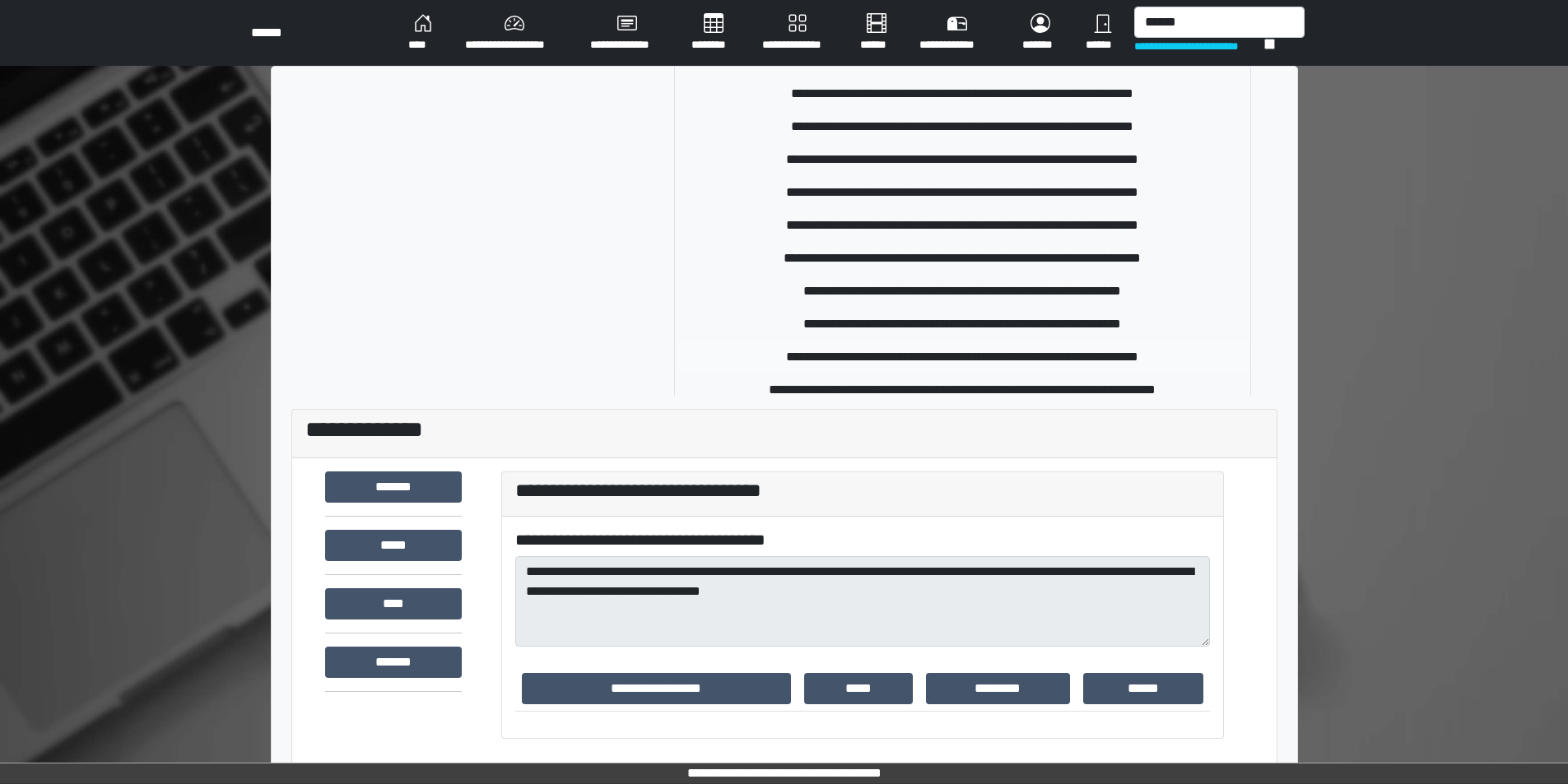 type 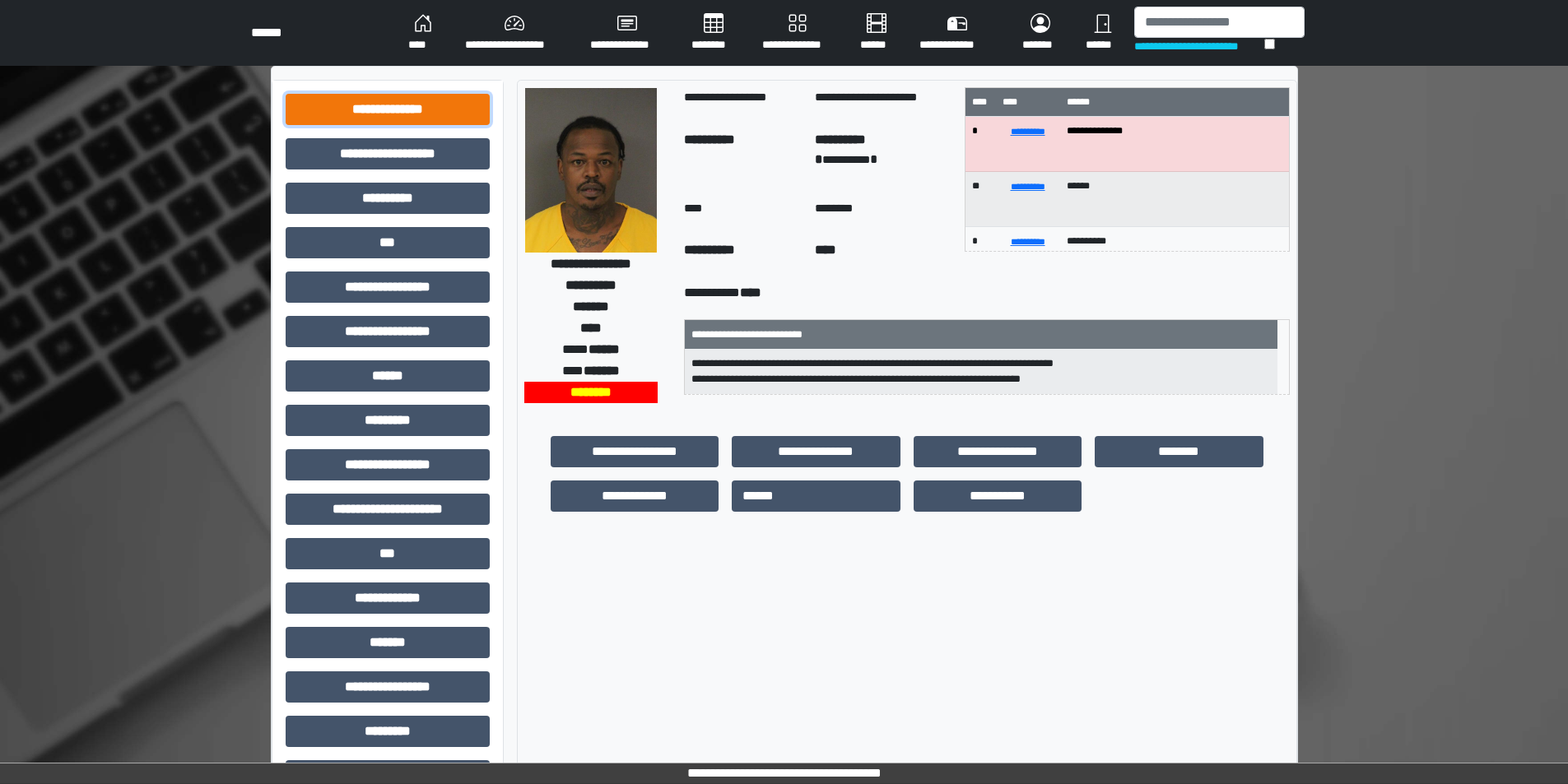 click on "**********" at bounding box center (388, 109) 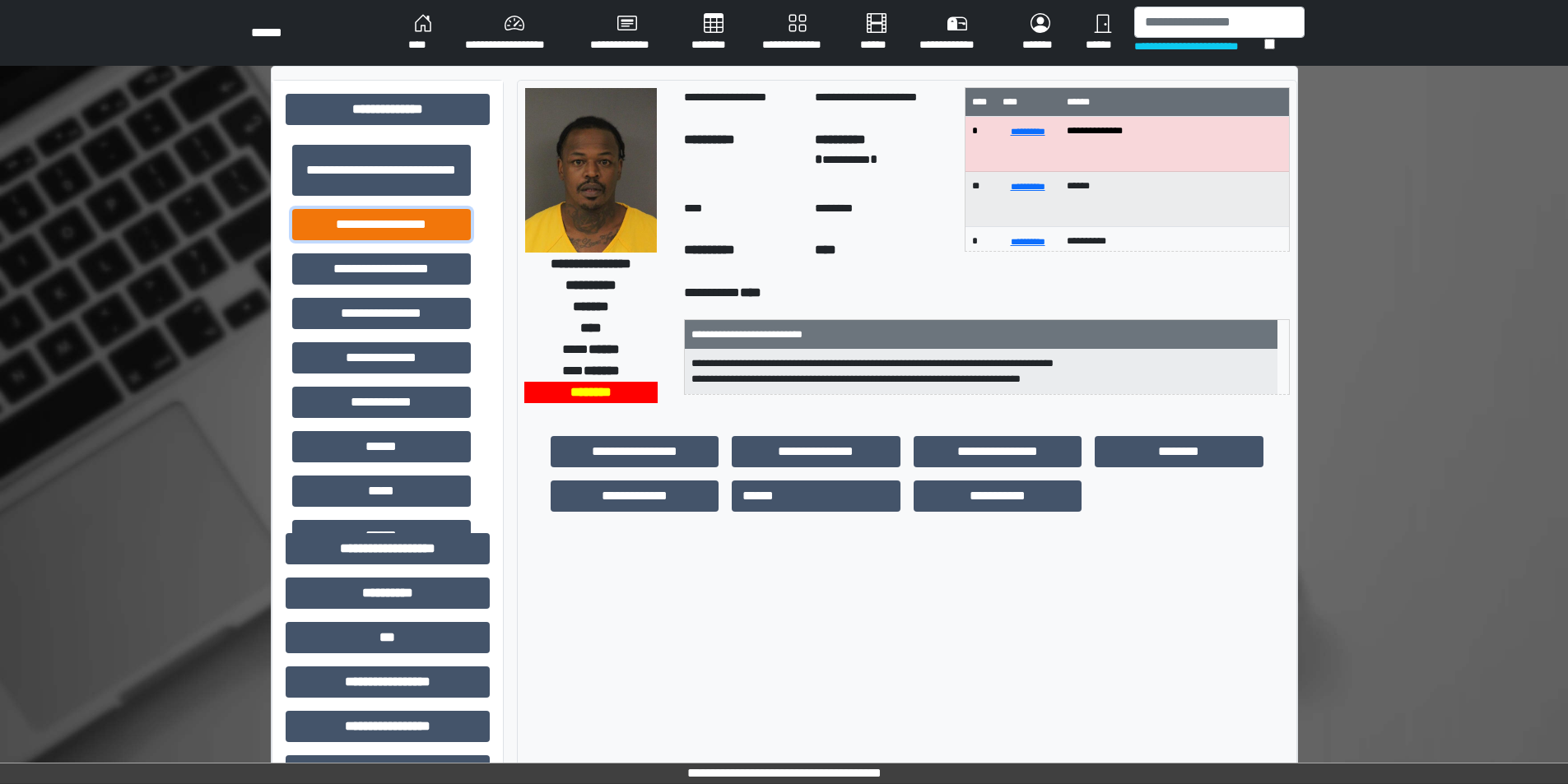 click on "**********" at bounding box center [381, 225] 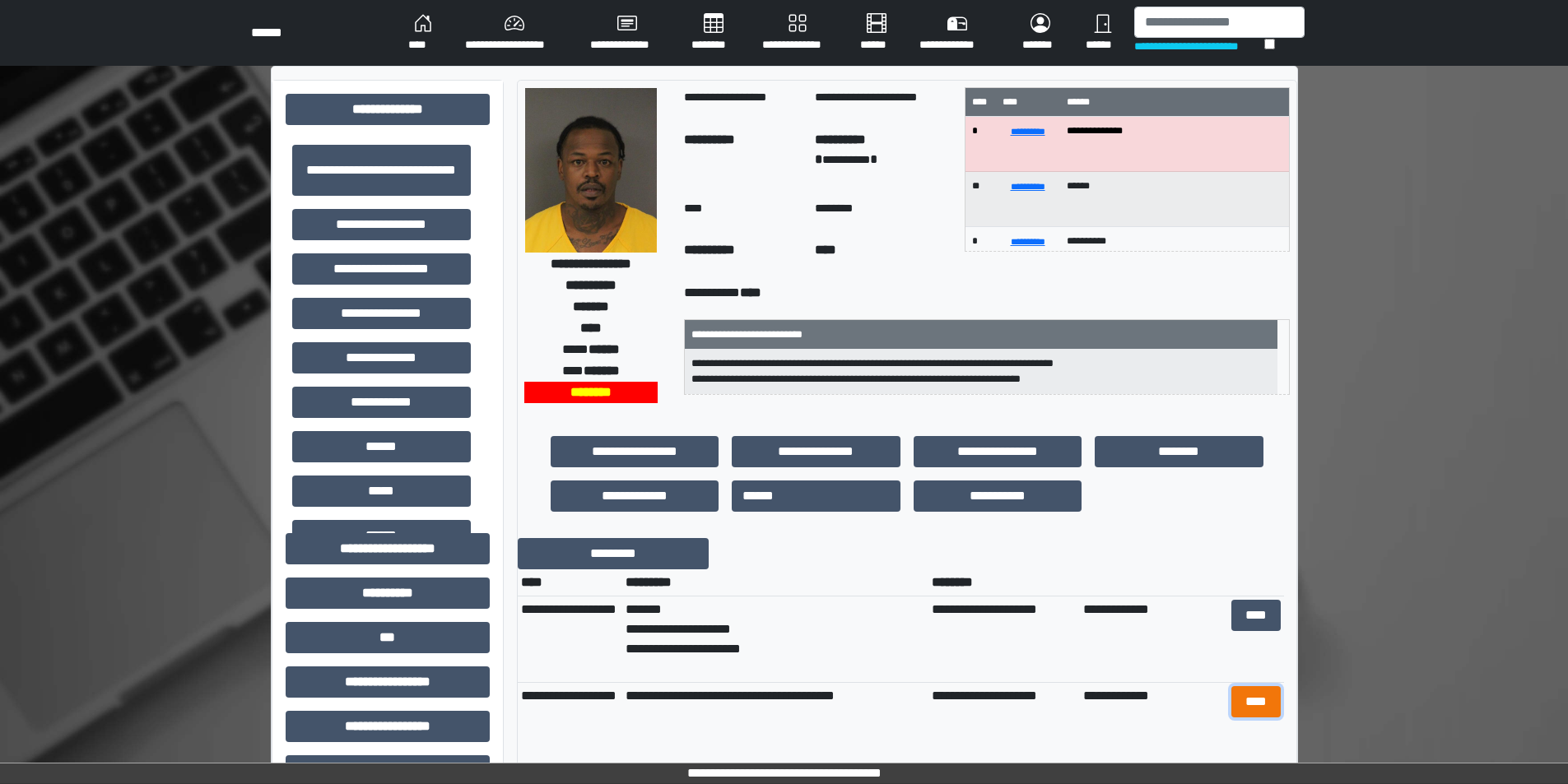 click on "****" at bounding box center [1256, 702] 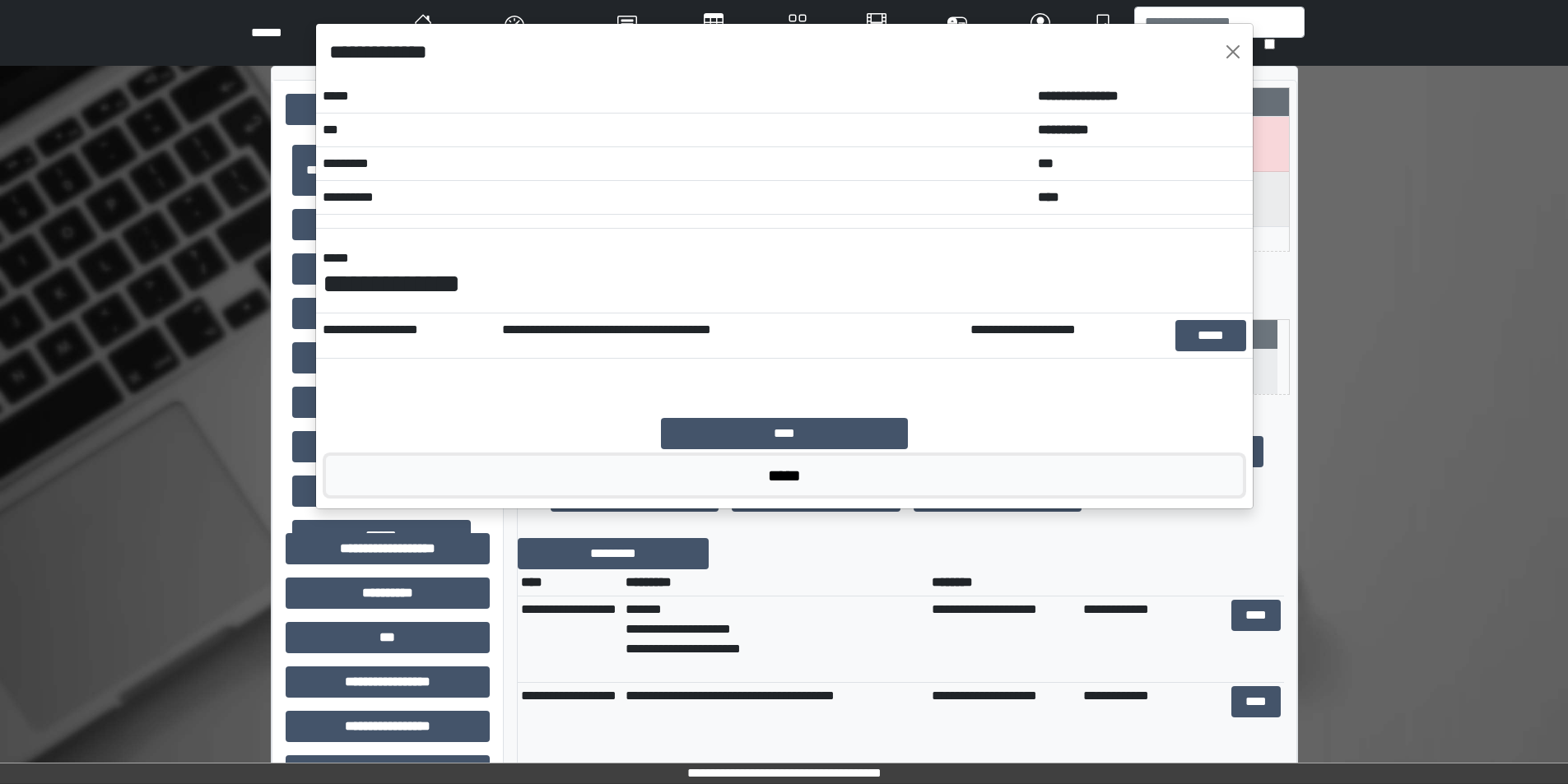 click on "*****" at bounding box center [784, 476] 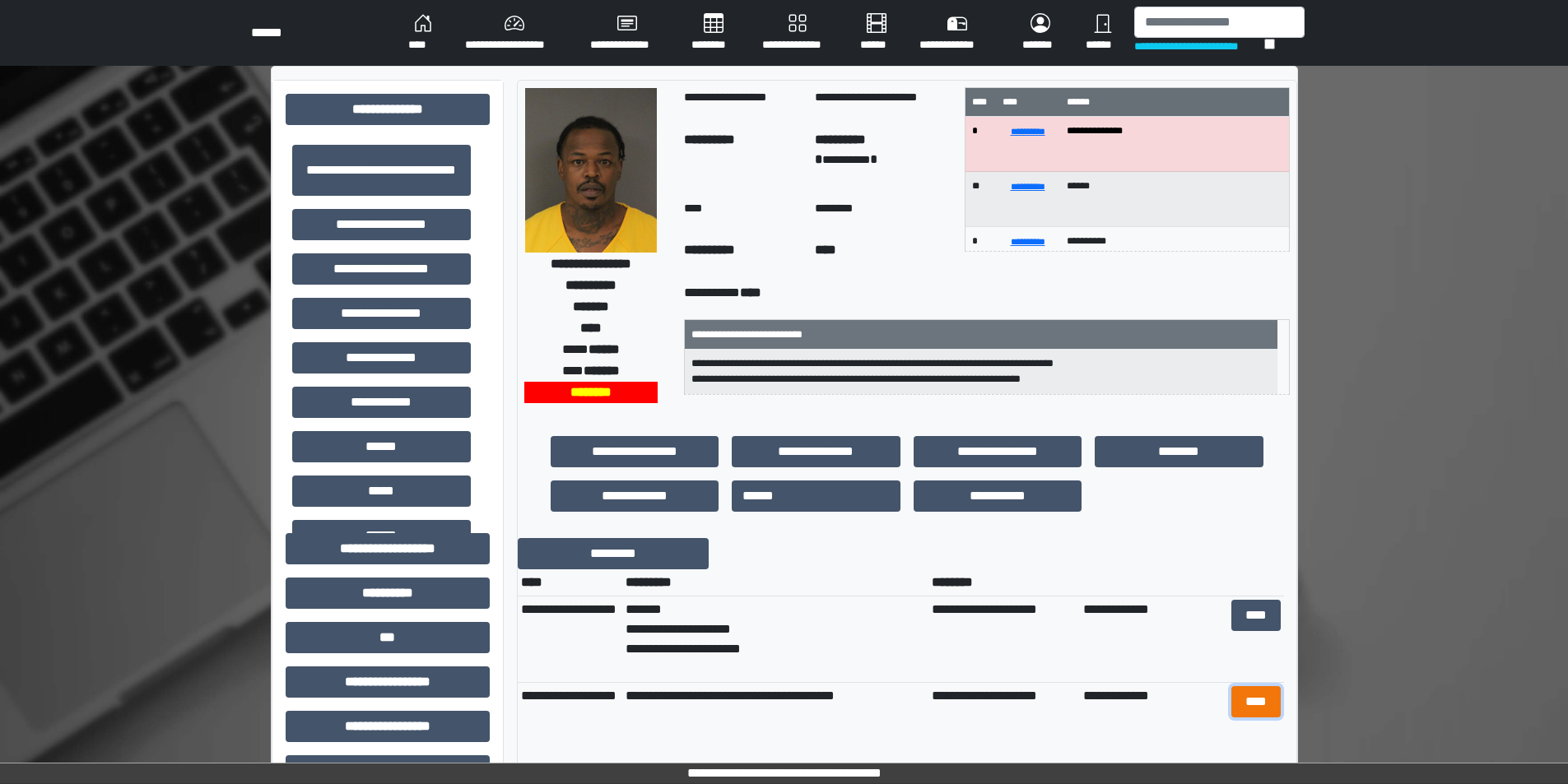 click on "****" at bounding box center (1256, 702) 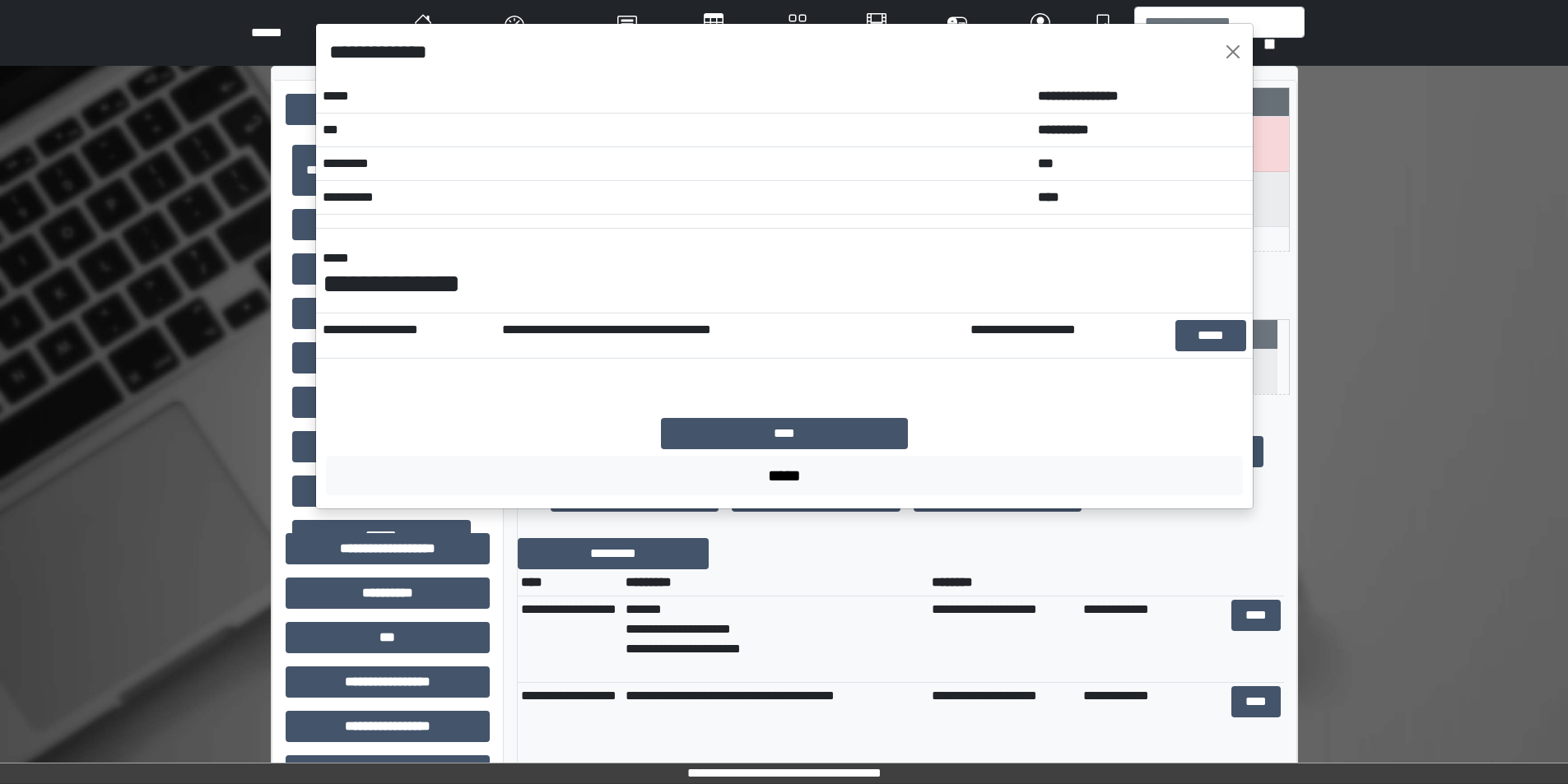 click on "**********" at bounding box center (784, 392) 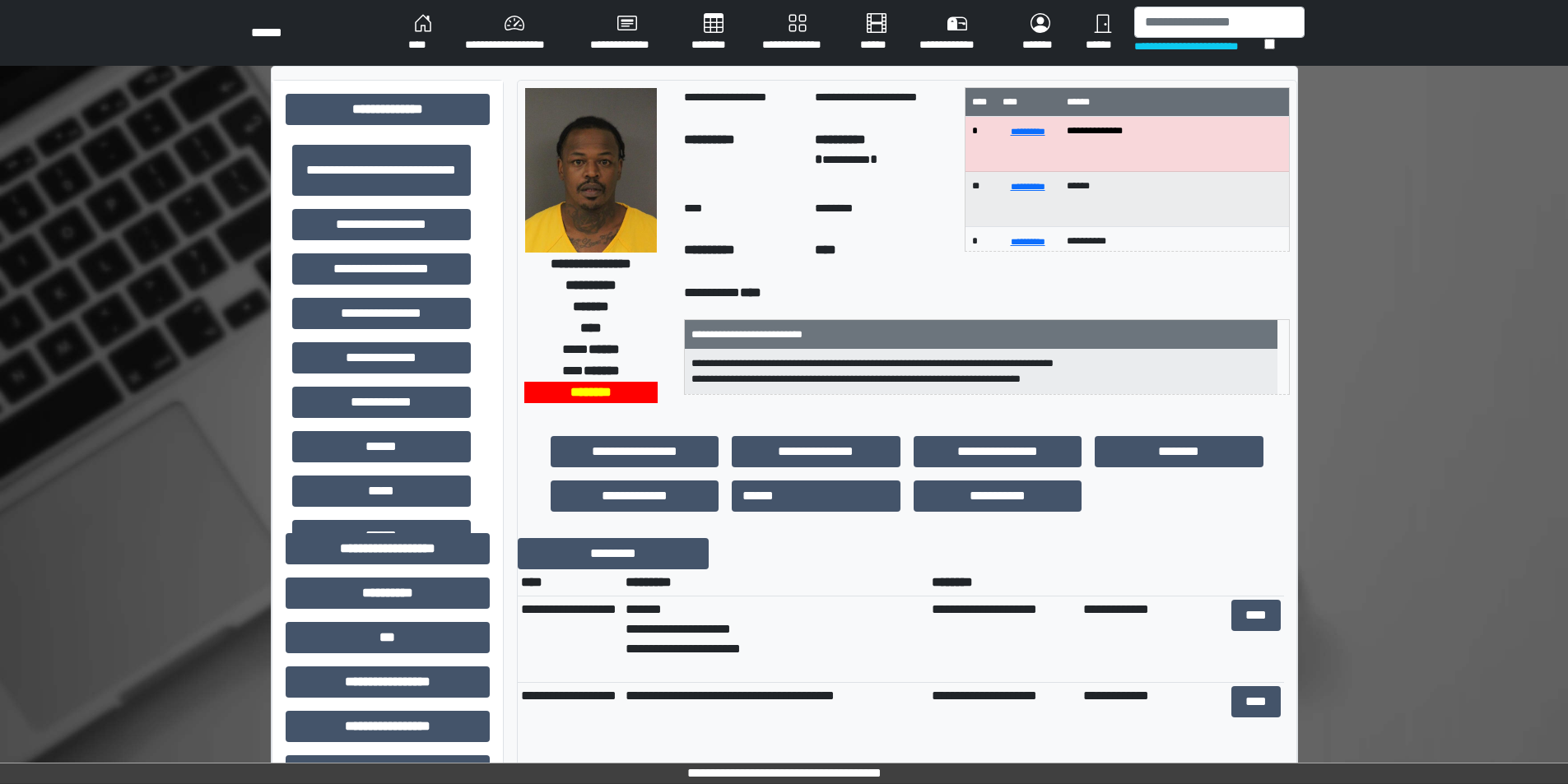 click on "**********" at bounding box center [775, 726] 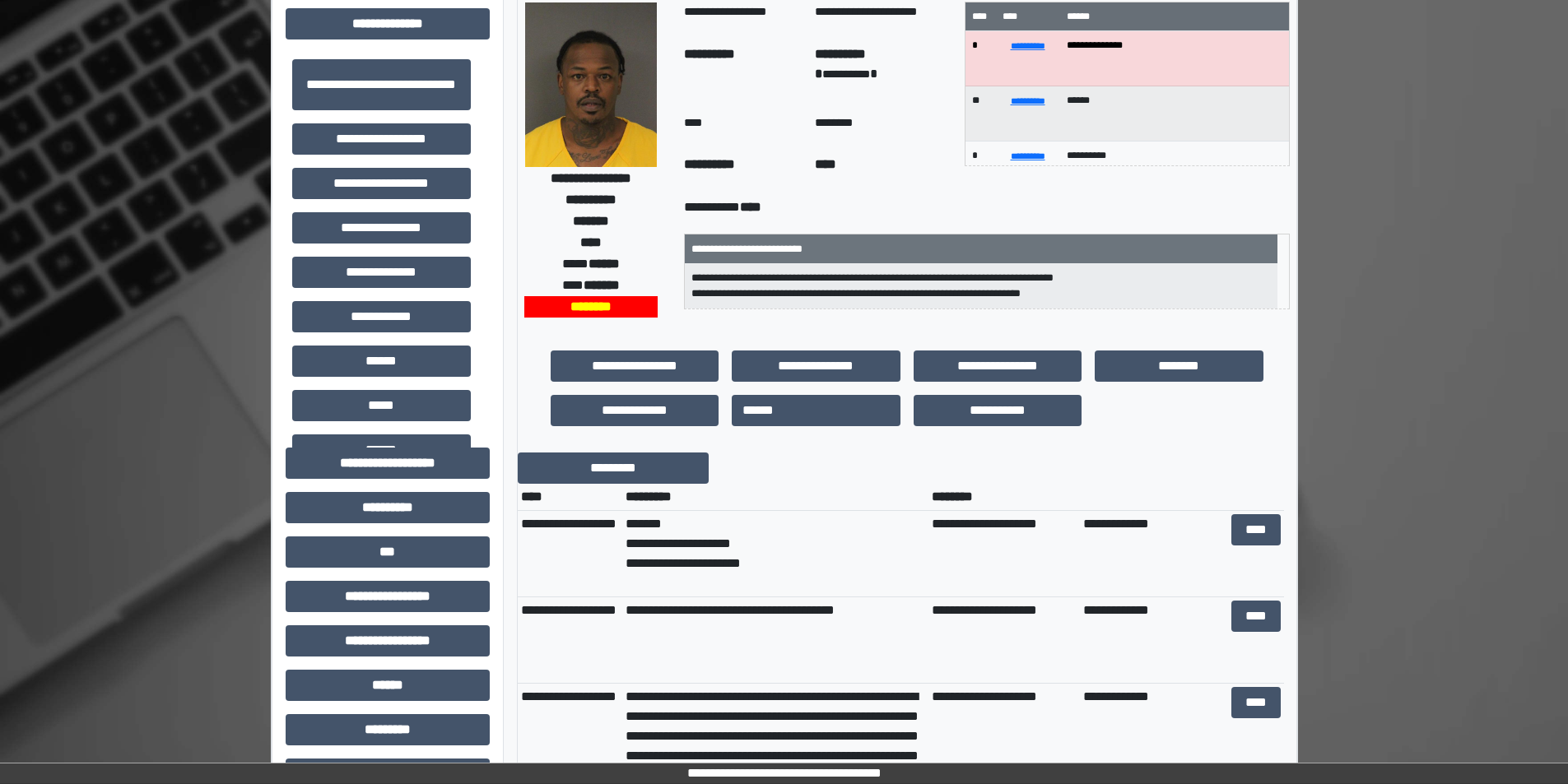 scroll, scrollTop: 165, scrollLeft: 0, axis: vertical 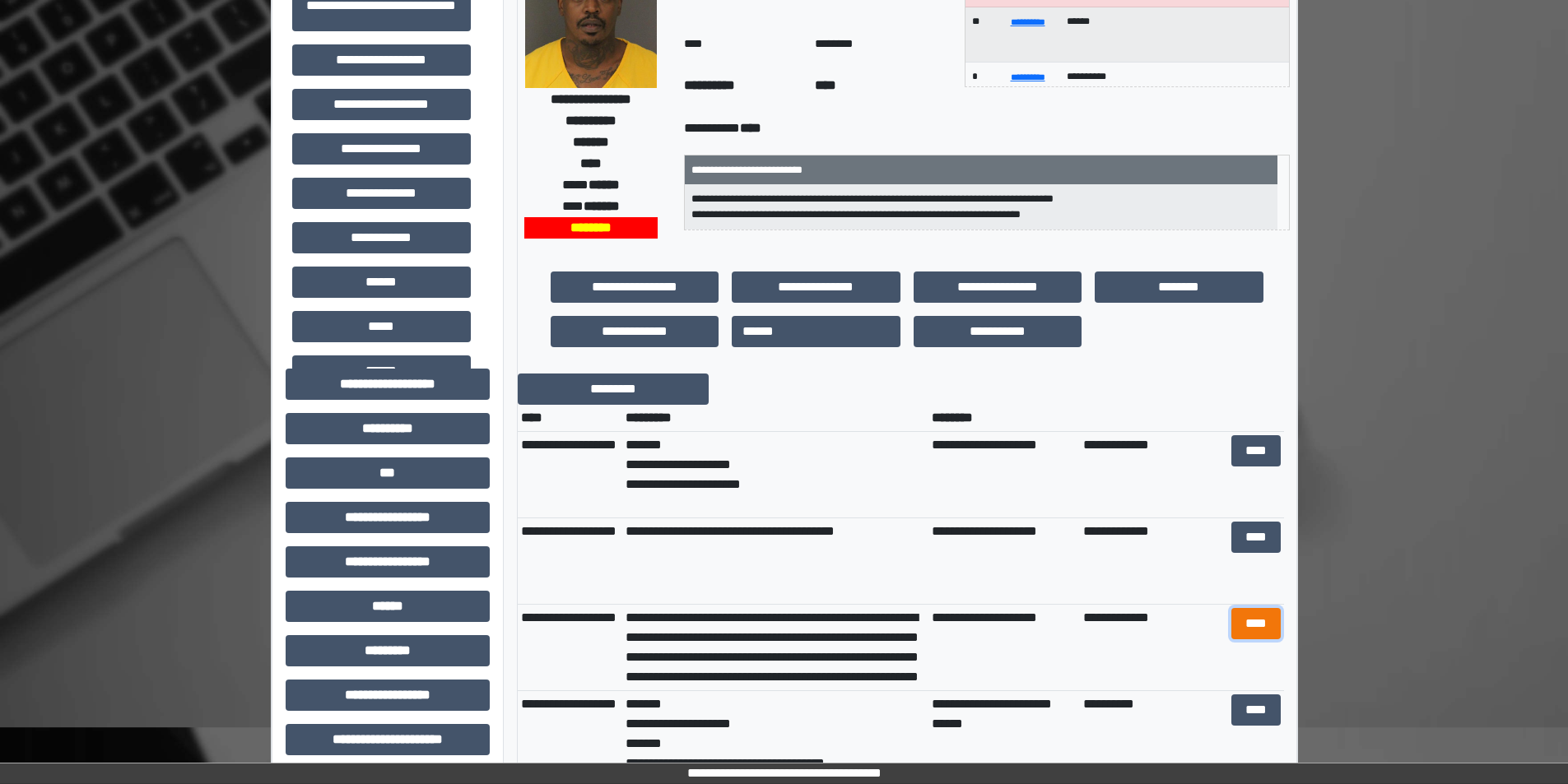 click on "****" at bounding box center (1256, 624) 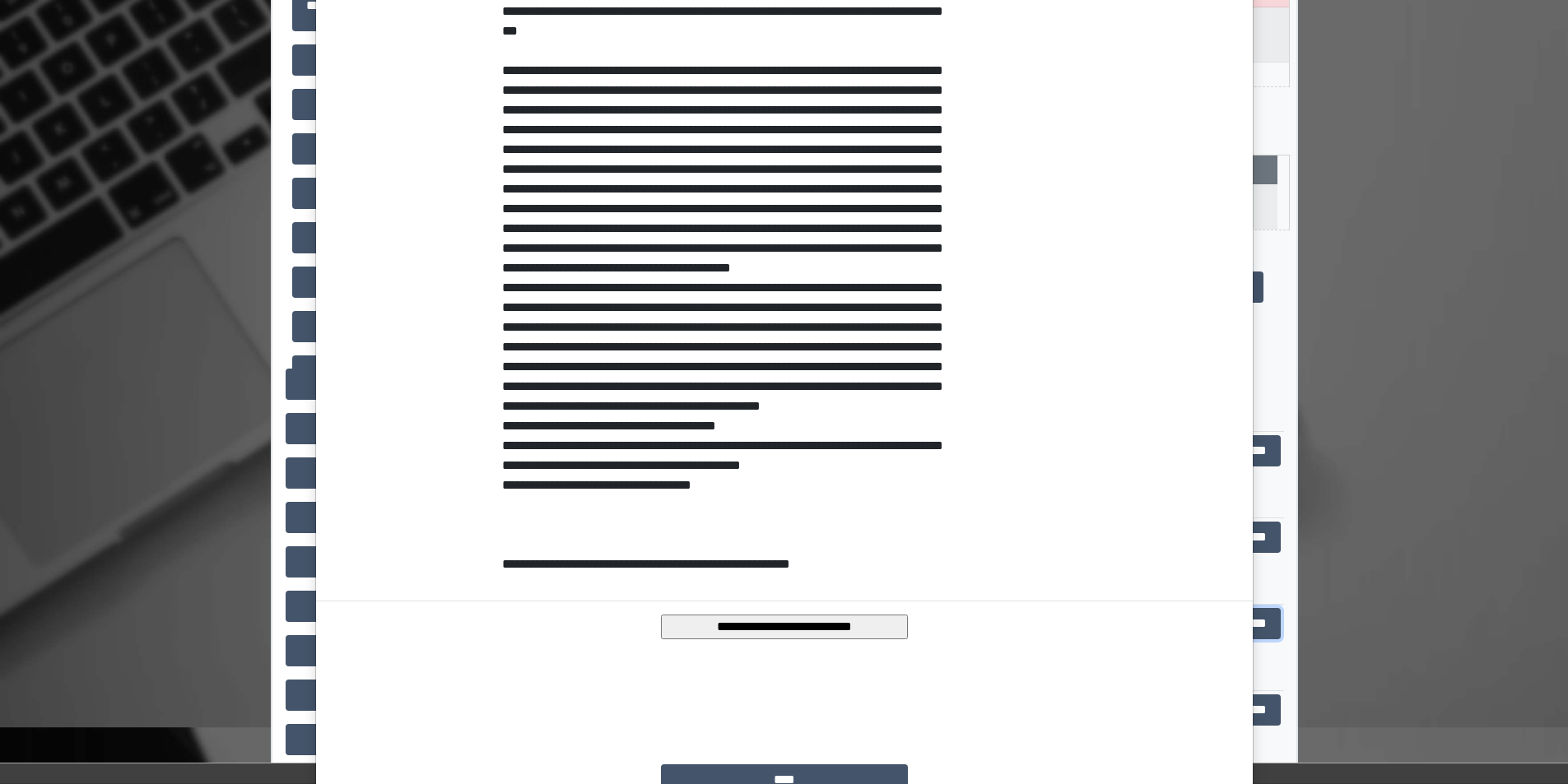 scroll, scrollTop: 1481, scrollLeft: 0, axis: vertical 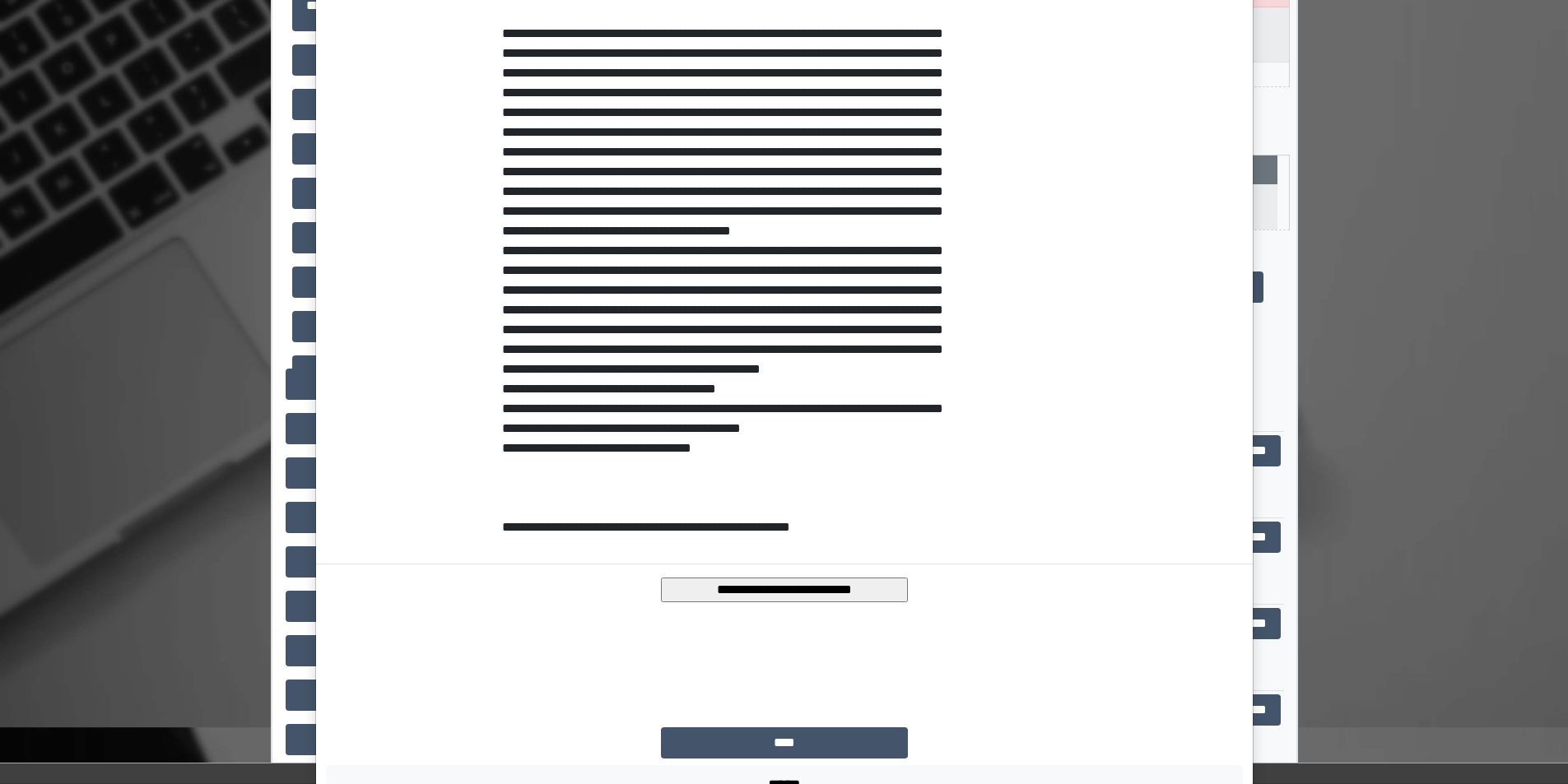 click on "**********" at bounding box center (784, 590) 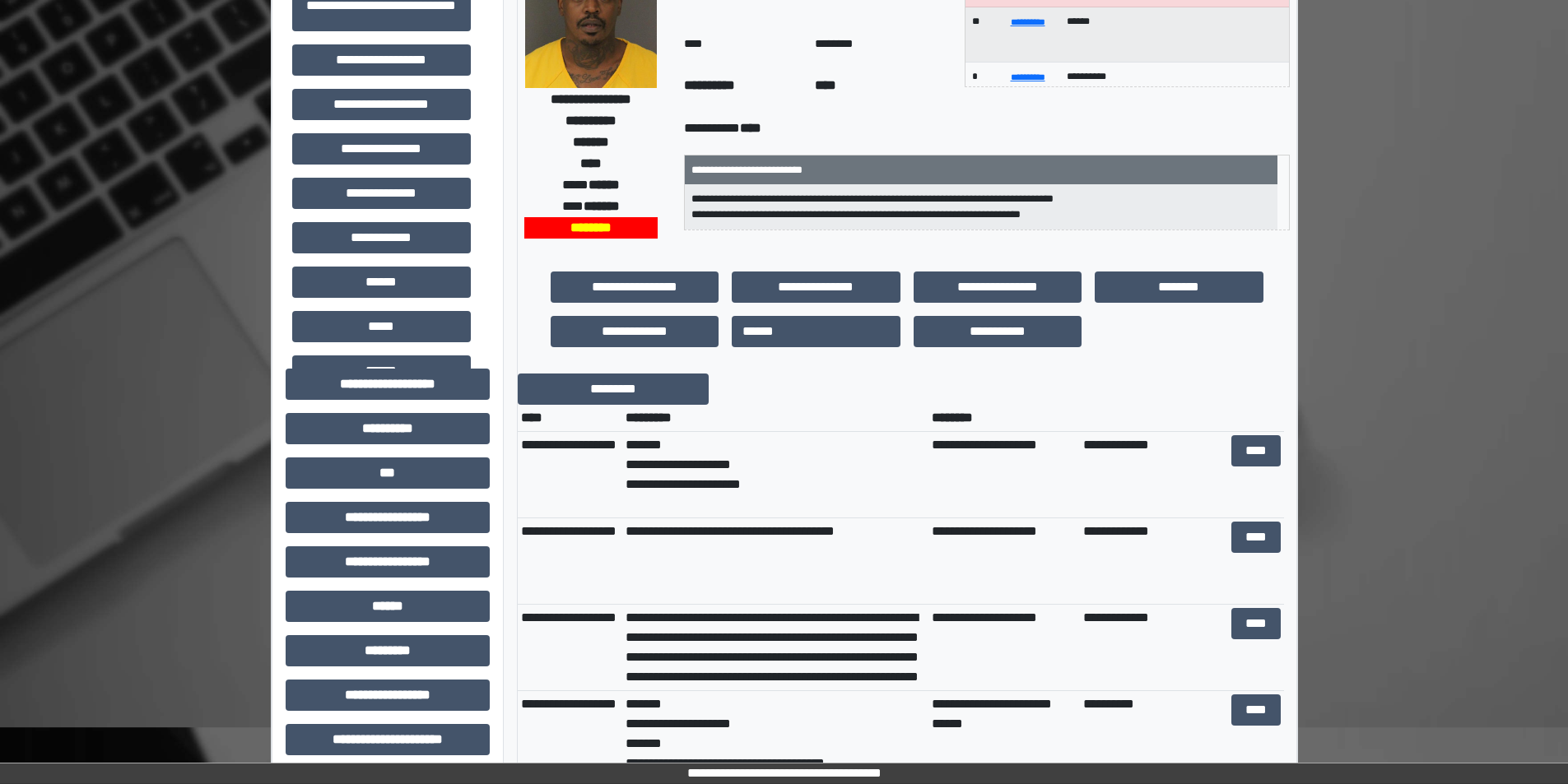 scroll, scrollTop: 0, scrollLeft: 0, axis: both 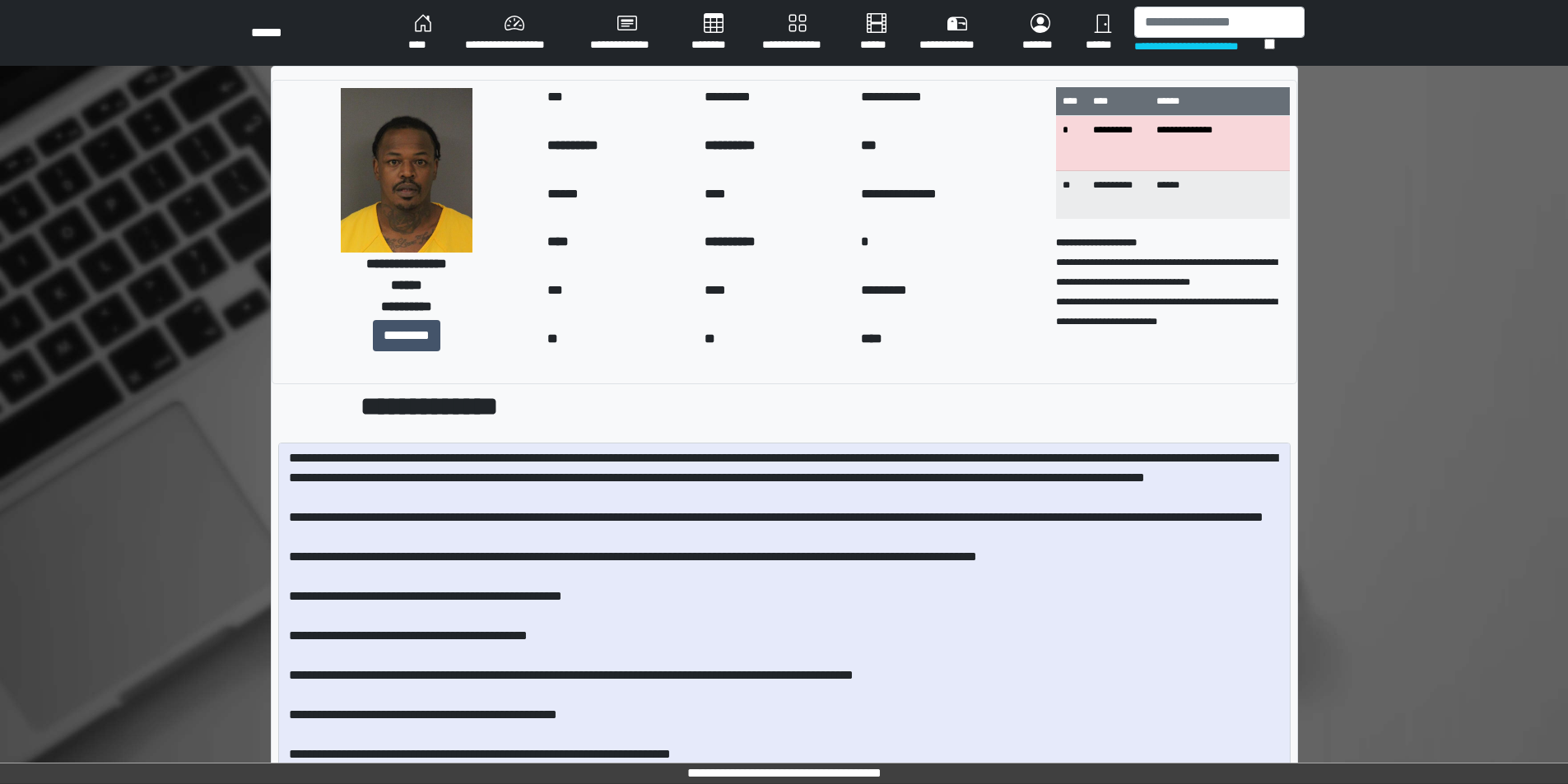 drag, startPoint x: 1291, startPoint y: 530, endPoint x: 1333, endPoint y: 816, distance: 289.06747 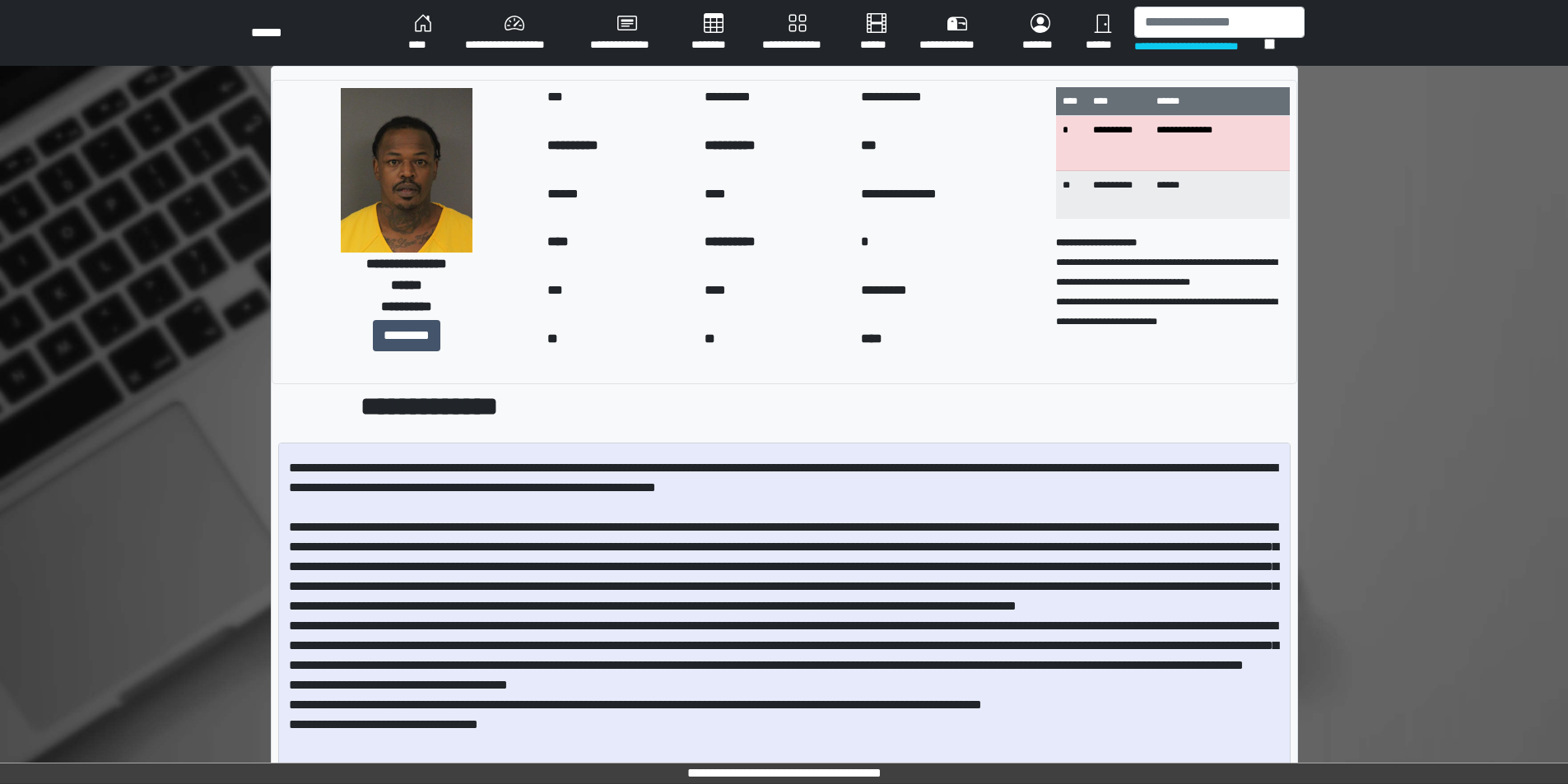 scroll, scrollTop: 958, scrollLeft: 0, axis: vertical 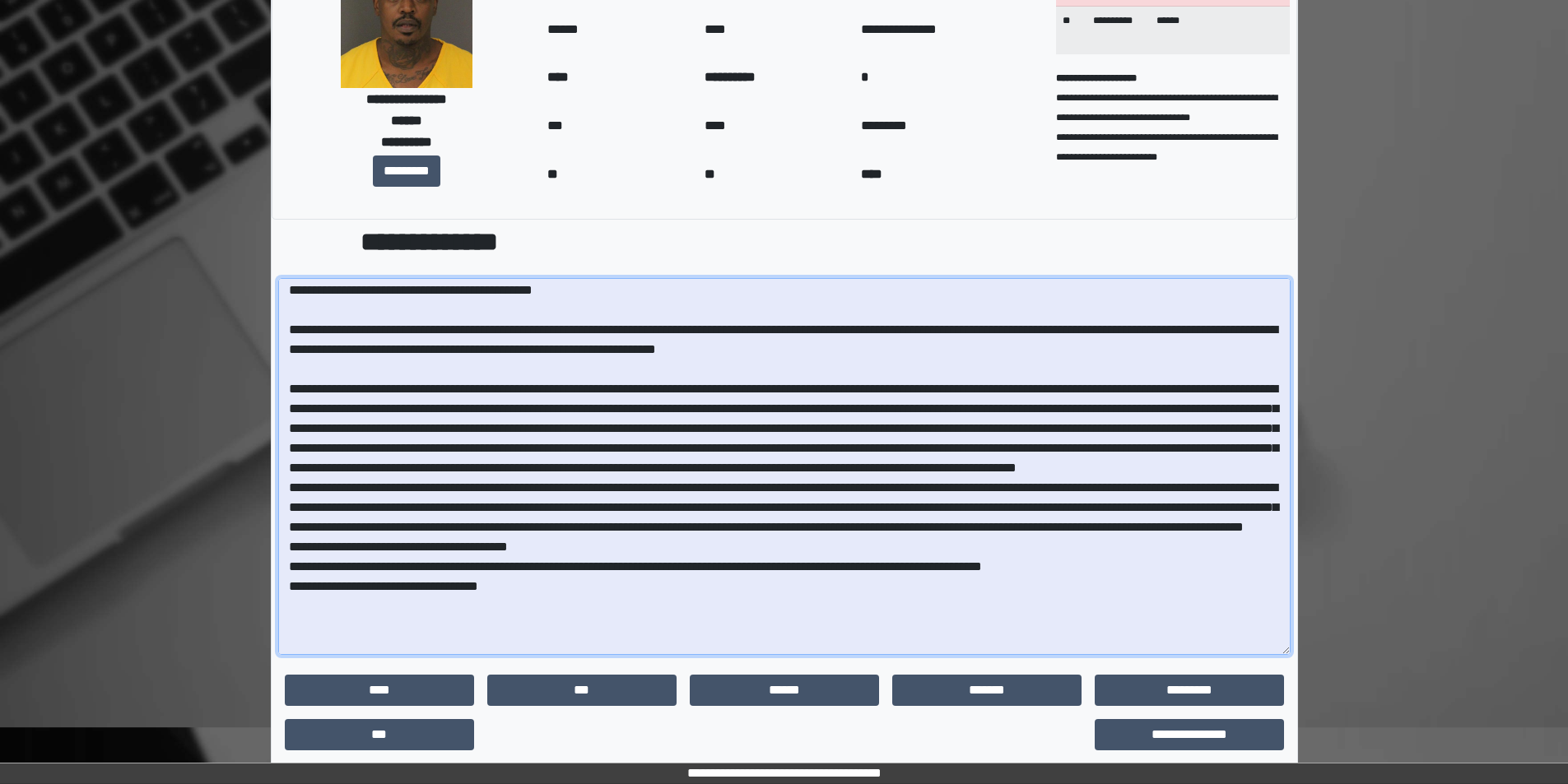 click at bounding box center [784, 466] 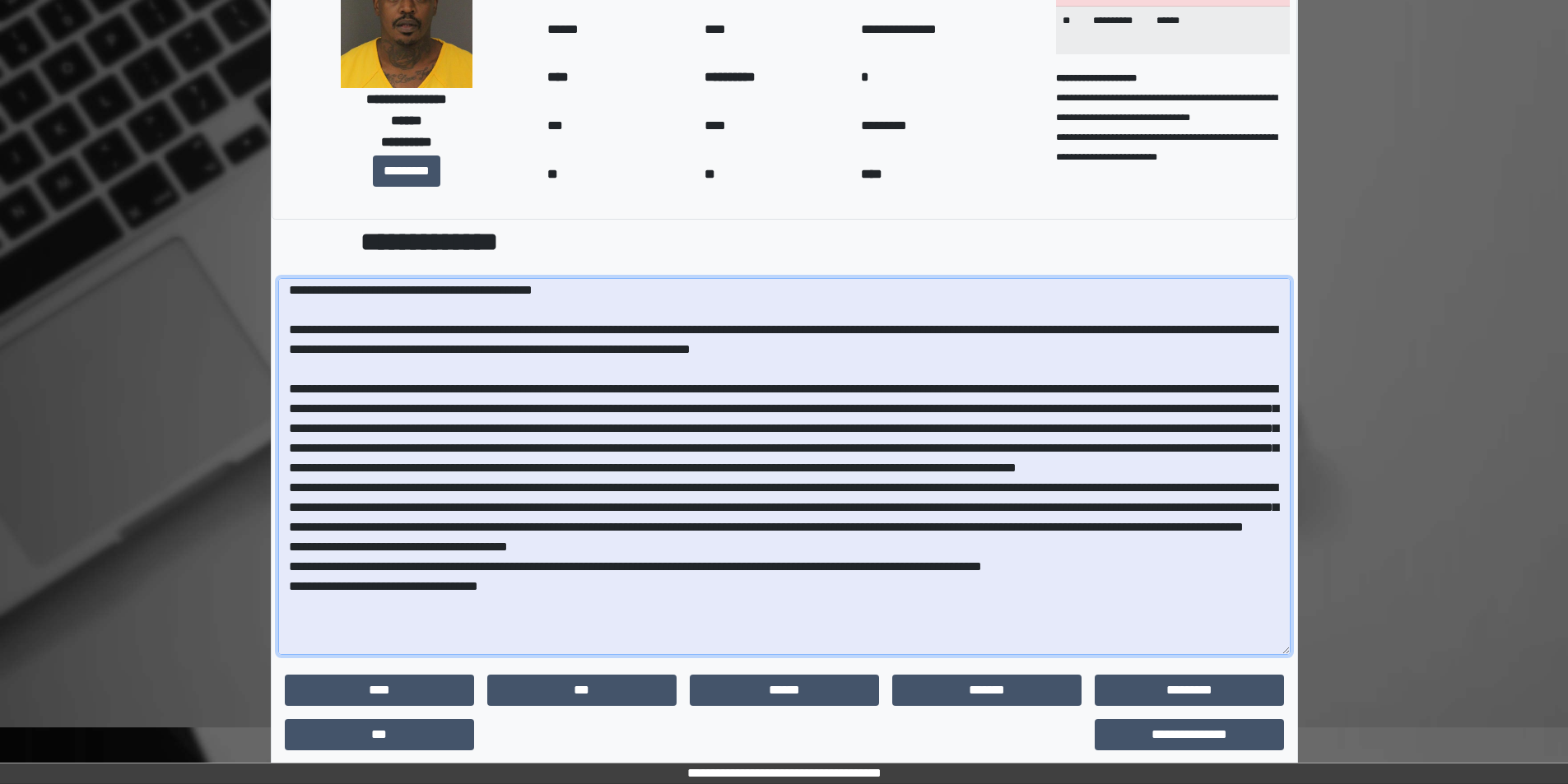 click at bounding box center [784, 466] 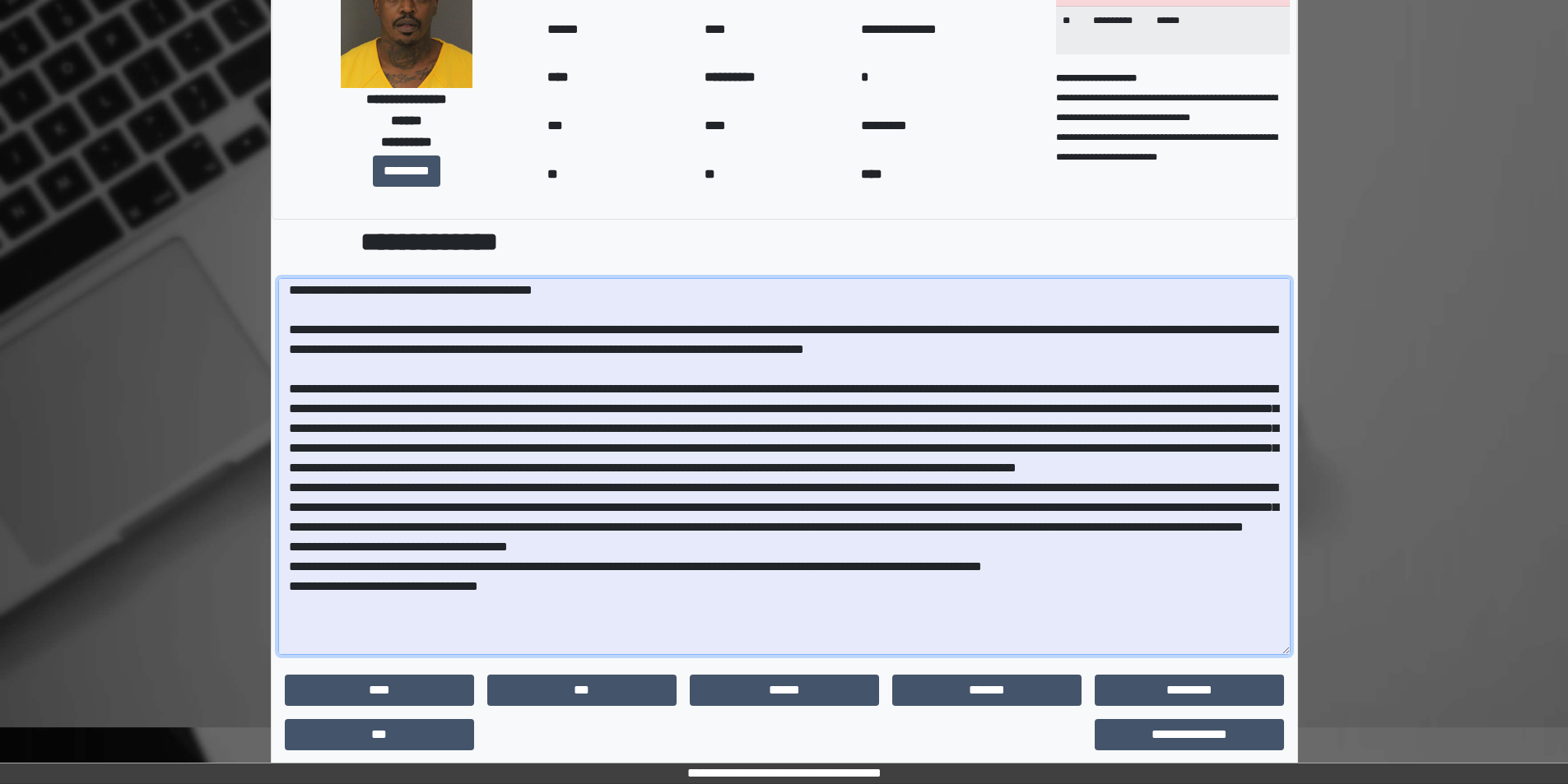 click at bounding box center [784, 466] 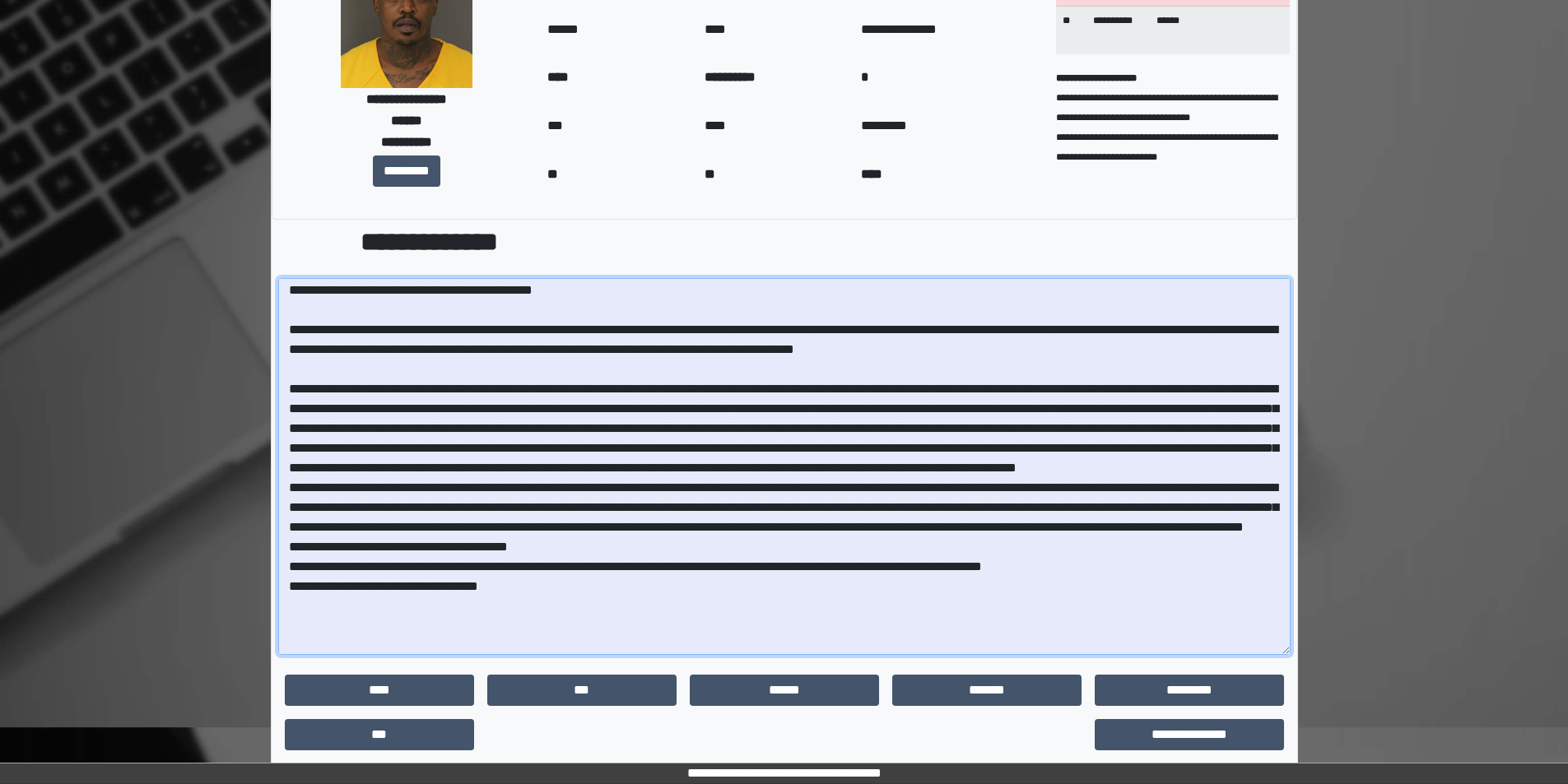 click at bounding box center (784, 466) 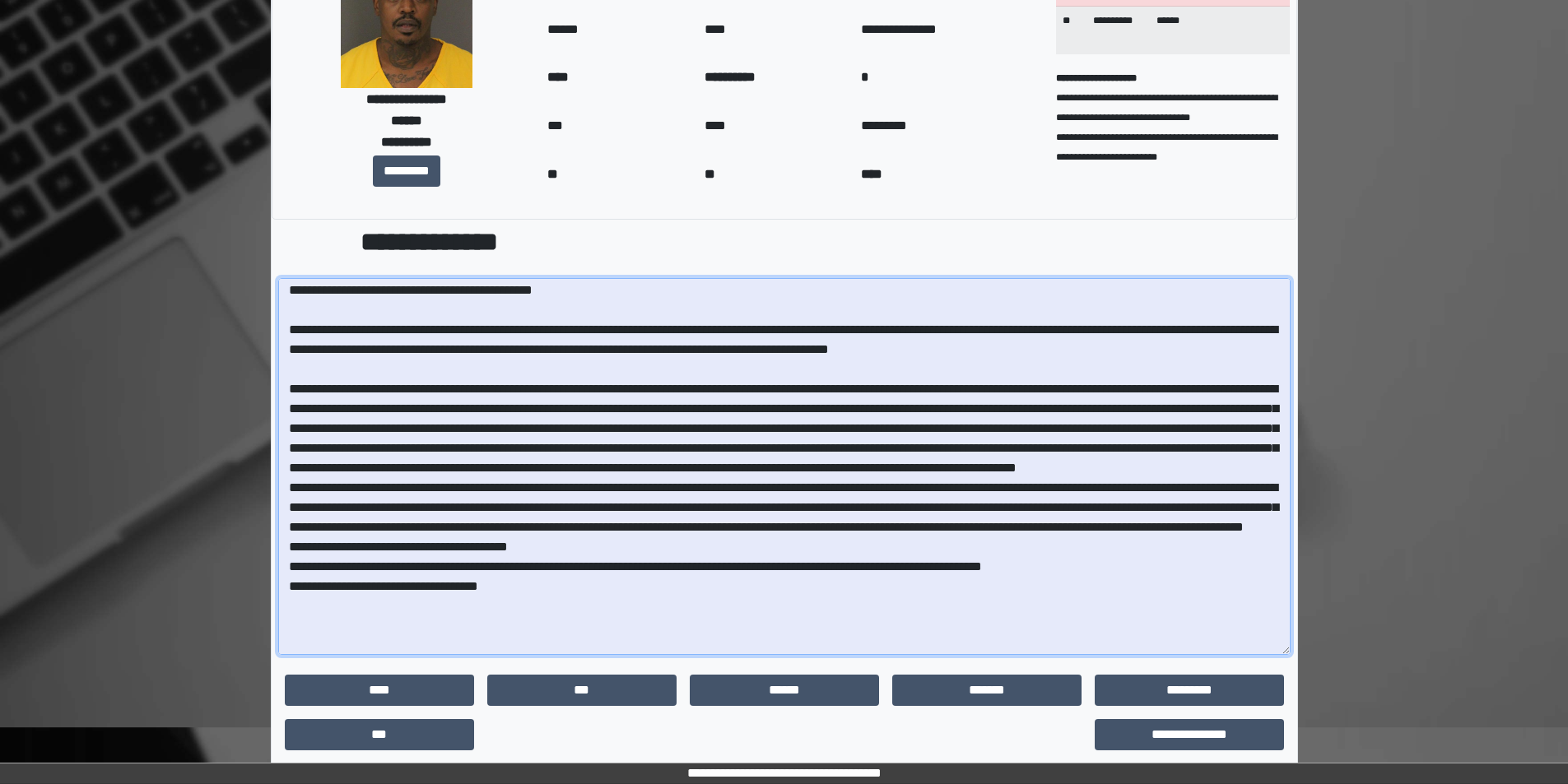 click at bounding box center (784, 466) 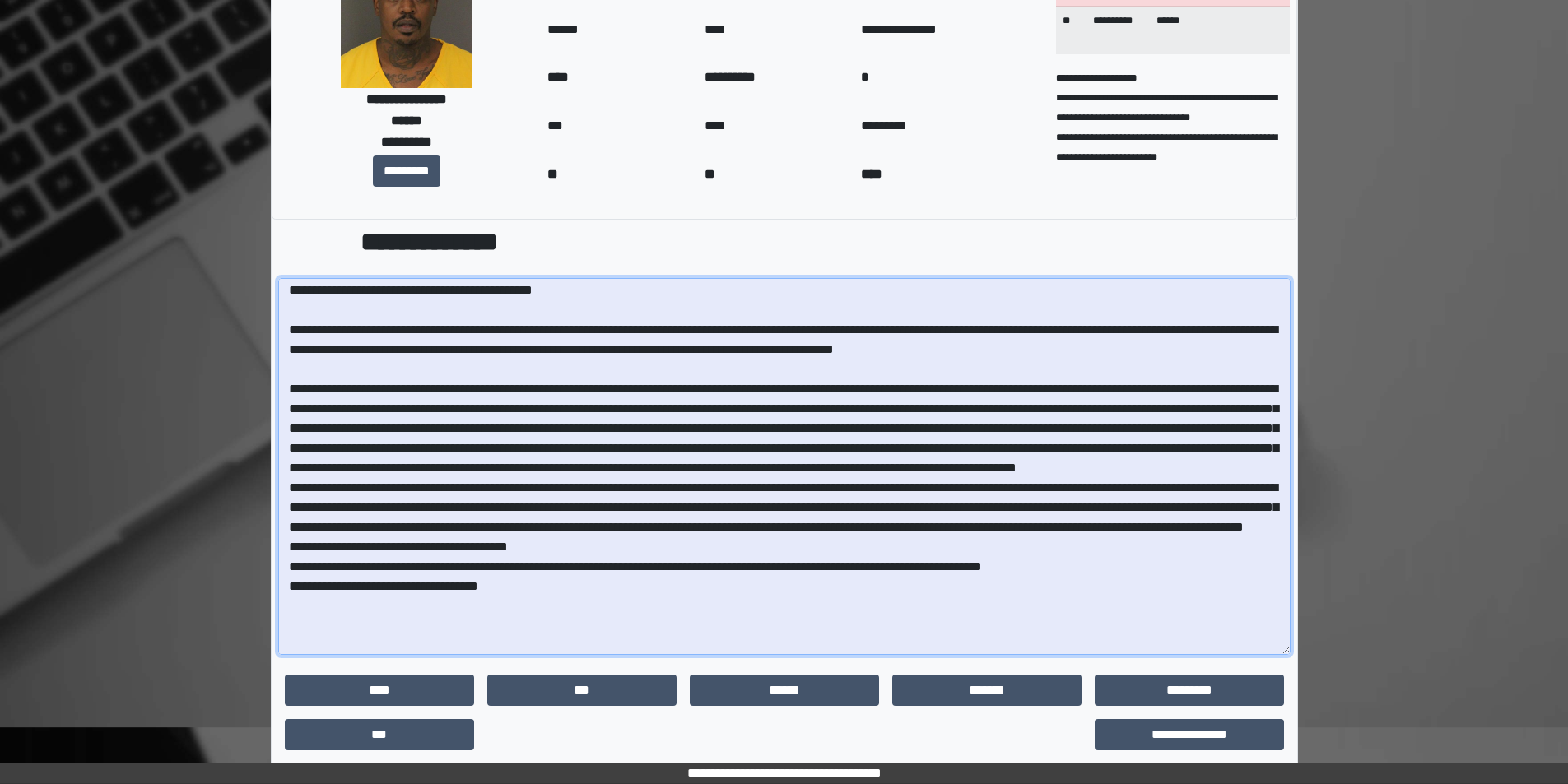 click at bounding box center (784, 466) 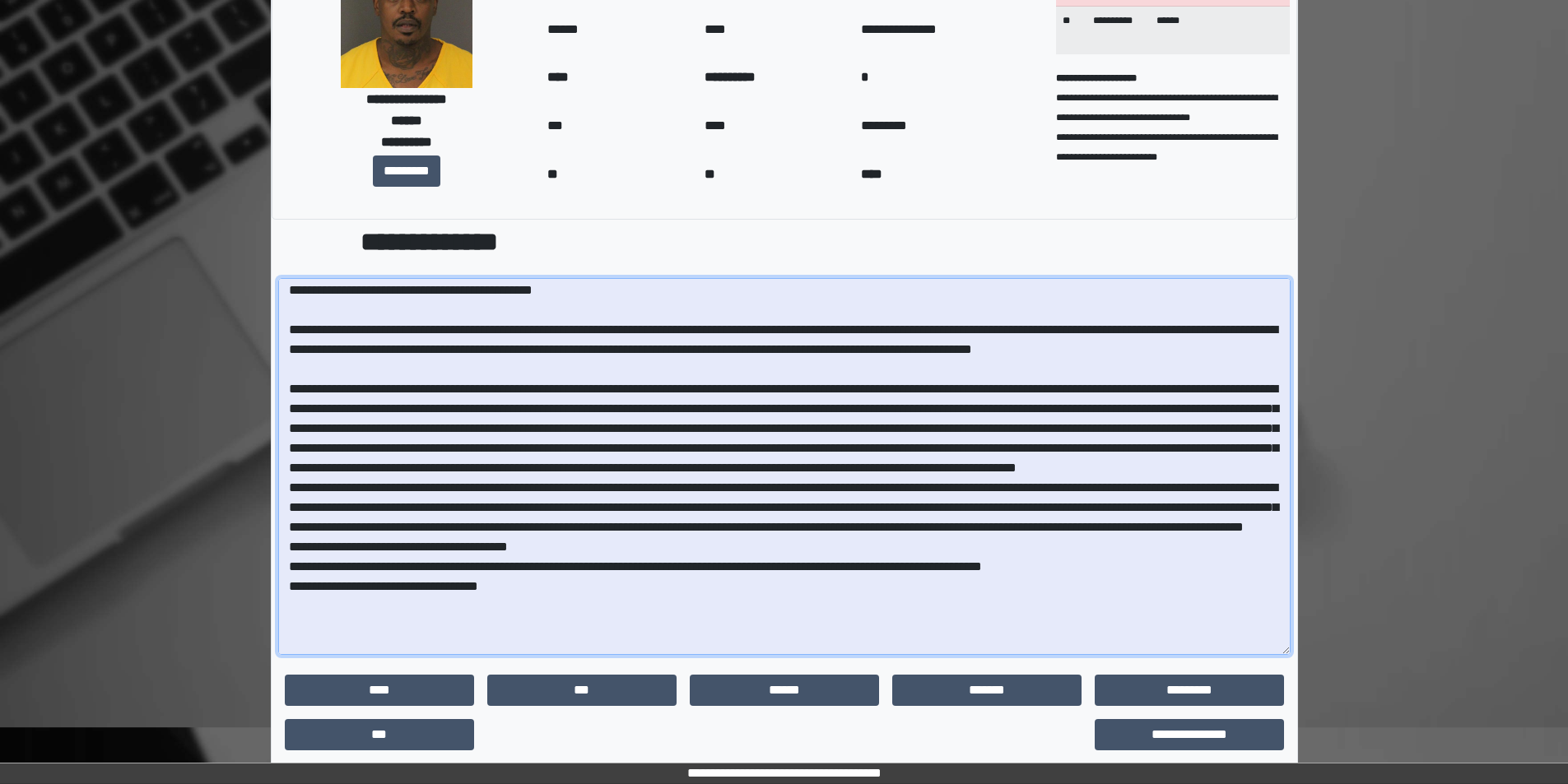 click at bounding box center (784, 466) 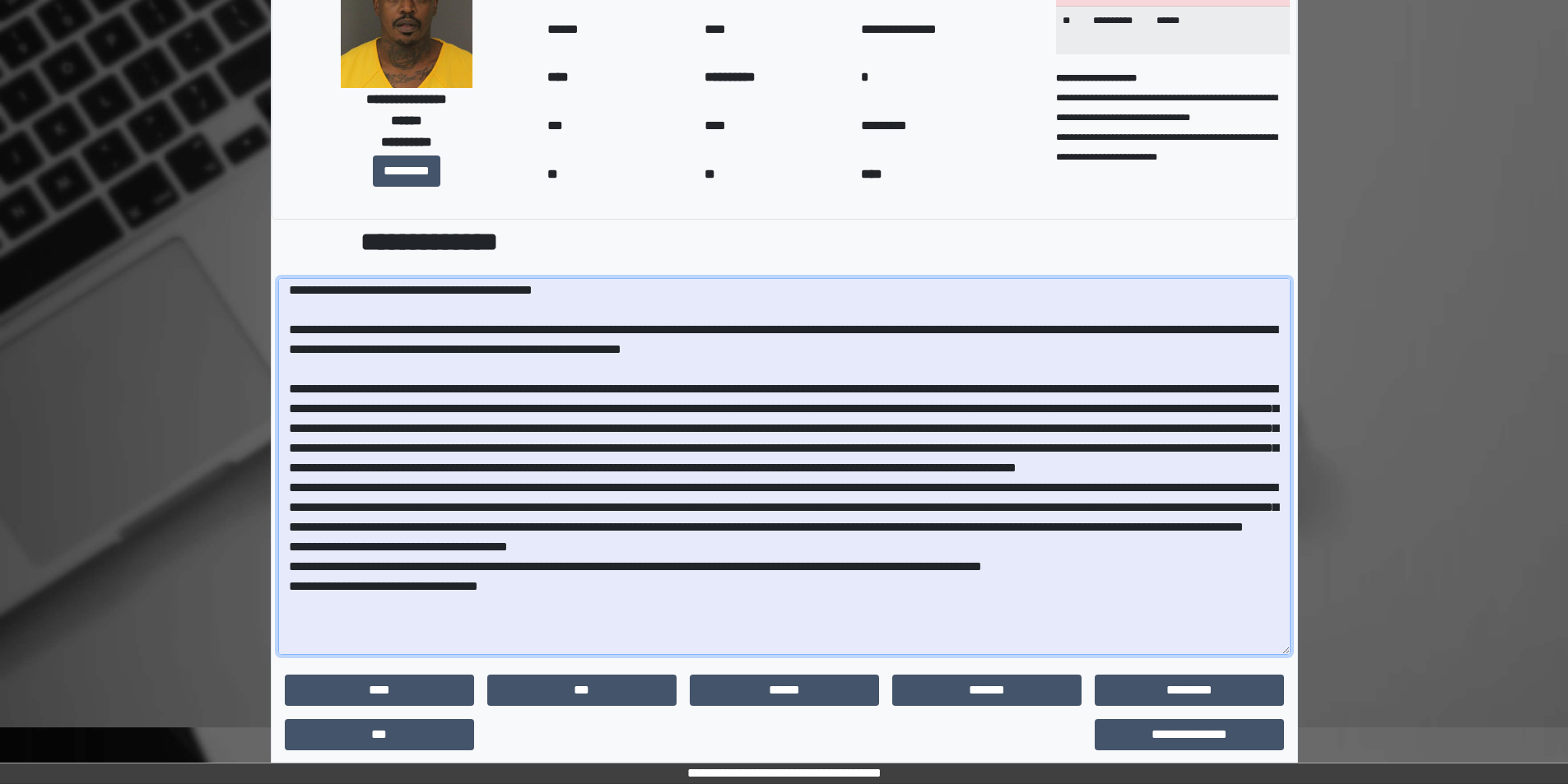 drag, startPoint x: 759, startPoint y: 416, endPoint x: 849, endPoint y: 452, distance: 96.932967 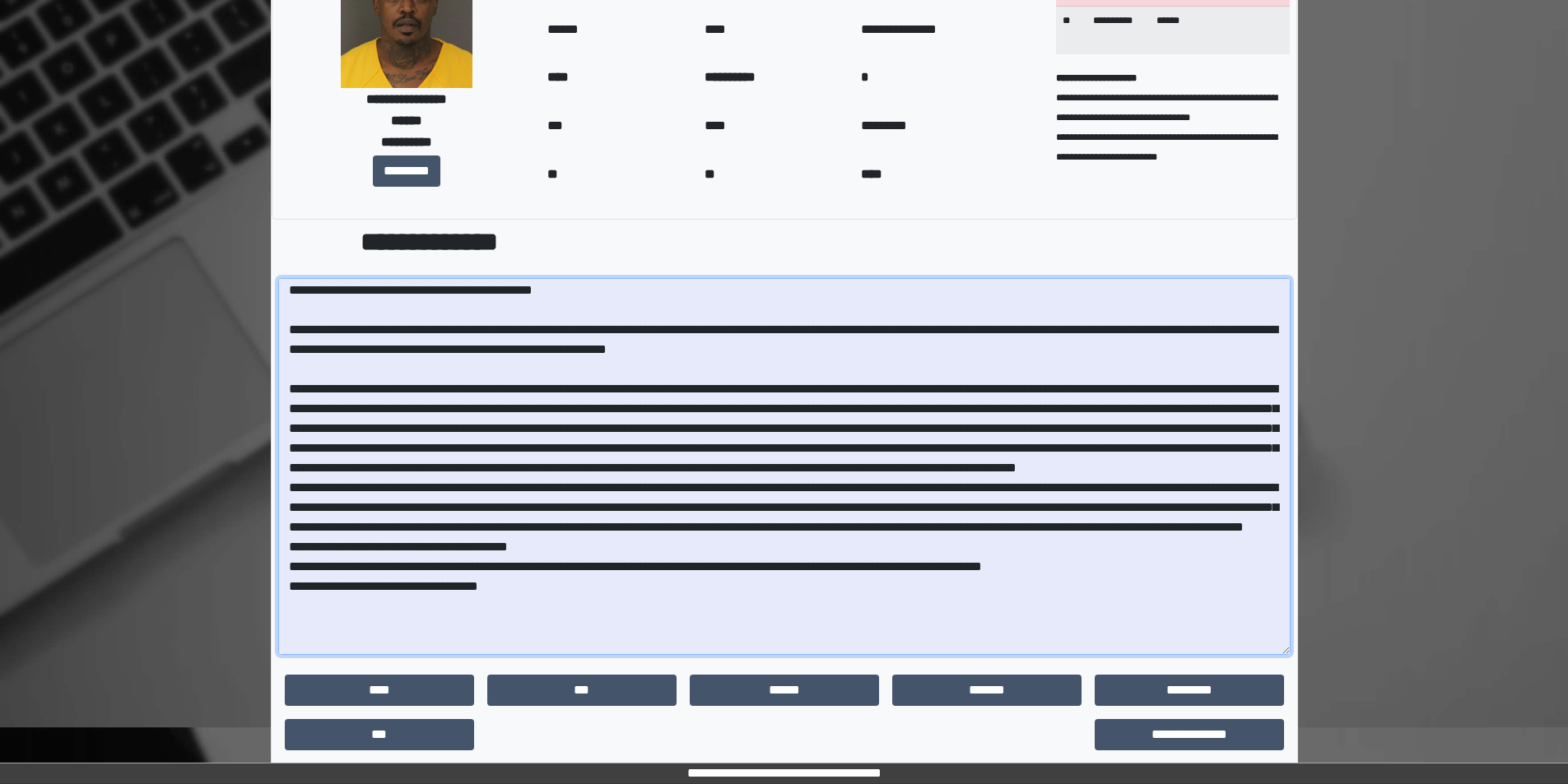 click at bounding box center [784, 466] 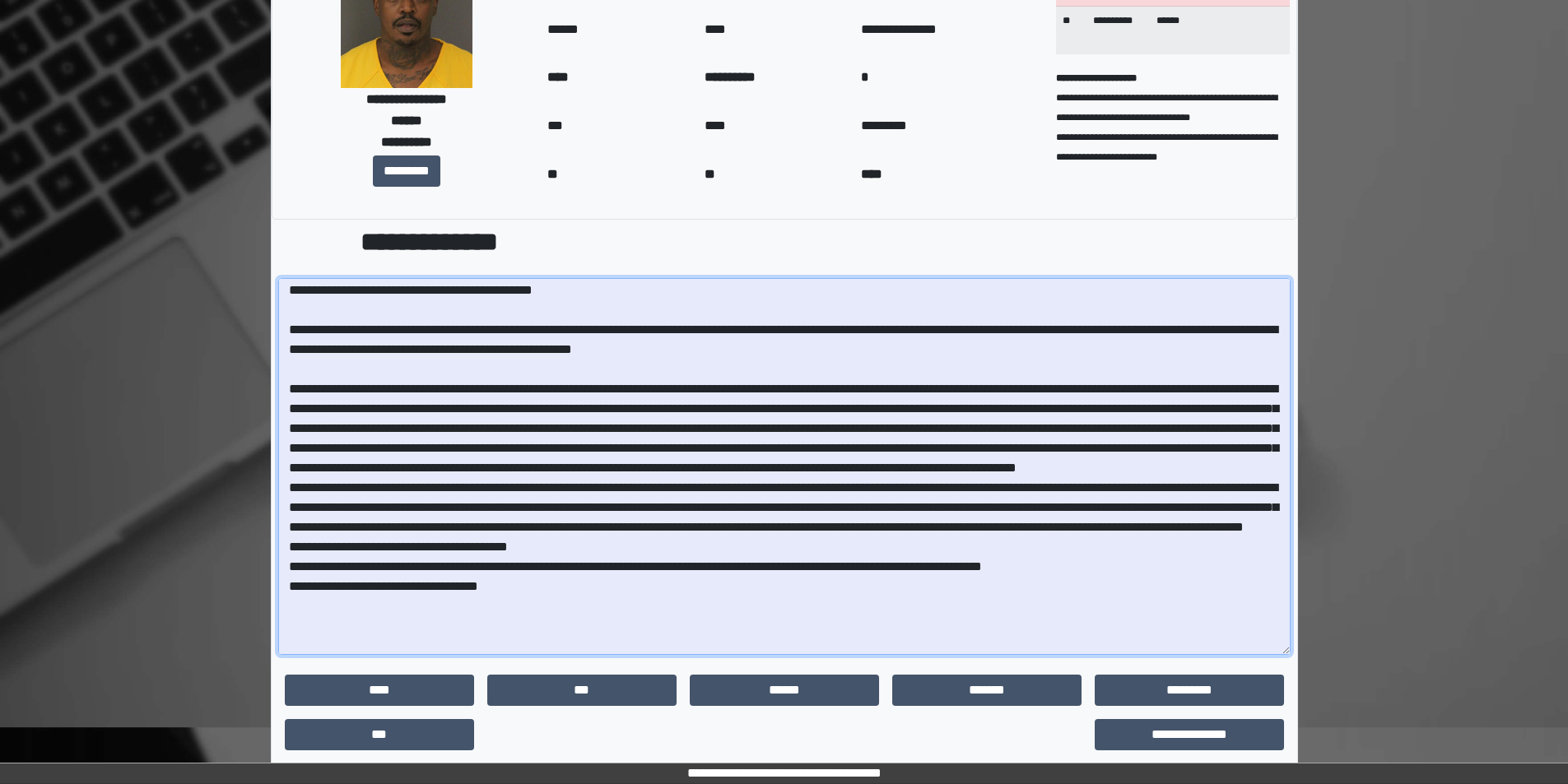 click at bounding box center [784, 466] 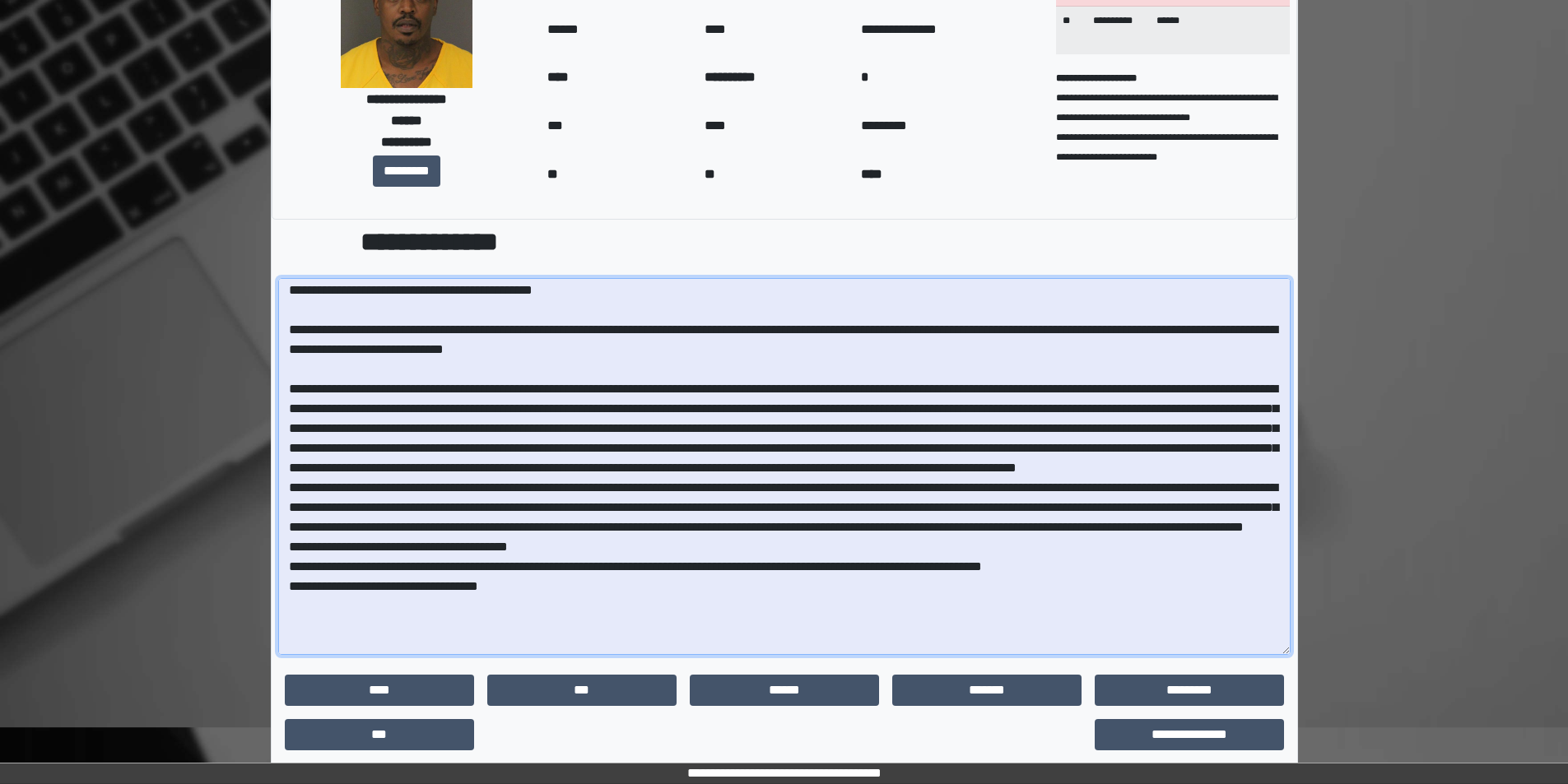 click at bounding box center (784, 466) 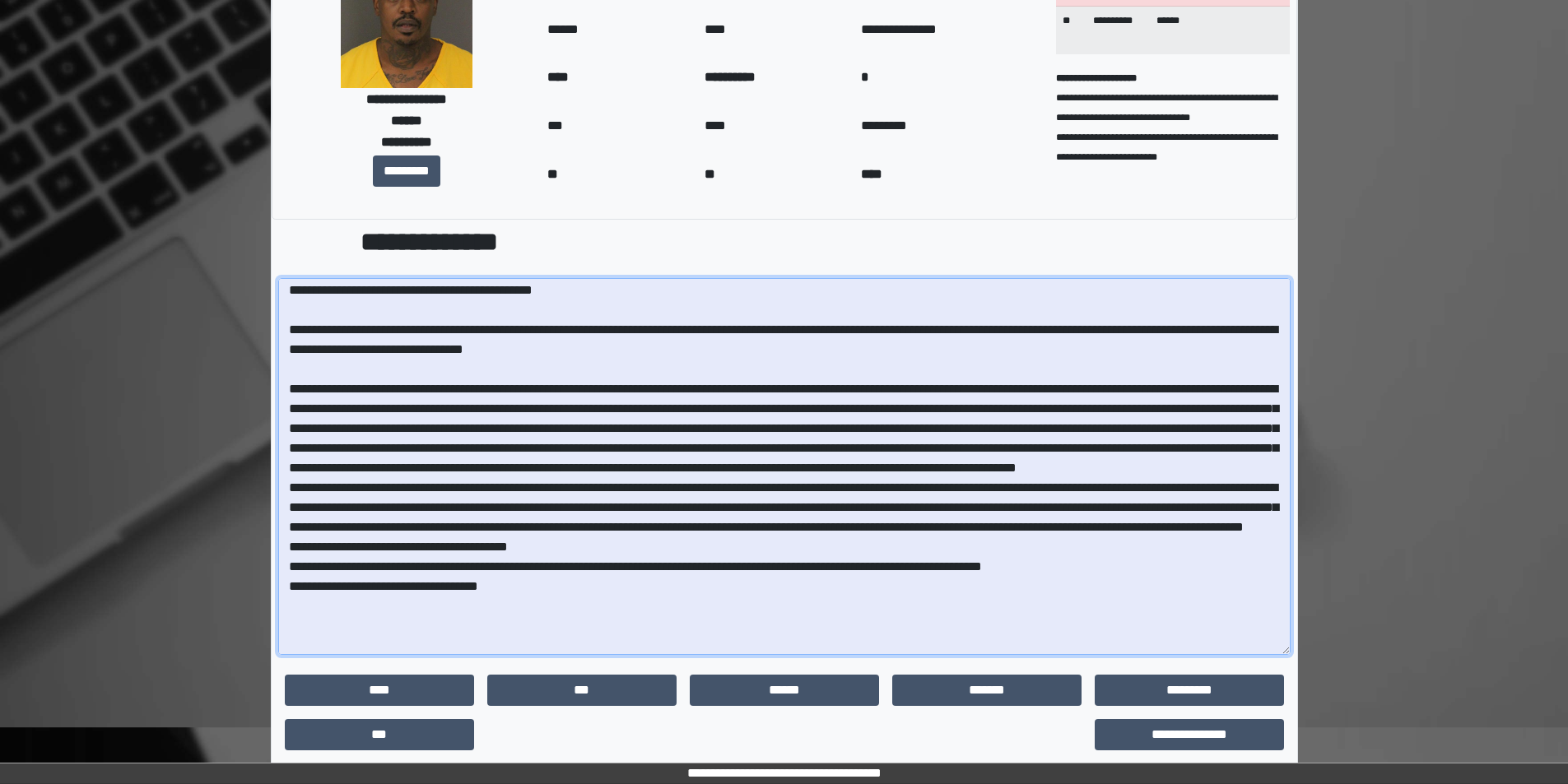 click at bounding box center (784, 466) 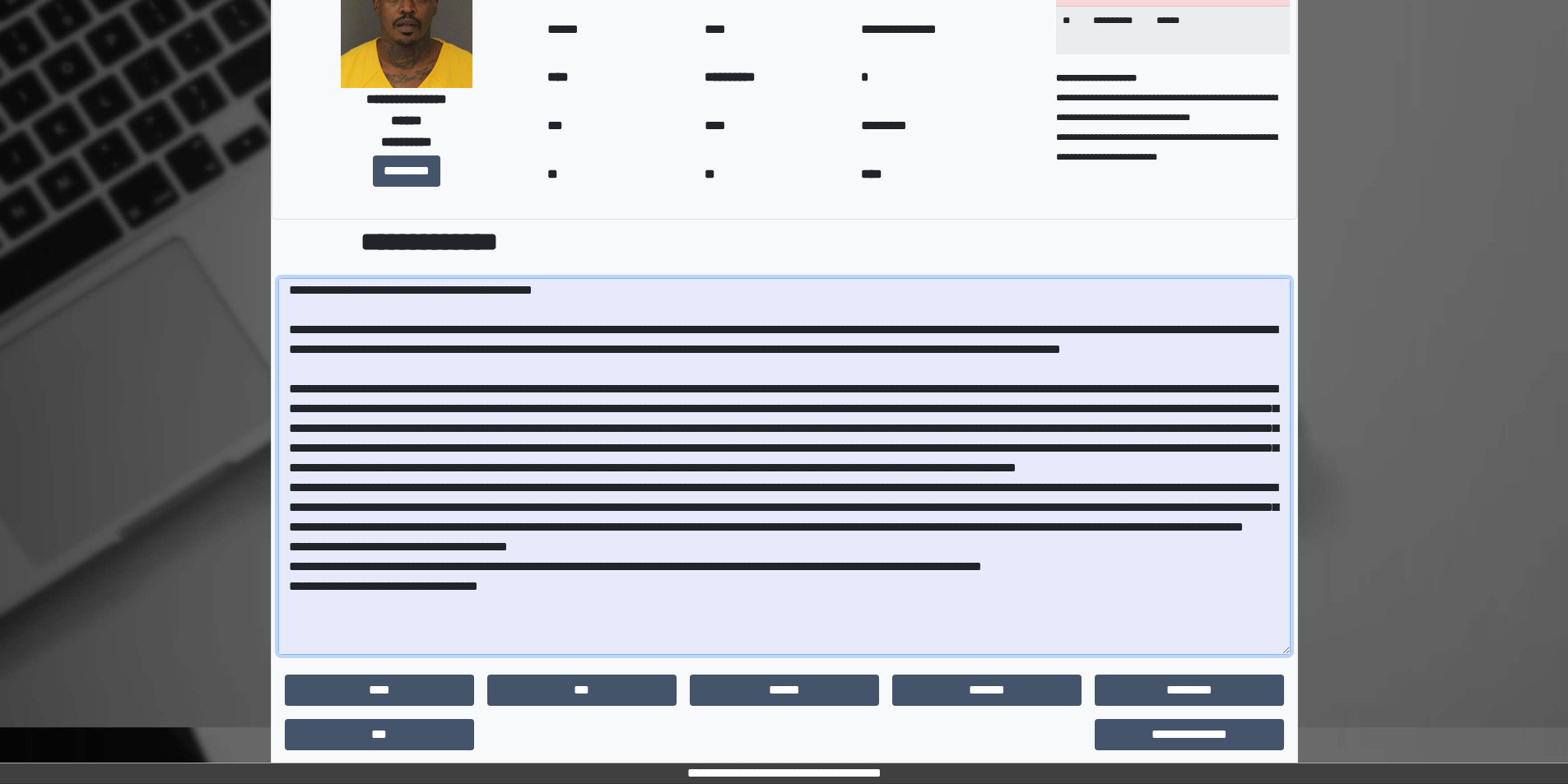 click at bounding box center (784, 466) 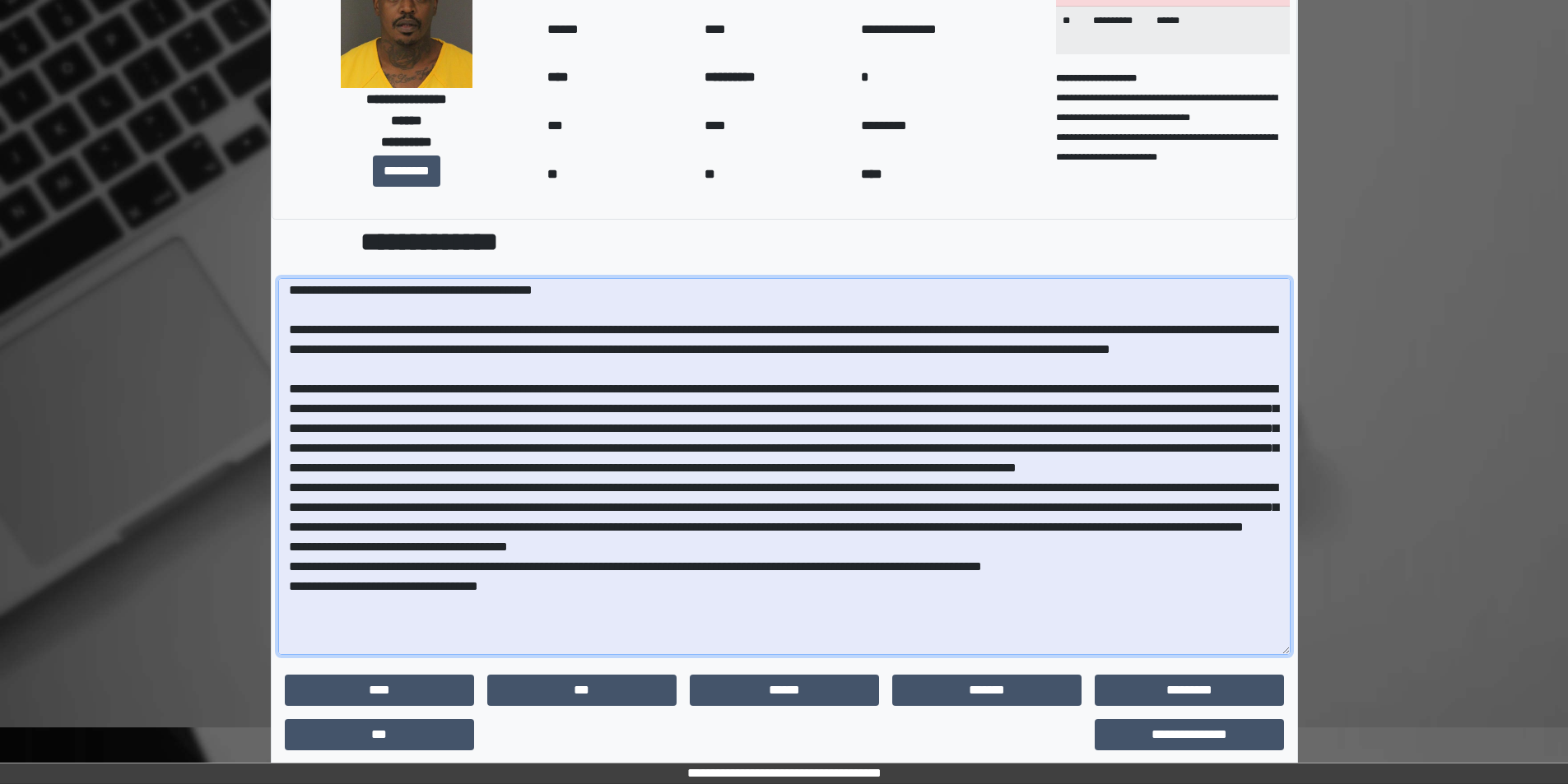 drag, startPoint x: 373, startPoint y: 440, endPoint x: 367, endPoint y: 429, distance: 12.529964 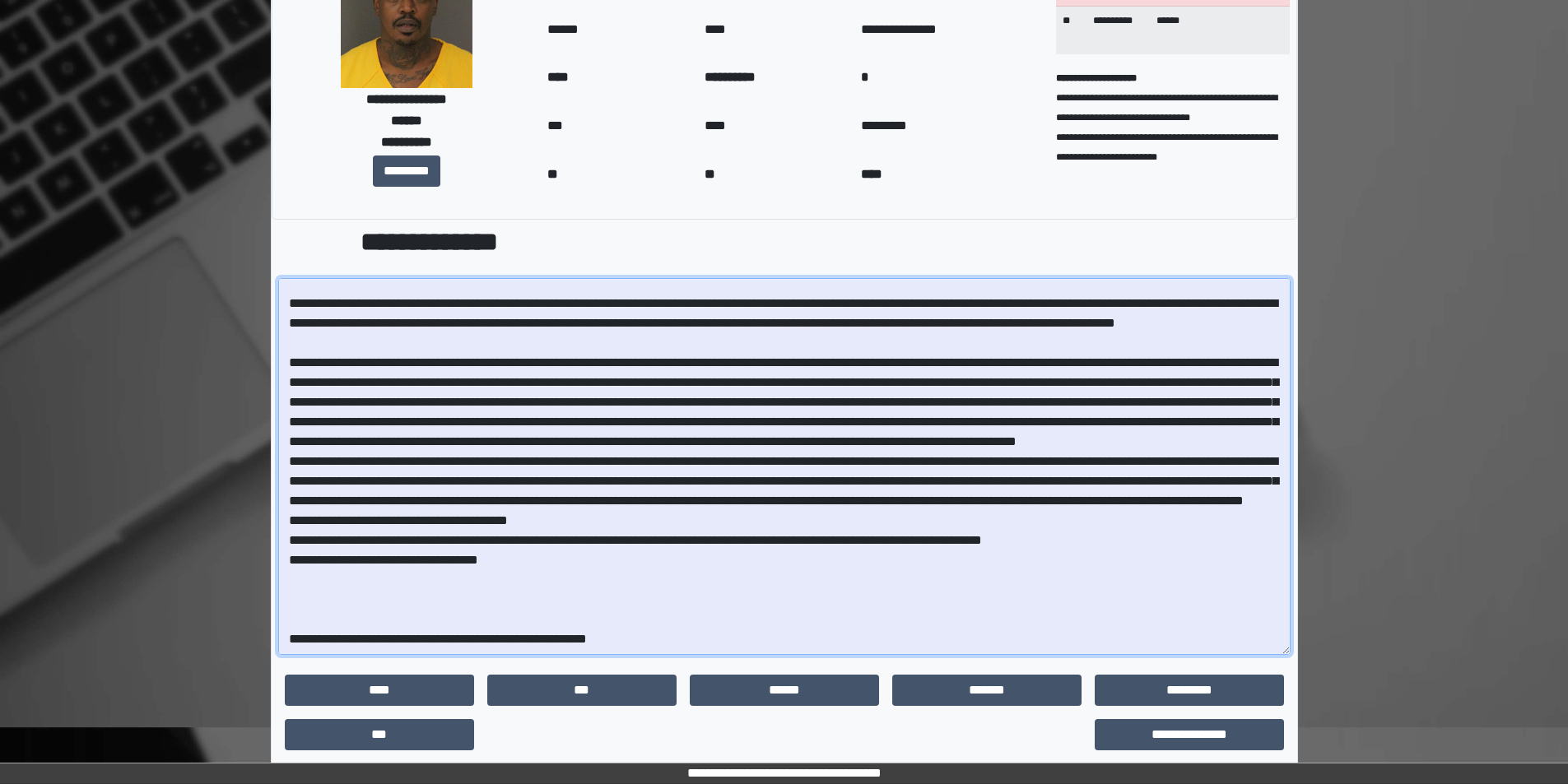 scroll, scrollTop: 977, scrollLeft: 0, axis: vertical 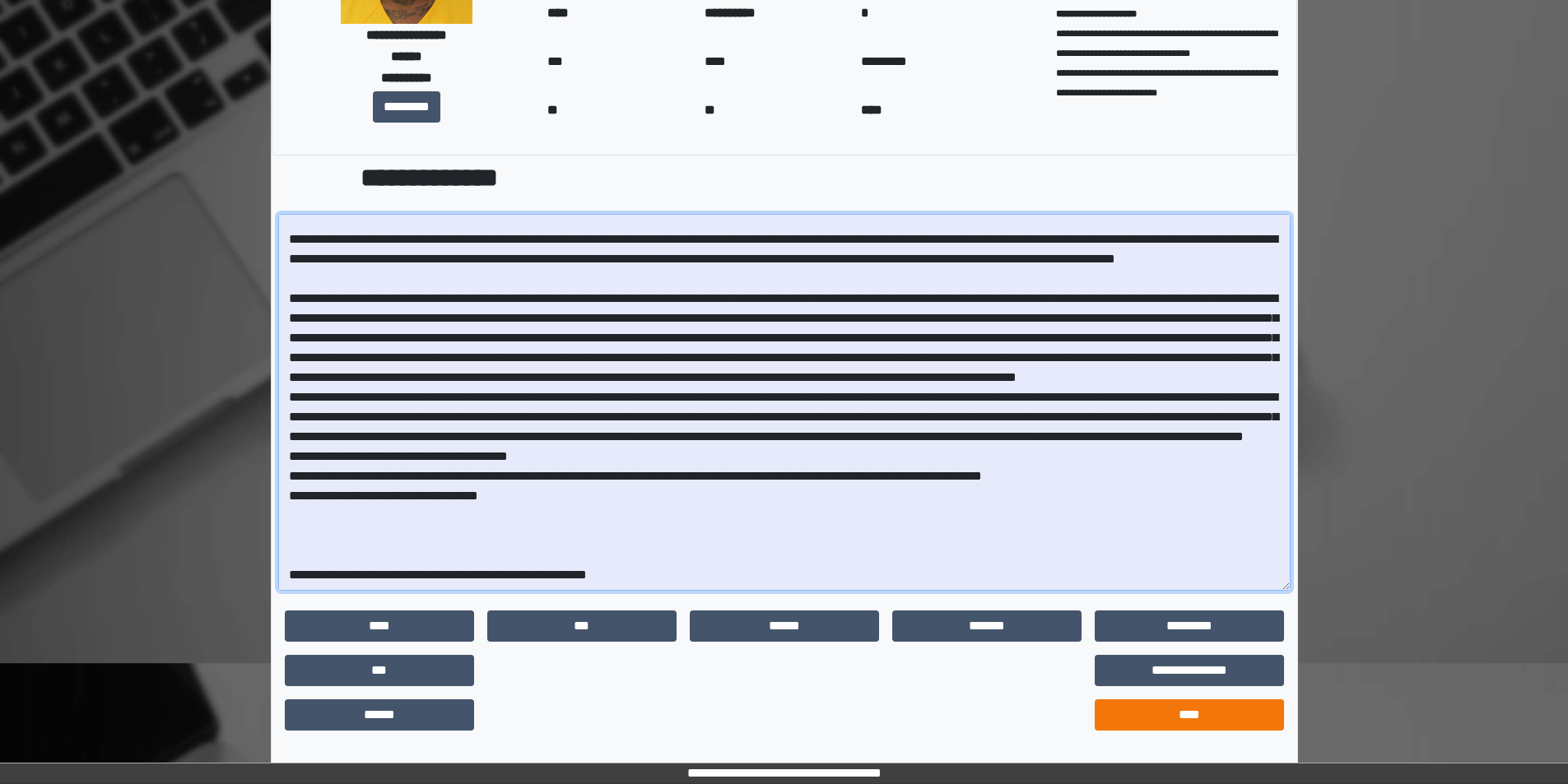 type on "**********" 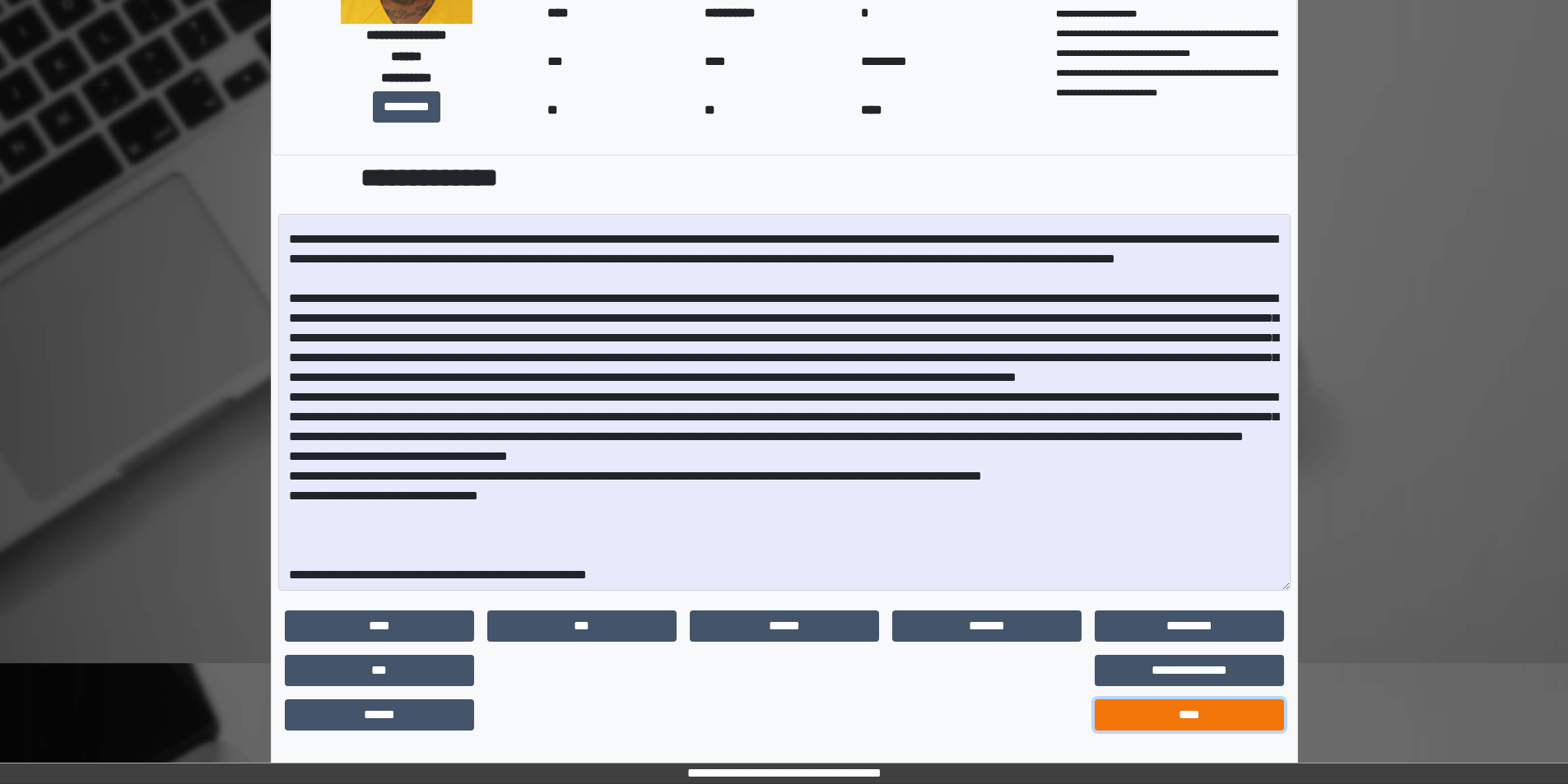 click on "****" at bounding box center [1189, 715] 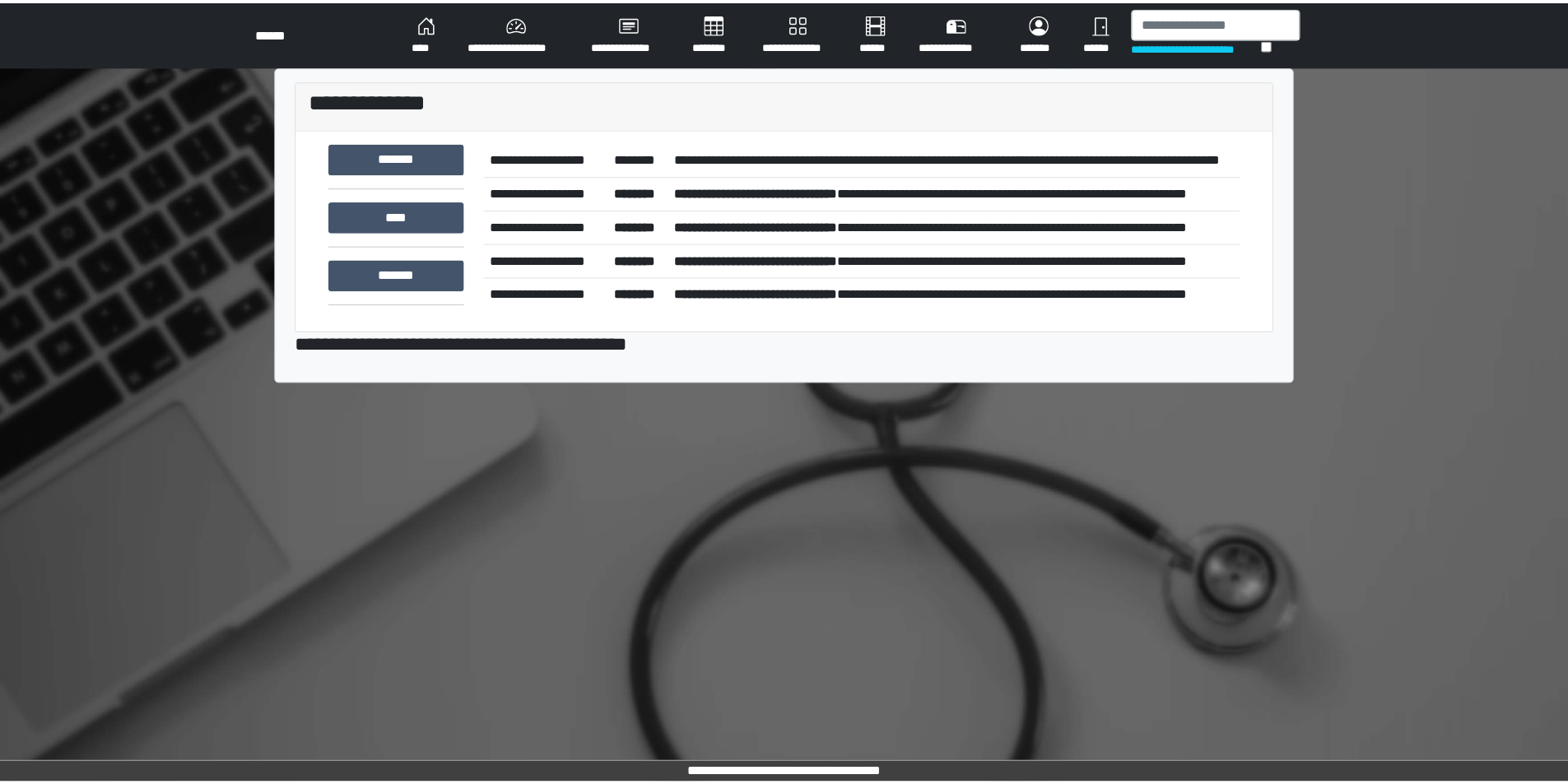scroll, scrollTop: 0, scrollLeft: 0, axis: both 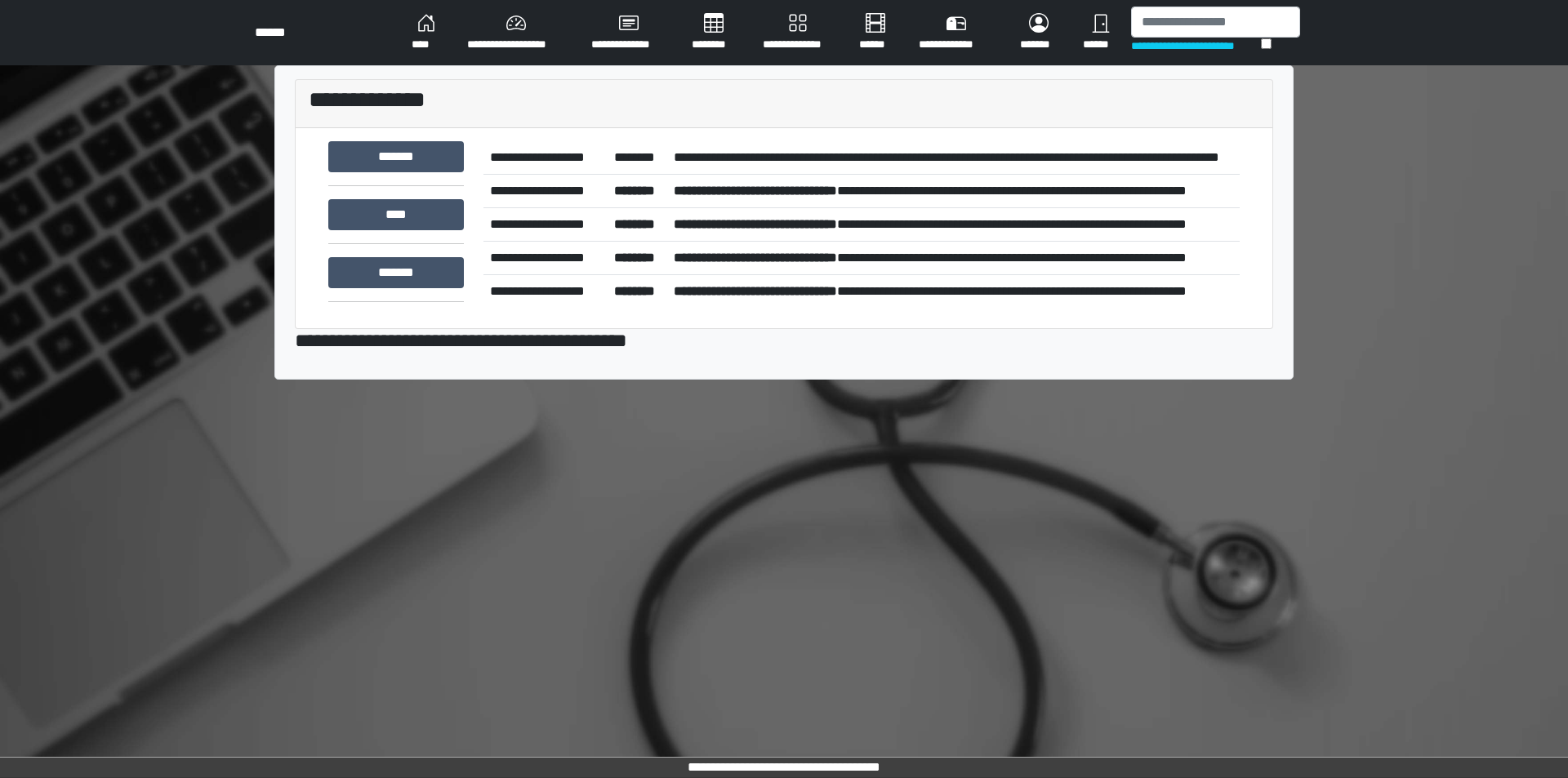 click on "**********" at bounding box center (953, 158) 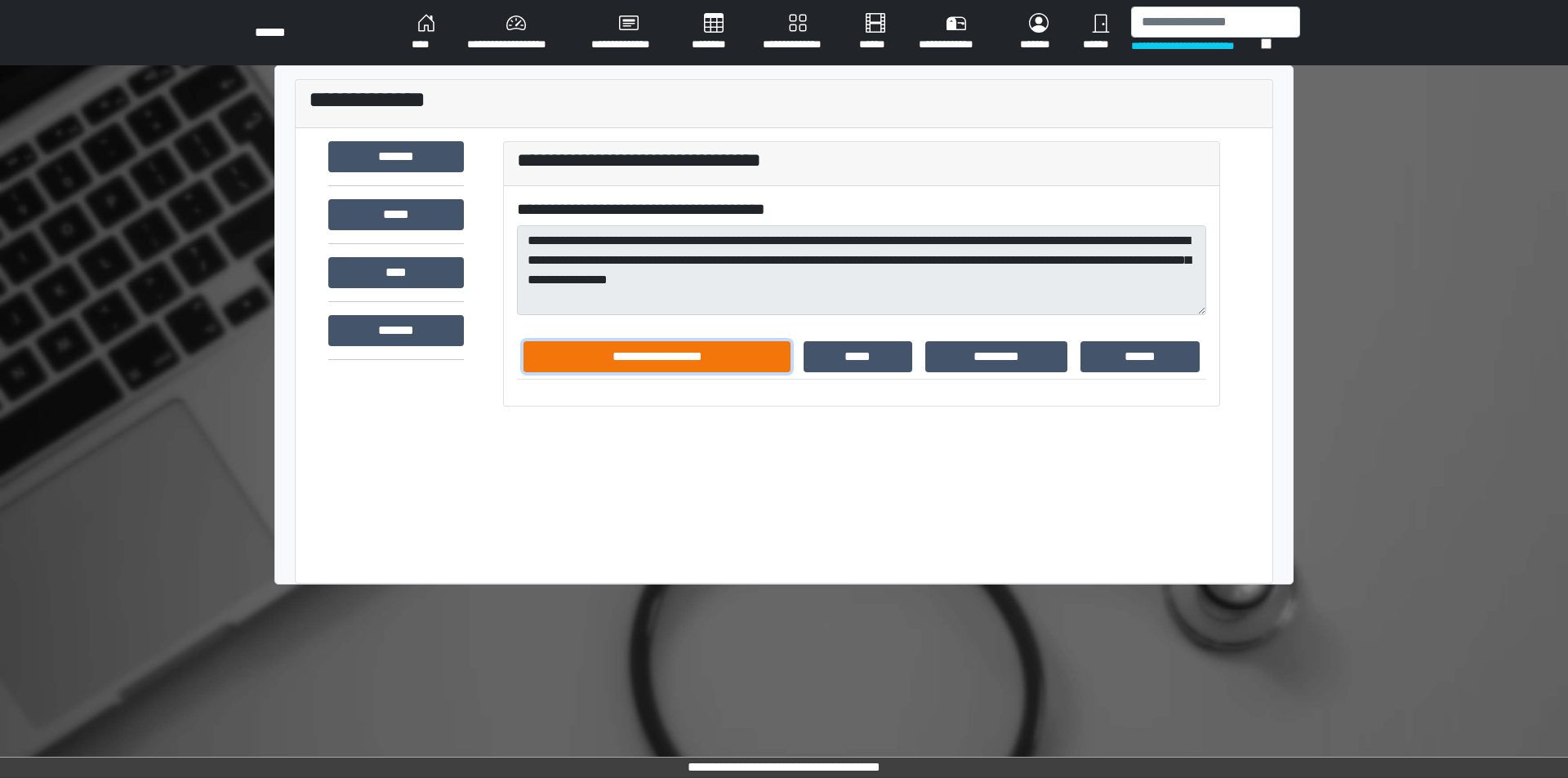 click on "**********" at bounding box center (657, 357) 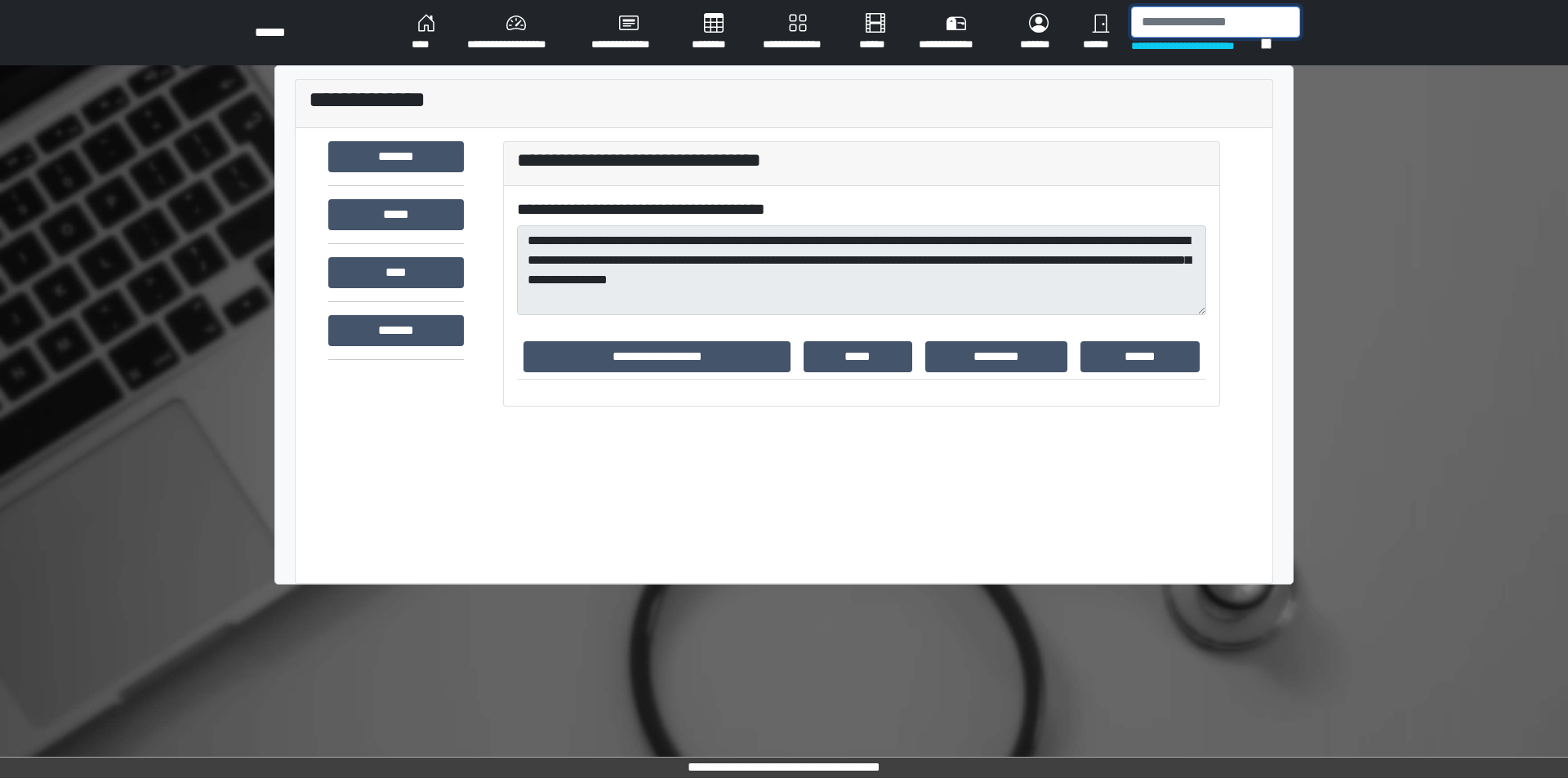 click at bounding box center [1215, 22] 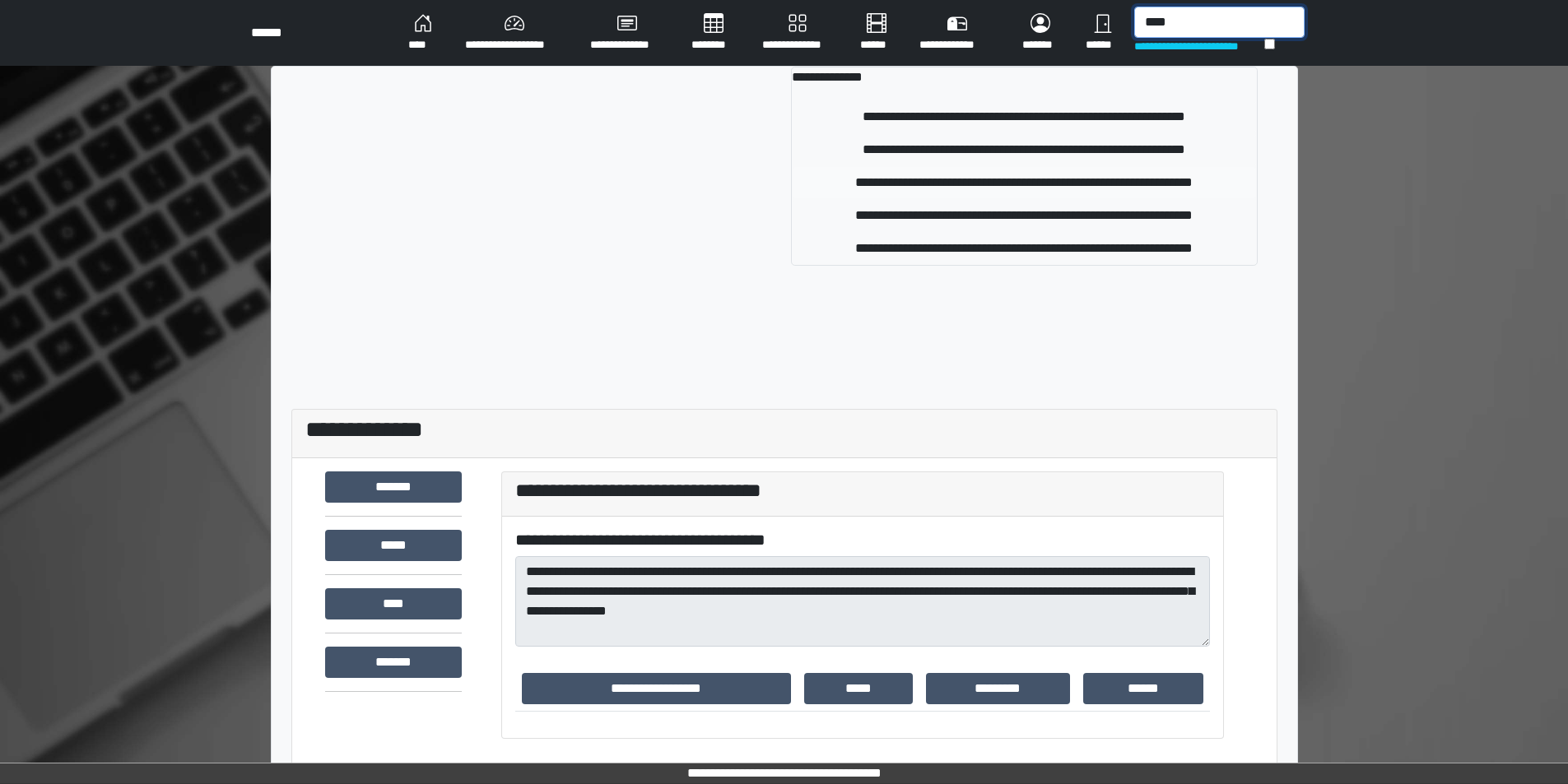 type on "****" 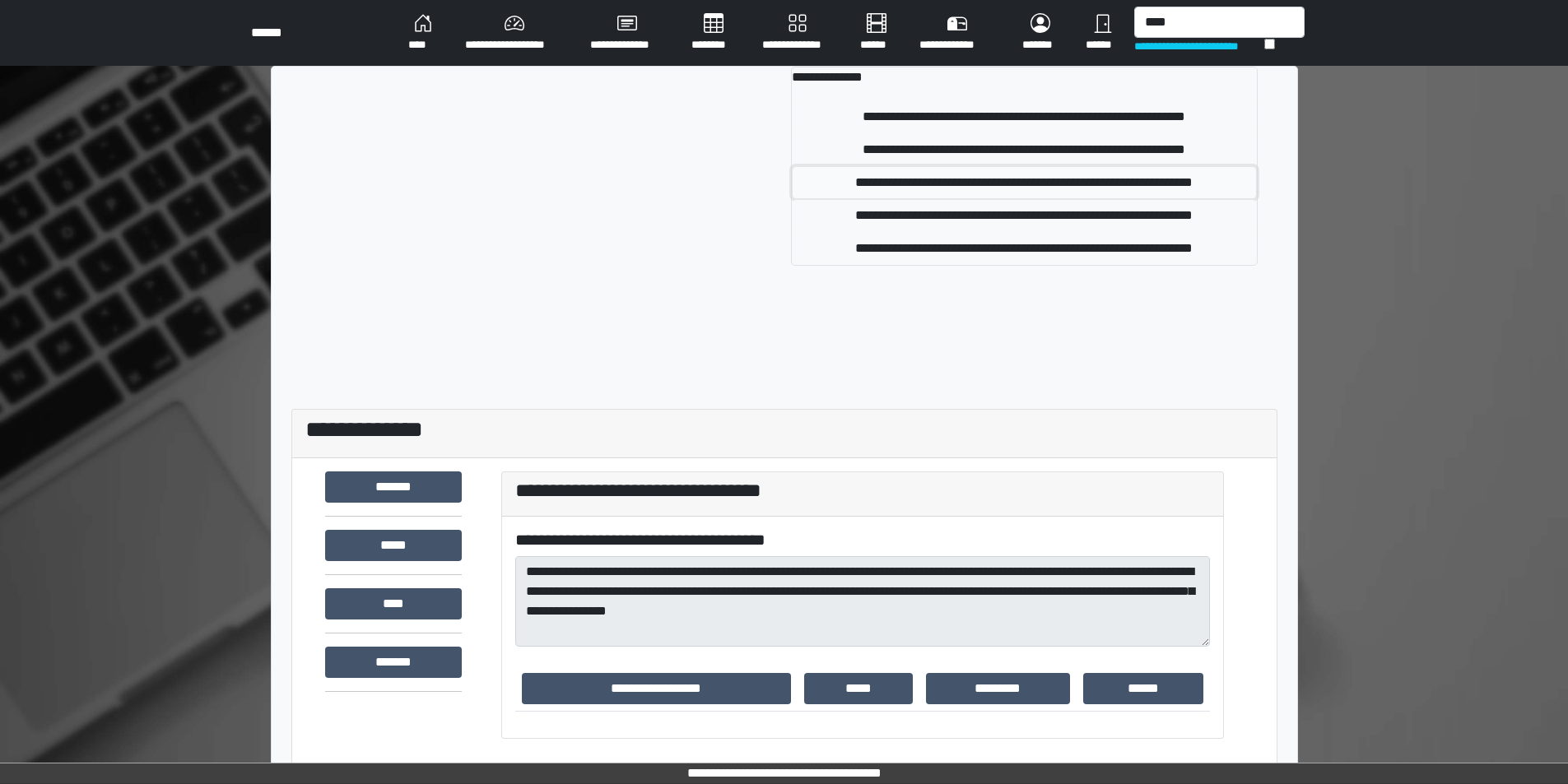 click on "**********" at bounding box center [1024, 183] 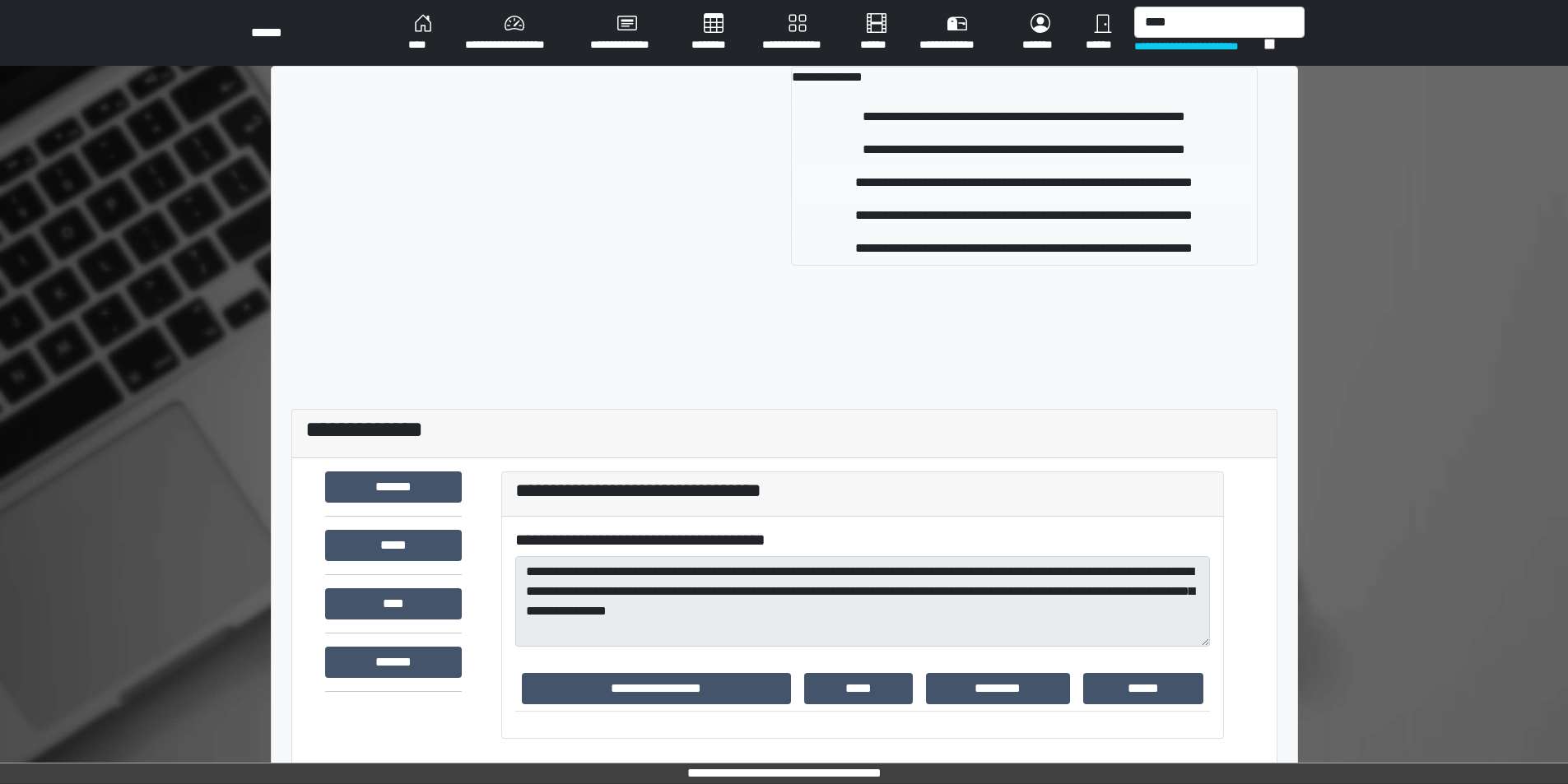 type 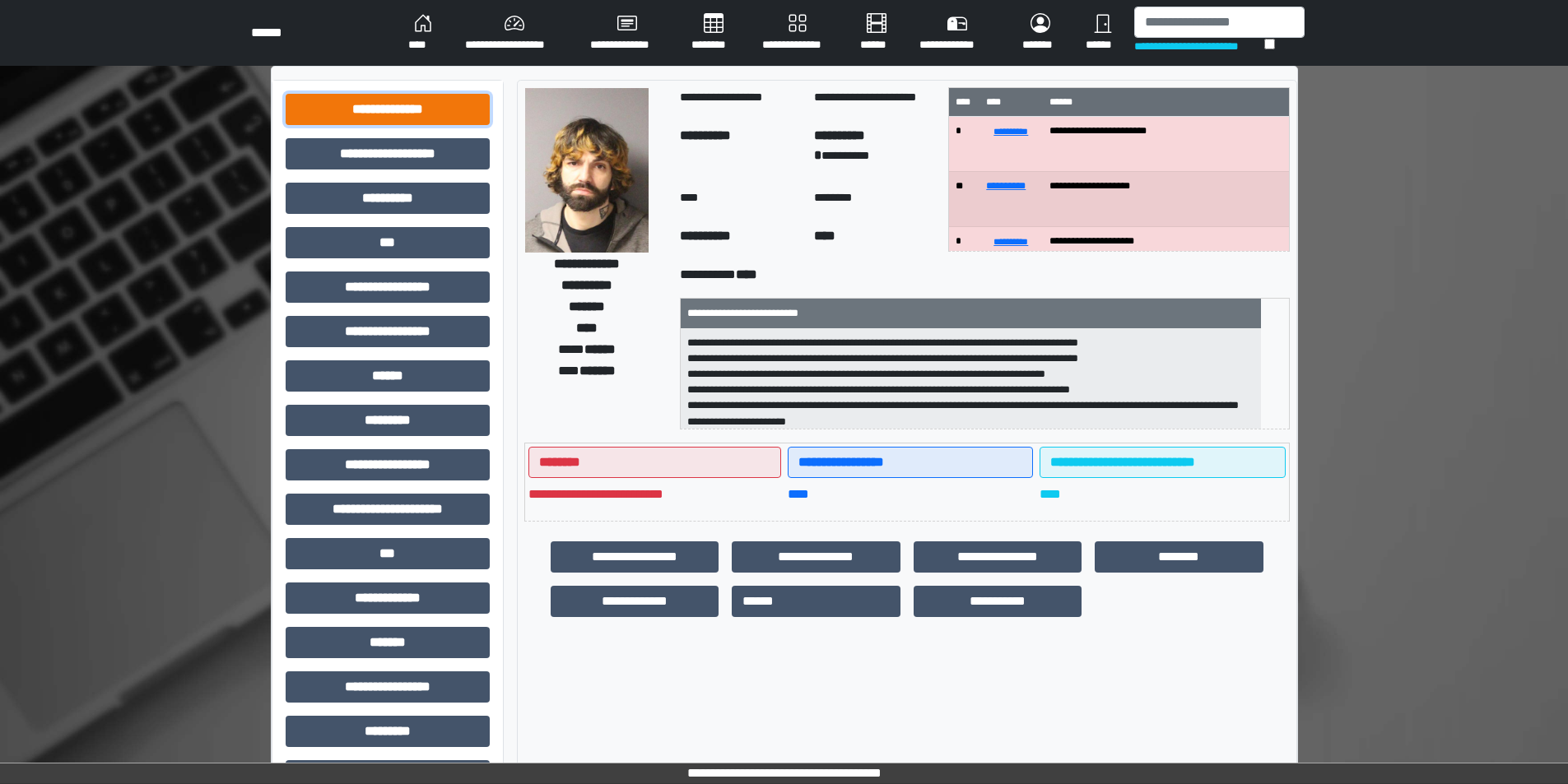 click on "**********" at bounding box center (388, 109) 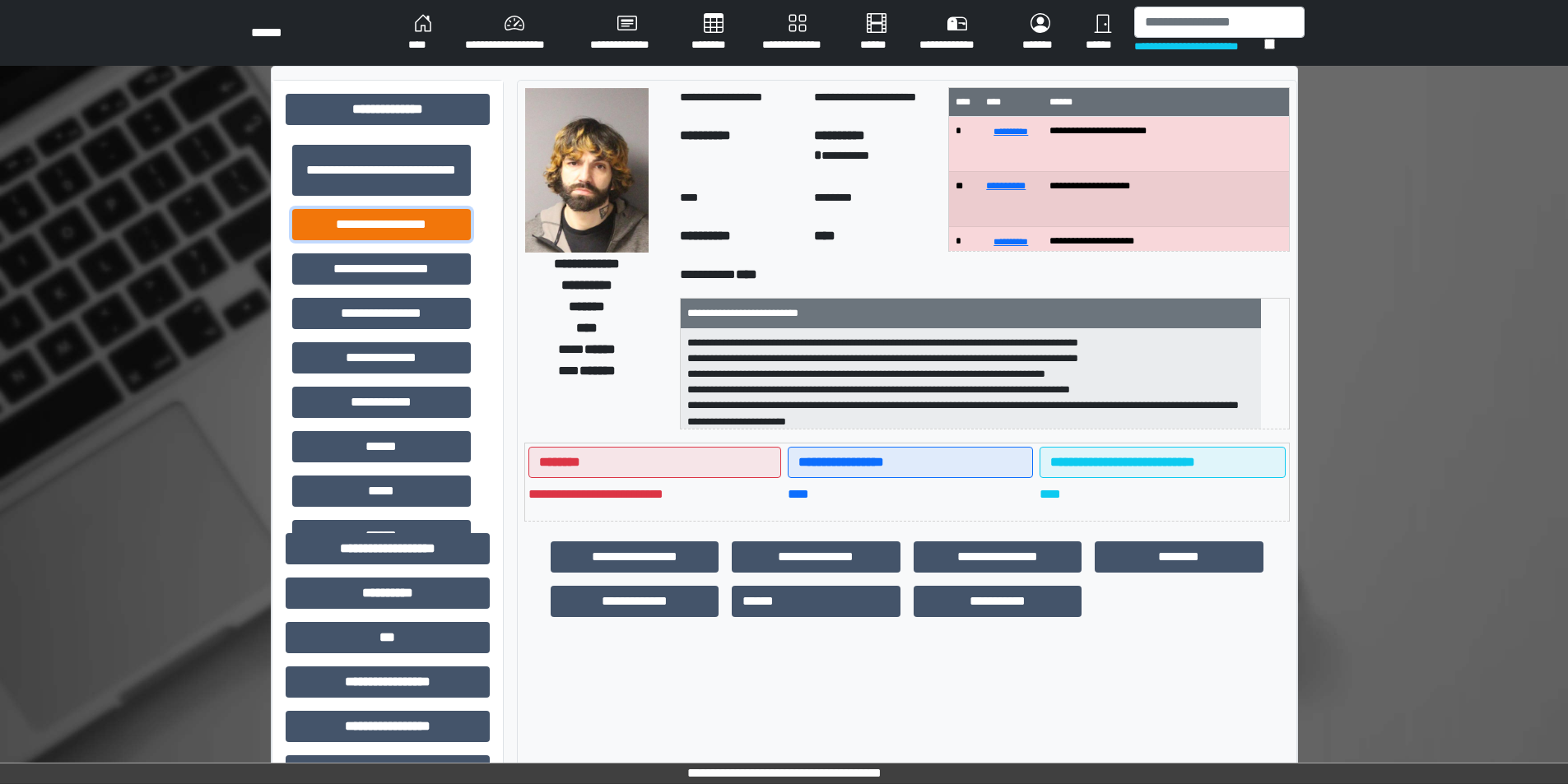 click on "**********" at bounding box center (381, 225) 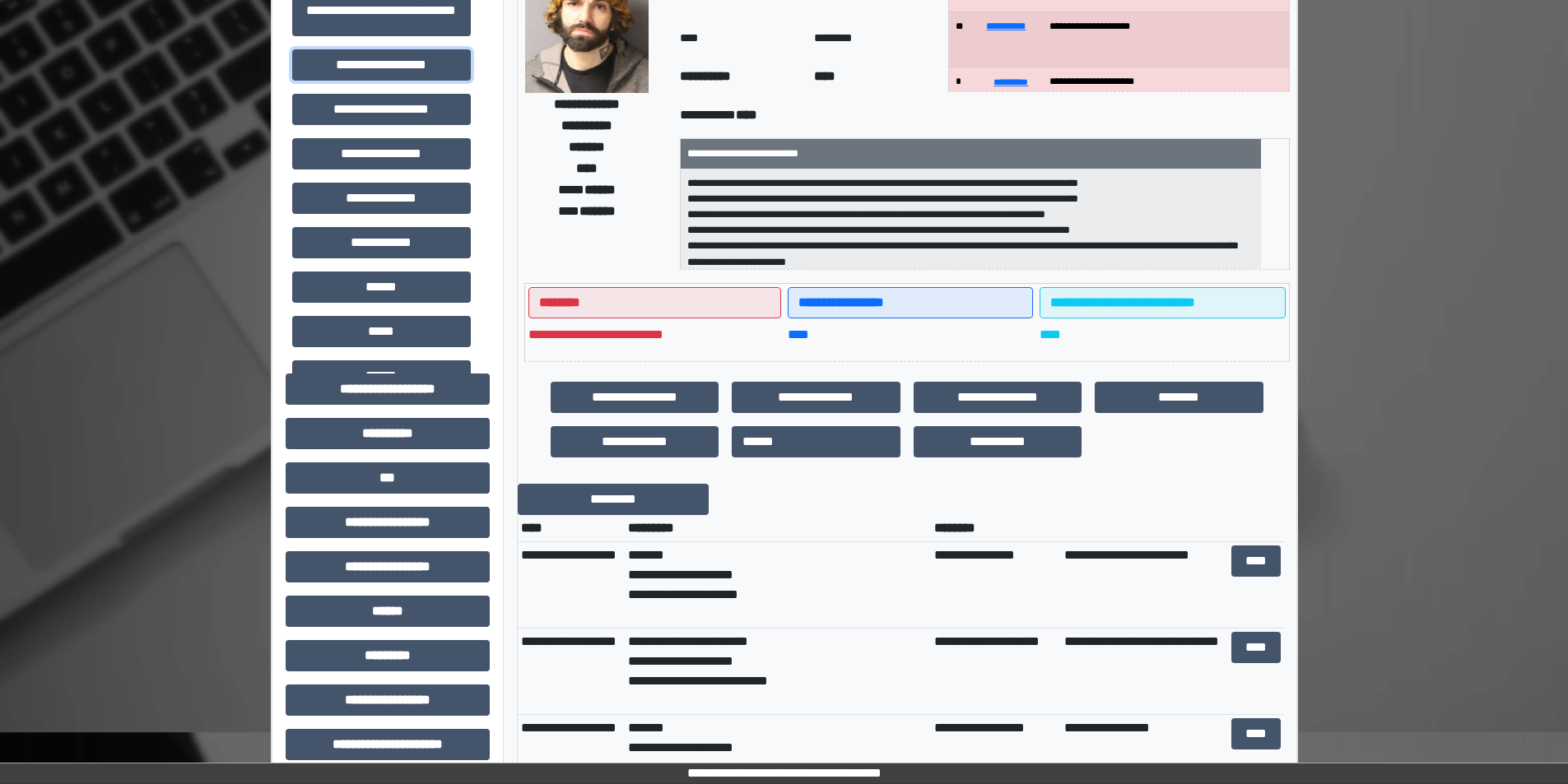 scroll, scrollTop: 165, scrollLeft: 0, axis: vertical 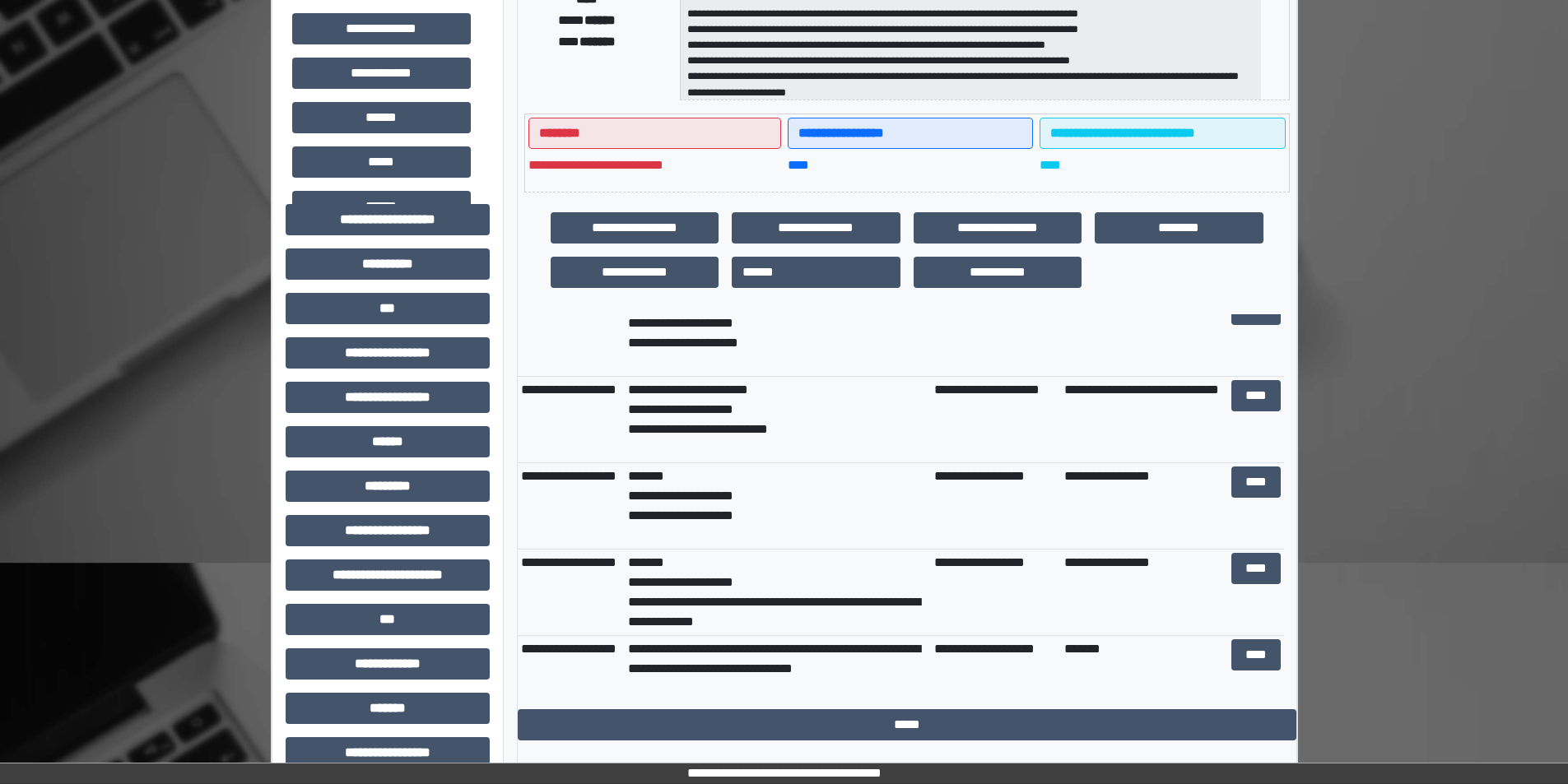 click on "**********" at bounding box center [778, 420] 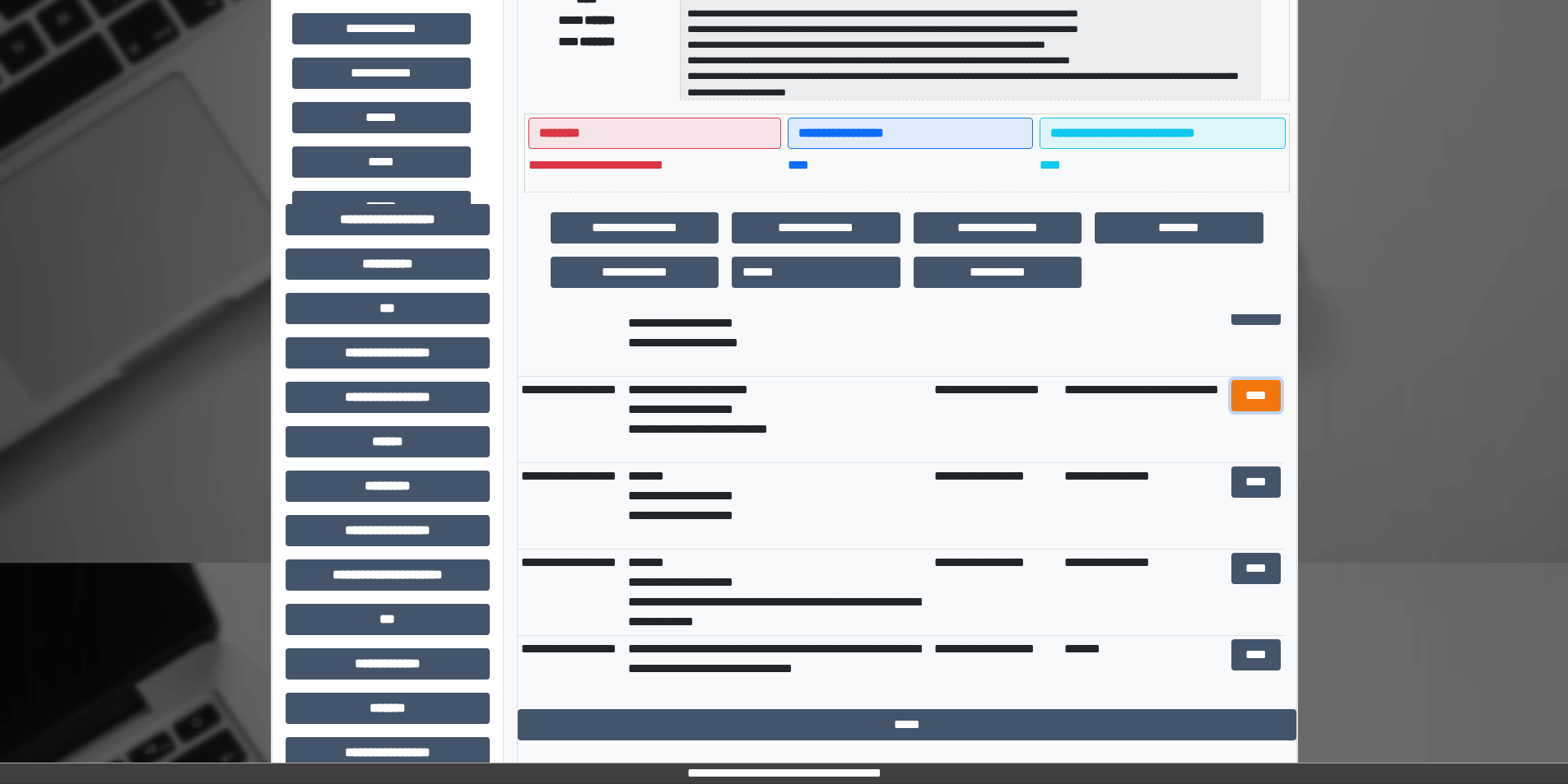 click on "****" at bounding box center [1256, 396] 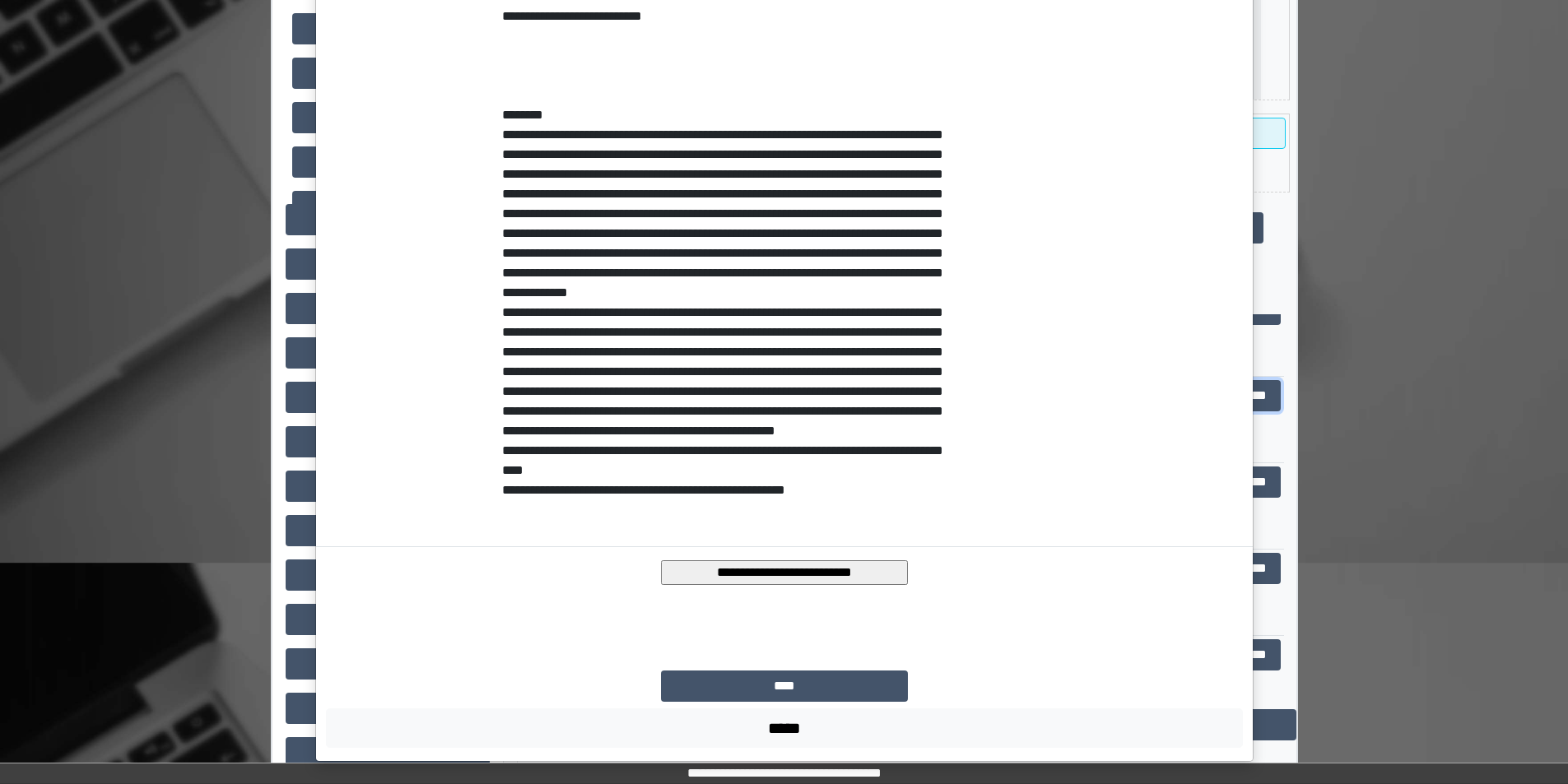 scroll, scrollTop: 354, scrollLeft: 0, axis: vertical 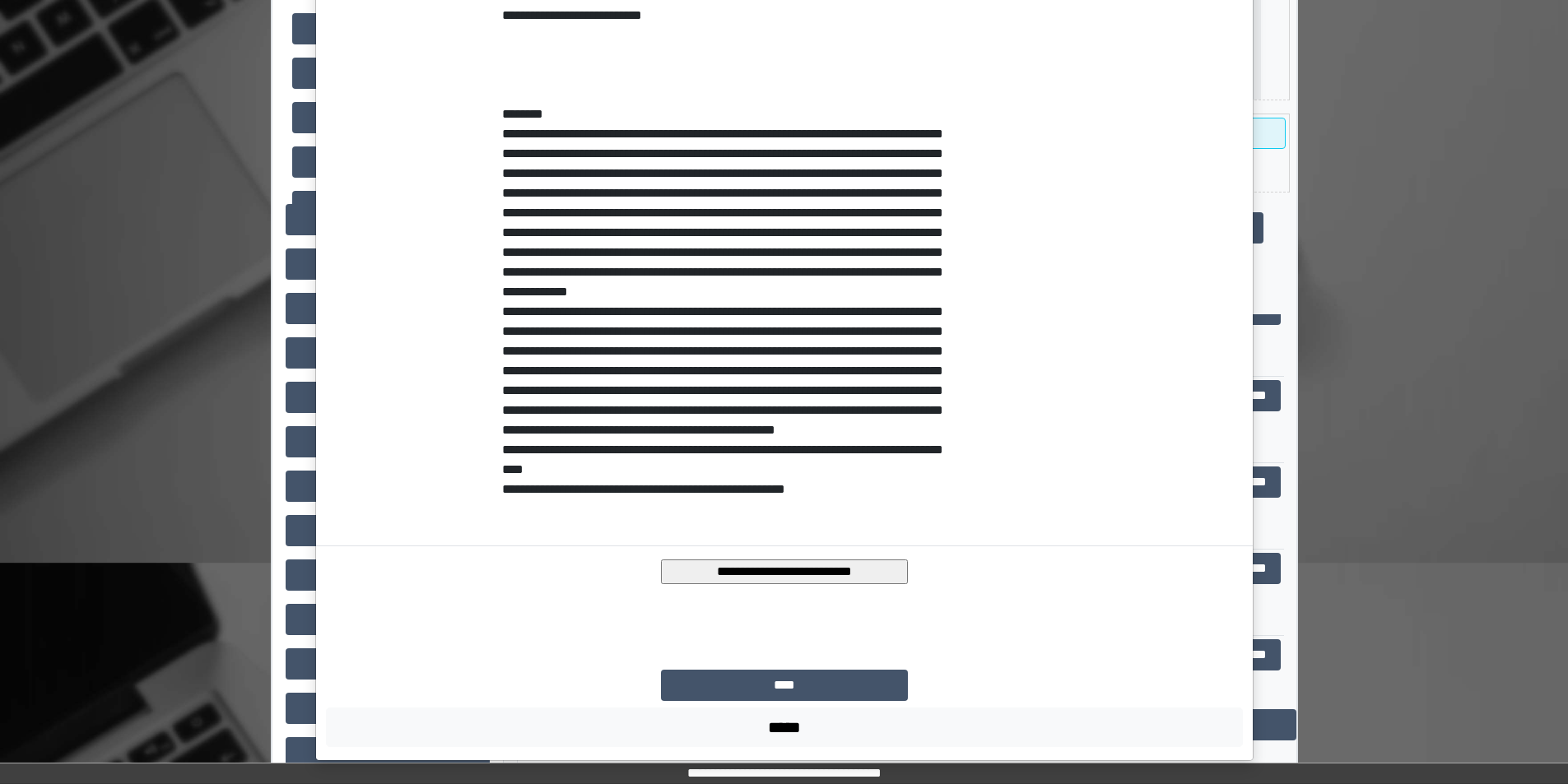 click on "**********" at bounding box center (784, 572) 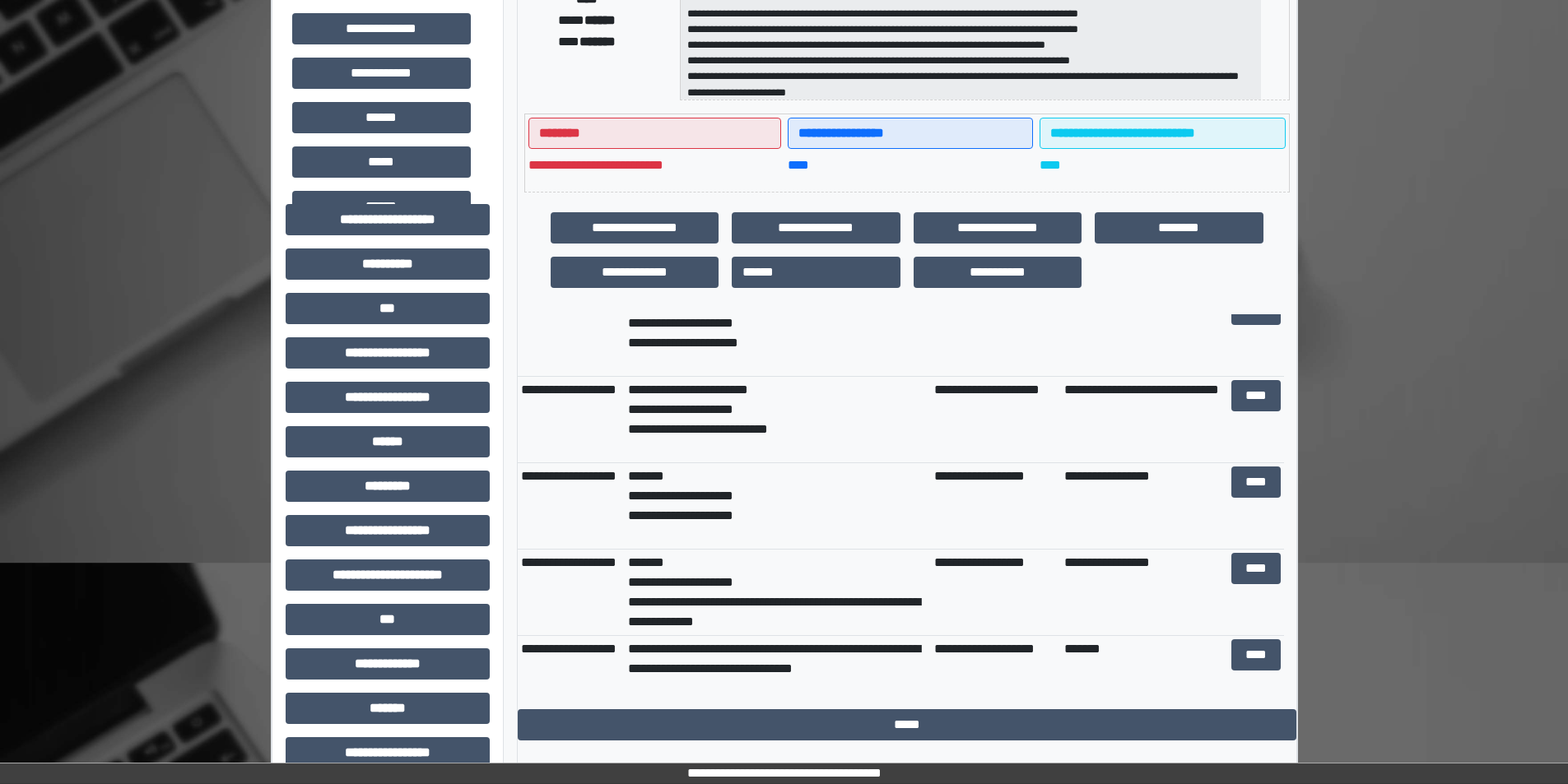 scroll, scrollTop: 0, scrollLeft: 0, axis: both 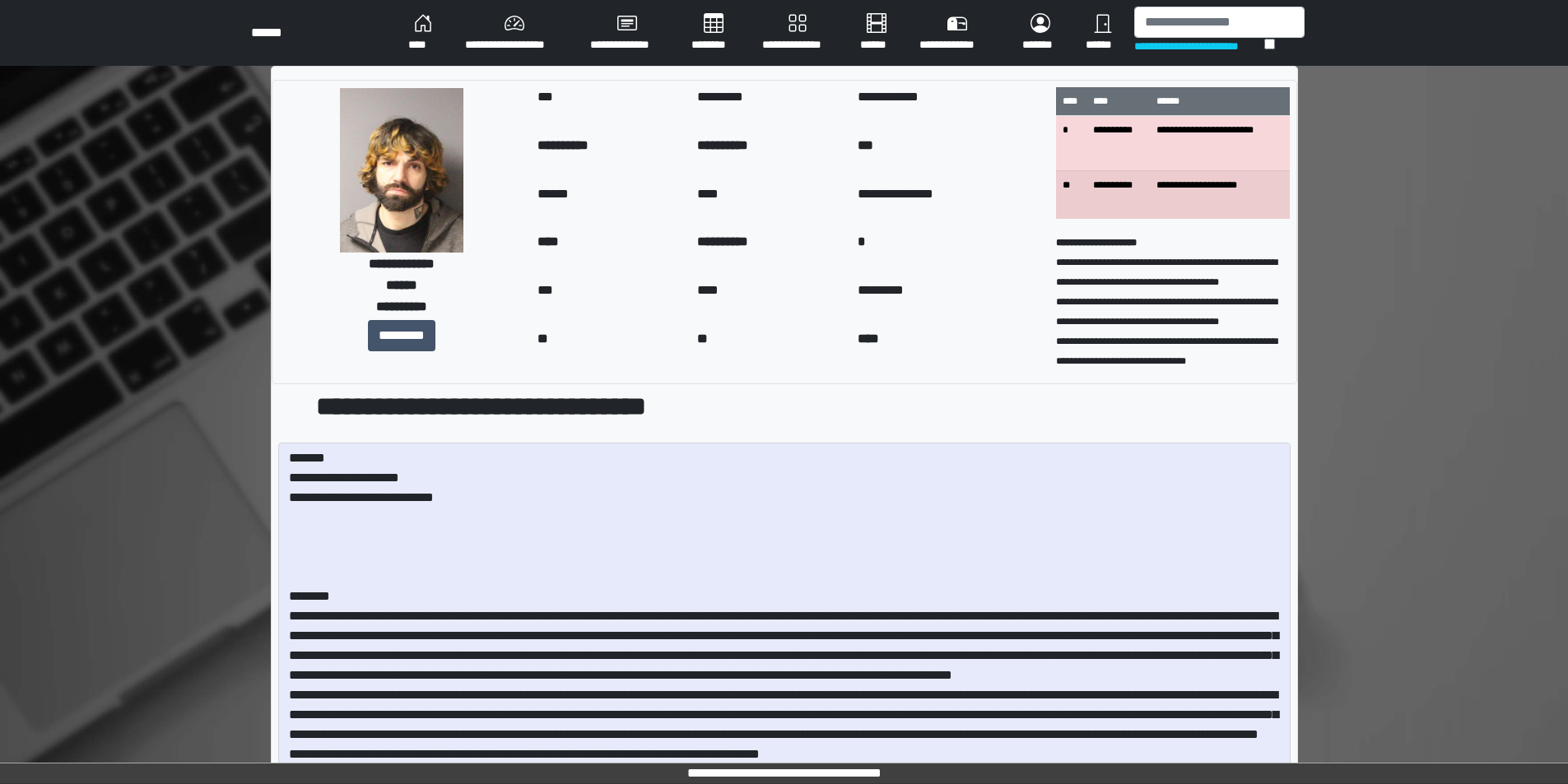 drag, startPoint x: 1294, startPoint y: 524, endPoint x: 1194, endPoint y: 816, distance: 308.64867 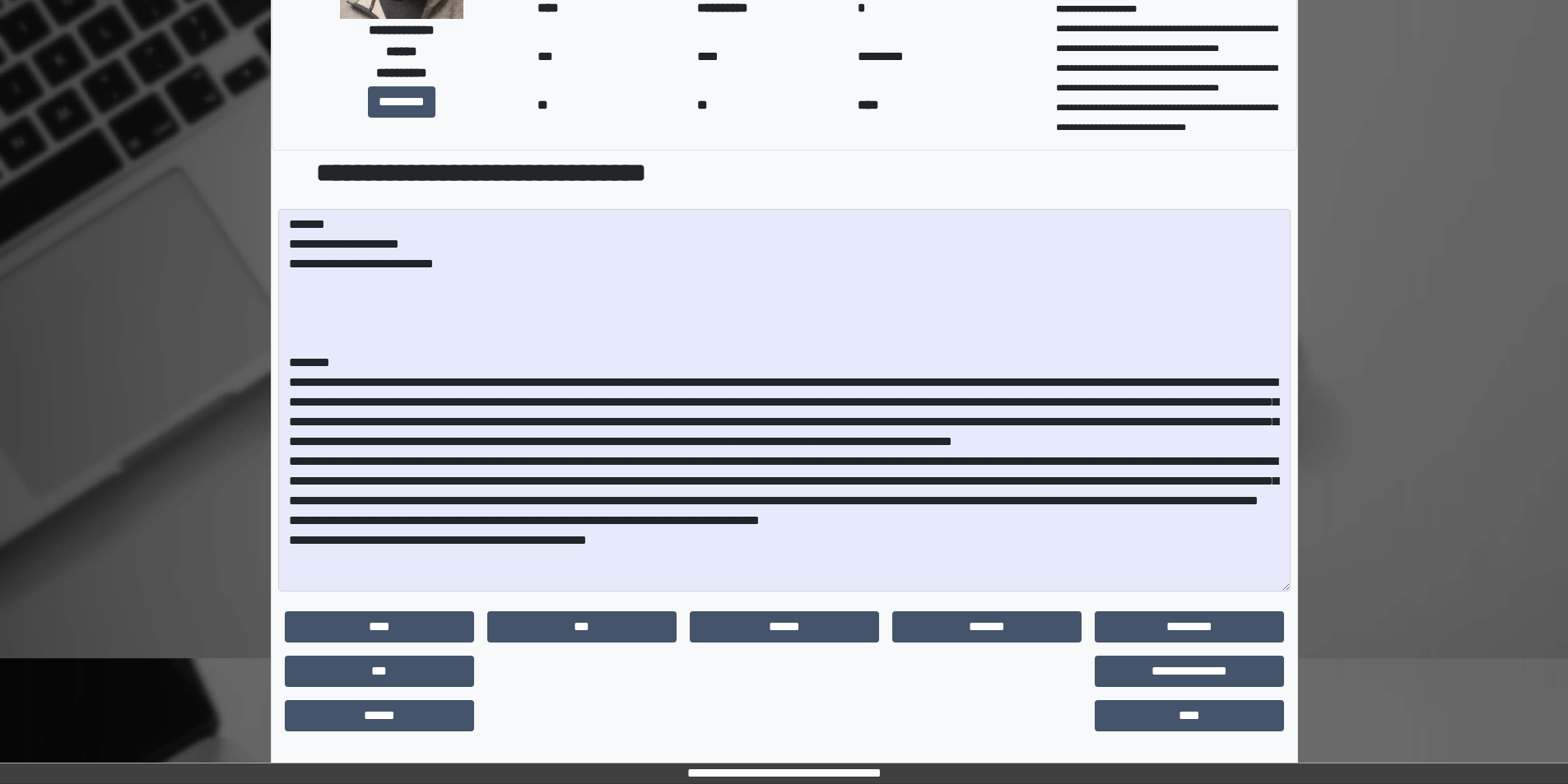 scroll, scrollTop: 234, scrollLeft: 0, axis: vertical 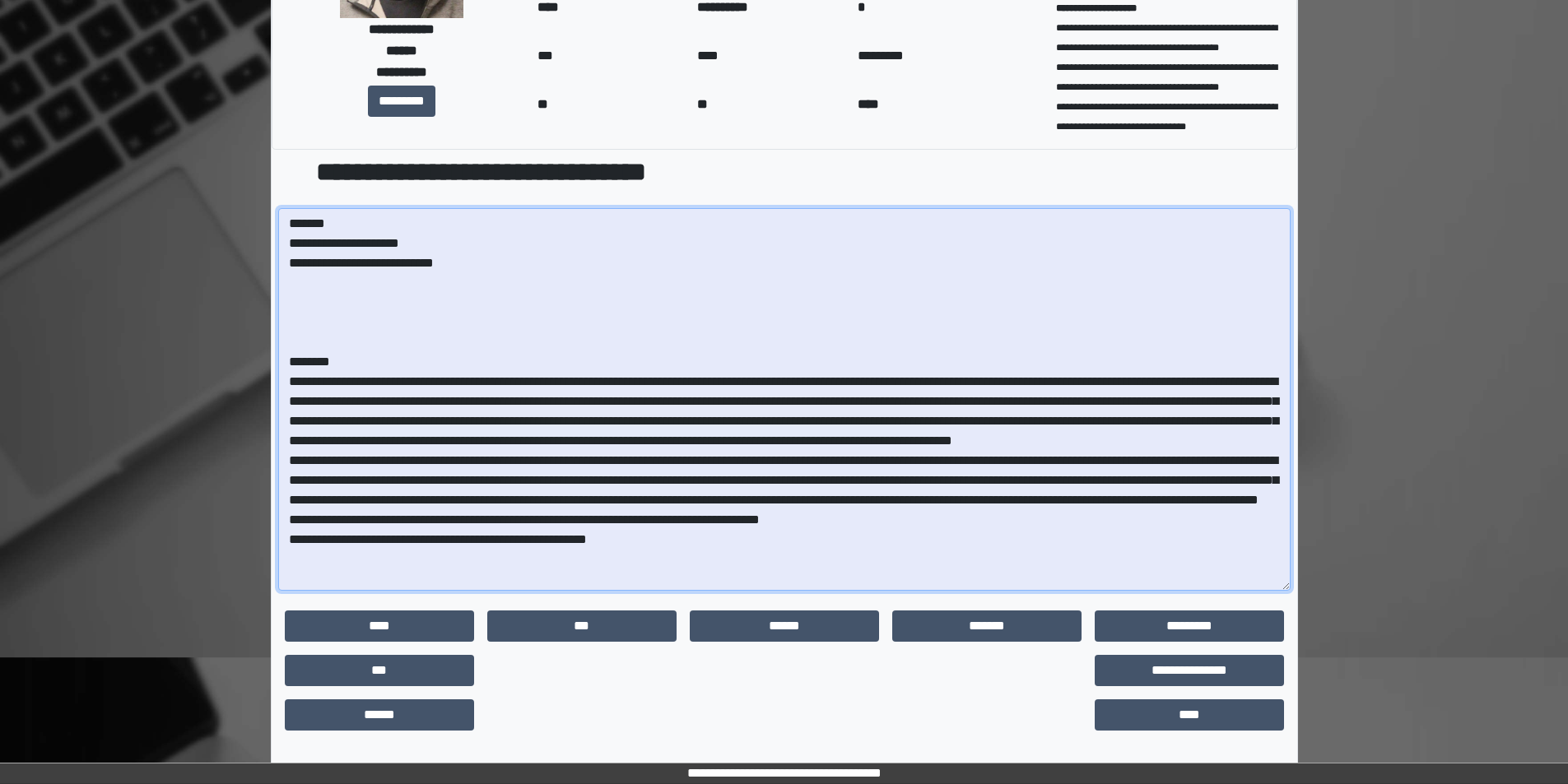 click at bounding box center (784, 399) 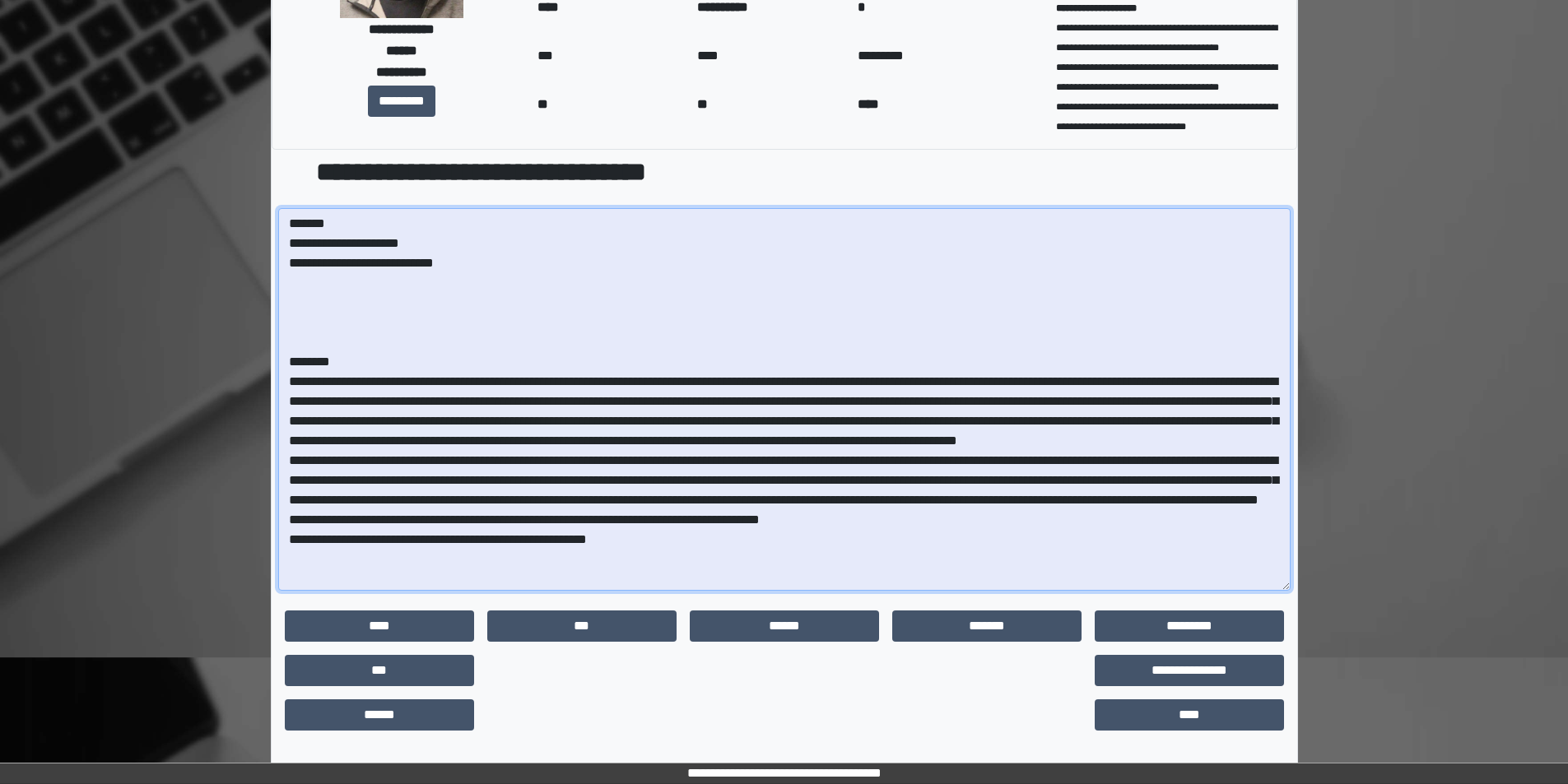 click at bounding box center (784, 399) 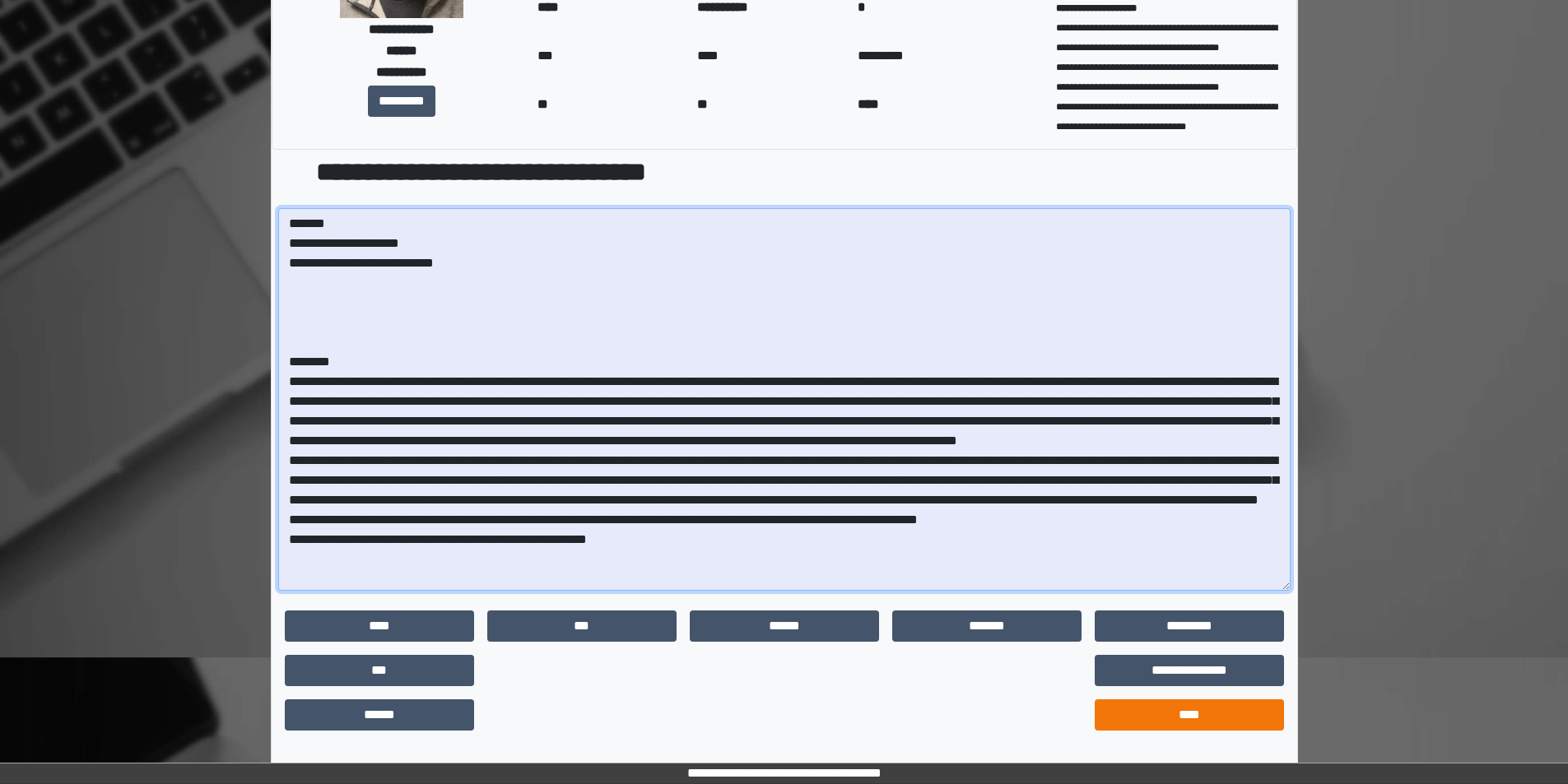 type on "**********" 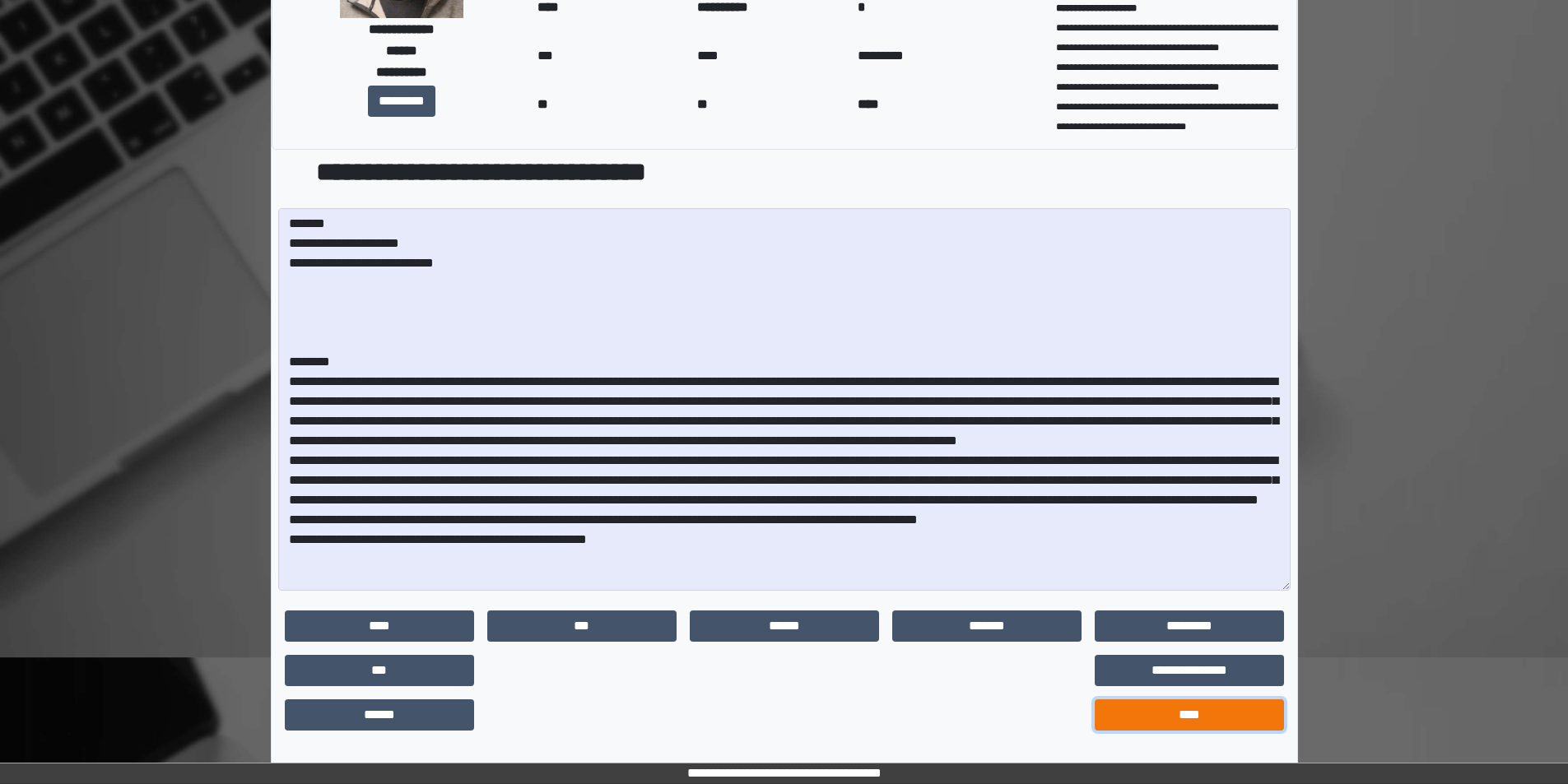 click on "****" at bounding box center (1189, 715) 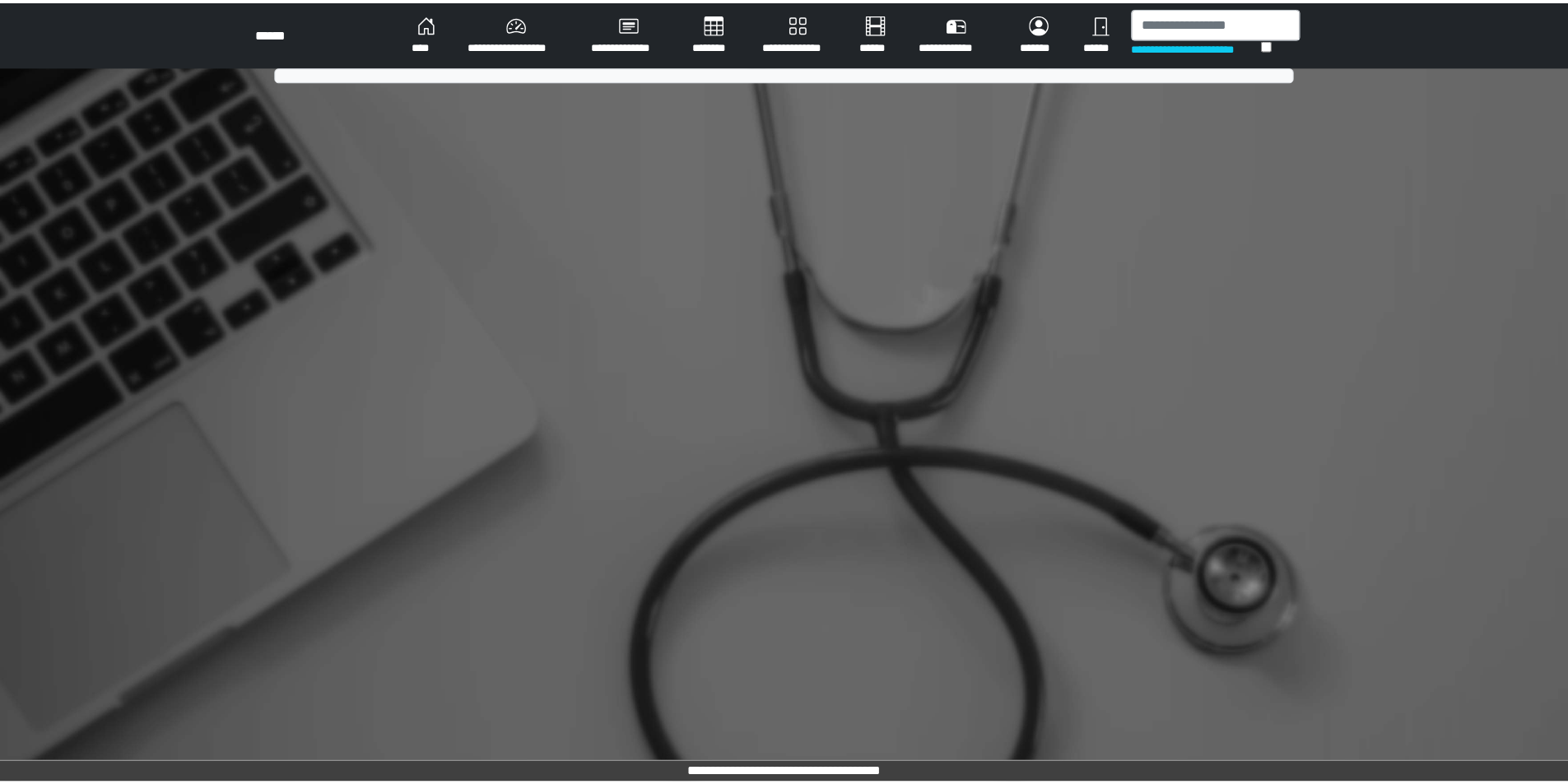 scroll, scrollTop: 0, scrollLeft: 0, axis: both 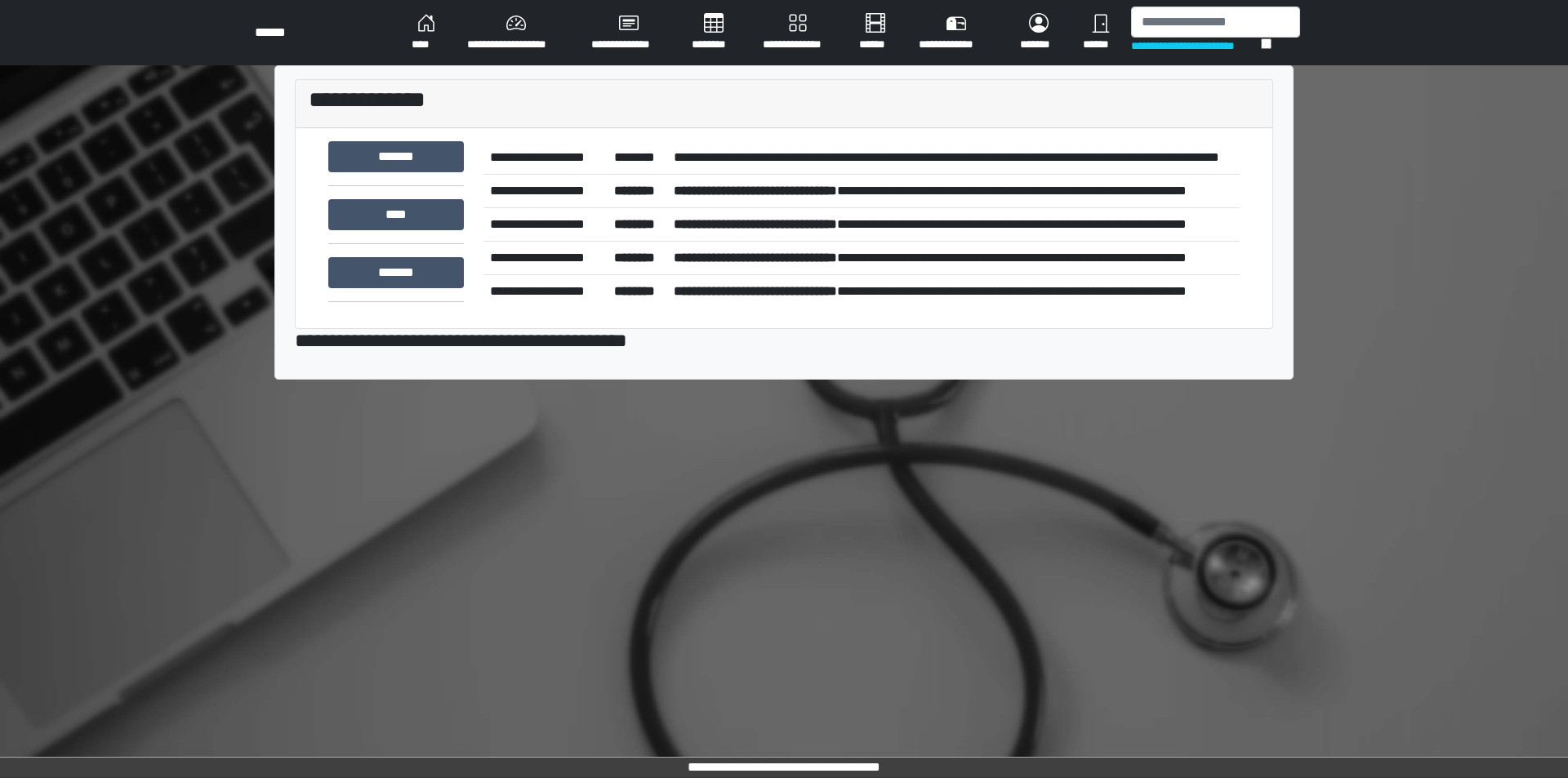 click on "**********" at bounding box center (953, 158) 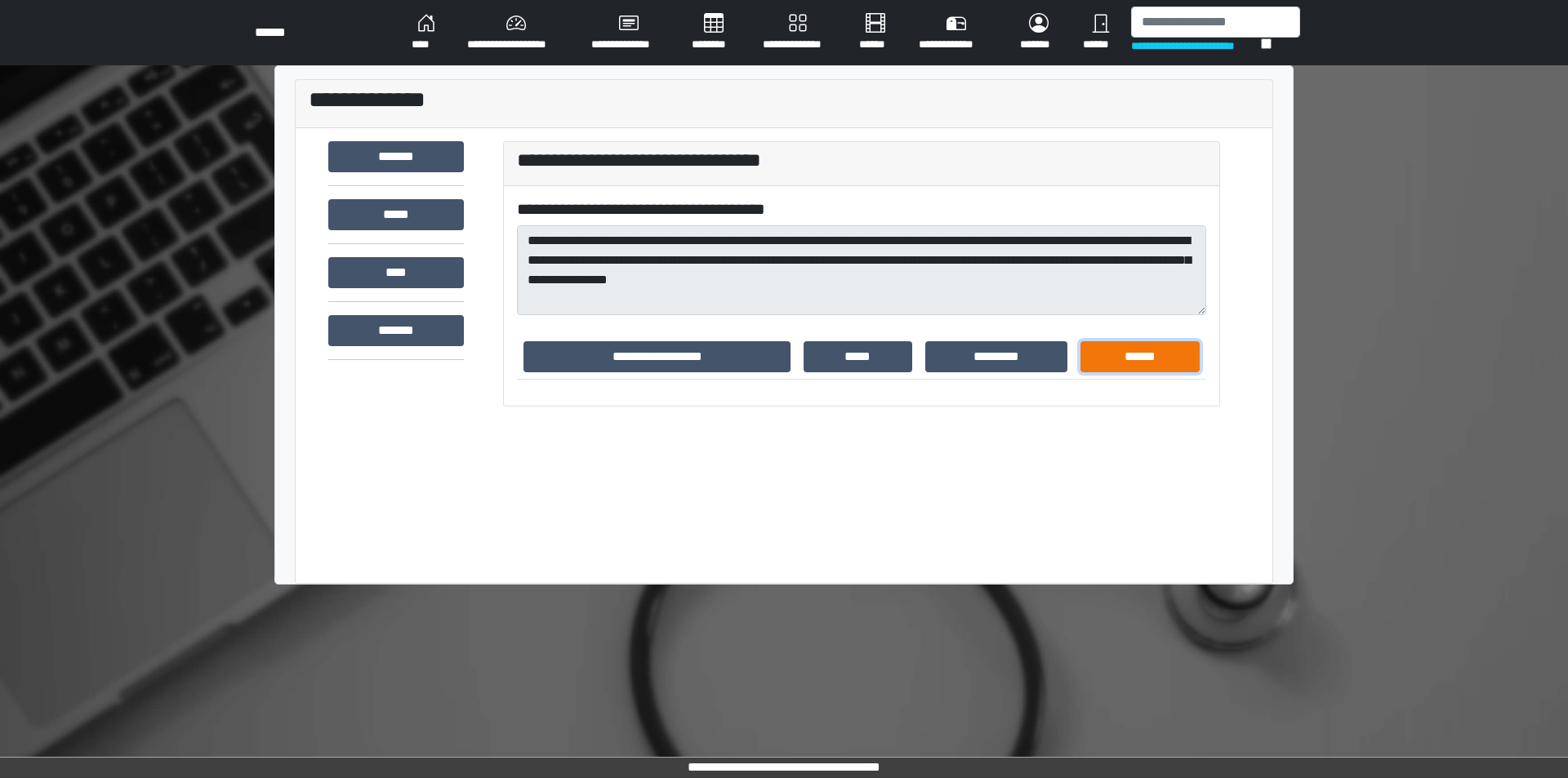 click on "******" at bounding box center (1140, 357) 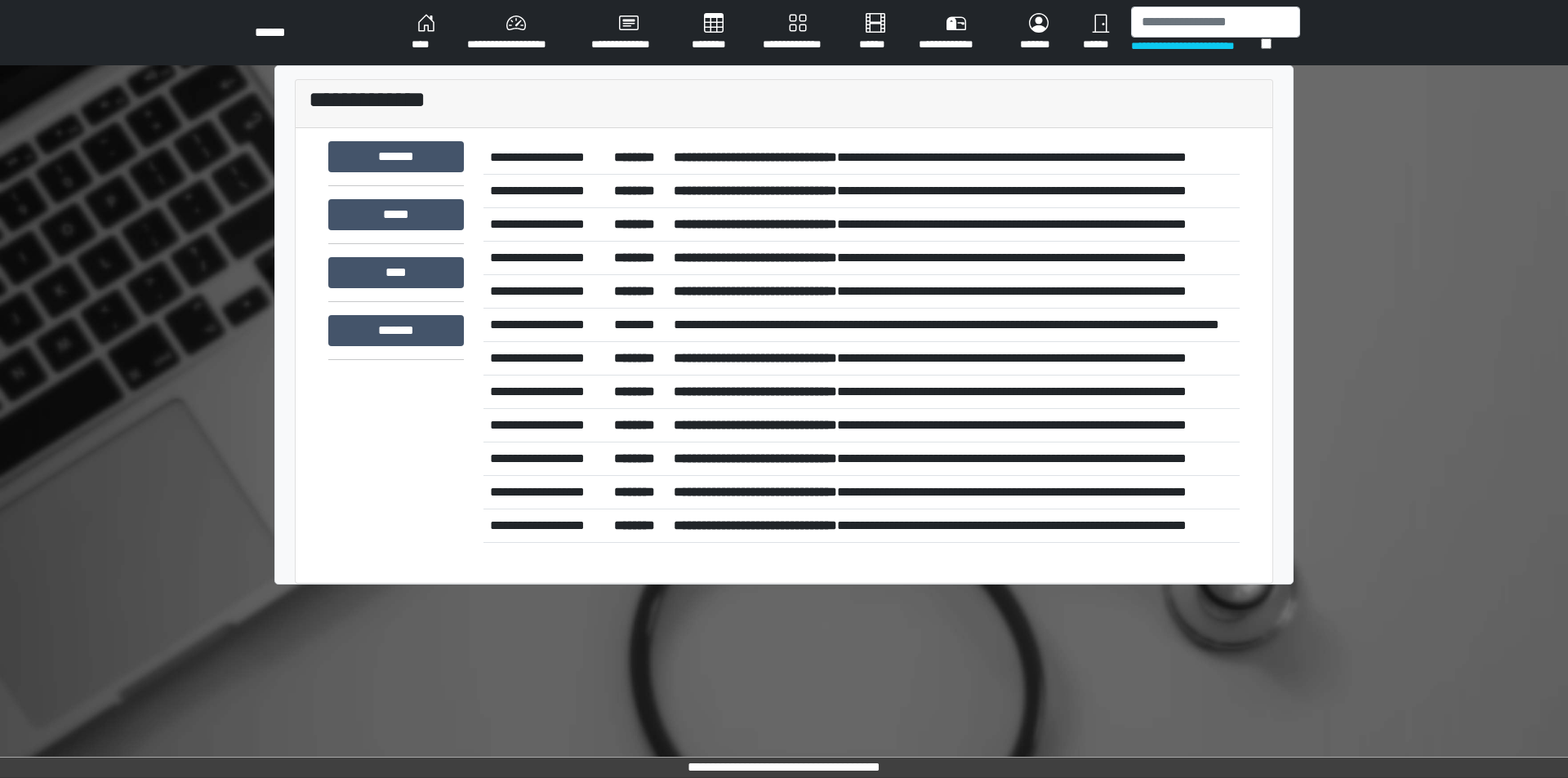 click on "**********" at bounding box center (953, 158) 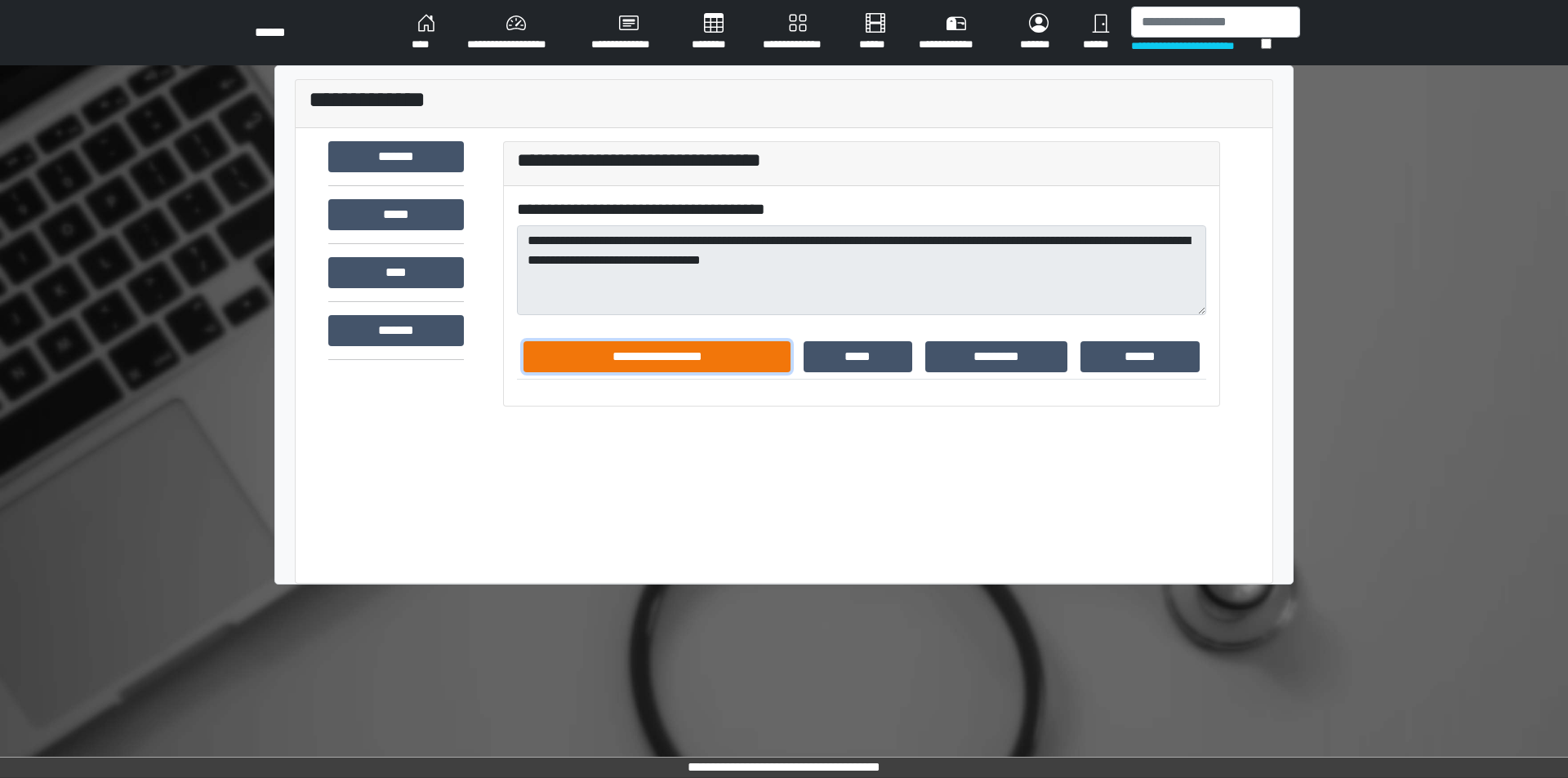 click on "**********" at bounding box center (657, 357) 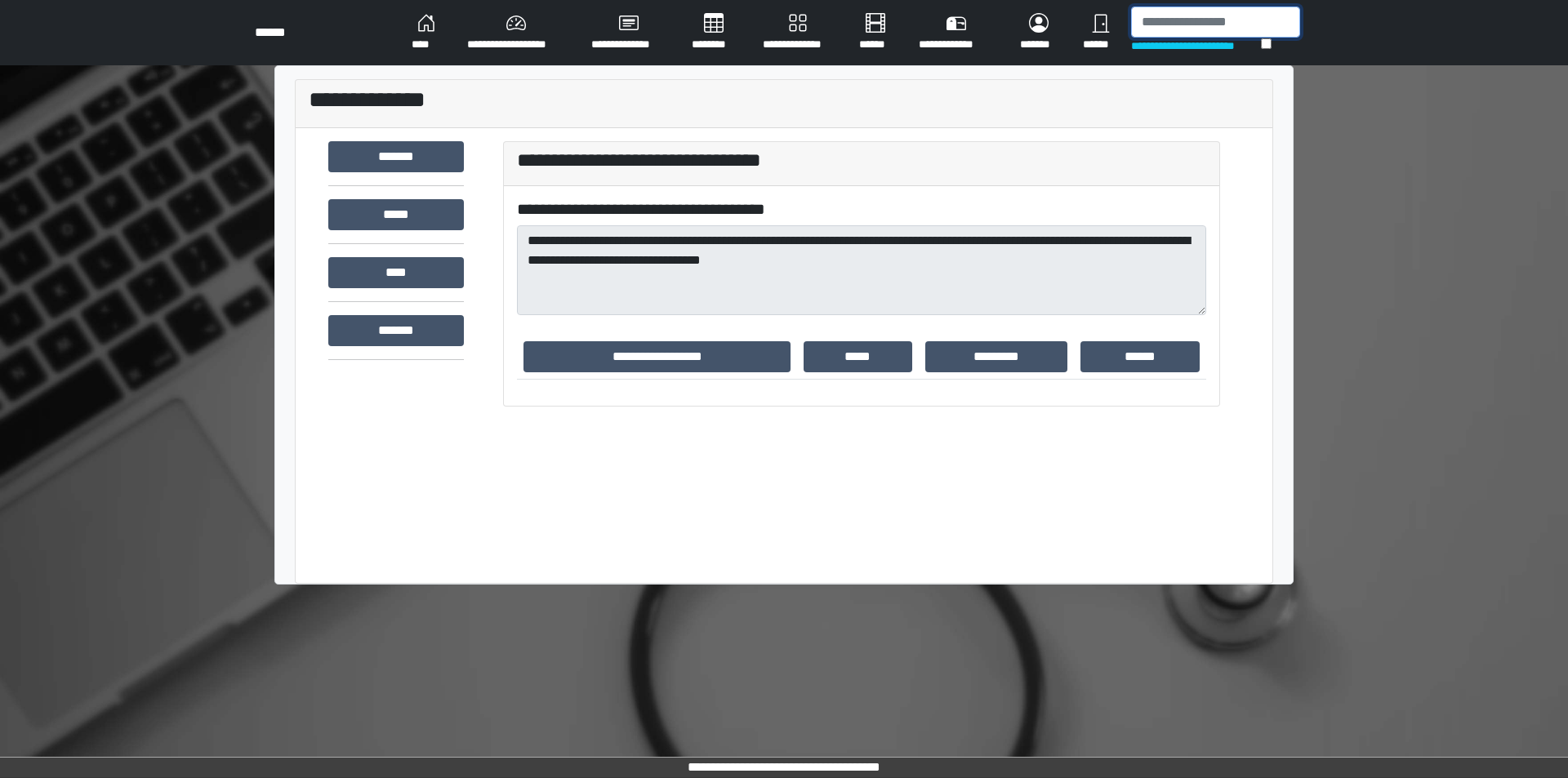 click at bounding box center [1215, 22] 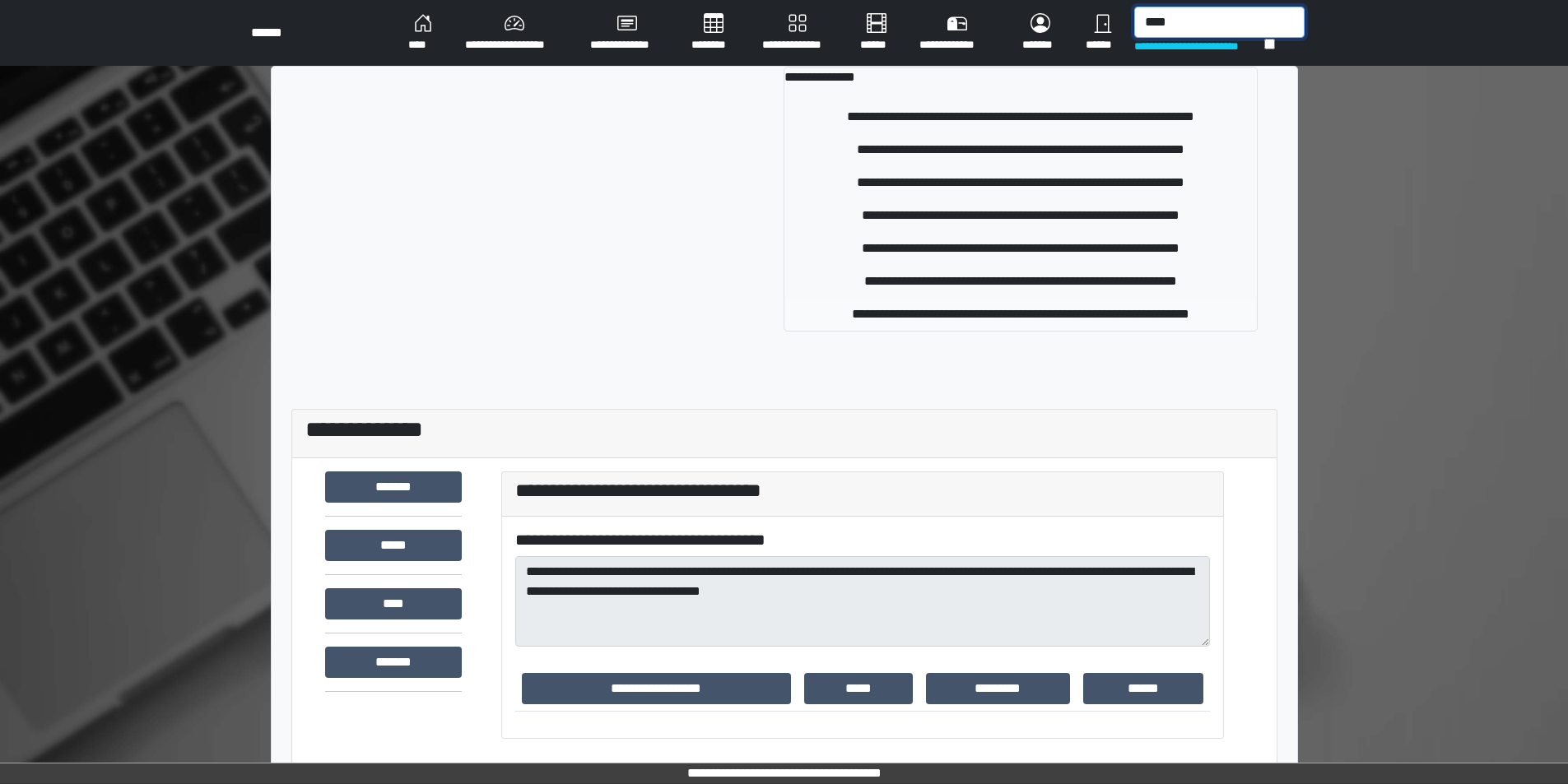 type on "****" 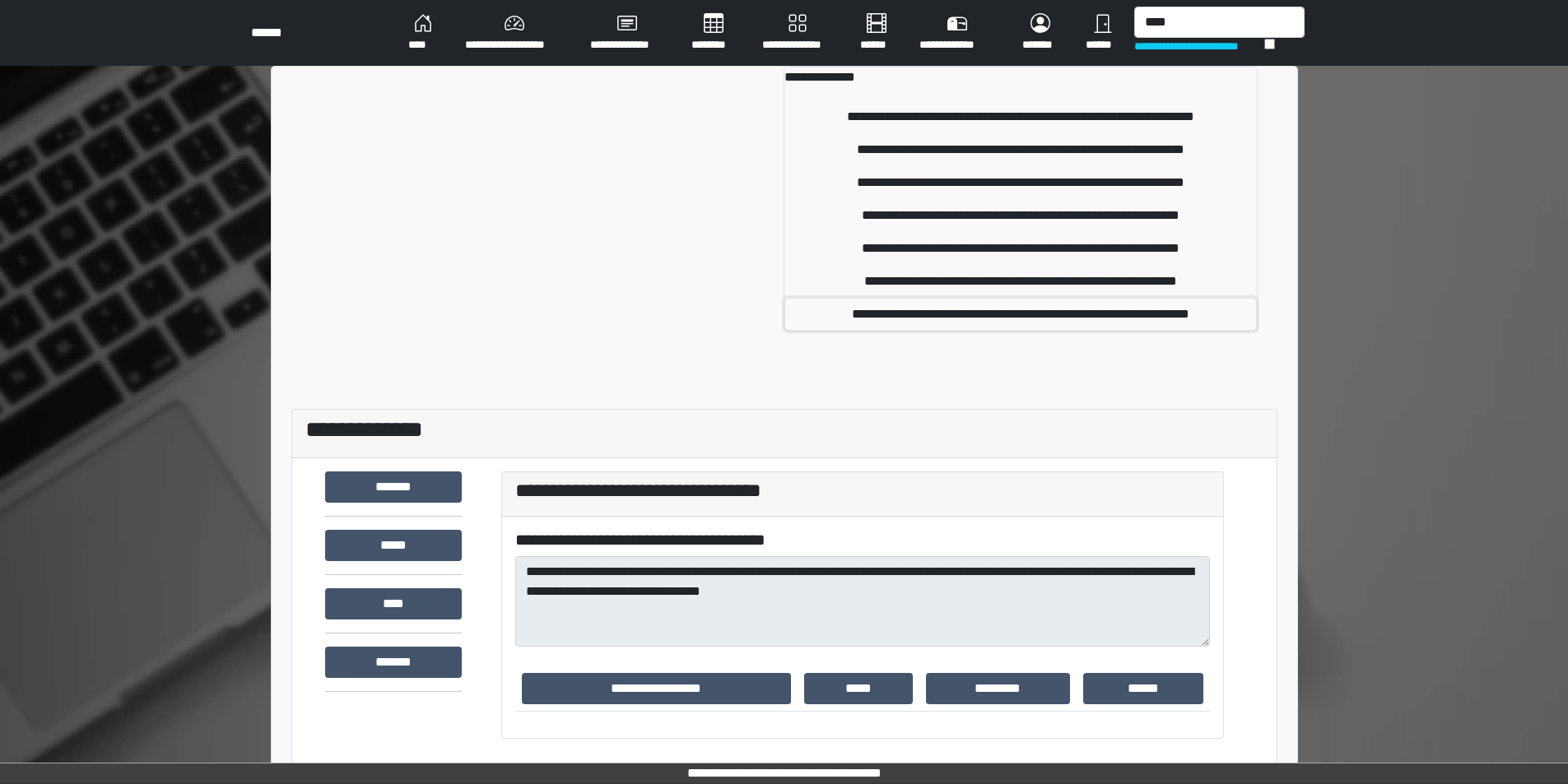 click on "**********" at bounding box center (1021, 314) 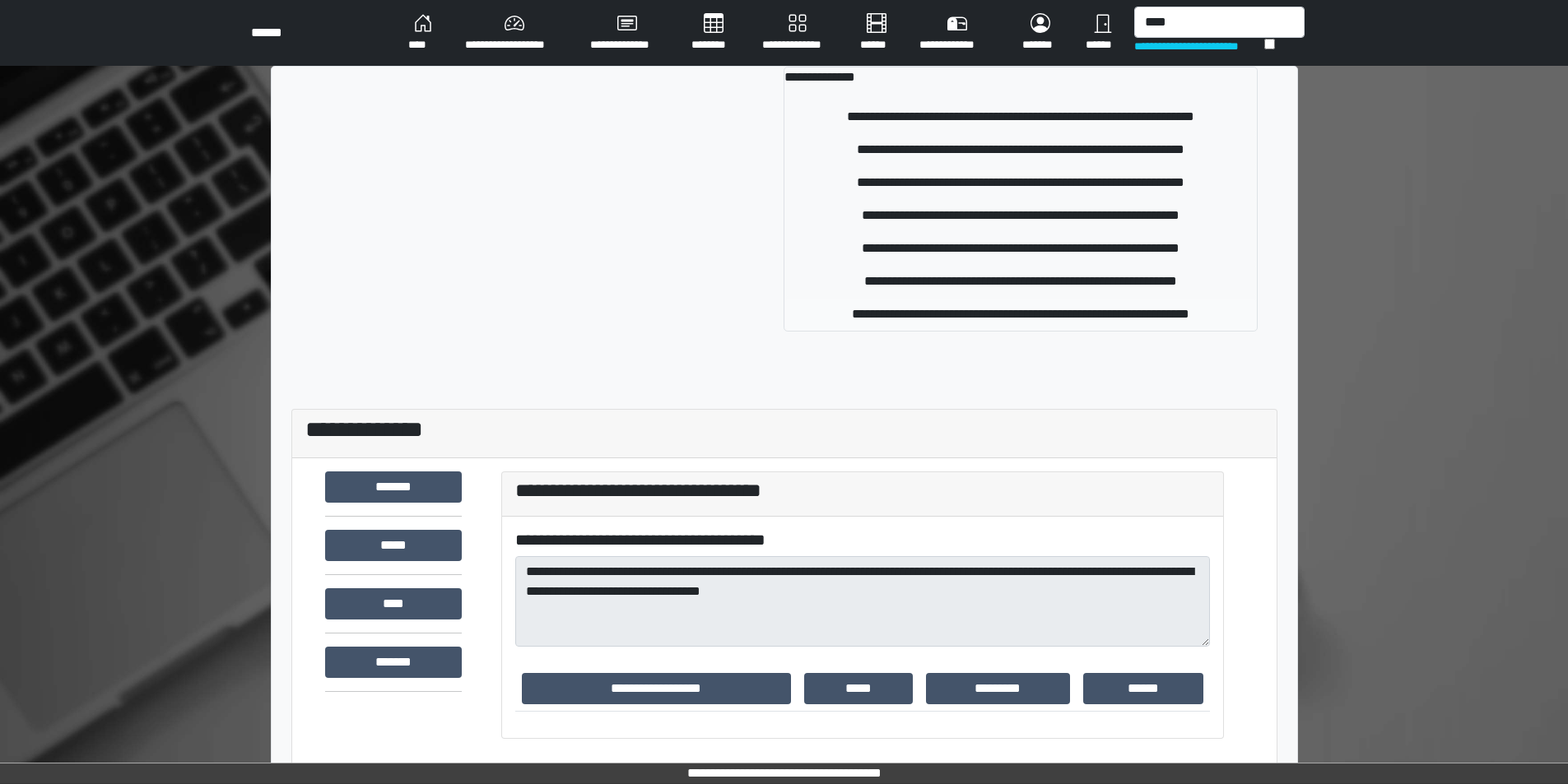 type 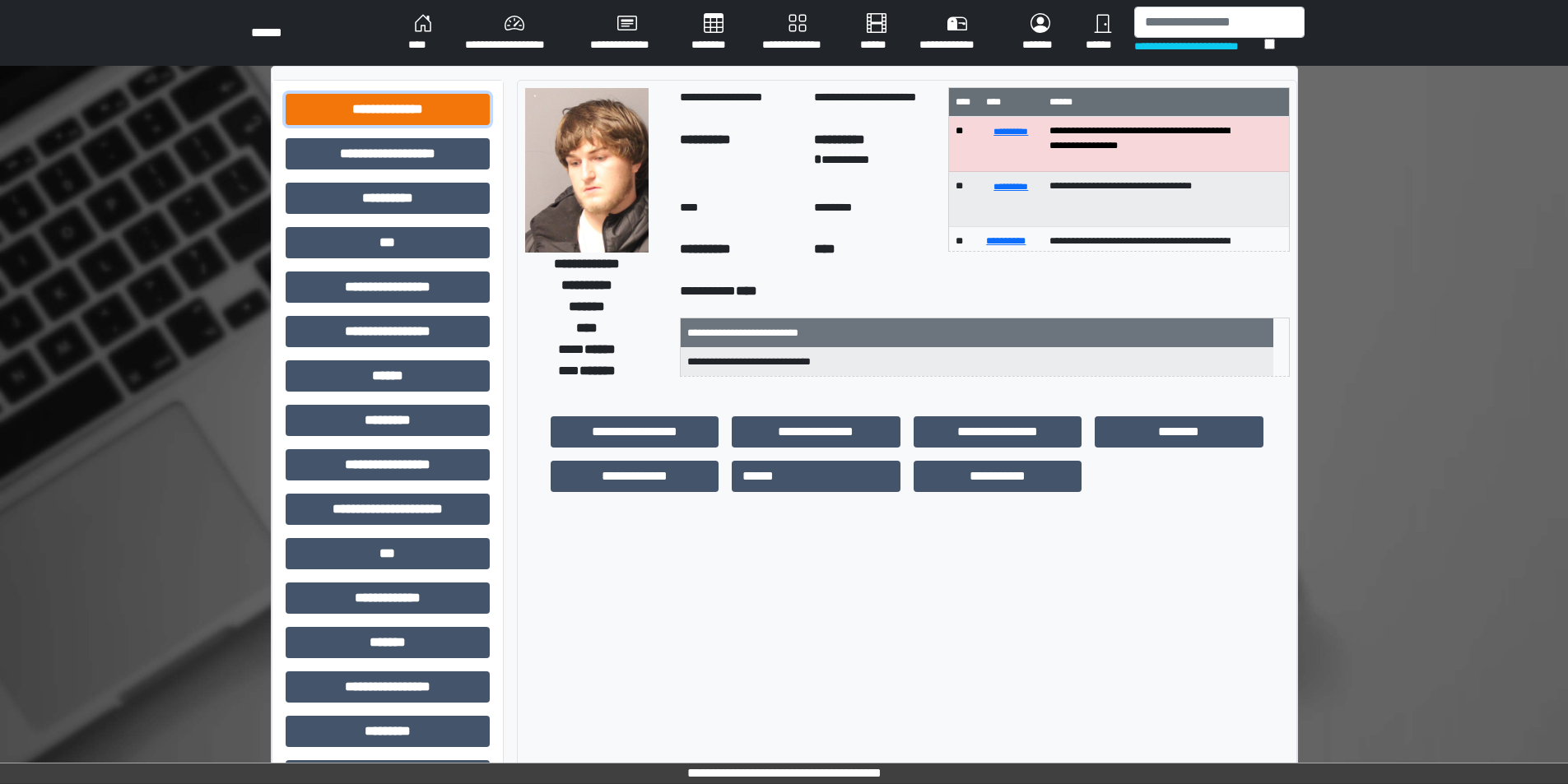 click on "**********" at bounding box center (388, 109) 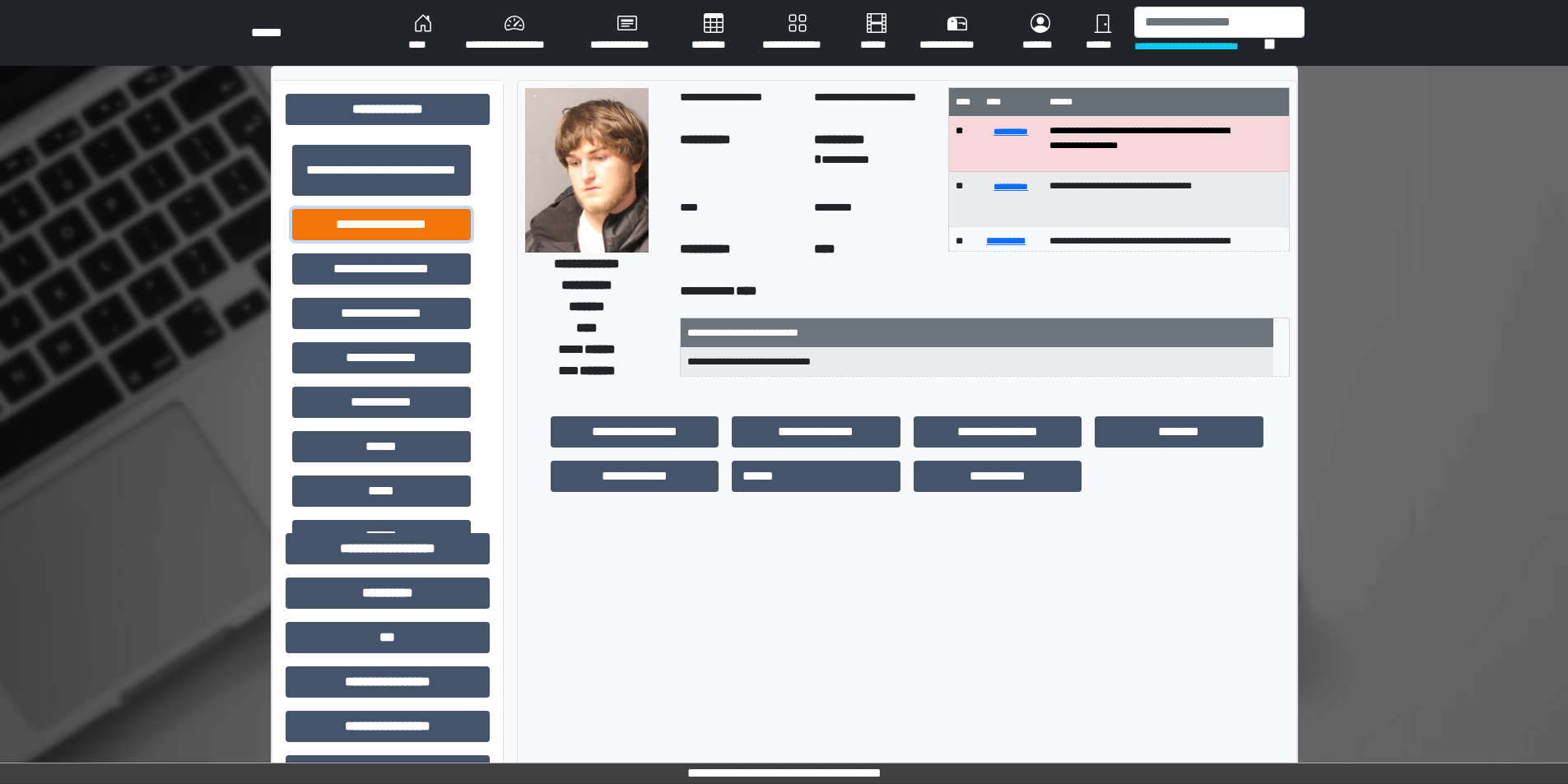 click on "**********" at bounding box center (381, 225) 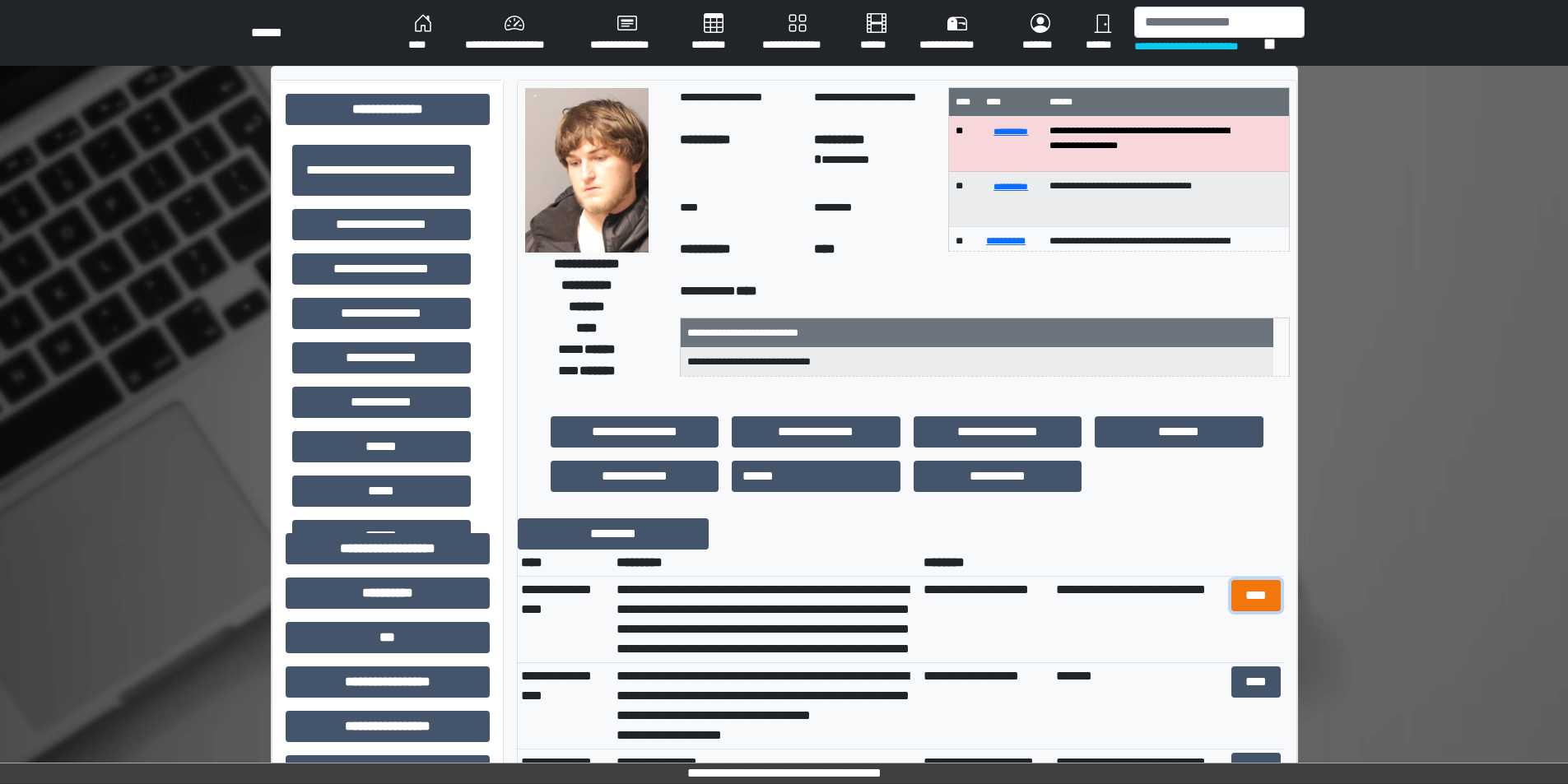 click on "****" at bounding box center [1256, 596] 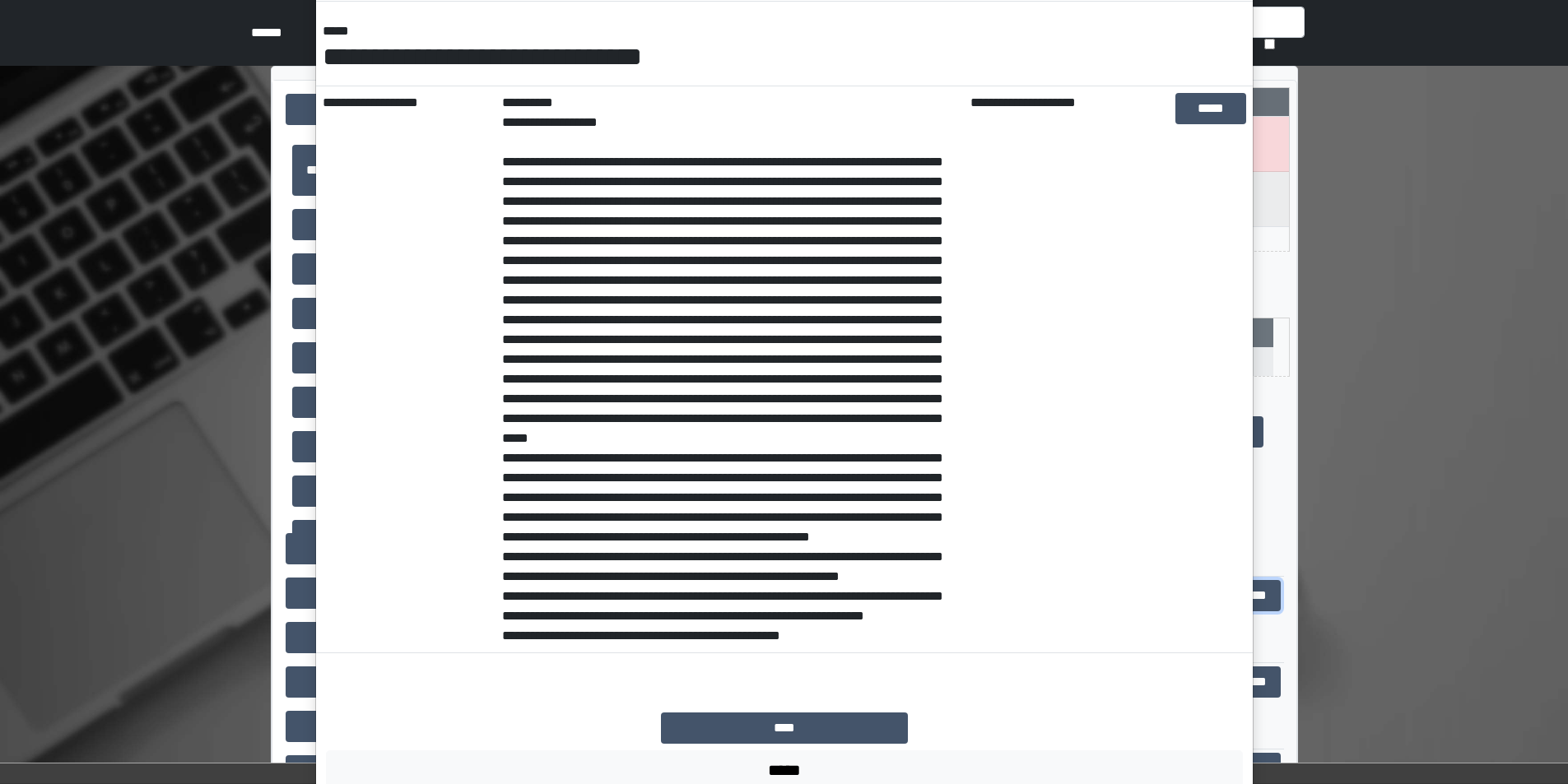 scroll, scrollTop: 122, scrollLeft: 0, axis: vertical 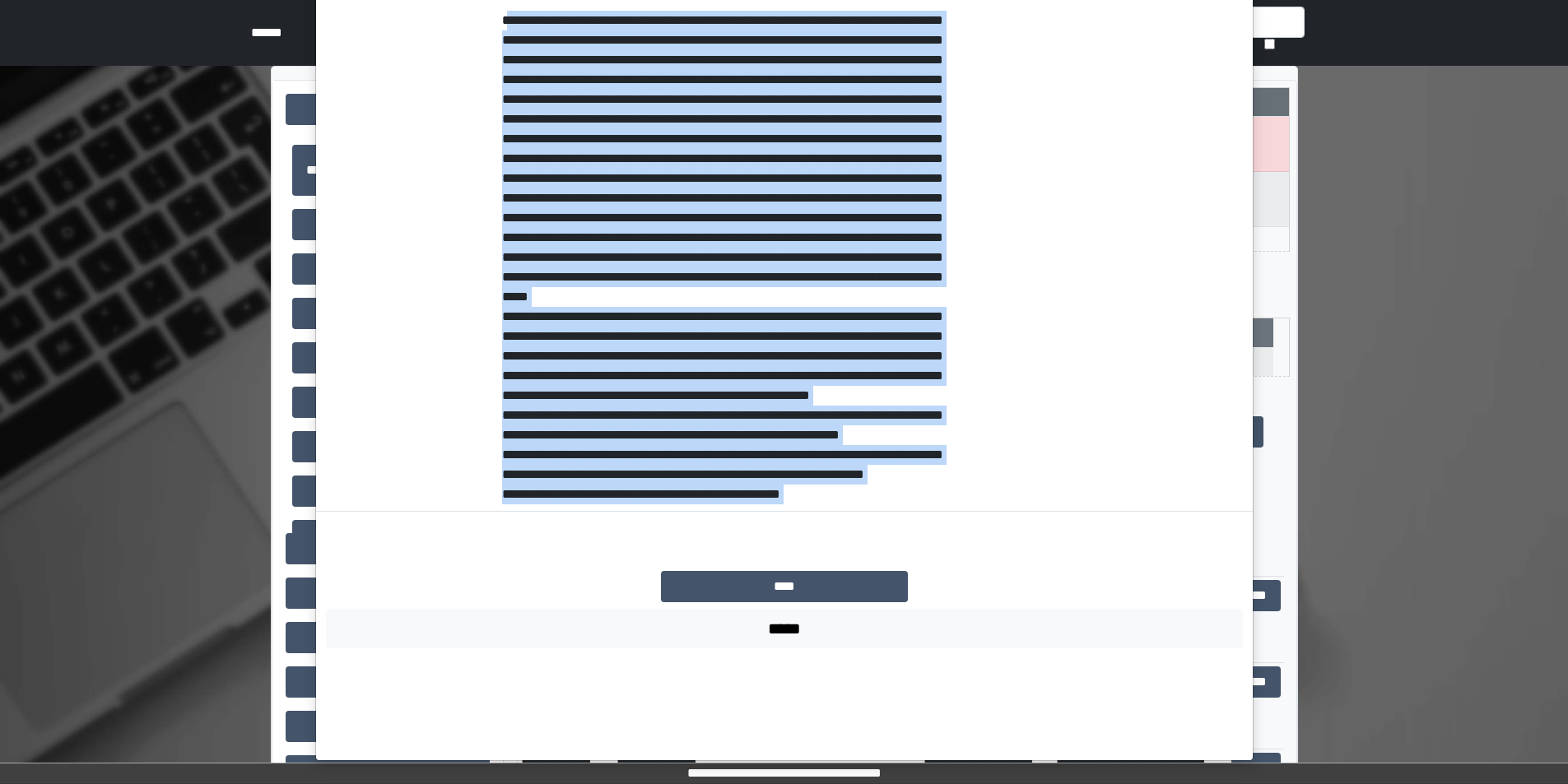 drag, startPoint x: 500, startPoint y: 267, endPoint x: 983, endPoint y: 511, distance: 541.1331 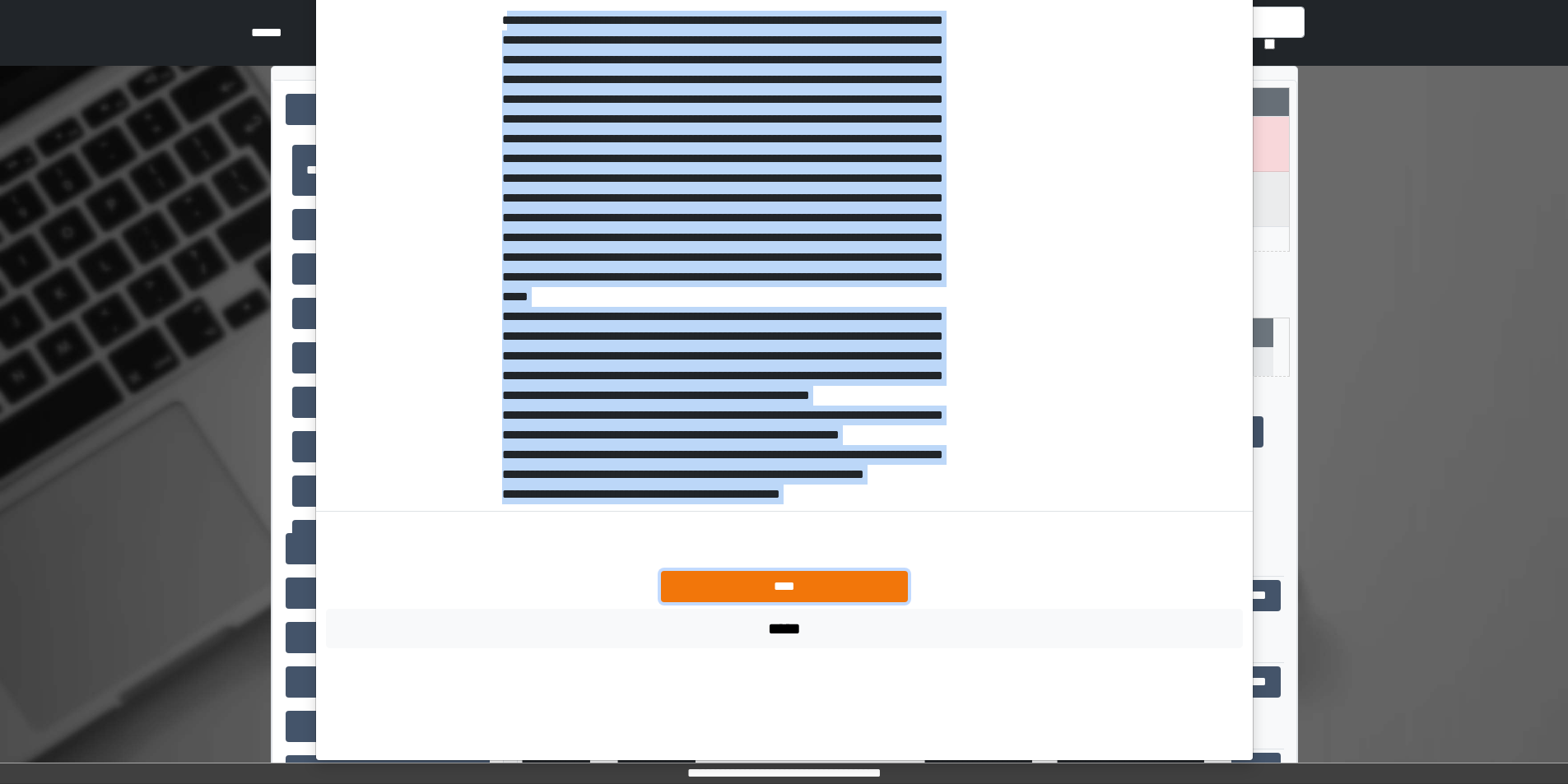 click on "****" at bounding box center (784, 587) 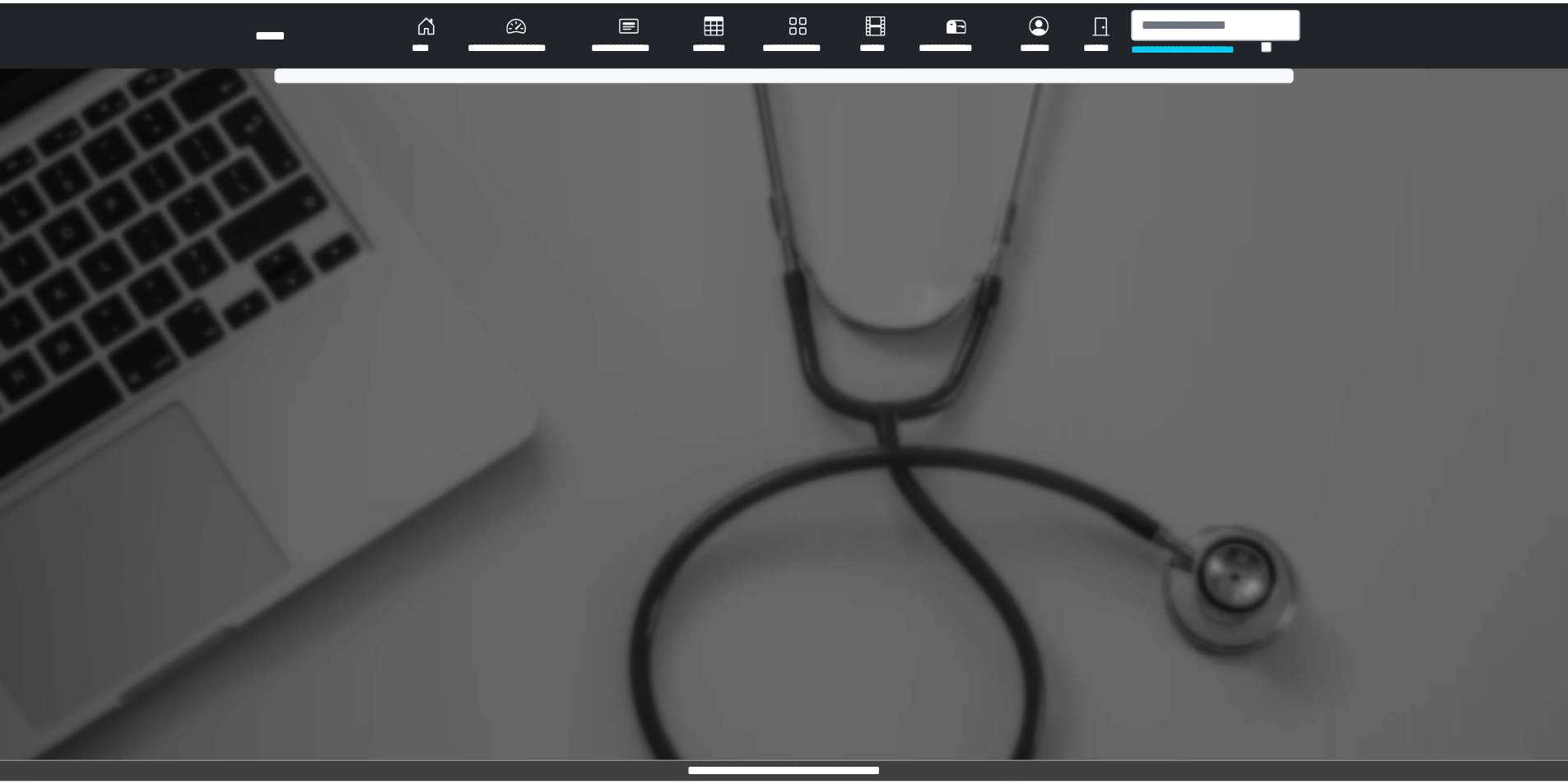 scroll, scrollTop: 0, scrollLeft: 0, axis: both 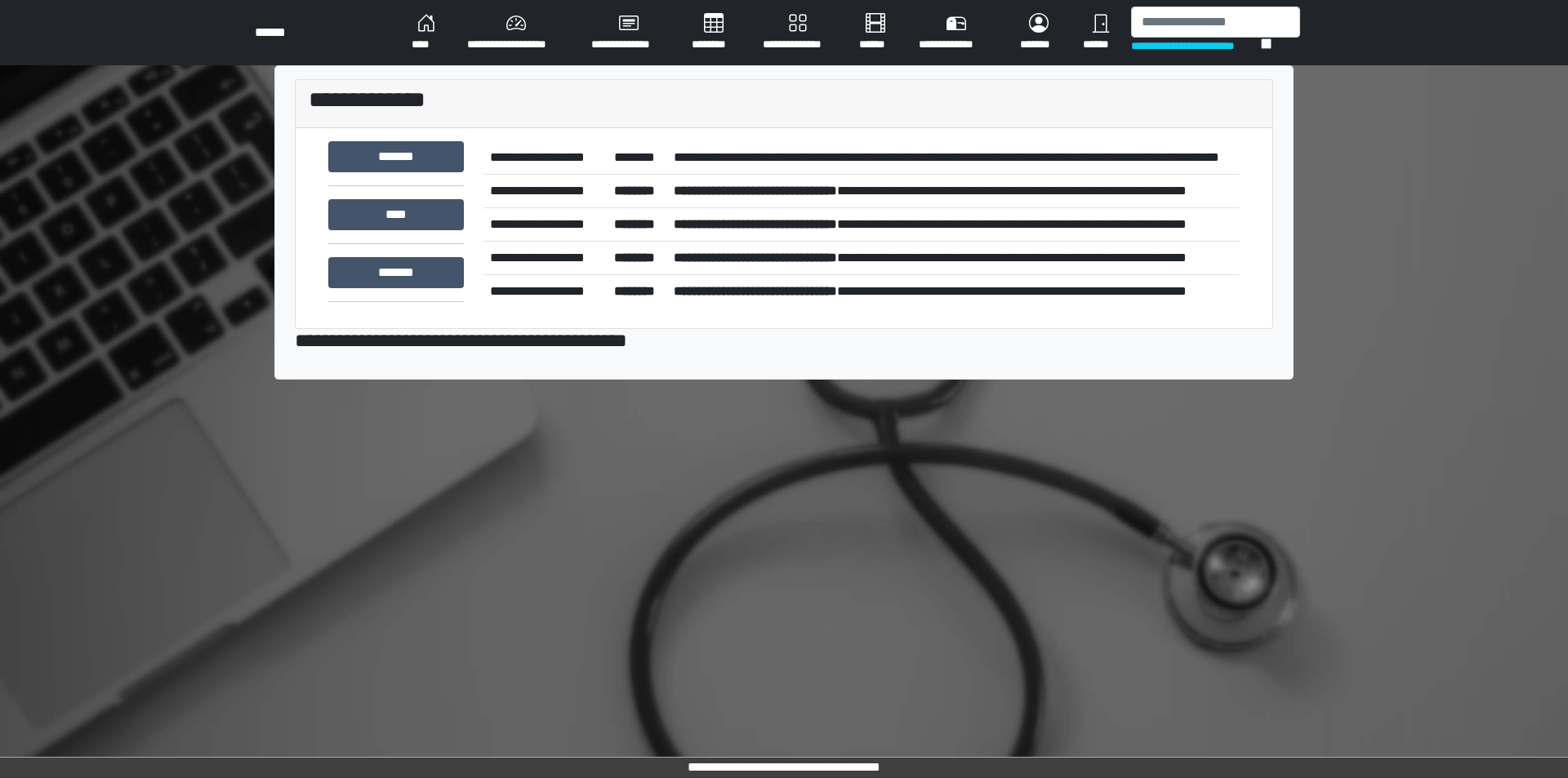 click on "**********" at bounding box center (953, 158) 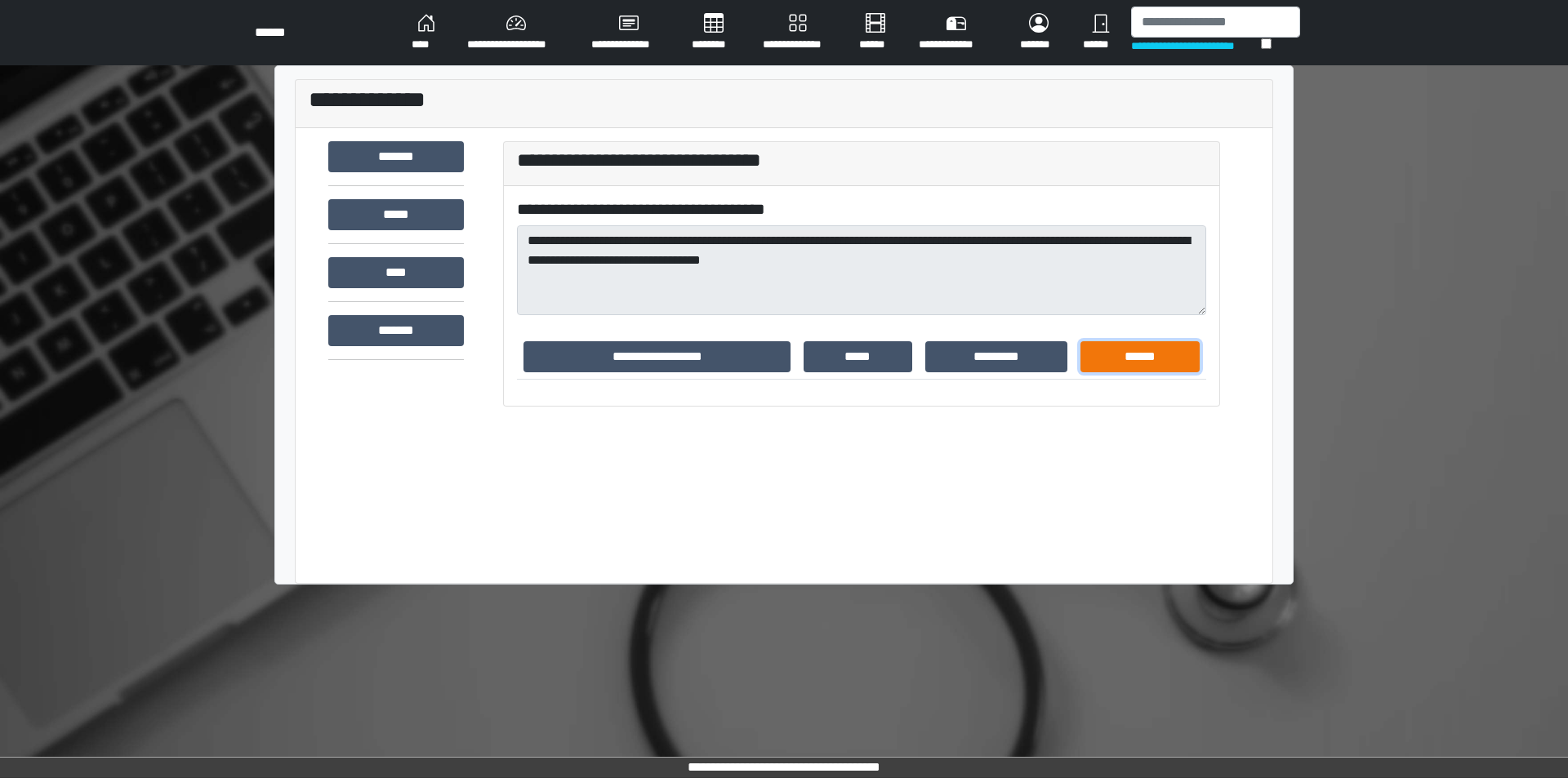 click on "******" at bounding box center [1140, 357] 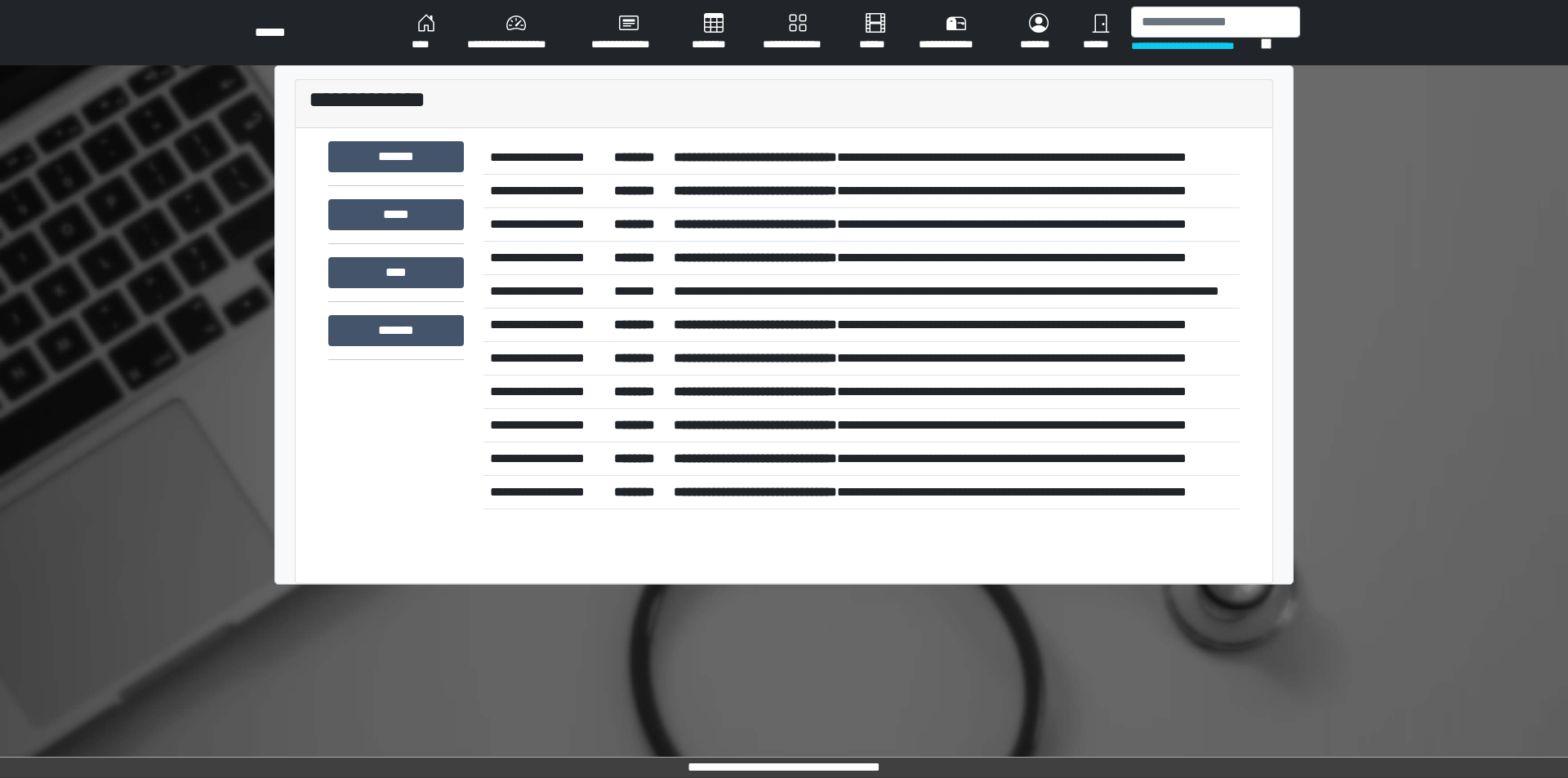 click on "**********" at bounding box center (953, 158) 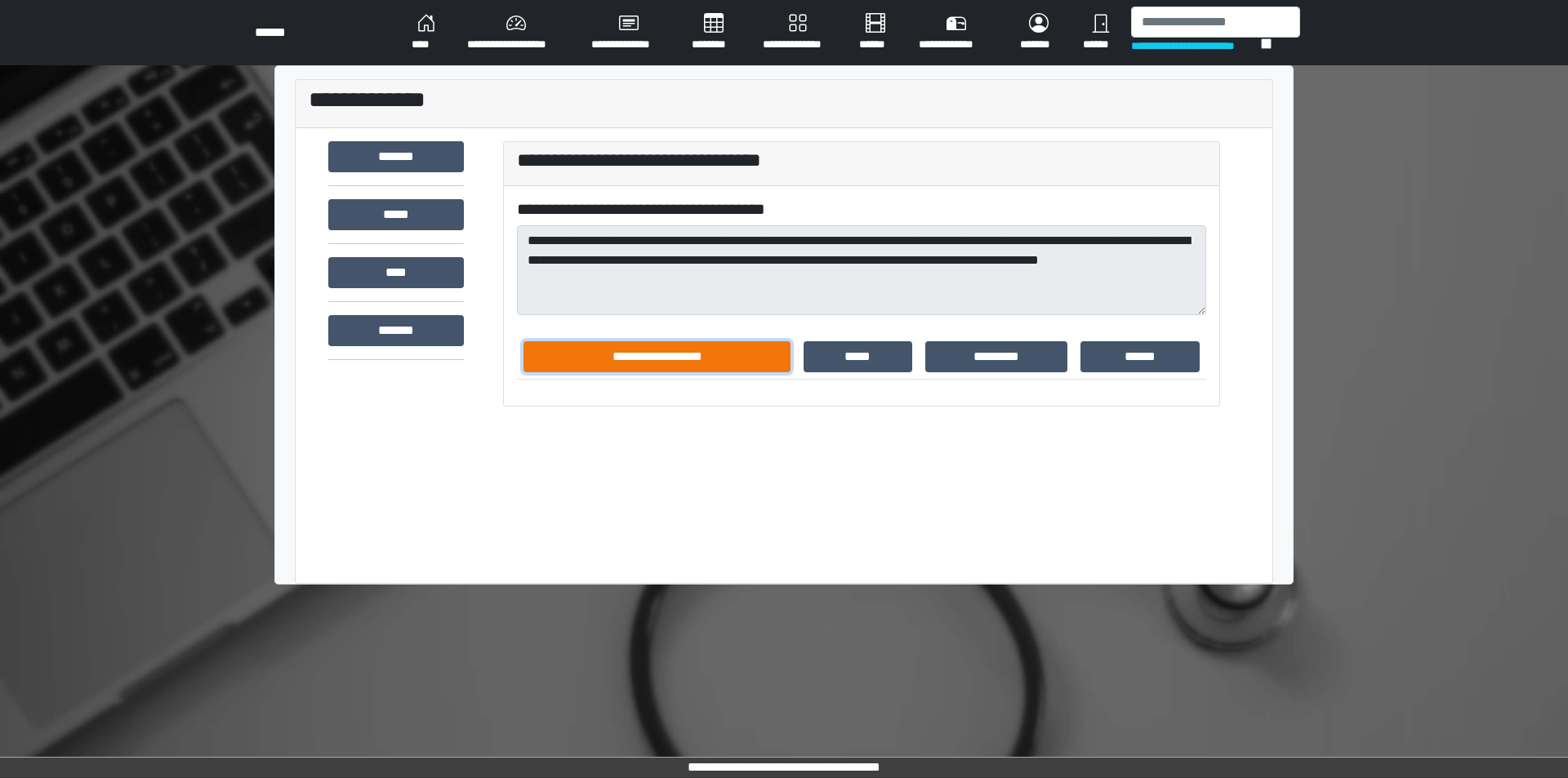 click on "**********" at bounding box center (657, 357) 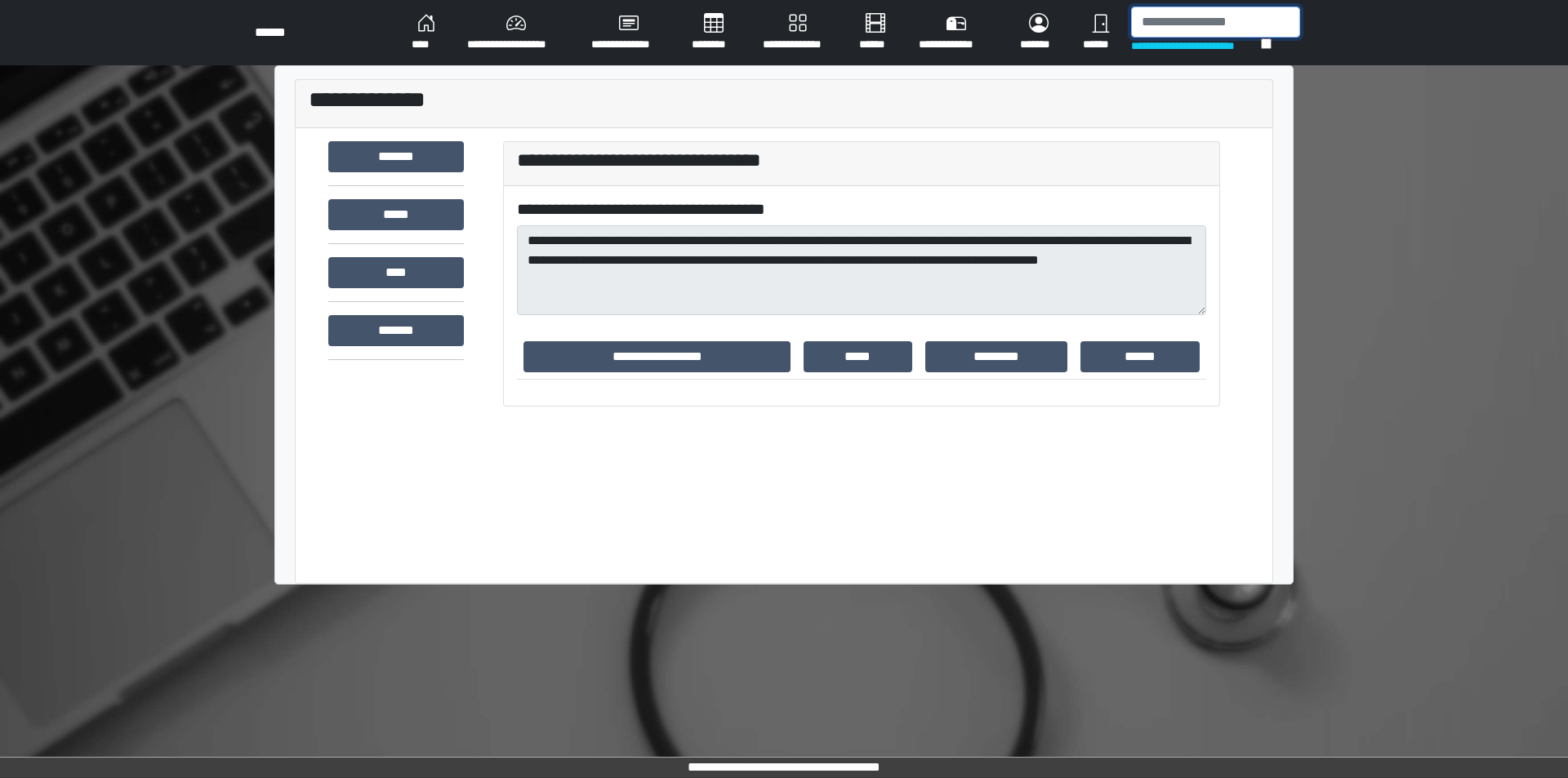 click at bounding box center [1215, 22] 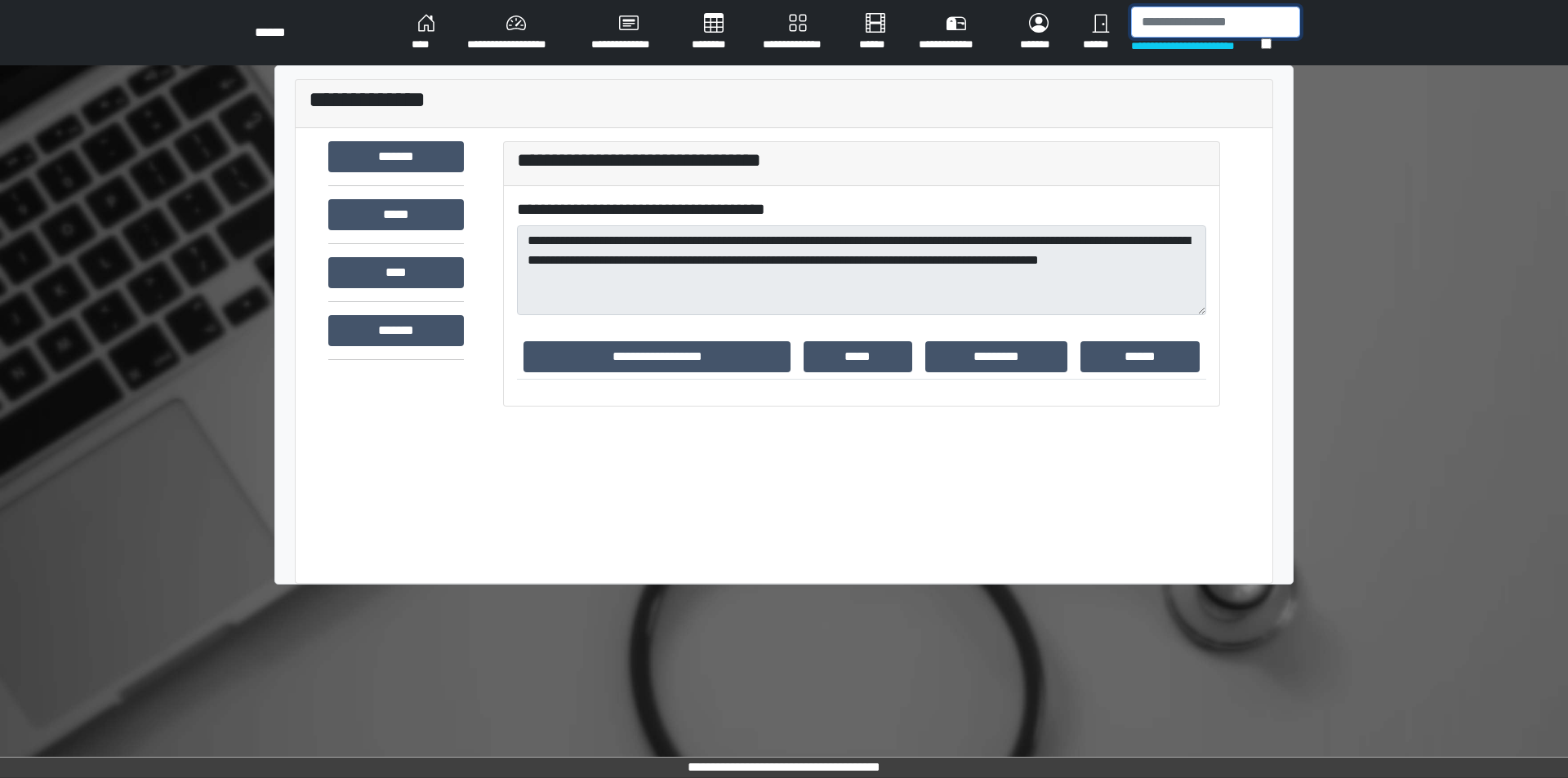 click at bounding box center (1215, 22) 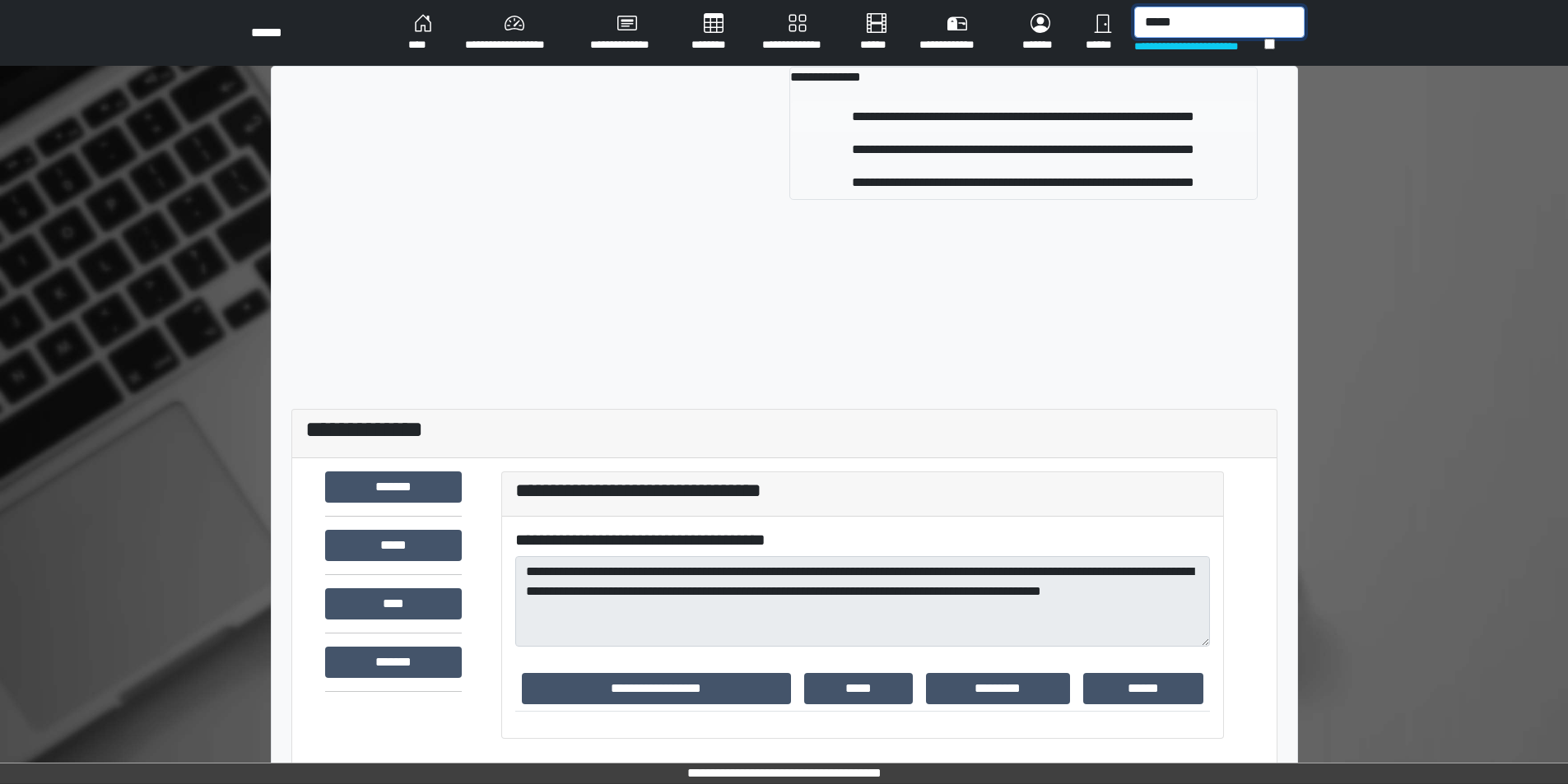 type on "*****" 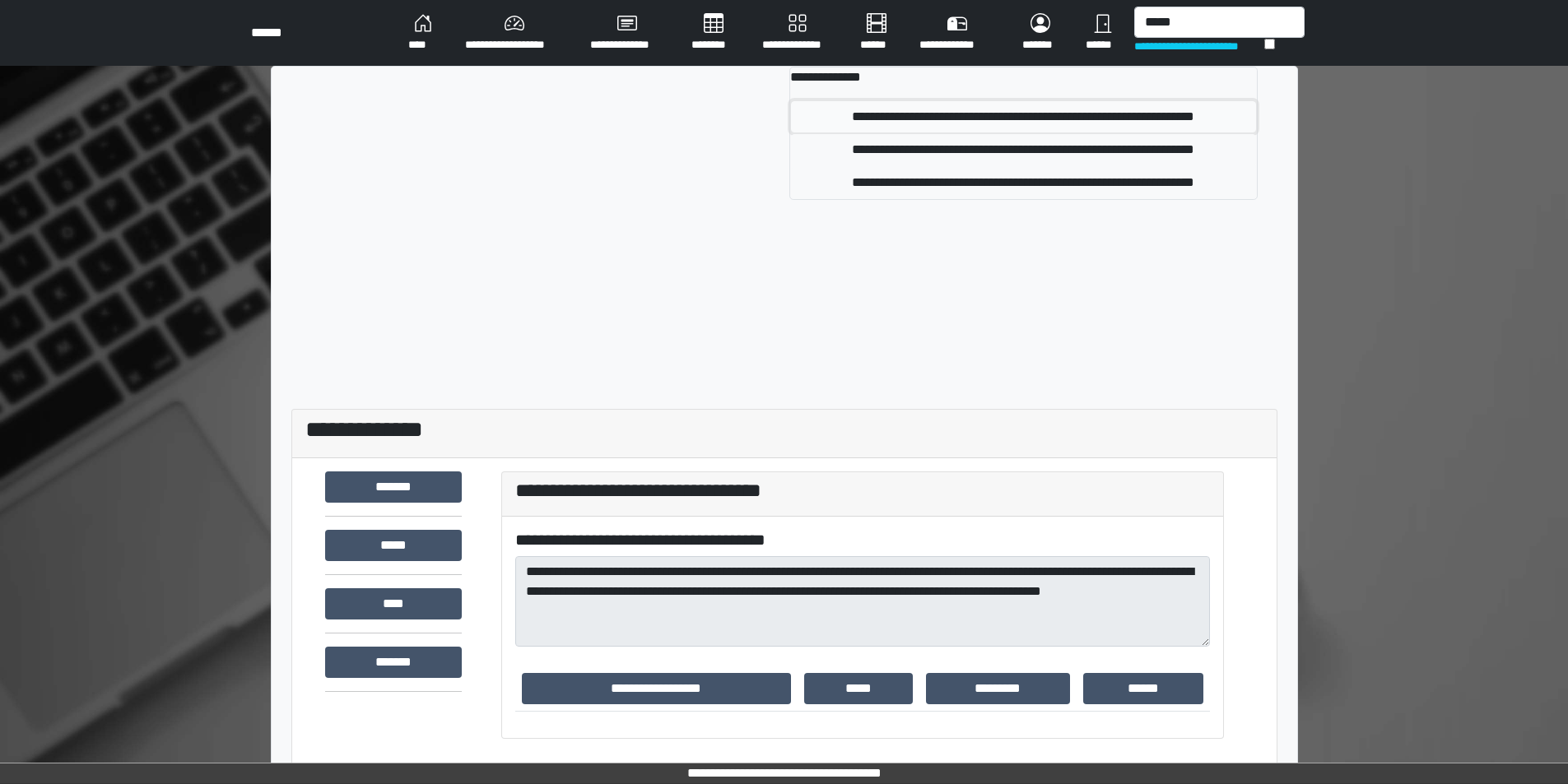 click on "**********" at bounding box center (1023, 117) 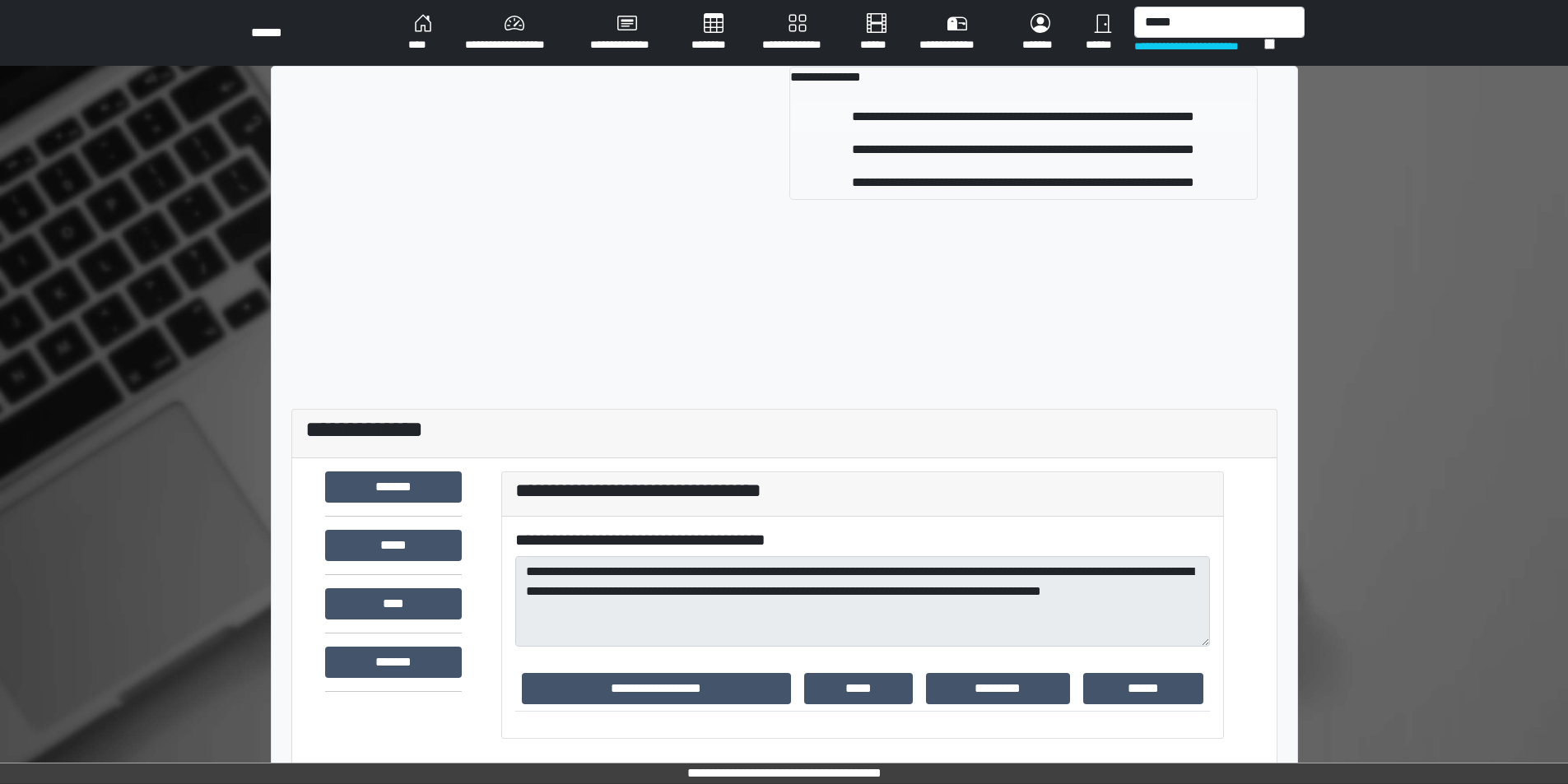 type 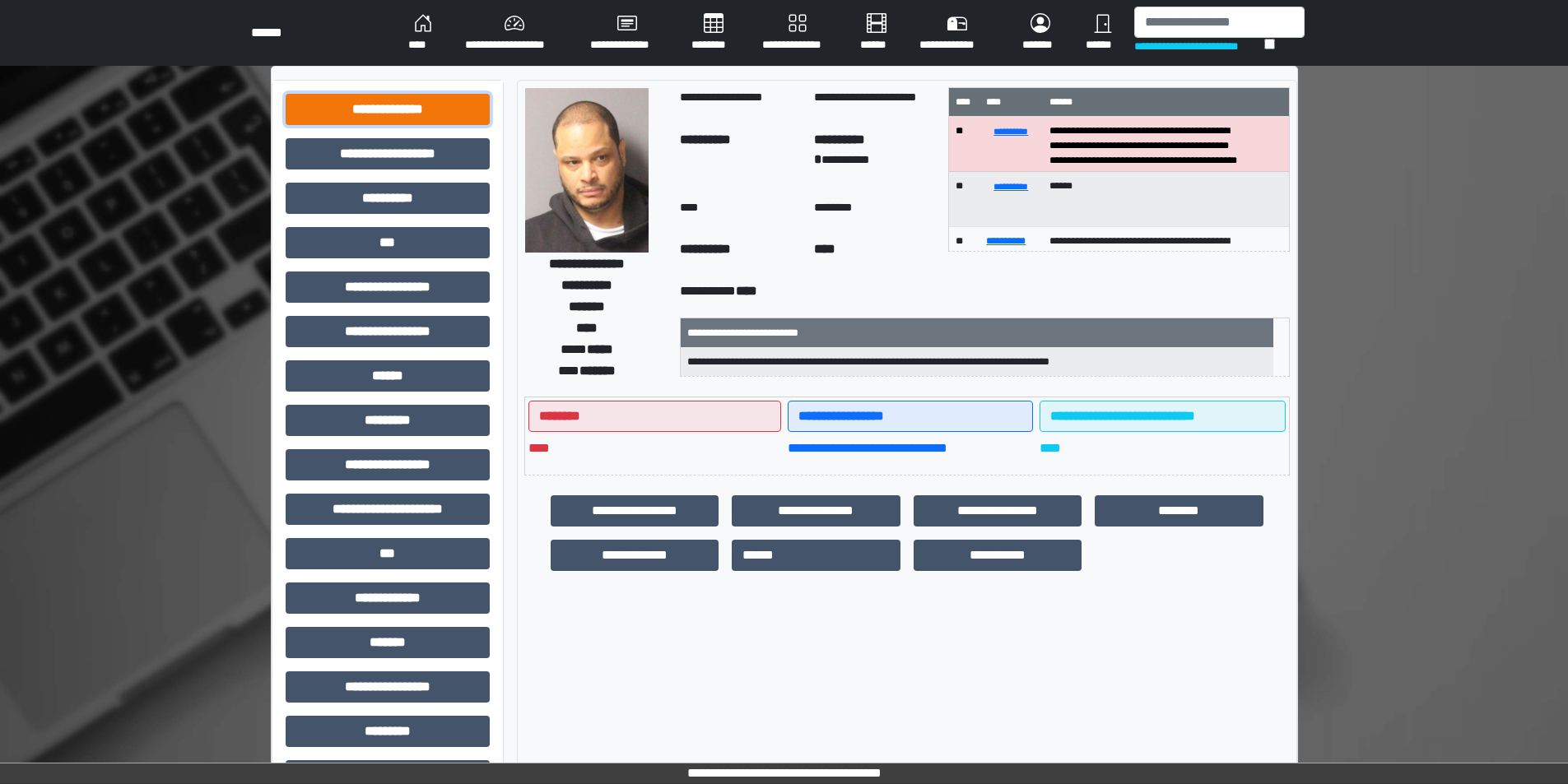 click on "**********" at bounding box center (388, 109) 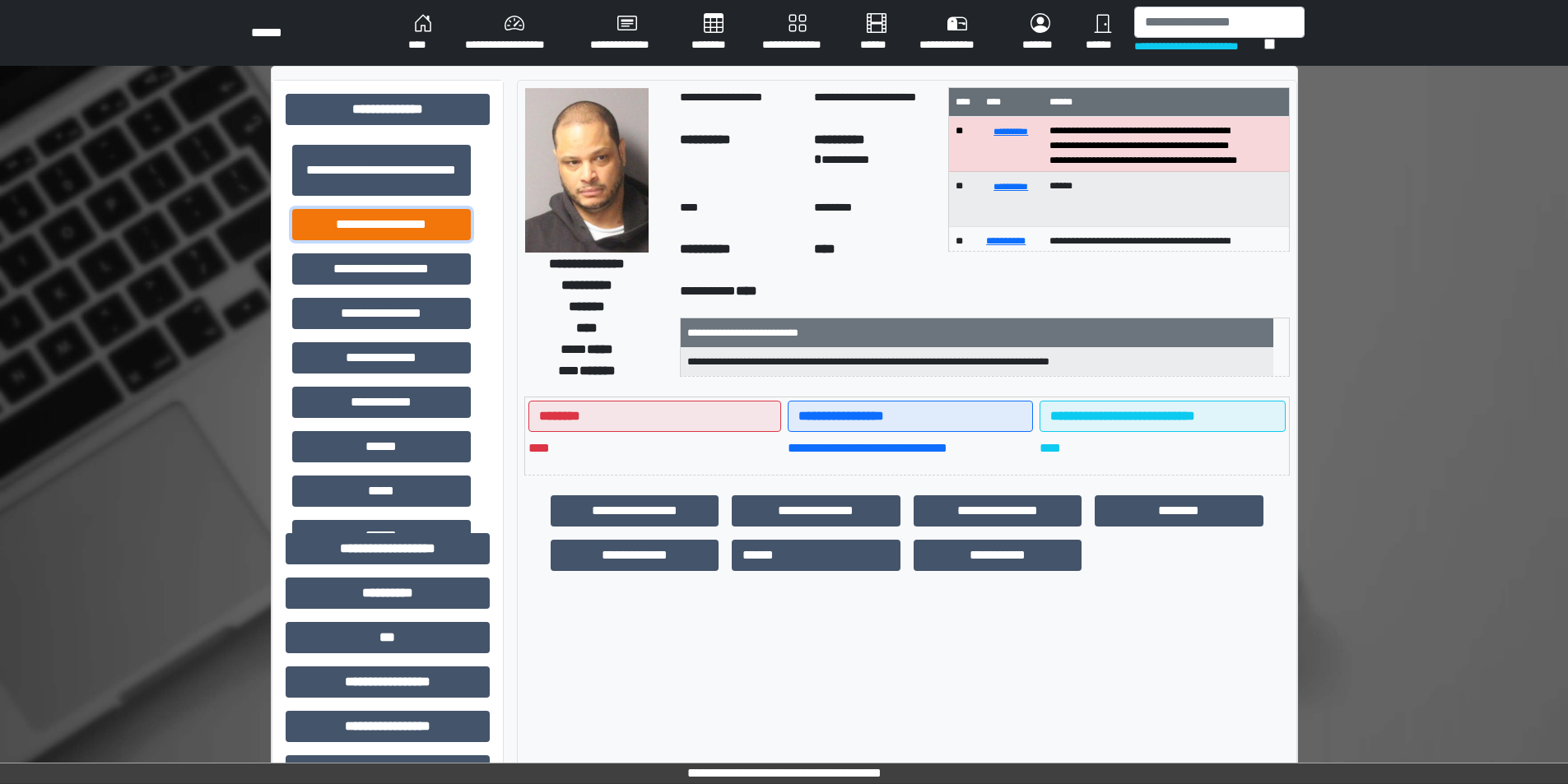 click on "**********" at bounding box center [381, 225] 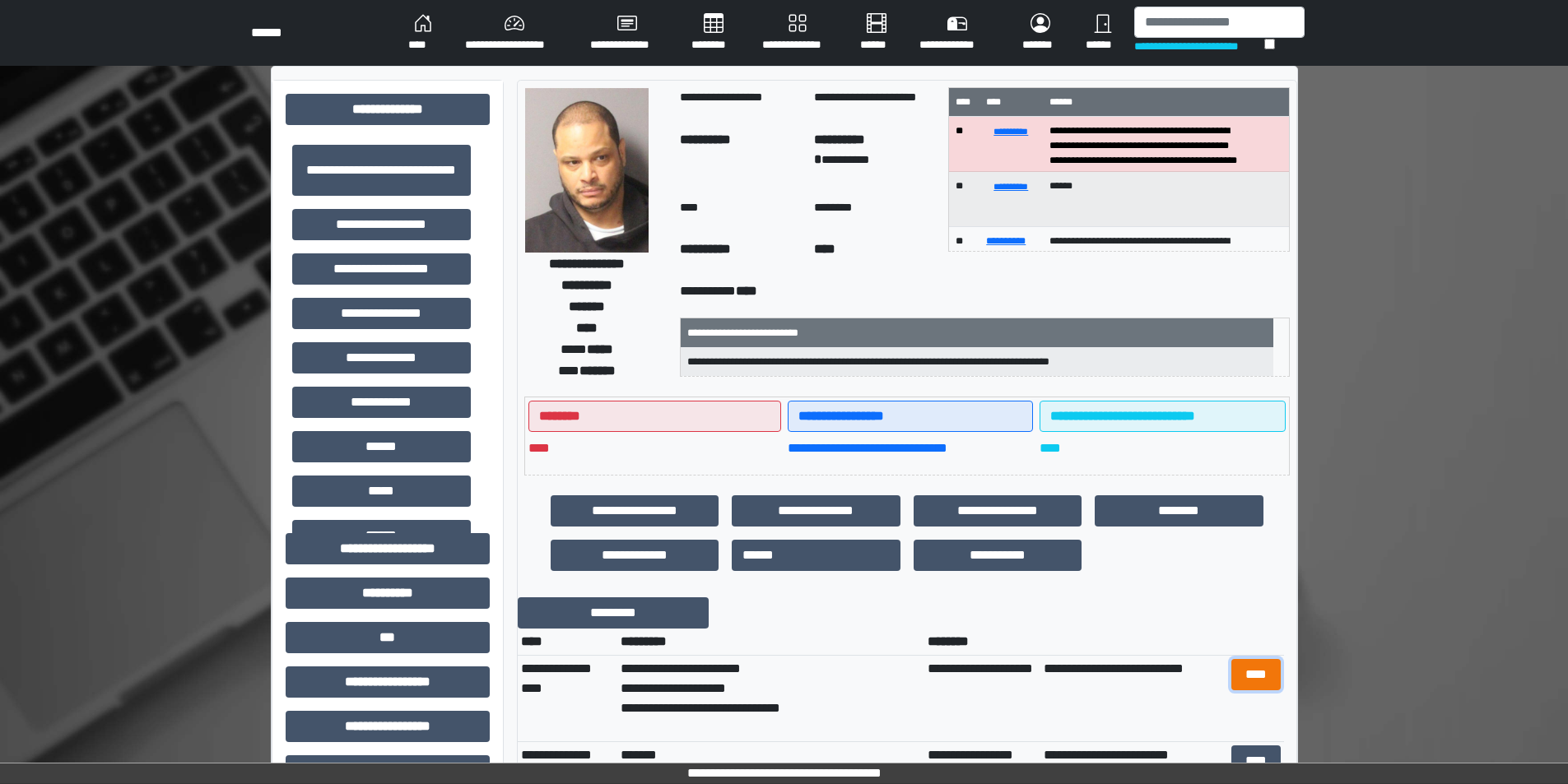 click on "****" at bounding box center (1256, 675) 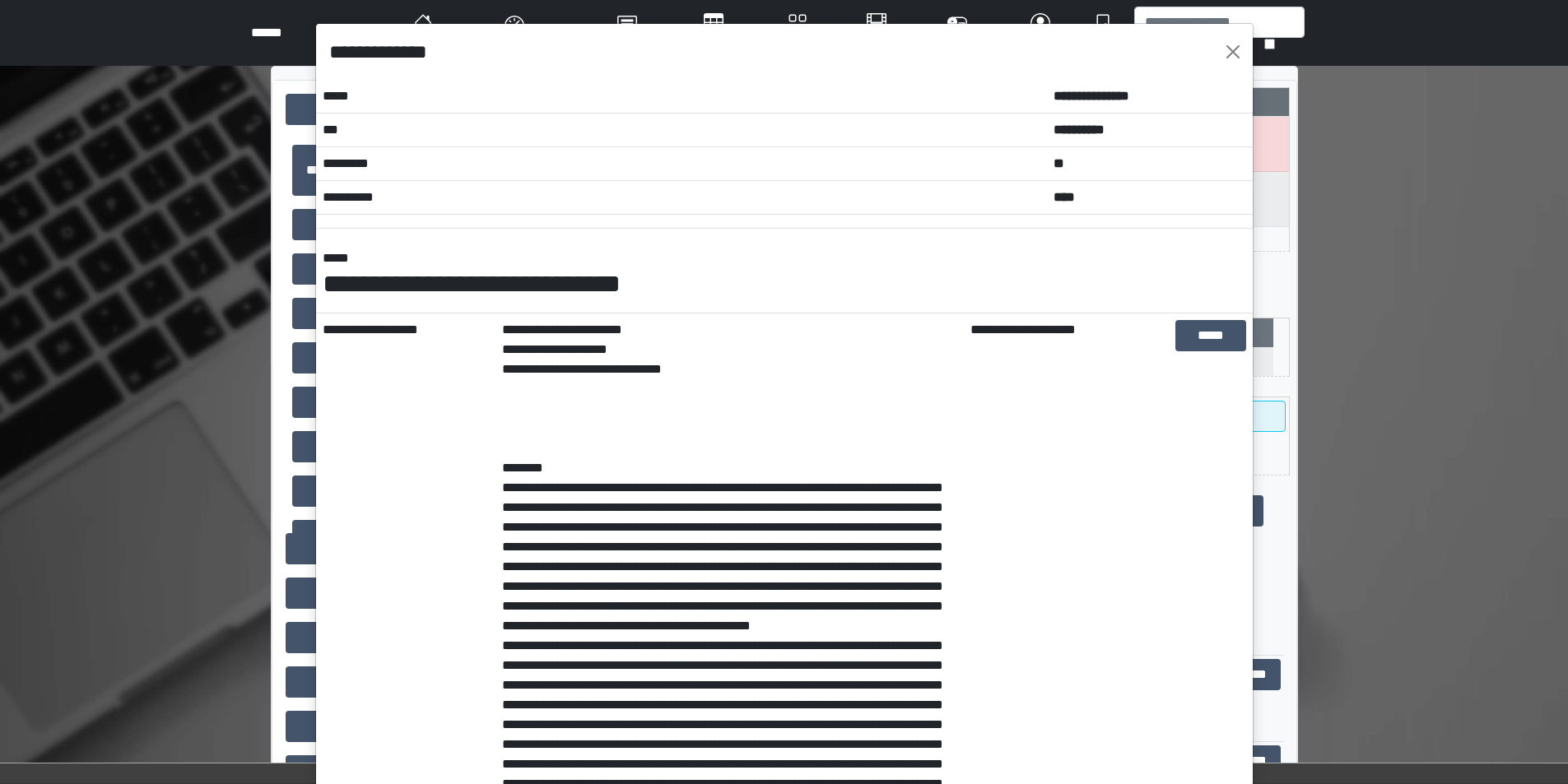 click on "**********" at bounding box center (729, 616) 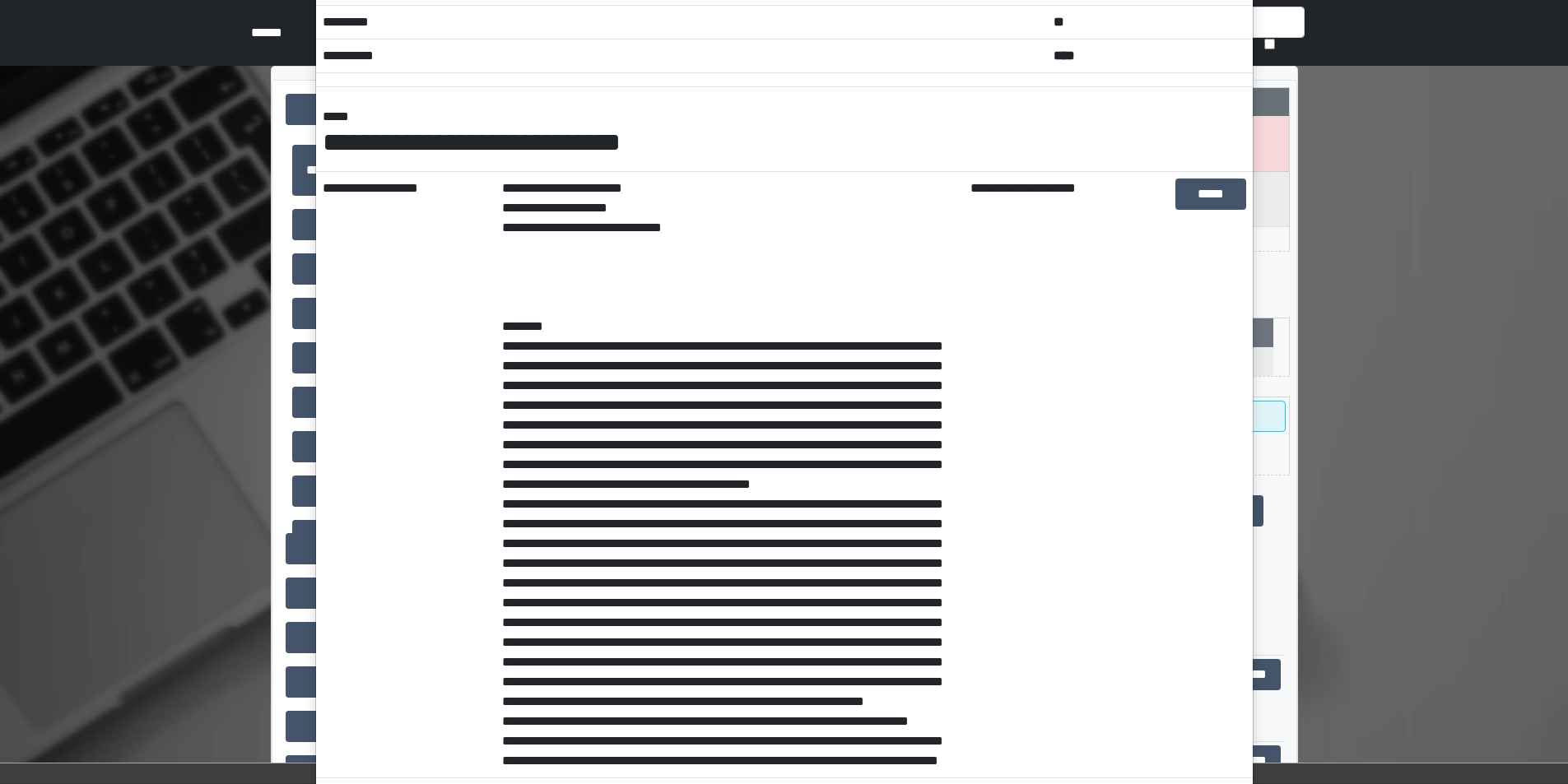 scroll, scrollTop: 411, scrollLeft: 0, axis: vertical 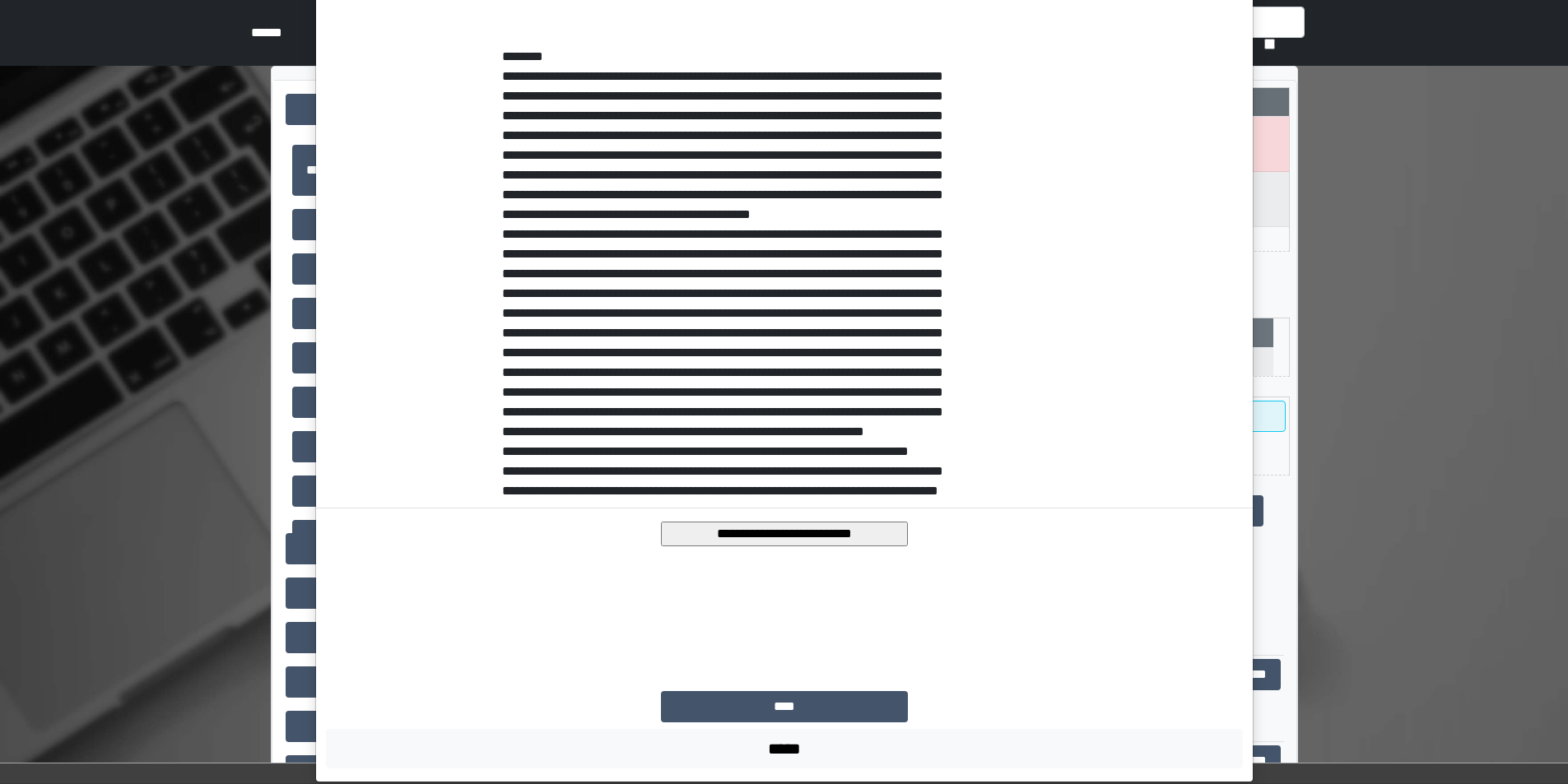 click on "**********" at bounding box center (784, 534) 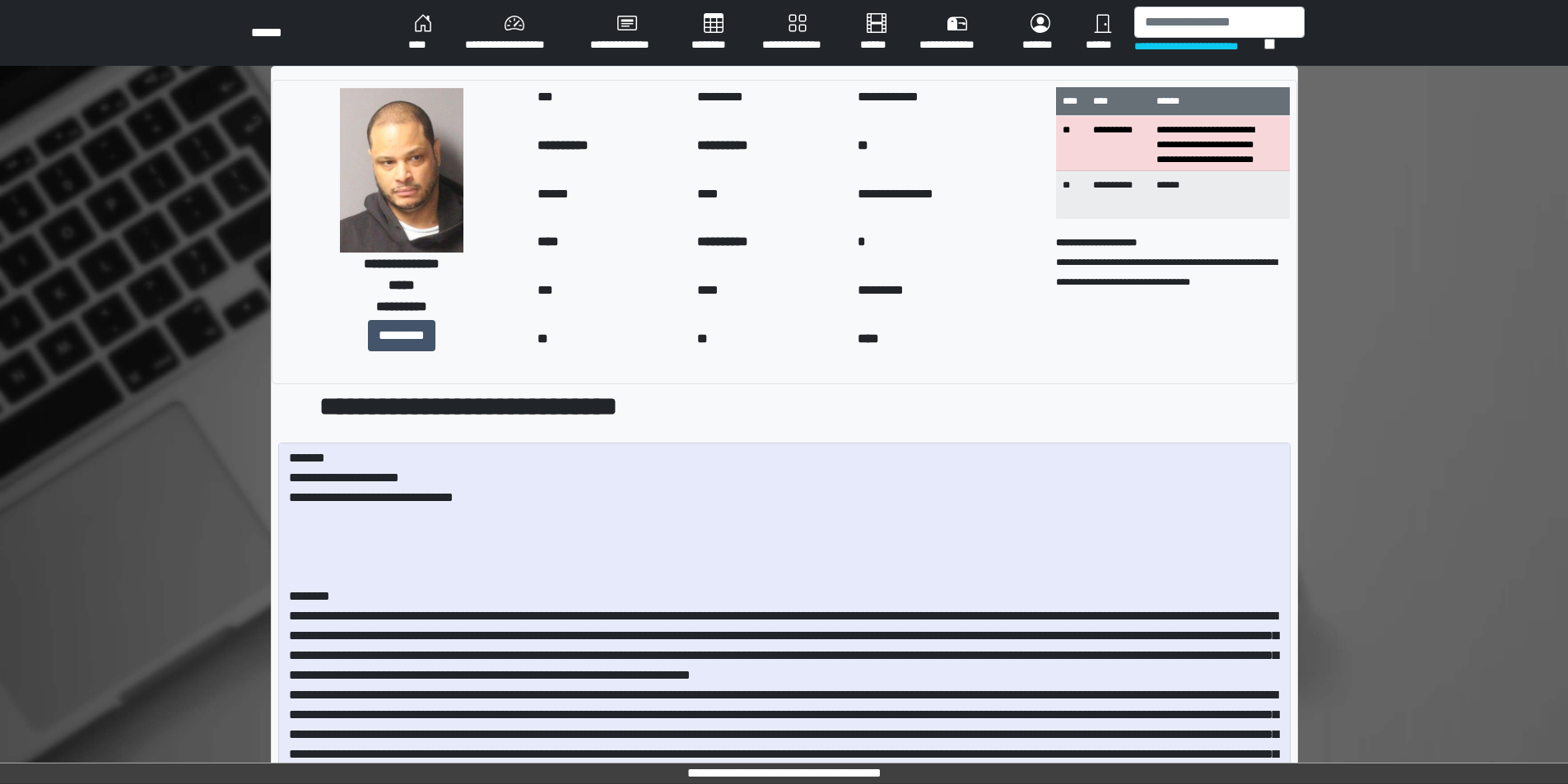 drag, startPoint x: 1288, startPoint y: 530, endPoint x: 1313, endPoint y: 816, distance: 287.0906 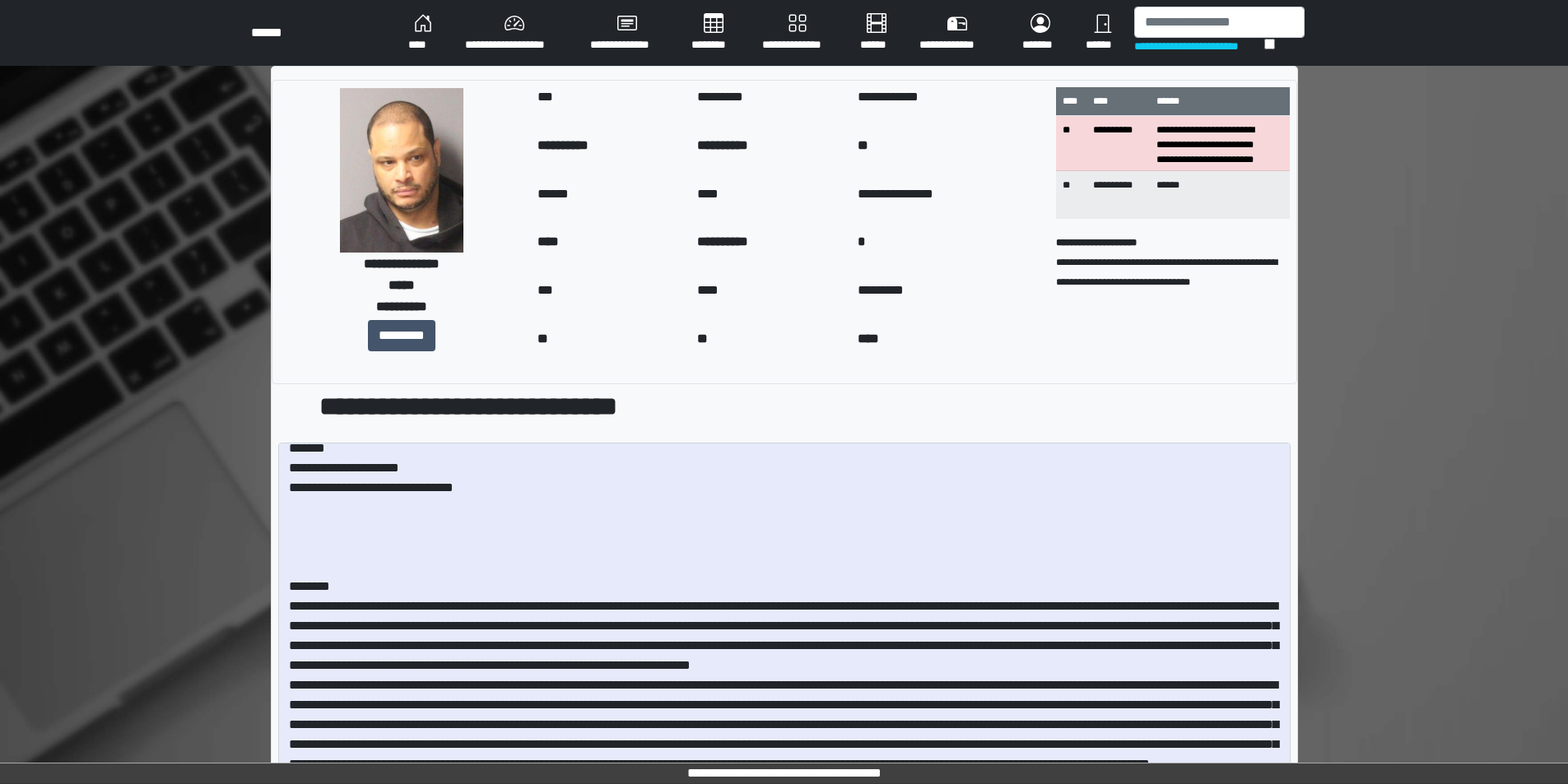 scroll, scrollTop: 89, scrollLeft: 0, axis: vertical 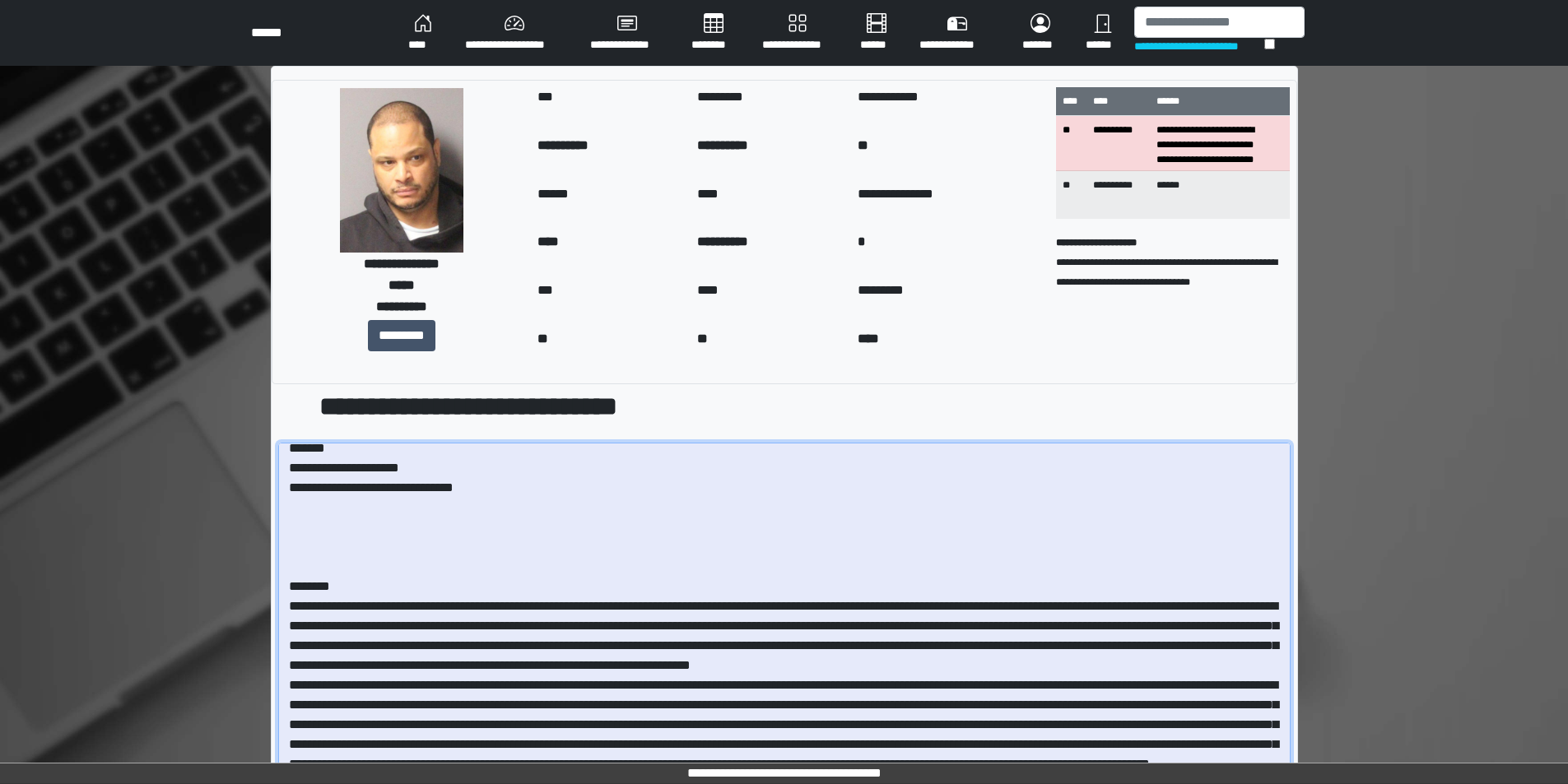 click at bounding box center [784, 631] 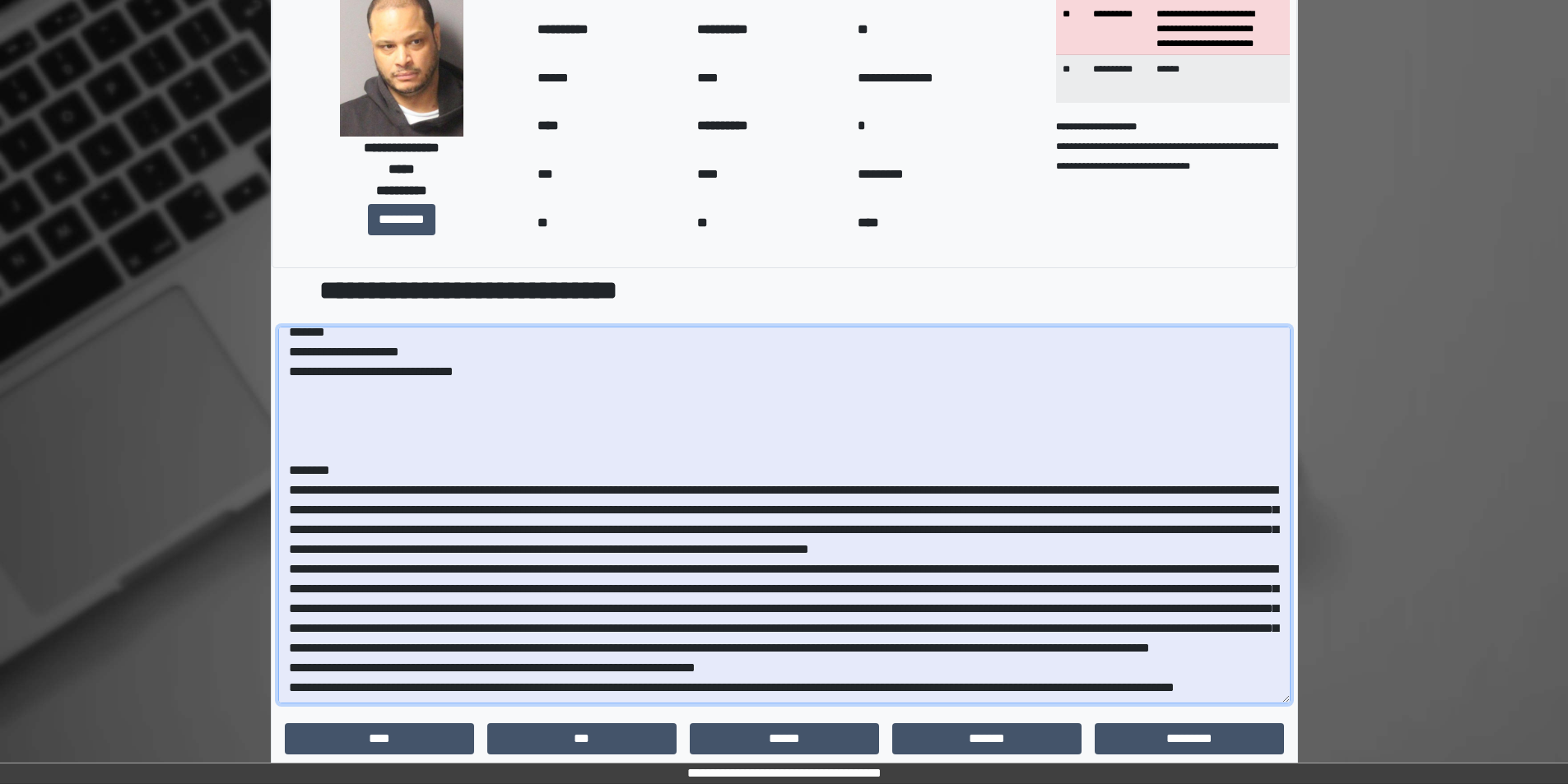 scroll, scrollTop: 229, scrollLeft: 0, axis: vertical 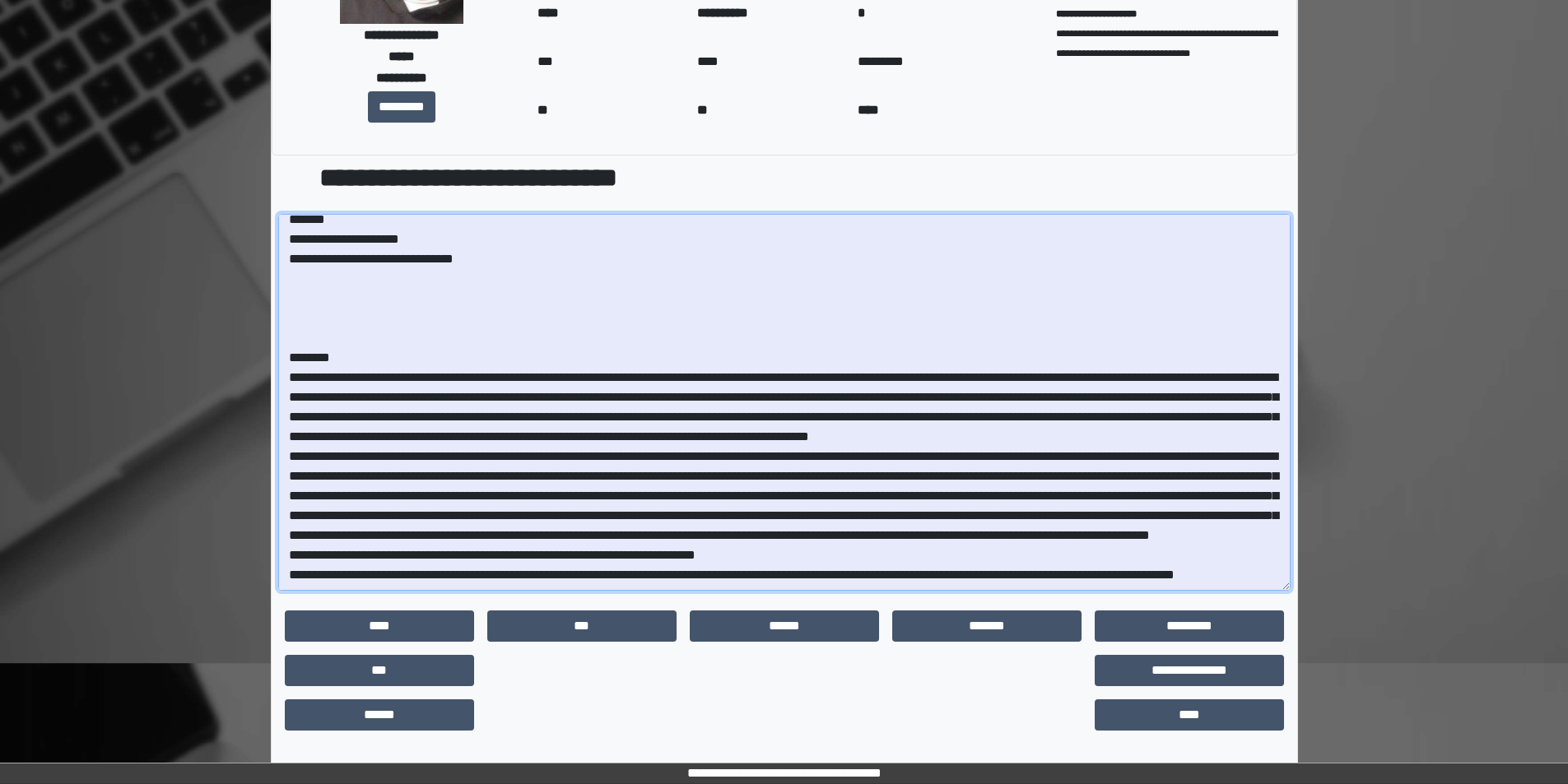click at bounding box center [784, 402] 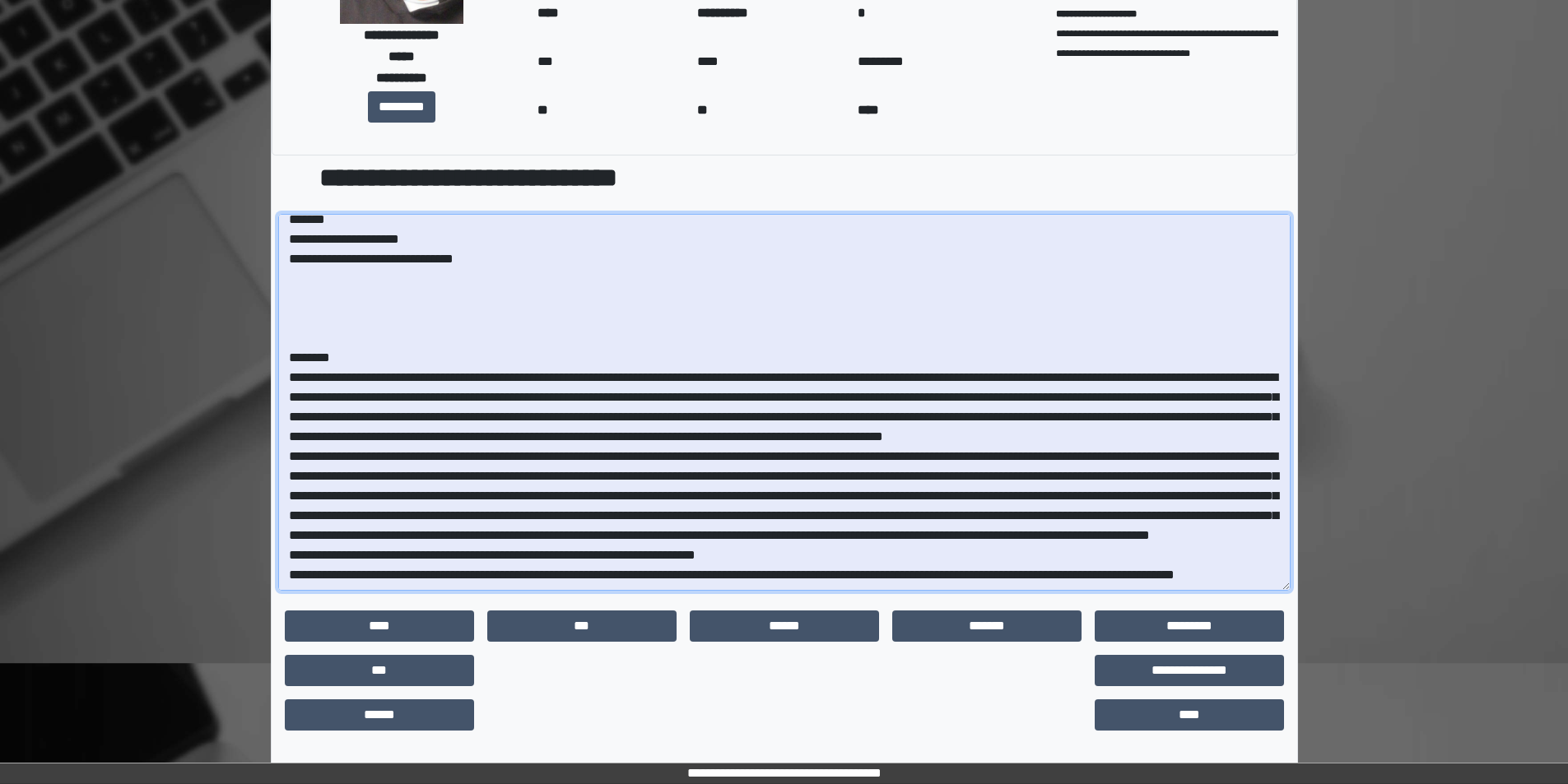 drag, startPoint x: 545, startPoint y: 540, endPoint x: 768, endPoint y: 558, distance: 223.72528 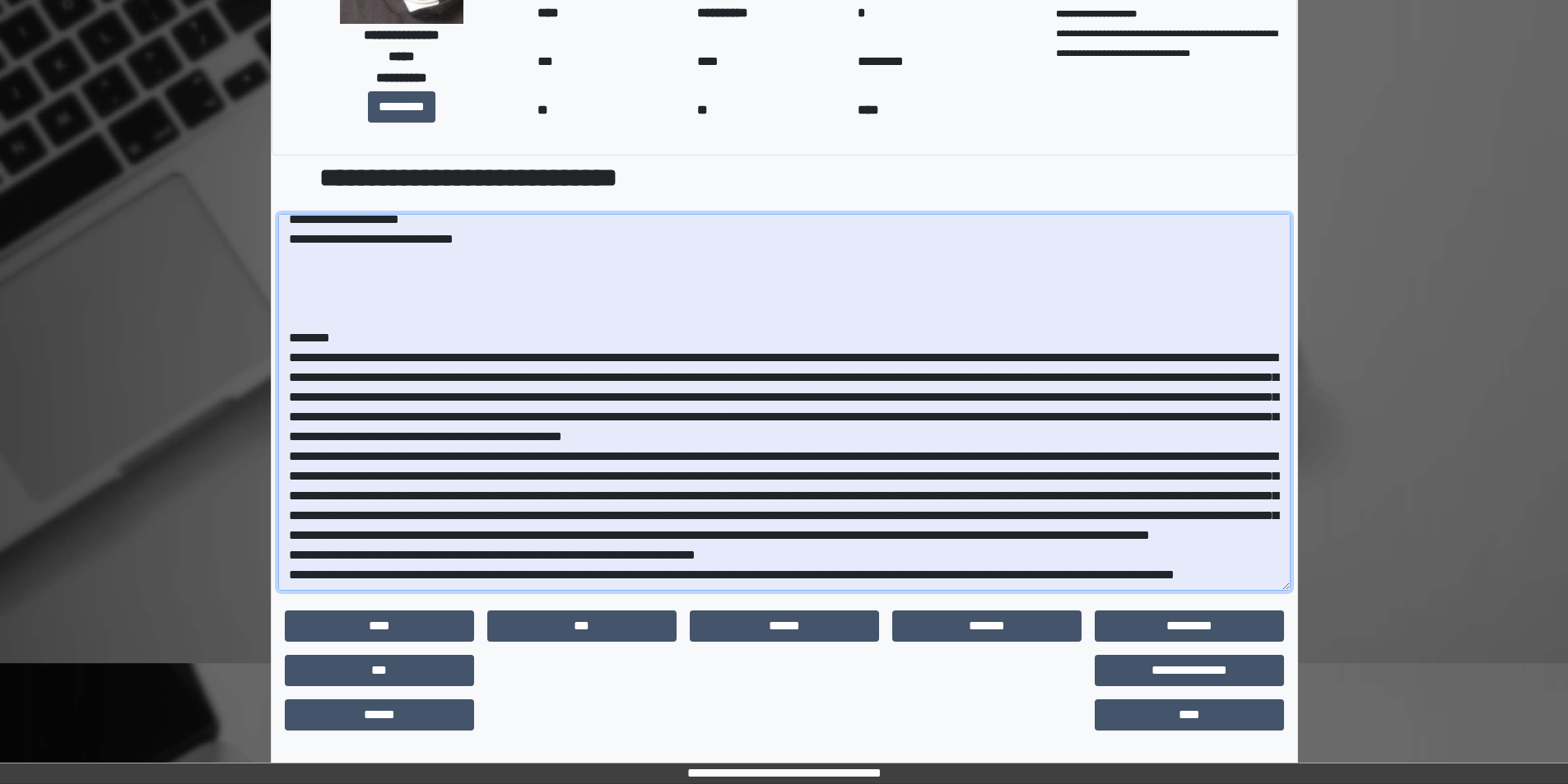 scroll, scrollTop: 109, scrollLeft: 0, axis: vertical 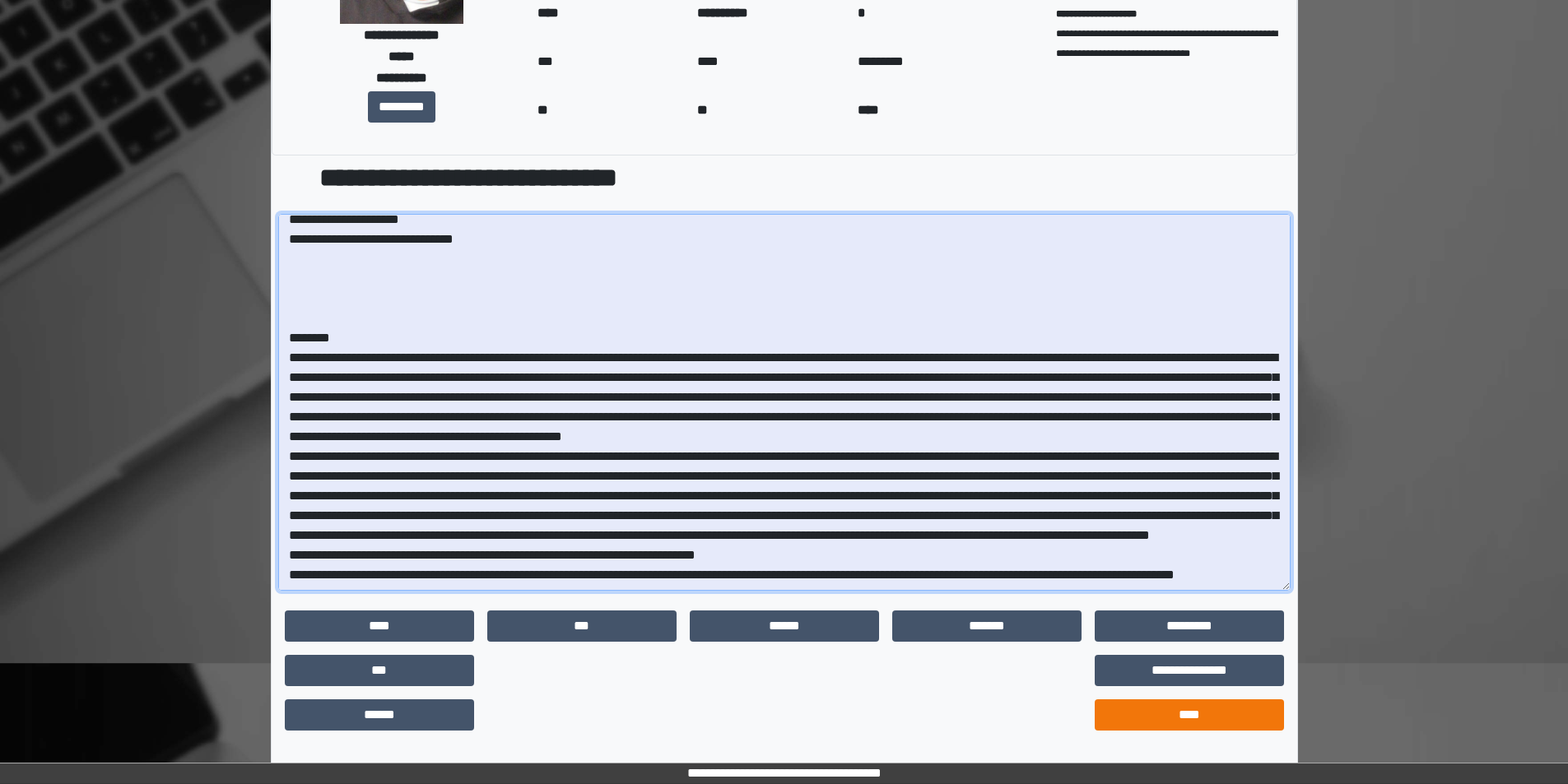 type on "**********" 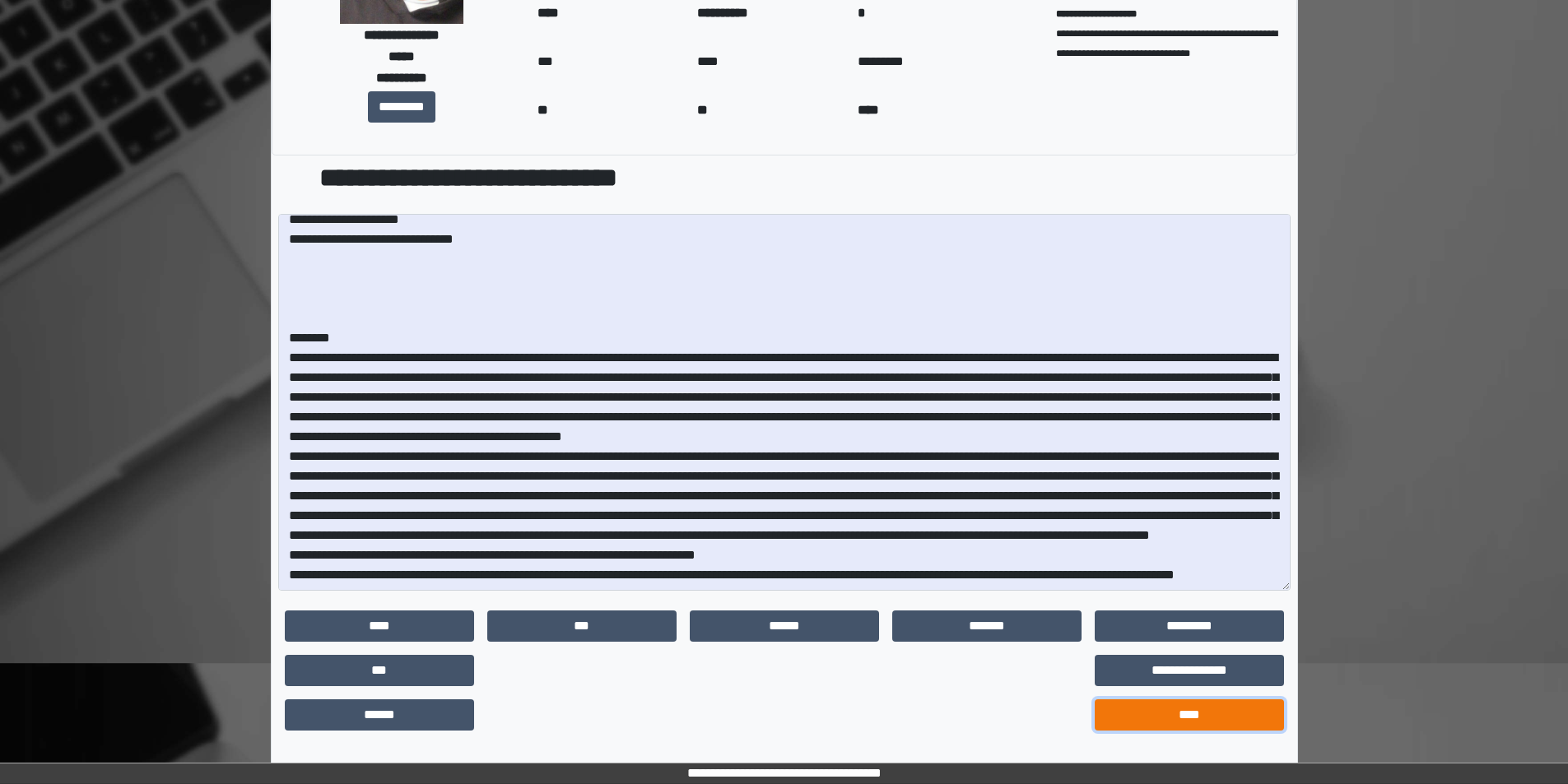 click on "****" at bounding box center (1189, 715) 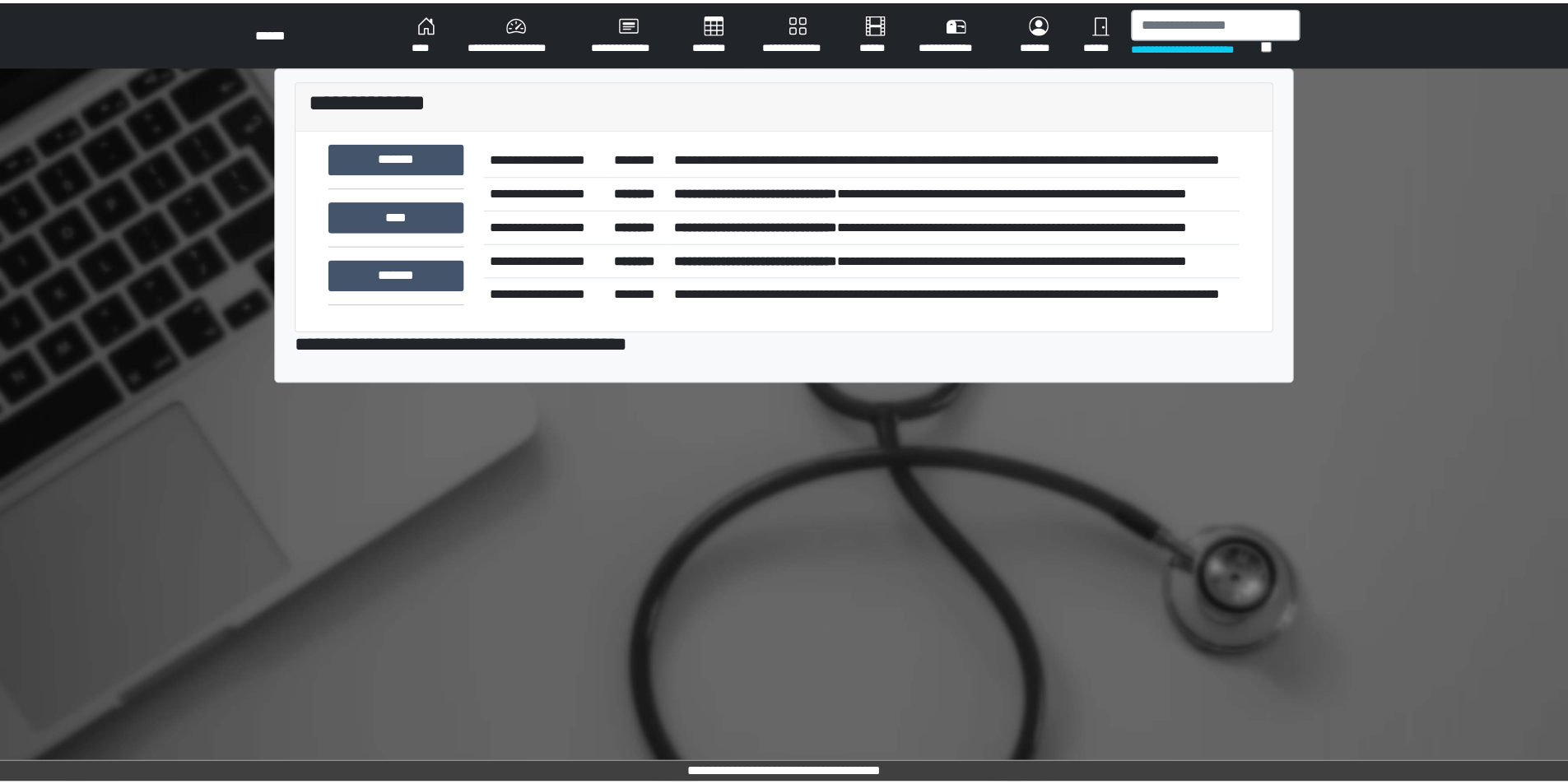 scroll, scrollTop: 0, scrollLeft: 0, axis: both 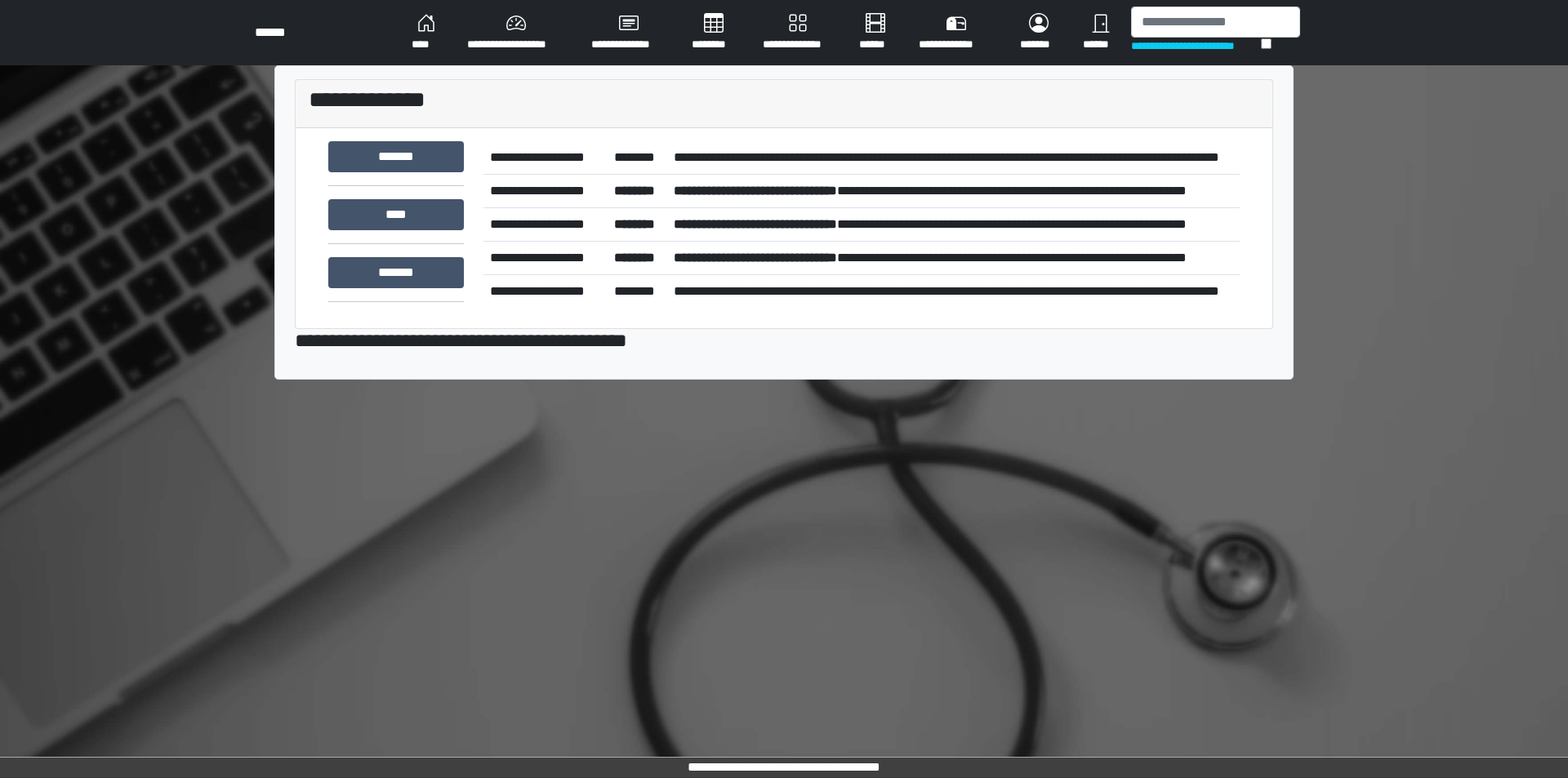 click on "**********" at bounding box center [953, 158] 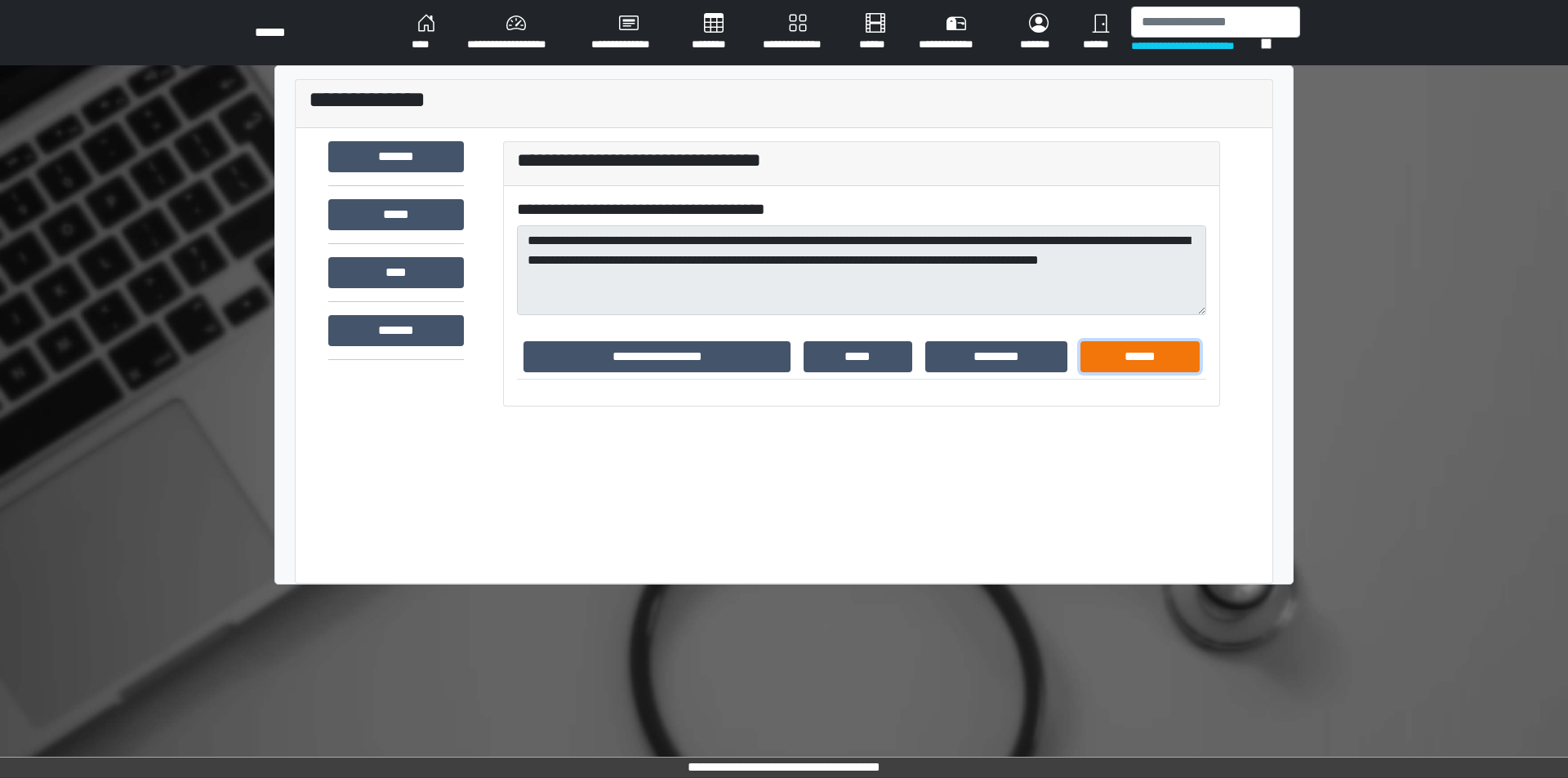 click on "******" at bounding box center [1140, 357] 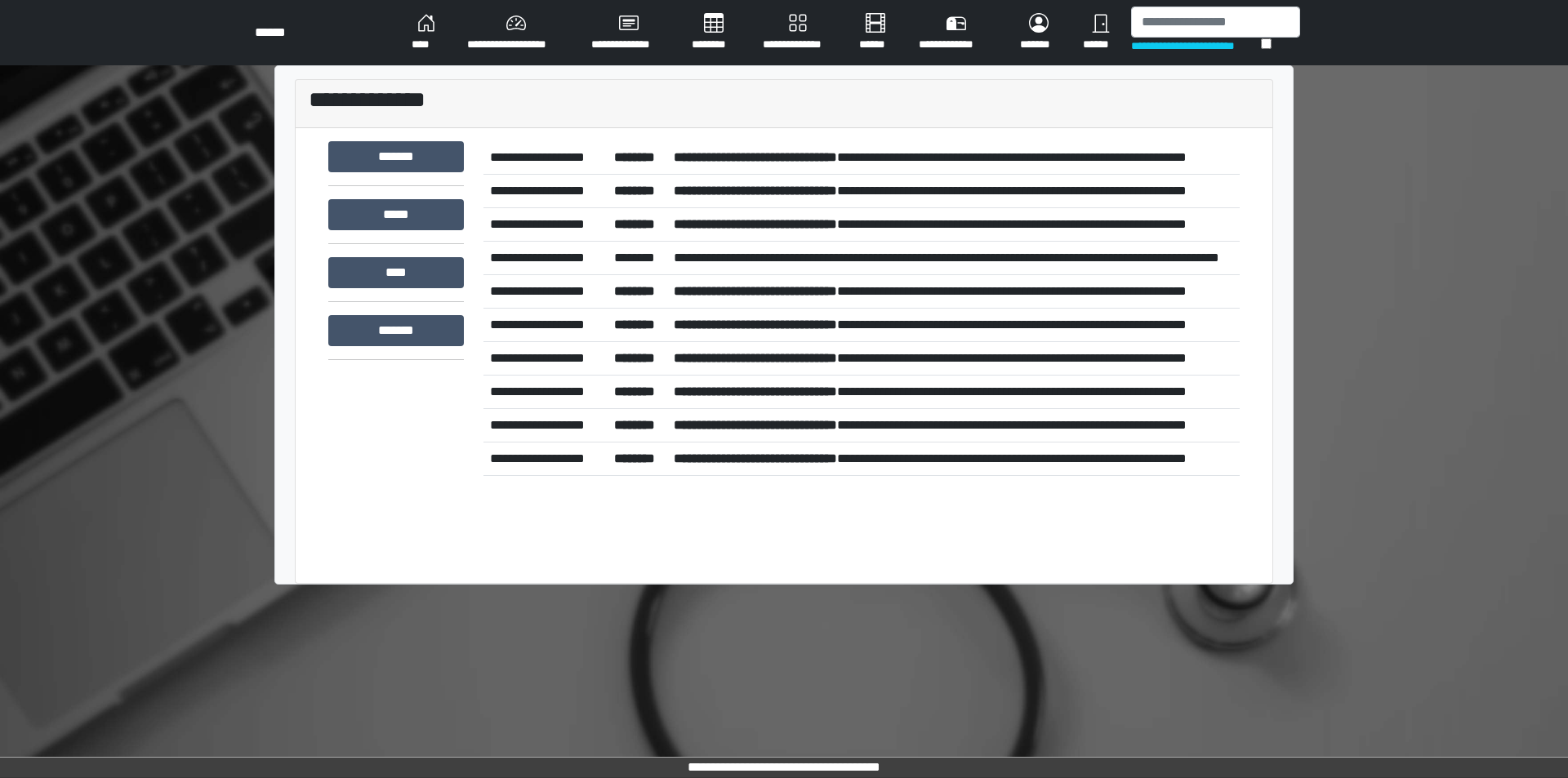 click on "**********" at bounding box center (953, 158) 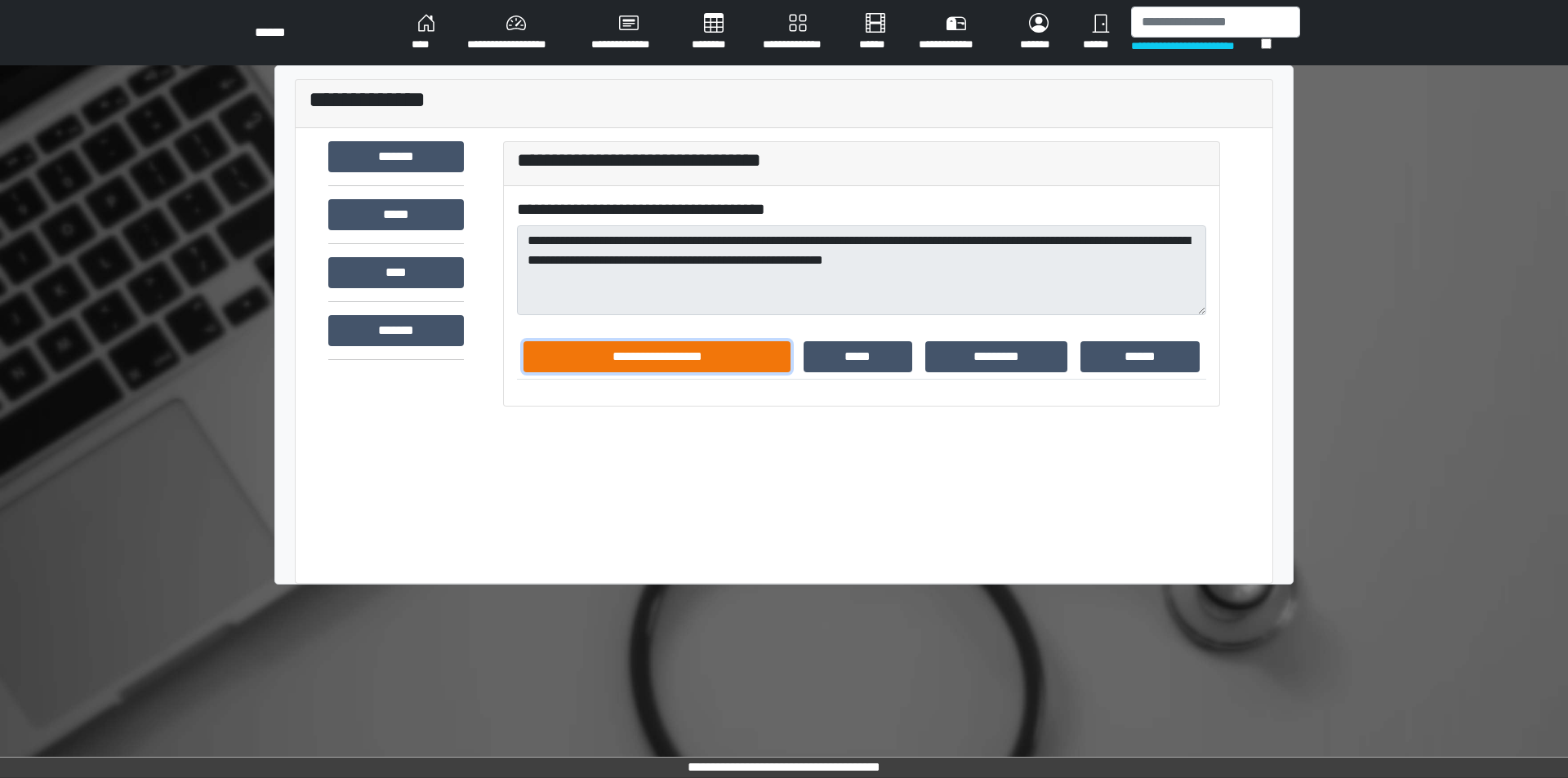 click on "**********" at bounding box center [657, 357] 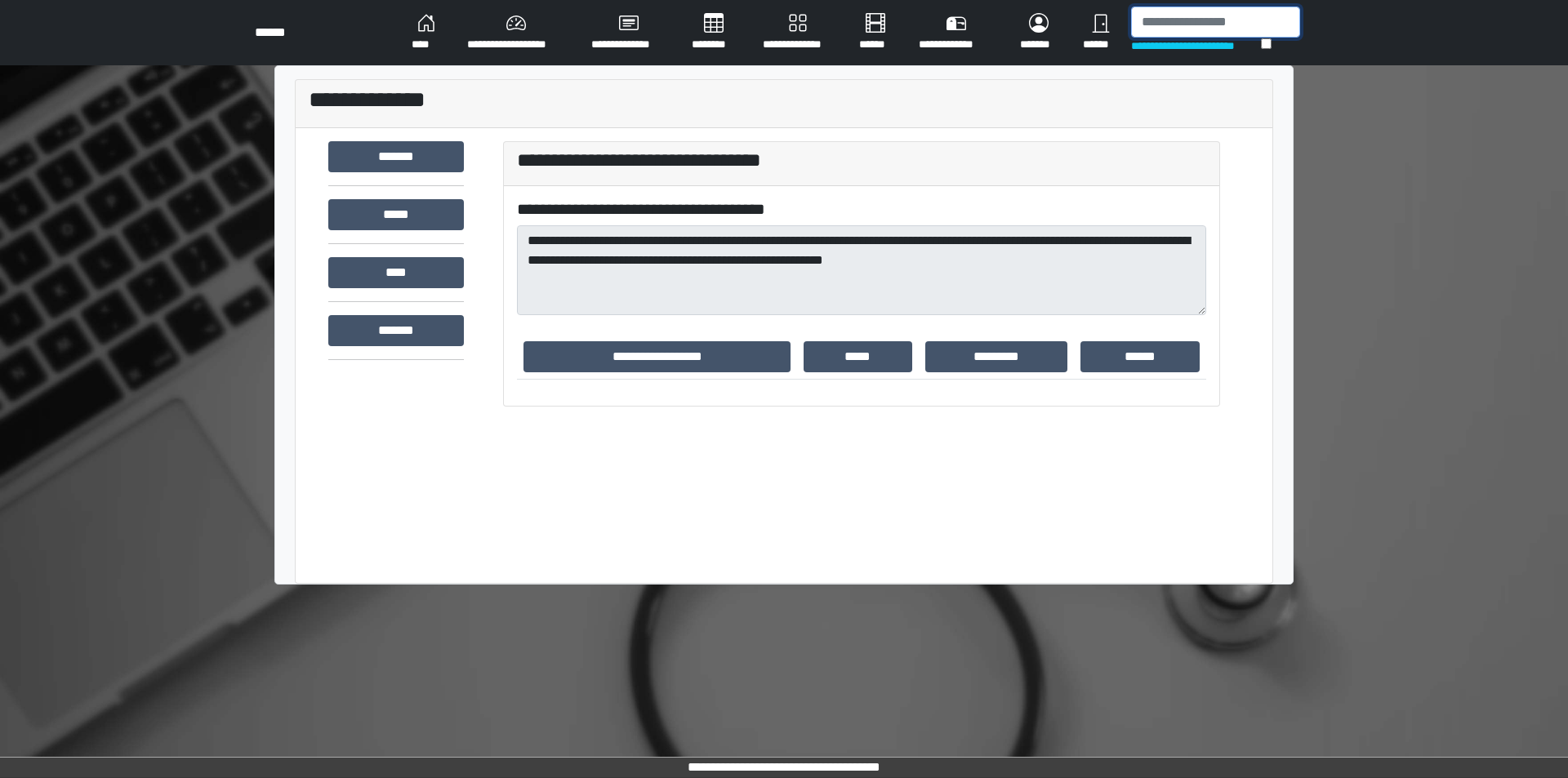 click at bounding box center (1215, 22) 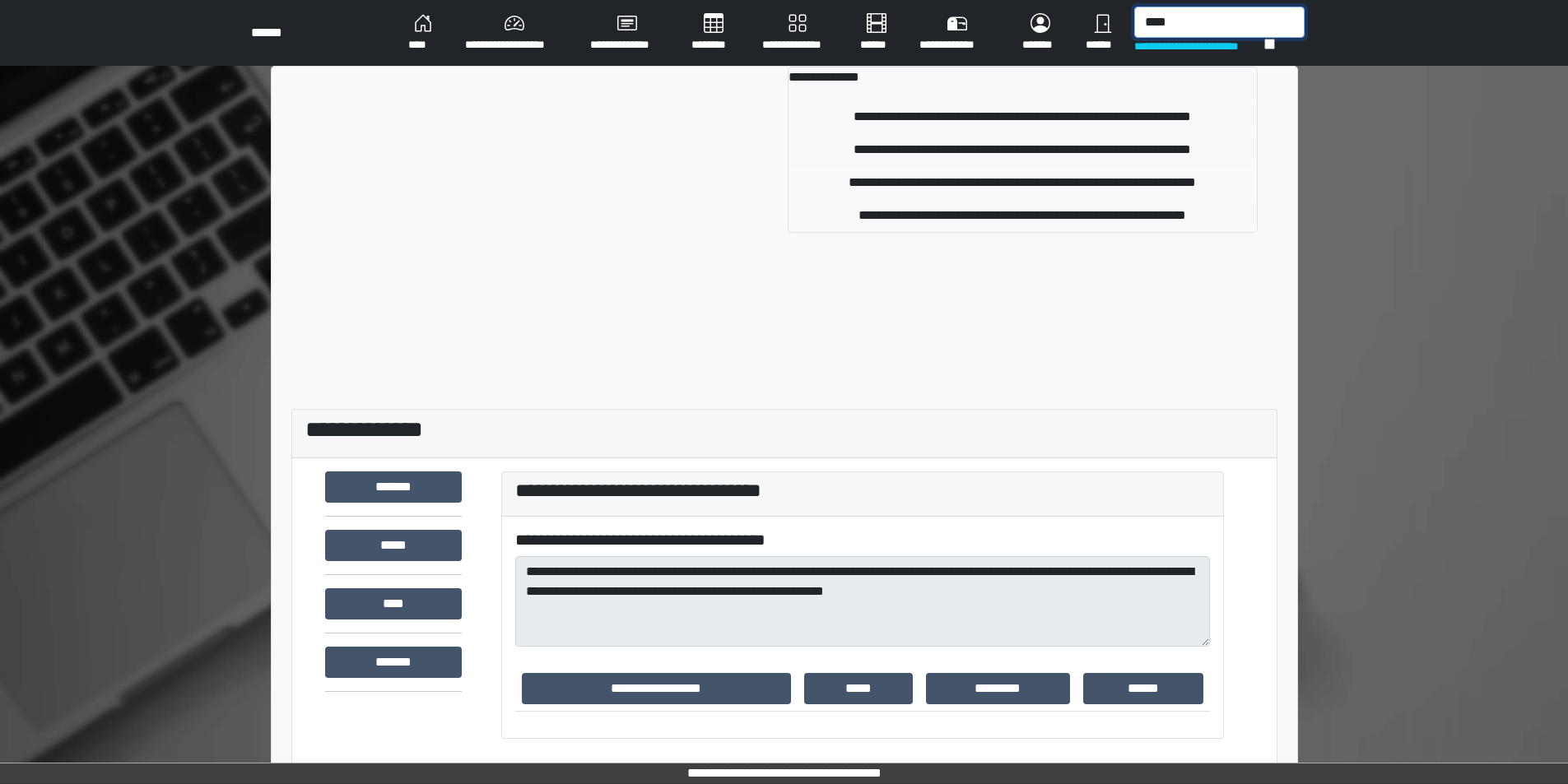 type on "****" 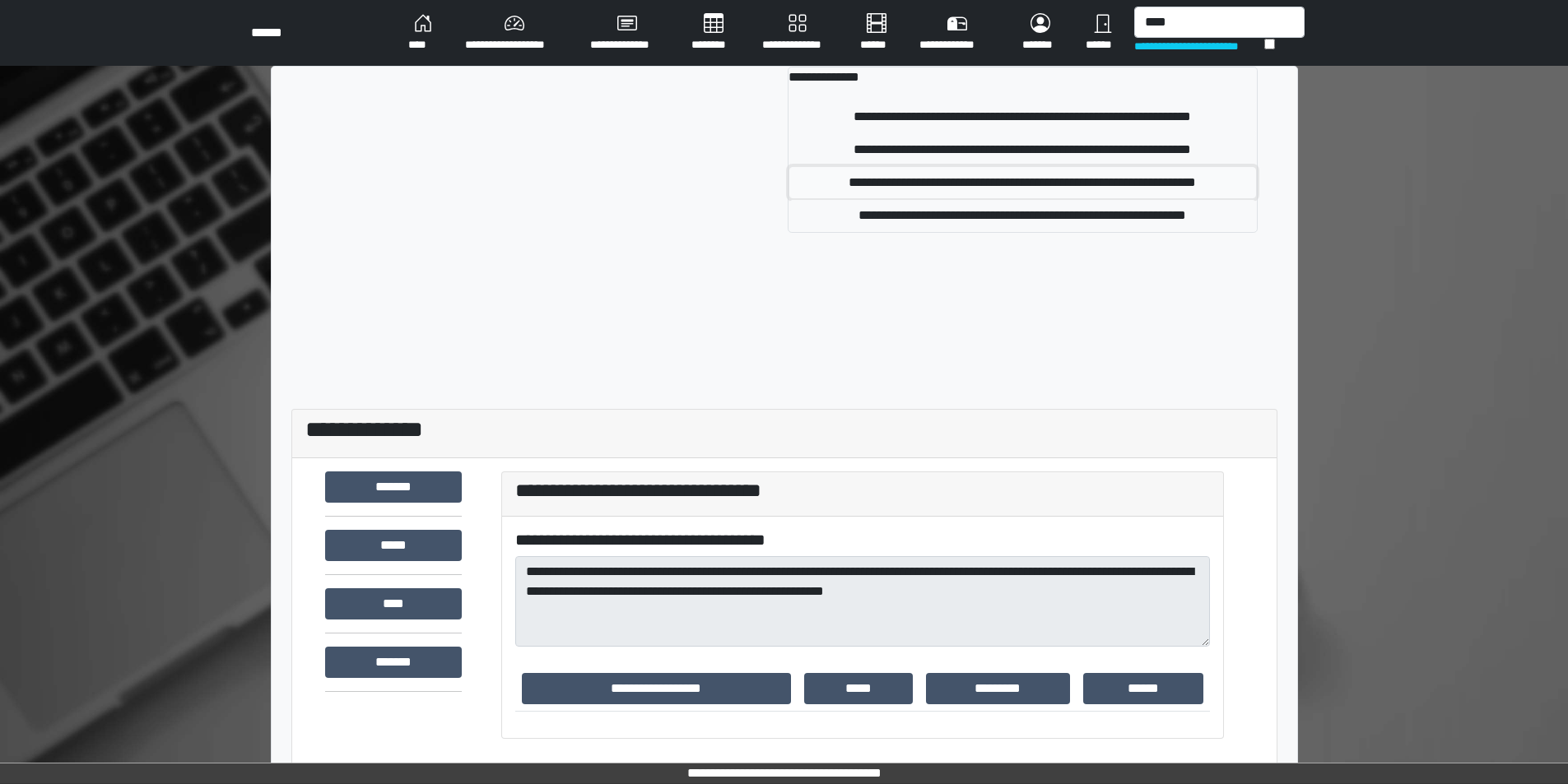 click on "**********" at bounding box center [1022, 183] 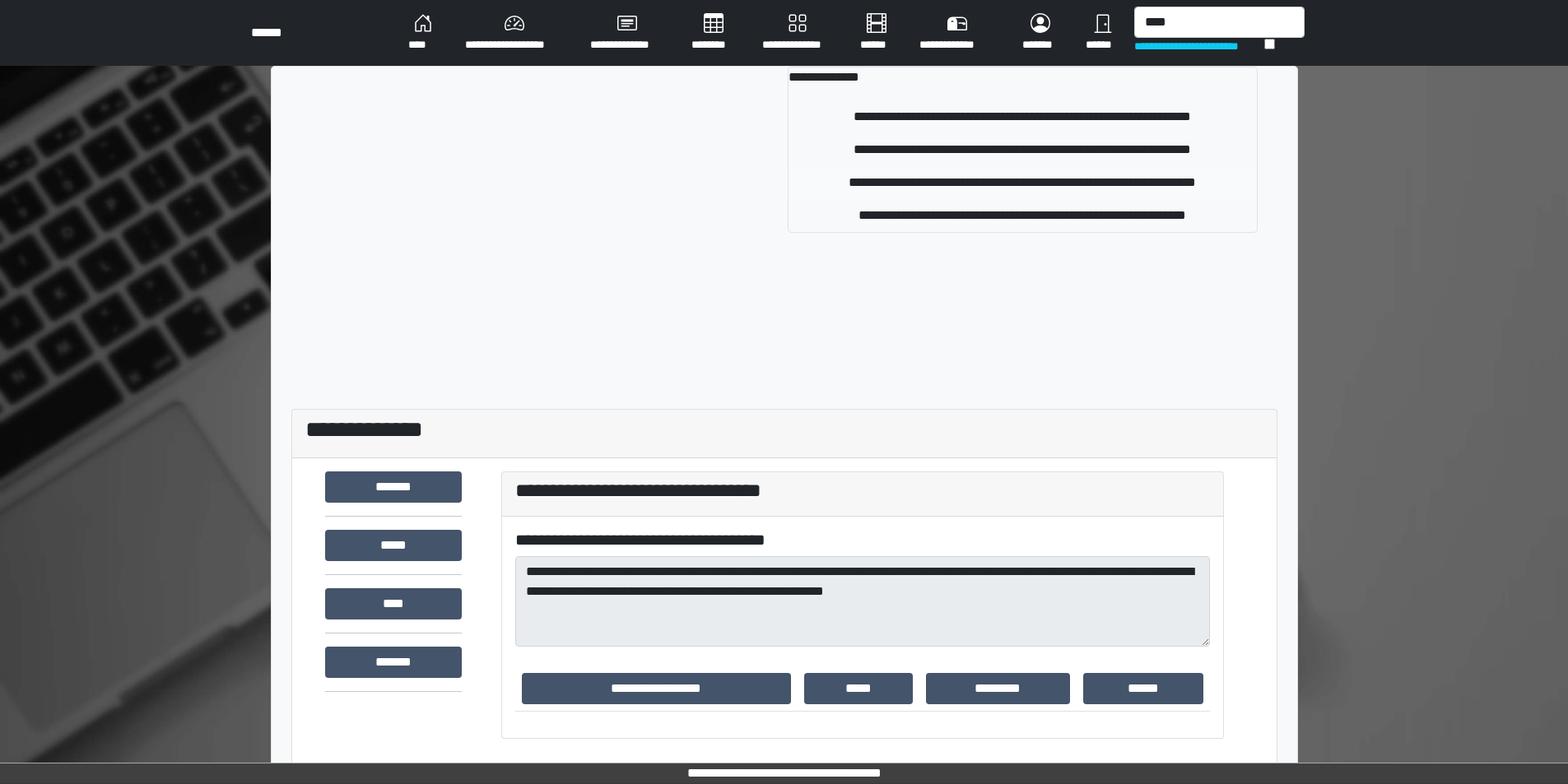 type 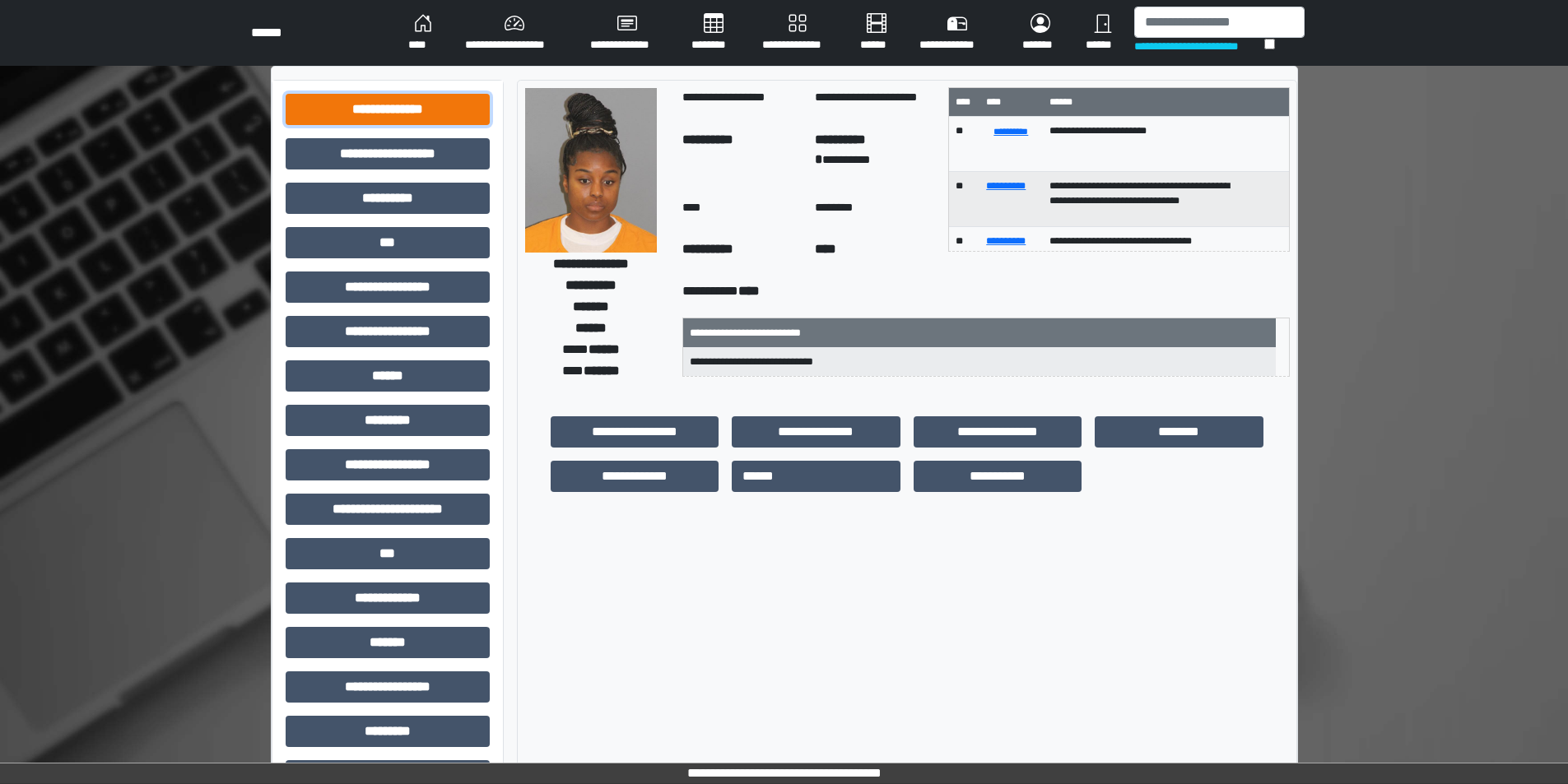 click on "**********" at bounding box center (388, 109) 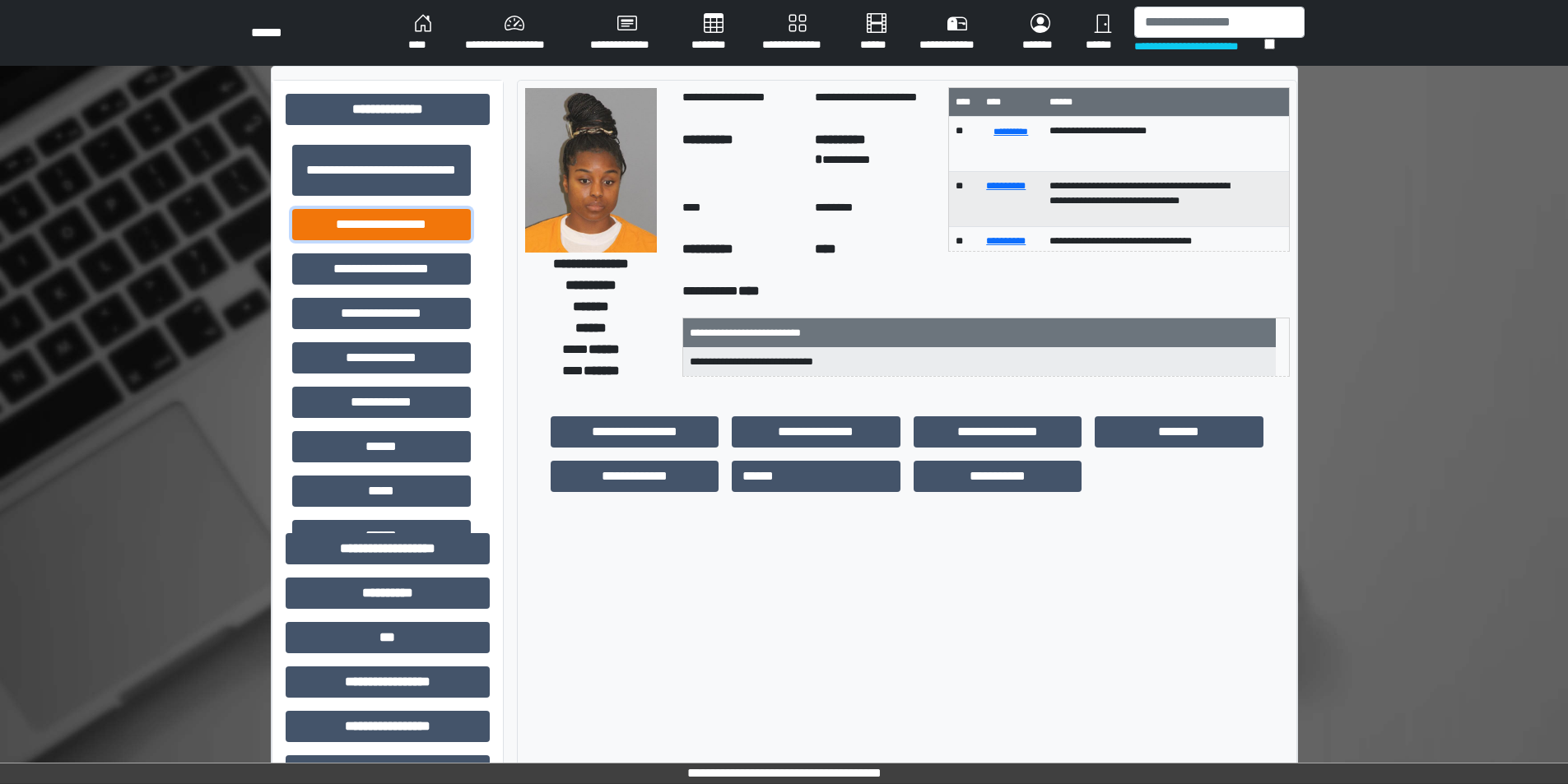 click on "**********" at bounding box center [381, 225] 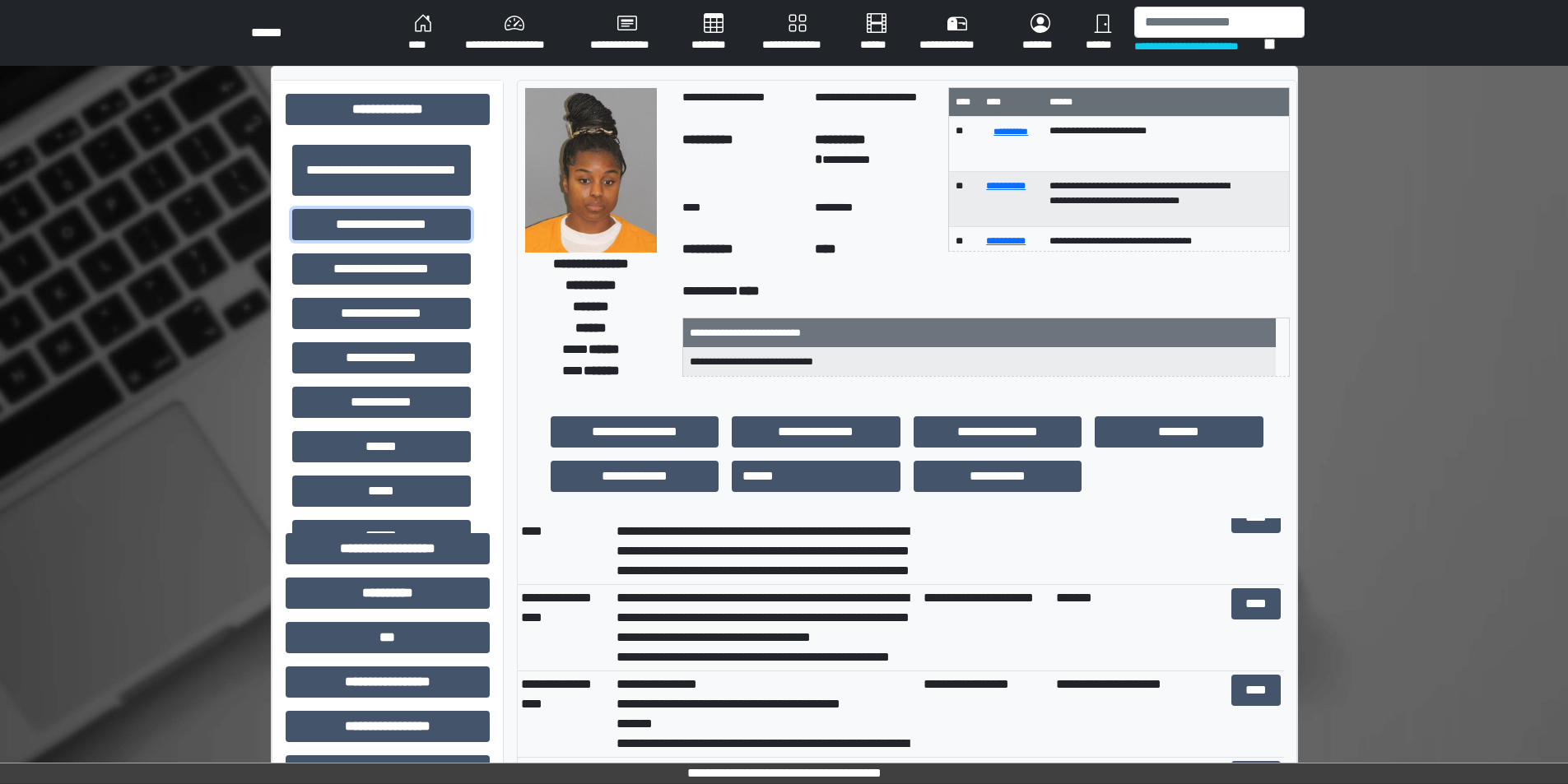 scroll, scrollTop: 0, scrollLeft: 0, axis: both 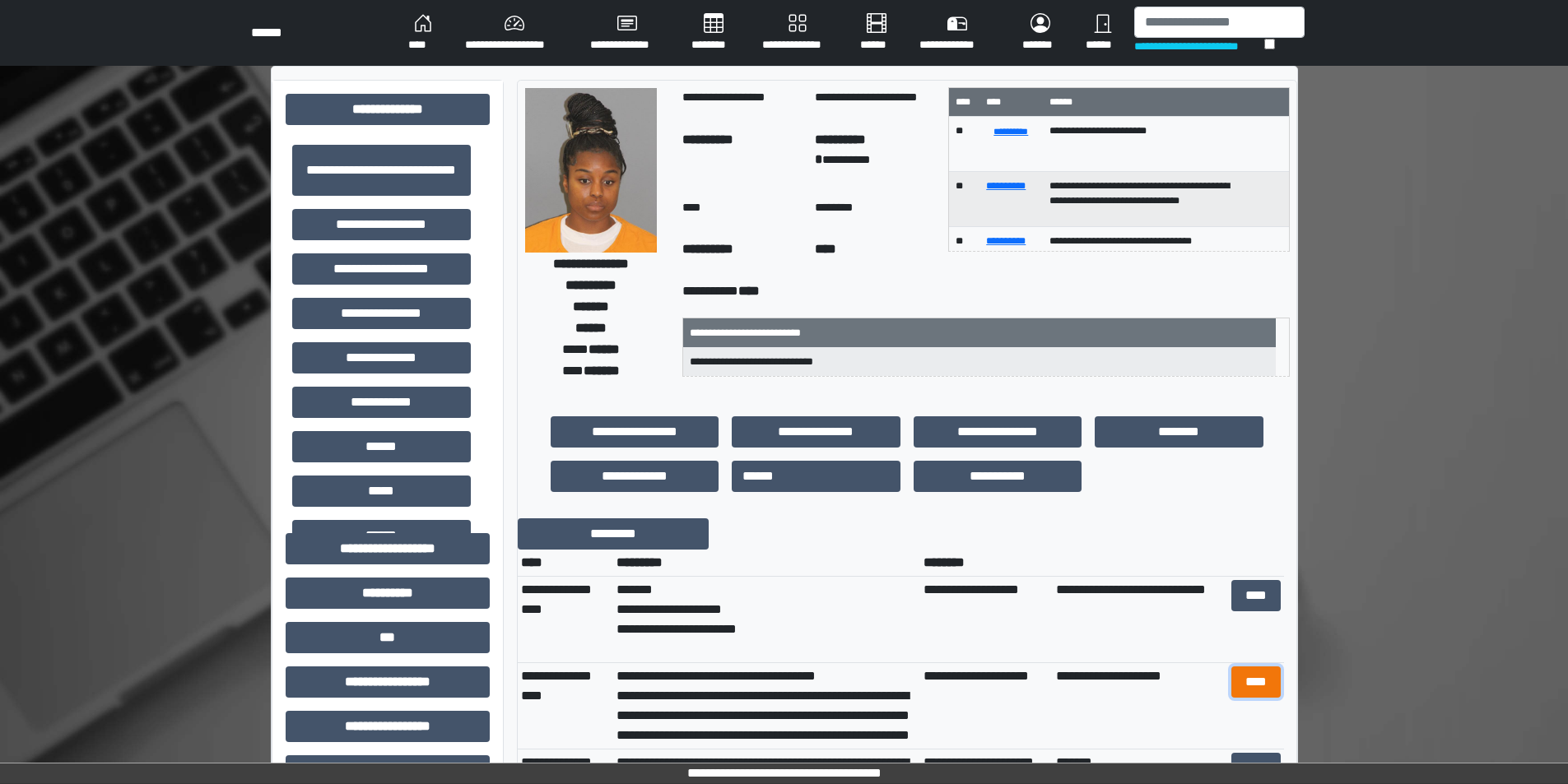 click on "****" at bounding box center (1256, 682) 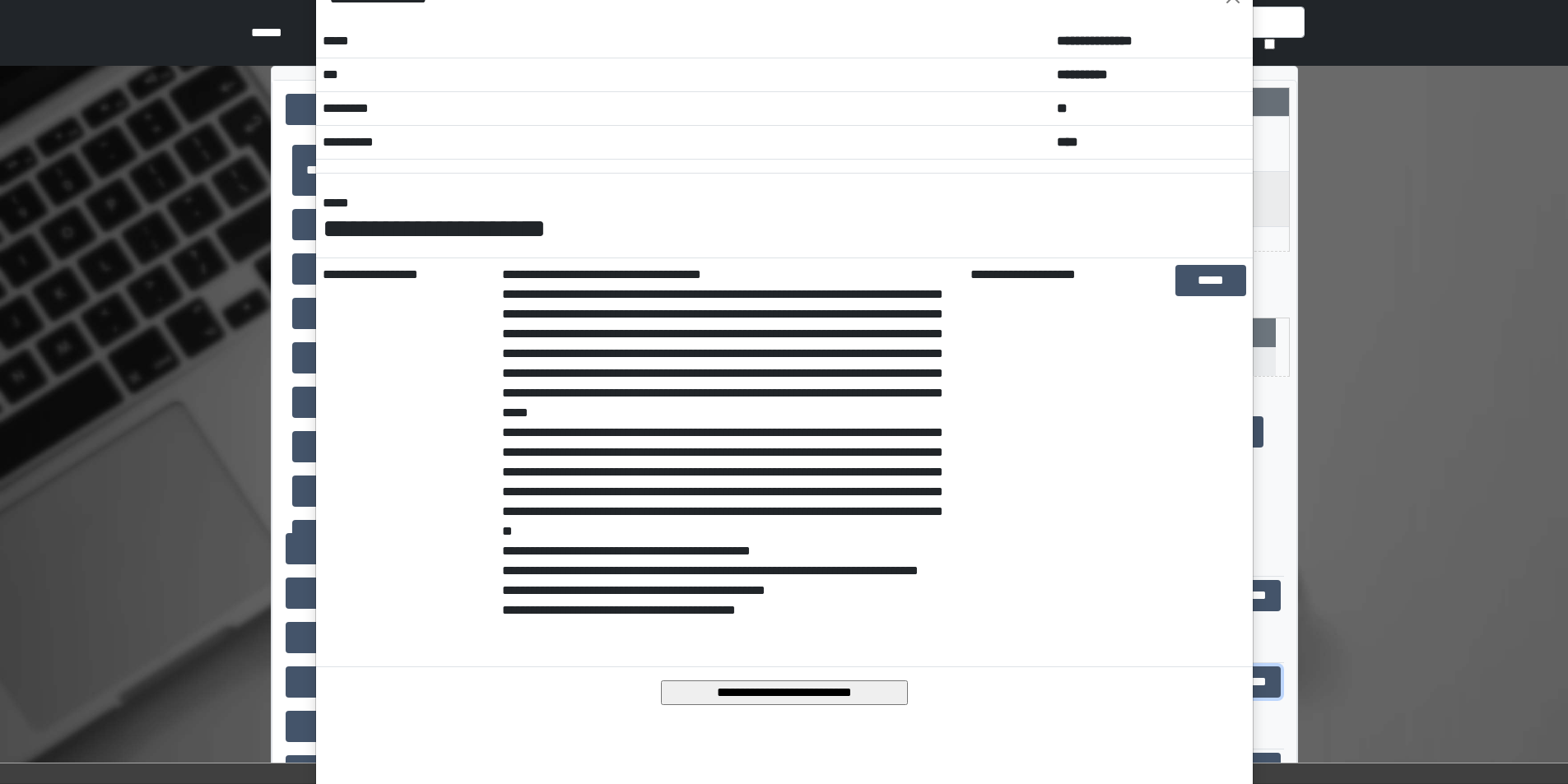 scroll, scrollTop: 196, scrollLeft: 0, axis: vertical 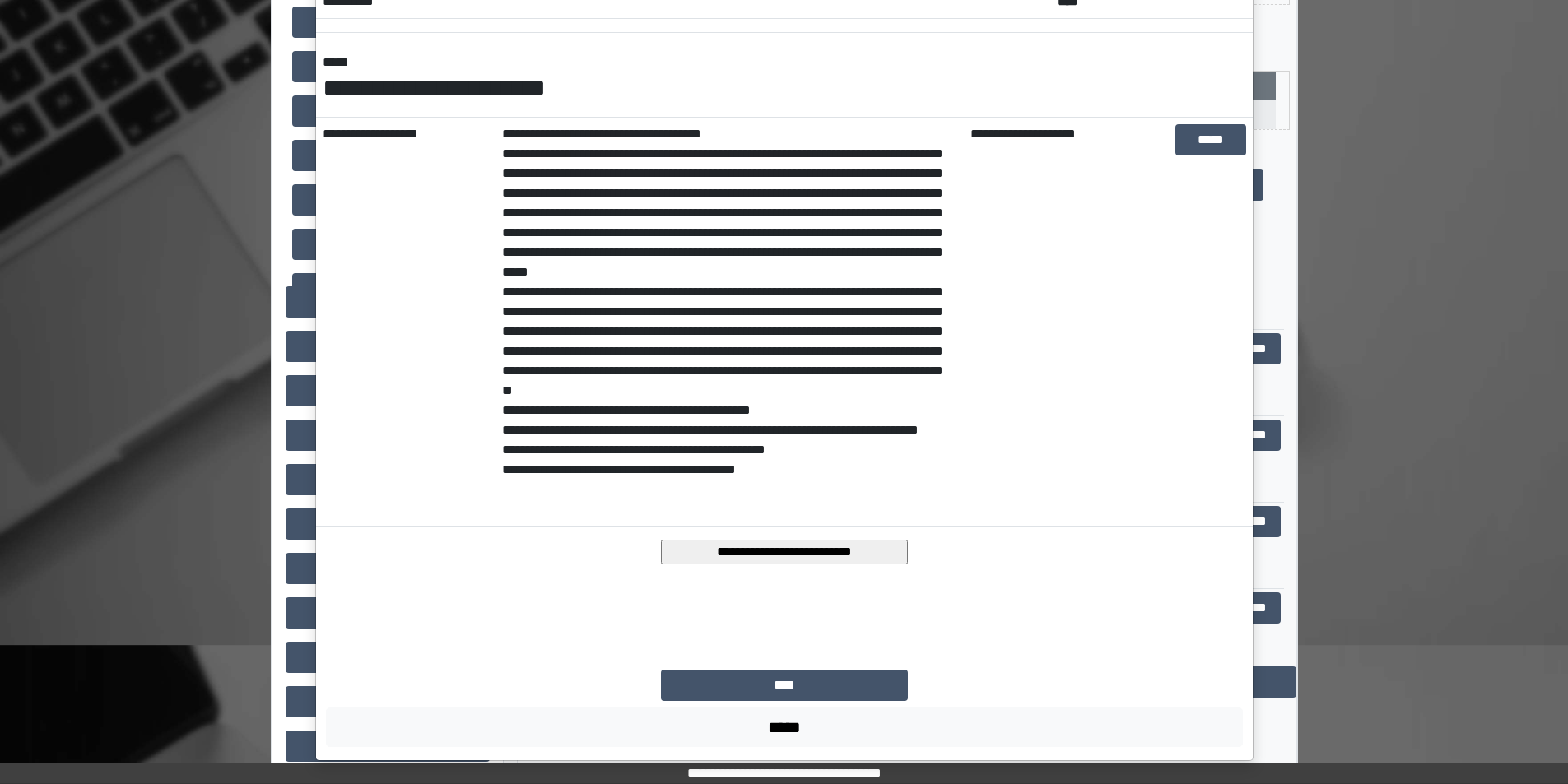 click on "**********" at bounding box center (784, 552) 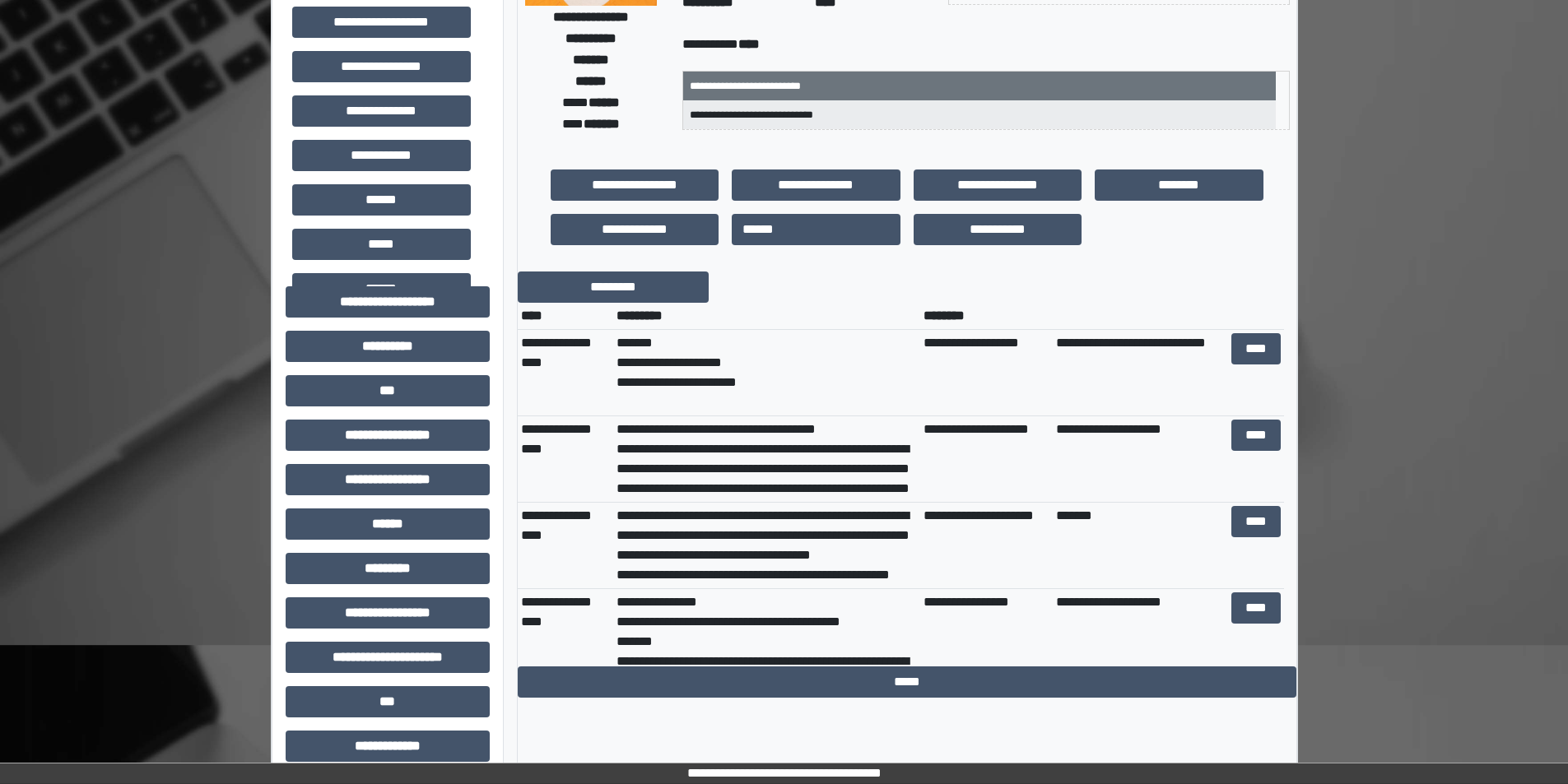 scroll, scrollTop: 0, scrollLeft: 0, axis: both 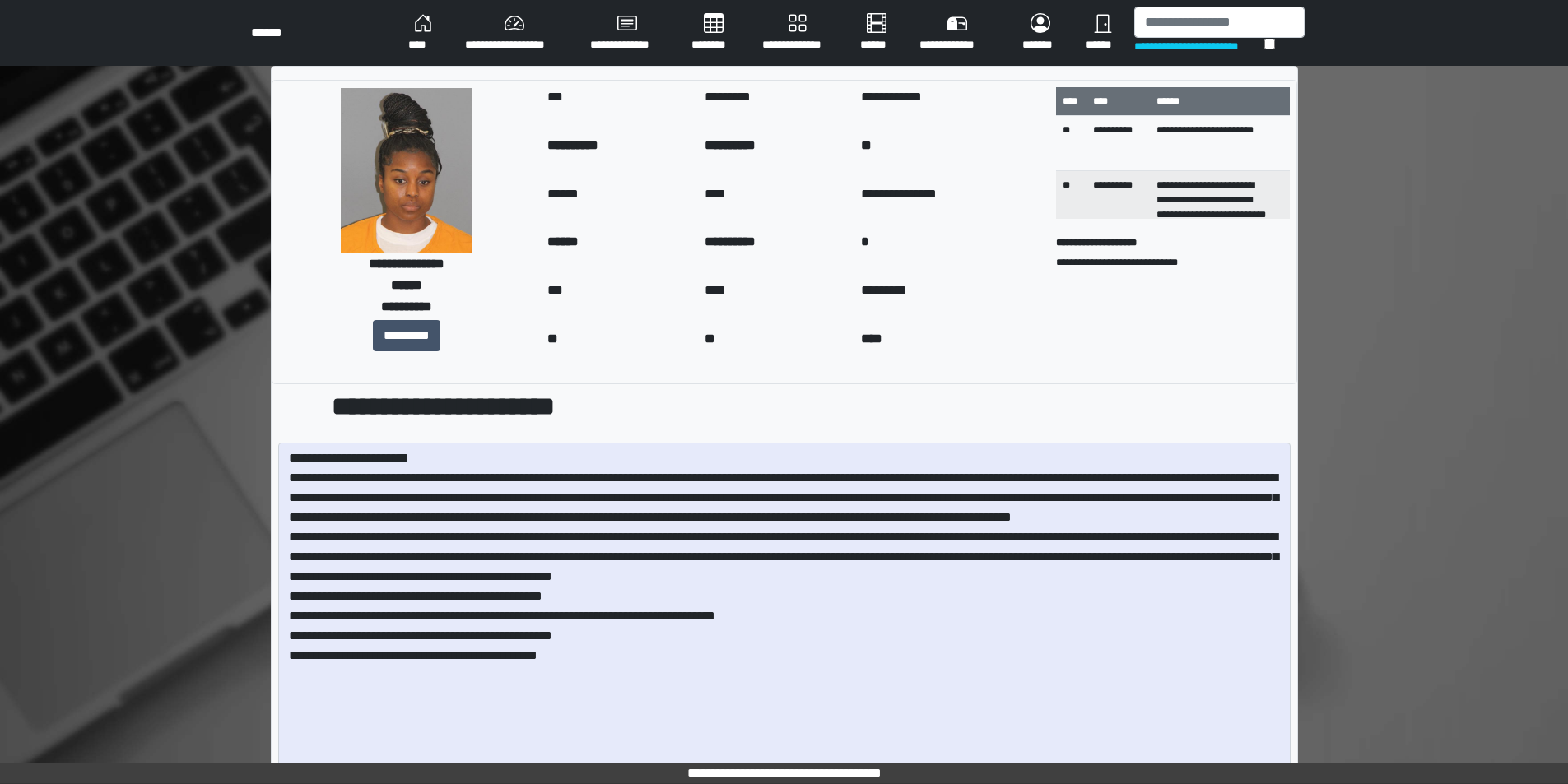 drag, startPoint x: 1288, startPoint y: 529, endPoint x: 1276, endPoint y: 816, distance: 287.2508 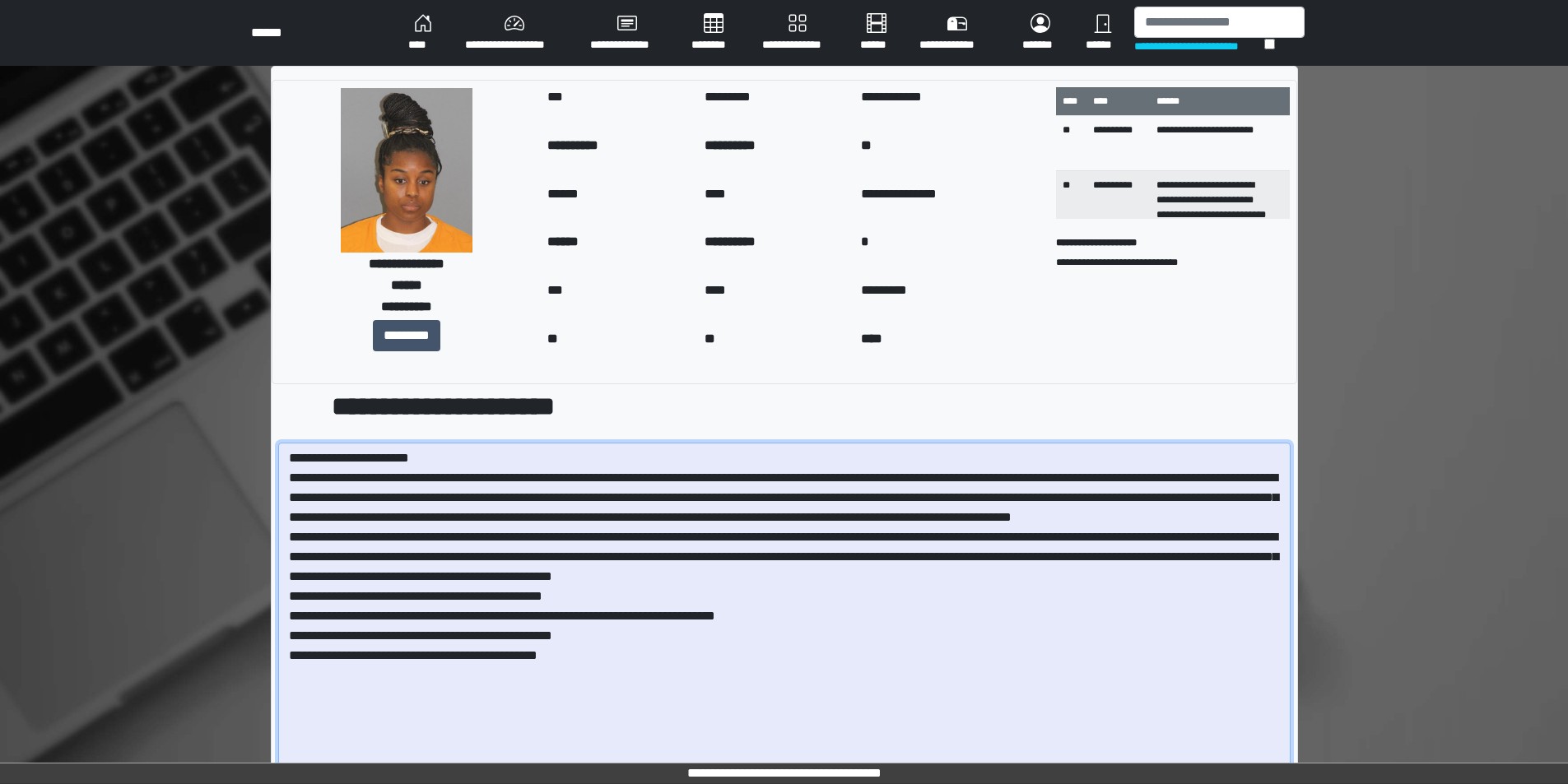 click at bounding box center [784, 631] 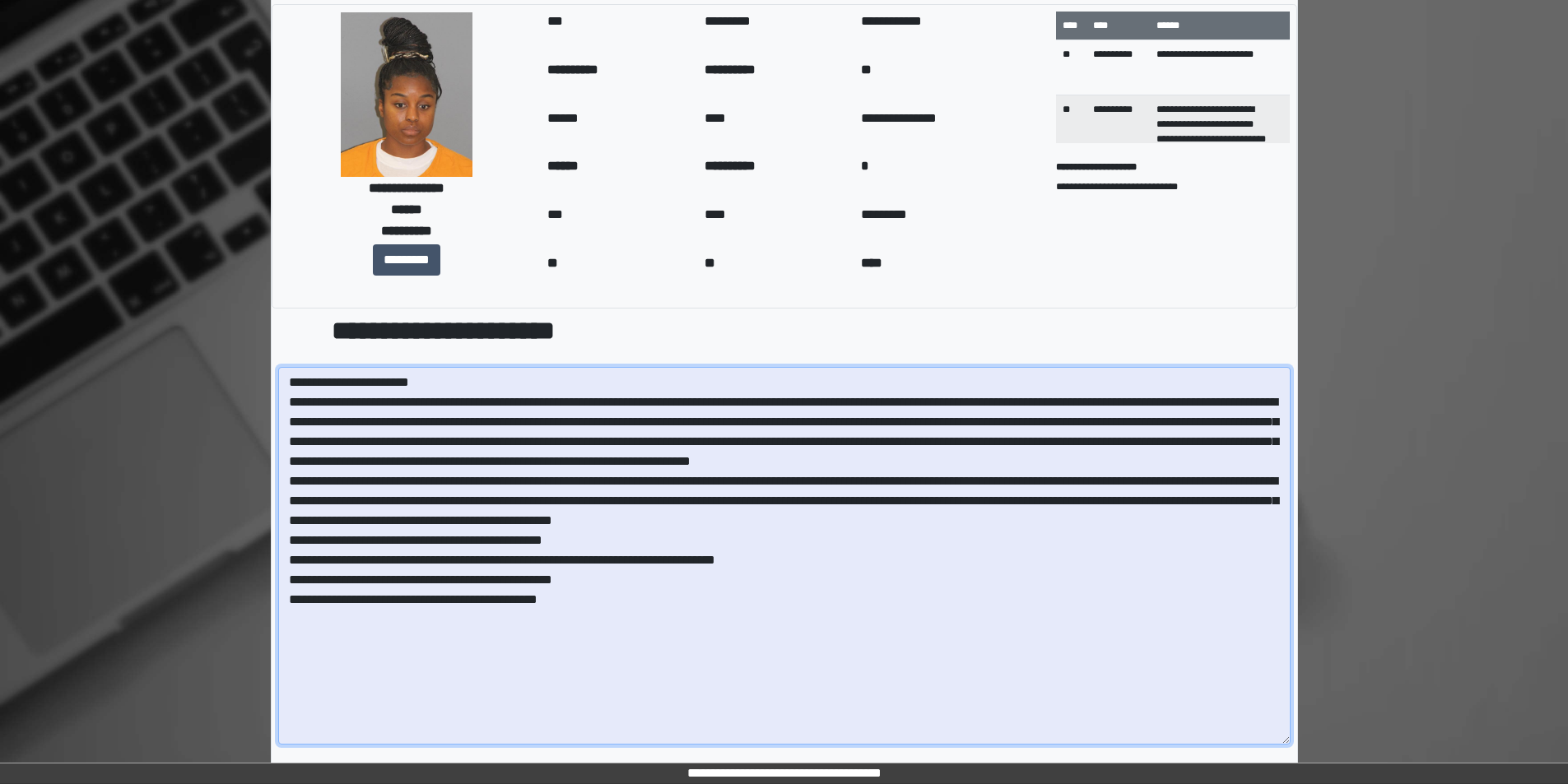 scroll, scrollTop: 230, scrollLeft: 0, axis: vertical 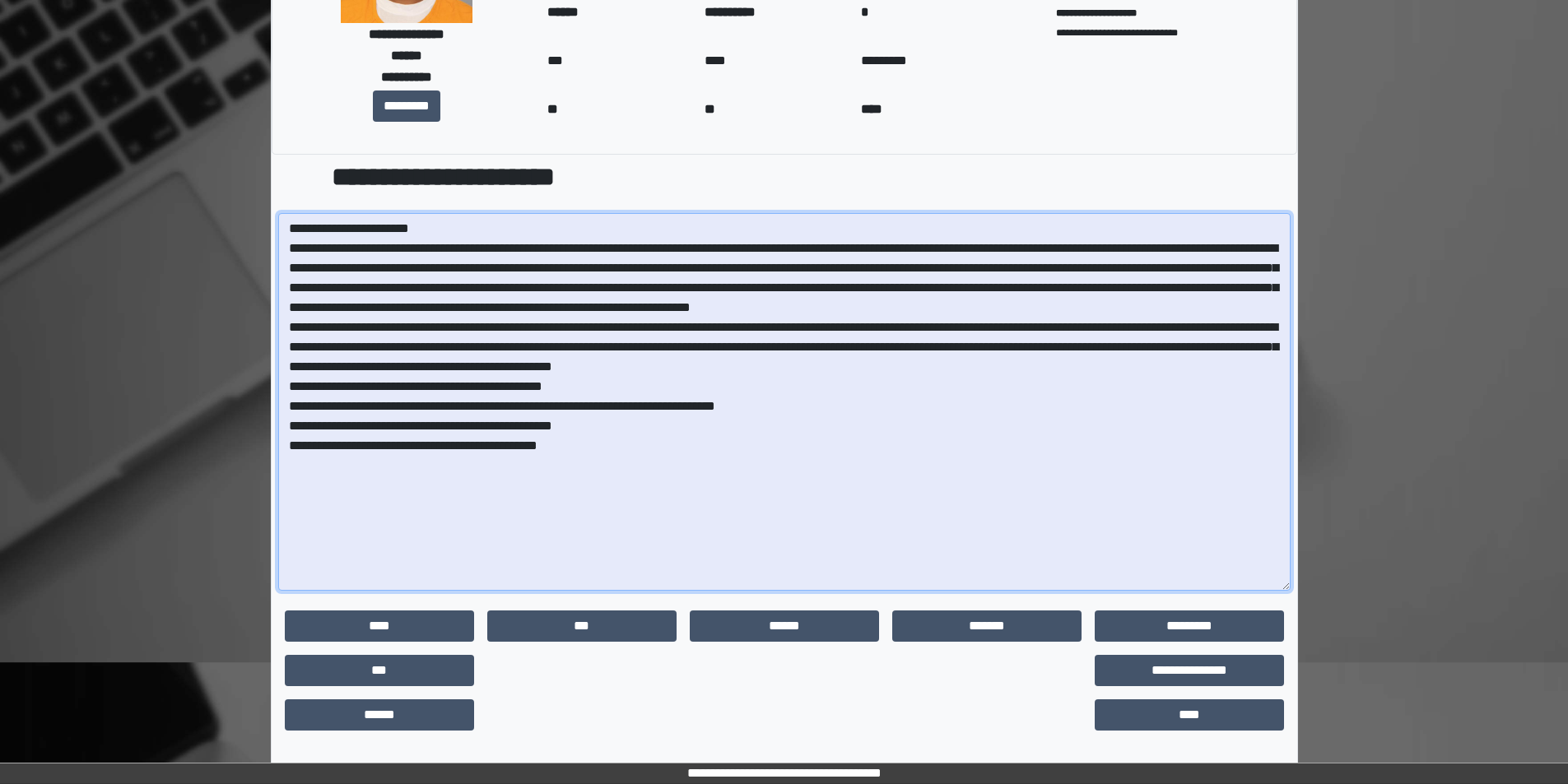 click at bounding box center (784, 401) 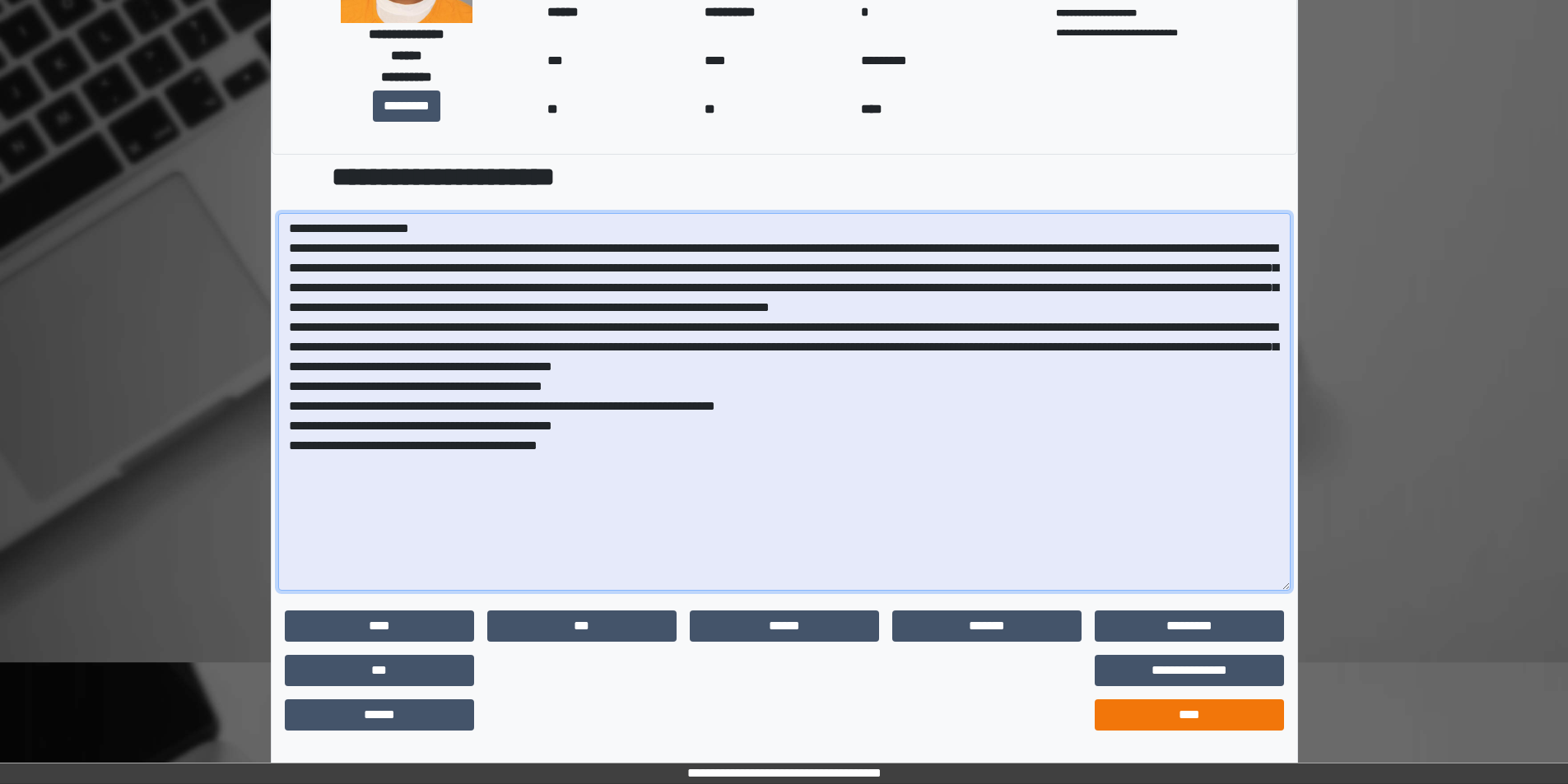 type on "**********" 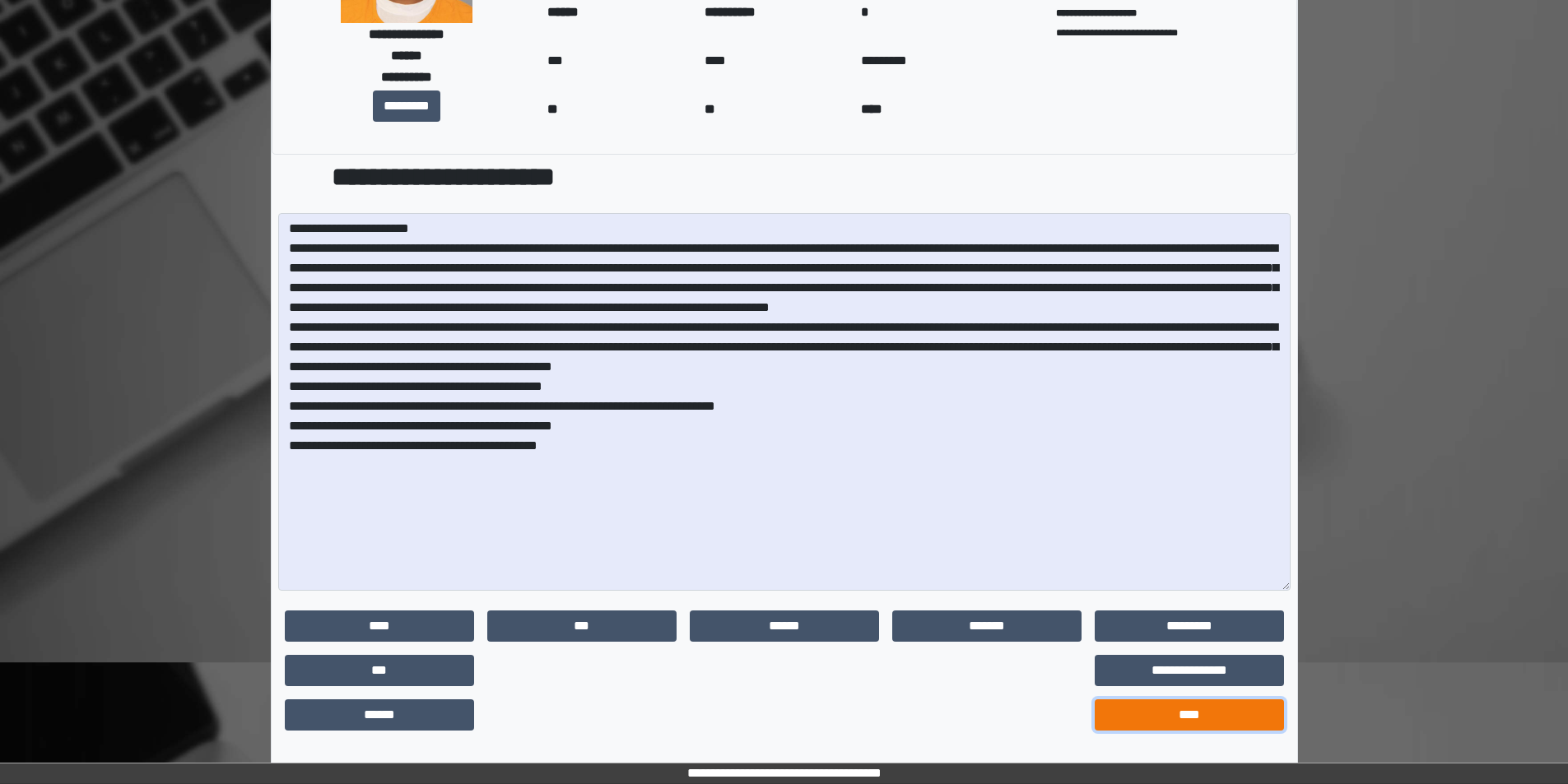 click on "****" at bounding box center (1189, 715) 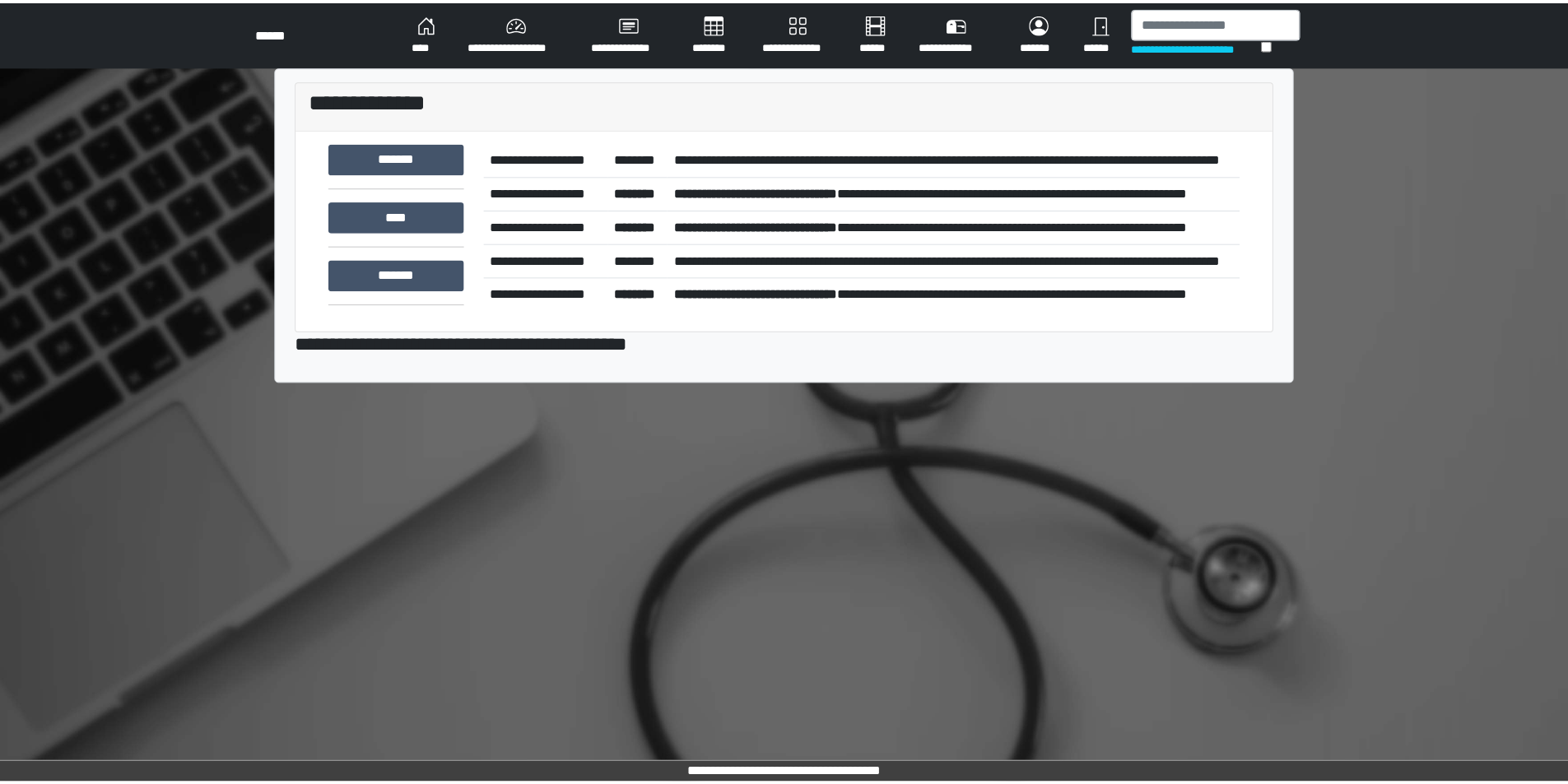 scroll, scrollTop: 0, scrollLeft: 0, axis: both 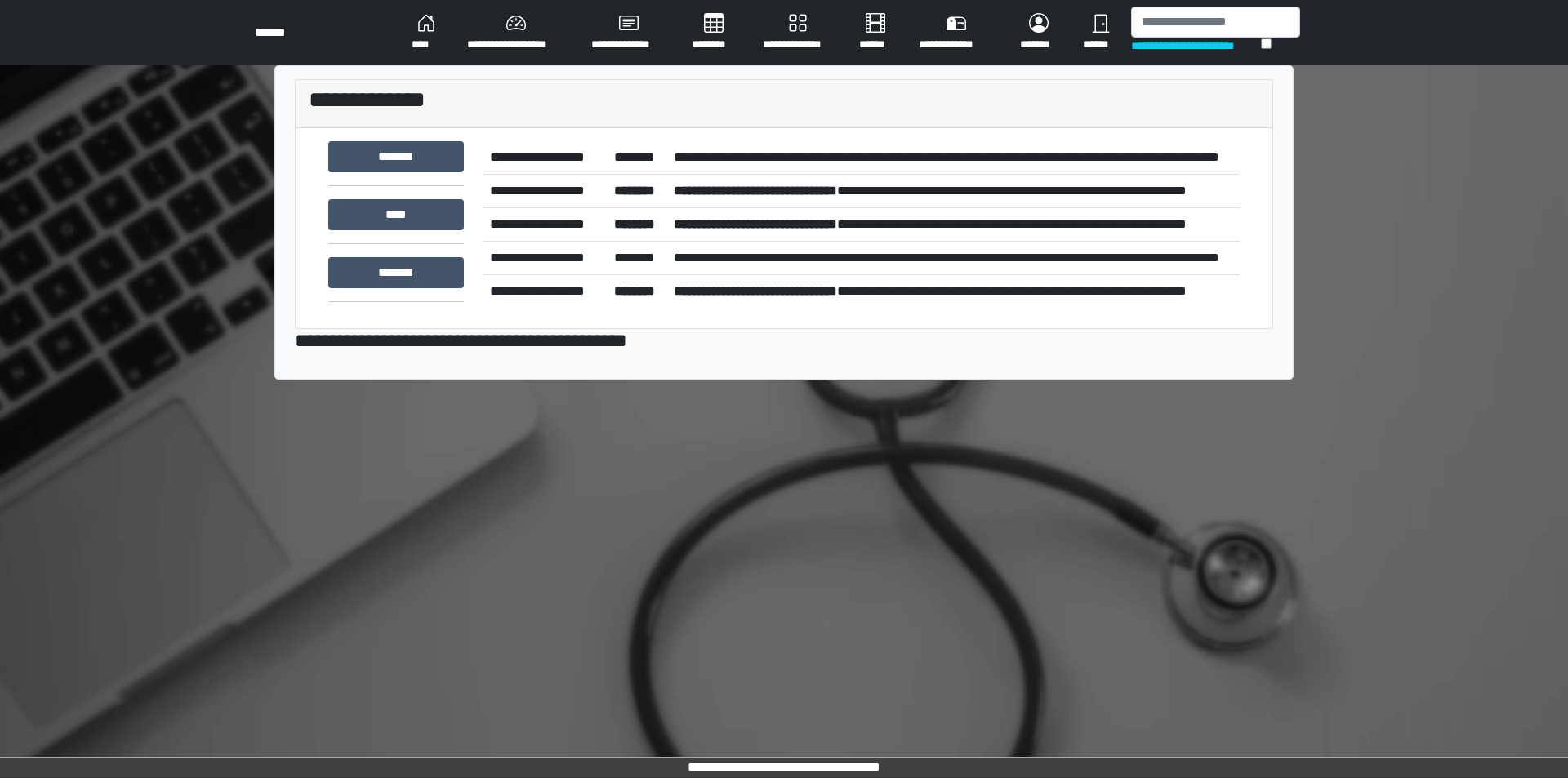 click on "**********" at bounding box center [953, 158] 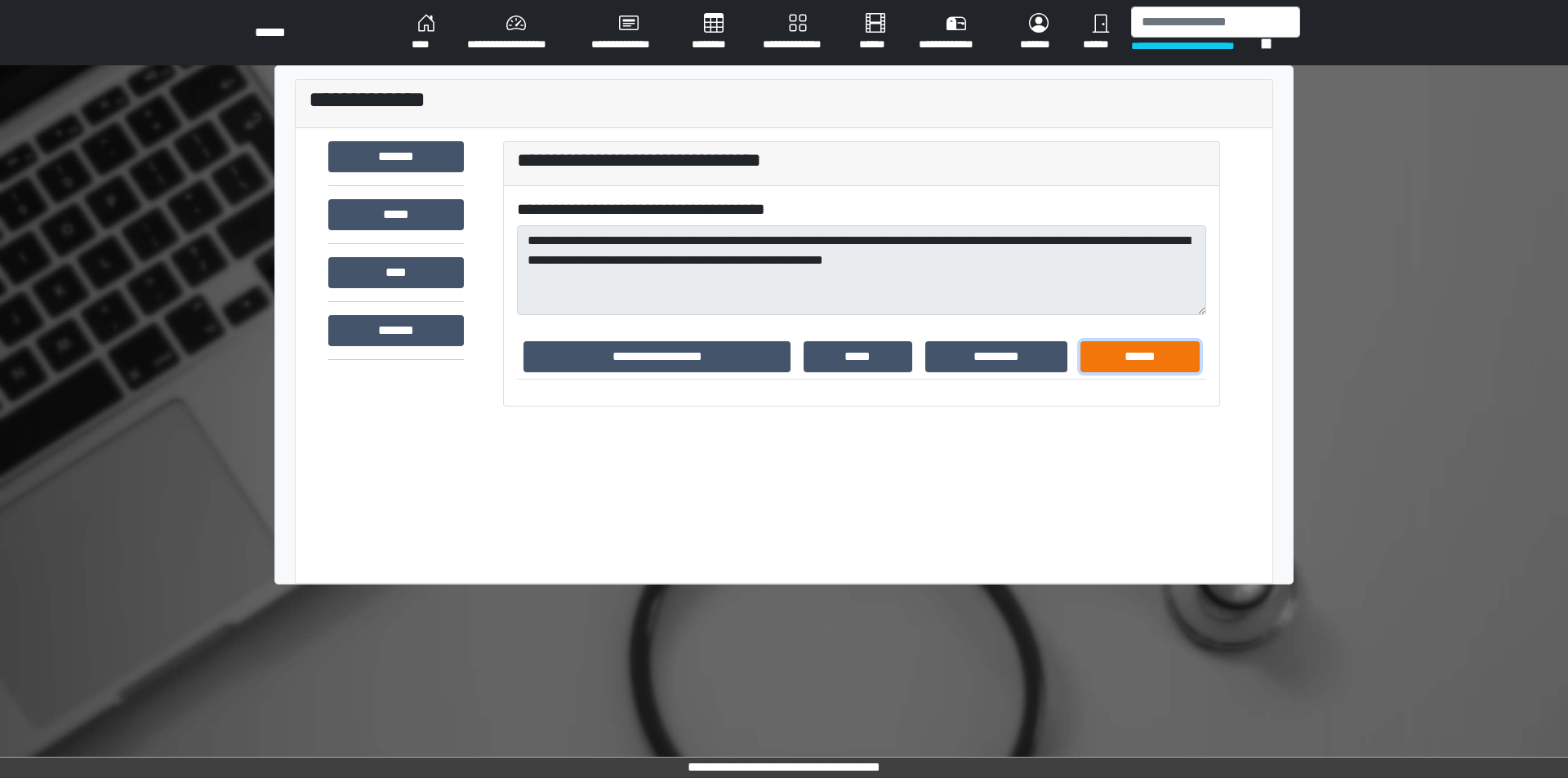 click on "******" at bounding box center (1140, 357) 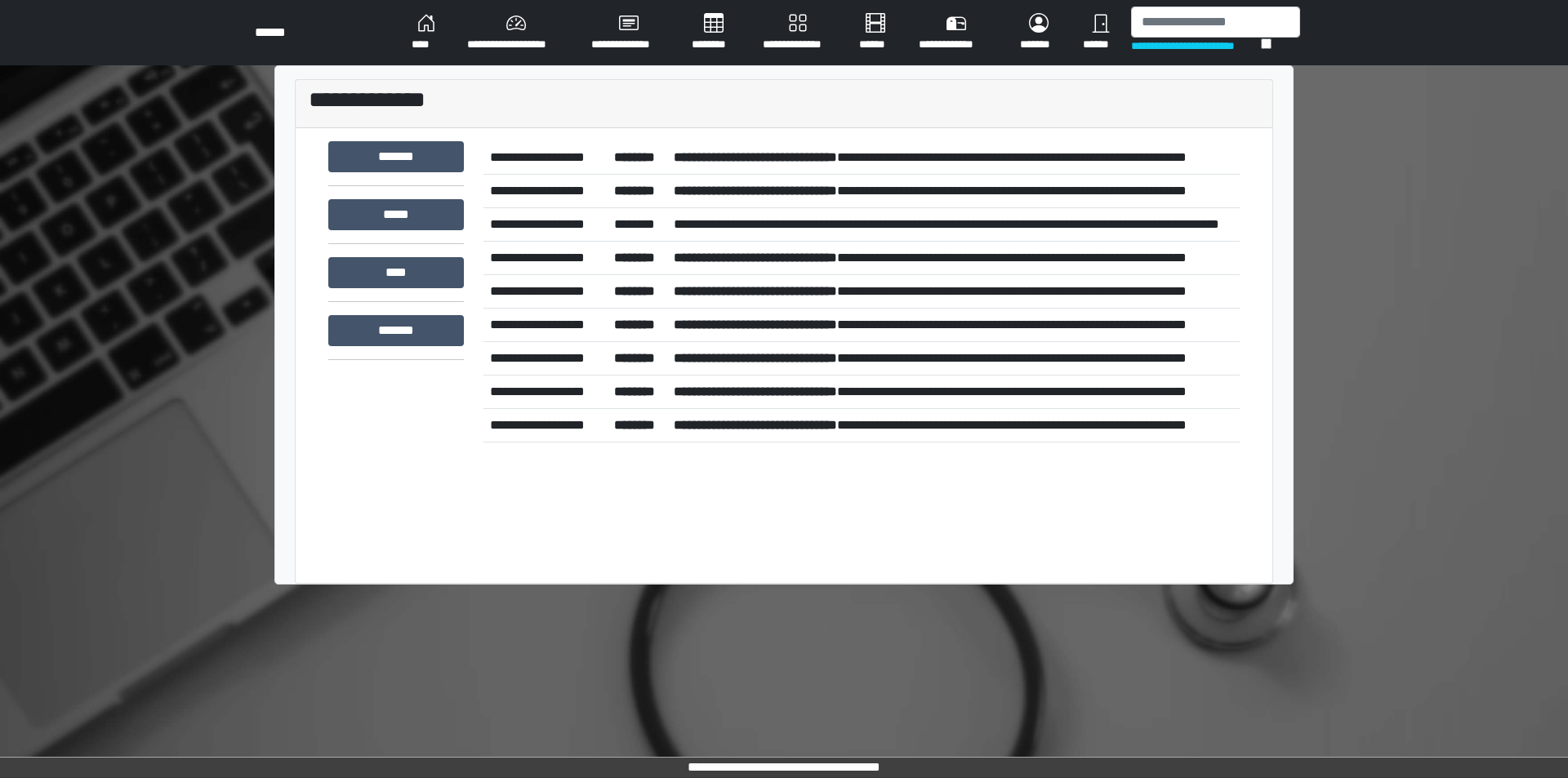 click on "**********" at bounding box center (953, 158) 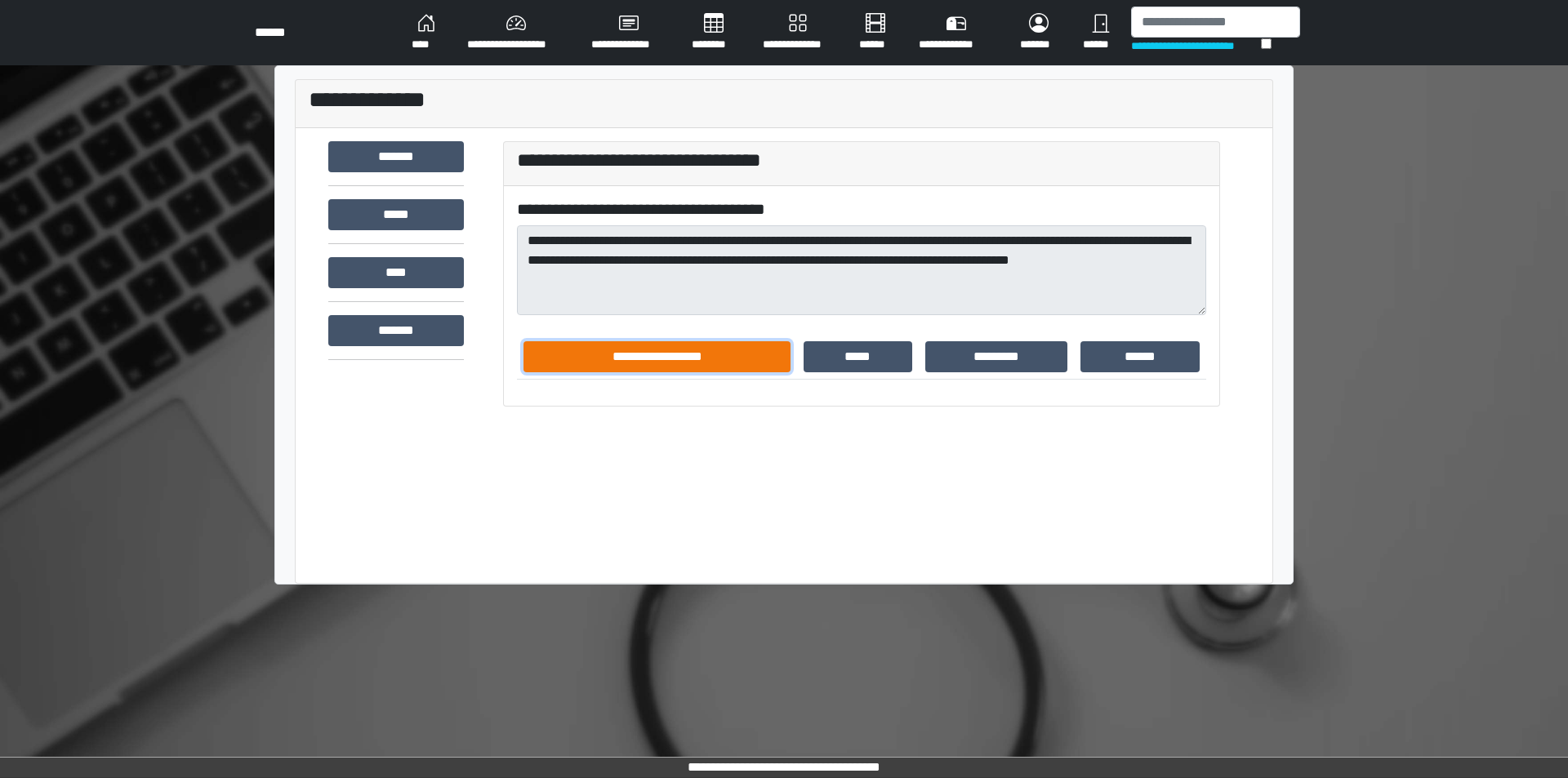 click on "**********" at bounding box center (657, 357) 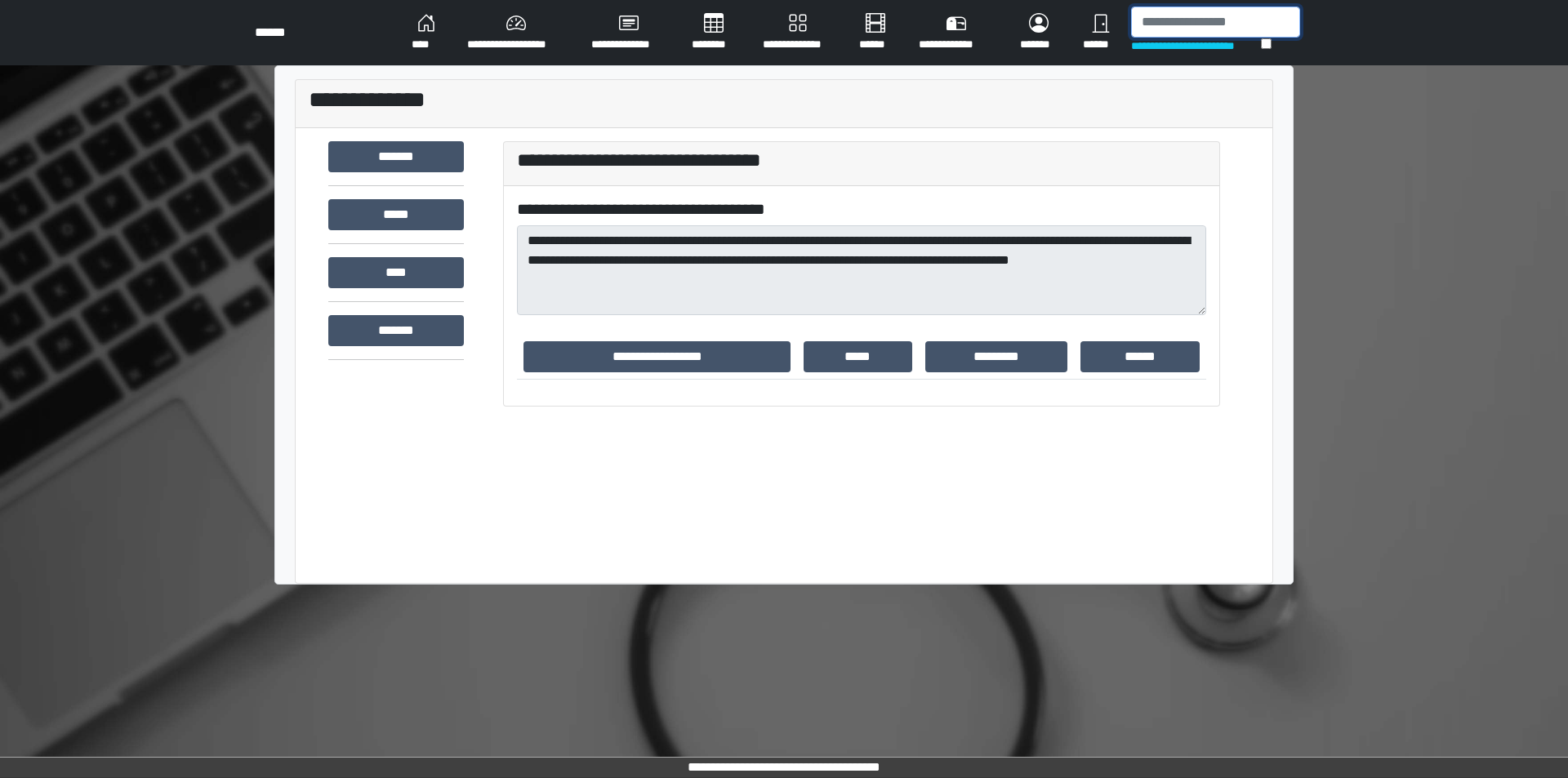 click at bounding box center (1215, 22) 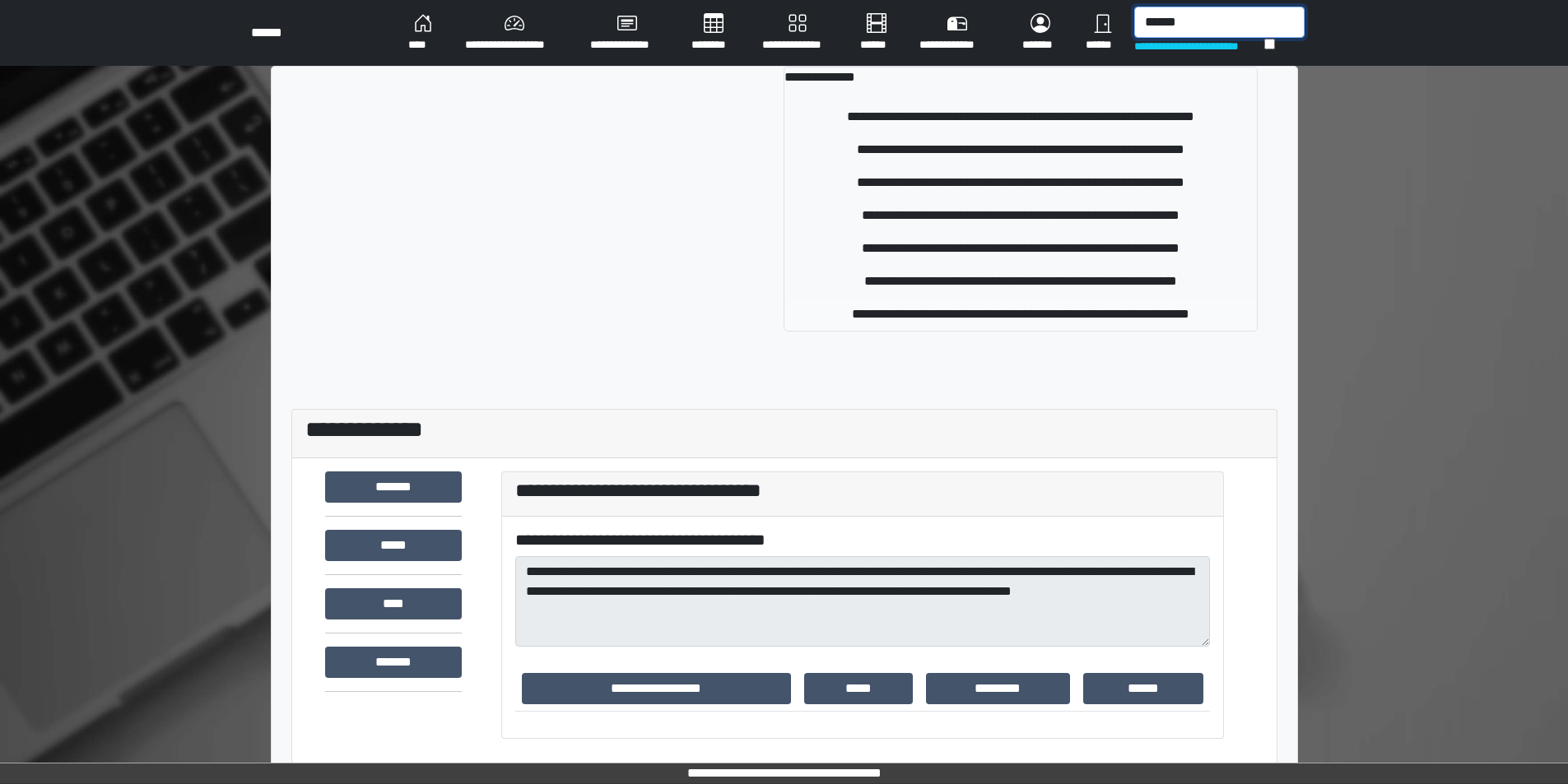 type on "******" 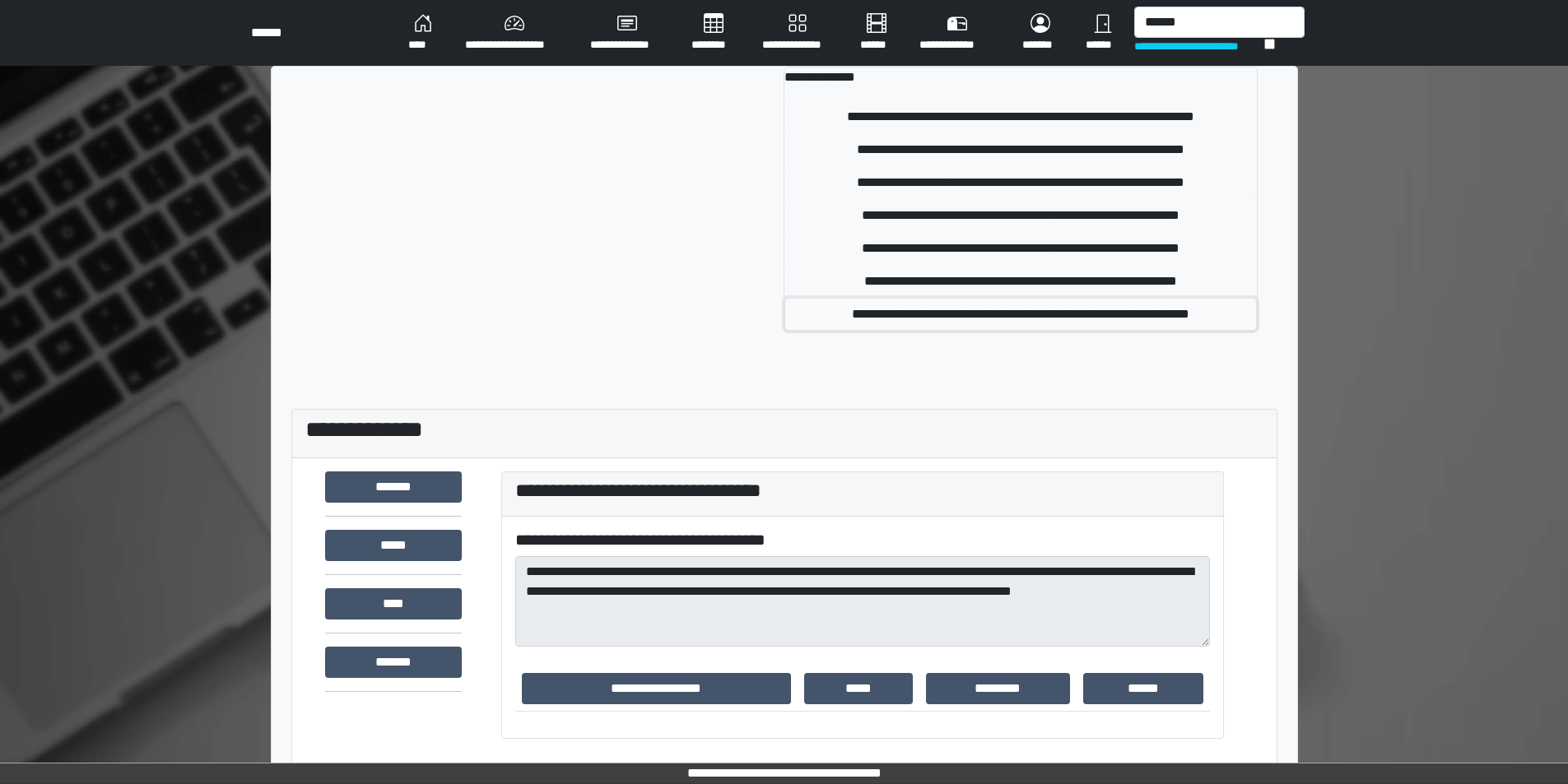 click on "**********" at bounding box center [1021, 314] 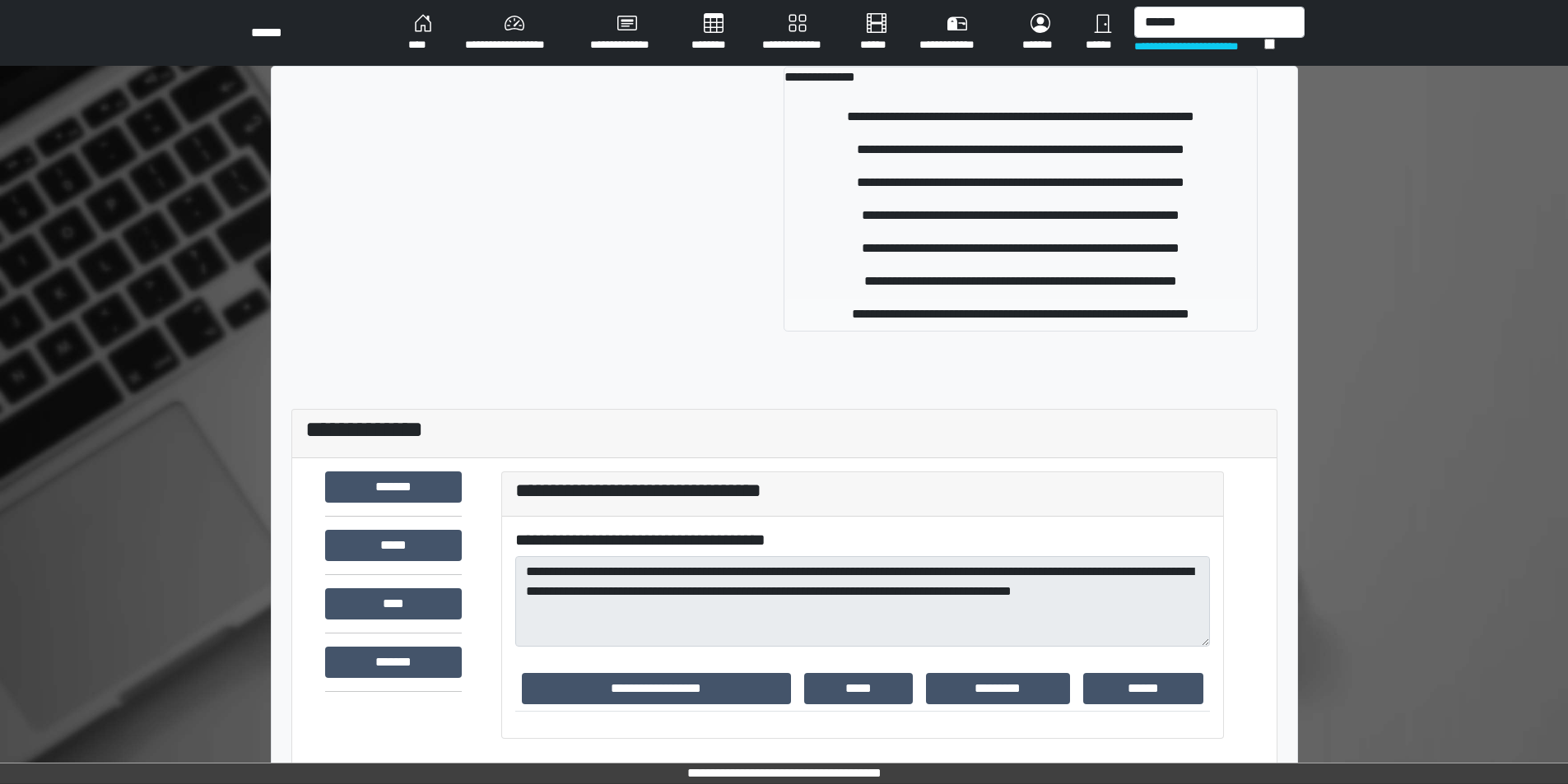 type 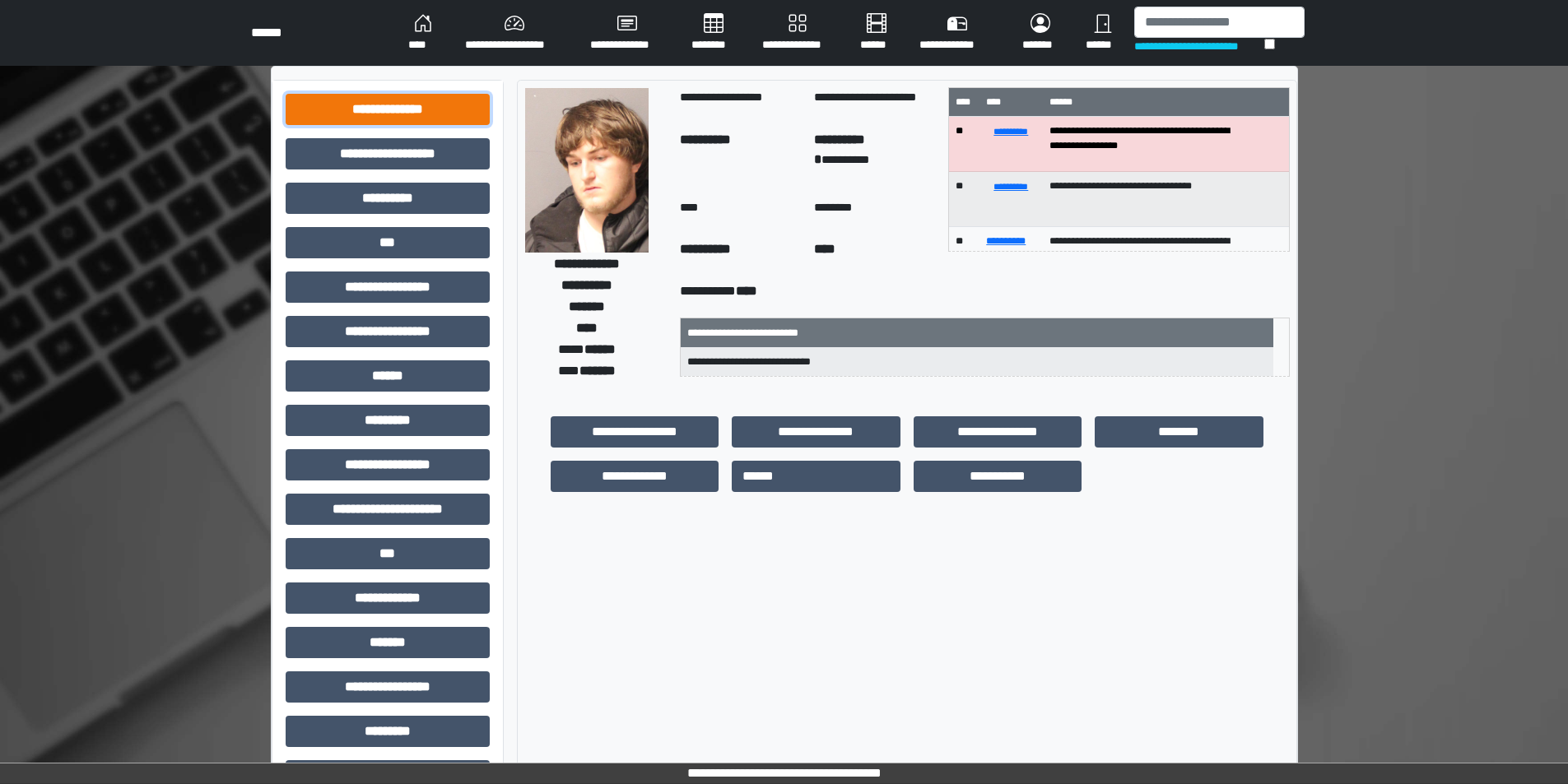 click on "**********" at bounding box center (388, 109) 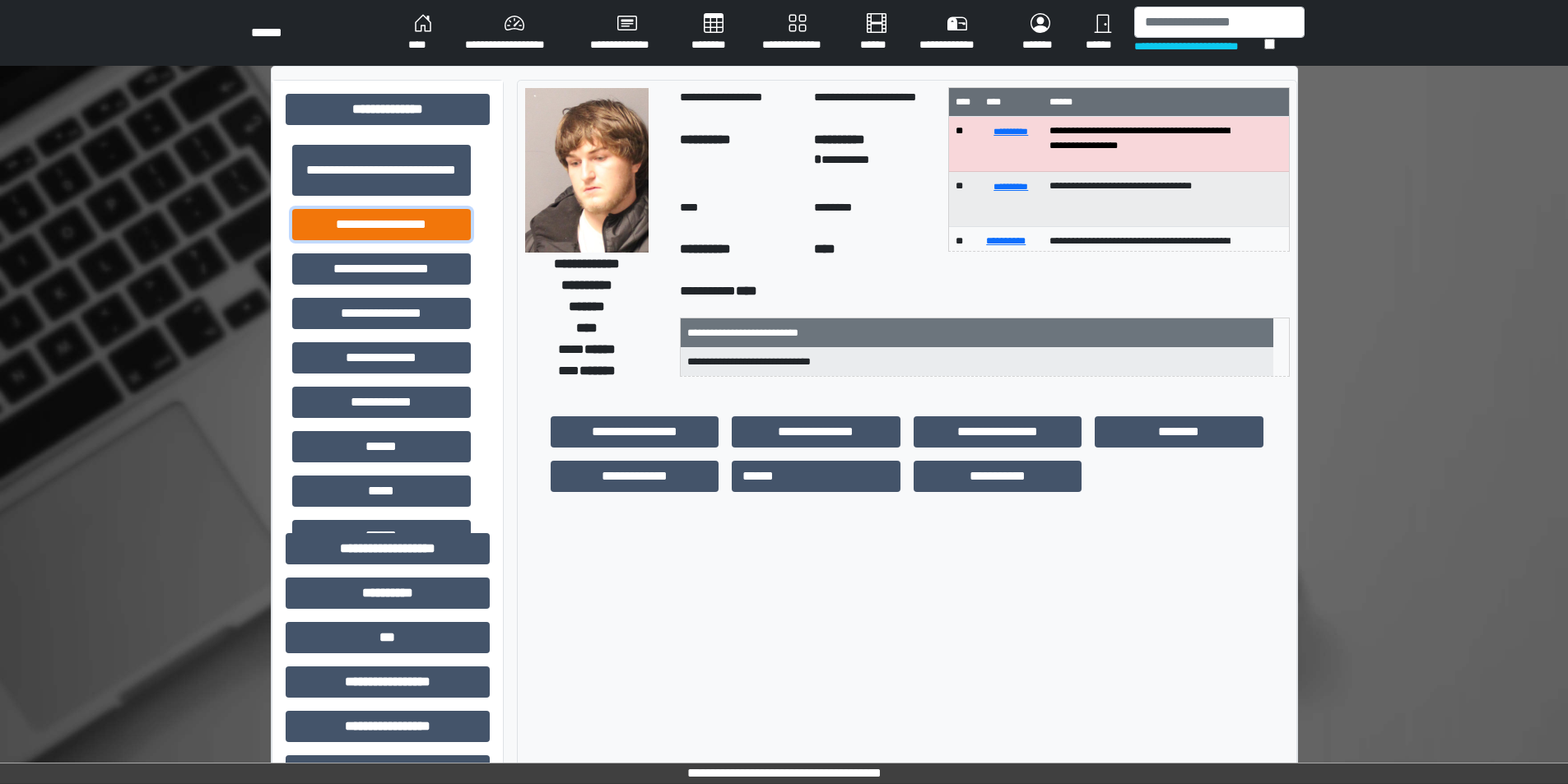 click on "**********" at bounding box center [381, 225] 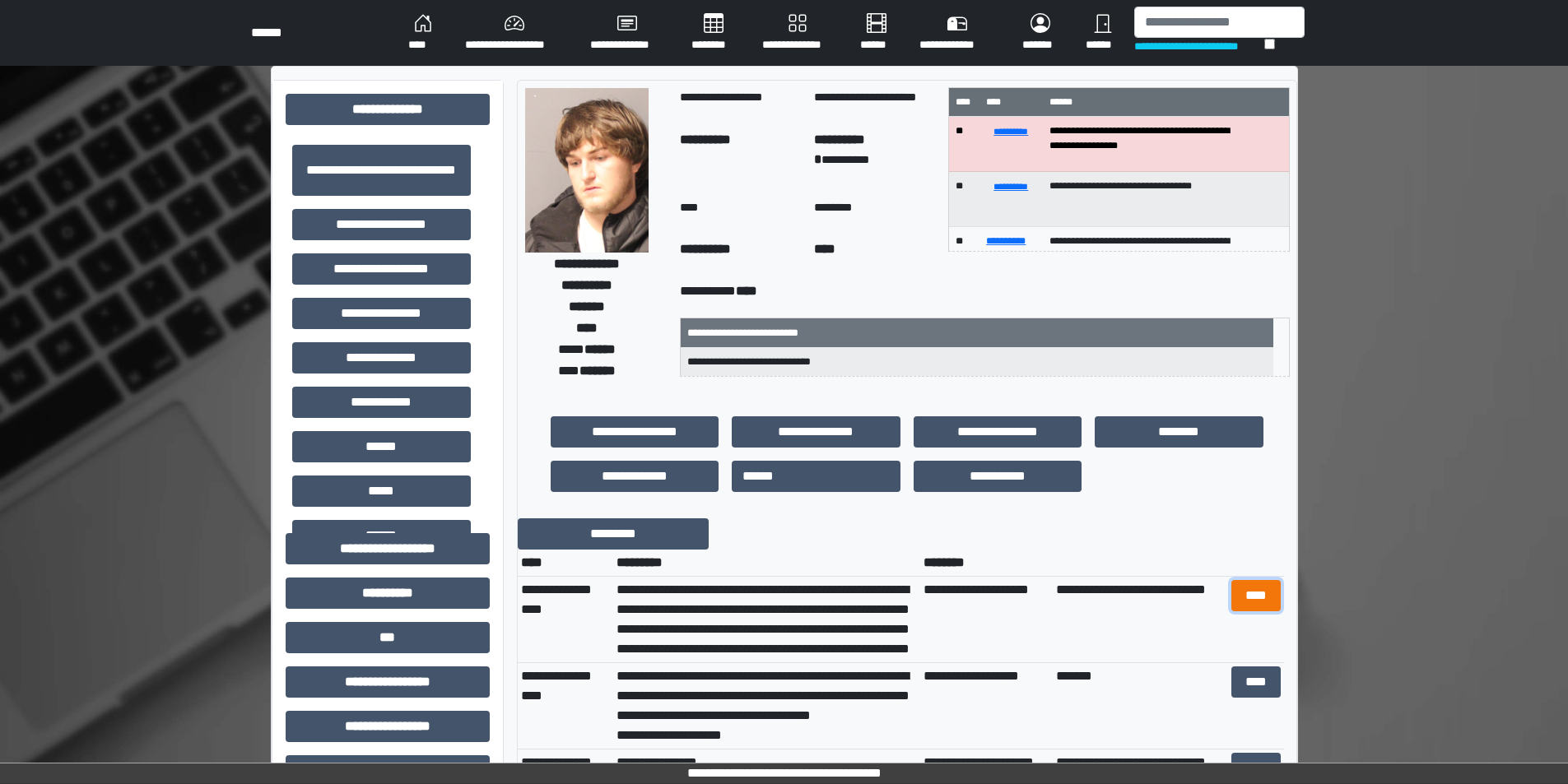 click on "****" at bounding box center [1256, 596] 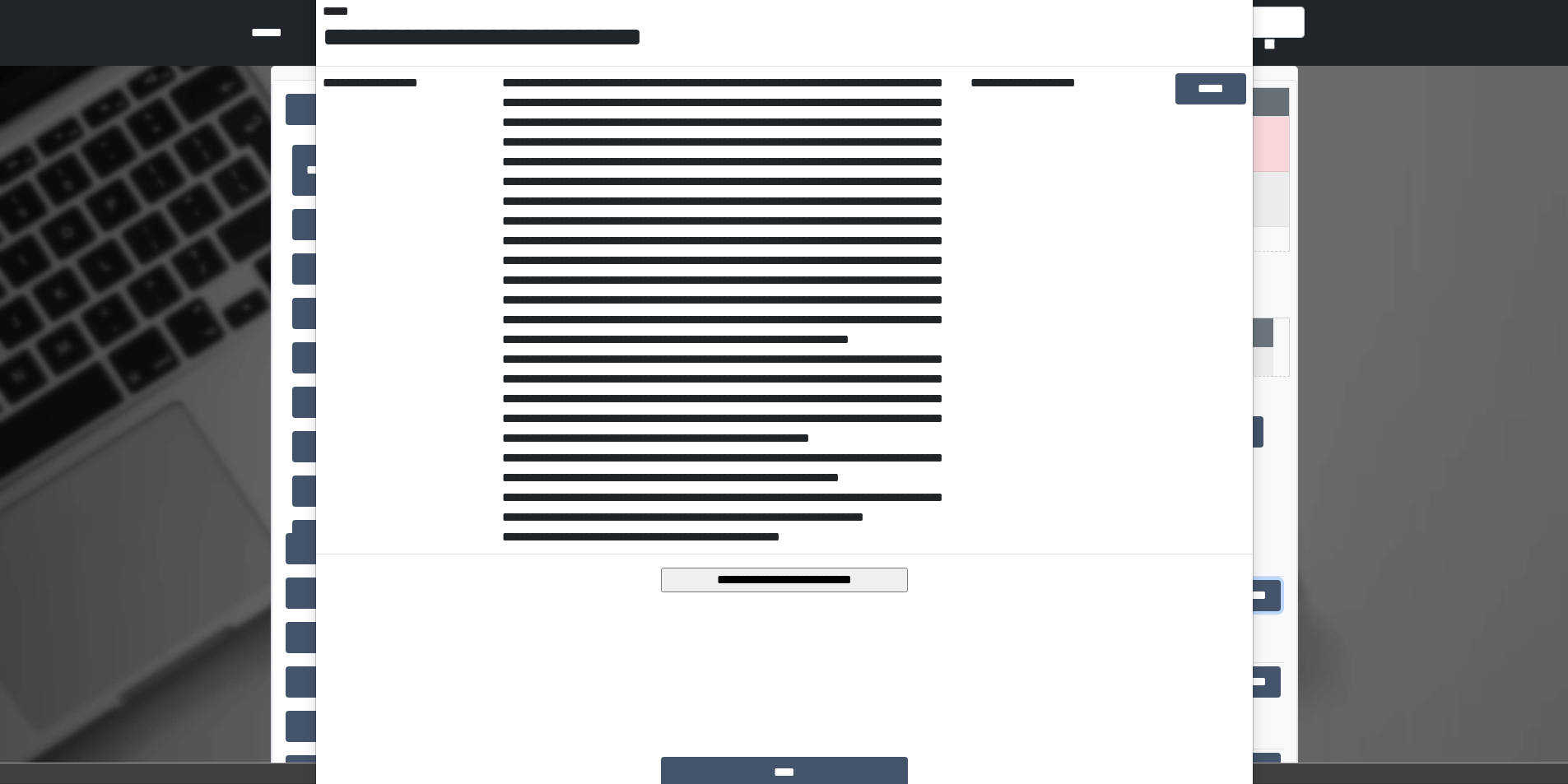 scroll, scrollTop: 334, scrollLeft: 0, axis: vertical 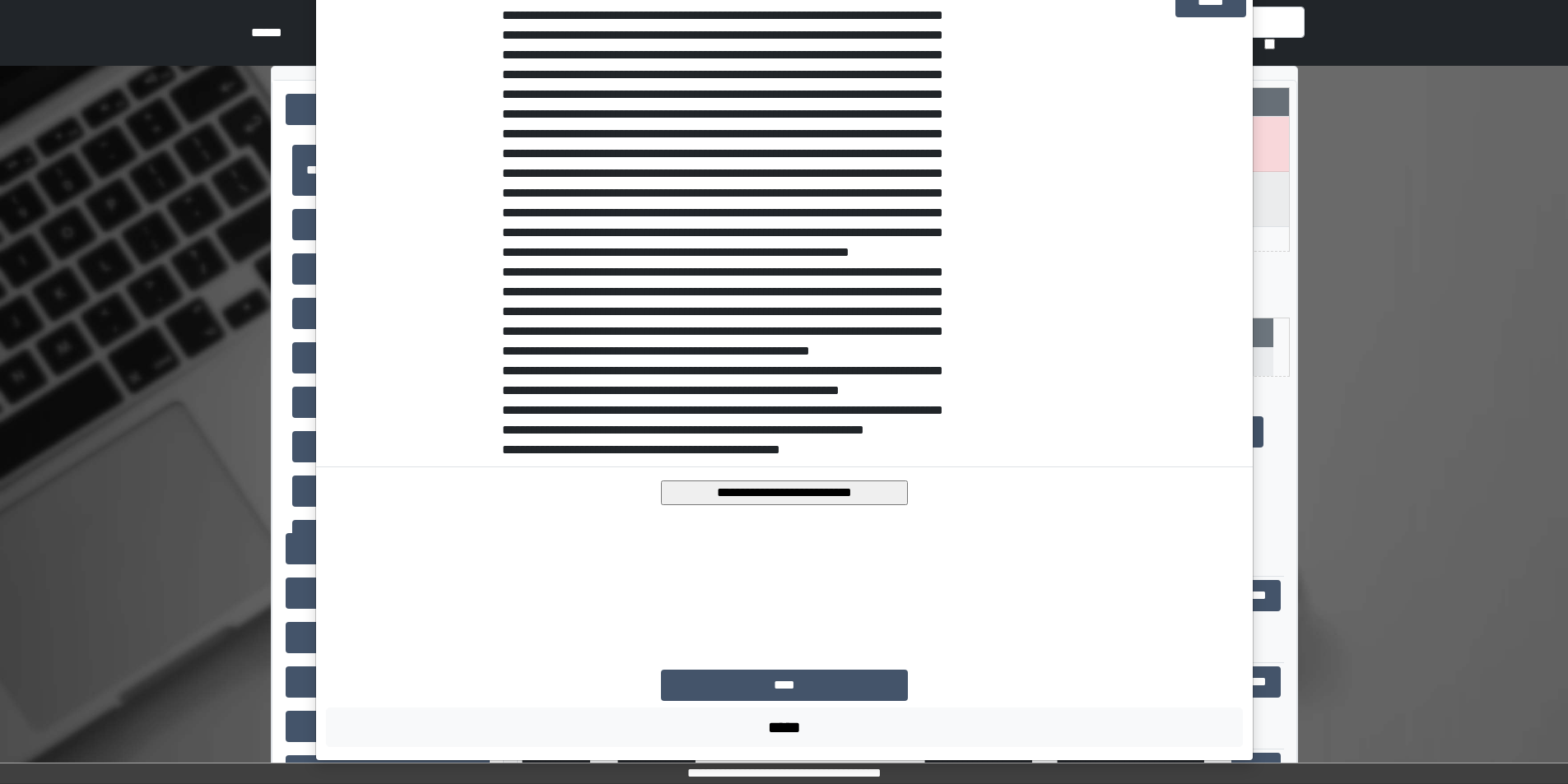 click on "**********" at bounding box center (784, 493) 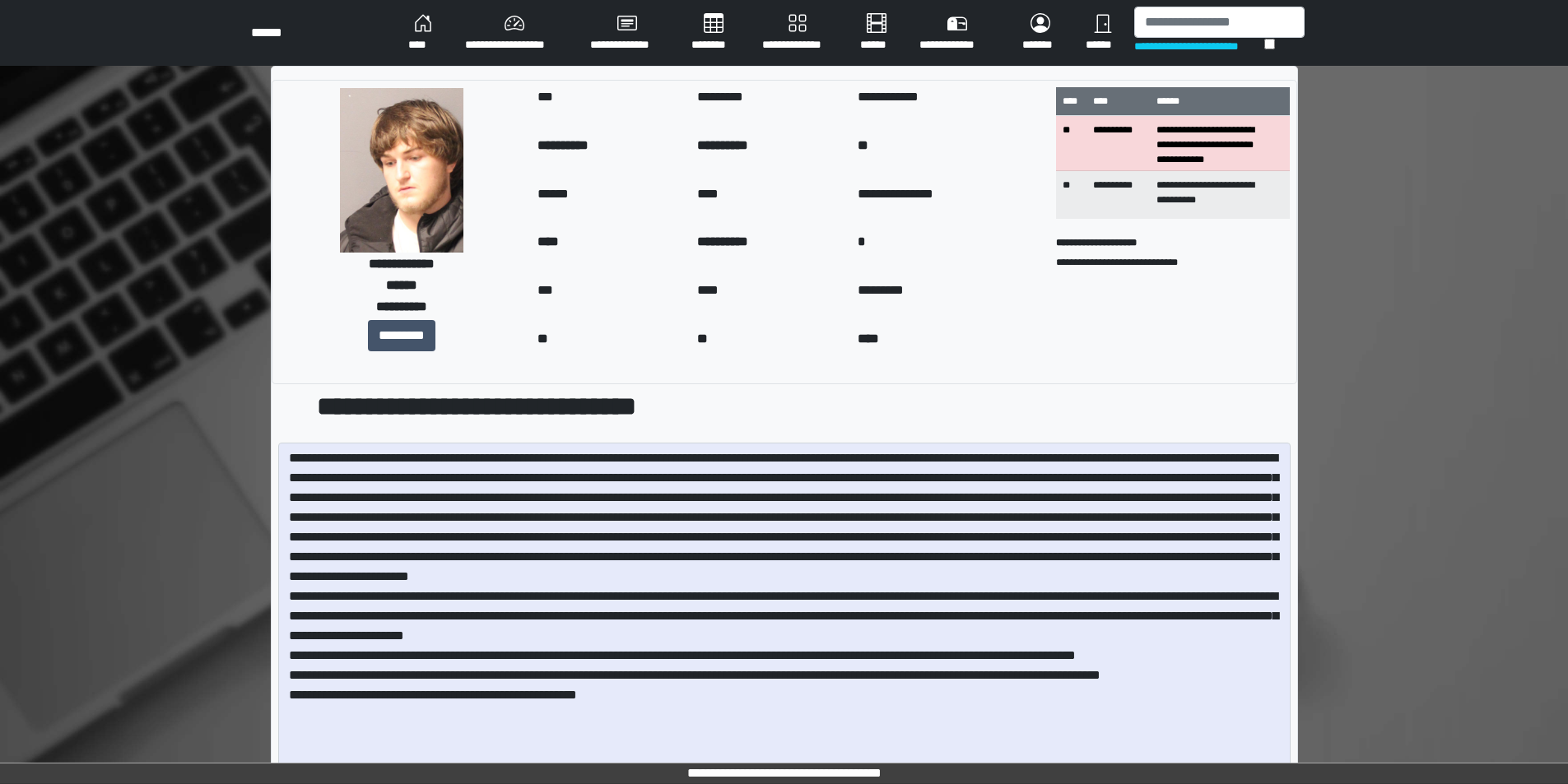 drag, startPoint x: 1289, startPoint y: 523, endPoint x: 1290, endPoint y: 816, distance: 293.0017 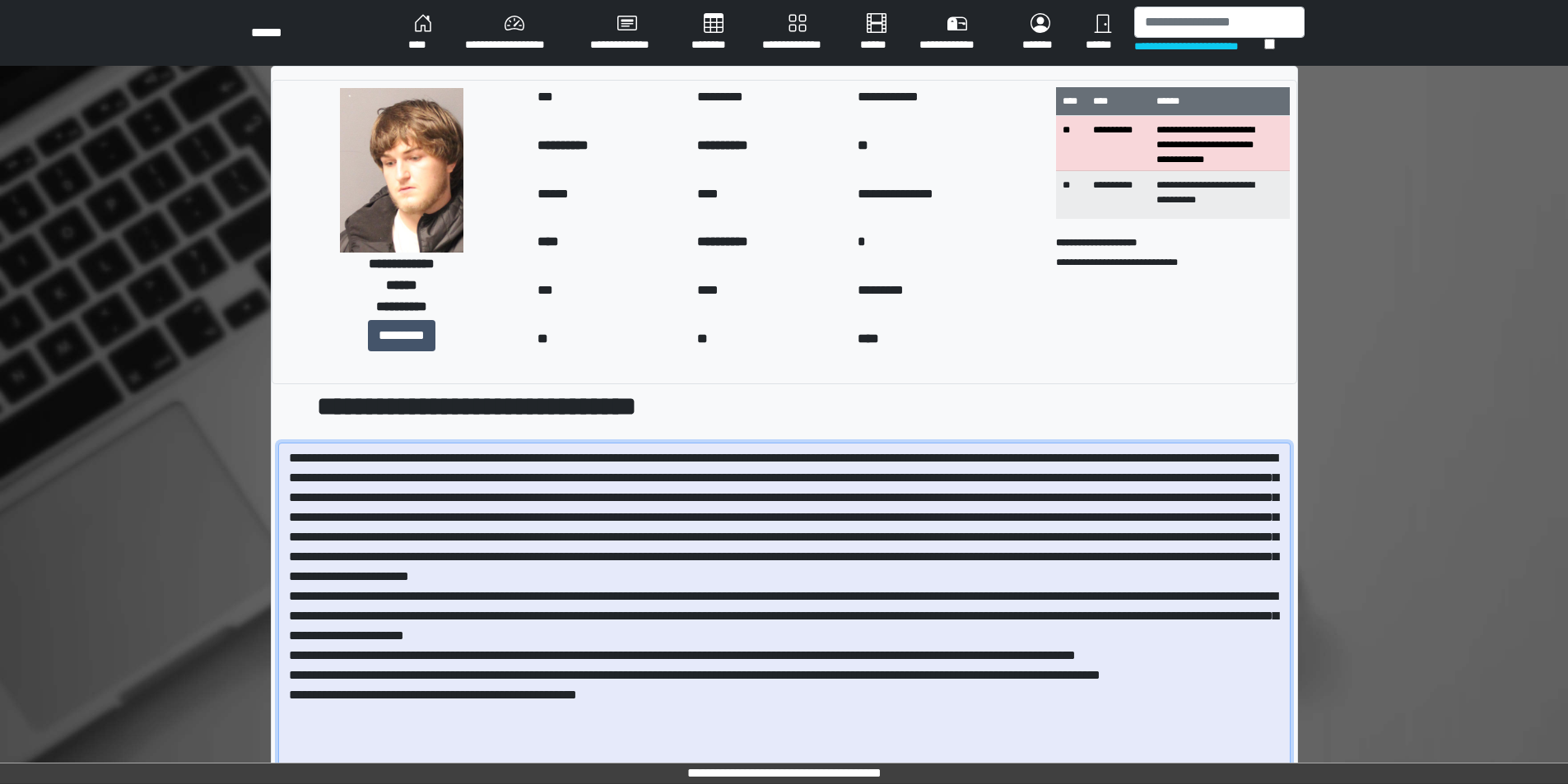 click at bounding box center (784, 634) 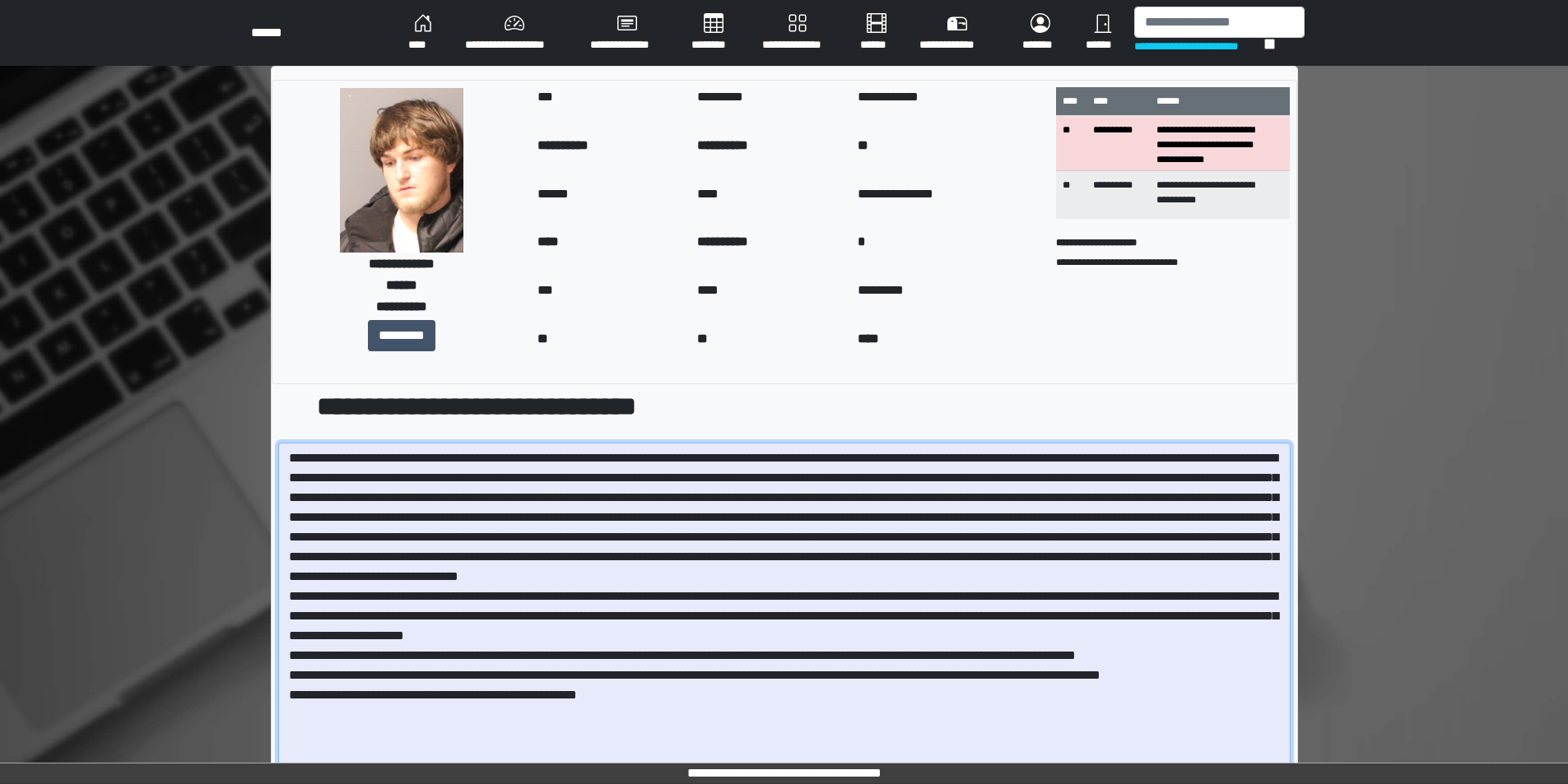 click at bounding box center [784, 634] 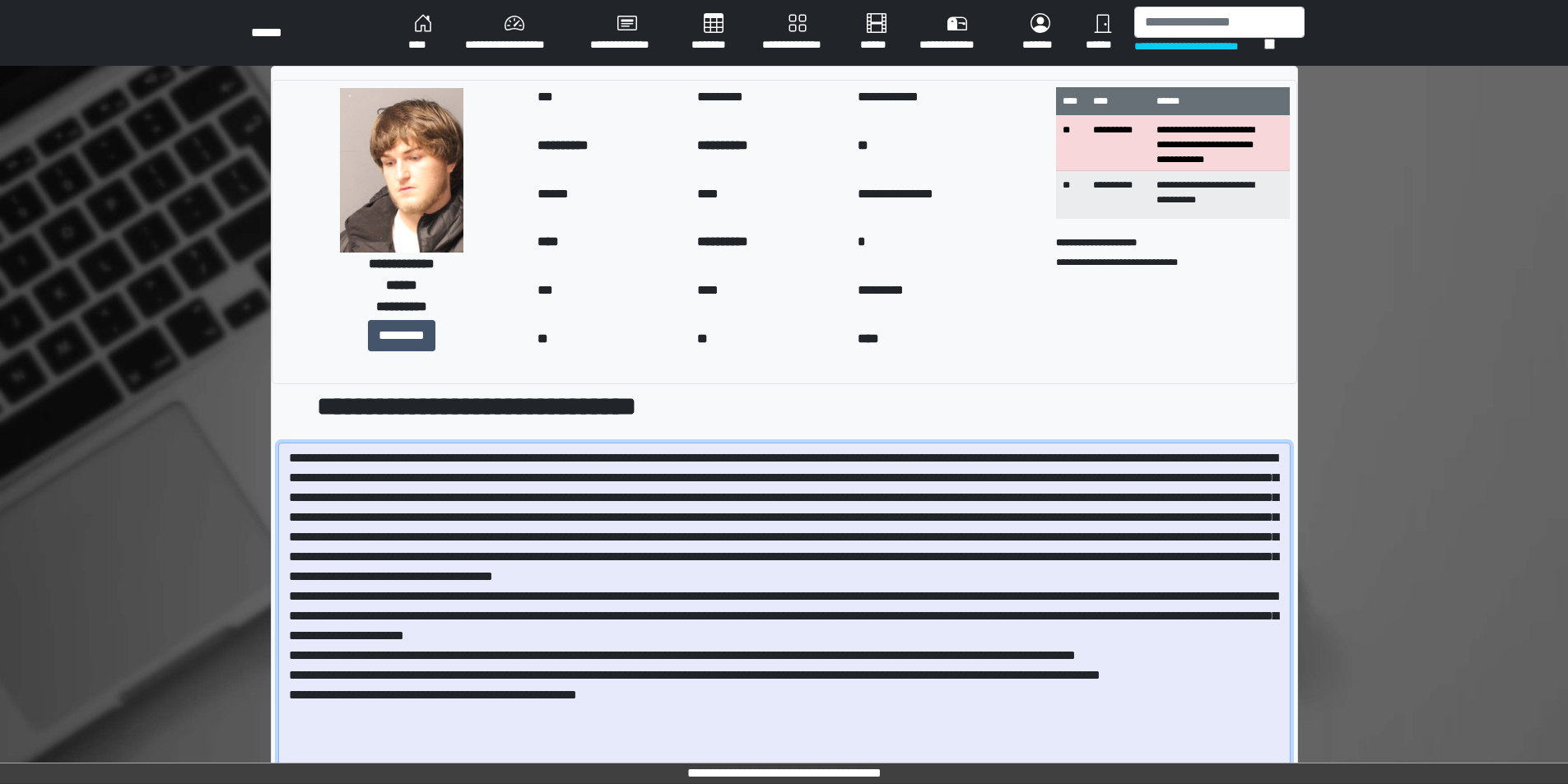 click at bounding box center [784, 634] 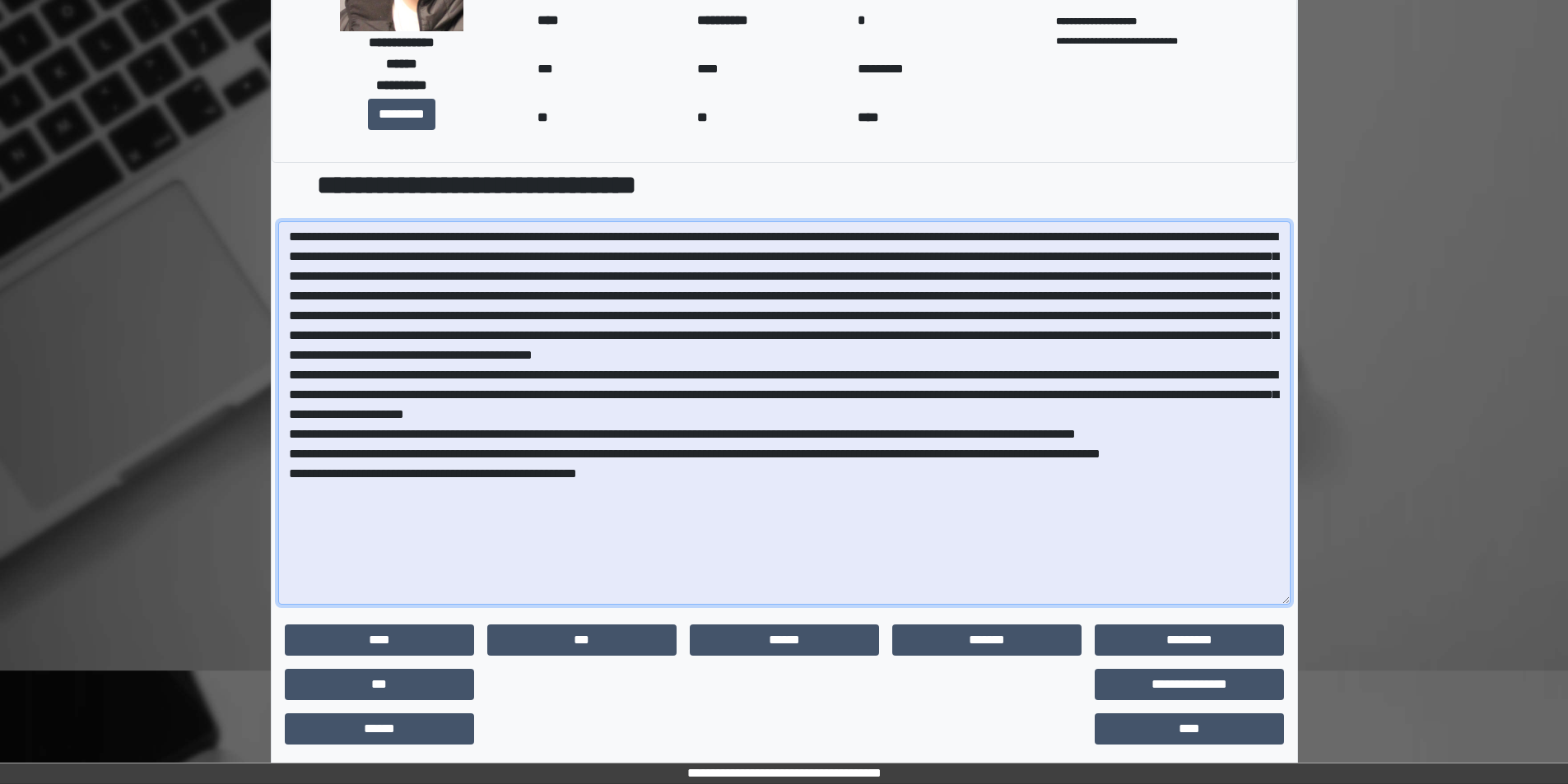 scroll, scrollTop: 235, scrollLeft: 0, axis: vertical 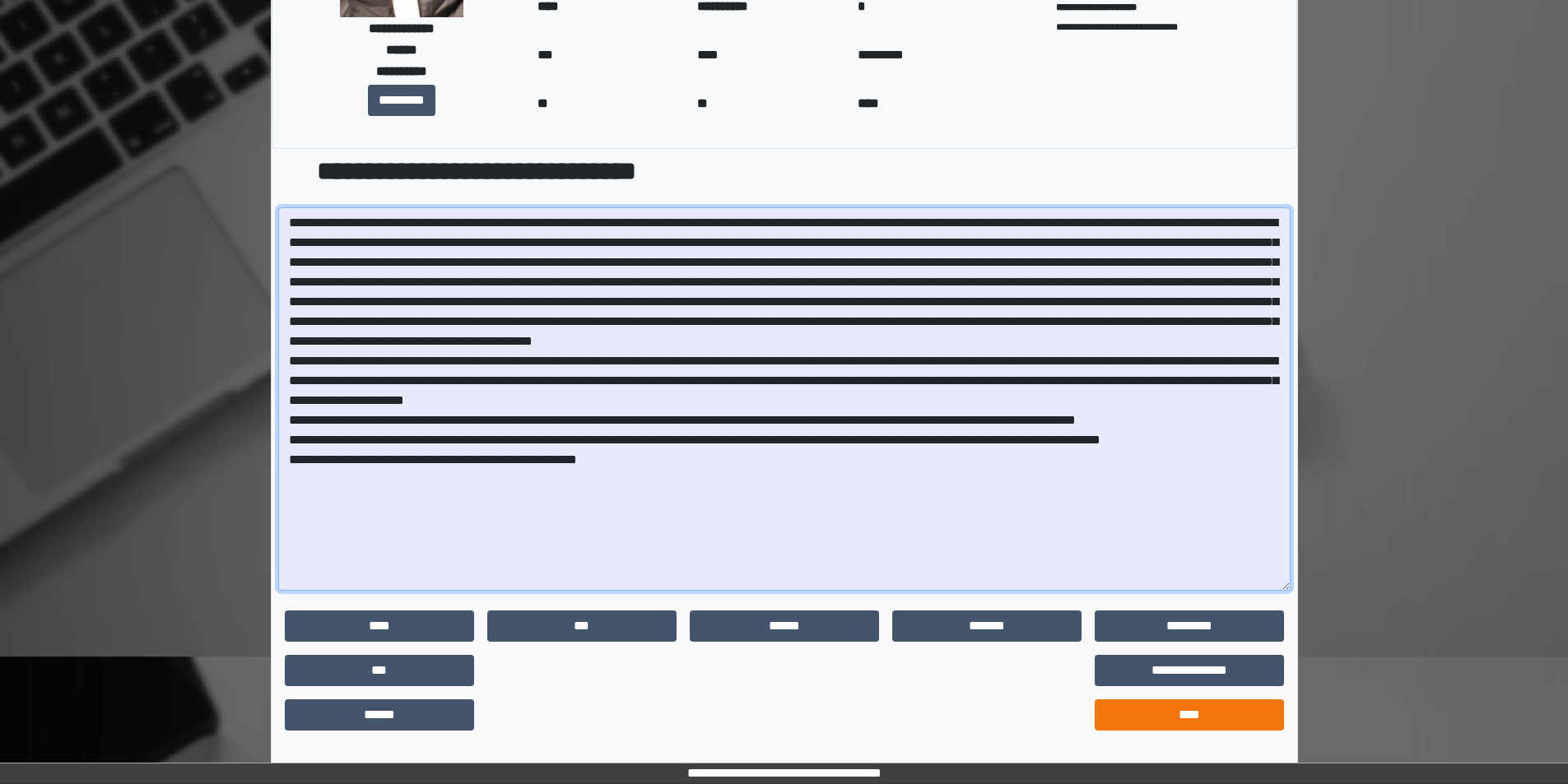type on "**********" 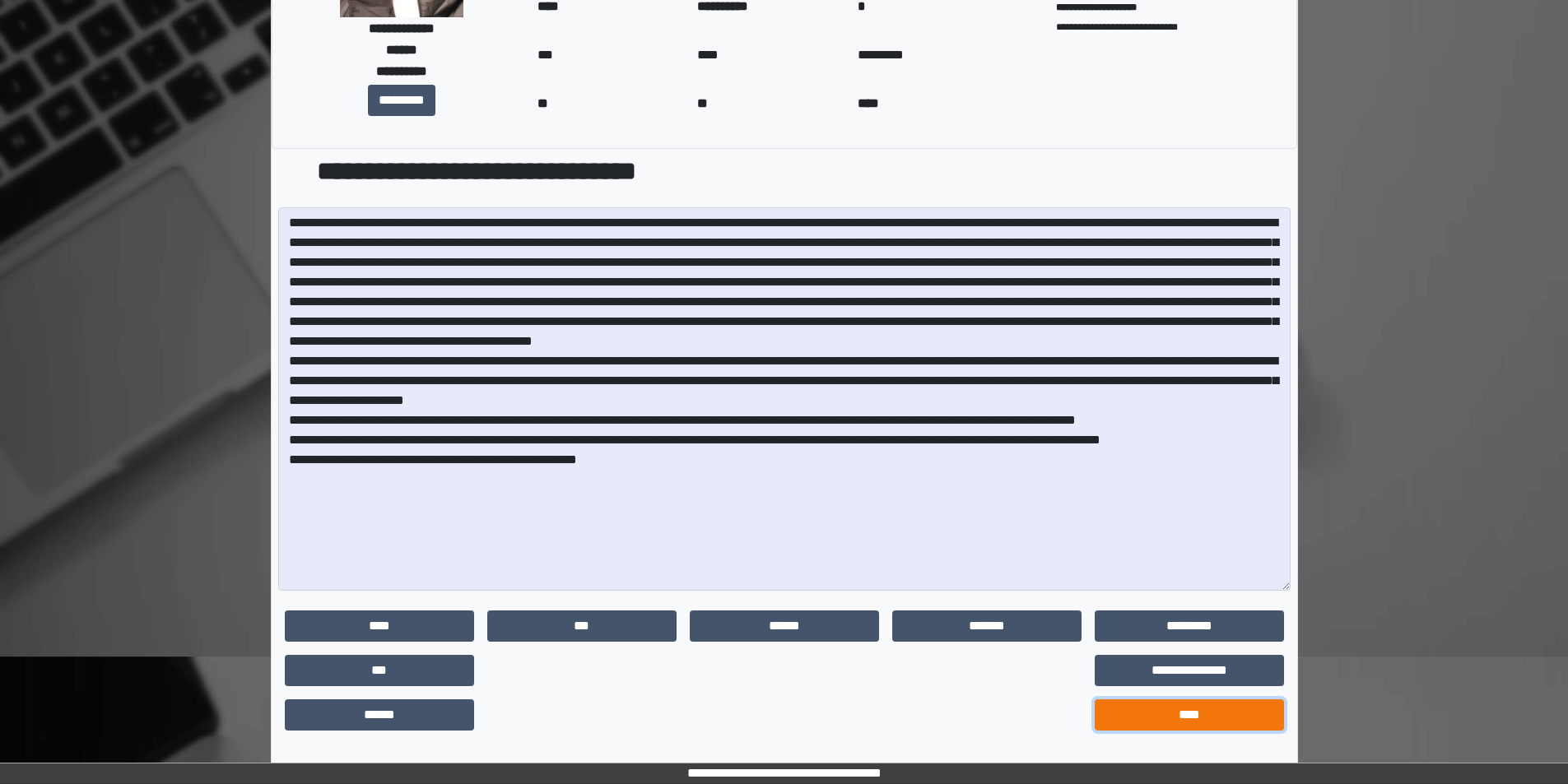click on "****" at bounding box center [1189, 715] 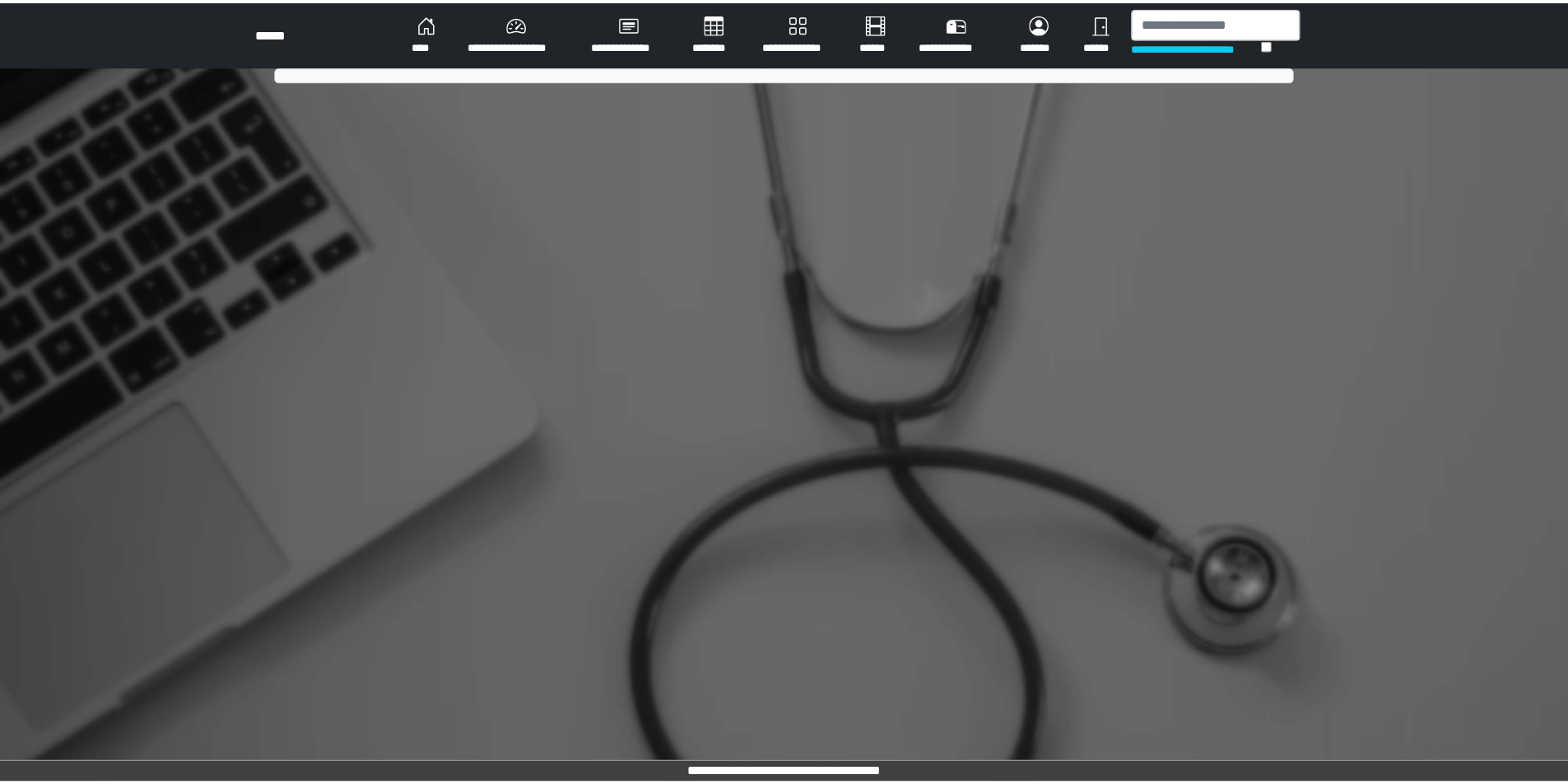scroll, scrollTop: 0, scrollLeft: 0, axis: both 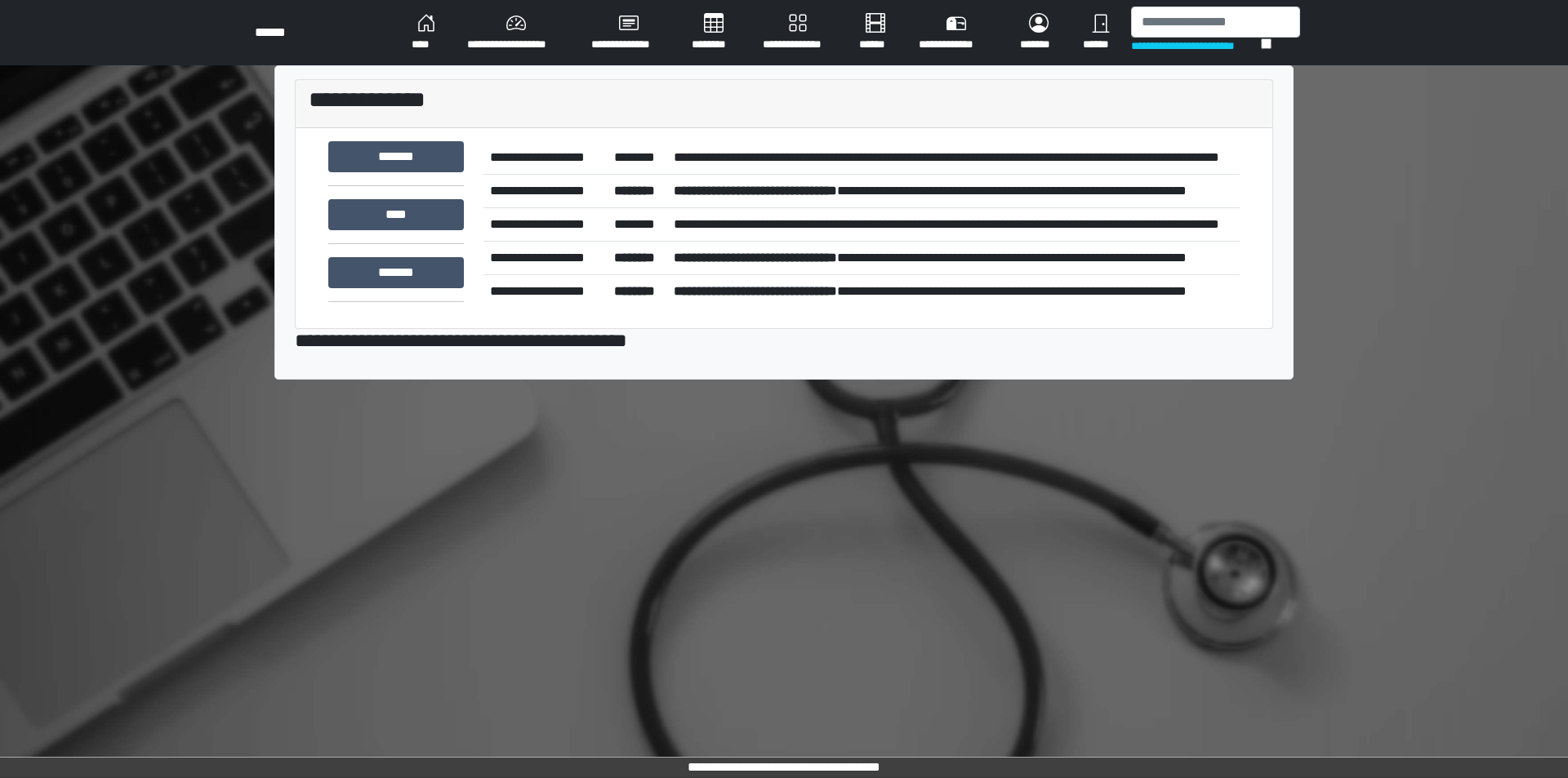 click on "**********" at bounding box center [953, 158] 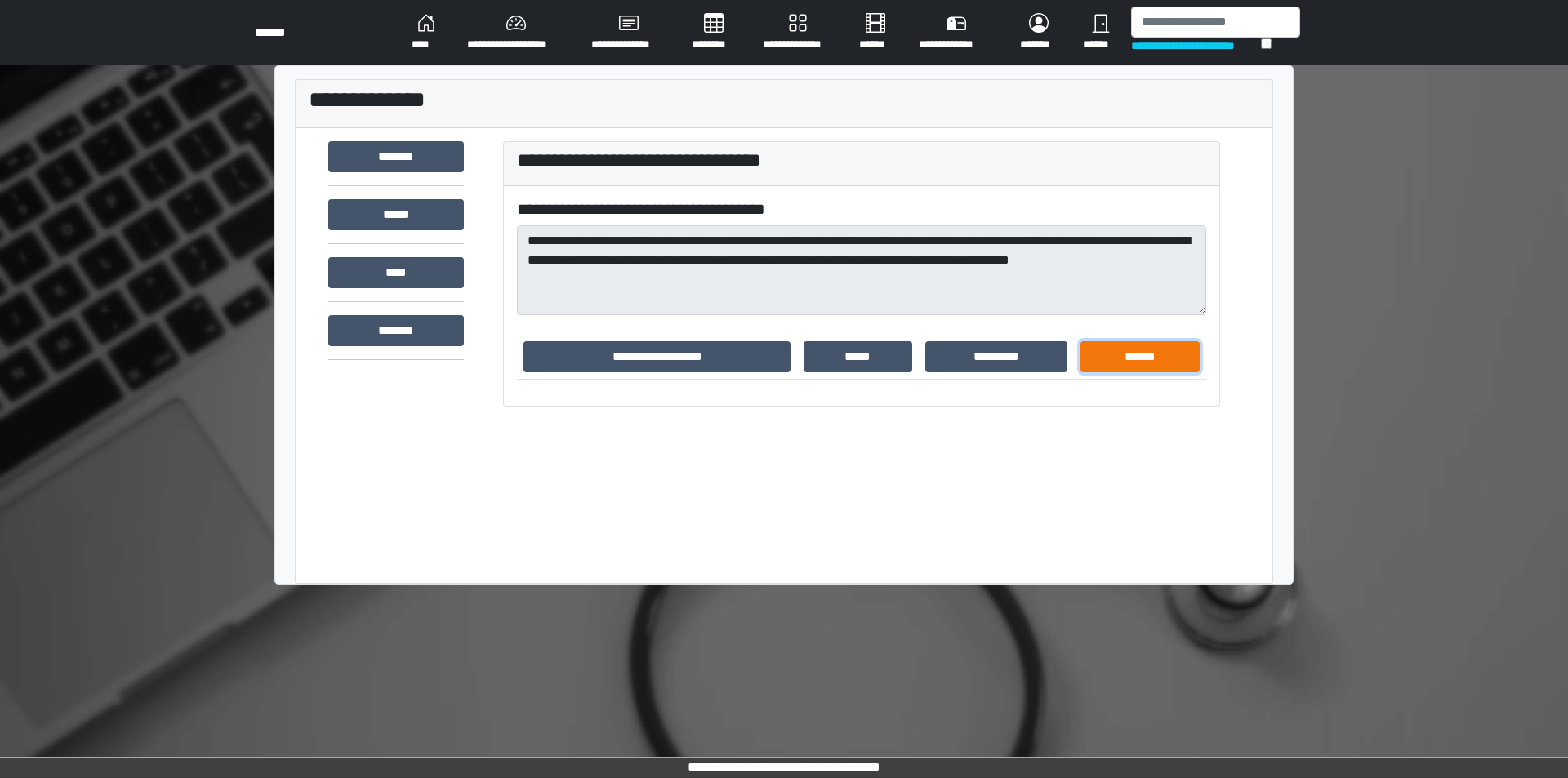 click on "******" at bounding box center [1140, 357] 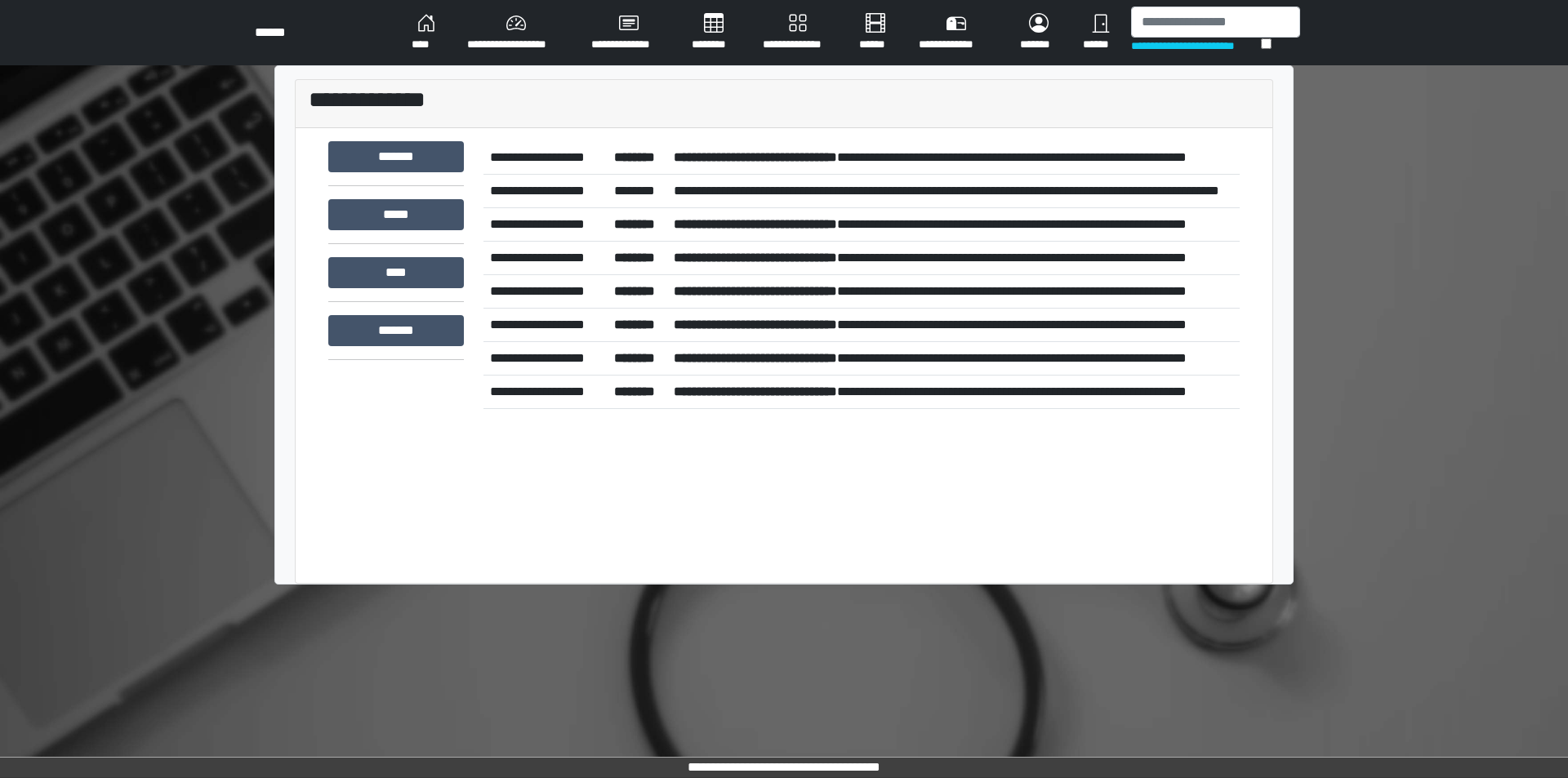 click on "**********" at bounding box center (953, 158) 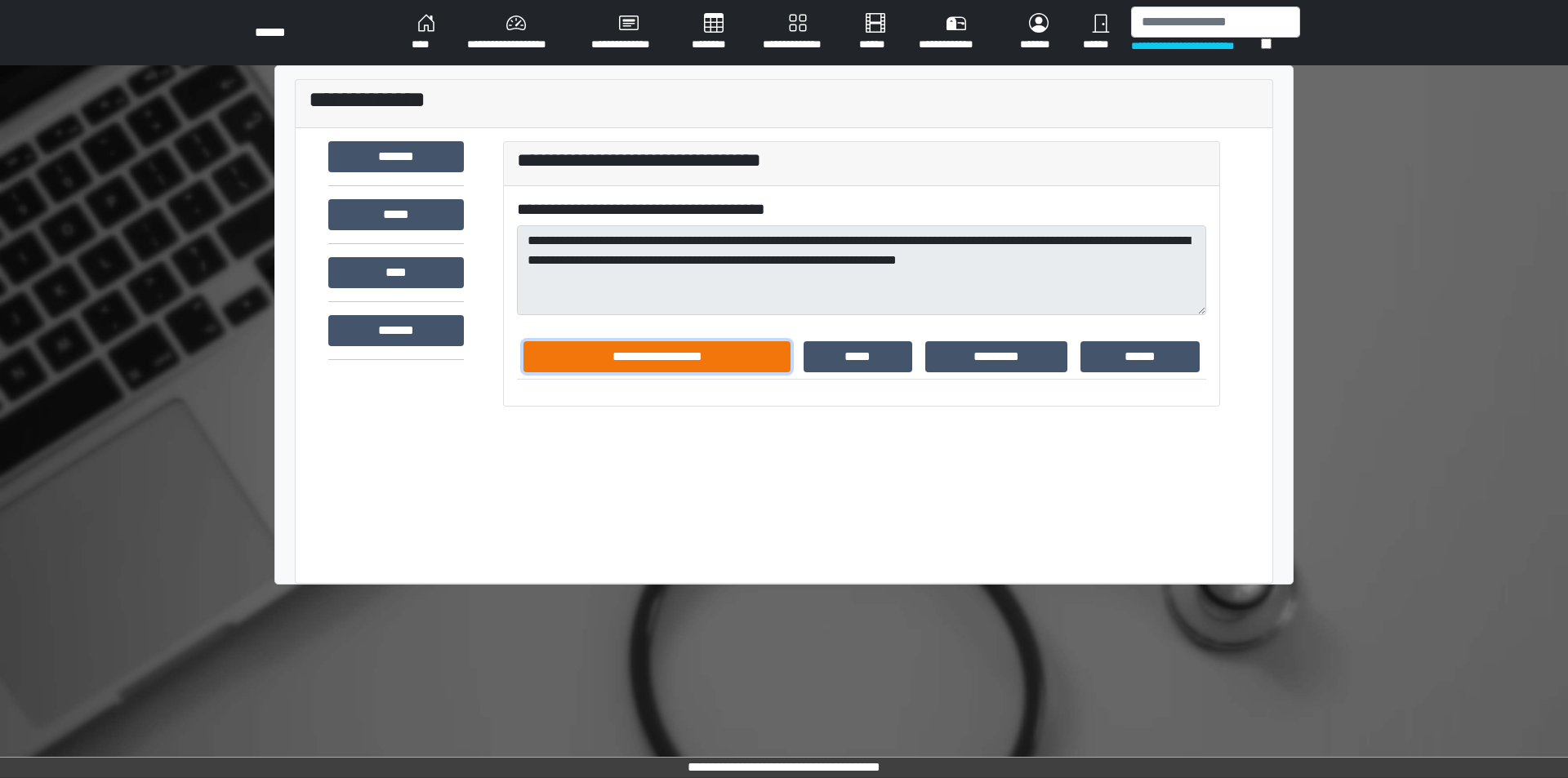 click on "**********" at bounding box center (657, 357) 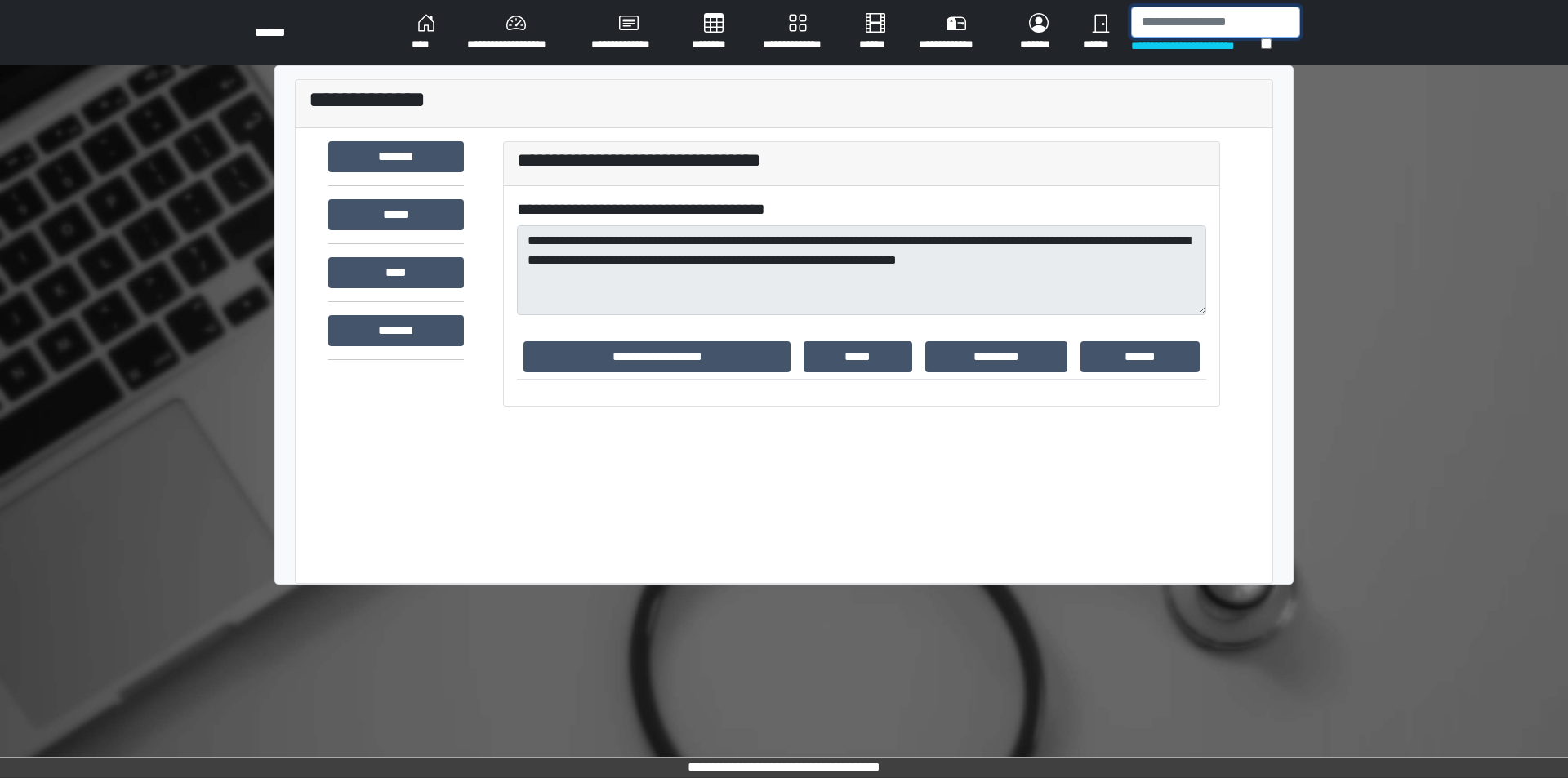 click at bounding box center [1215, 22] 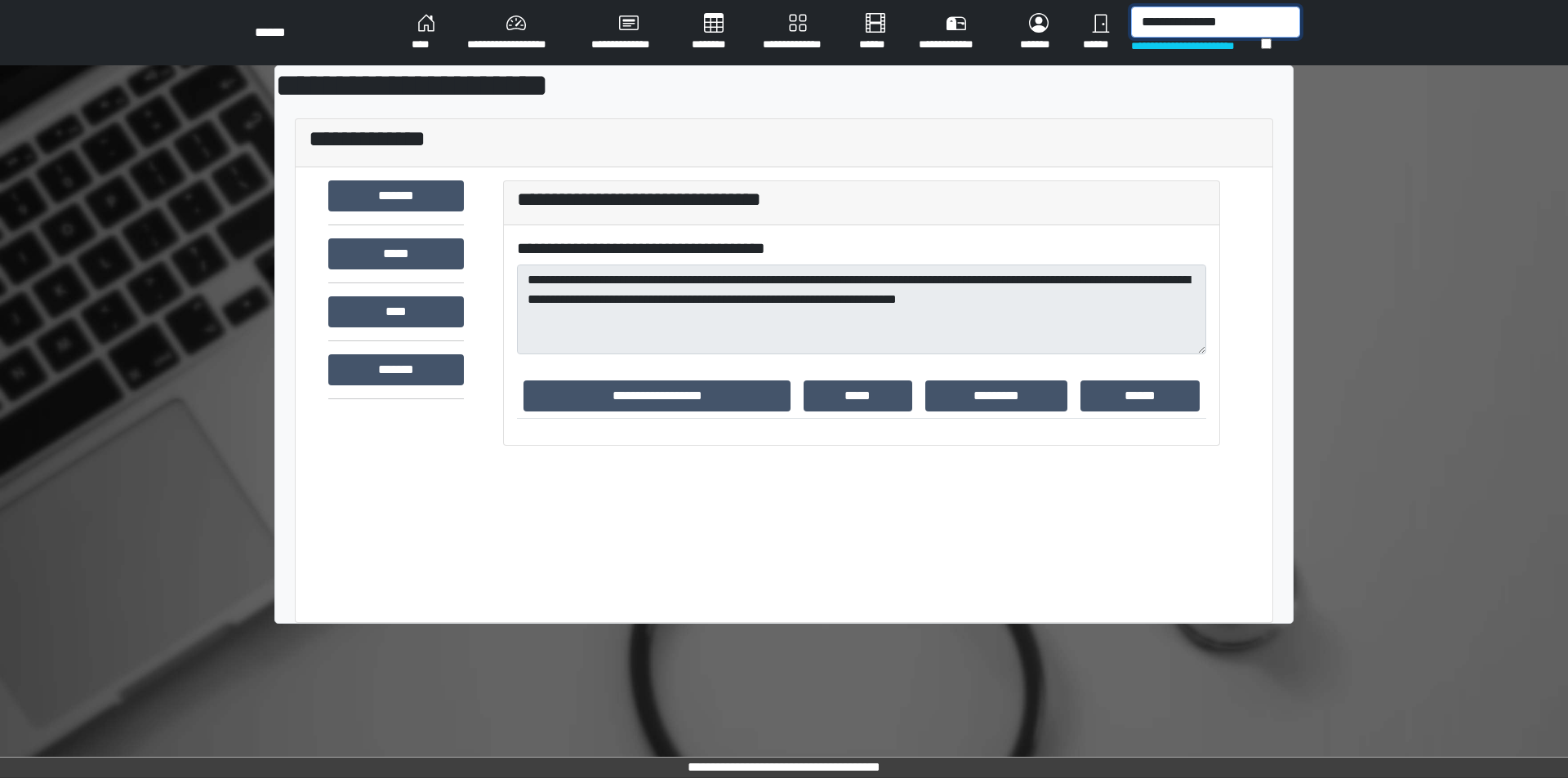 click on "**********" at bounding box center (1215, 22) 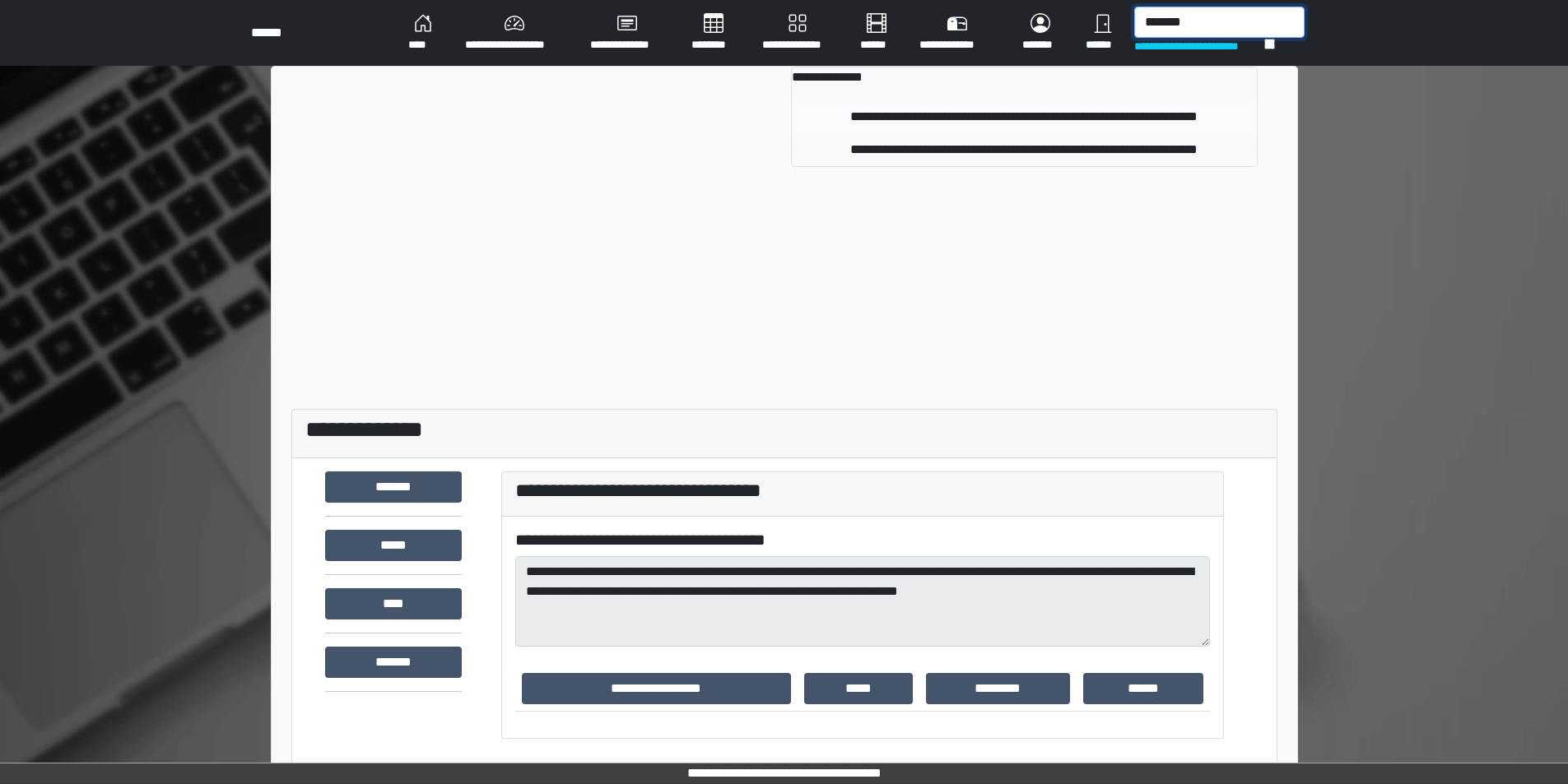 type on "*******" 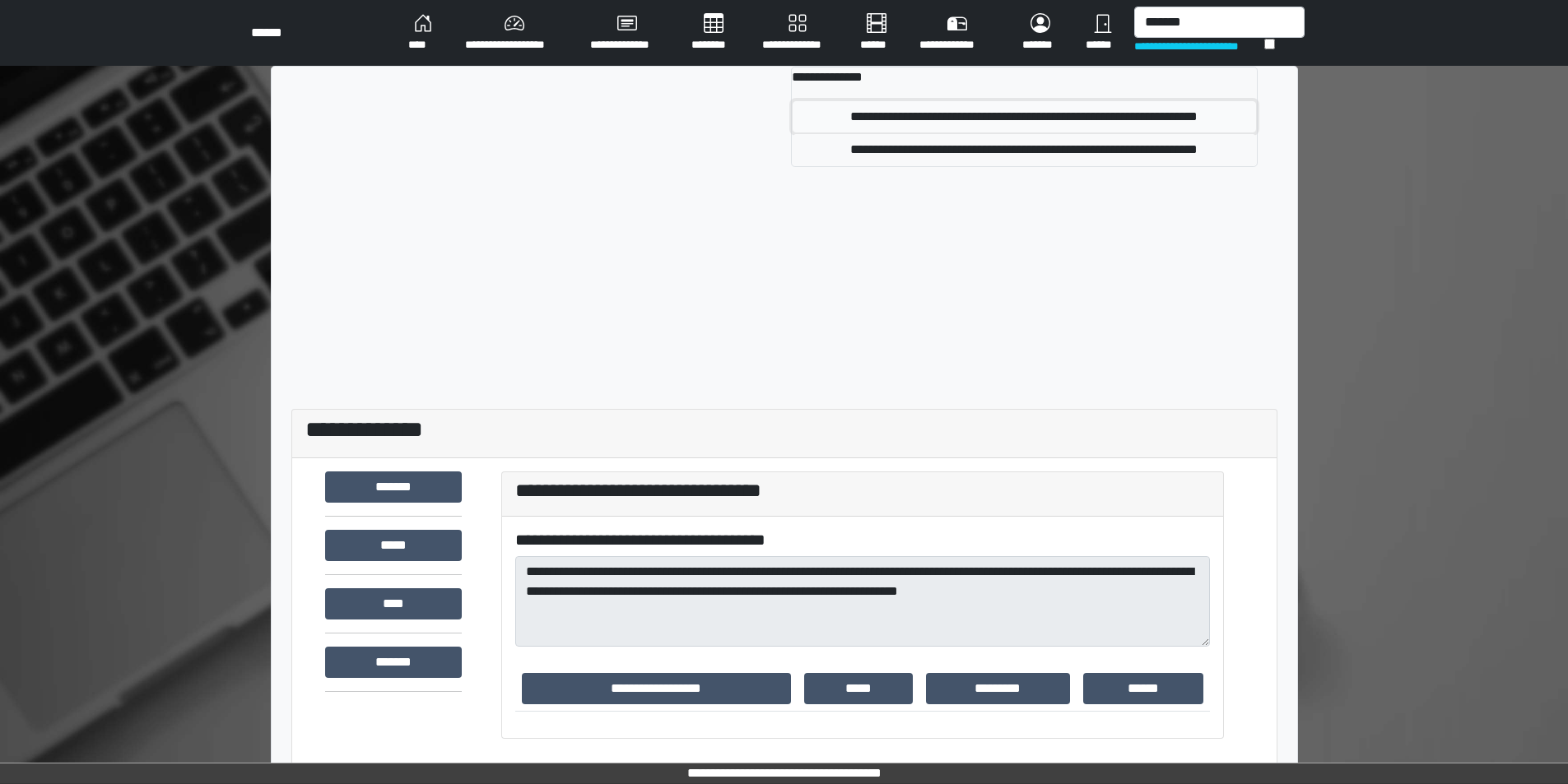 click on "**********" at bounding box center (1024, 117) 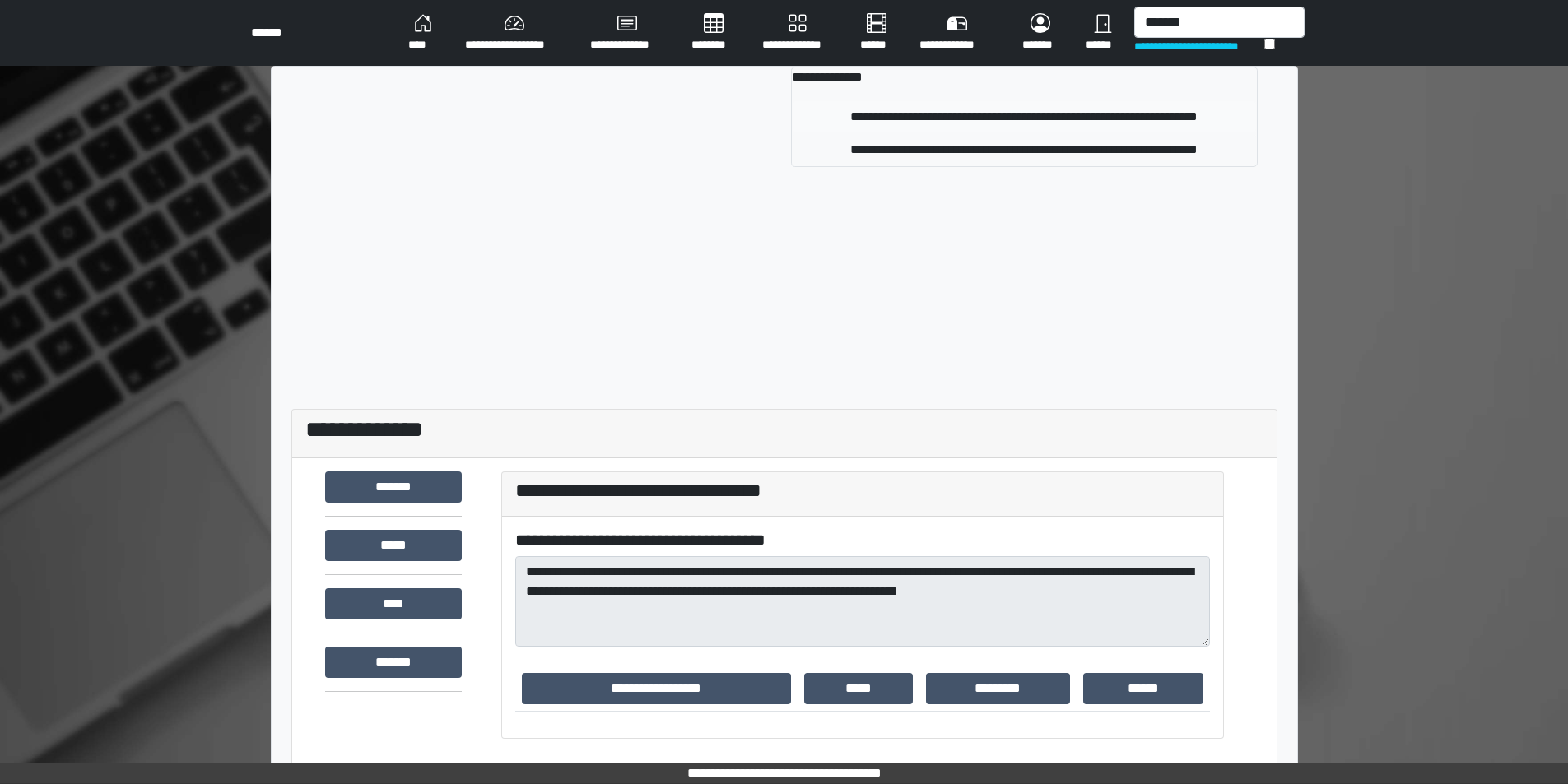 type 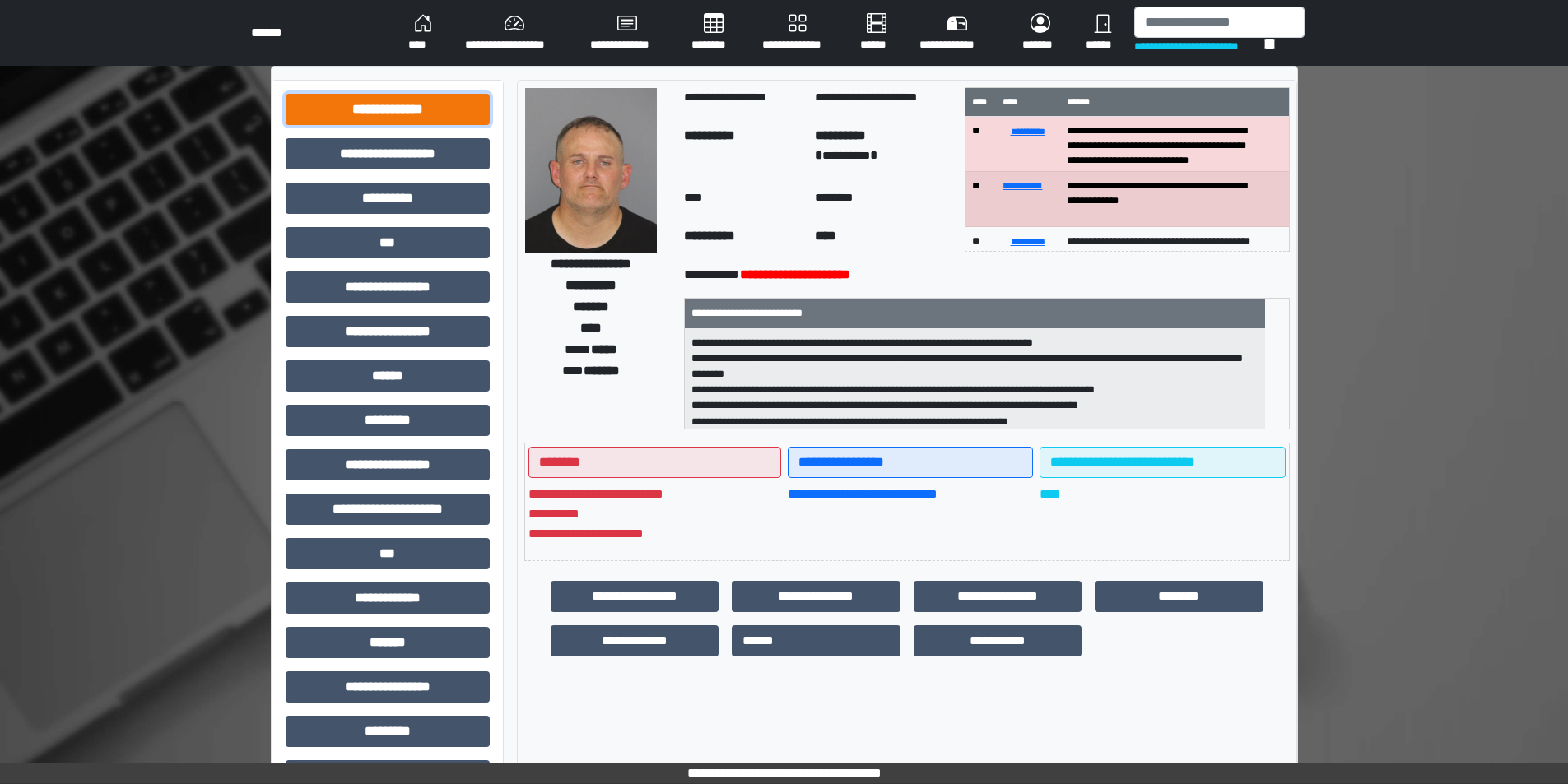 click on "**********" at bounding box center (388, 109) 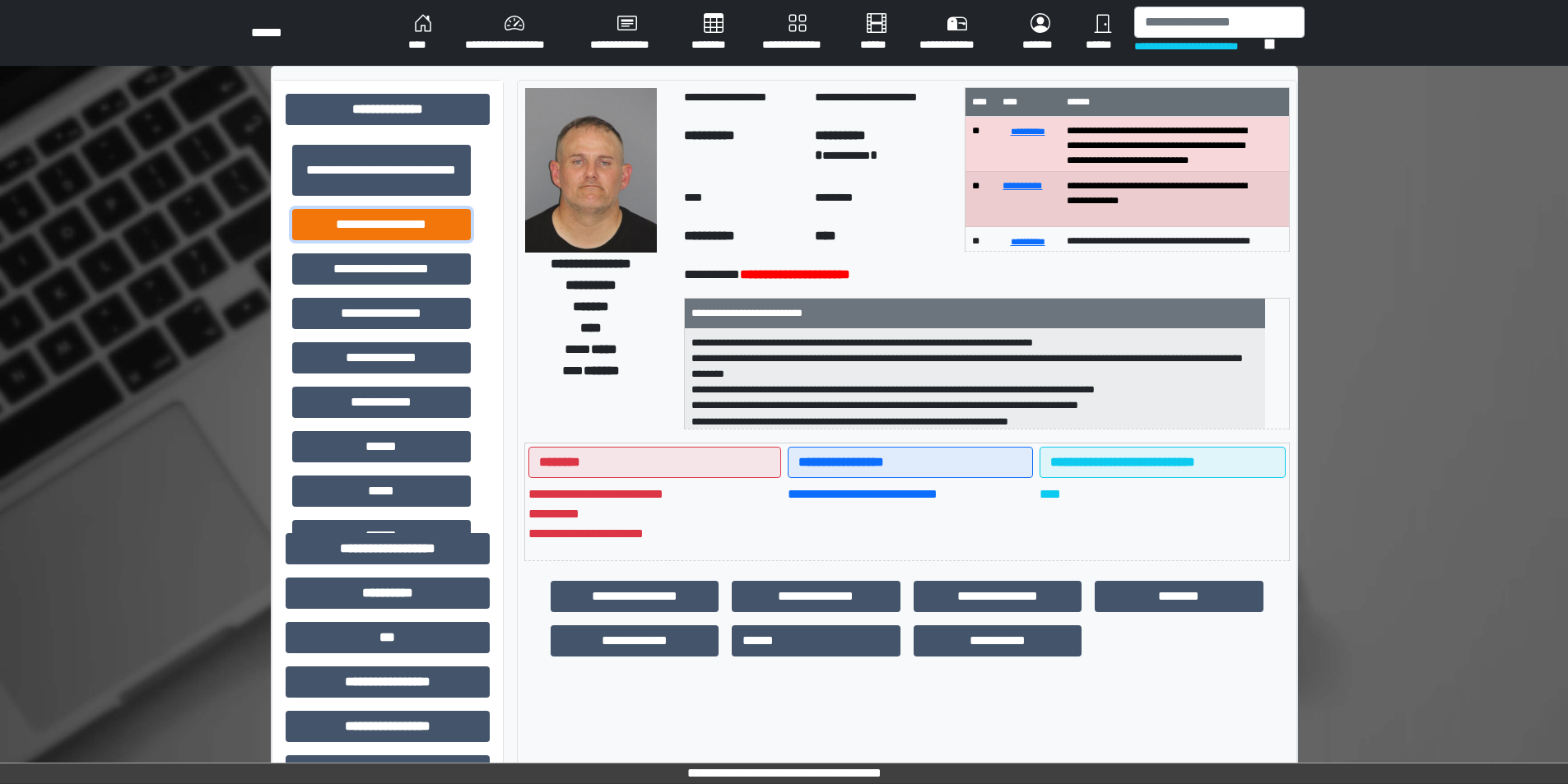 click on "**********" at bounding box center (381, 225) 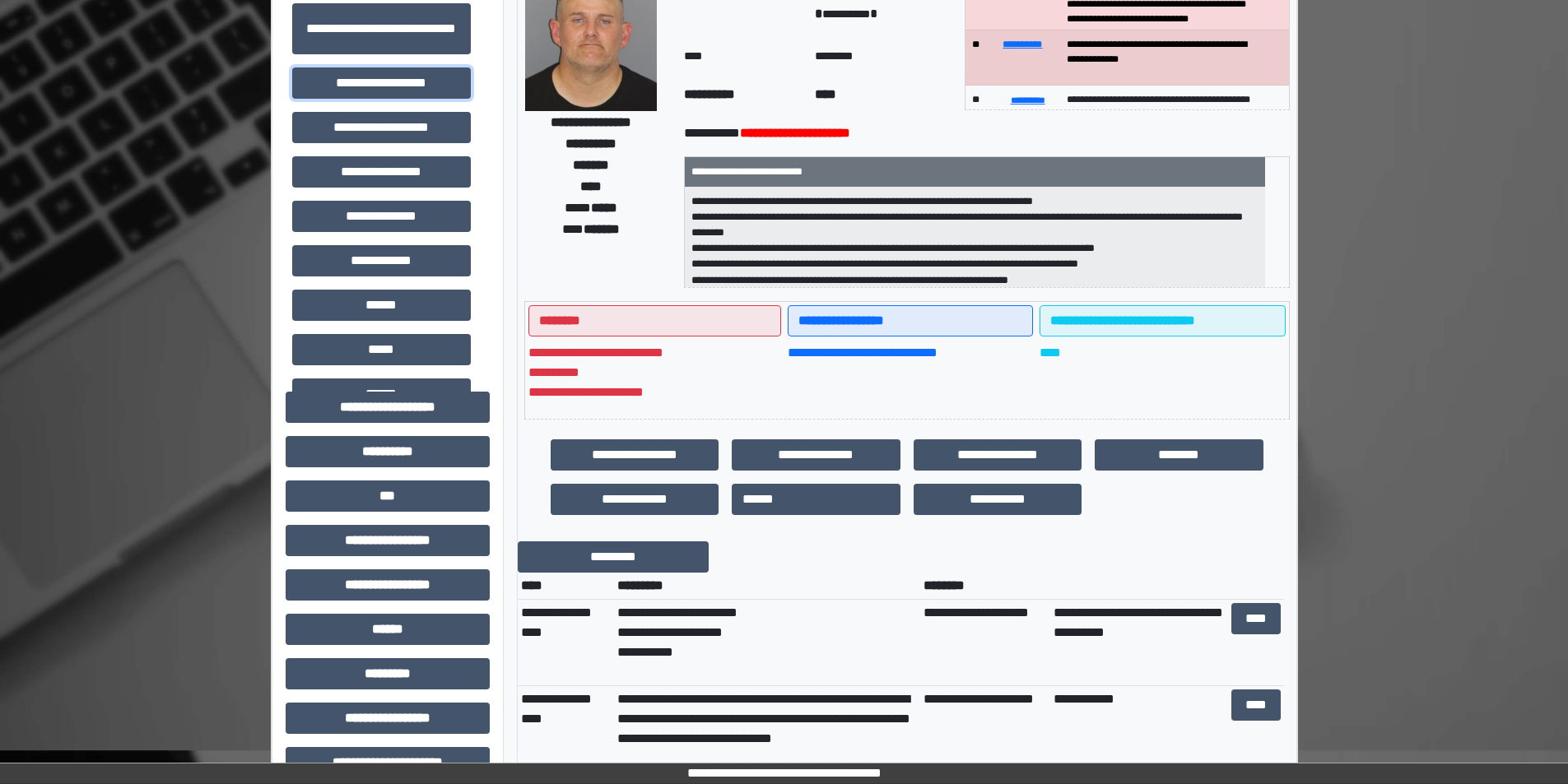 scroll, scrollTop: 165, scrollLeft: 0, axis: vertical 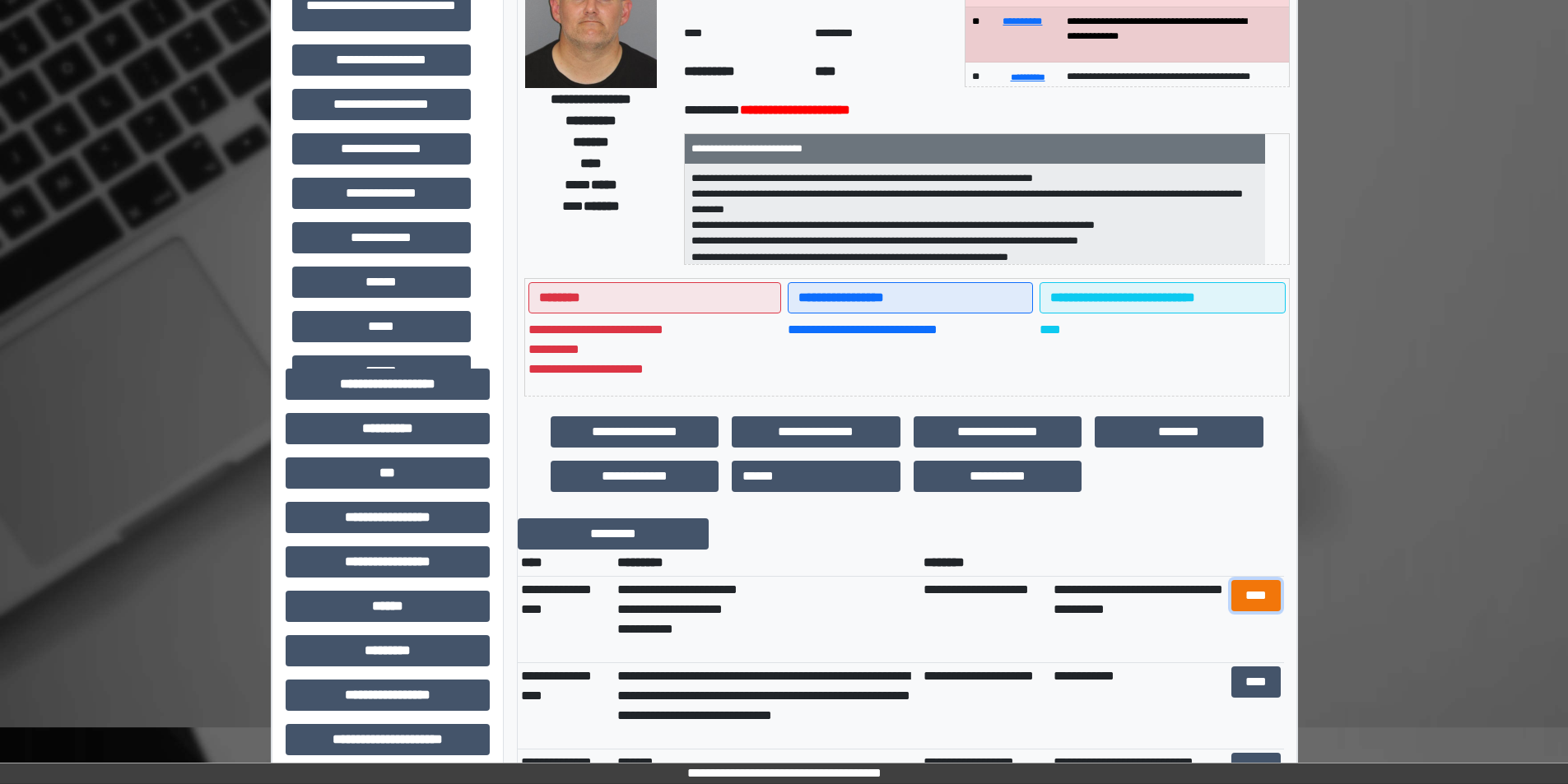 click on "****" at bounding box center [1256, 596] 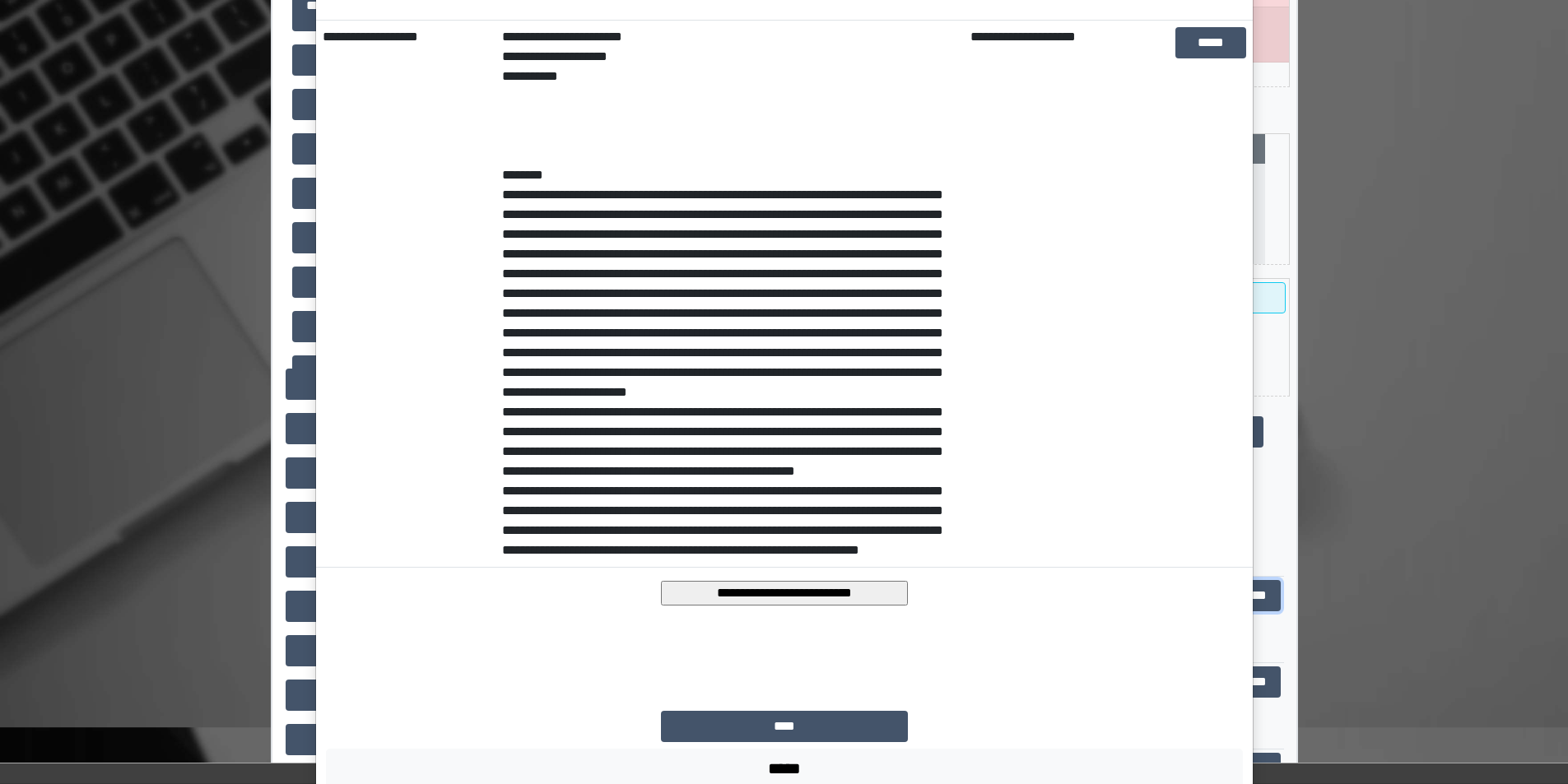 scroll, scrollTop: 334, scrollLeft: 0, axis: vertical 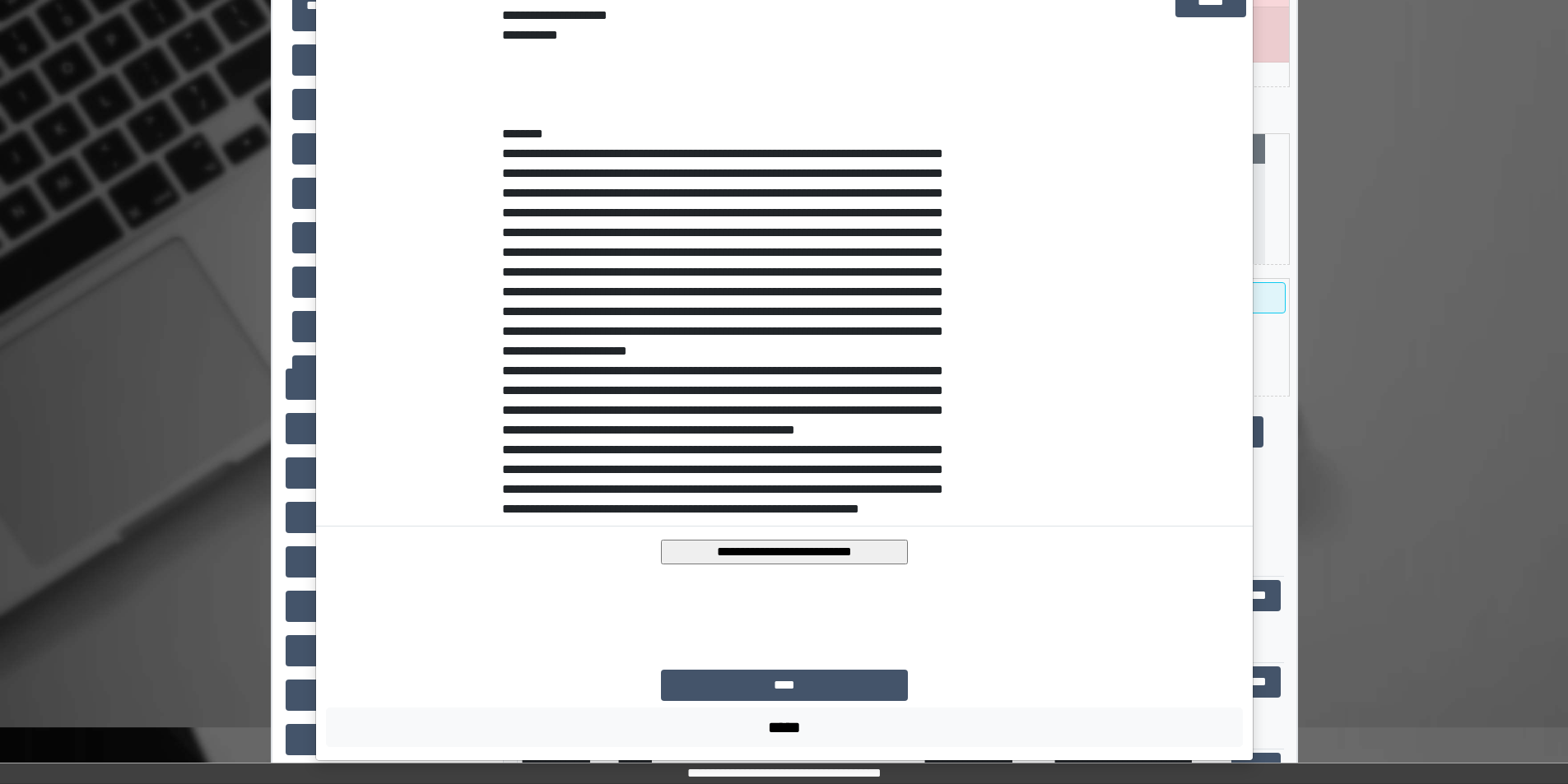 click on "**********" at bounding box center [784, 552] 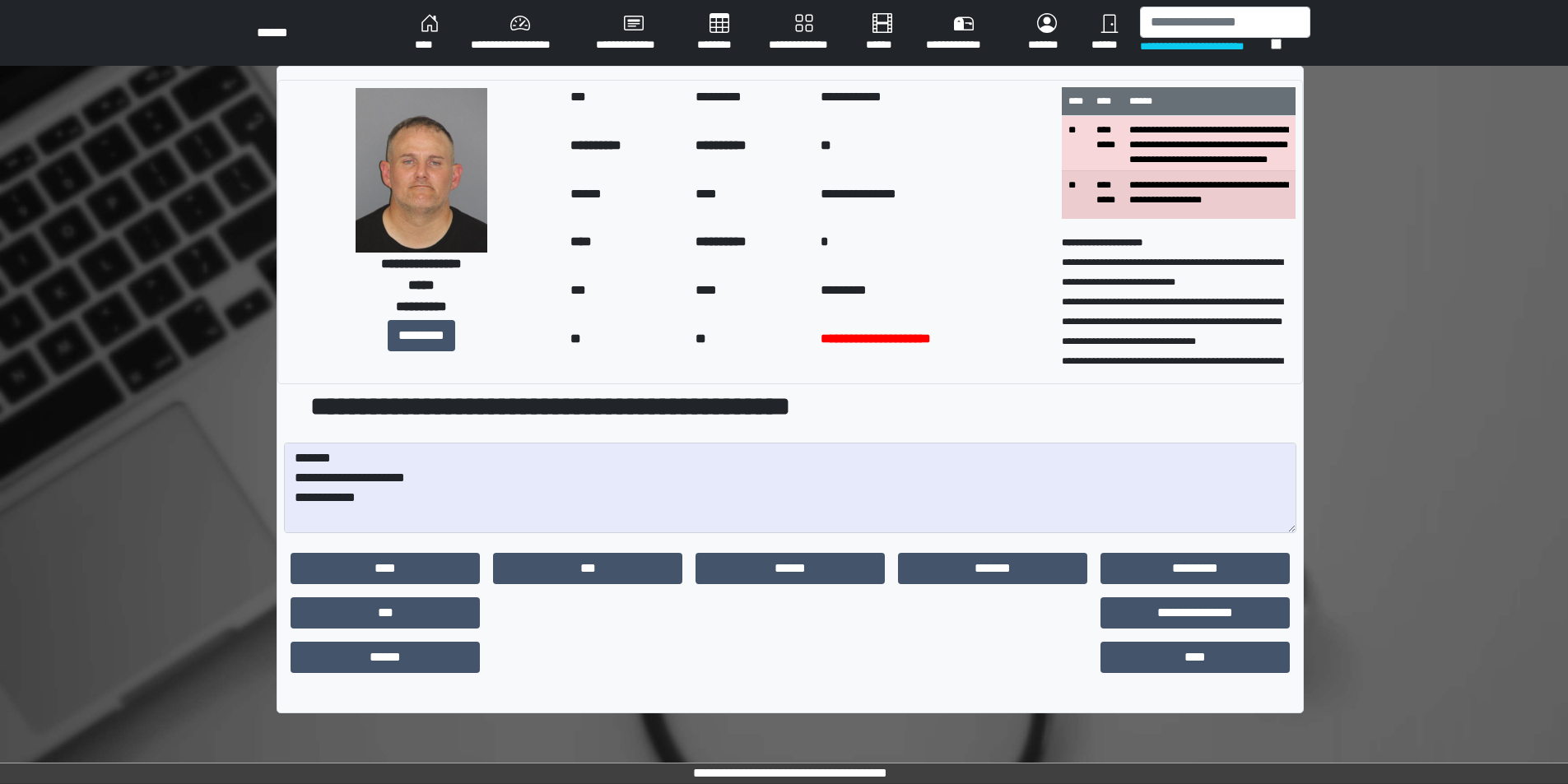 scroll, scrollTop: 0, scrollLeft: 0, axis: both 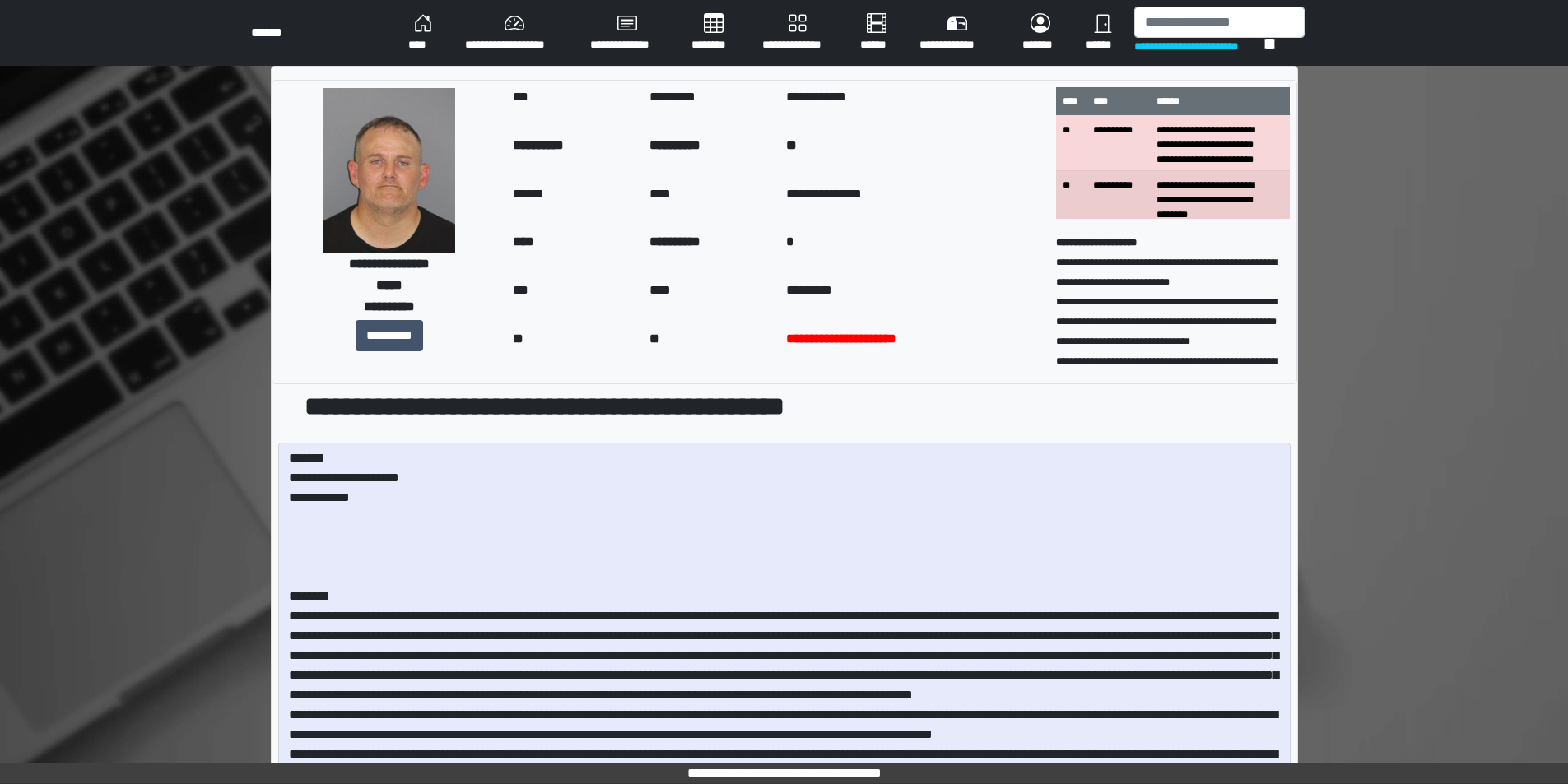 drag, startPoint x: 1290, startPoint y: 524, endPoint x: 1146, endPoint y: 816, distance: 325.57641 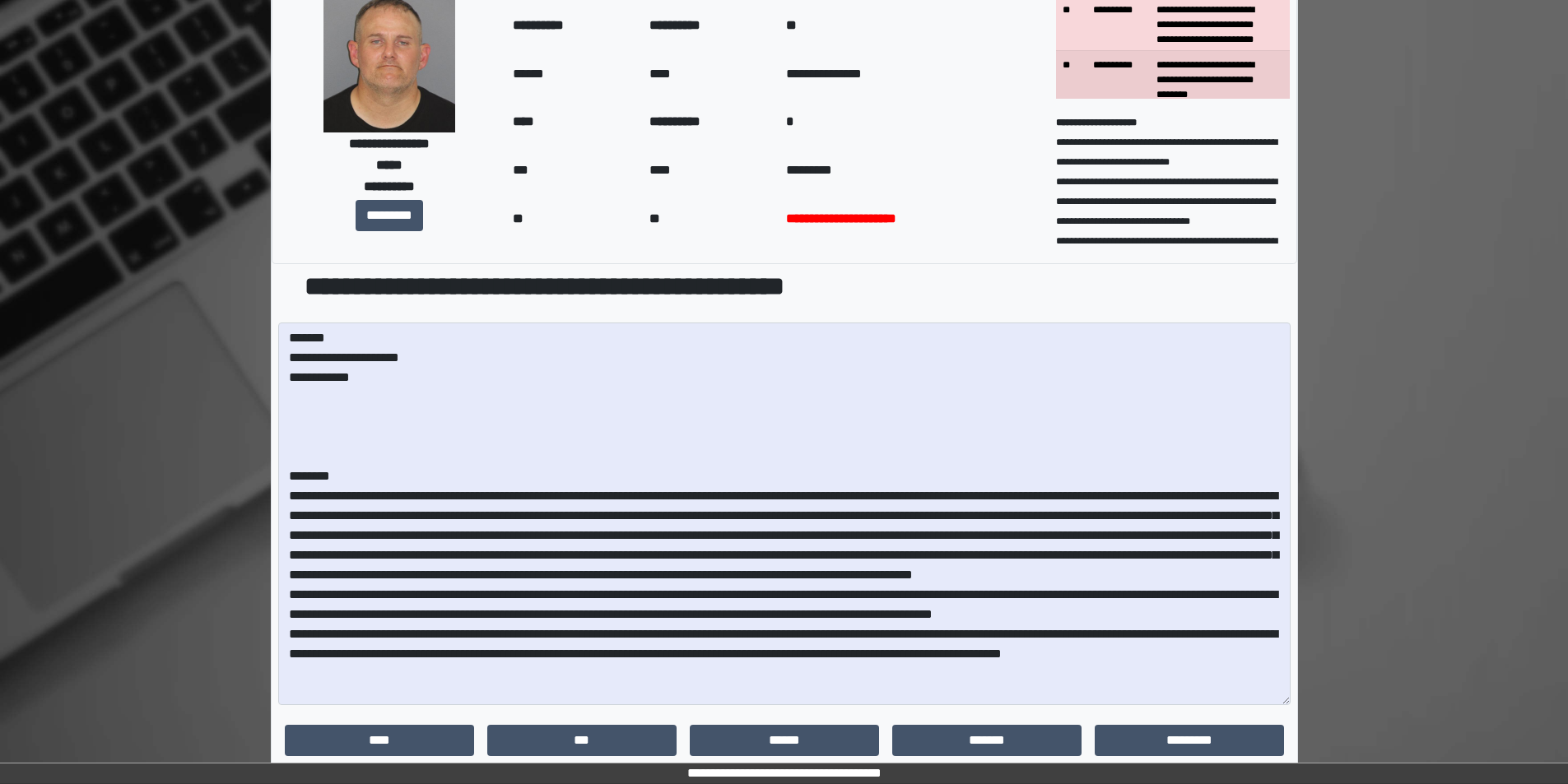 scroll, scrollTop: 234, scrollLeft: 0, axis: vertical 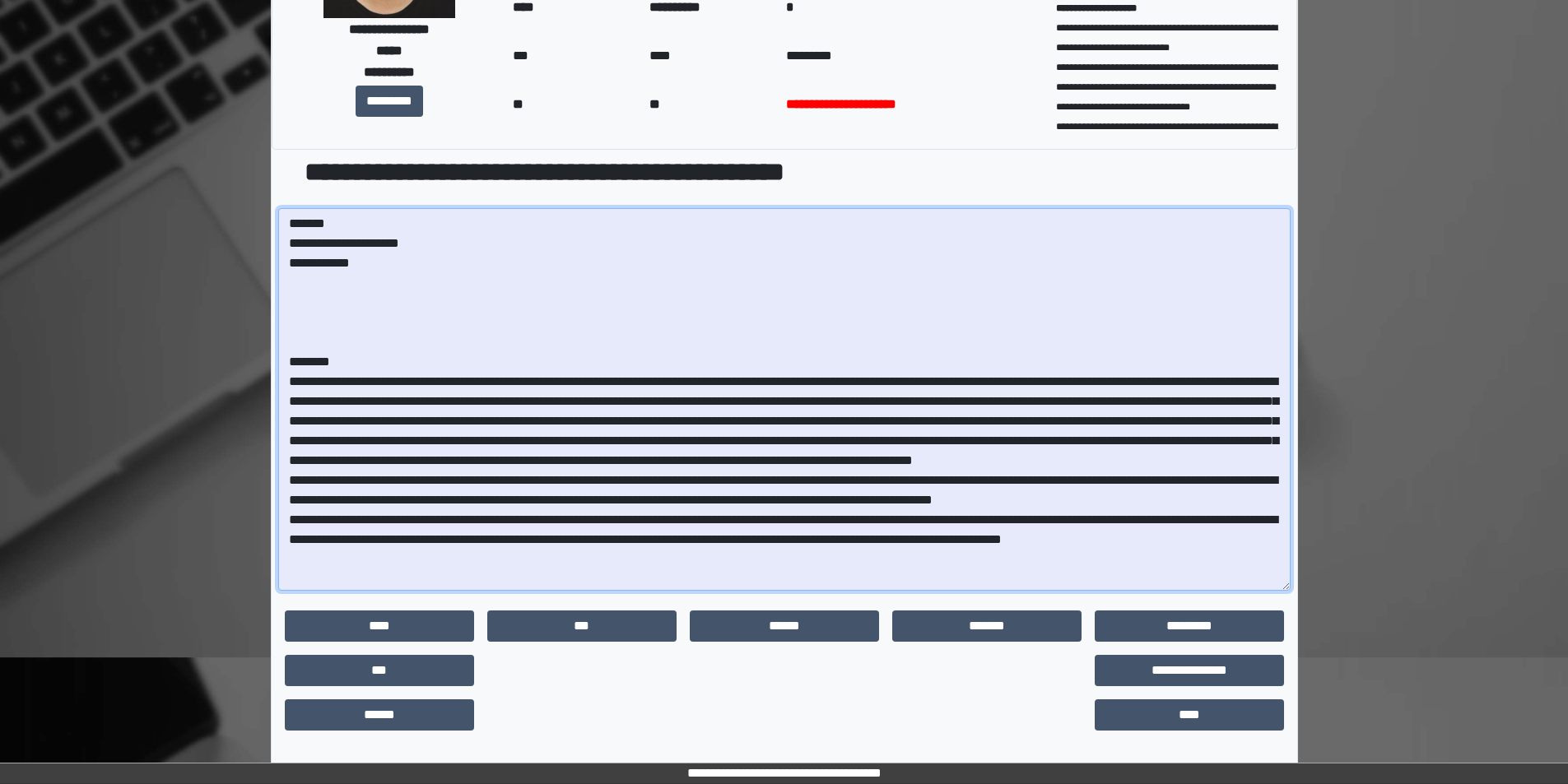 click at bounding box center (784, 399) 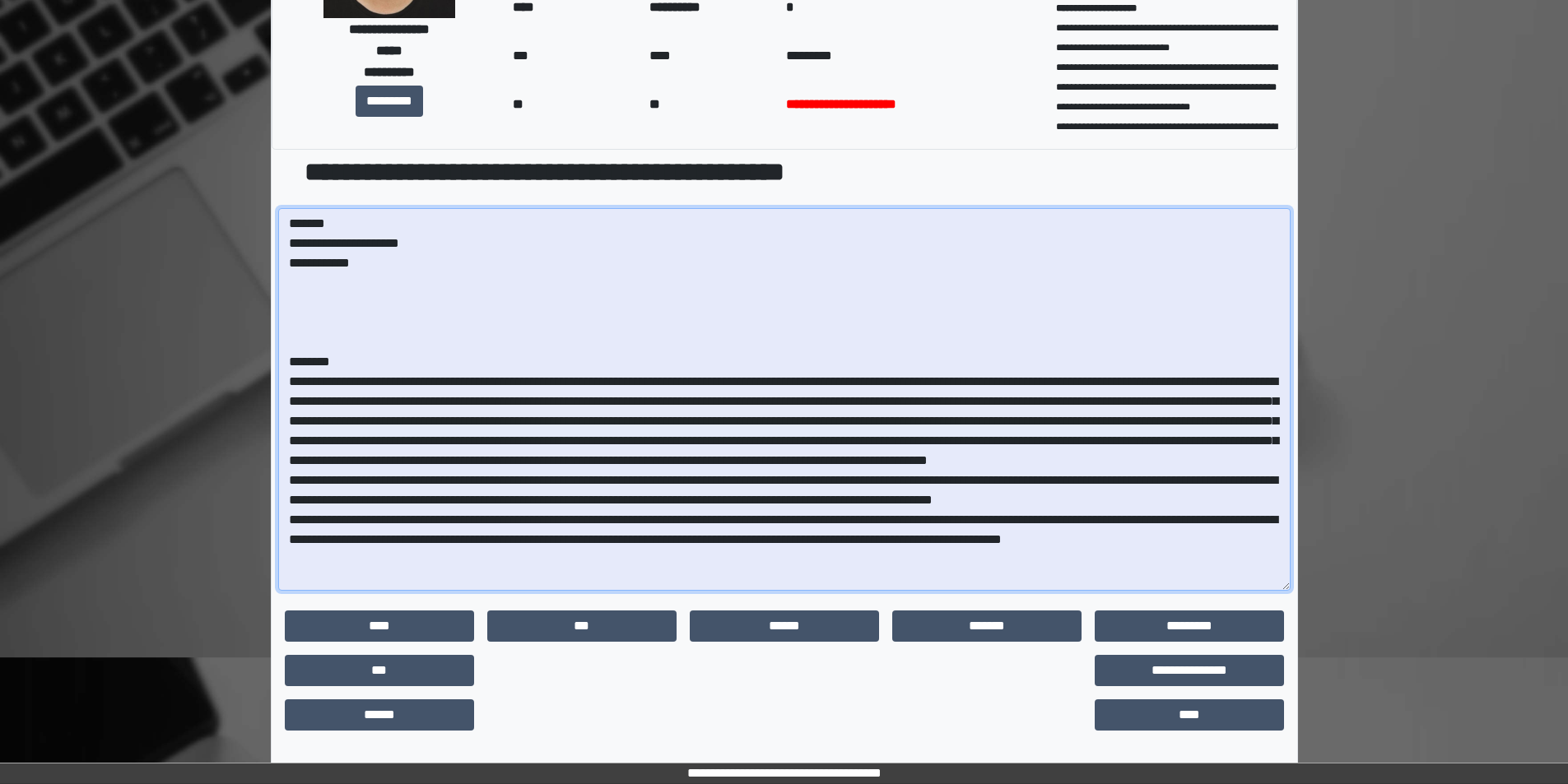 click at bounding box center [784, 399] 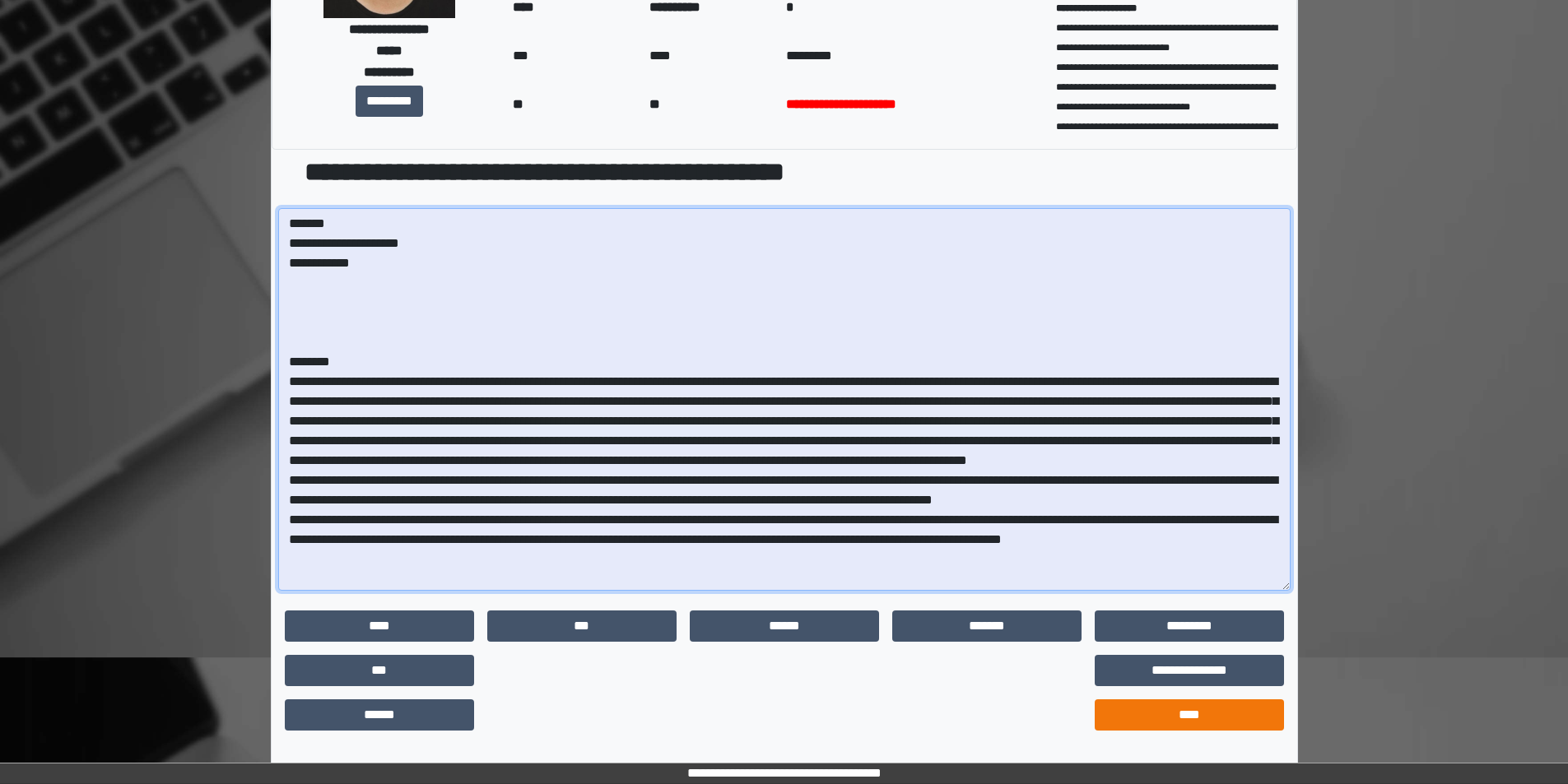 type on "**********" 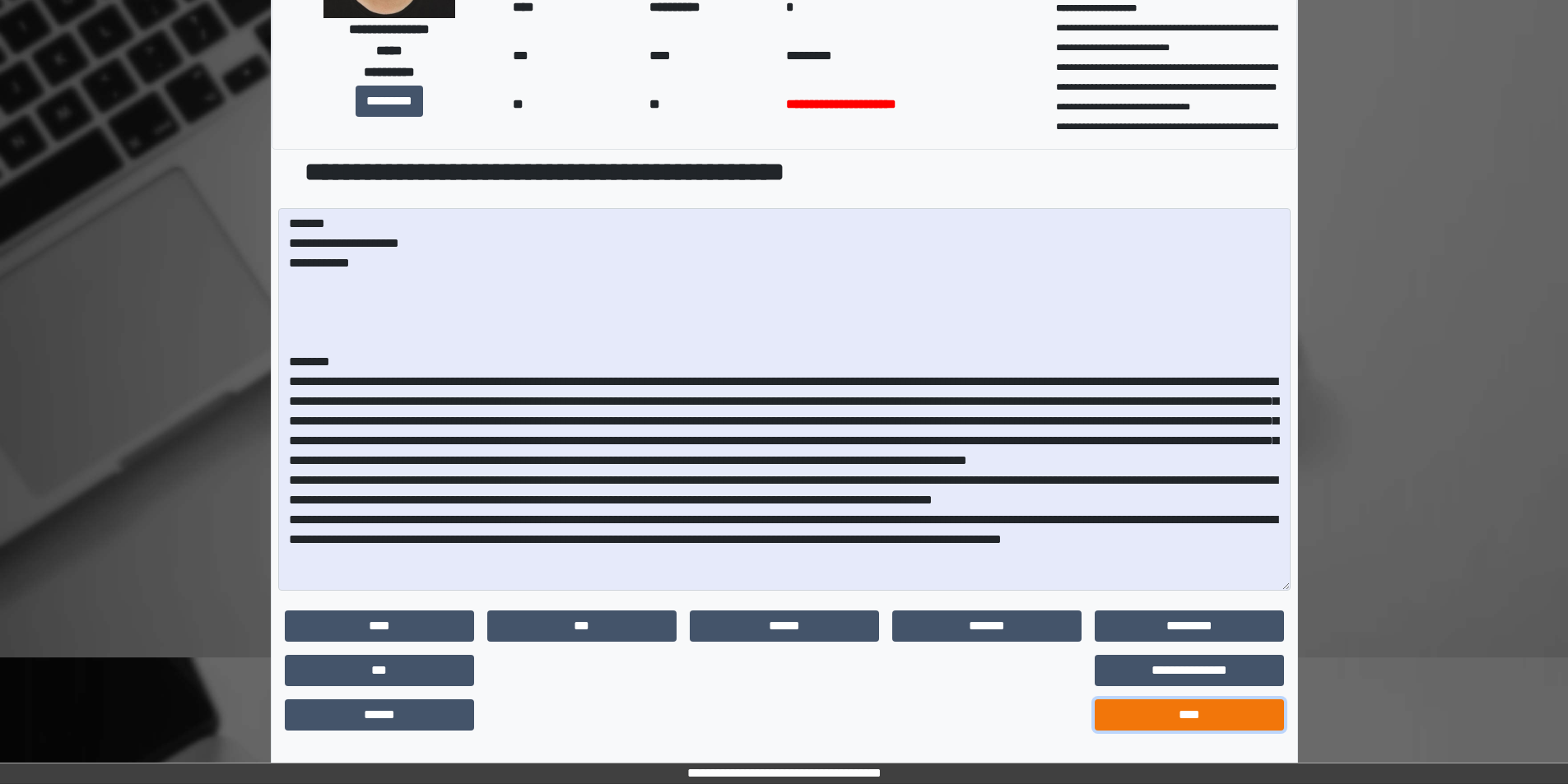 click on "****" at bounding box center (1189, 715) 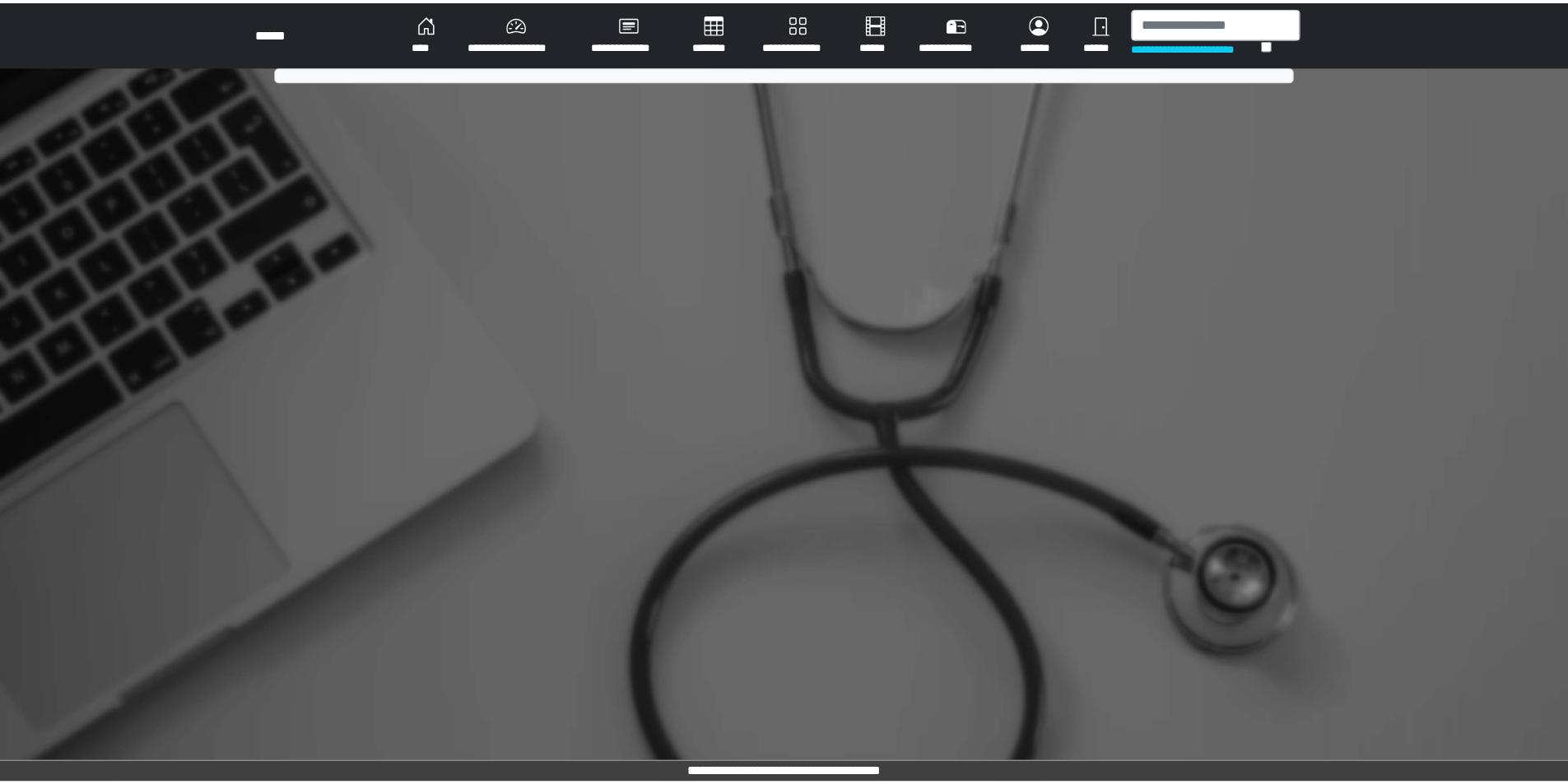 scroll, scrollTop: 0, scrollLeft: 0, axis: both 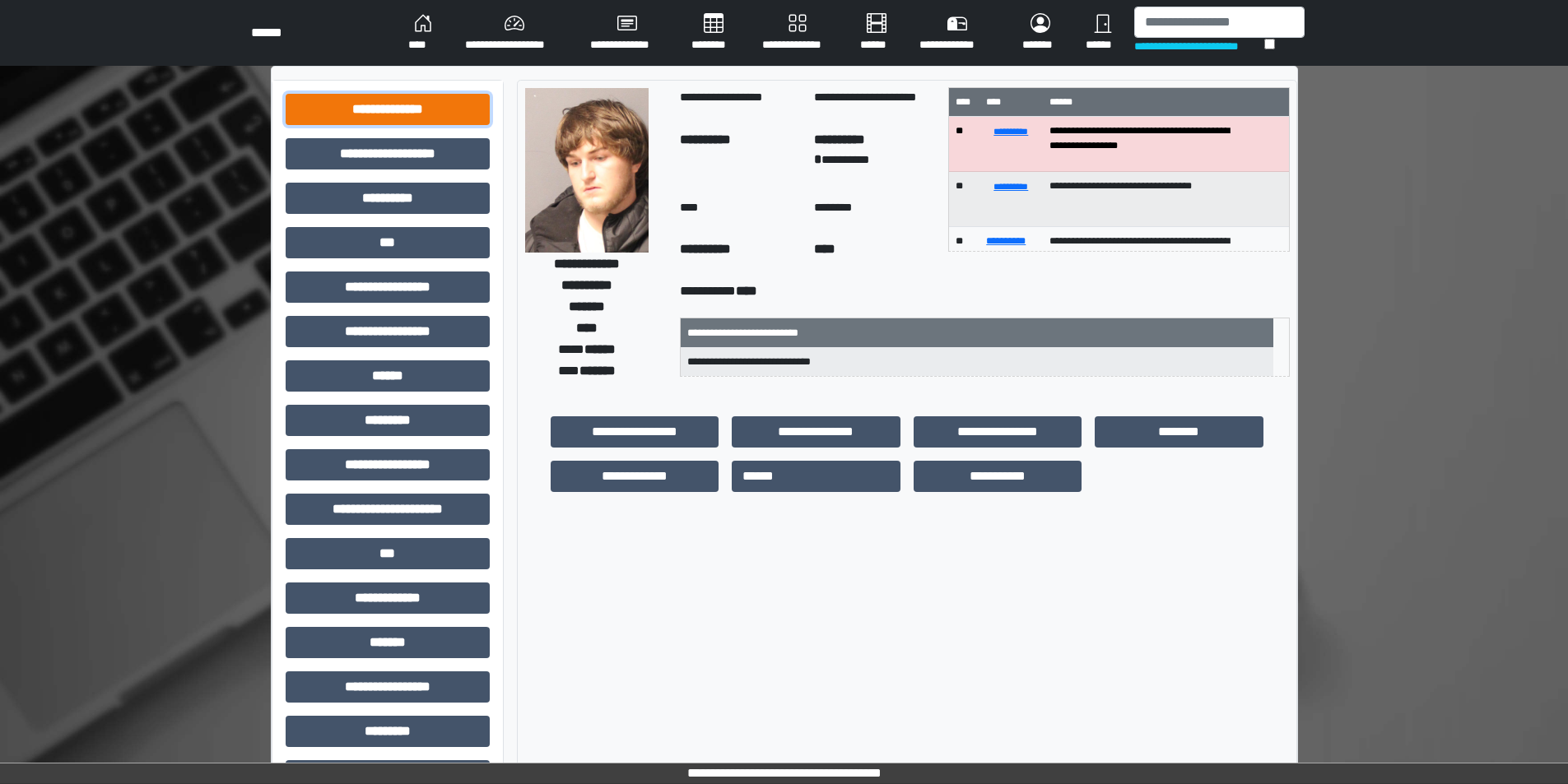 click on "**********" at bounding box center [388, 109] 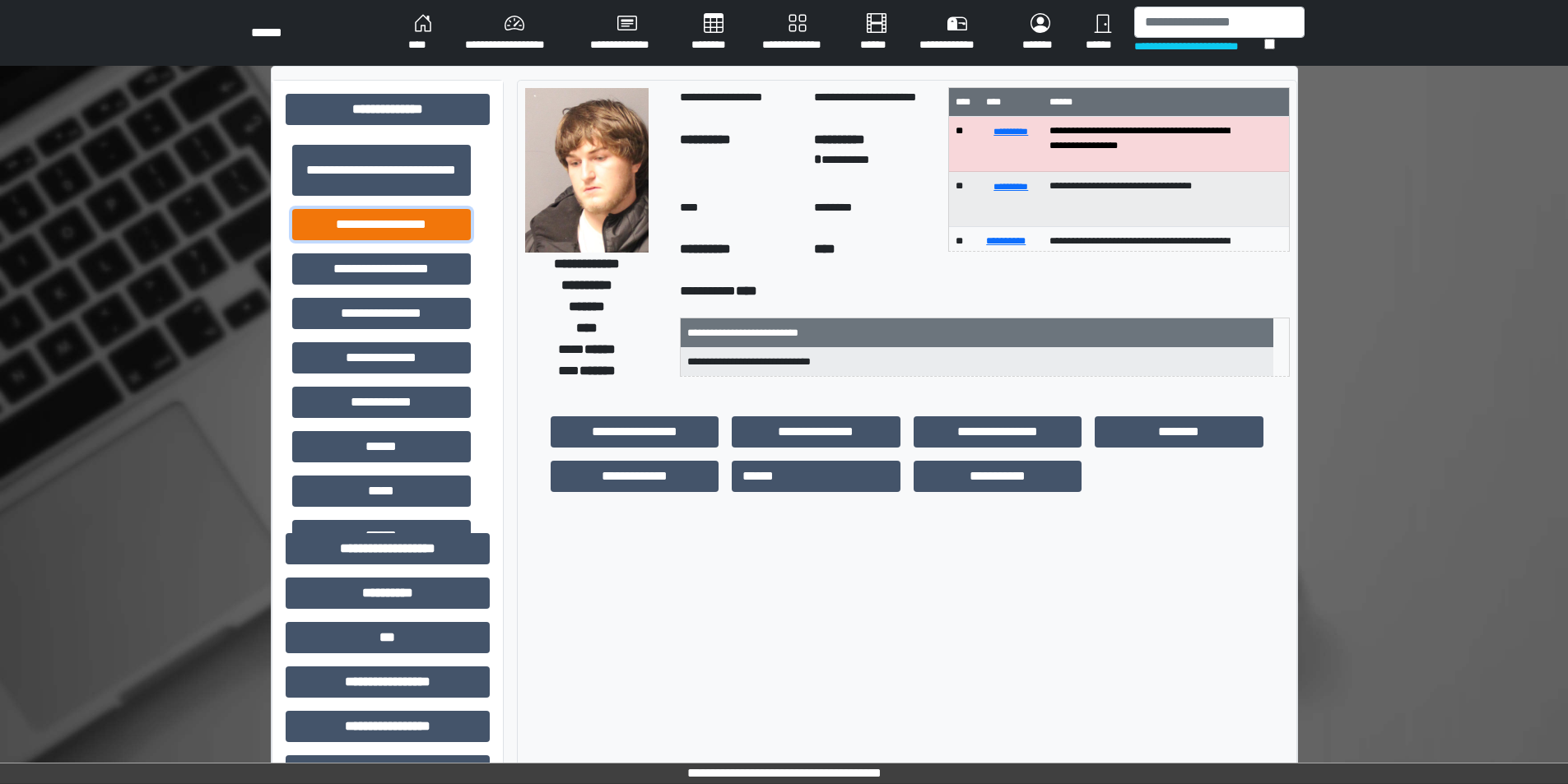 click on "**********" at bounding box center (381, 225) 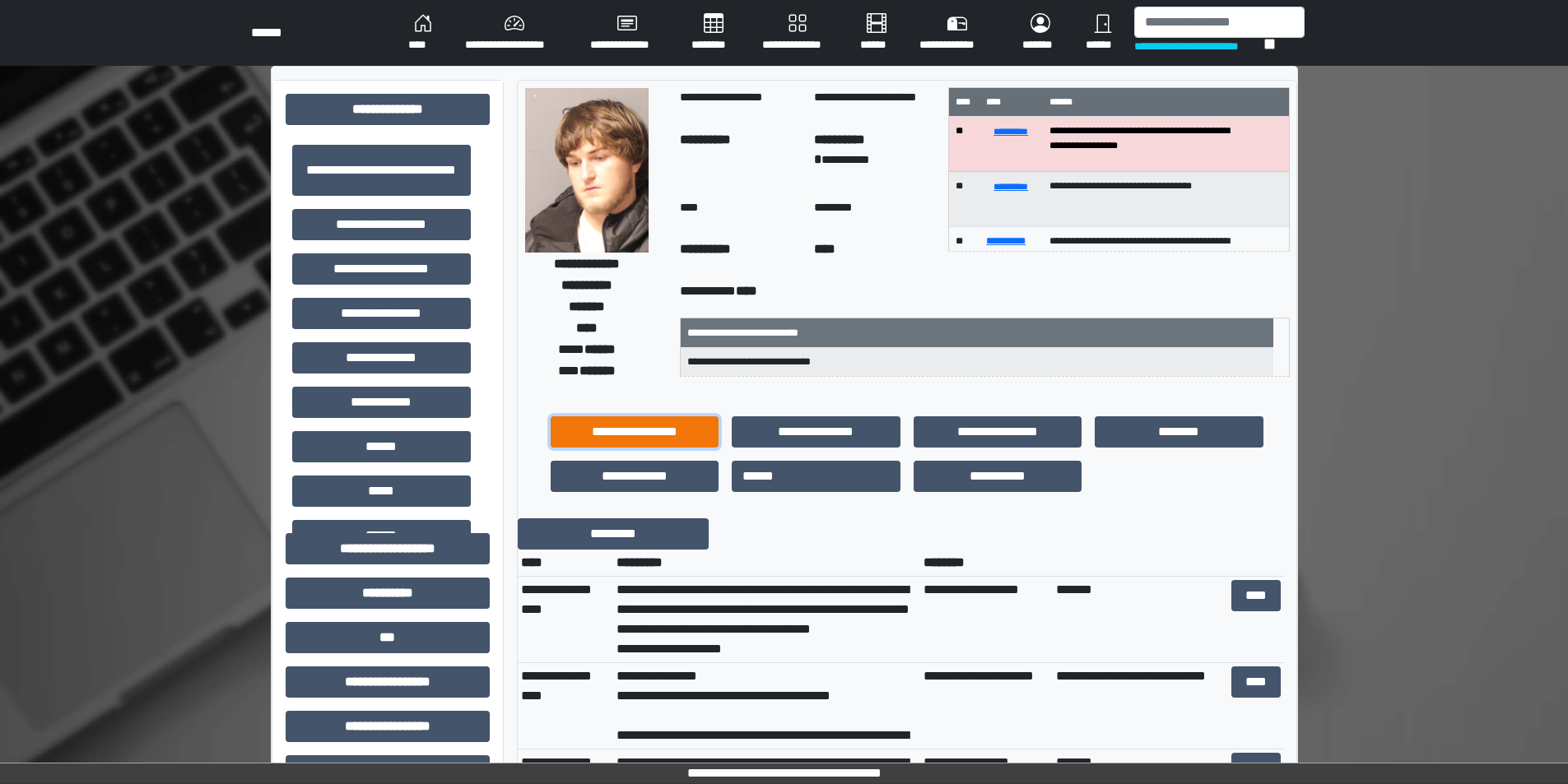 click on "**********" at bounding box center [635, 432] 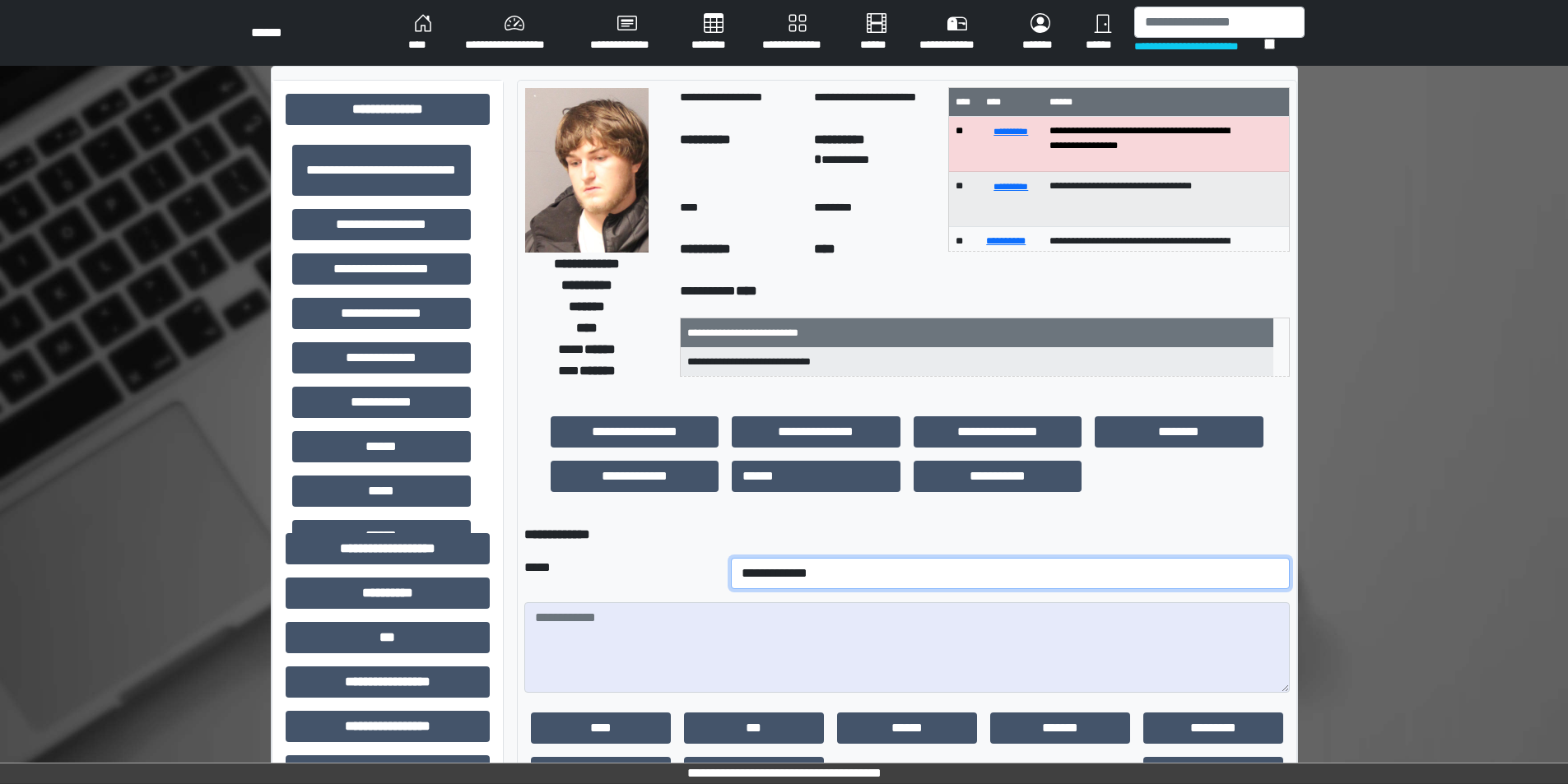 click on "**********" at bounding box center (1010, 573) 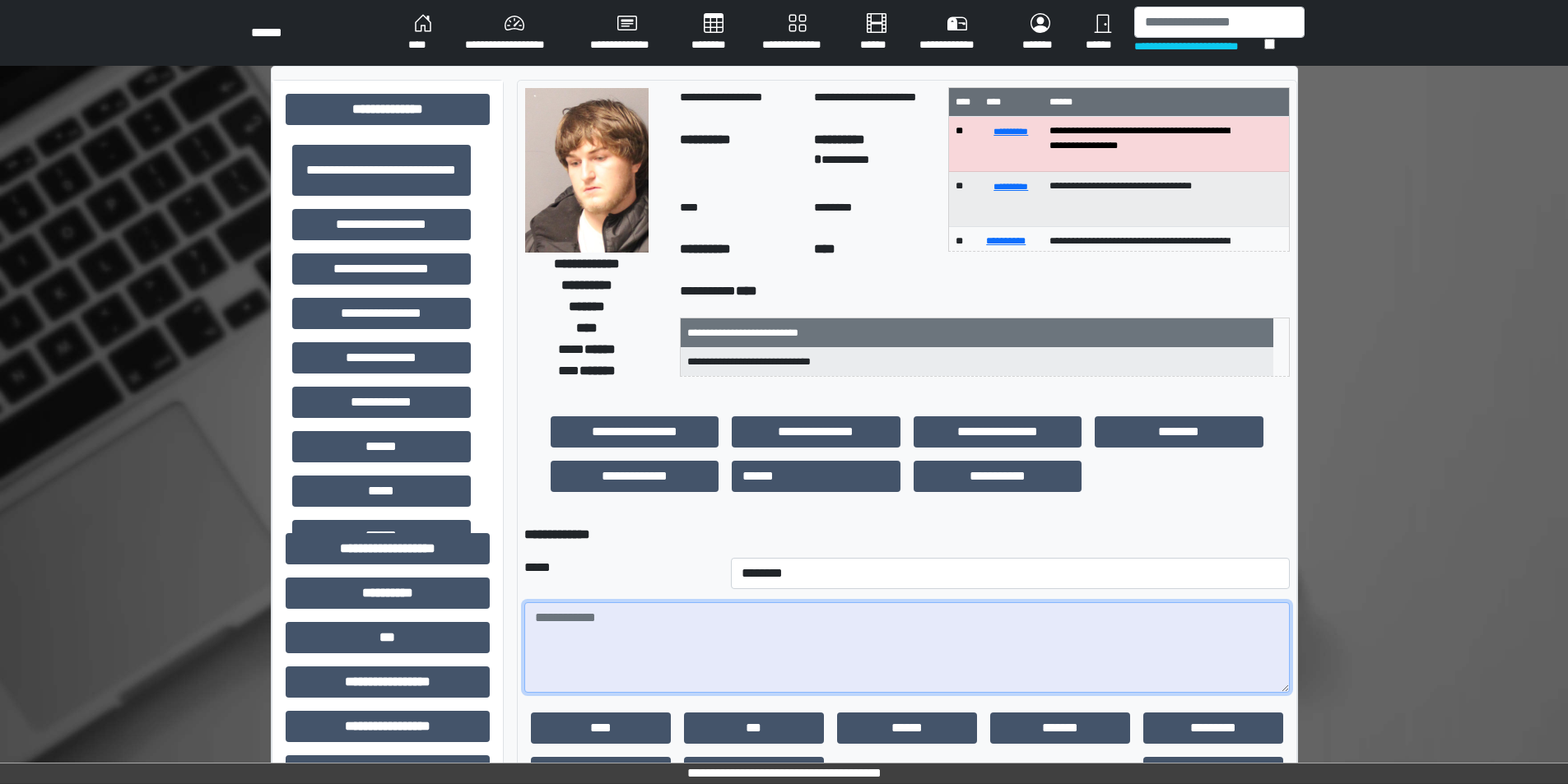 click at bounding box center (907, 647) 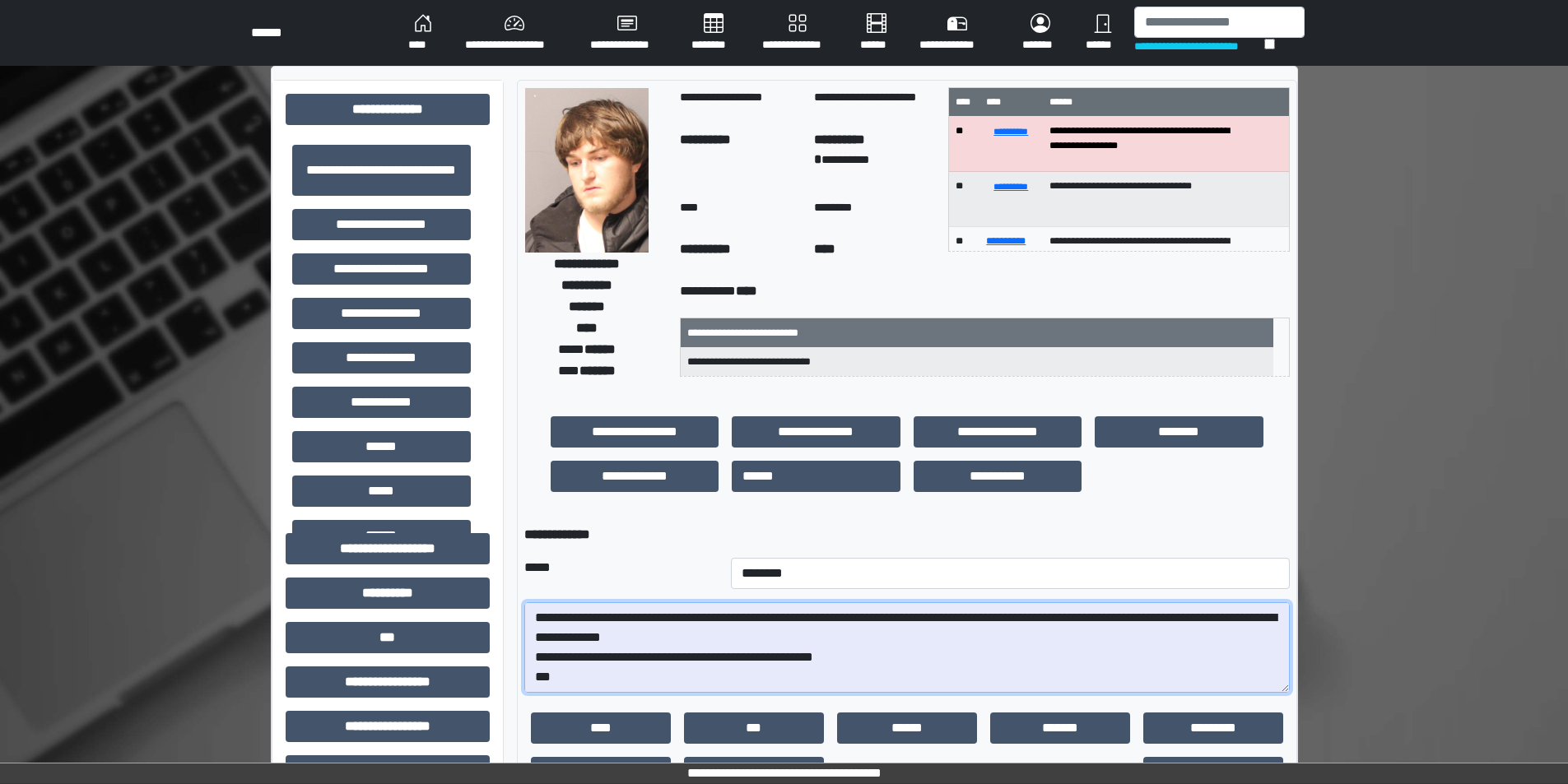 scroll, scrollTop: 336, scrollLeft: 0, axis: vertical 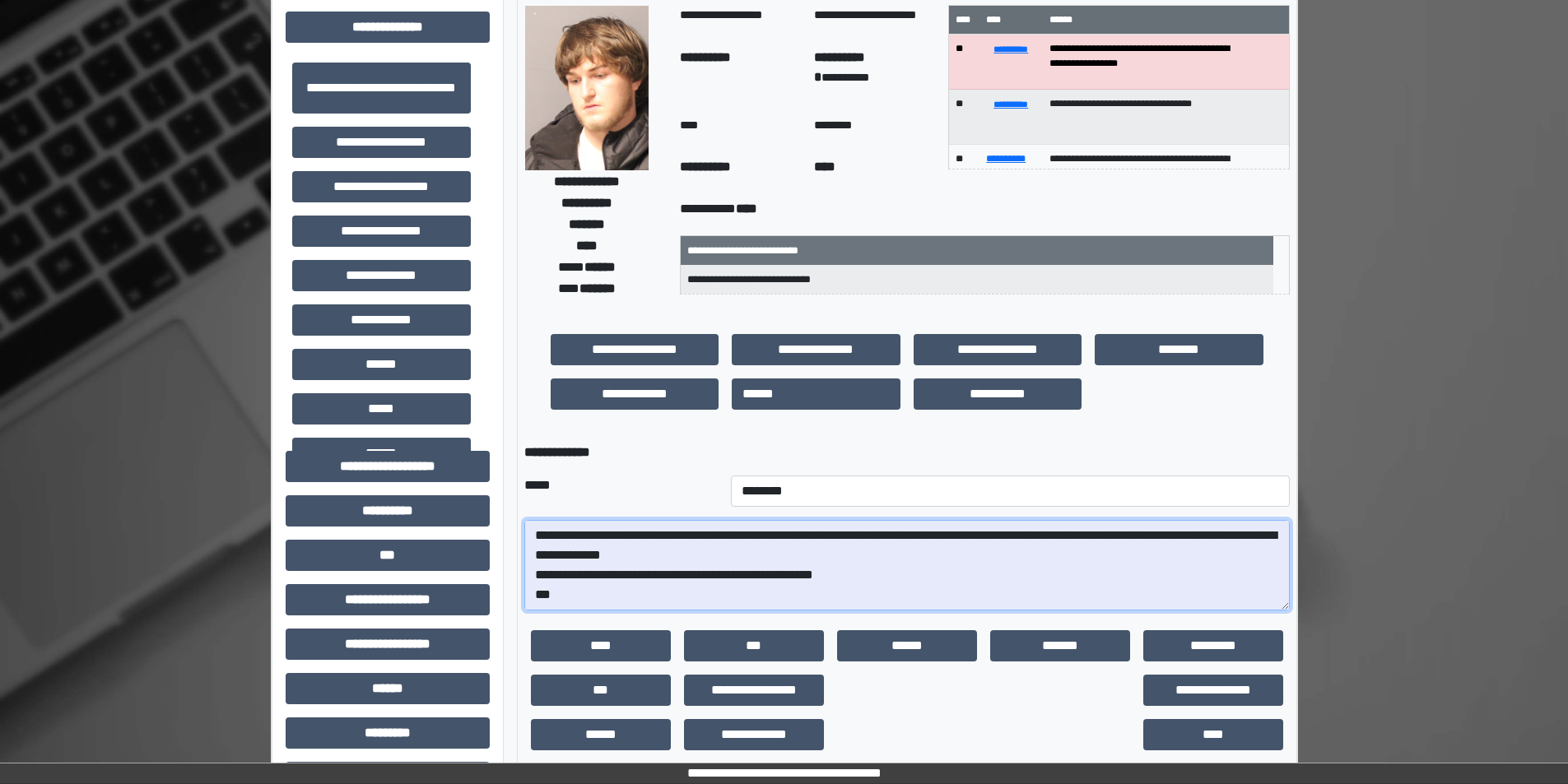drag, startPoint x: 1285, startPoint y: 610, endPoint x: 1300, endPoint y: 758, distance: 149 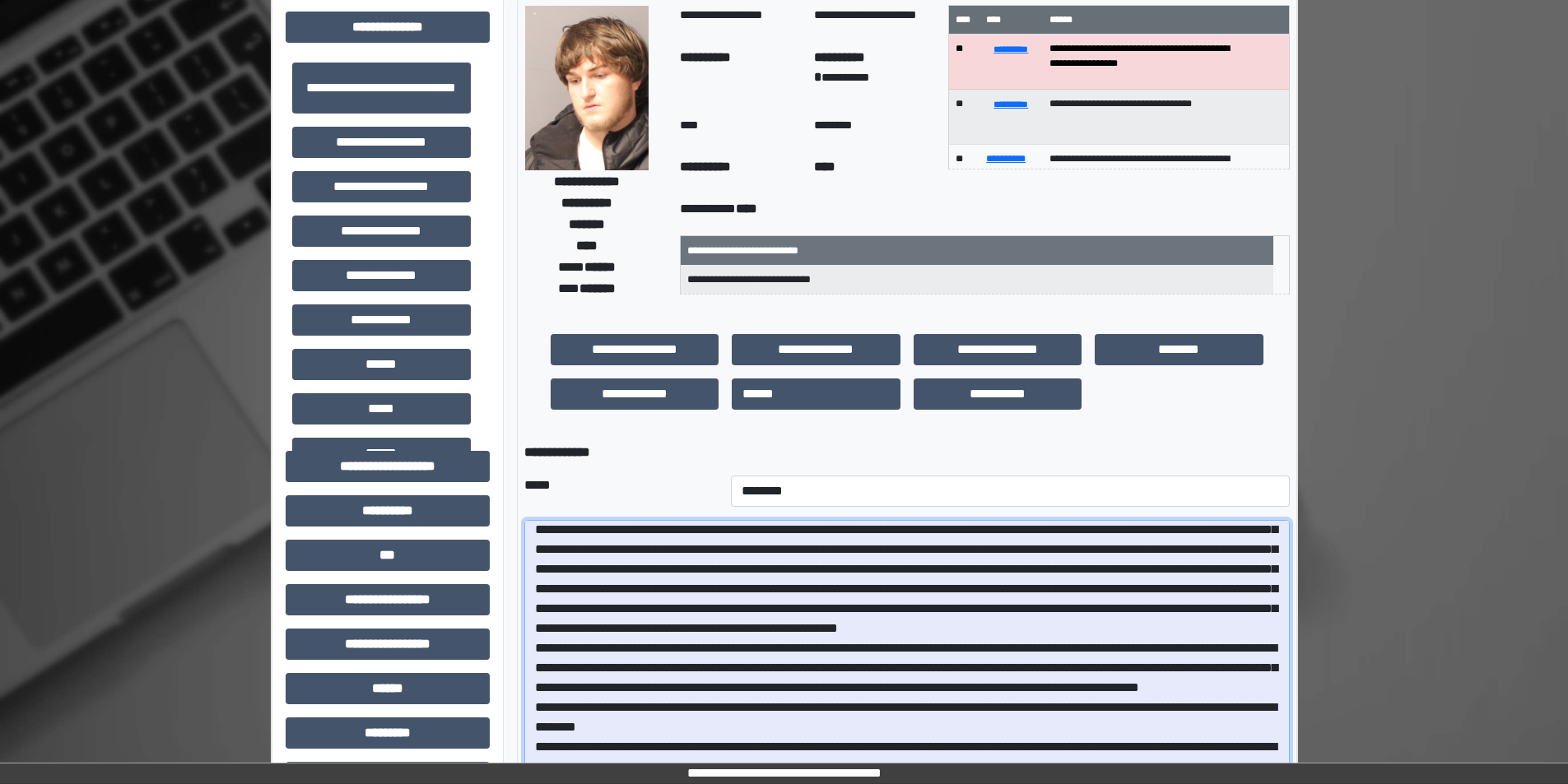 scroll, scrollTop: 124, scrollLeft: 0, axis: vertical 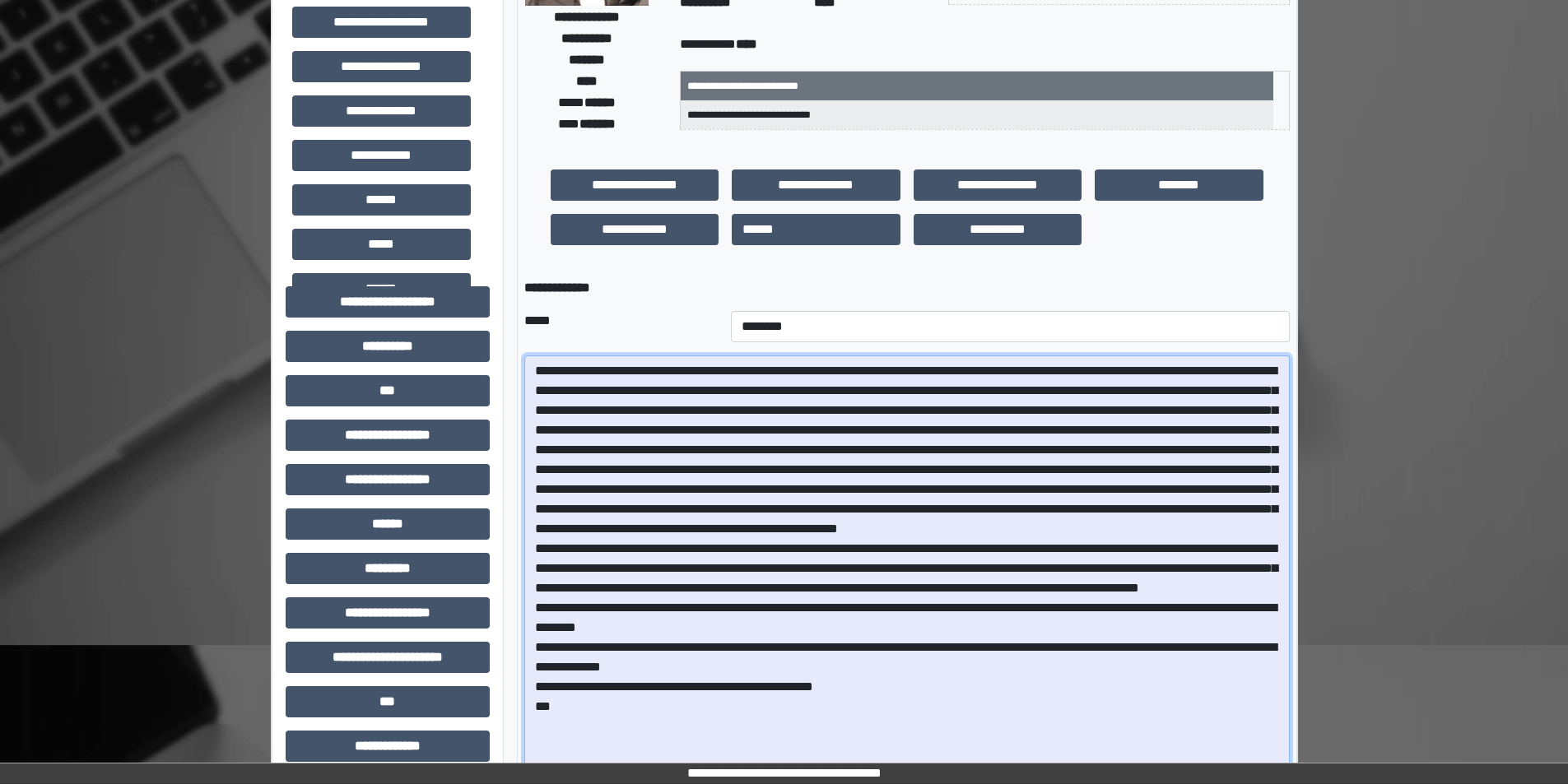 drag, startPoint x: 1284, startPoint y: 648, endPoint x: 1291, endPoint y: 816, distance: 168.14577 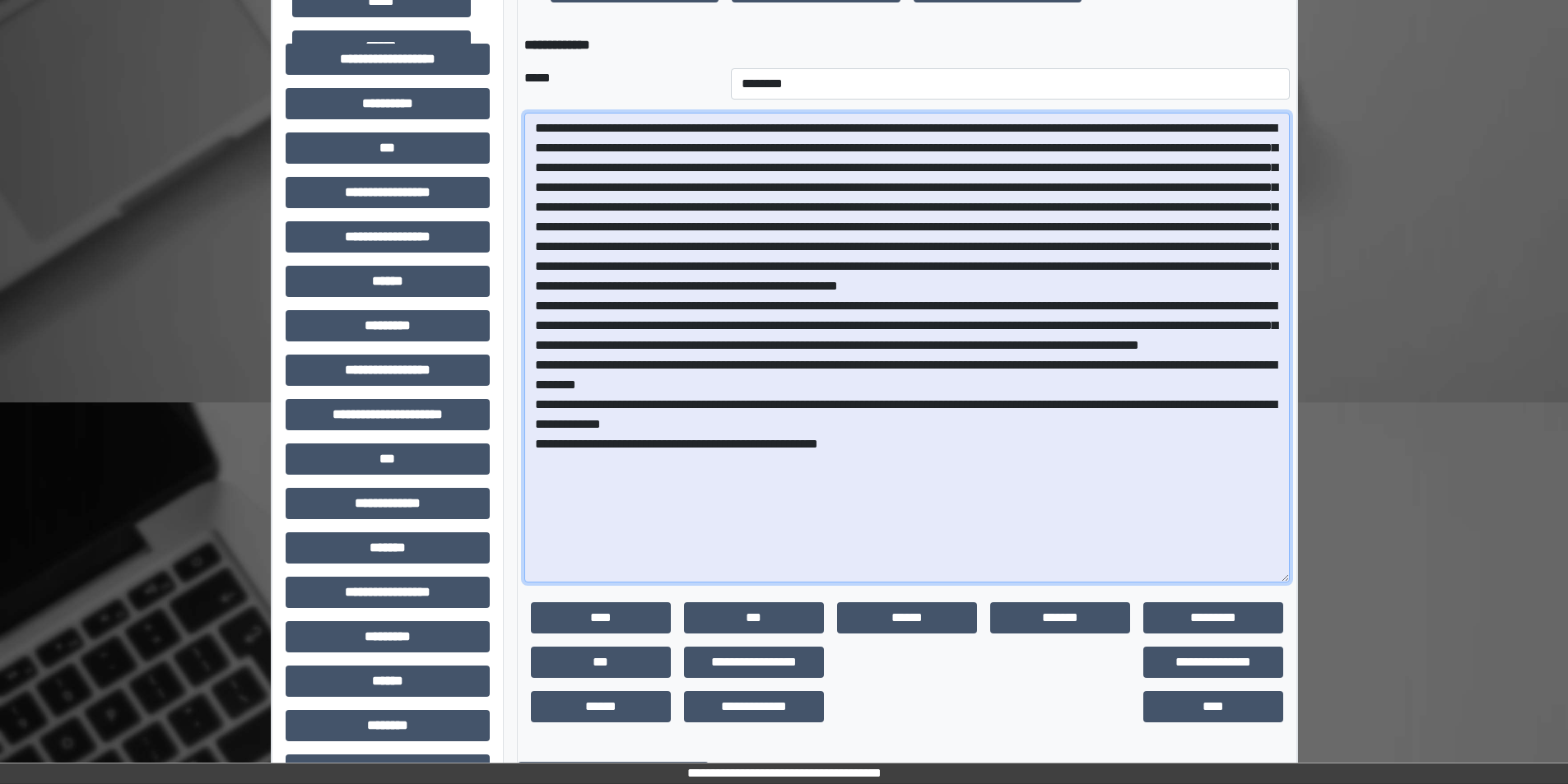 scroll, scrollTop: 494, scrollLeft: 0, axis: vertical 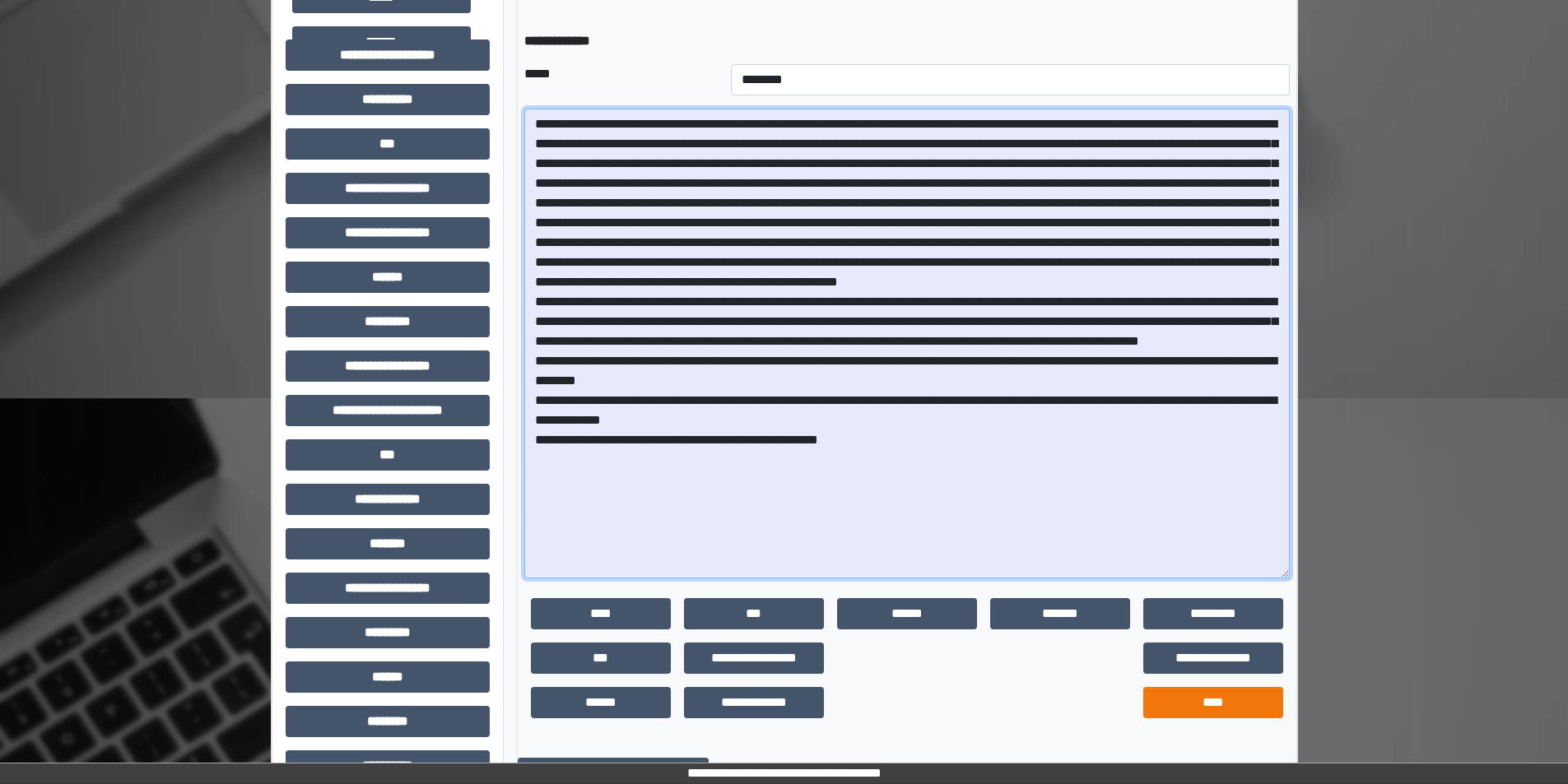 type on "**********" 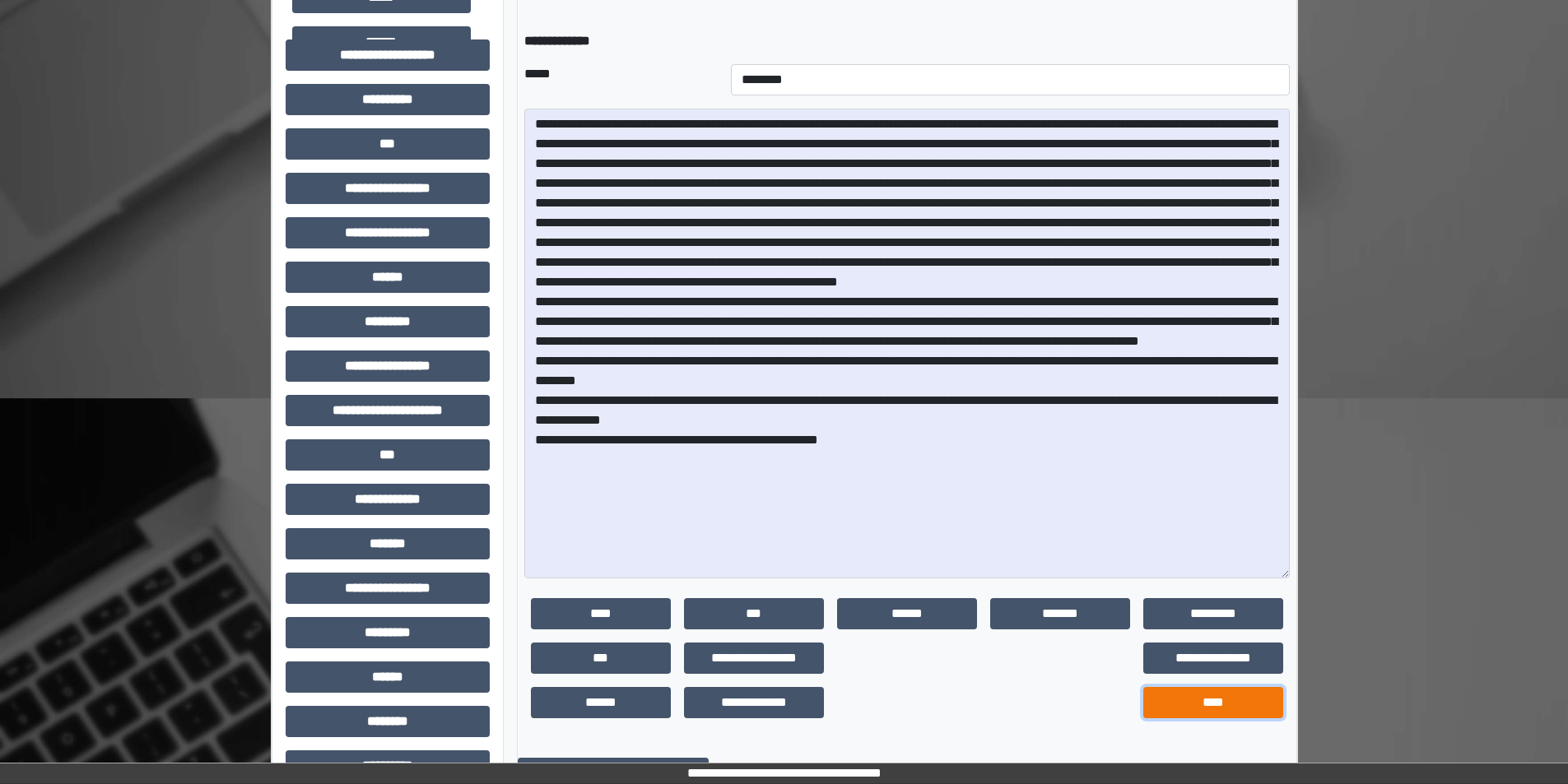 click on "****" at bounding box center (1213, 703) 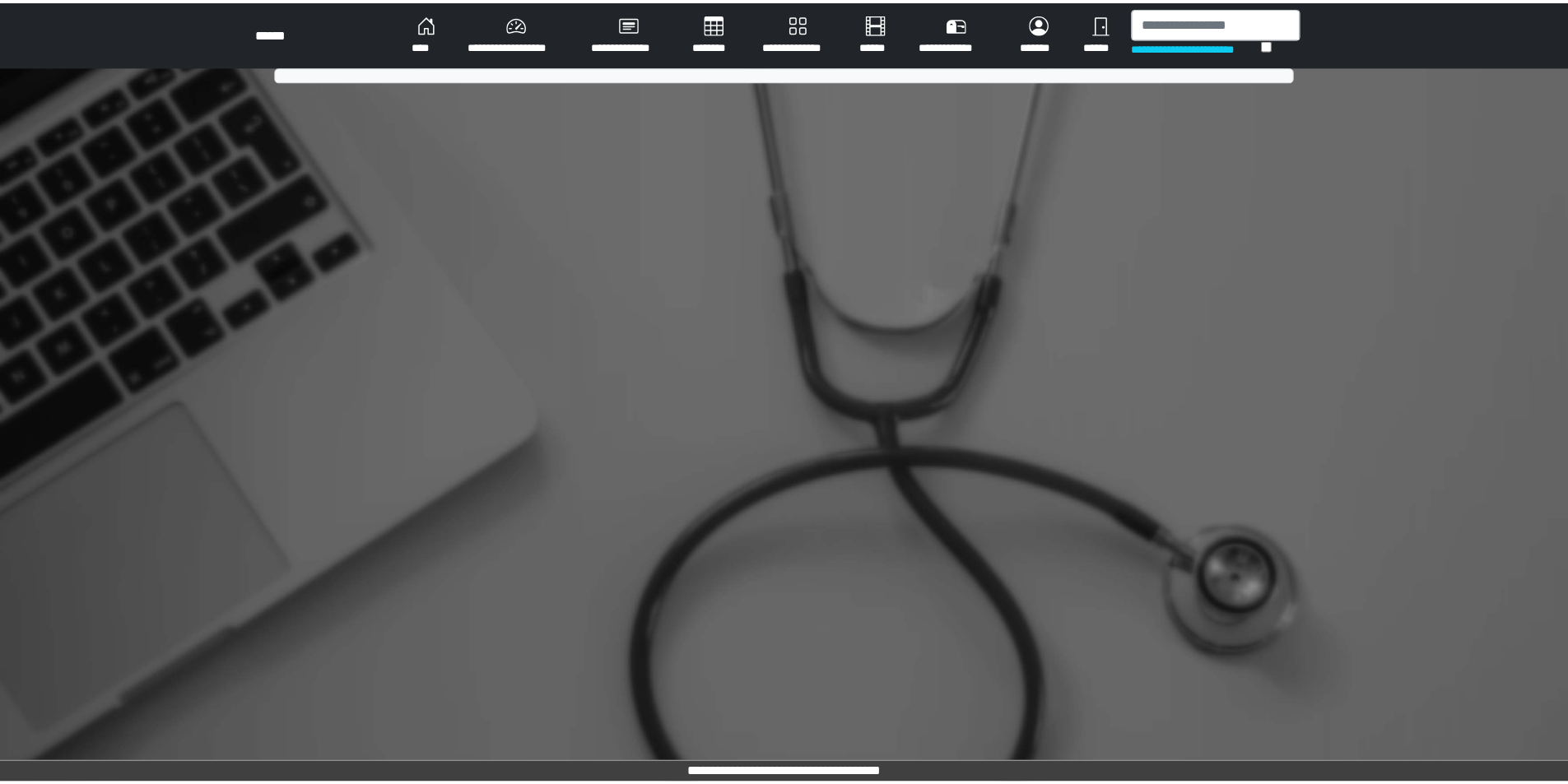 scroll, scrollTop: 0, scrollLeft: 0, axis: both 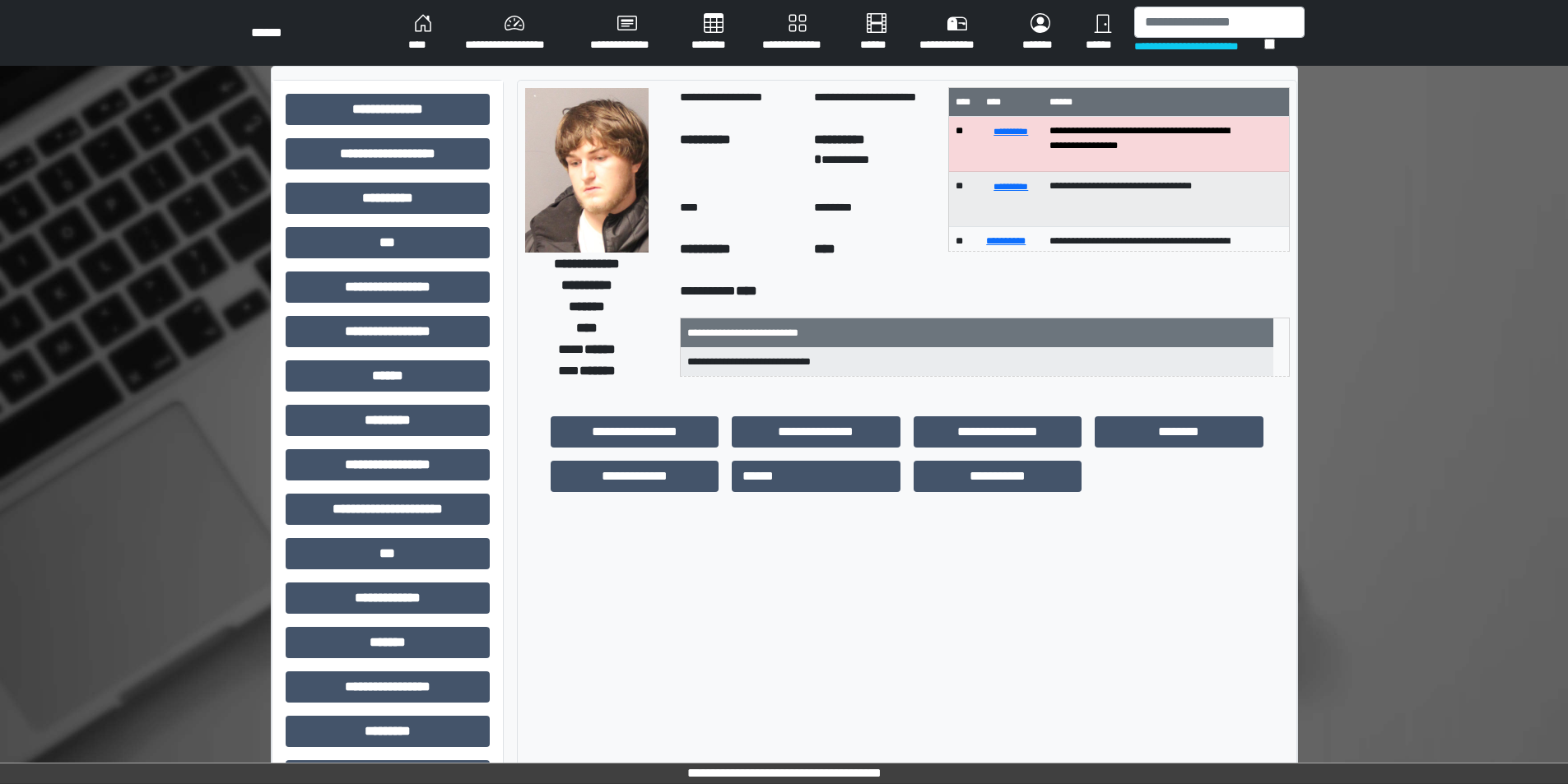 click on "****" at bounding box center (423, 33) 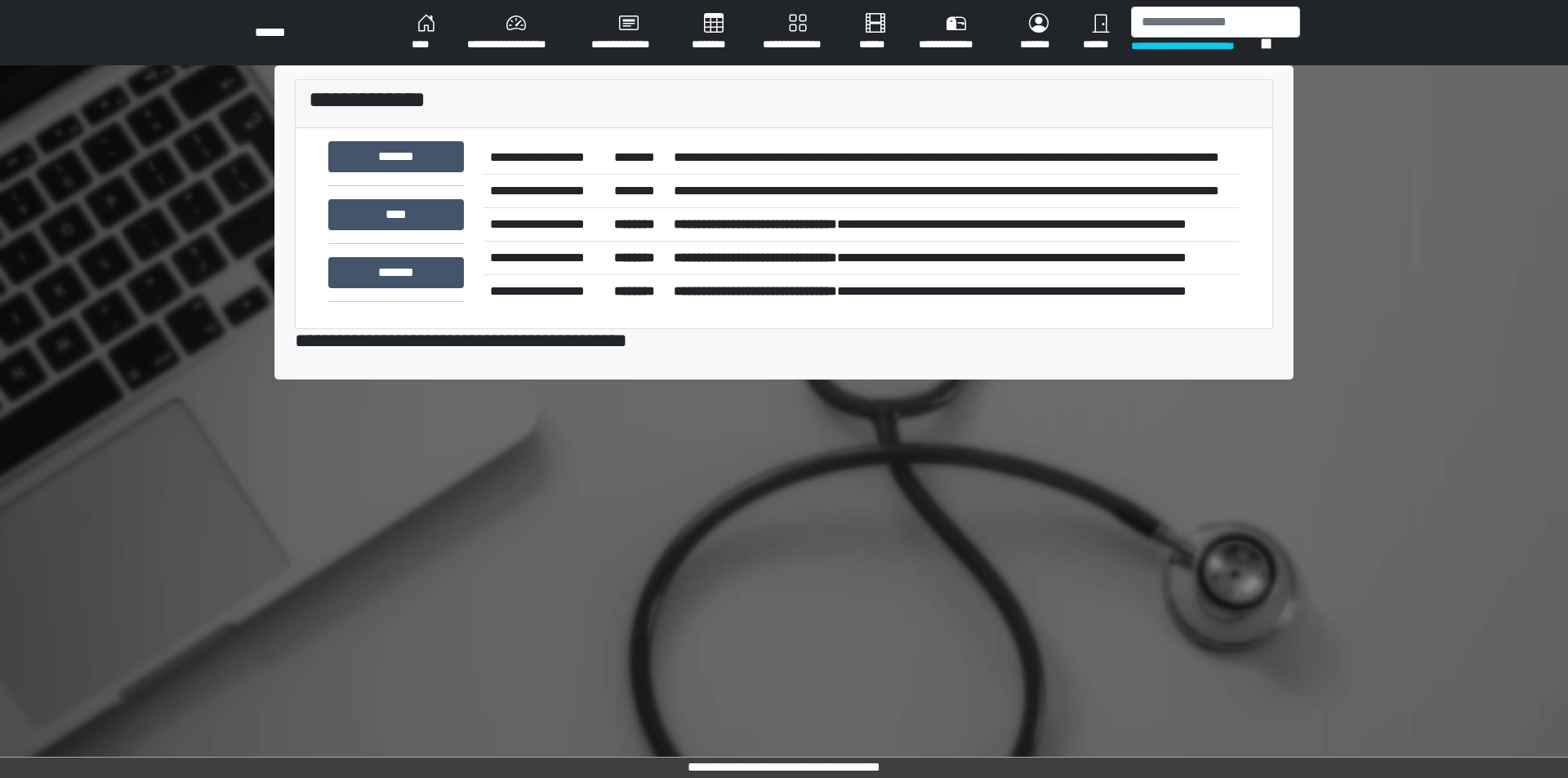 click on "**********" at bounding box center [953, 158] 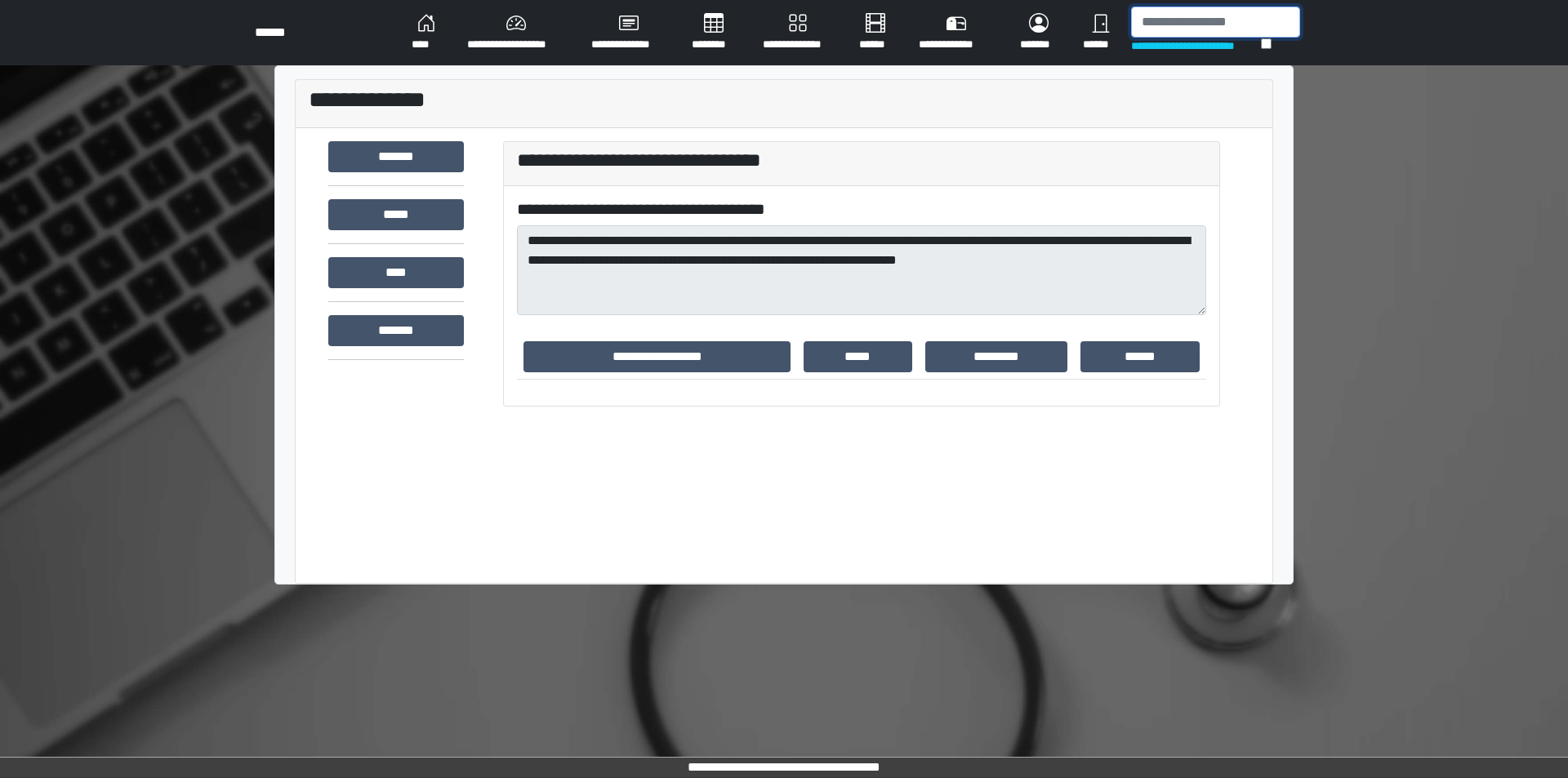 click at bounding box center [1215, 22] 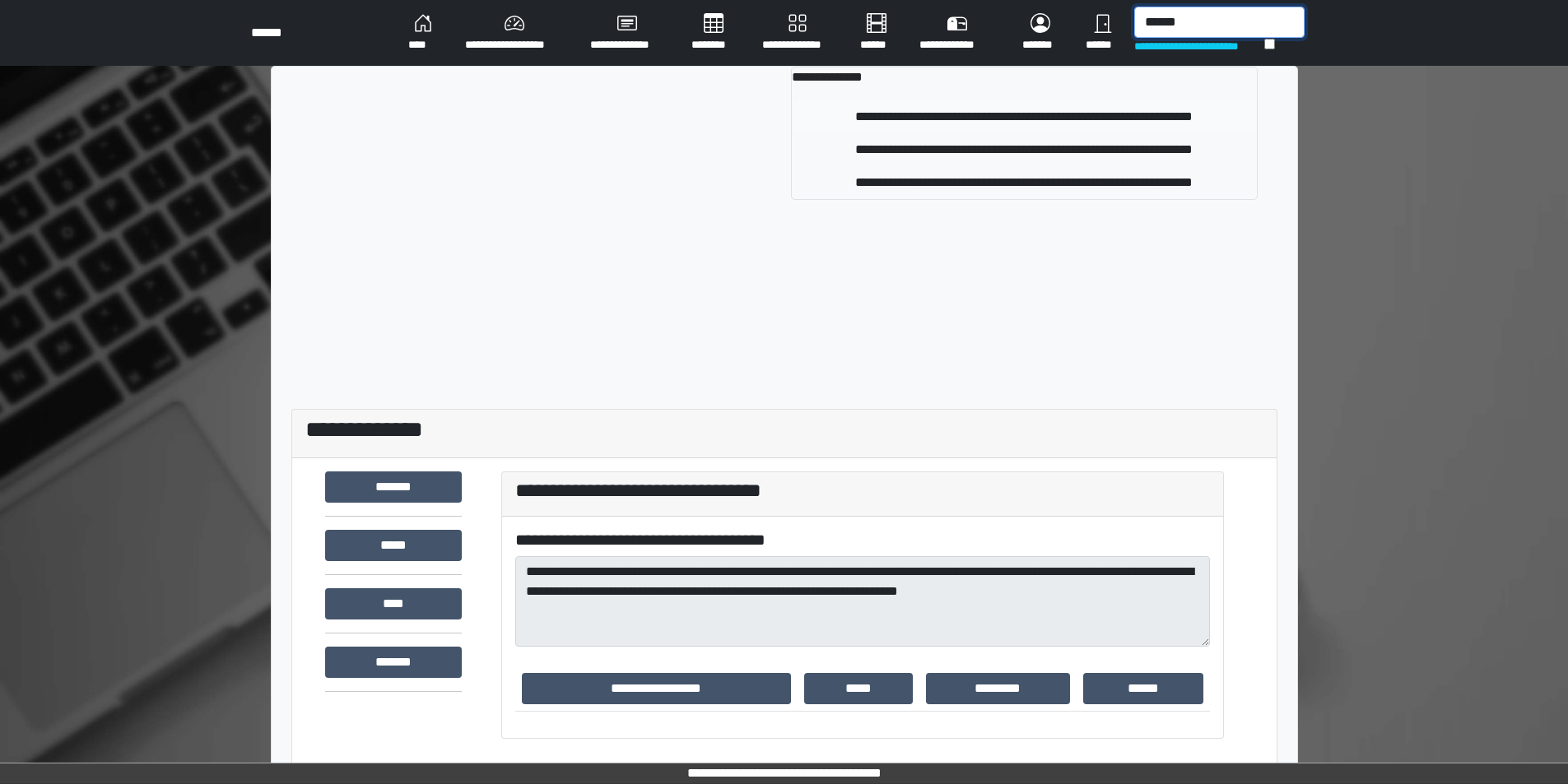 type on "******" 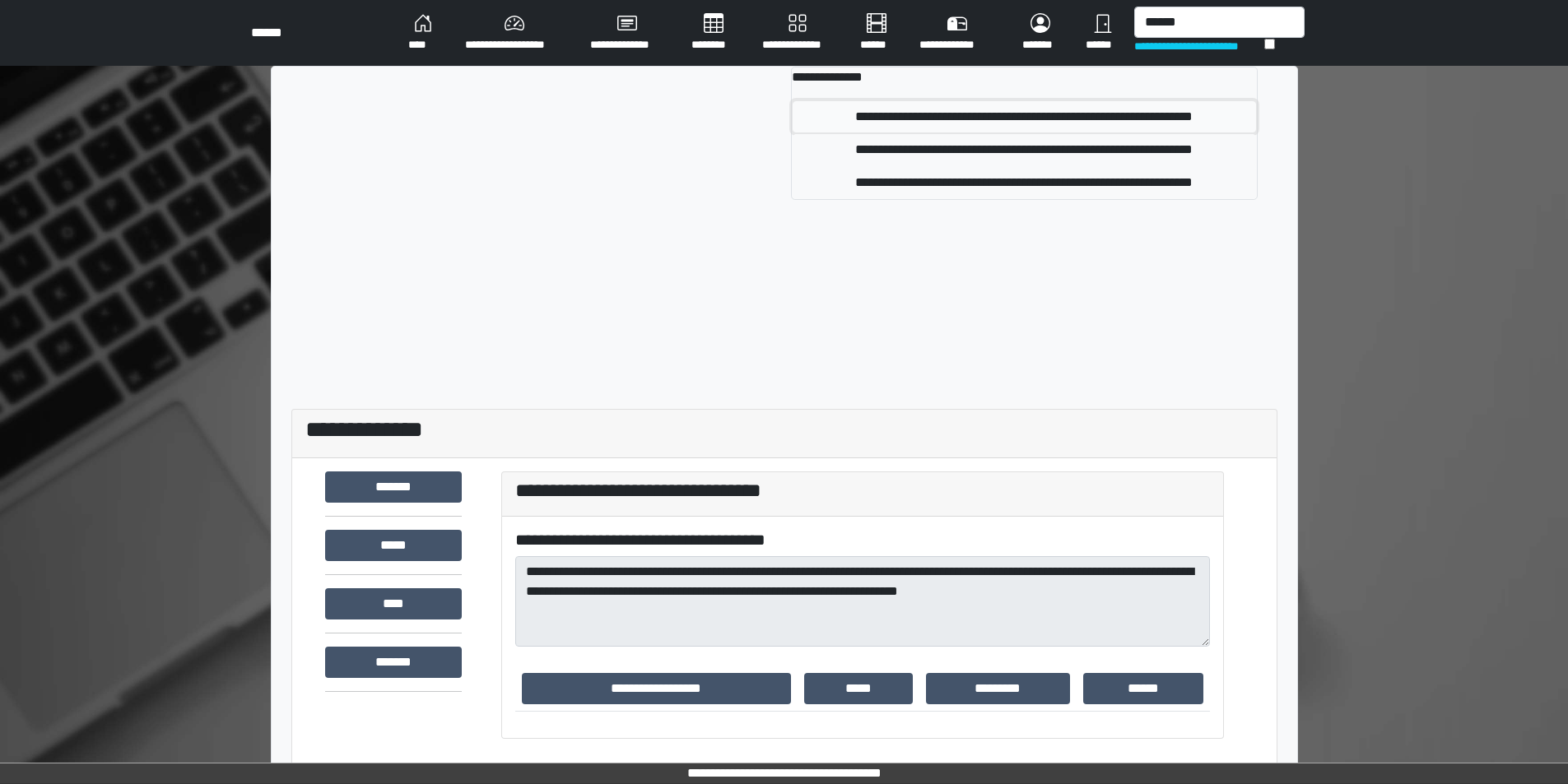 click on "**********" at bounding box center [1024, 117] 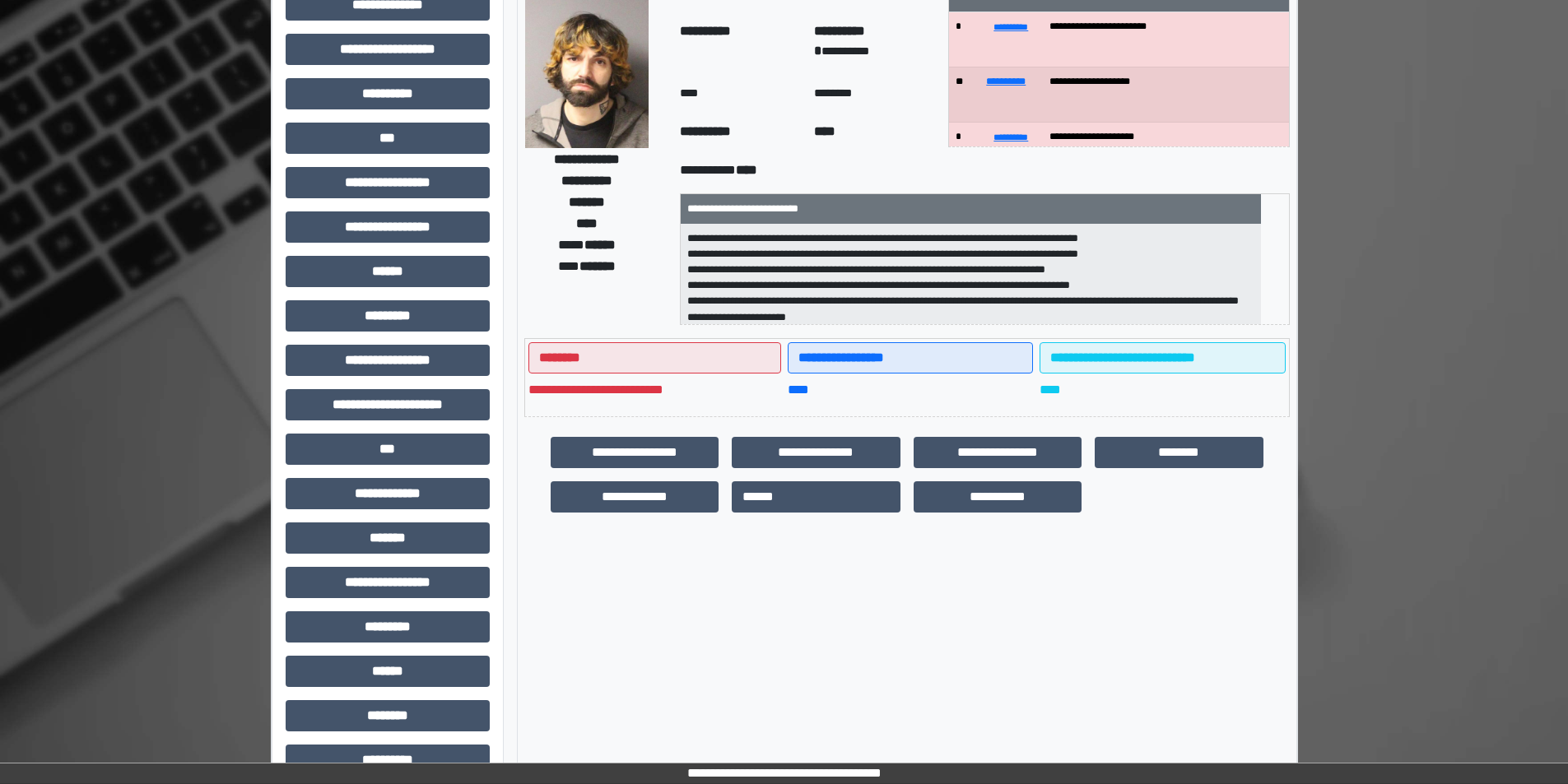 scroll, scrollTop: 0, scrollLeft: 0, axis: both 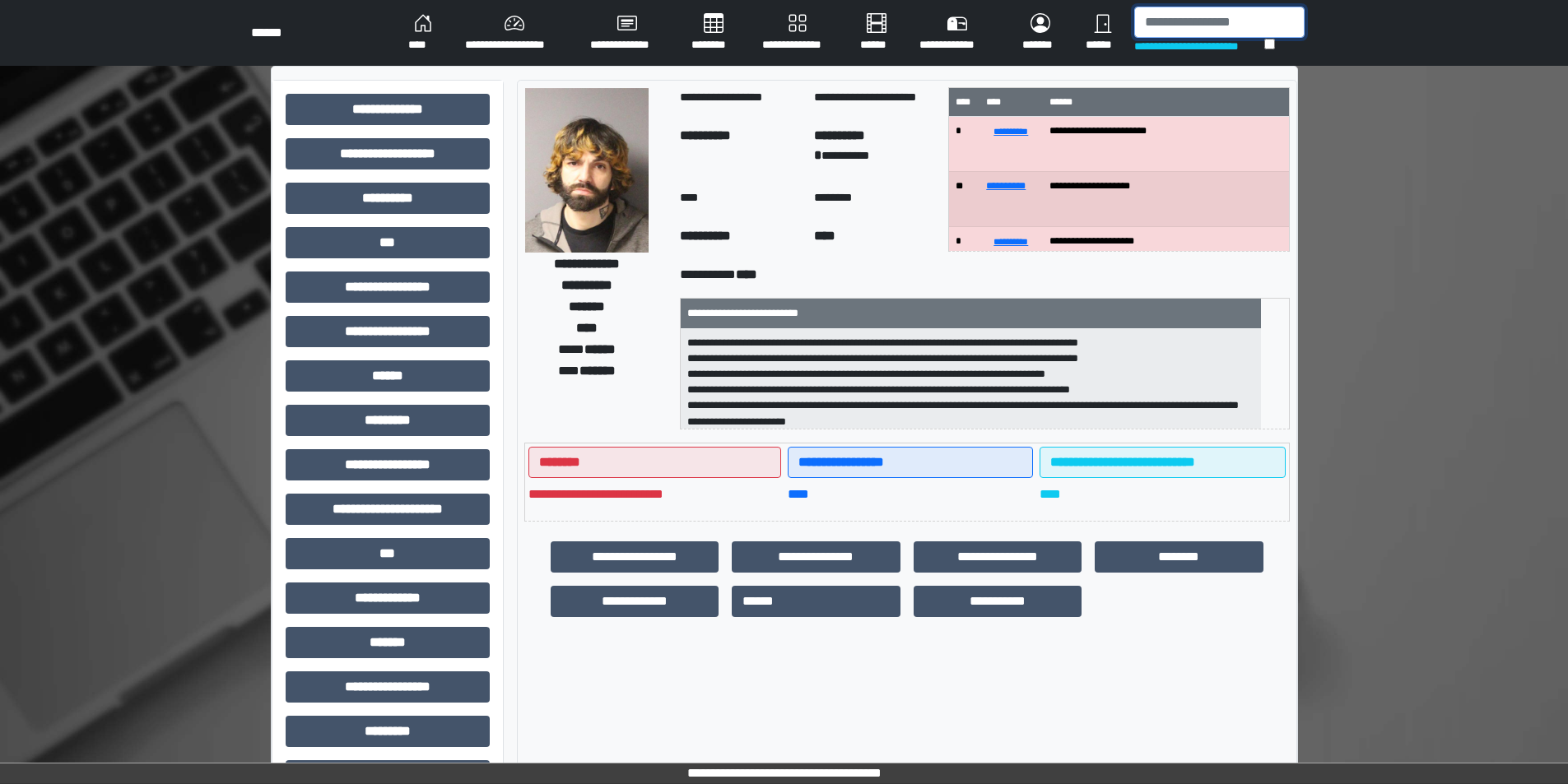 click at bounding box center [1219, 22] 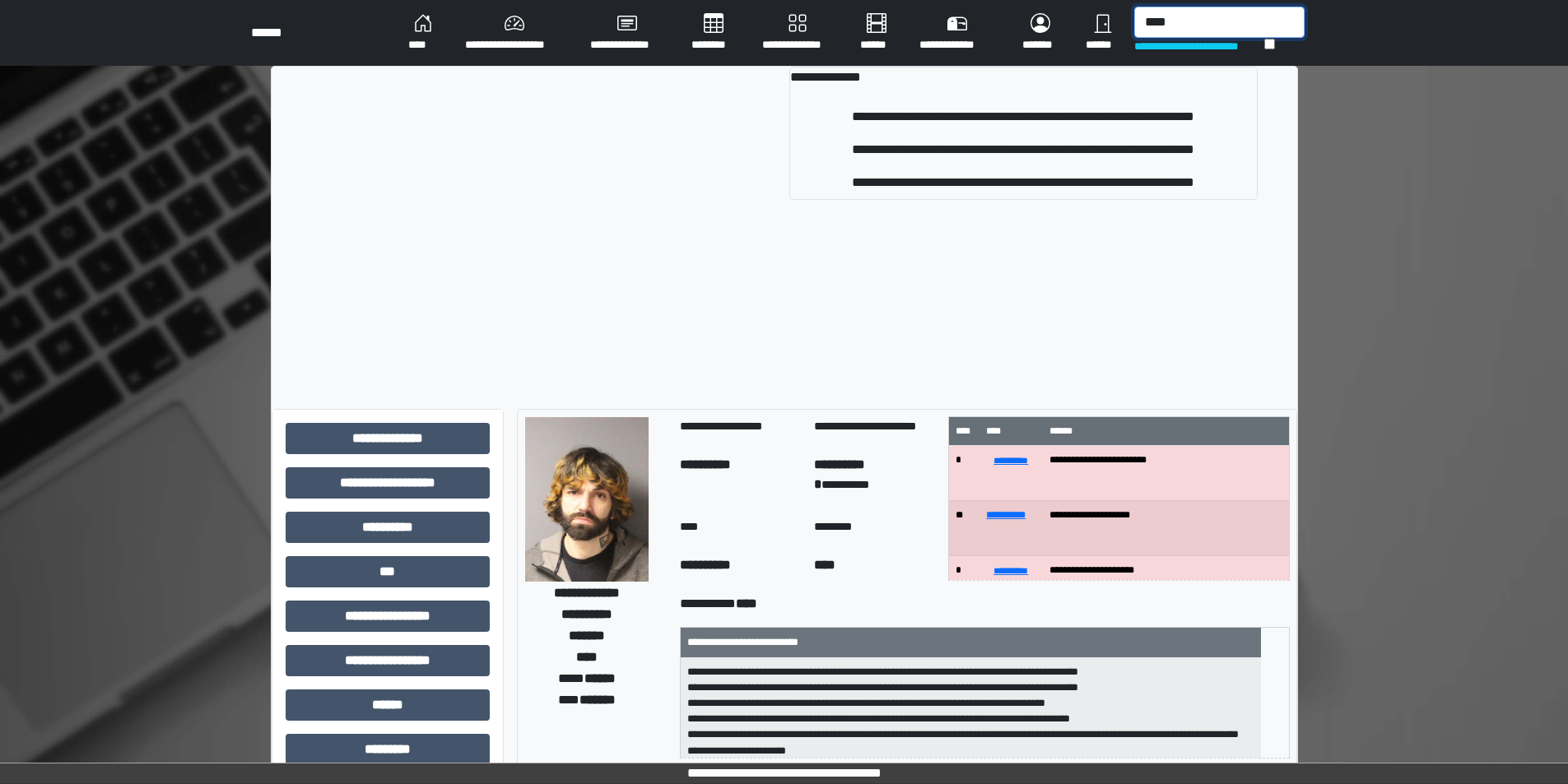 type on "****" 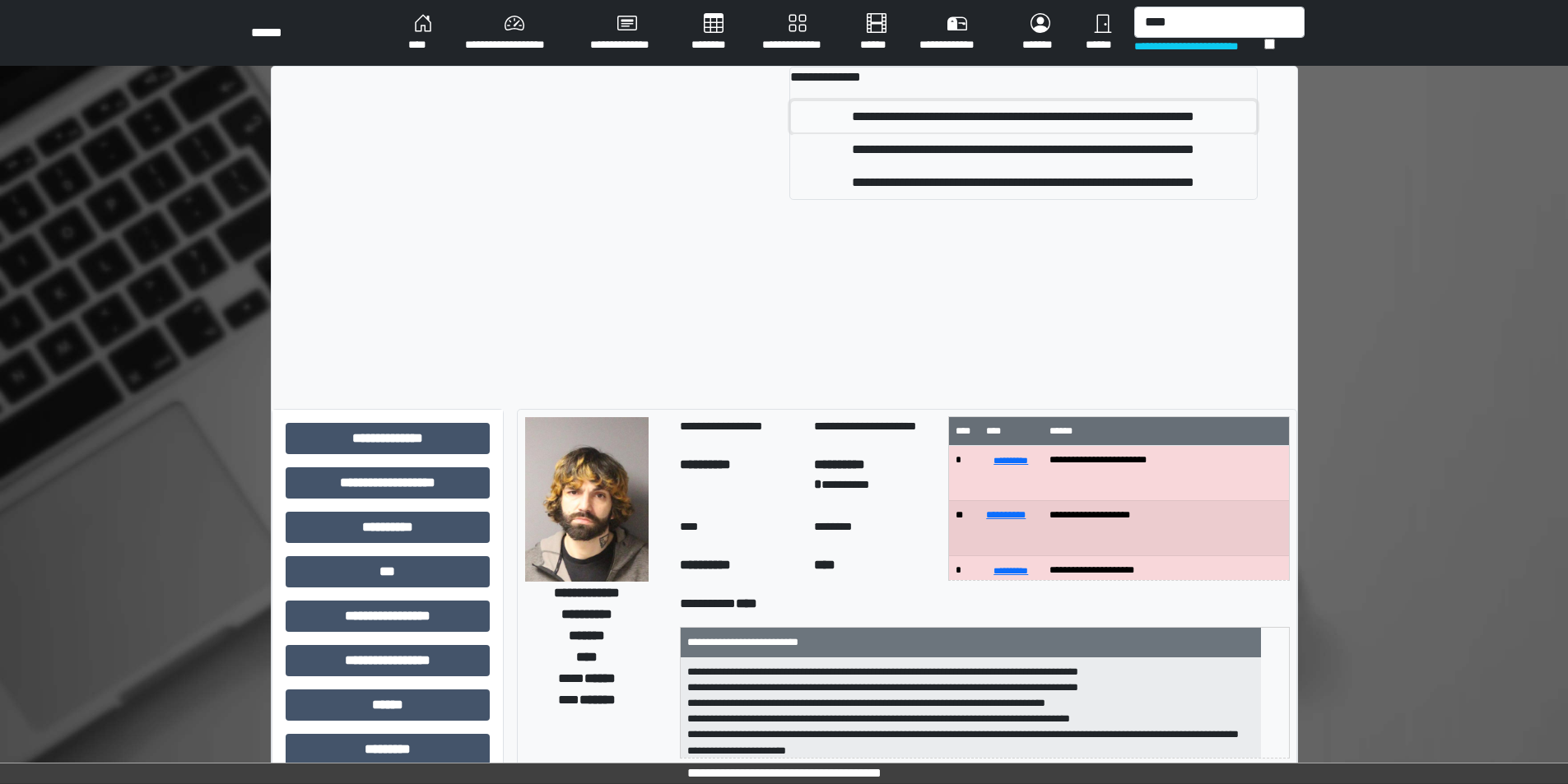 click on "**********" at bounding box center (1023, 117) 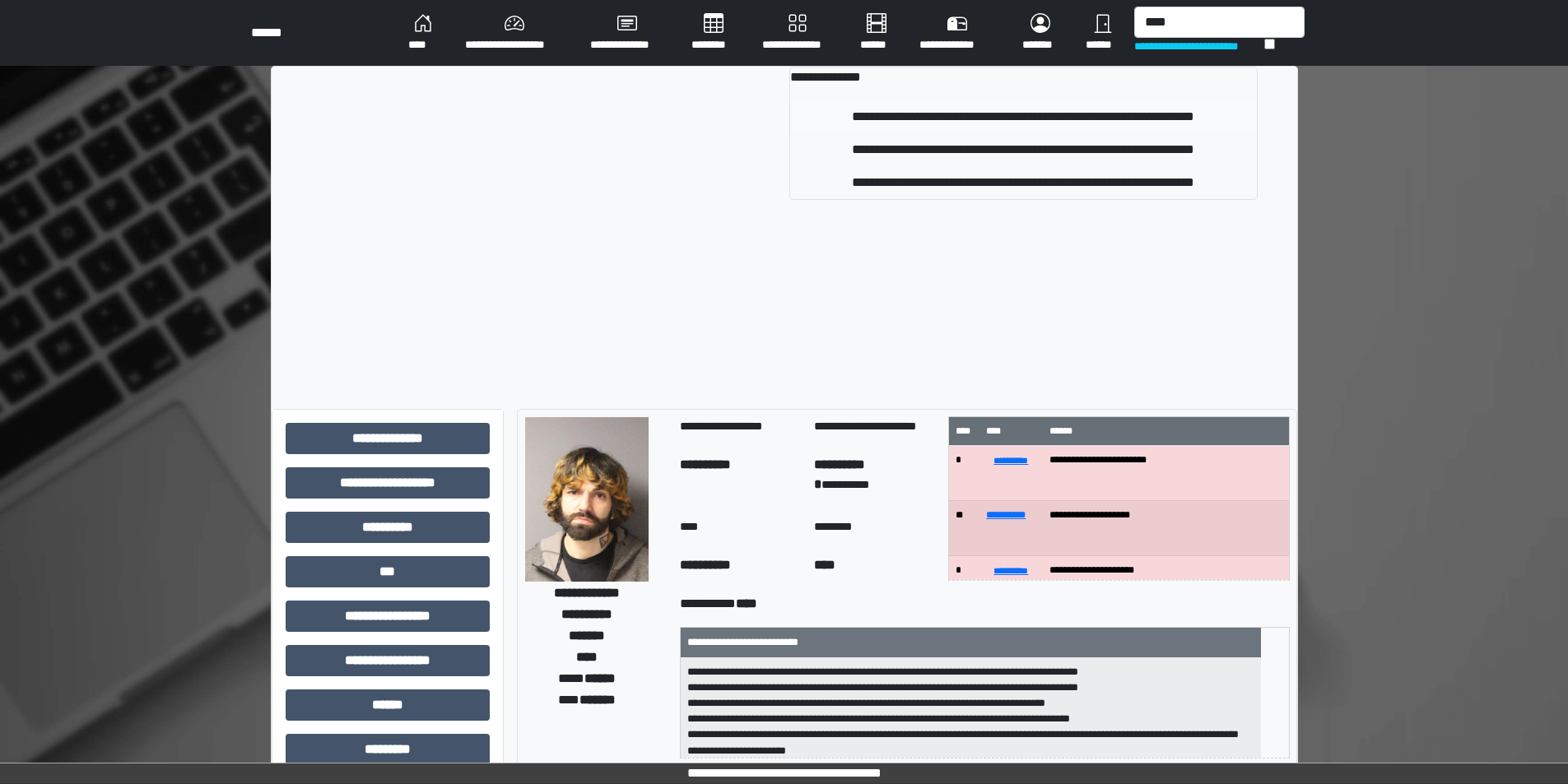 type 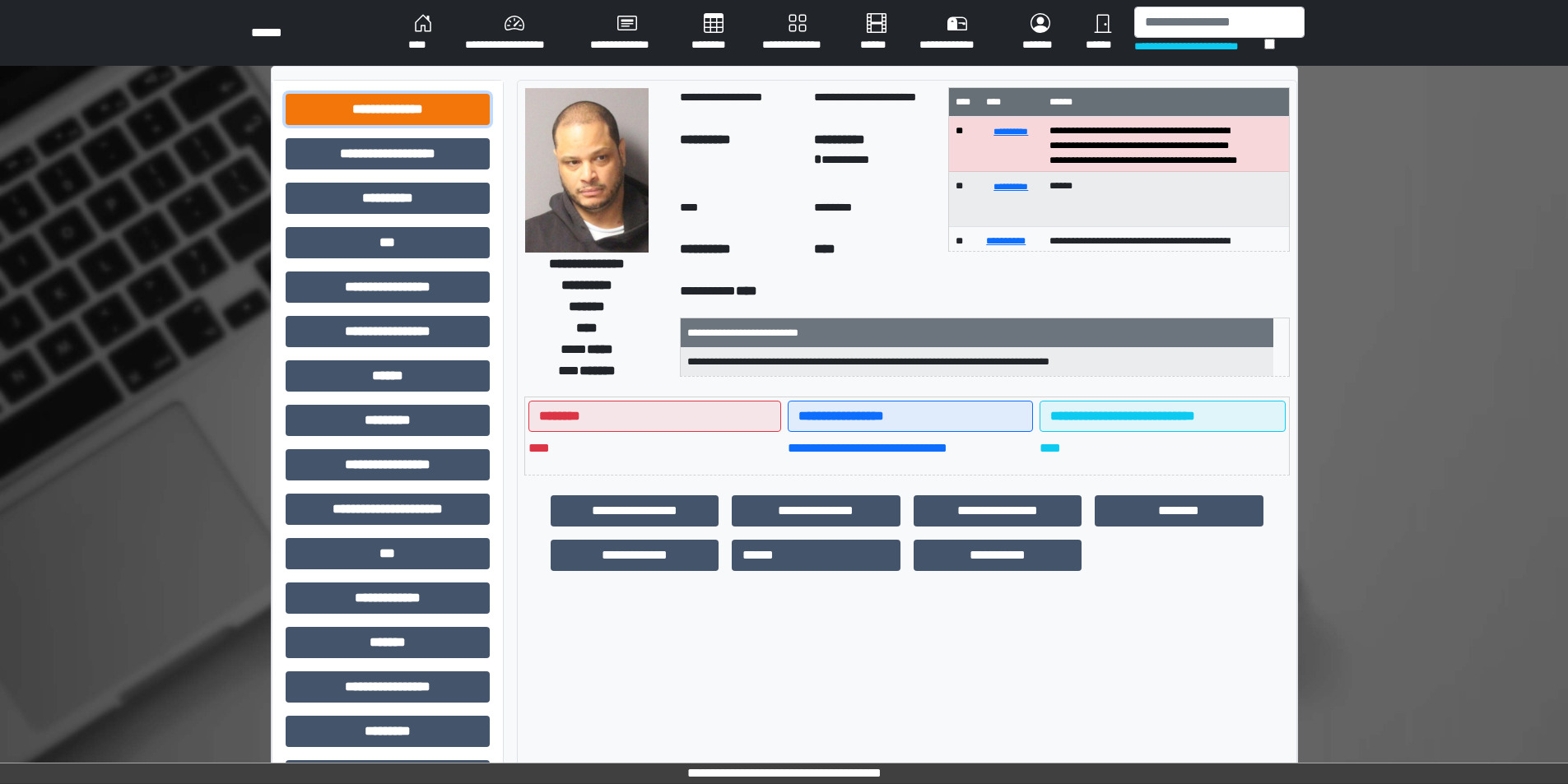 click on "**********" at bounding box center [388, 109] 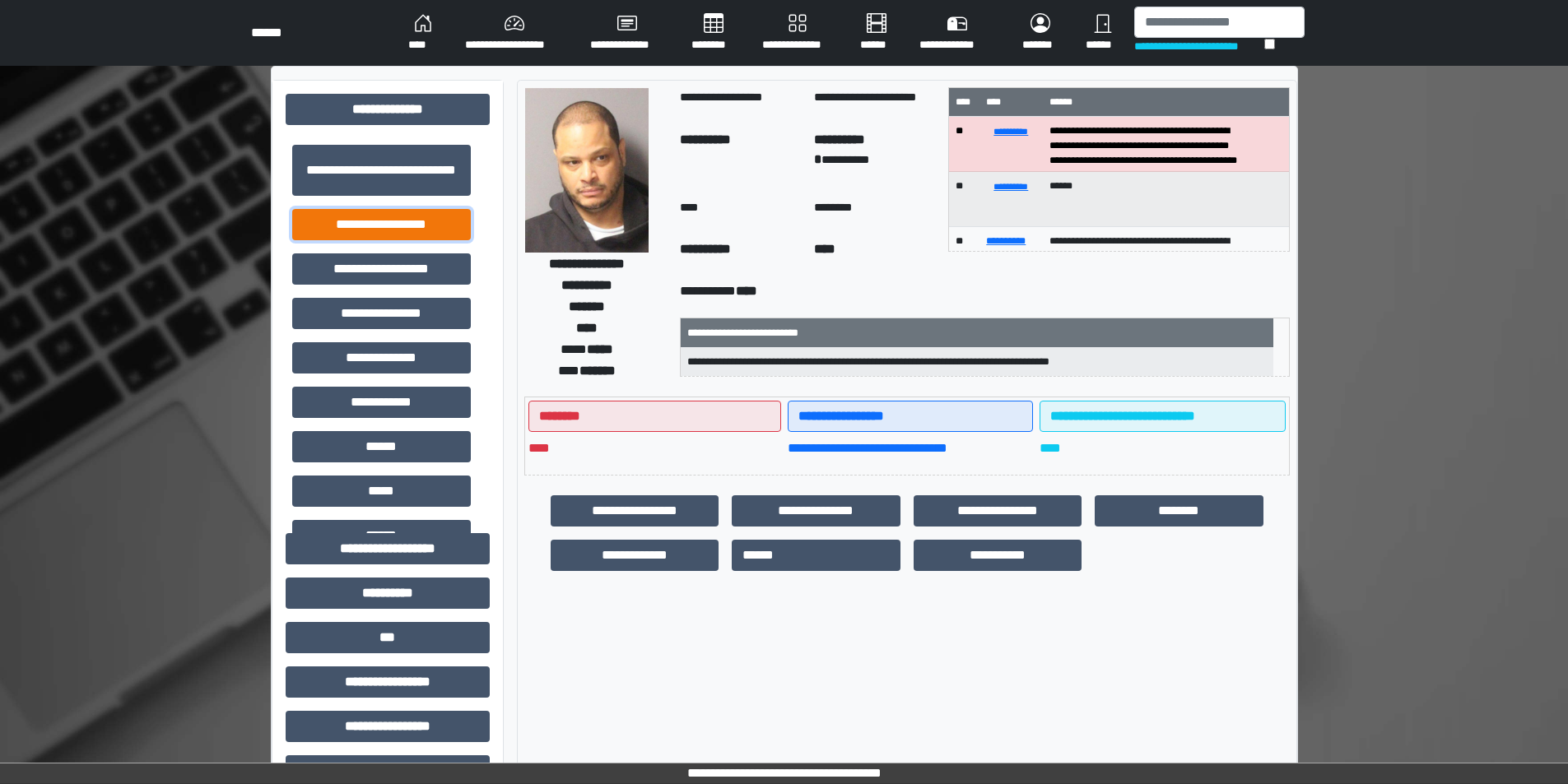 click on "**********" at bounding box center [381, 225] 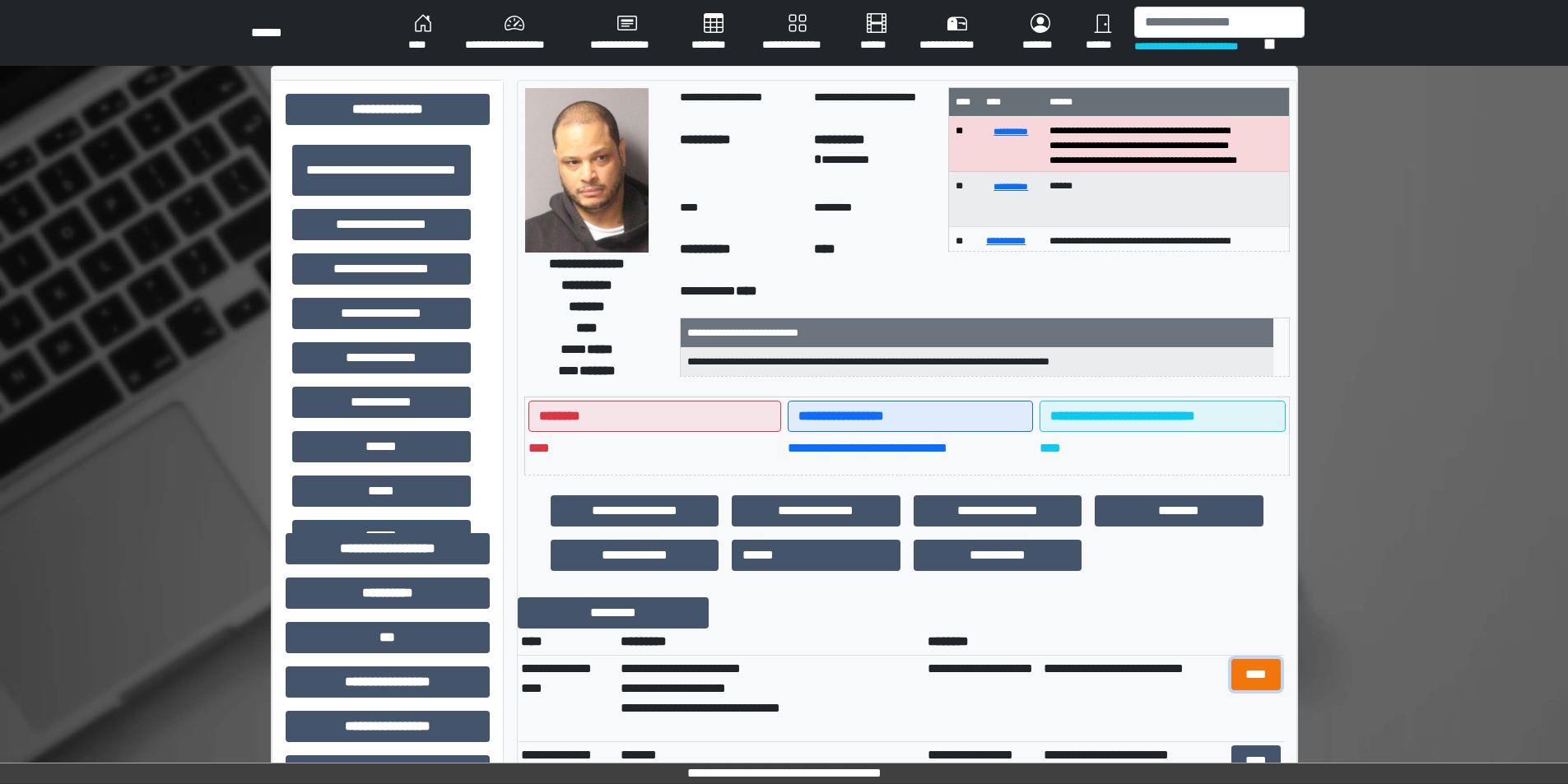 click on "****" at bounding box center (1256, 675) 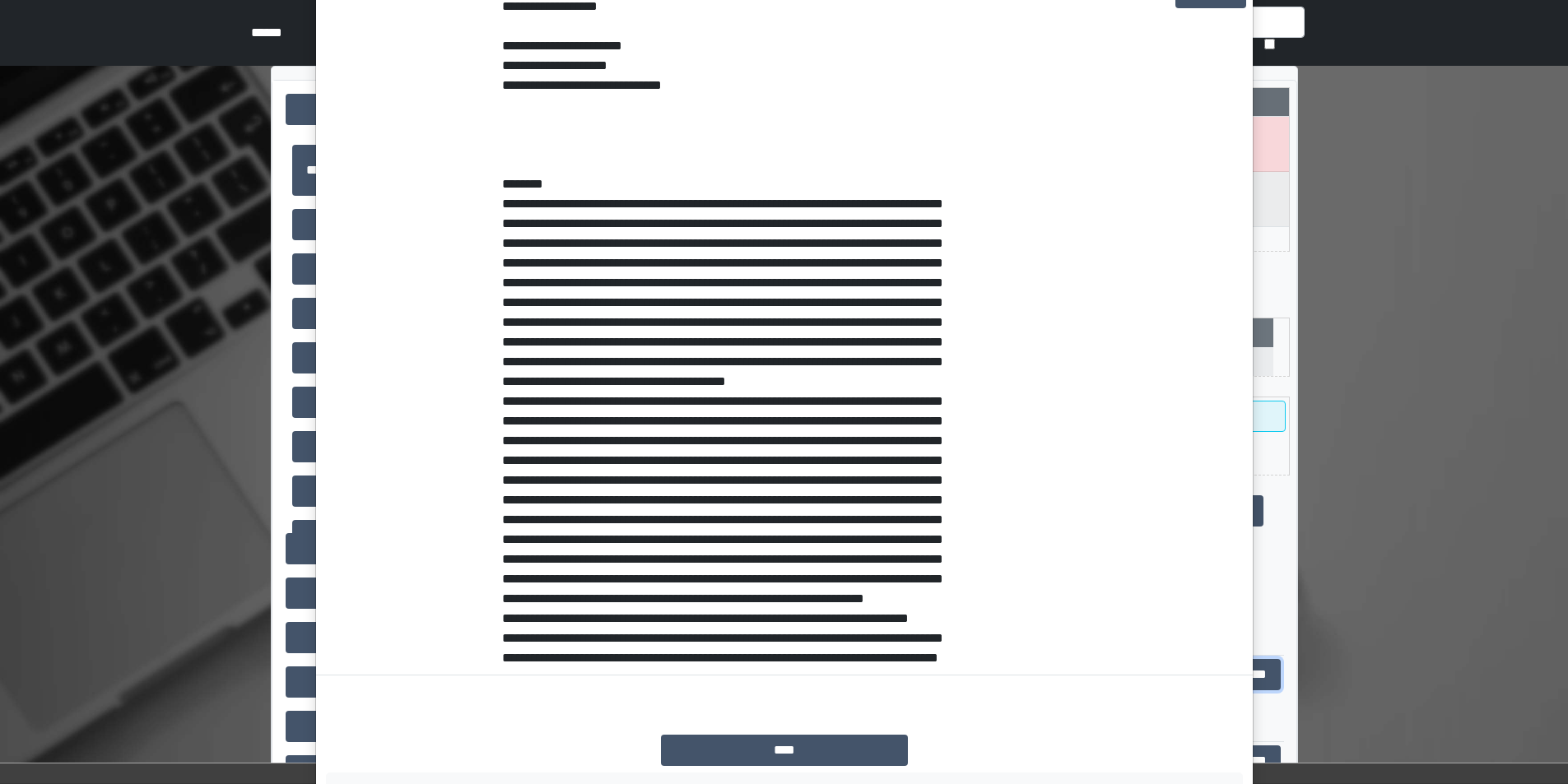 scroll, scrollTop: 527, scrollLeft: 0, axis: vertical 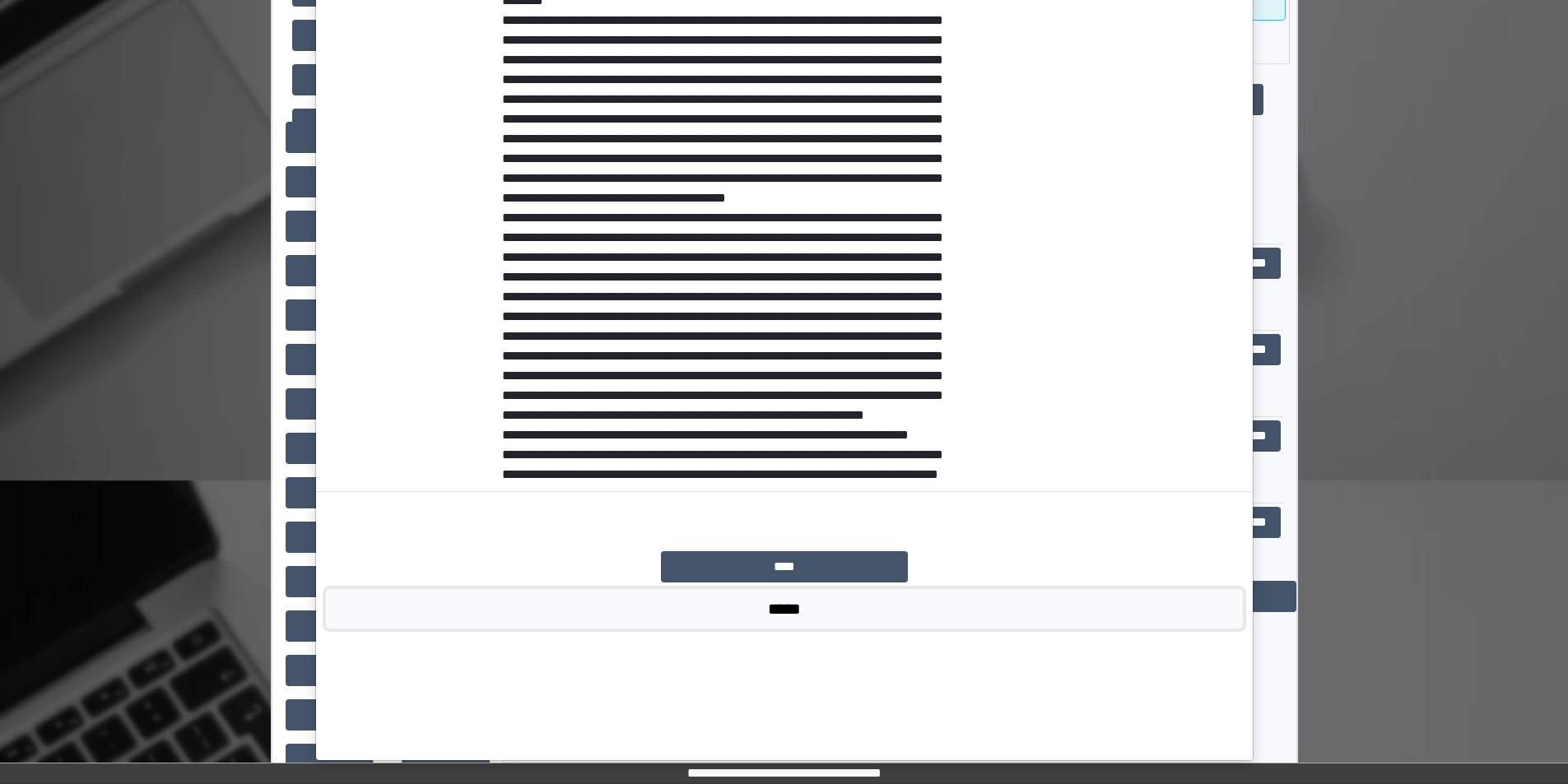 click on "*****" at bounding box center (784, 609) 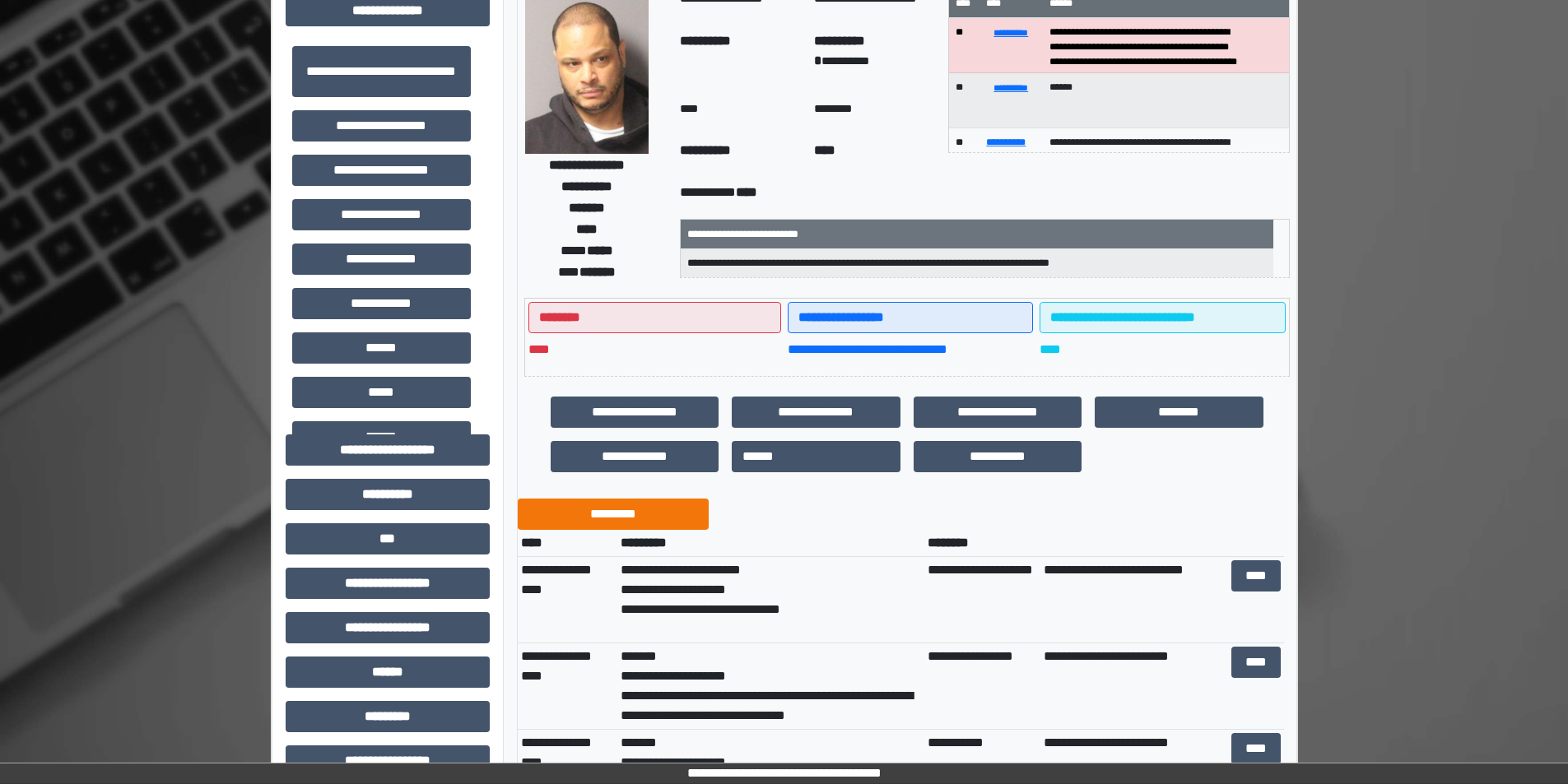 scroll, scrollTop: 0, scrollLeft: 0, axis: both 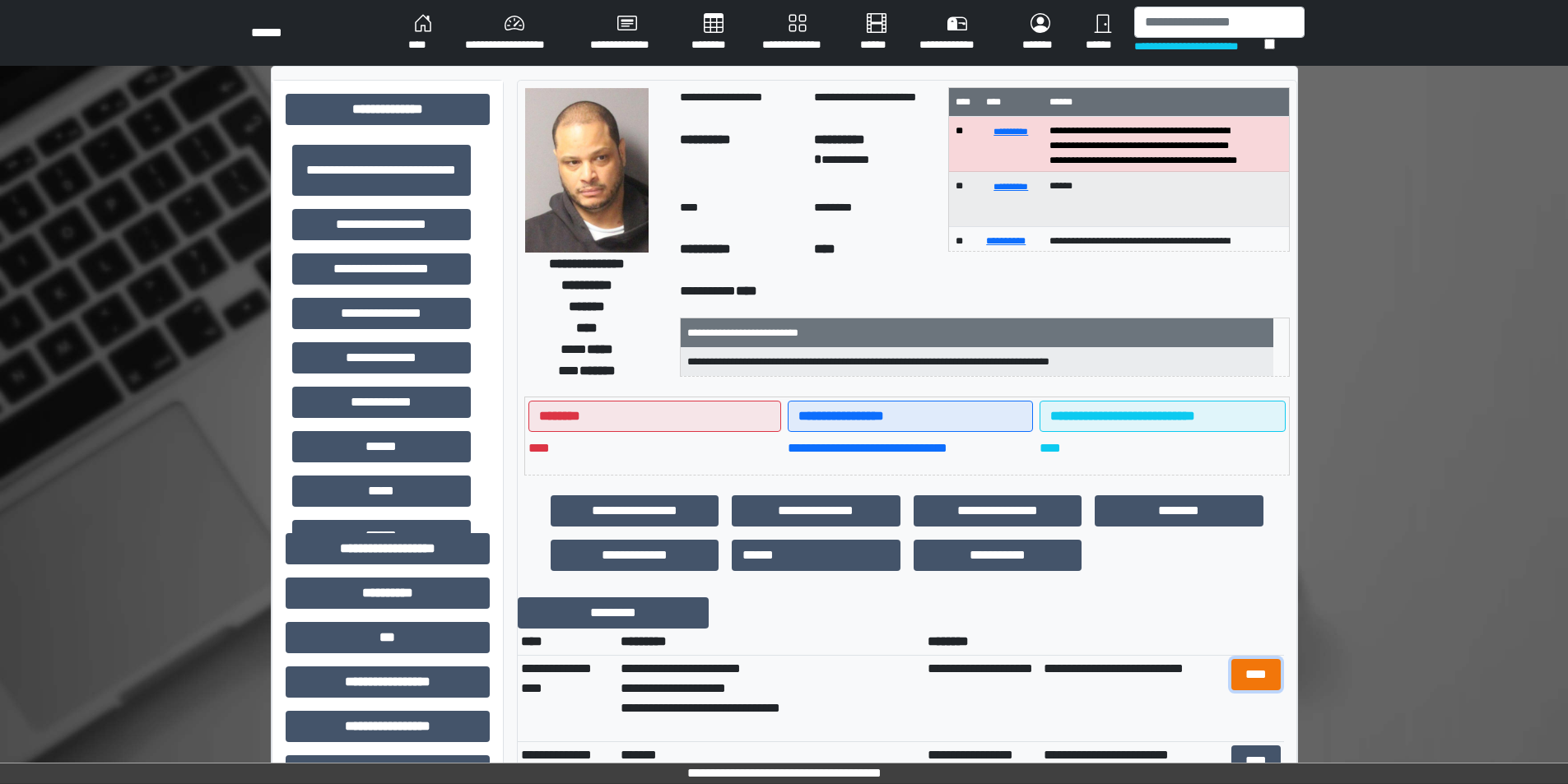 click on "****" at bounding box center (1256, 675) 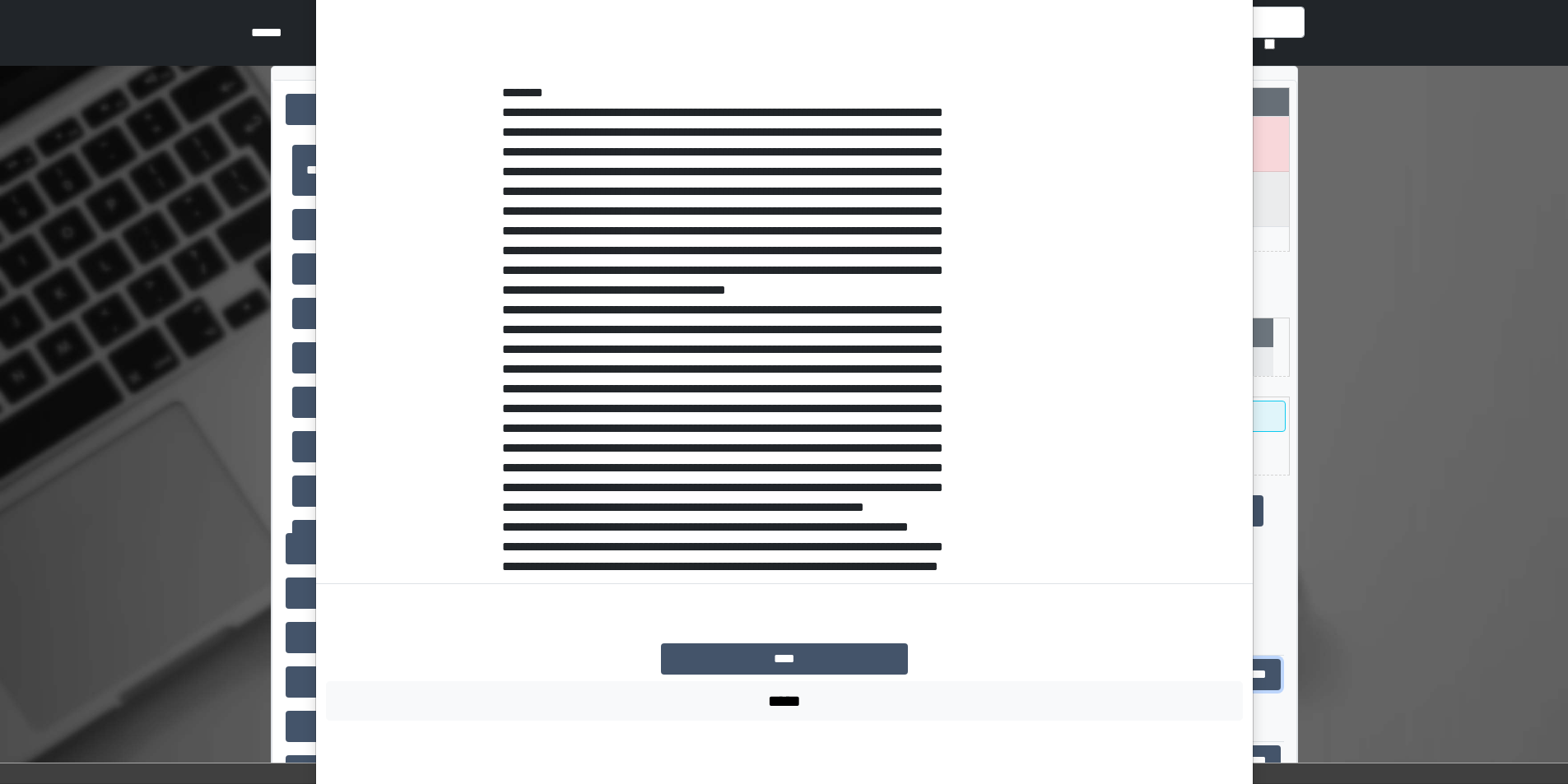 scroll, scrollTop: 527, scrollLeft: 0, axis: vertical 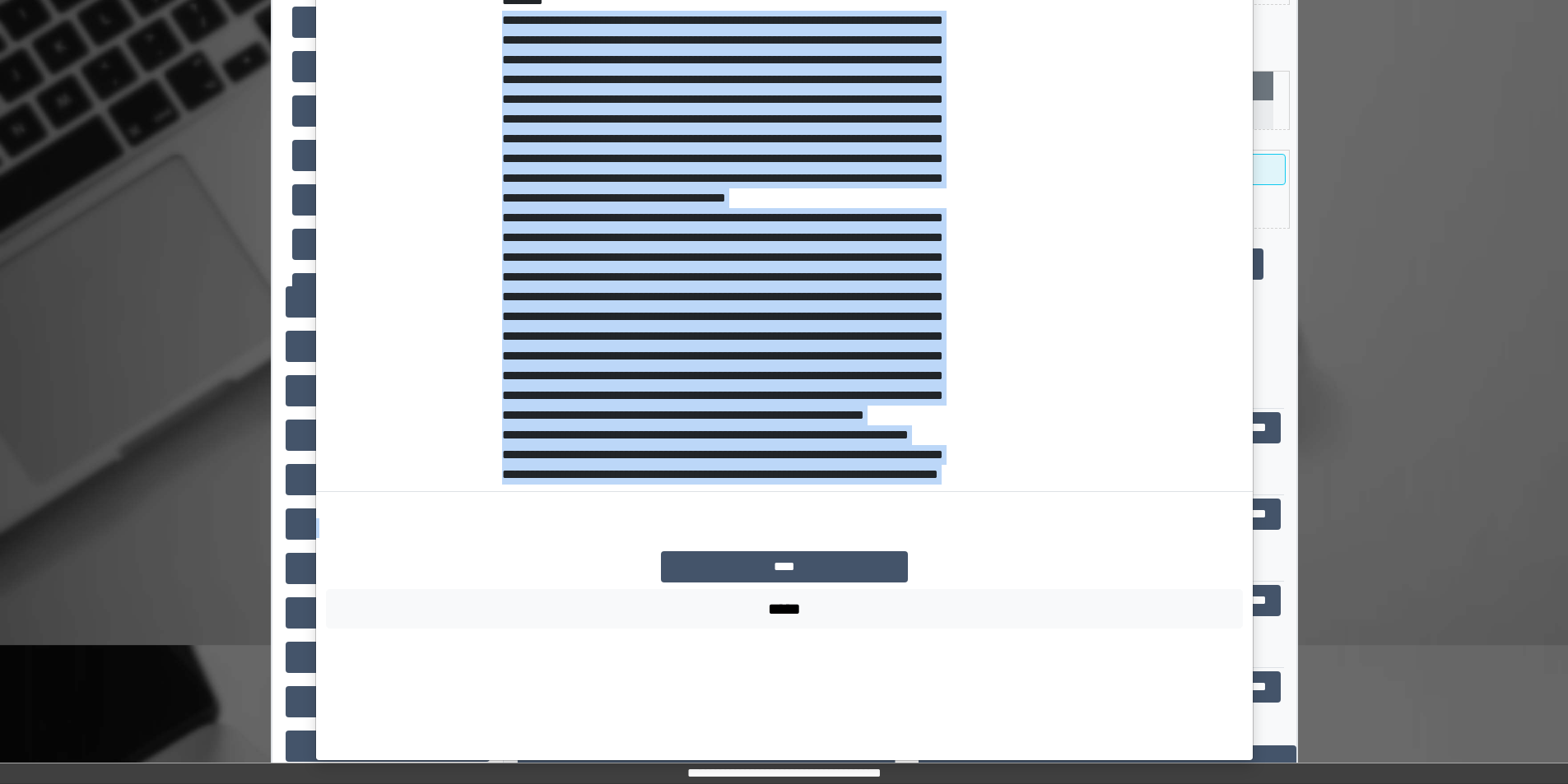 drag, startPoint x: 496, startPoint y: 348, endPoint x: 944, endPoint y: 704, distance: 572.2237 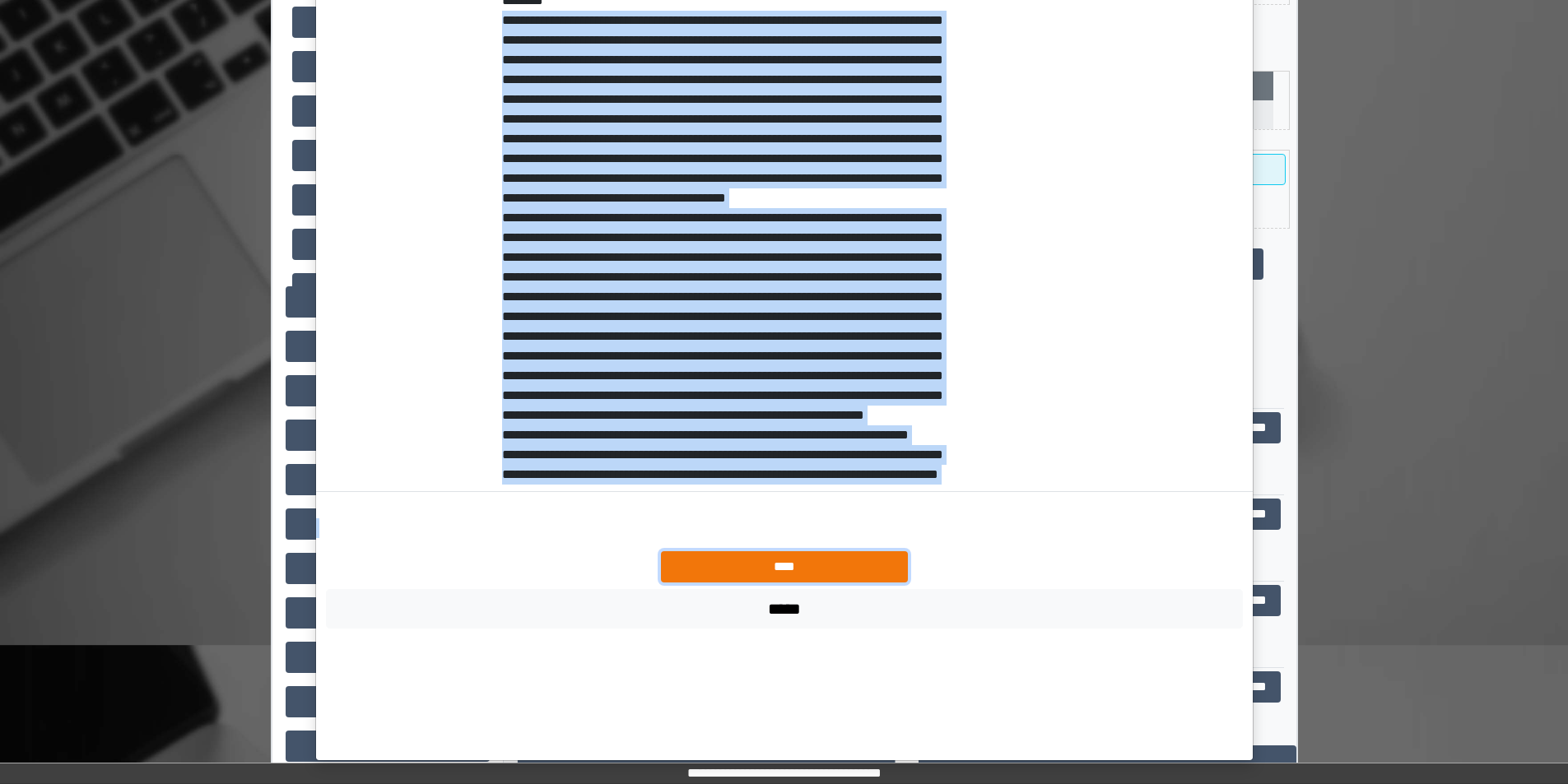 click on "****" at bounding box center (784, 567) 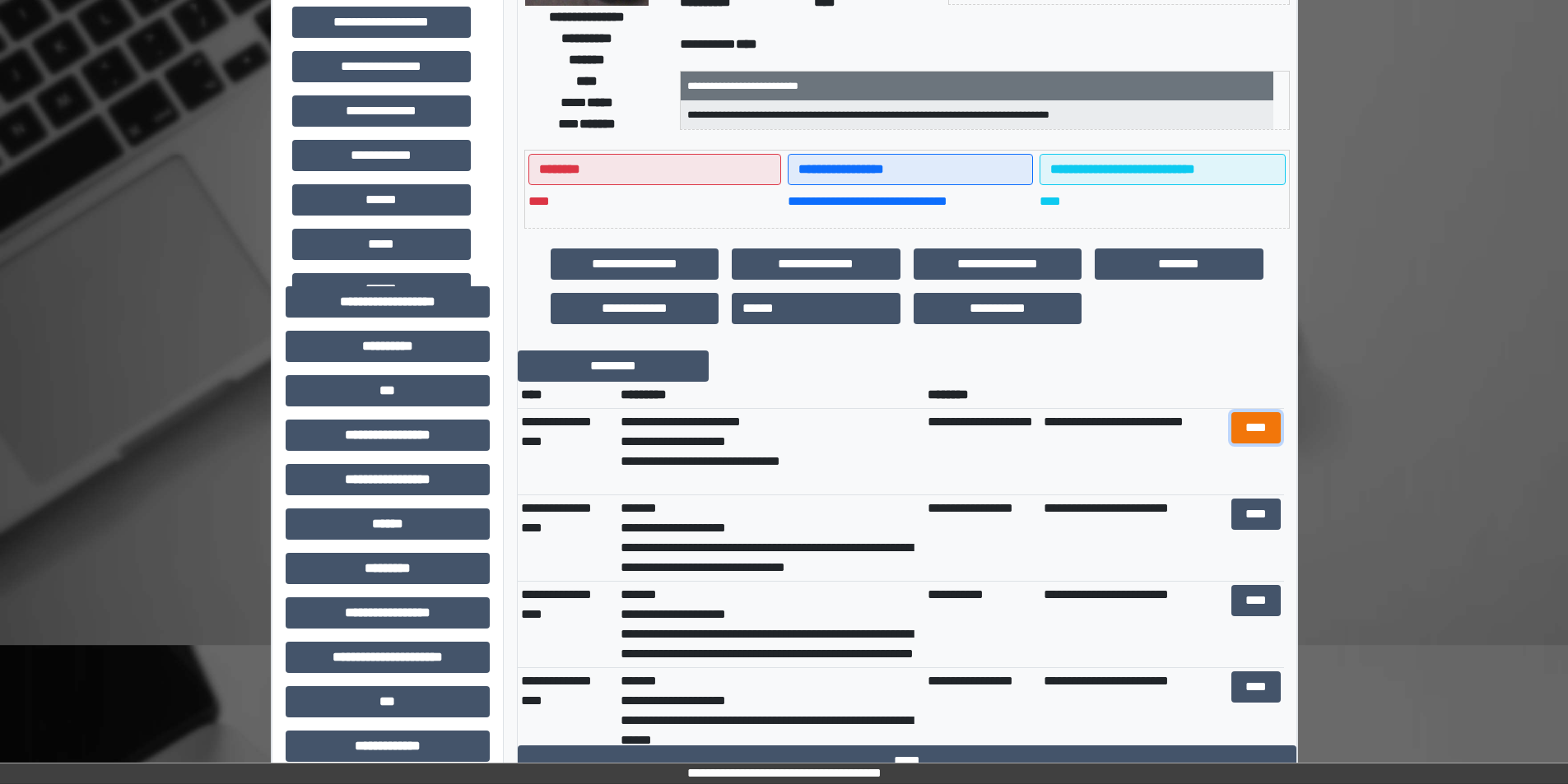 click on "****" at bounding box center [1256, 428] 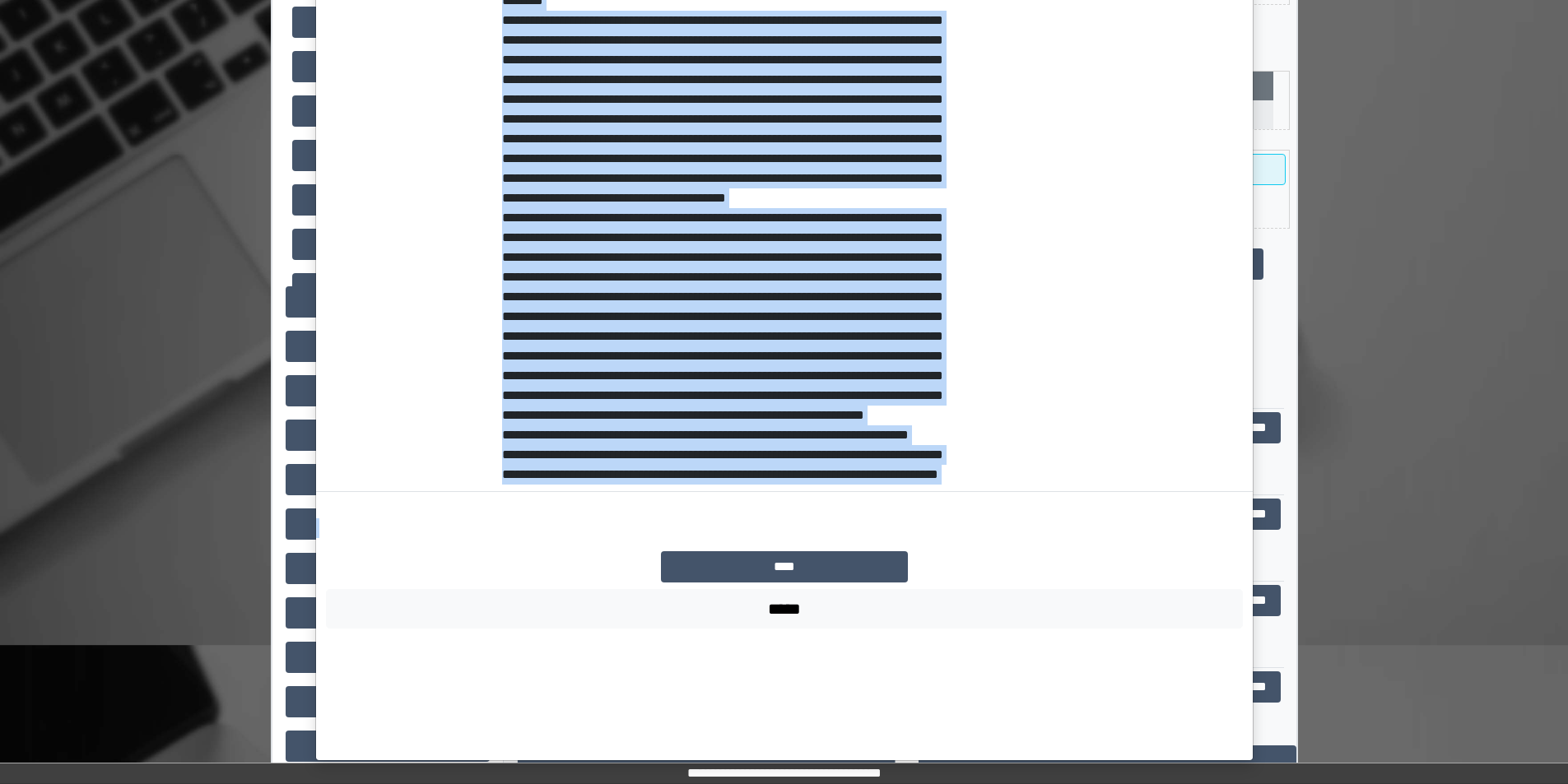 copy on "**********" 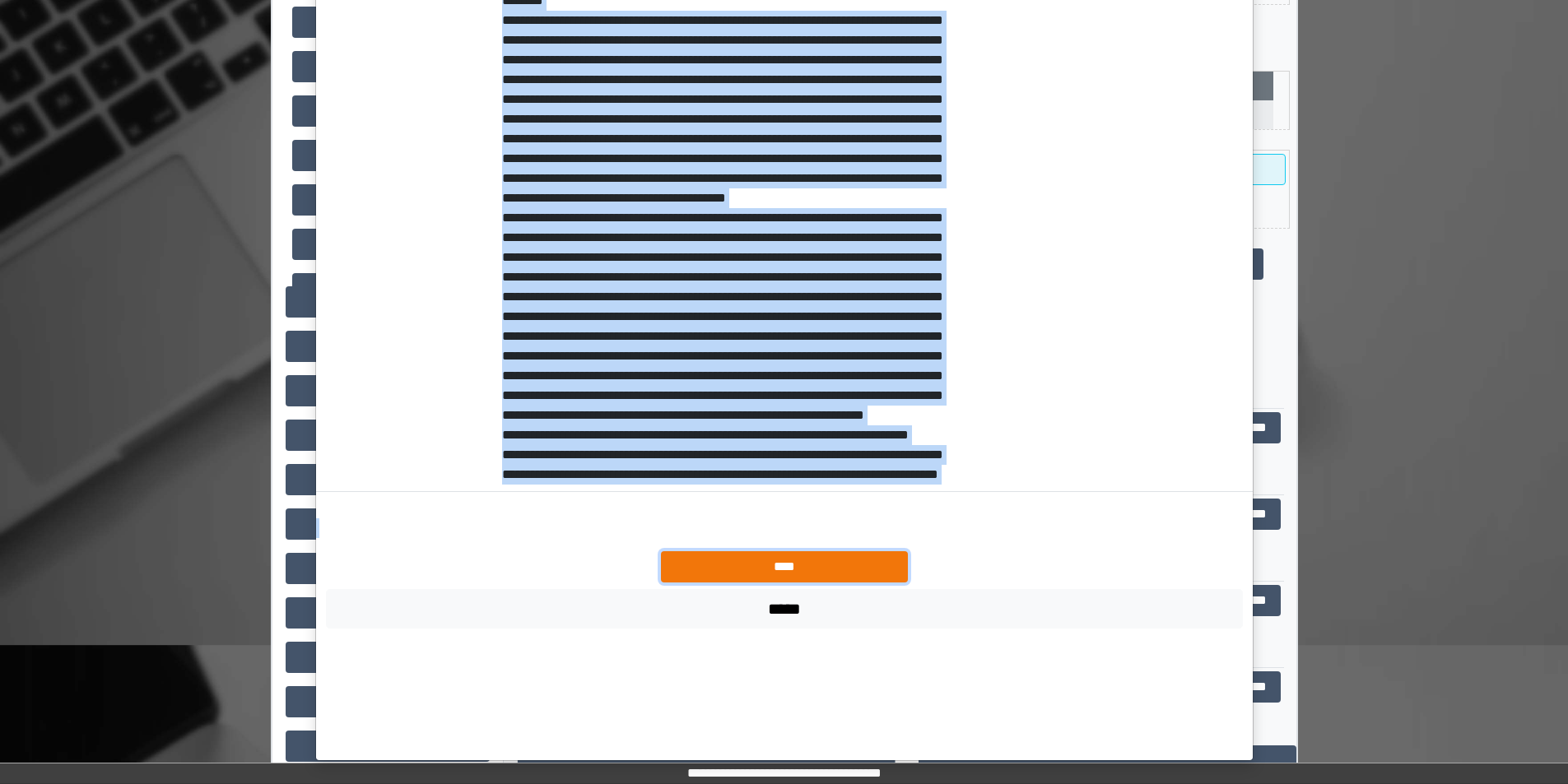 click on "****" at bounding box center [784, 567] 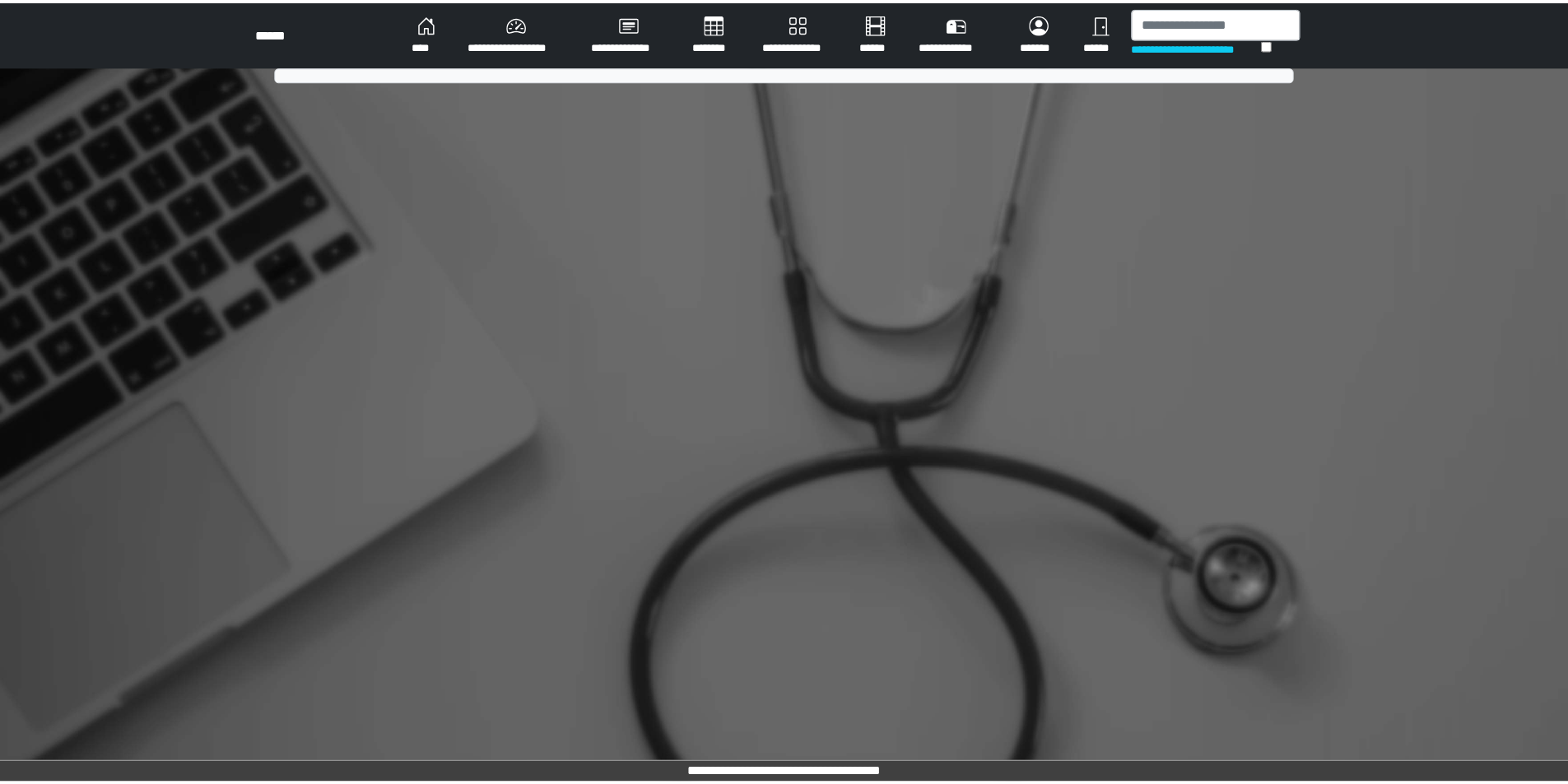 scroll, scrollTop: 0, scrollLeft: 0, axis: both 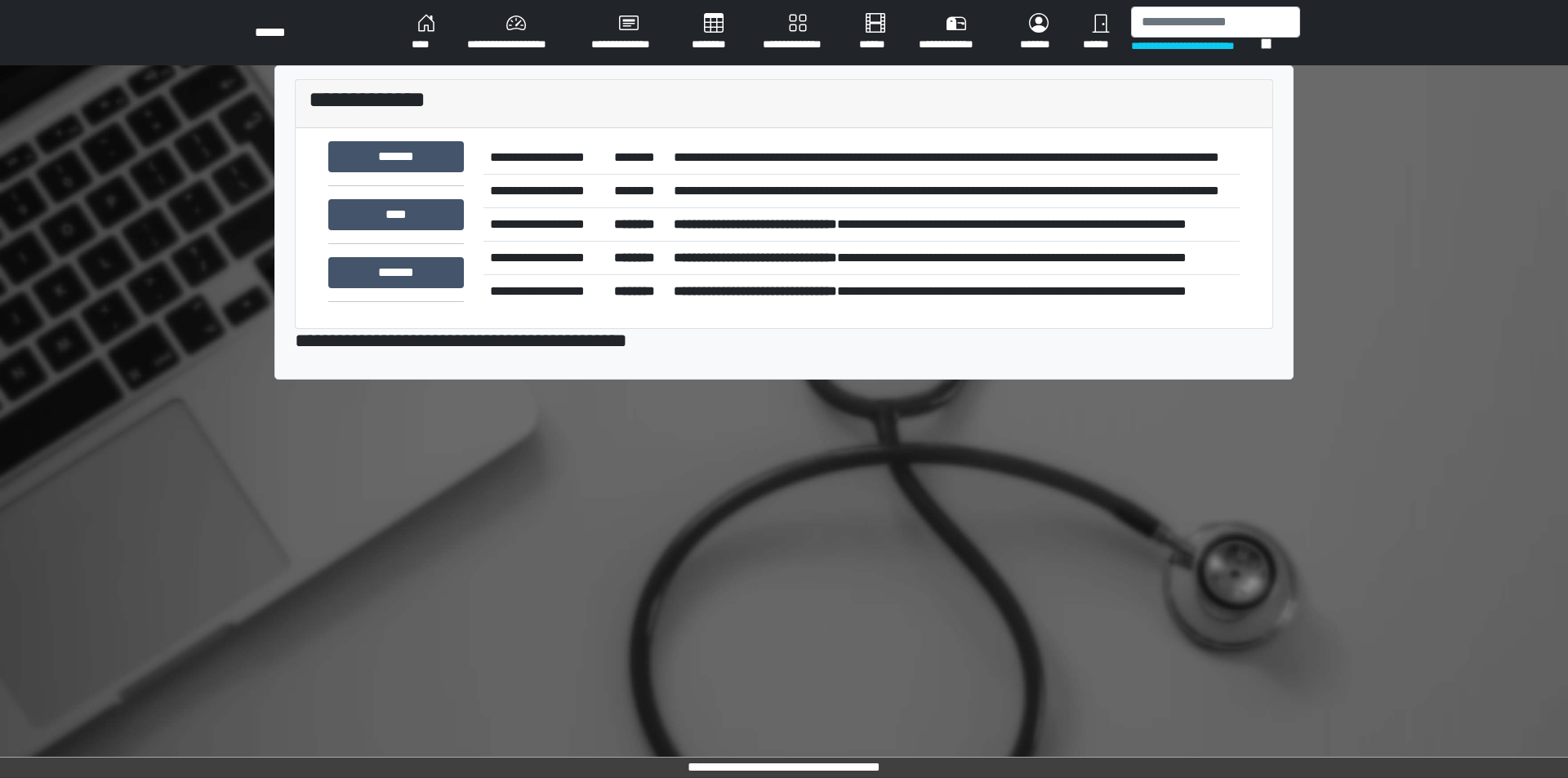 click on "**********" at bounding box center (953, 158) 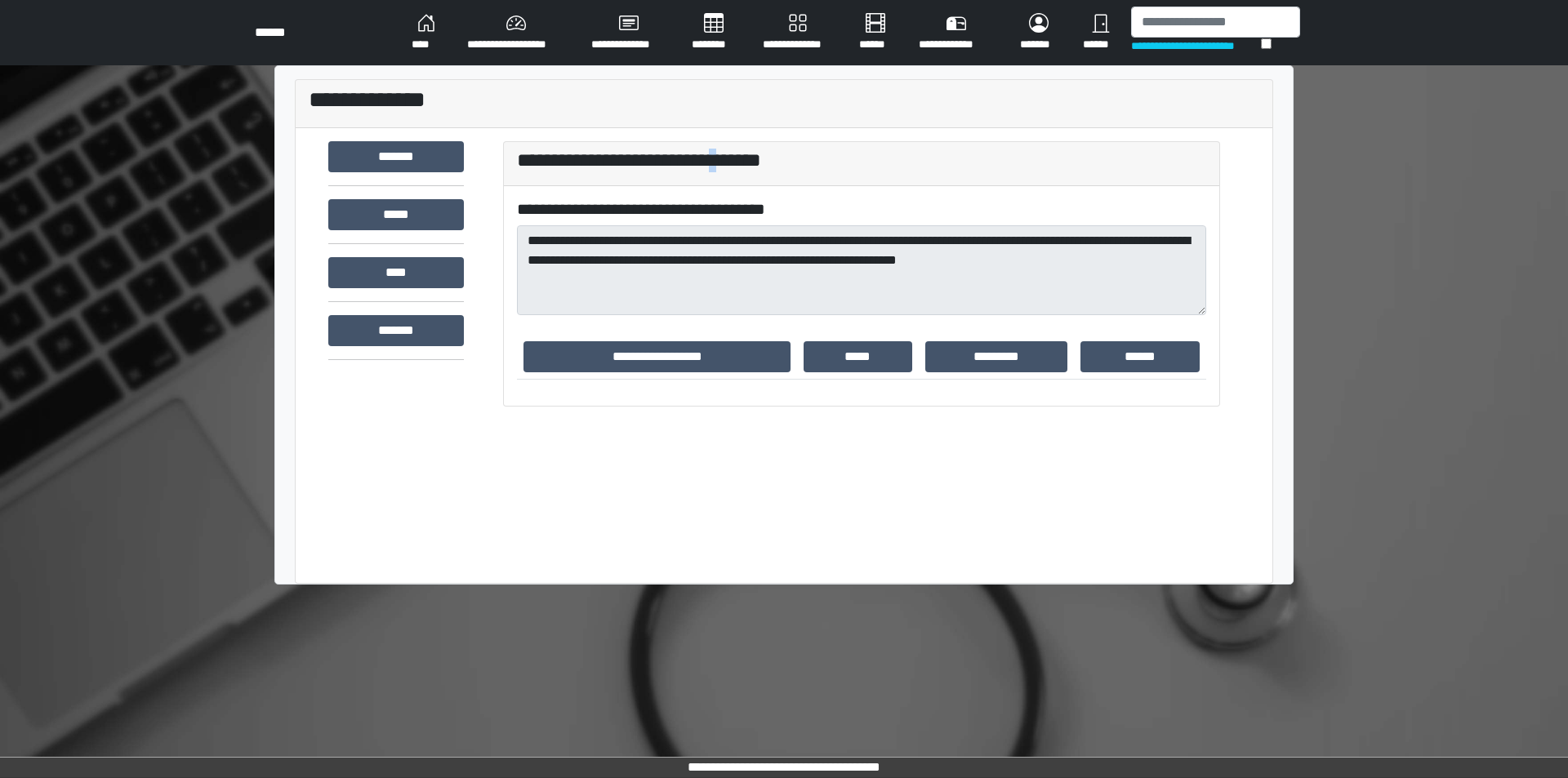 click on "**********" at bounding box center (862, 164) 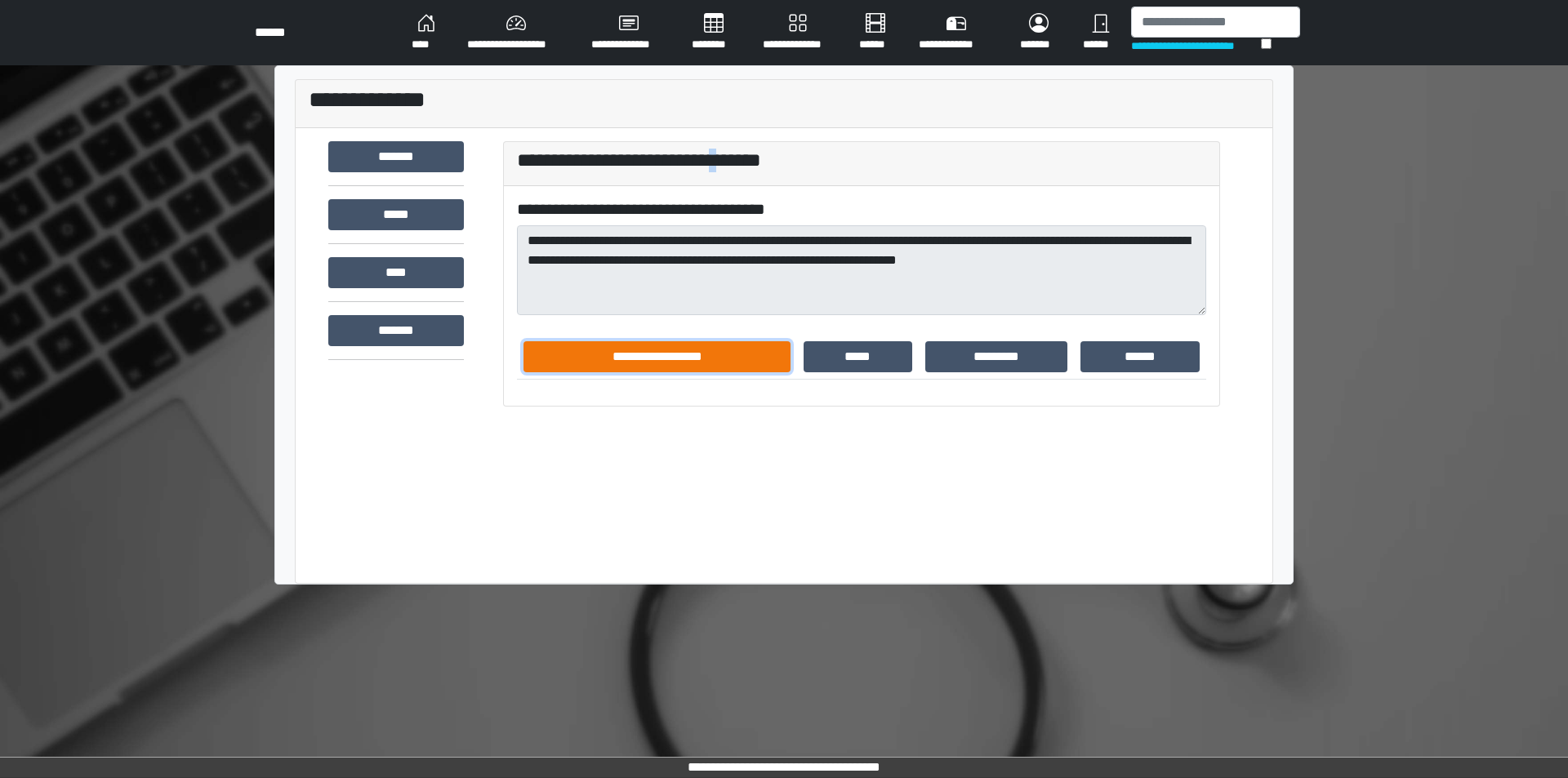 click on "**********" at bounding box center [657, 357] 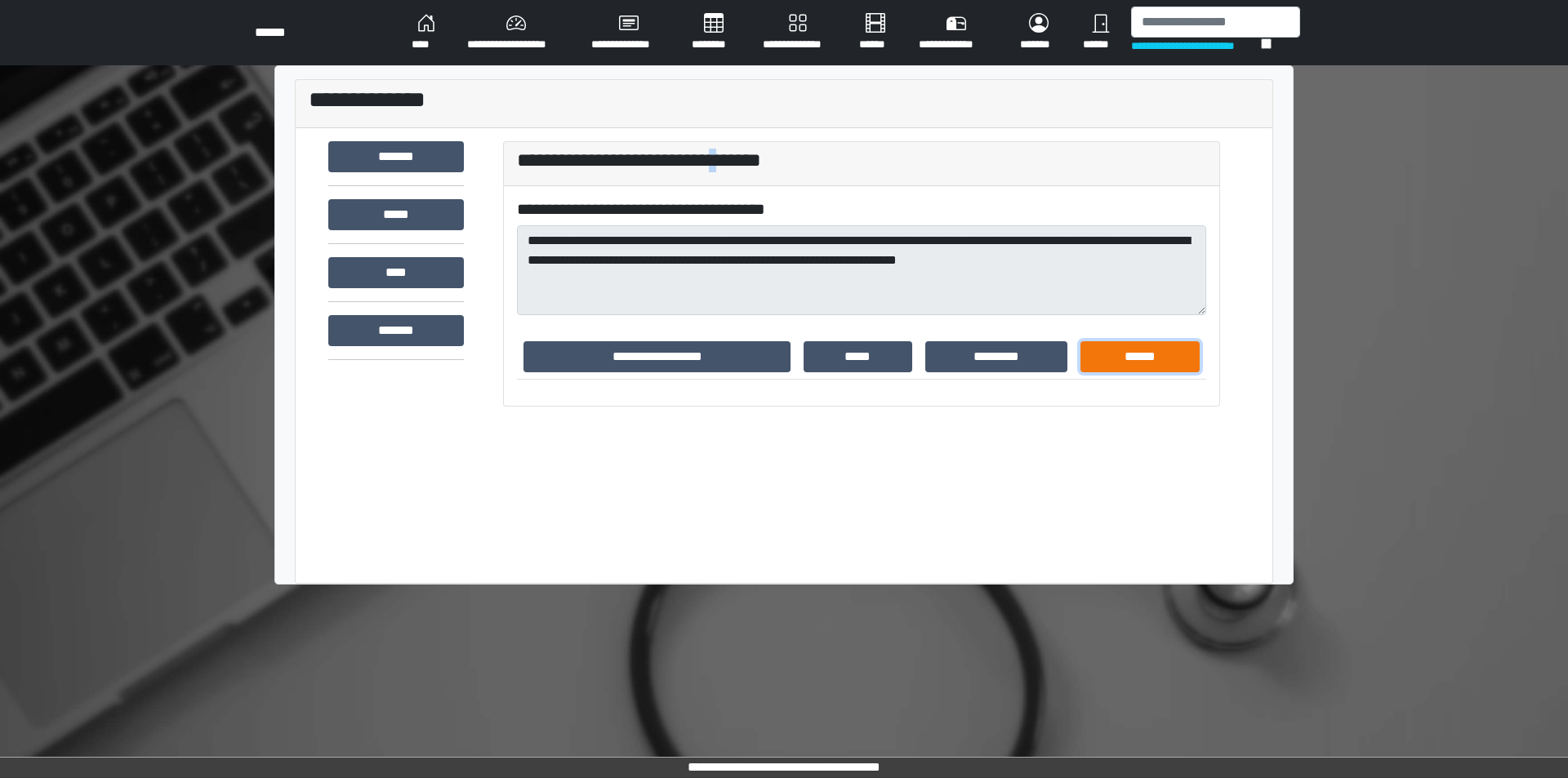 click on "******" at bounding box center [1140, 357] 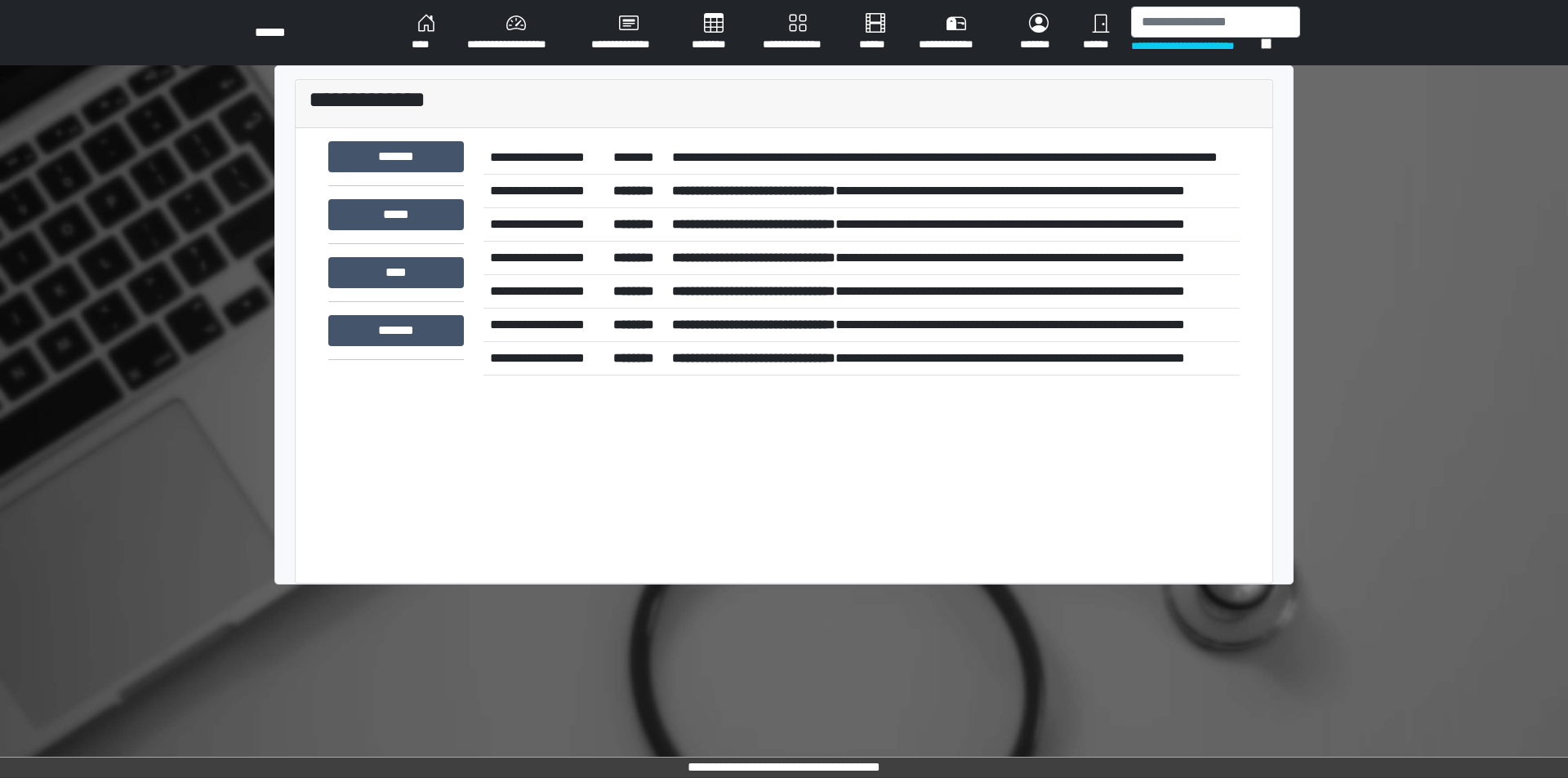 click on "**********" at bounding box center (952, 158) 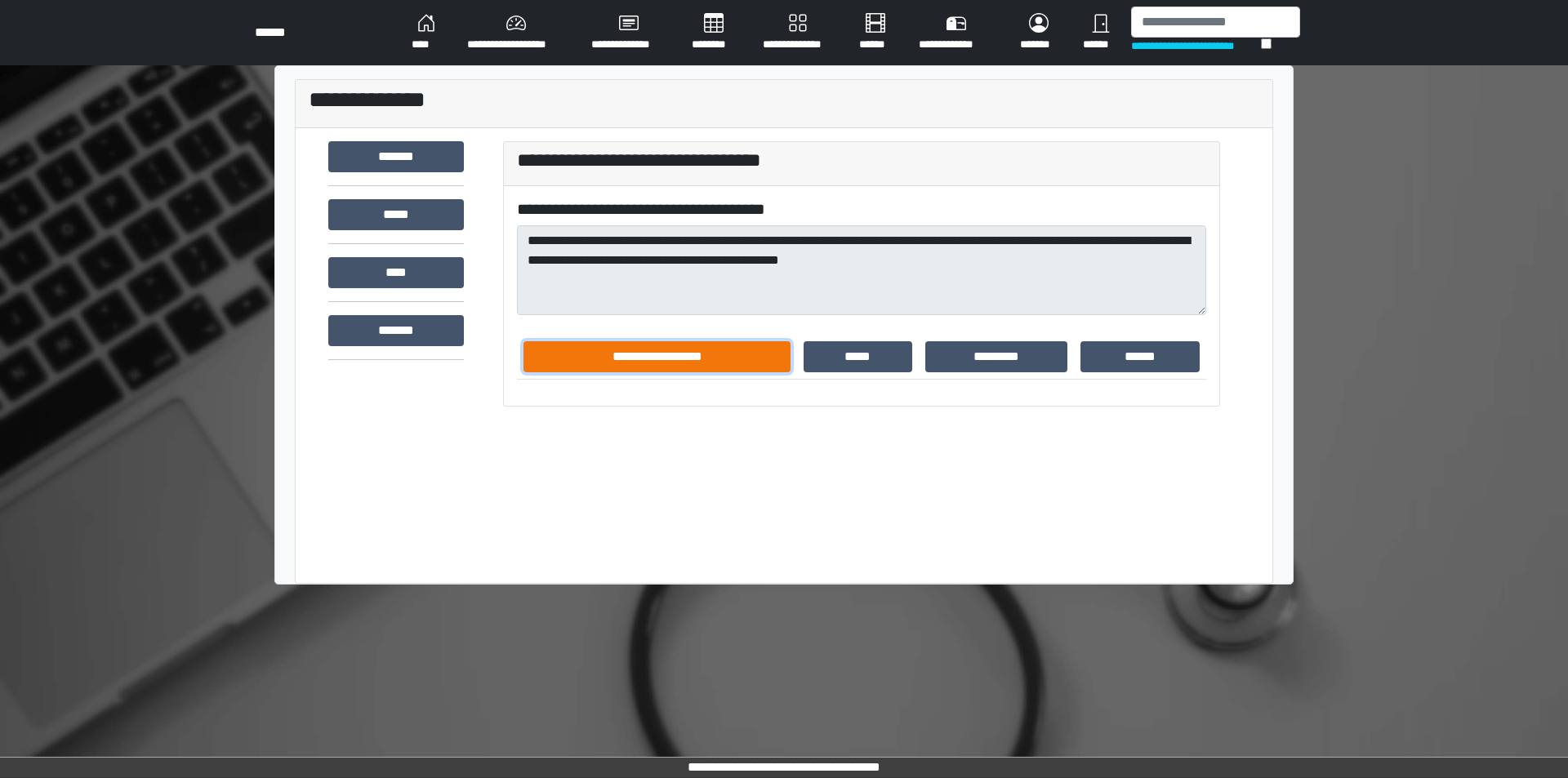 click on "**********" at bounding box center (657, 357) 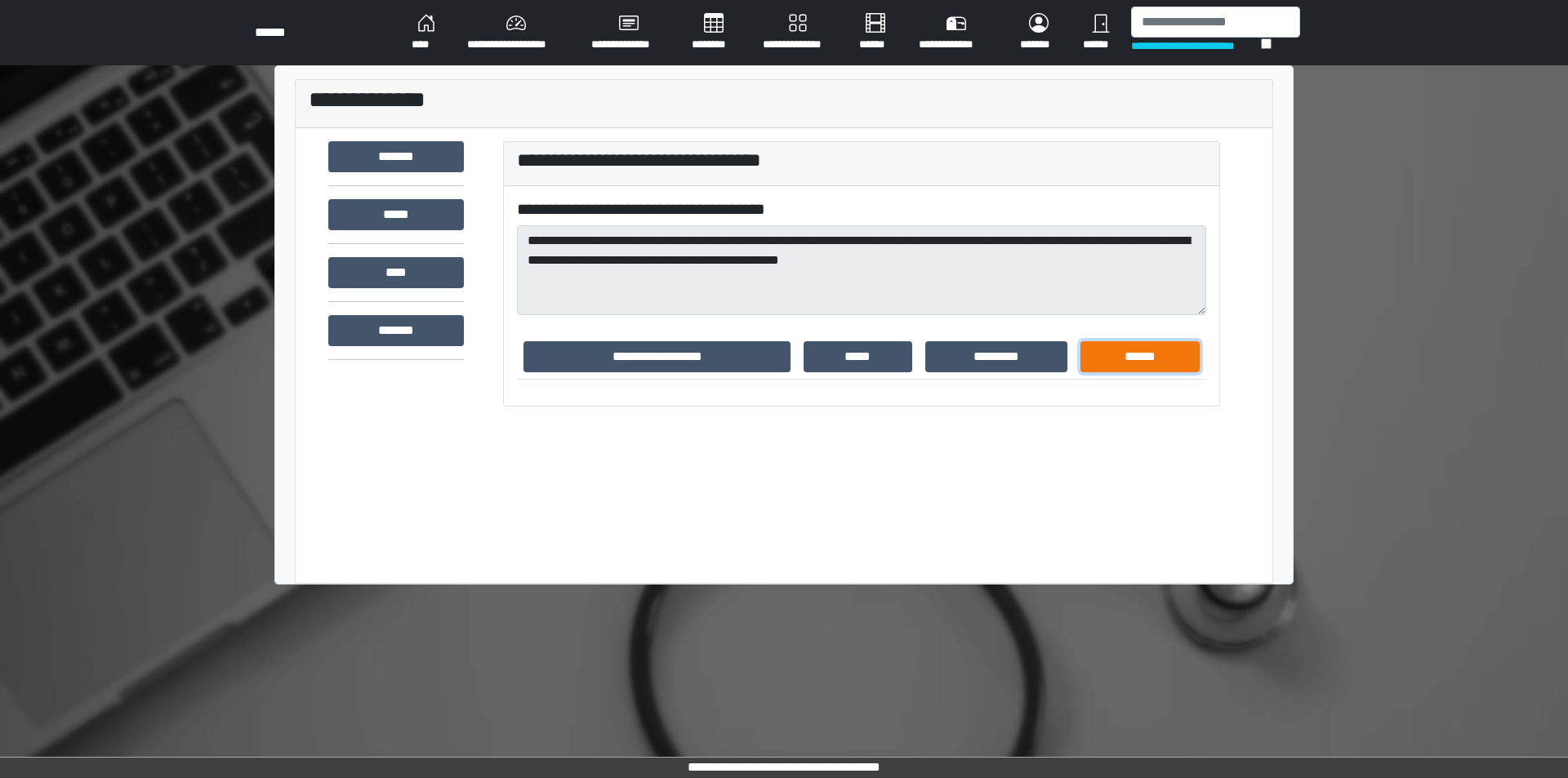 click on "******" at bounding box center (1140, 357) 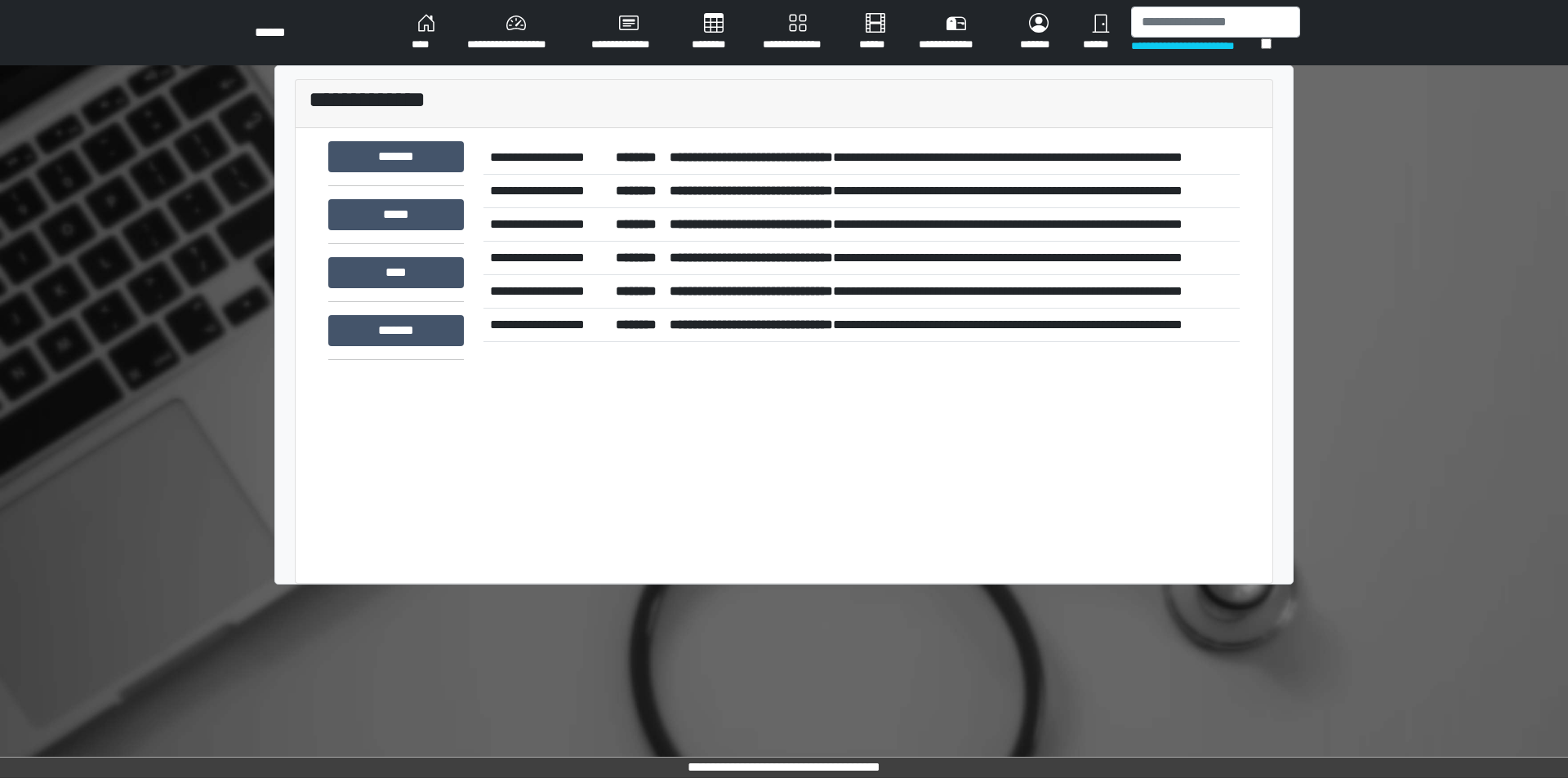 click on "**********" at bounding box center [751, 157] 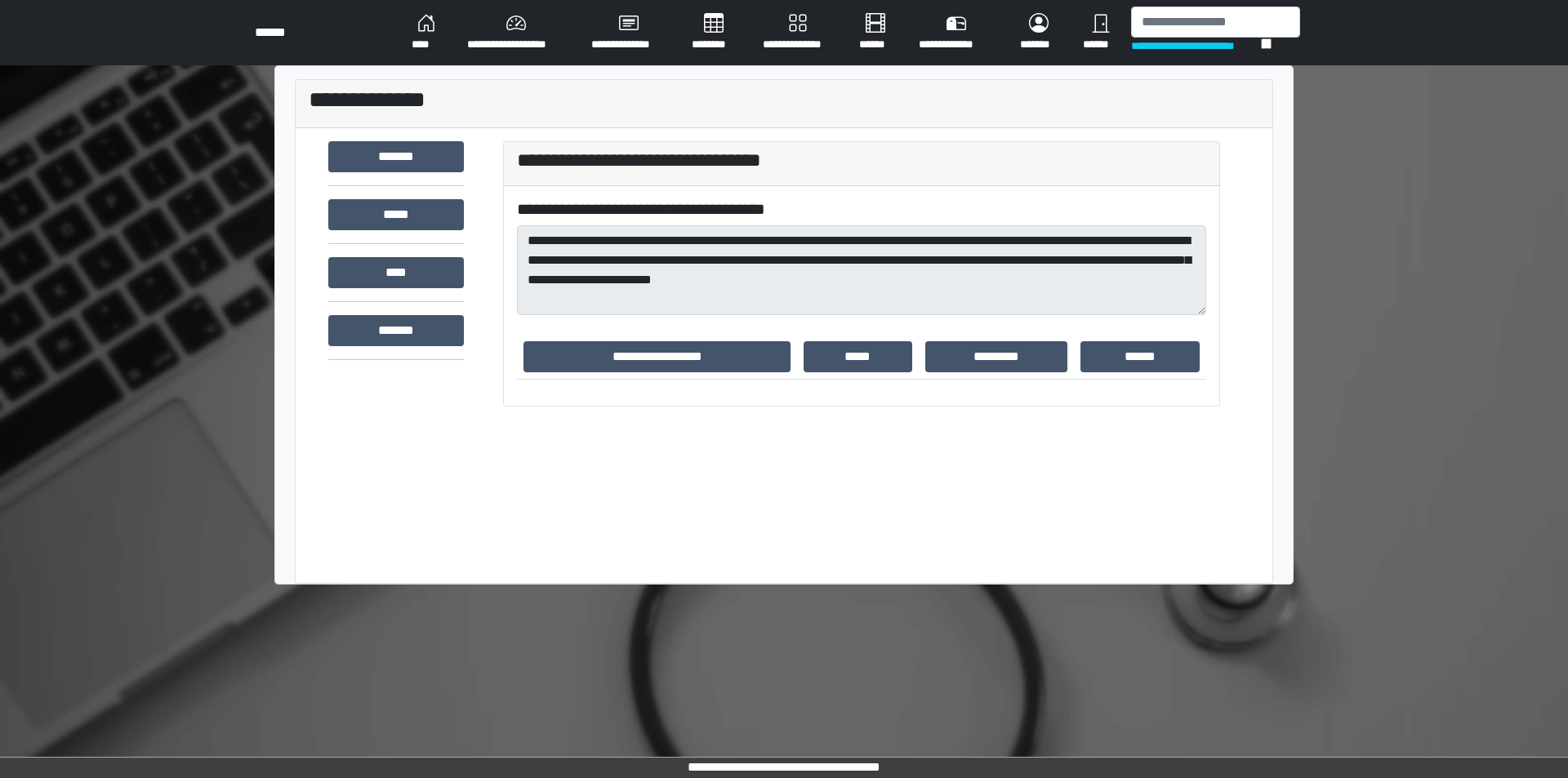 click on "**********" at bounding box center [862, 160] 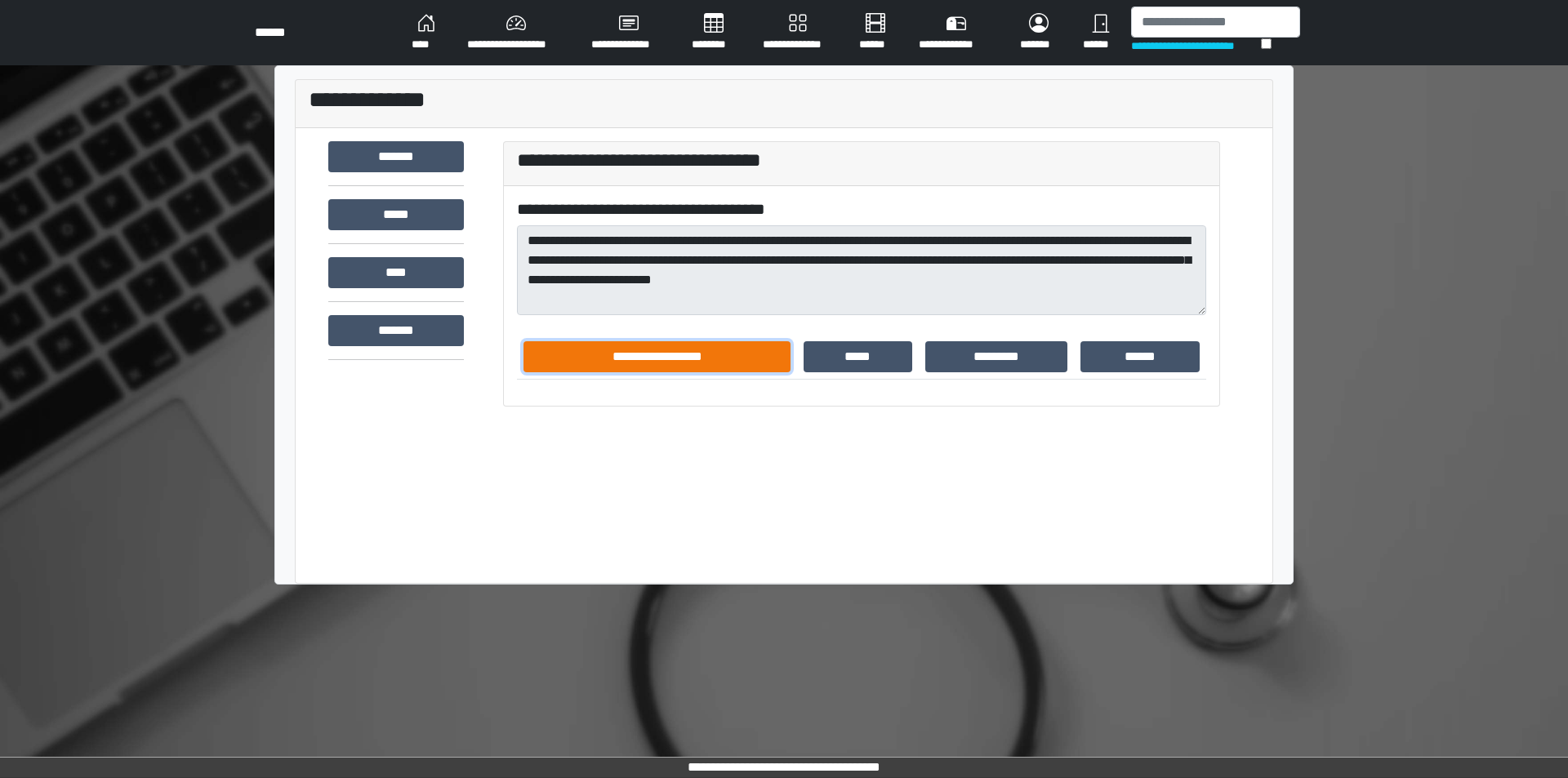 click on "**********" at bounding box center [657, 357] 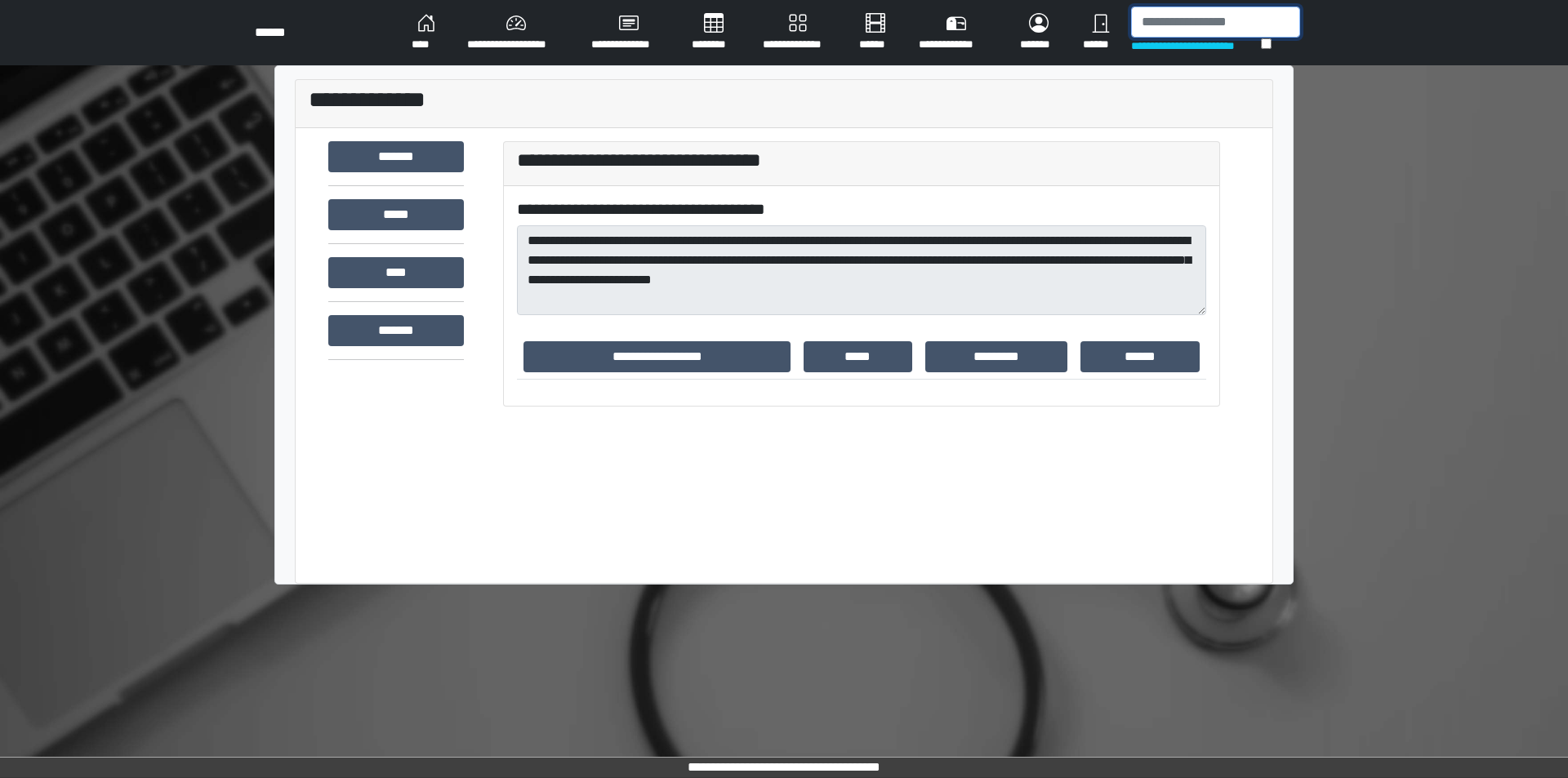 click at bounding box center [1215, 22] 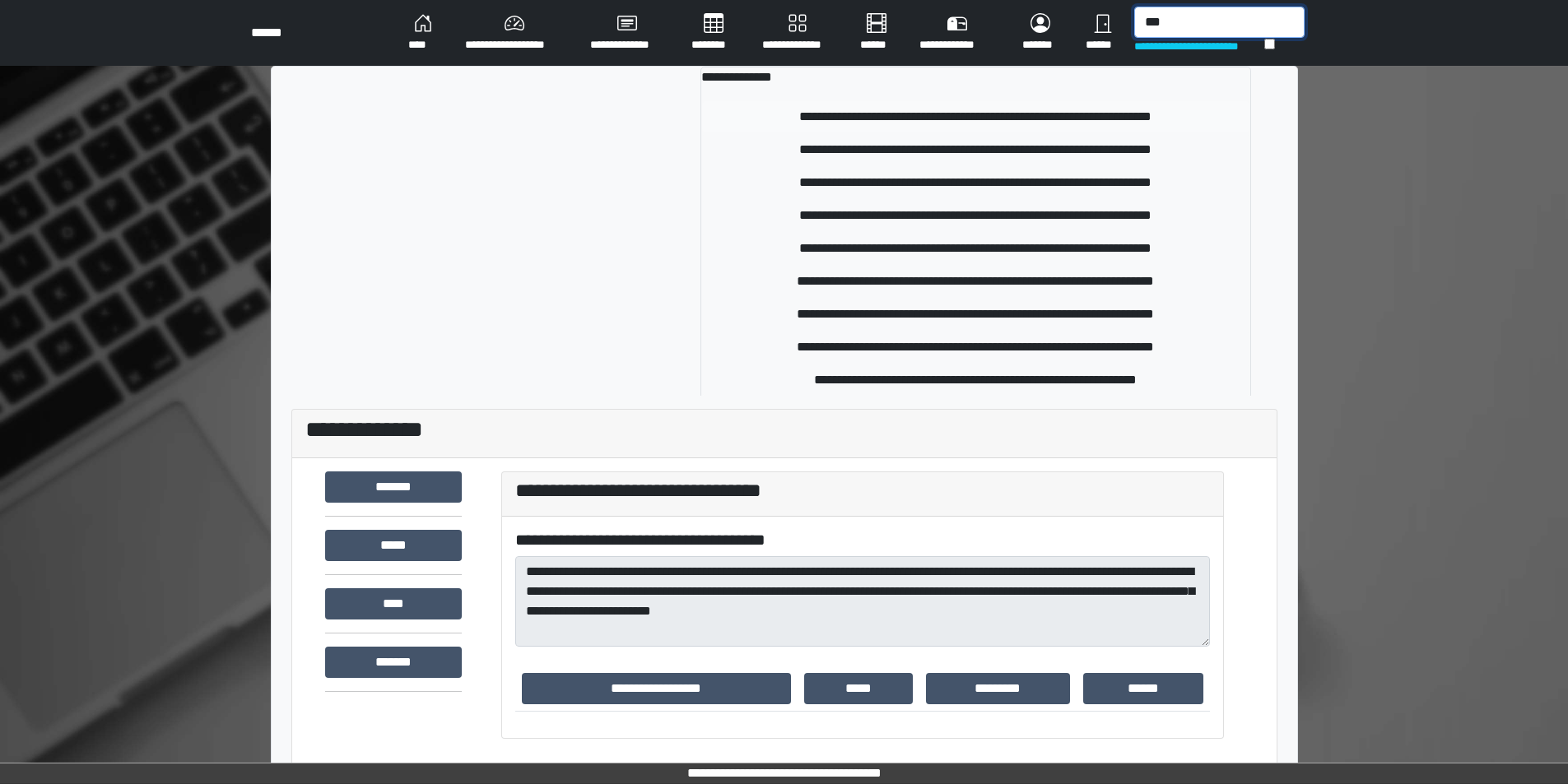 type on "***" 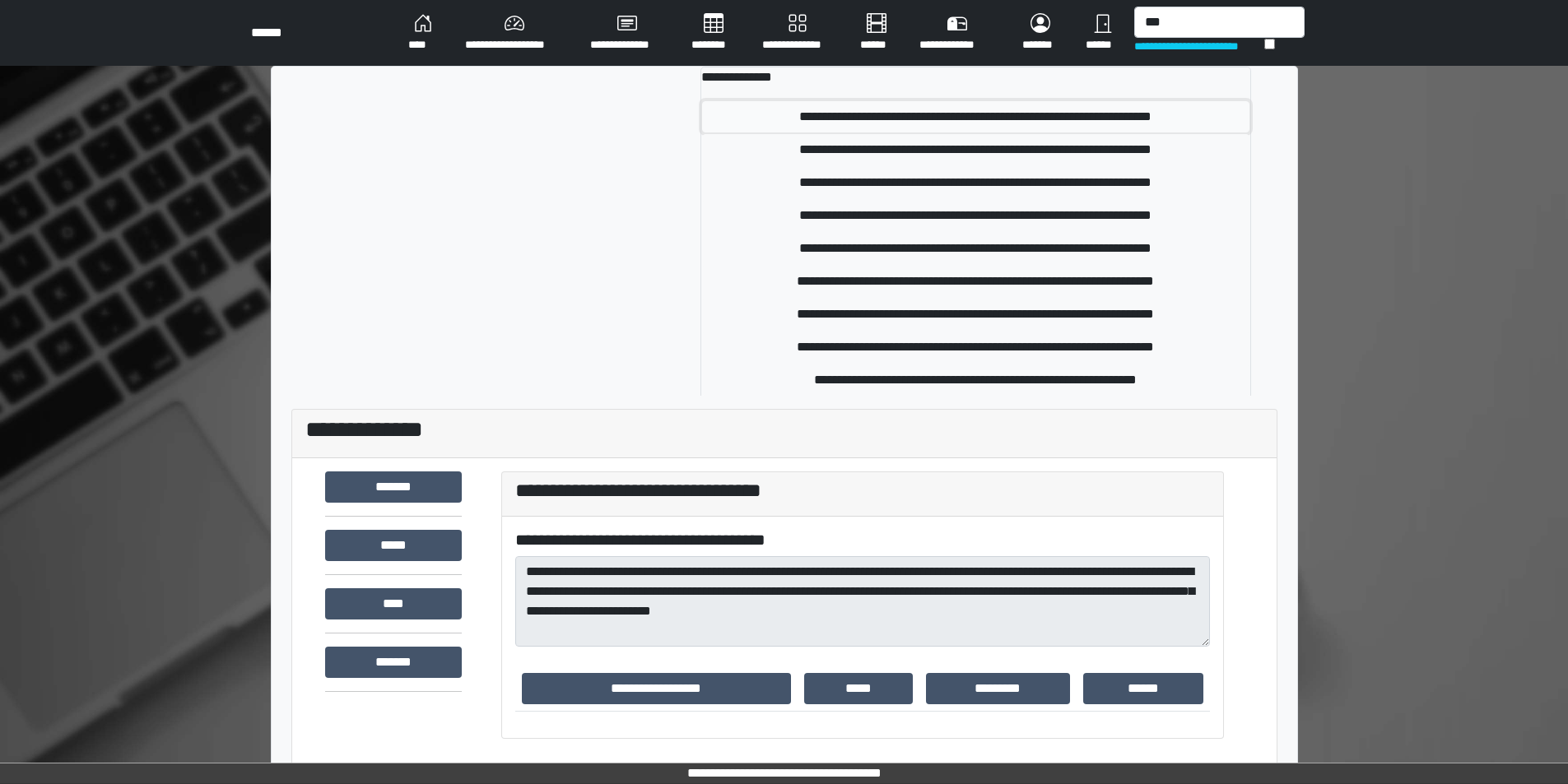 click on "**********" at bounding box center (975, 117) 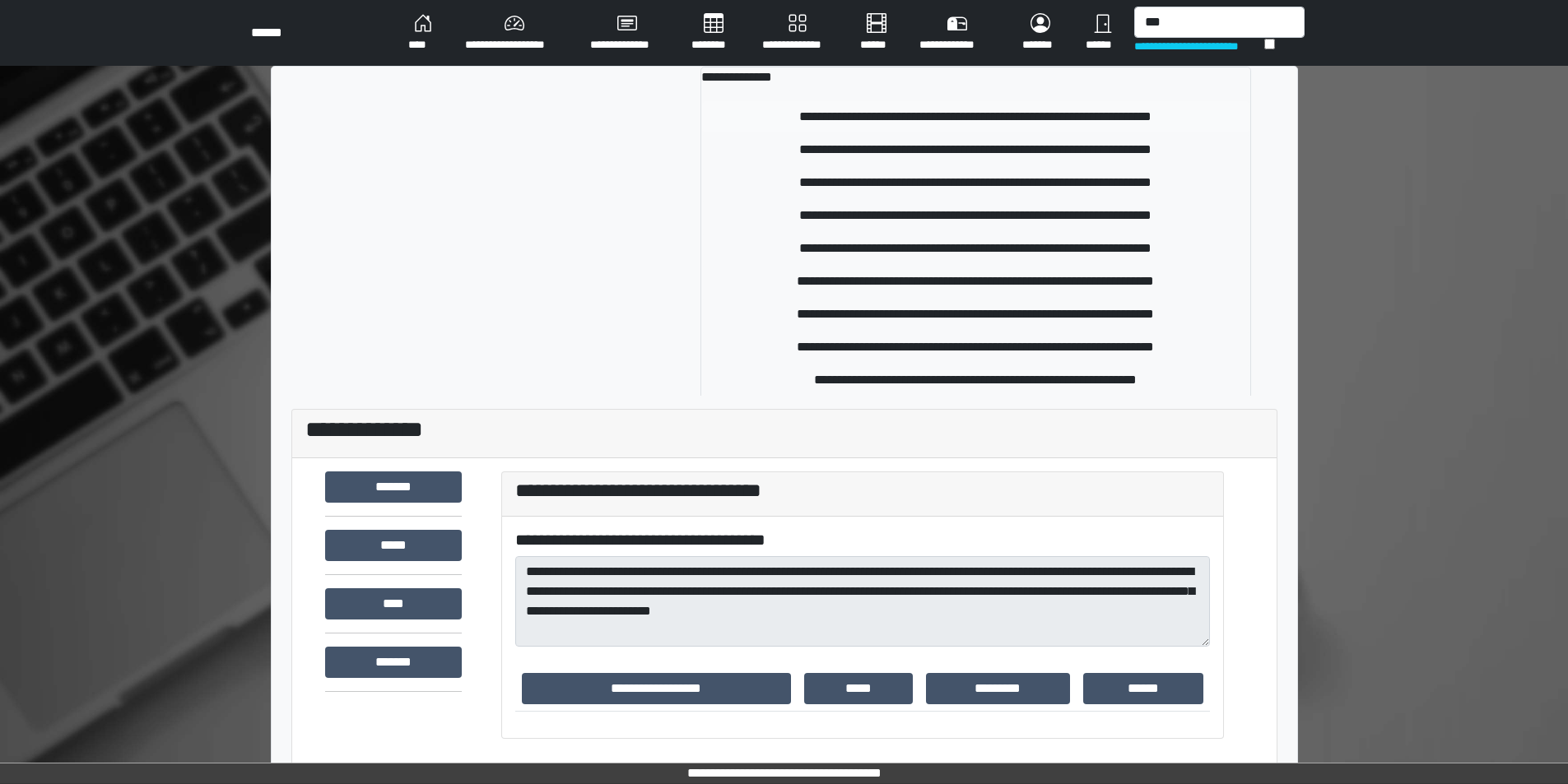 type 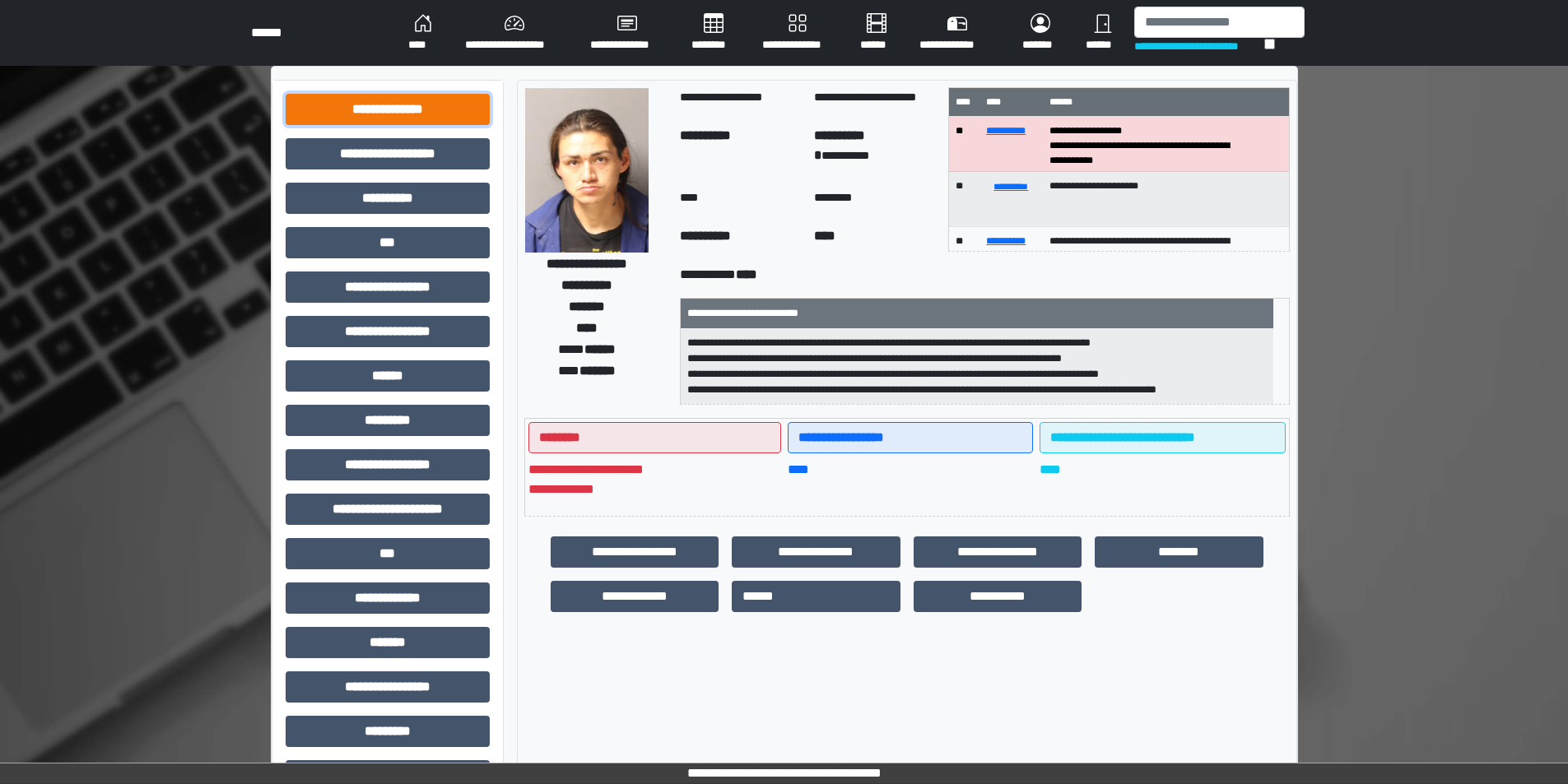click on "**********" at bounding box center (388, 109) 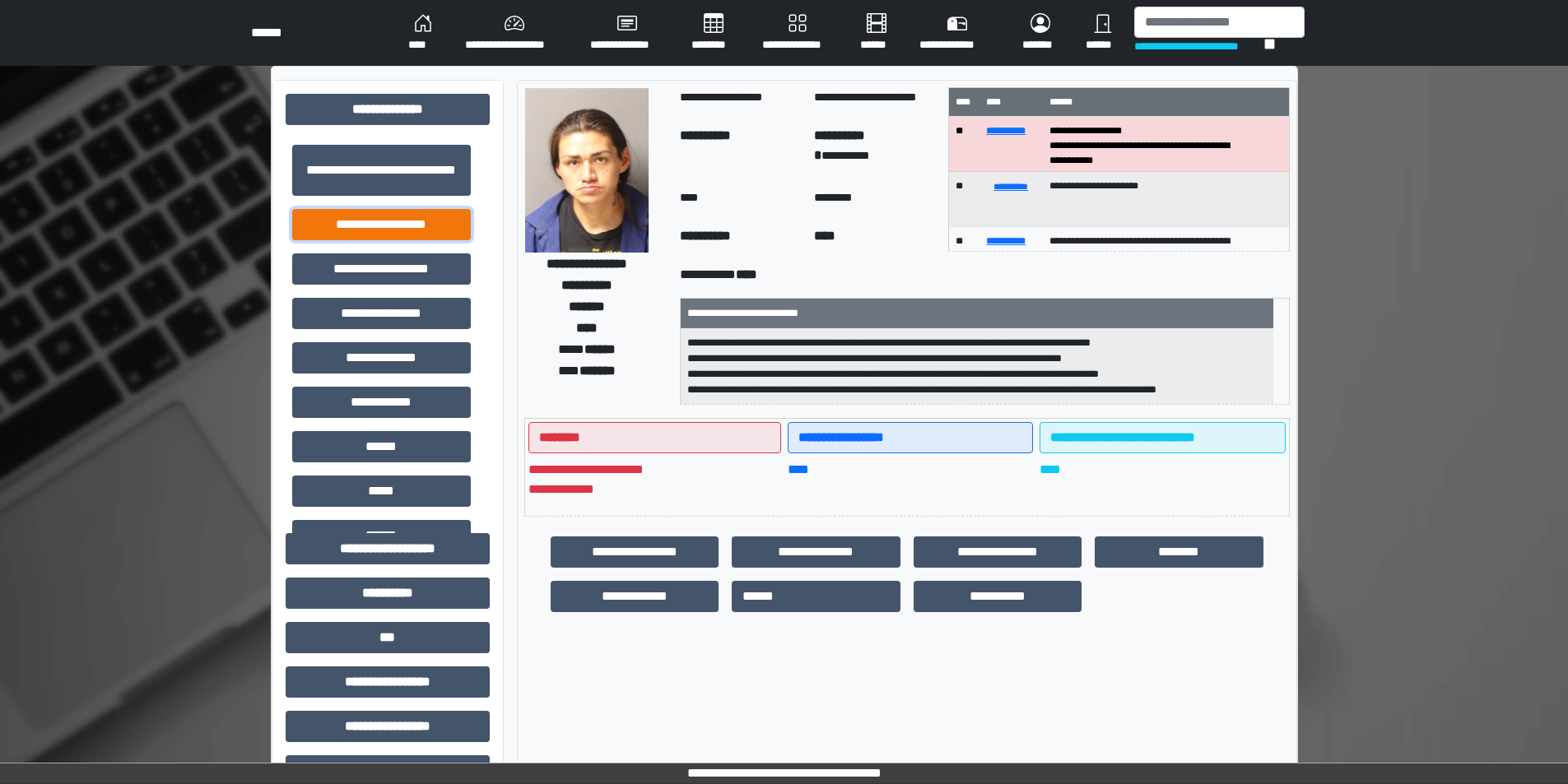 click on "**********" at bounding box center (381, 225) 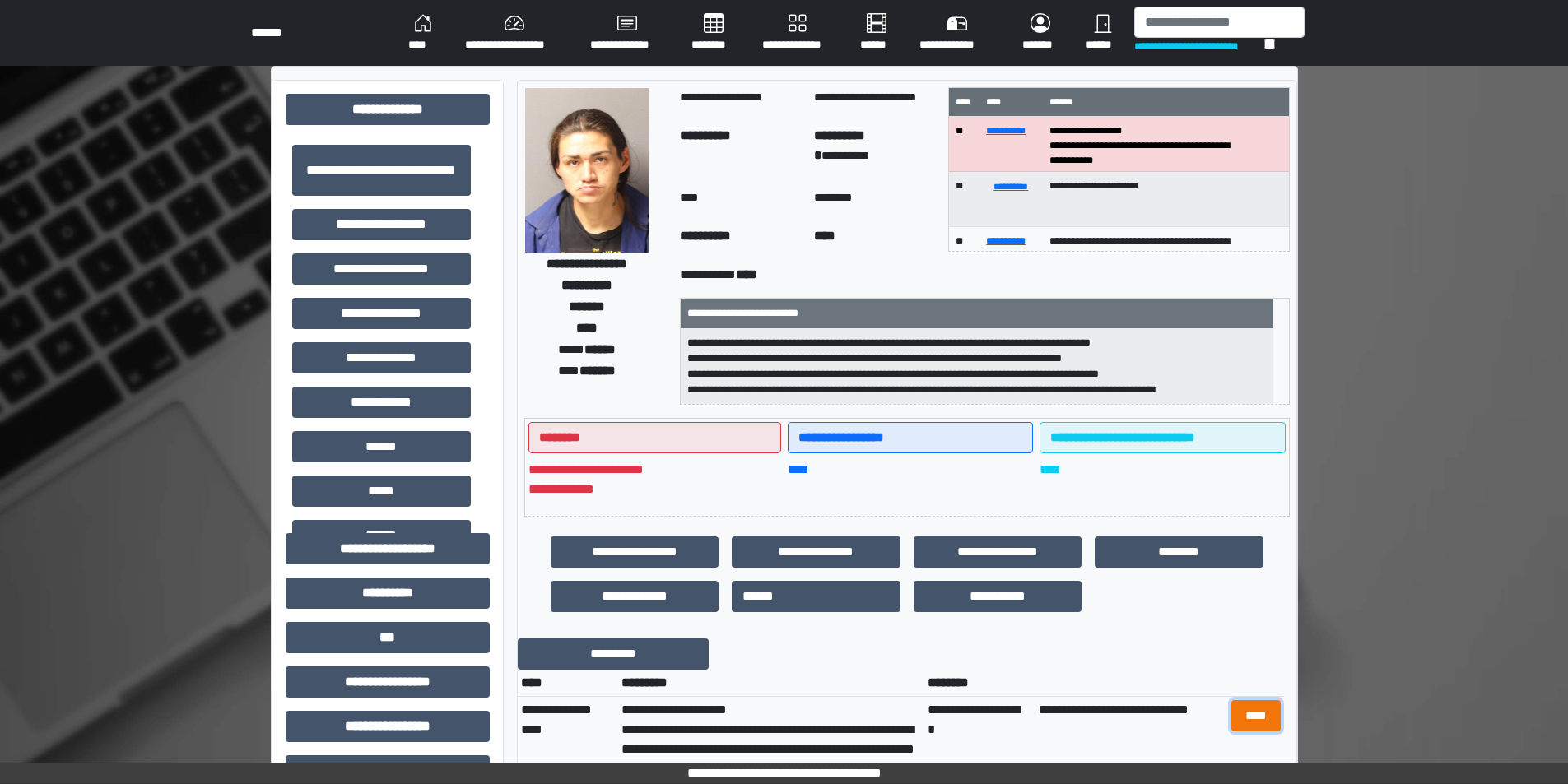 click on "****" at bounding box center [1256, 716] 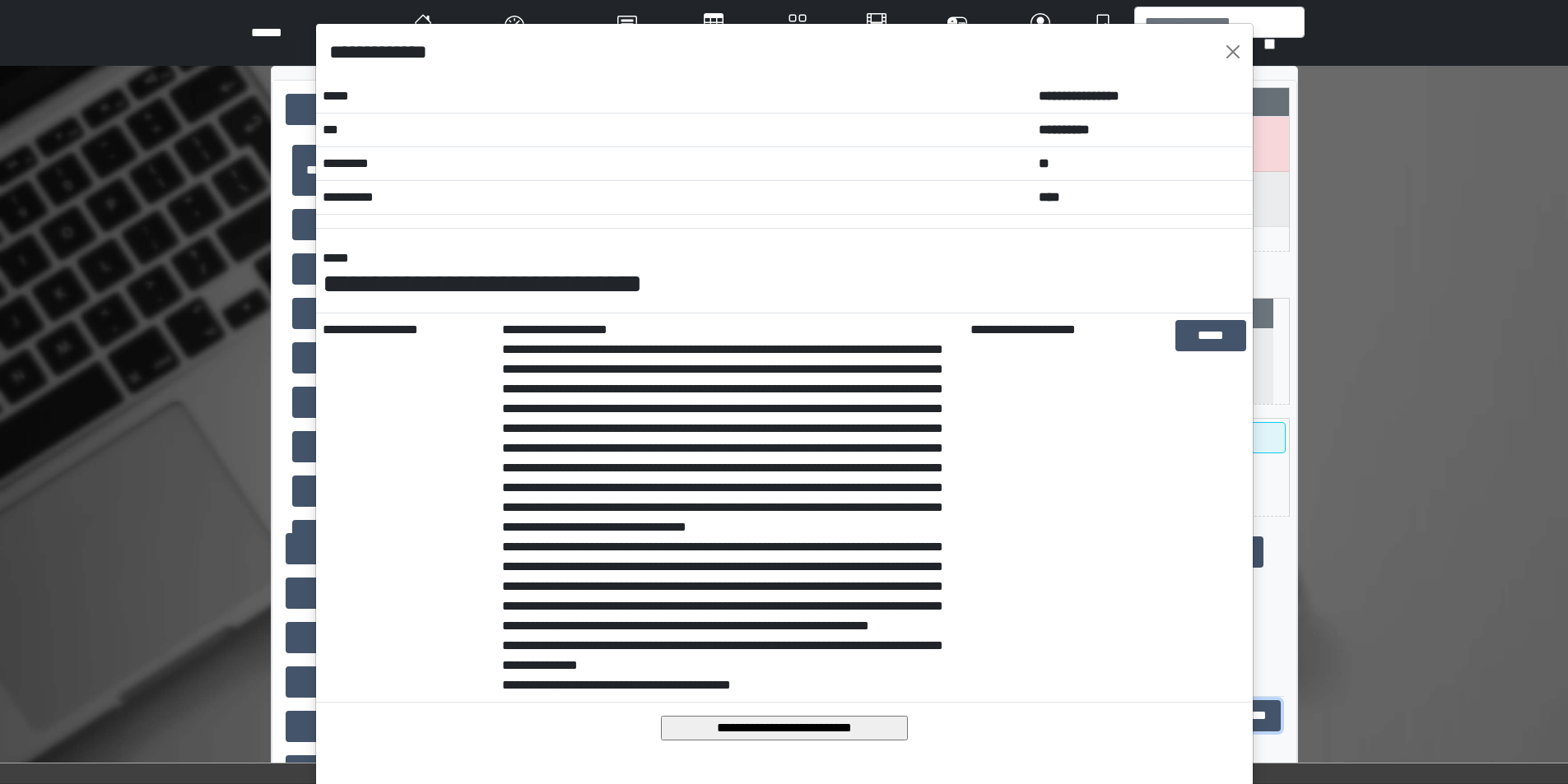 scroll, scrollTop: 165, scrollLeft: 0, axis: vertical 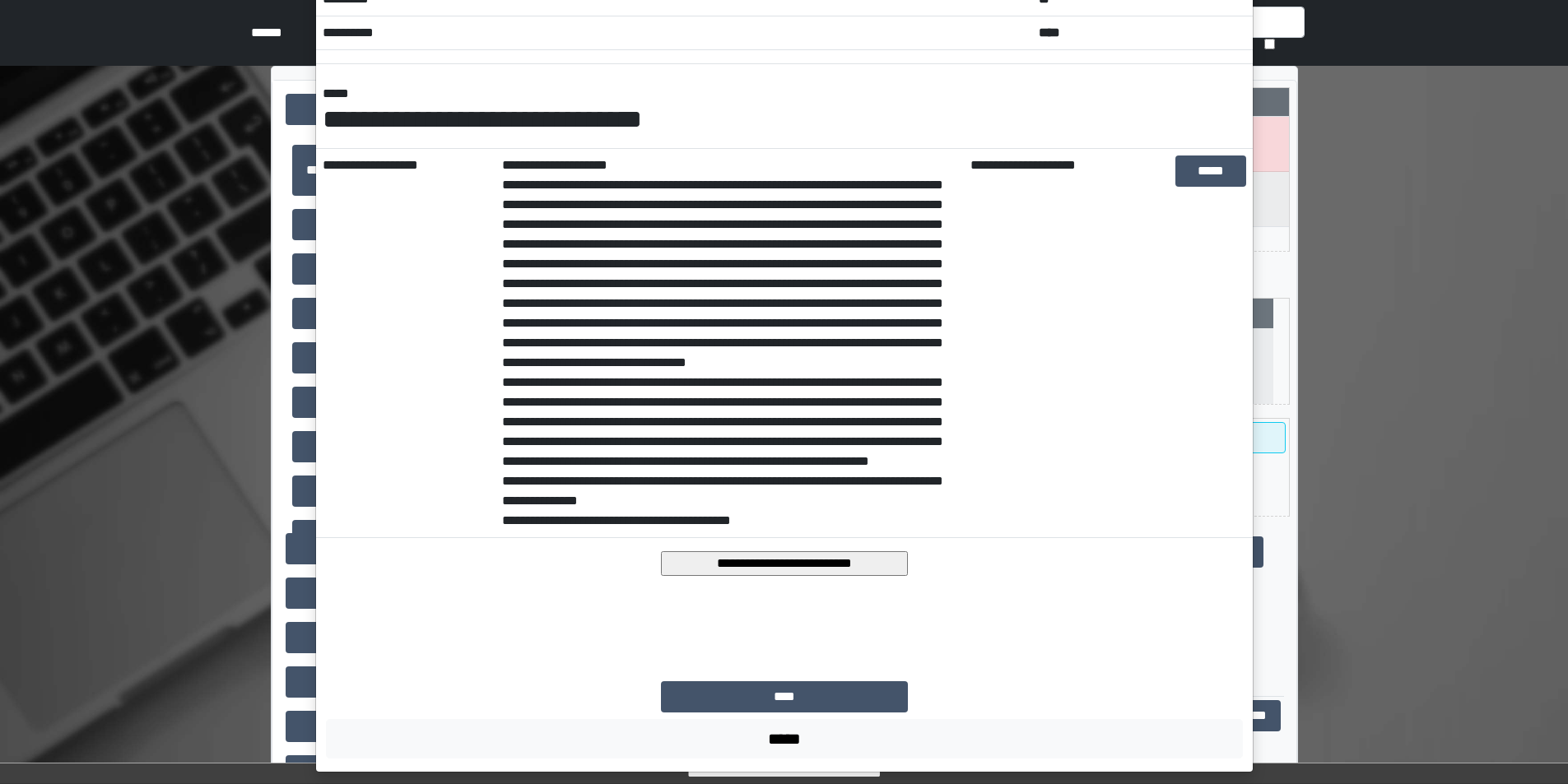 click on "**********" at bounding box center [784, 564] 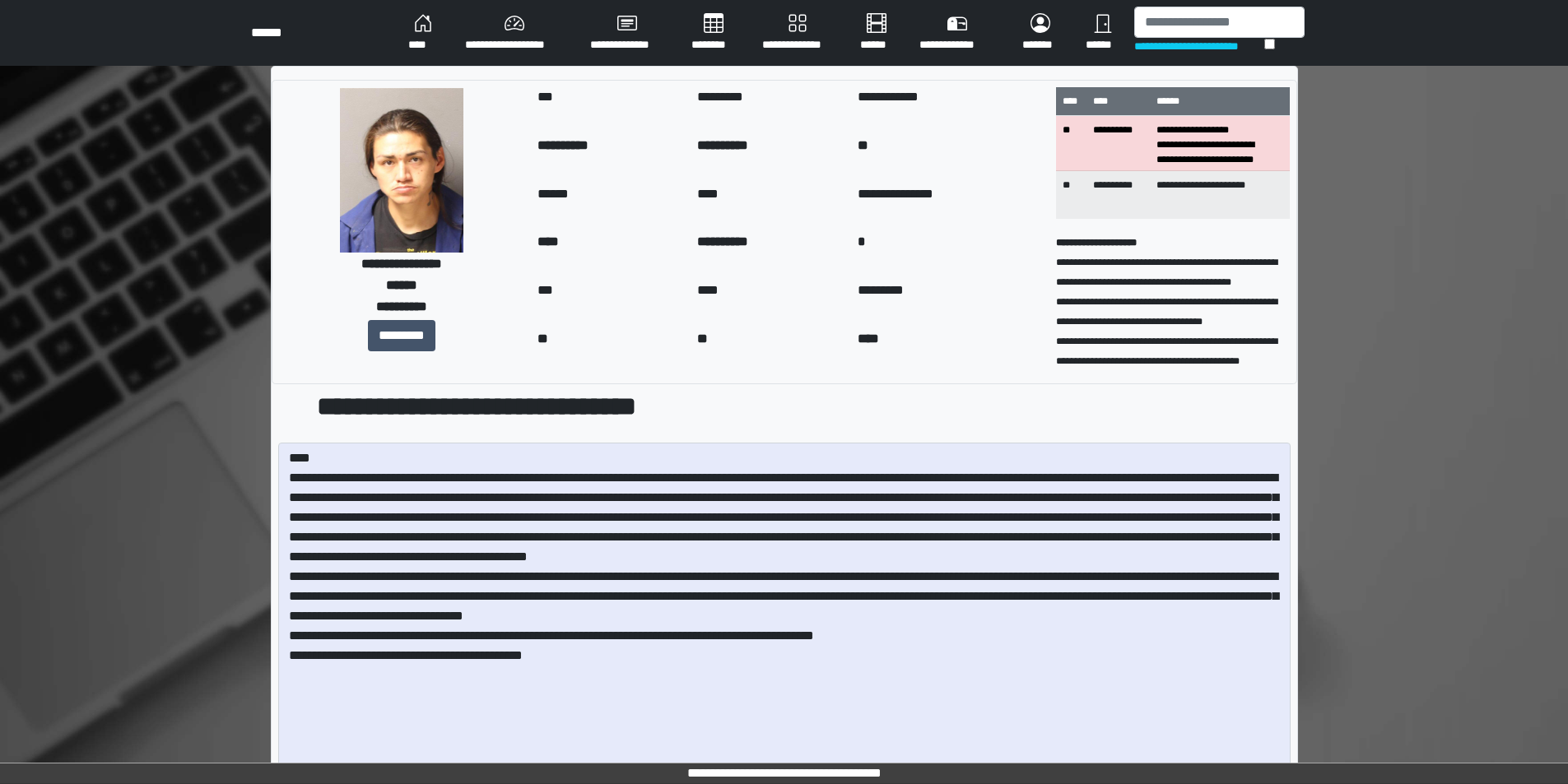 drag, startPoint x: 1294, startPoint y: 524, endPoint x: 1338, endPoint y: 816, distance: 295.29646 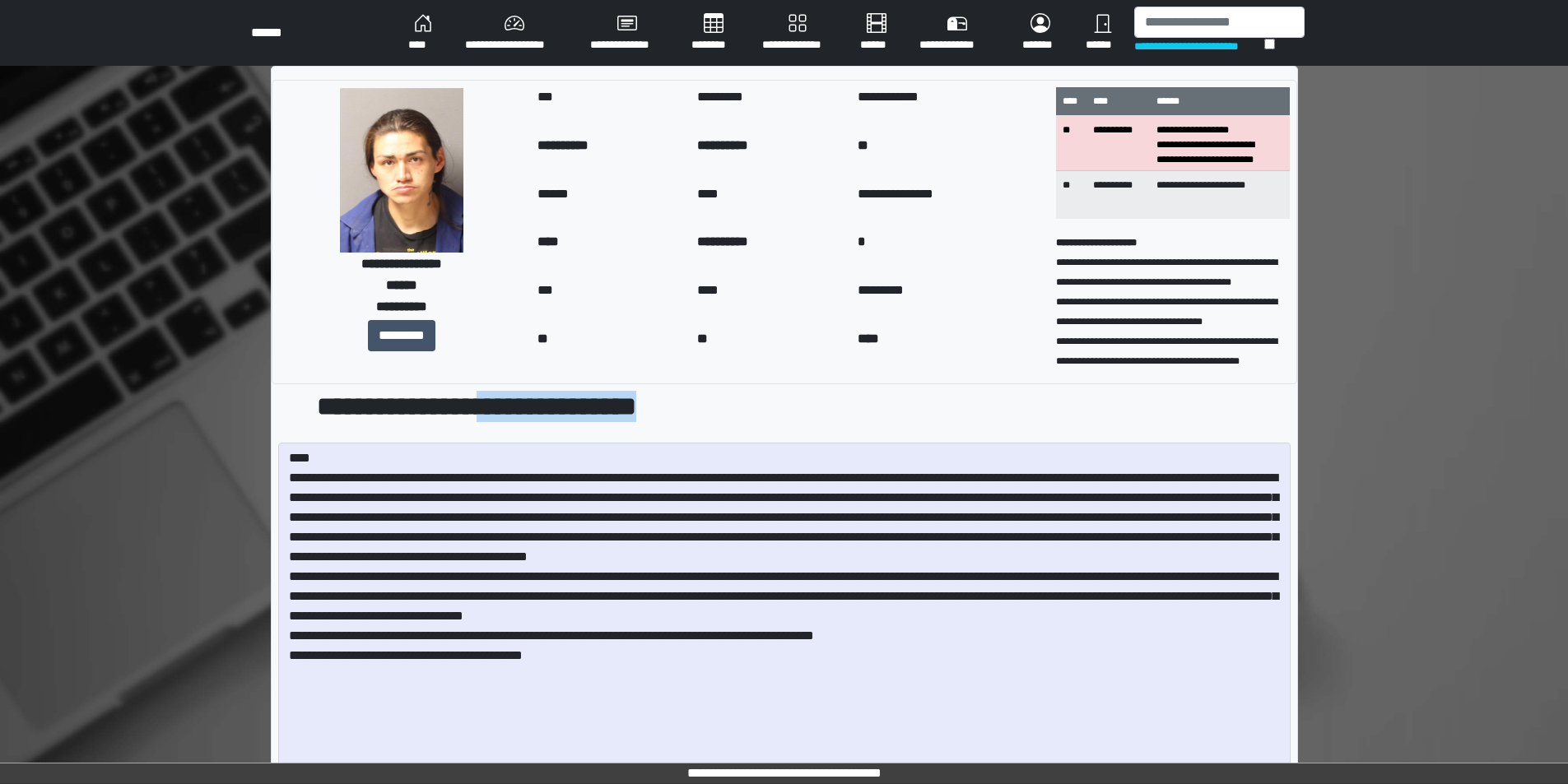 drag, startPoint x: 508, startPoint y: 406, endPoint x: 698, endPoint y: 403, distance: 190.02368 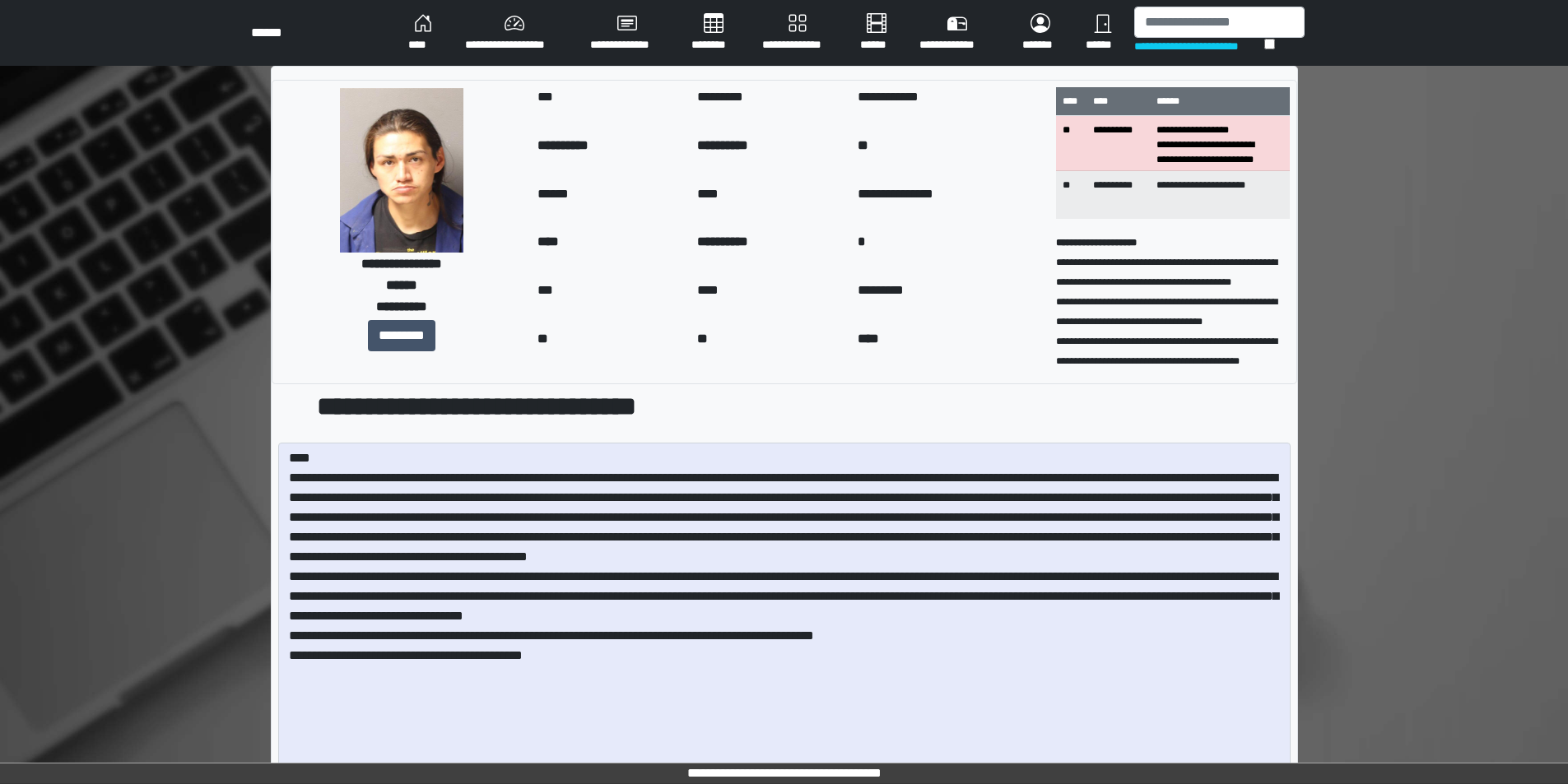 click on "**********" at bounding box center [803, 406] 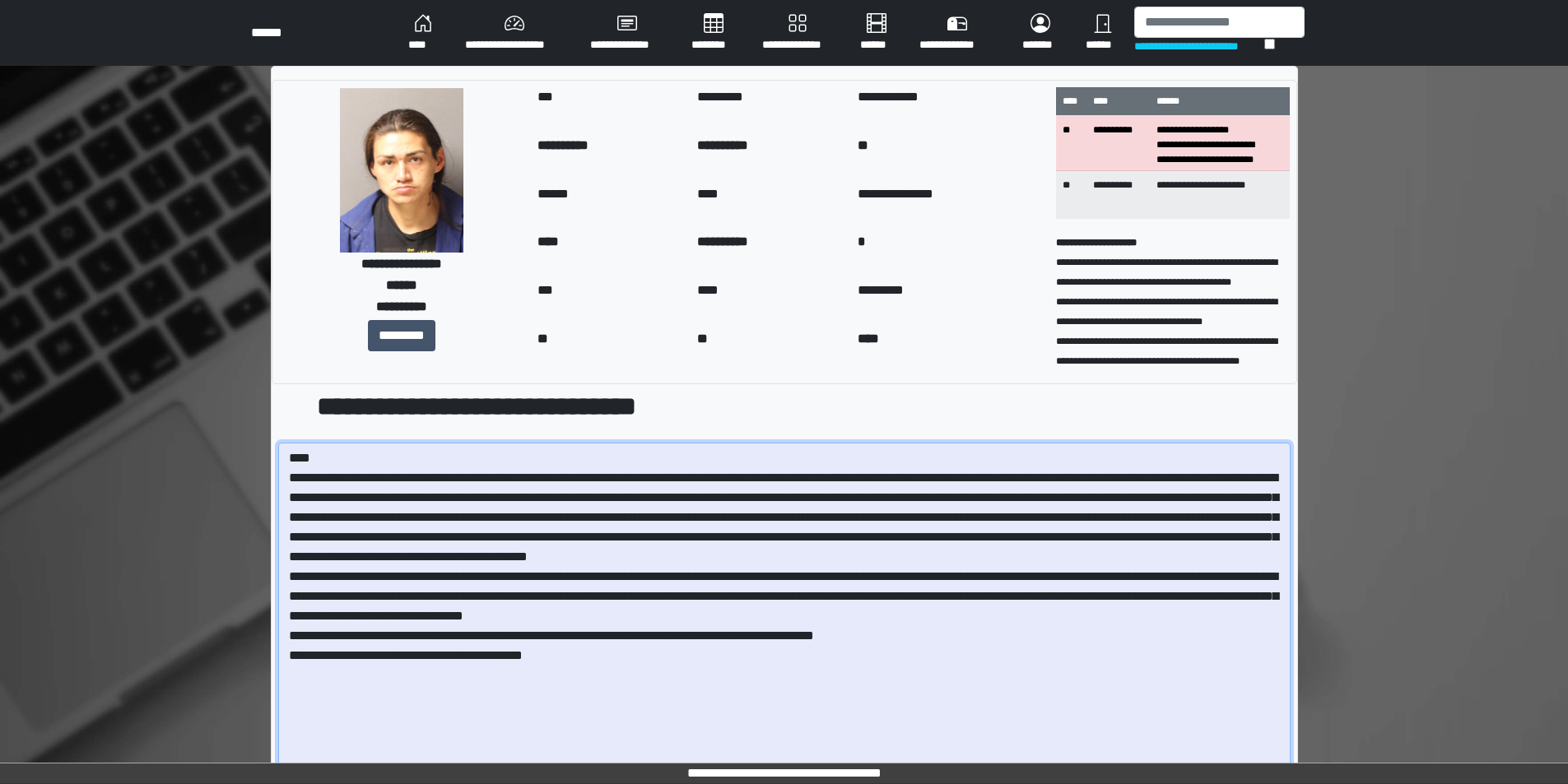 click at bounding box center (784, 633) 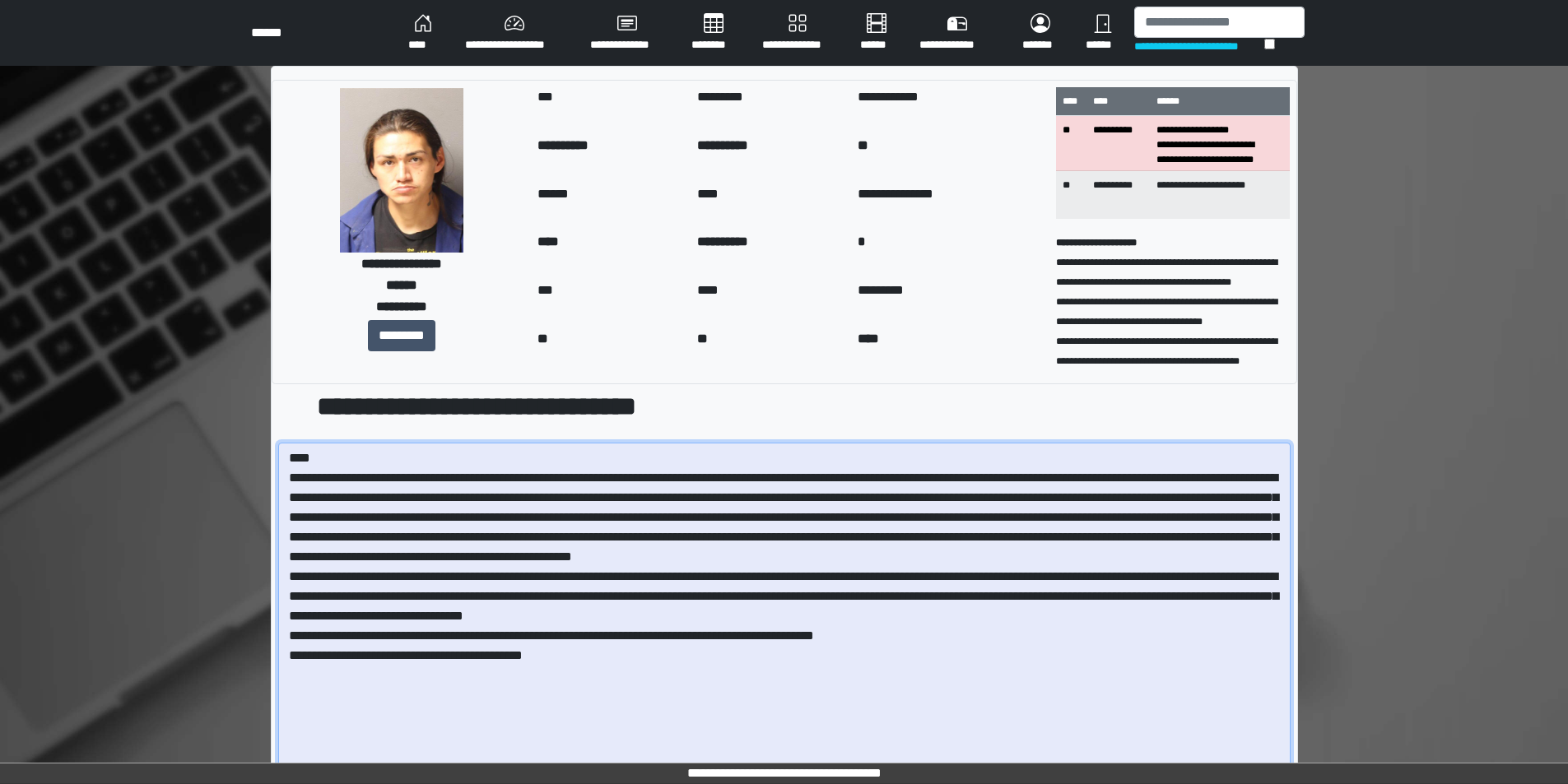 click at bounding box center [784, 633] 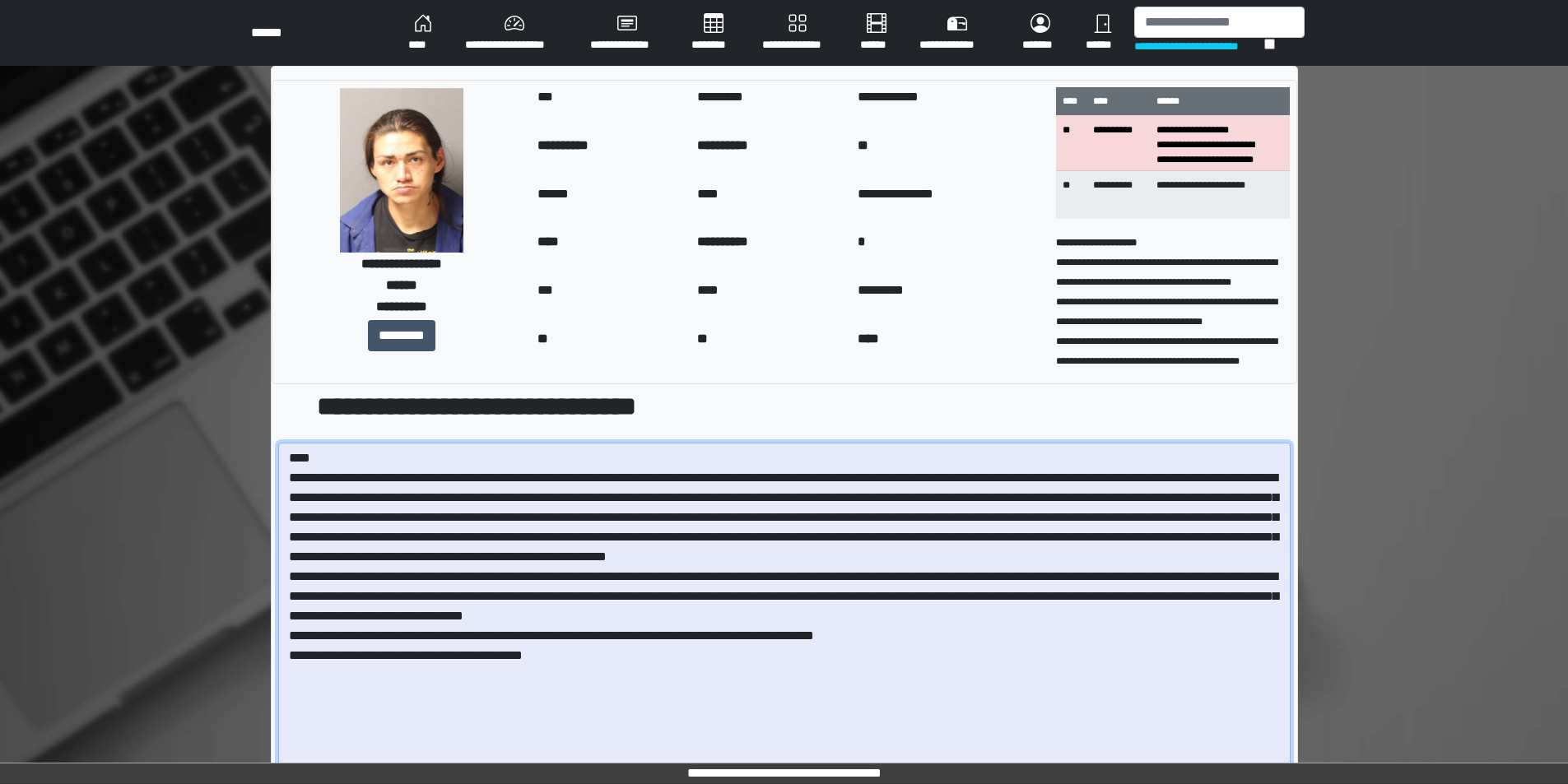 click at bounding box center [784, 633] 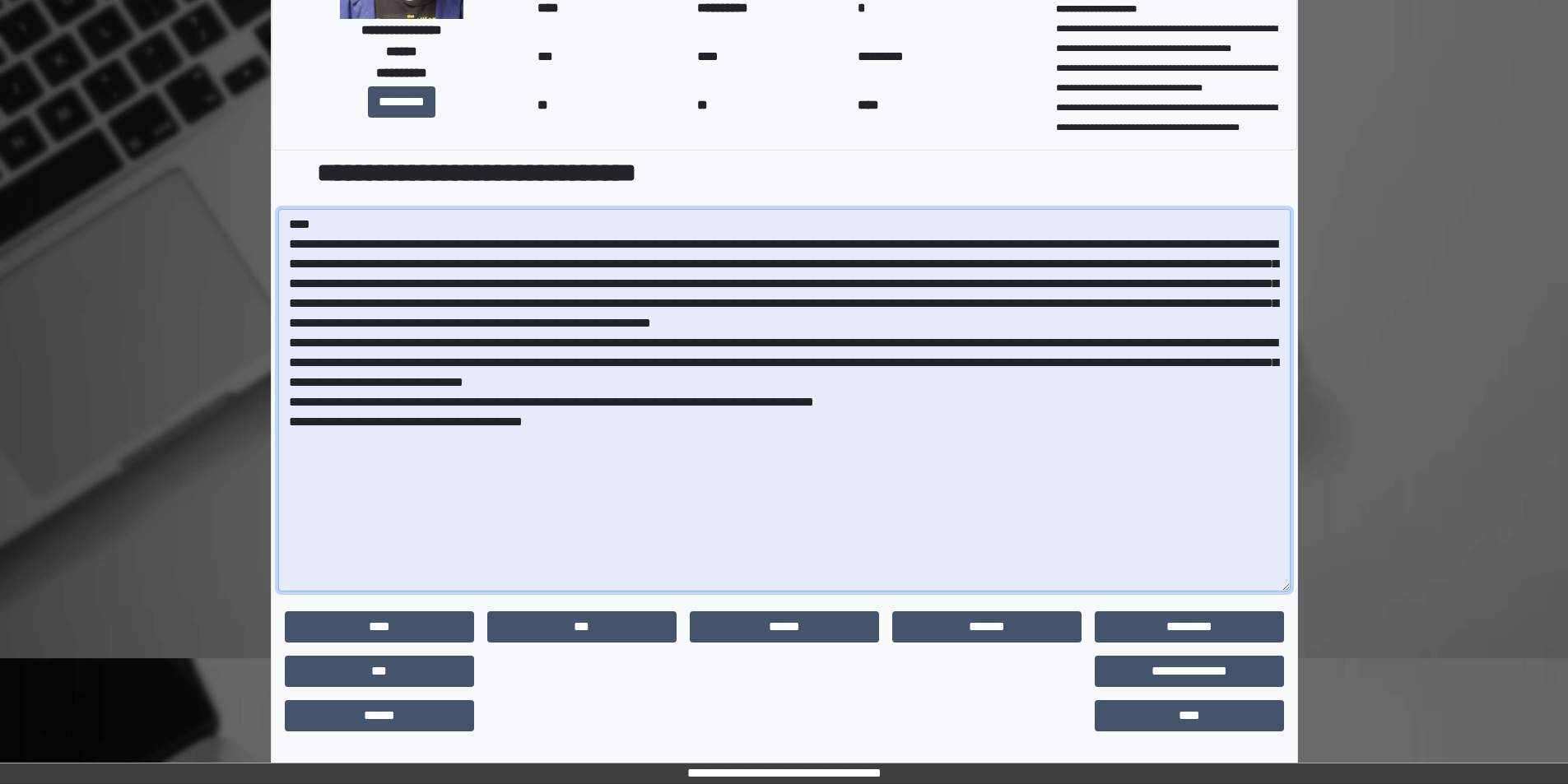 scroll, scrollTop: 234, scrollLeft: 0, axis: vertical 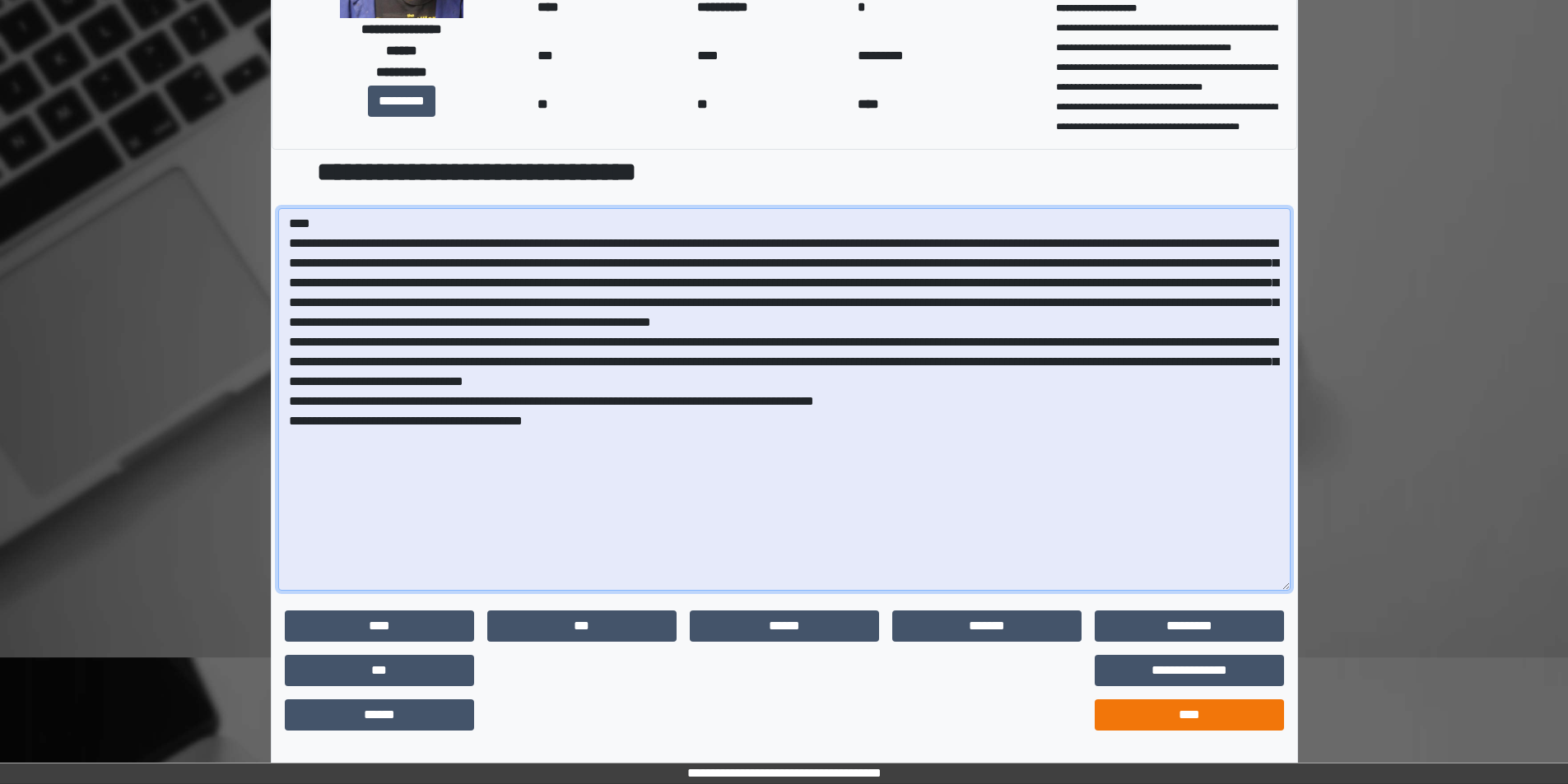 type on "**********" 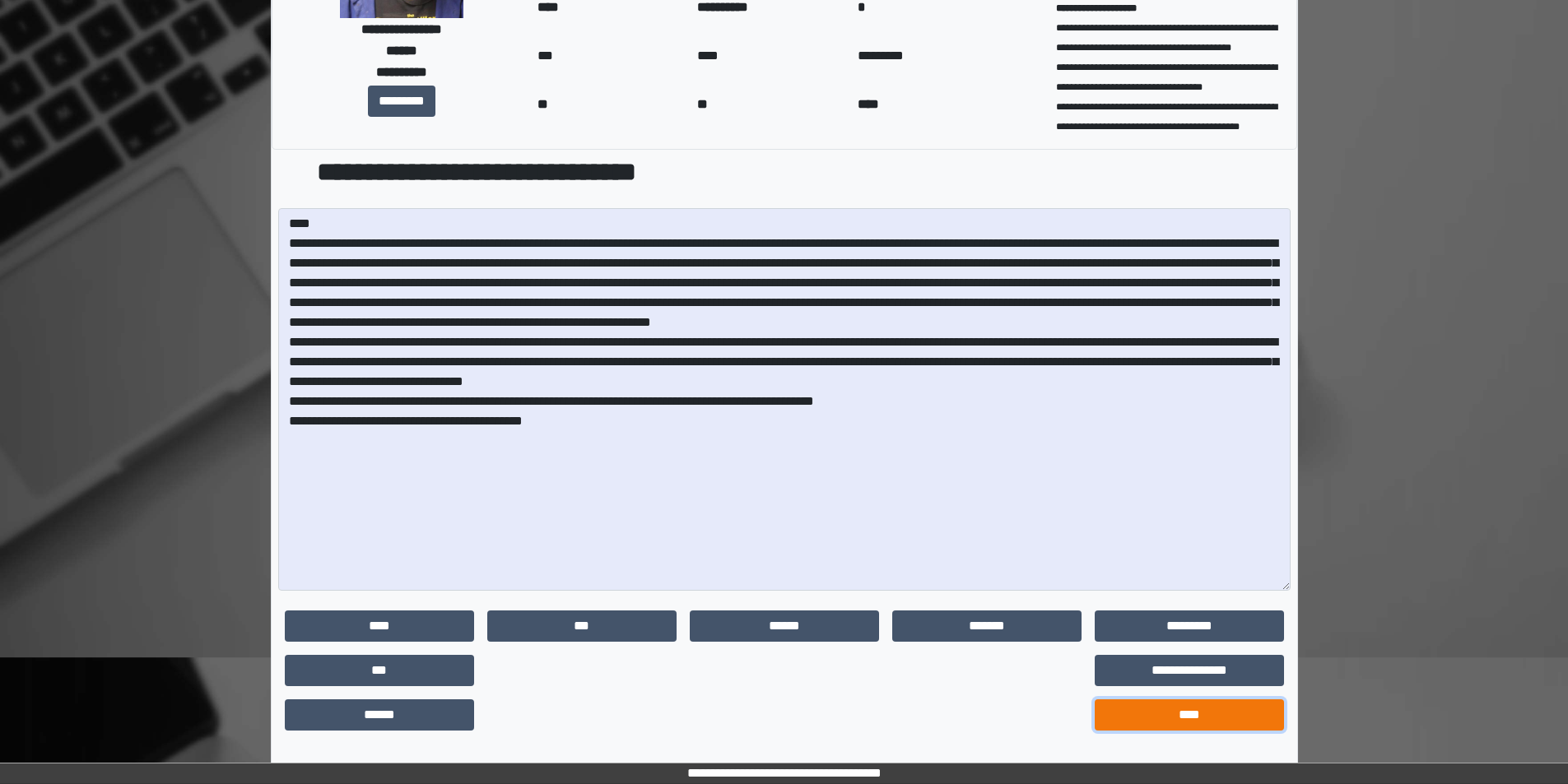 click on "****" at bounding box center (1189, 715) 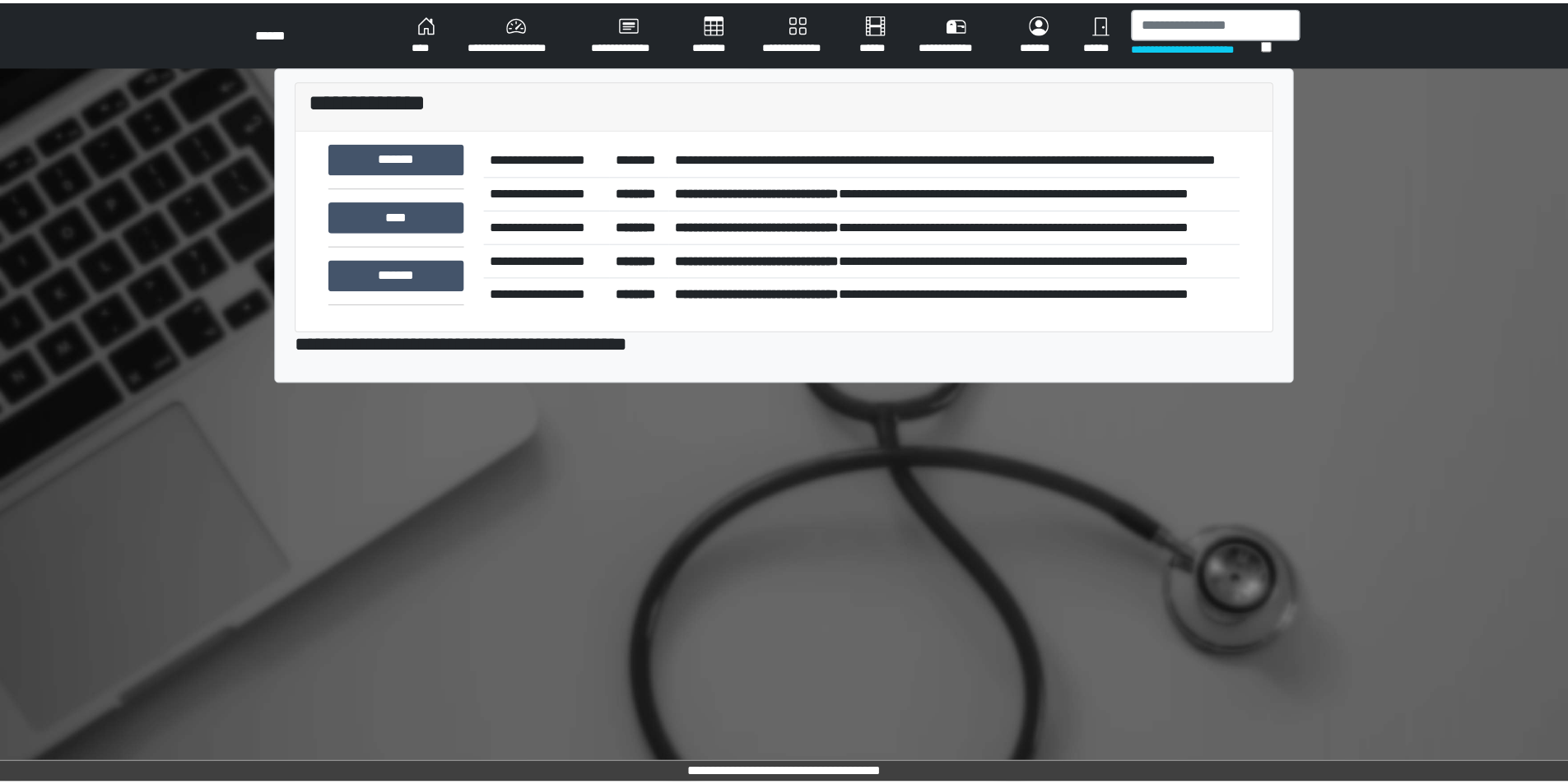 scroll, scrollTop: 0, scrollLeft: 0, axis: both 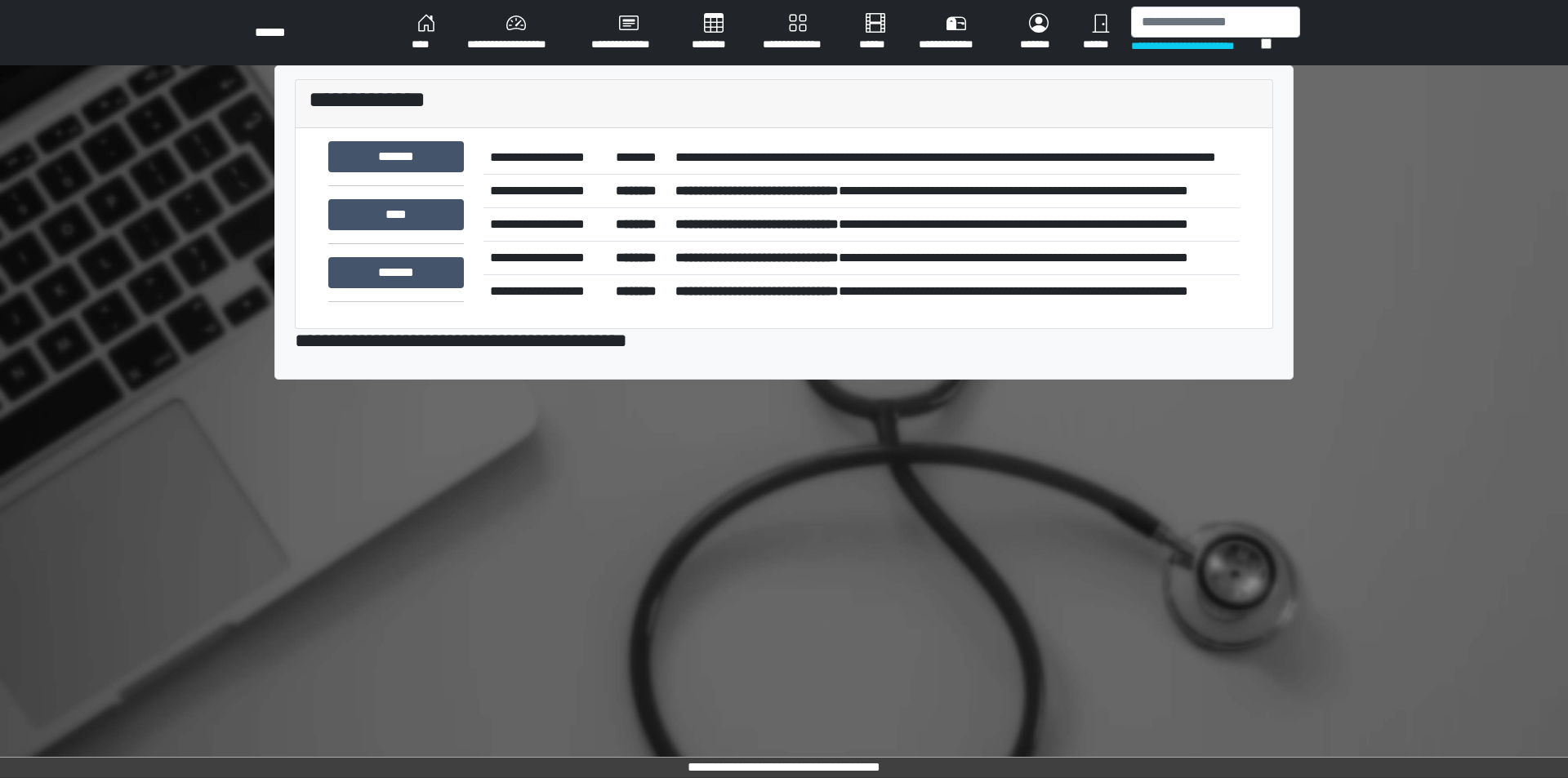 click on "**********" at bounding box center (954, 158) 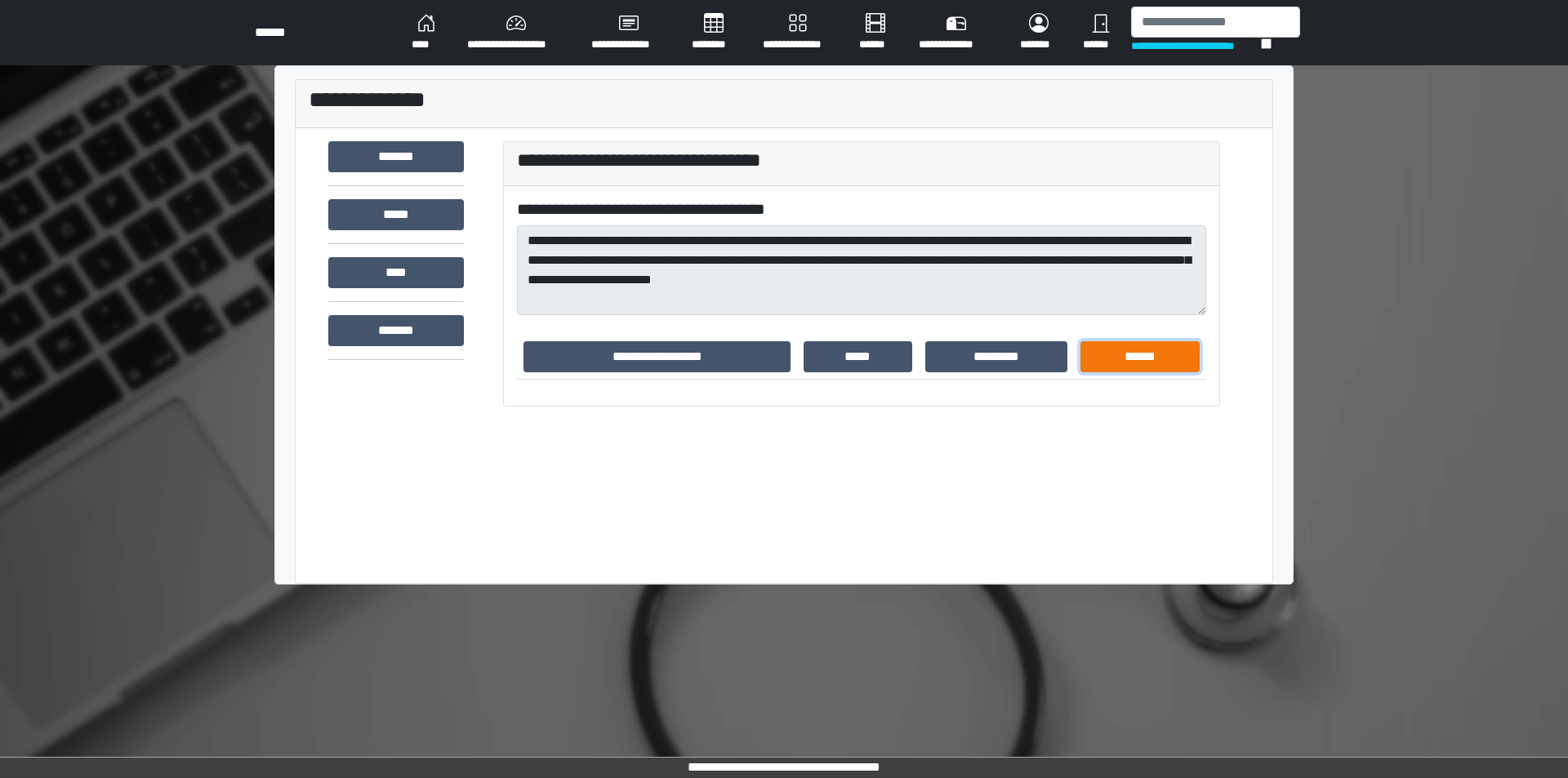 click on "******" at bounding box center [1140, 357] 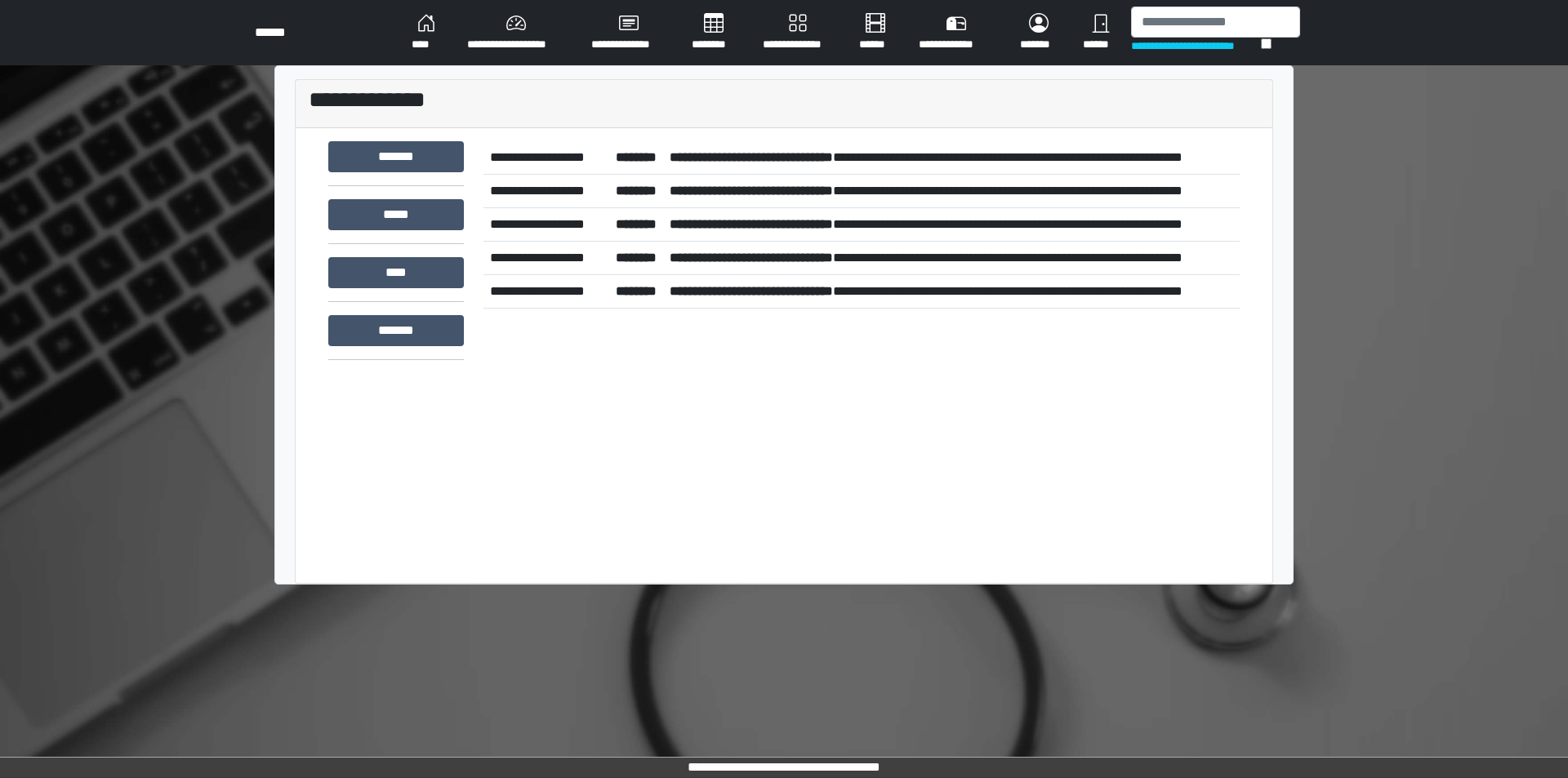 click on "**********" at bounding box center [951, 158] 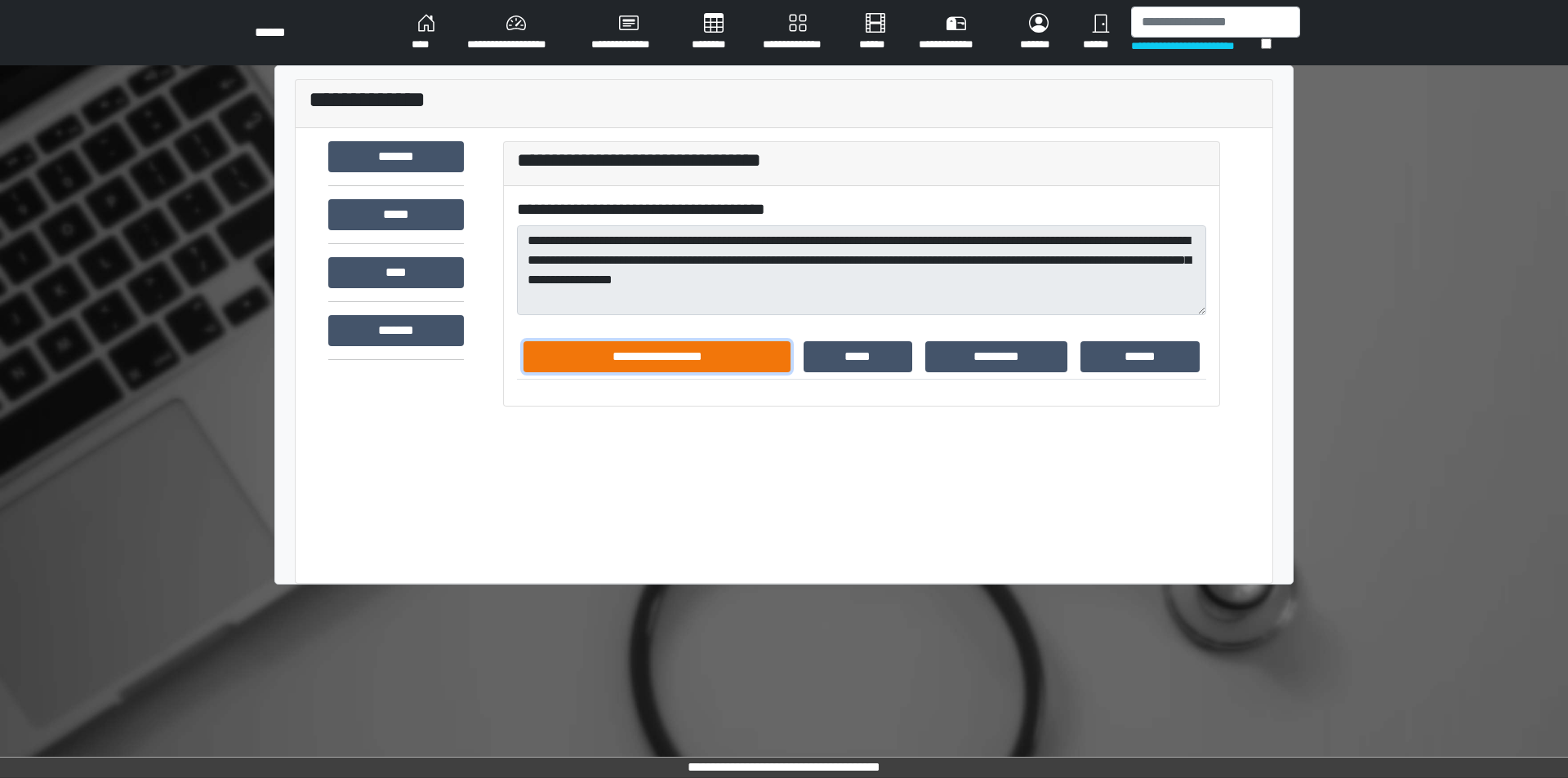 click on "**********" at bounding box center (657, 357) 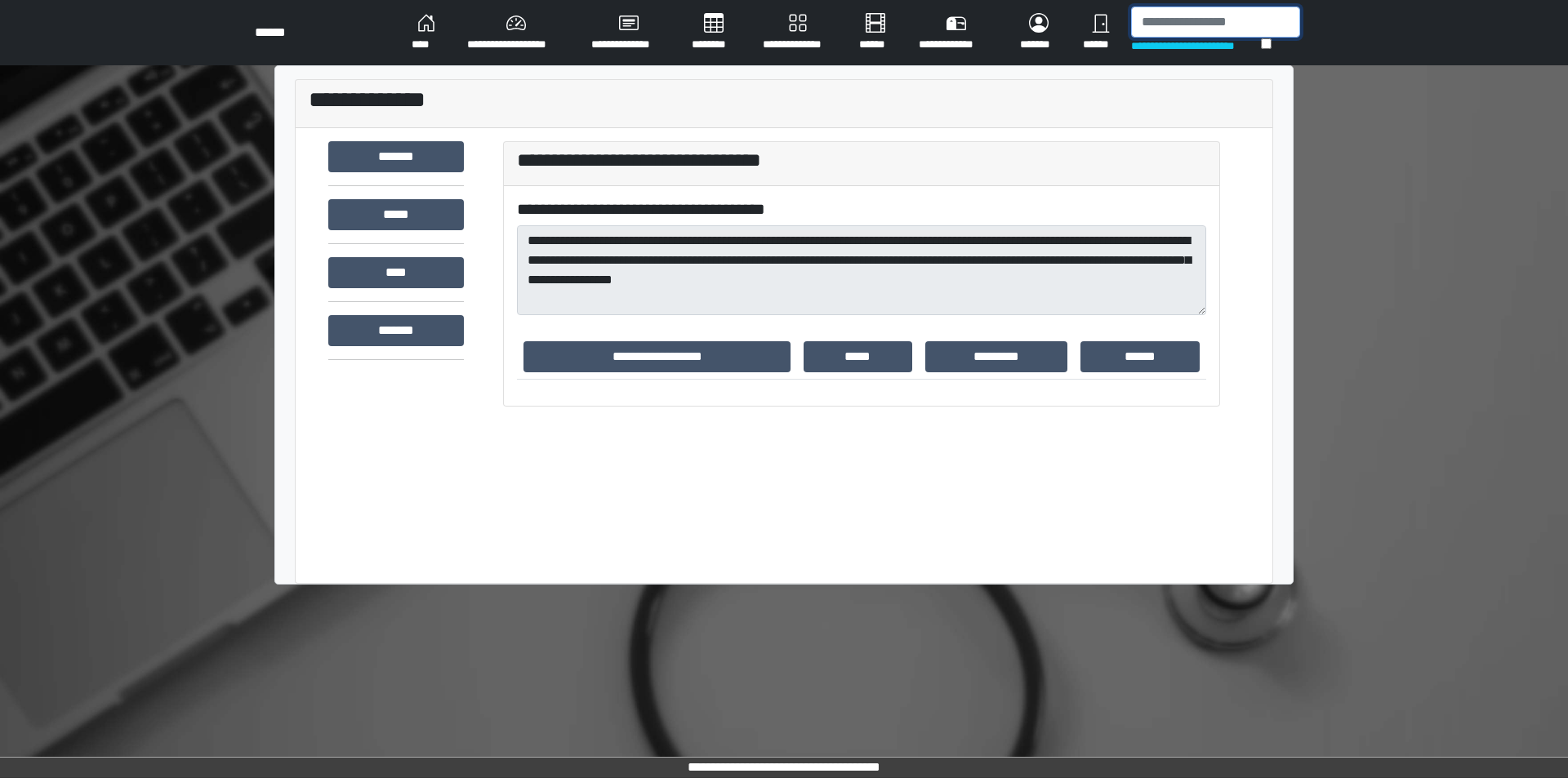 click at bounding box center [1215, 22] 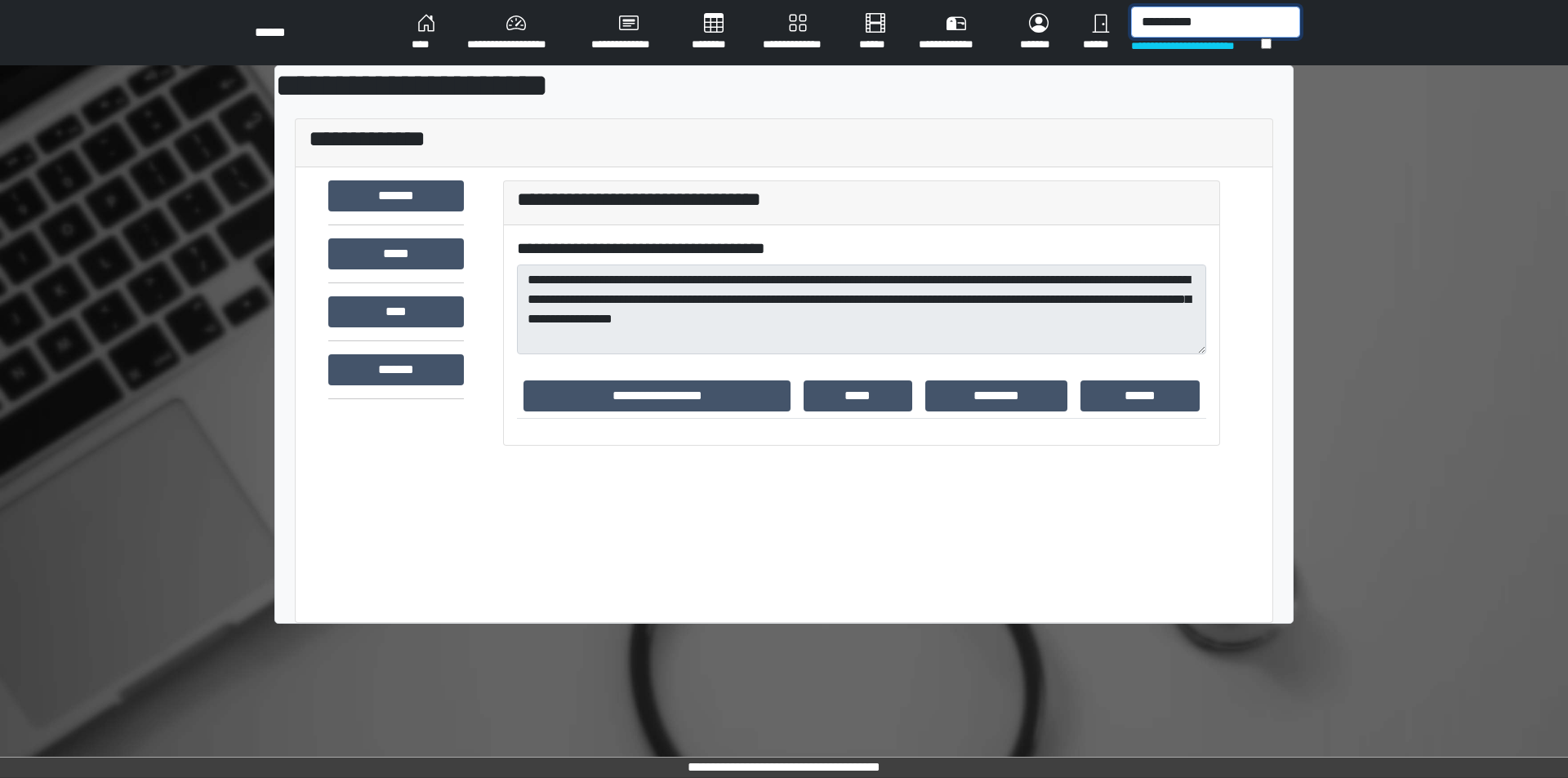 click on "*********" at bounding box center (1215, 22) 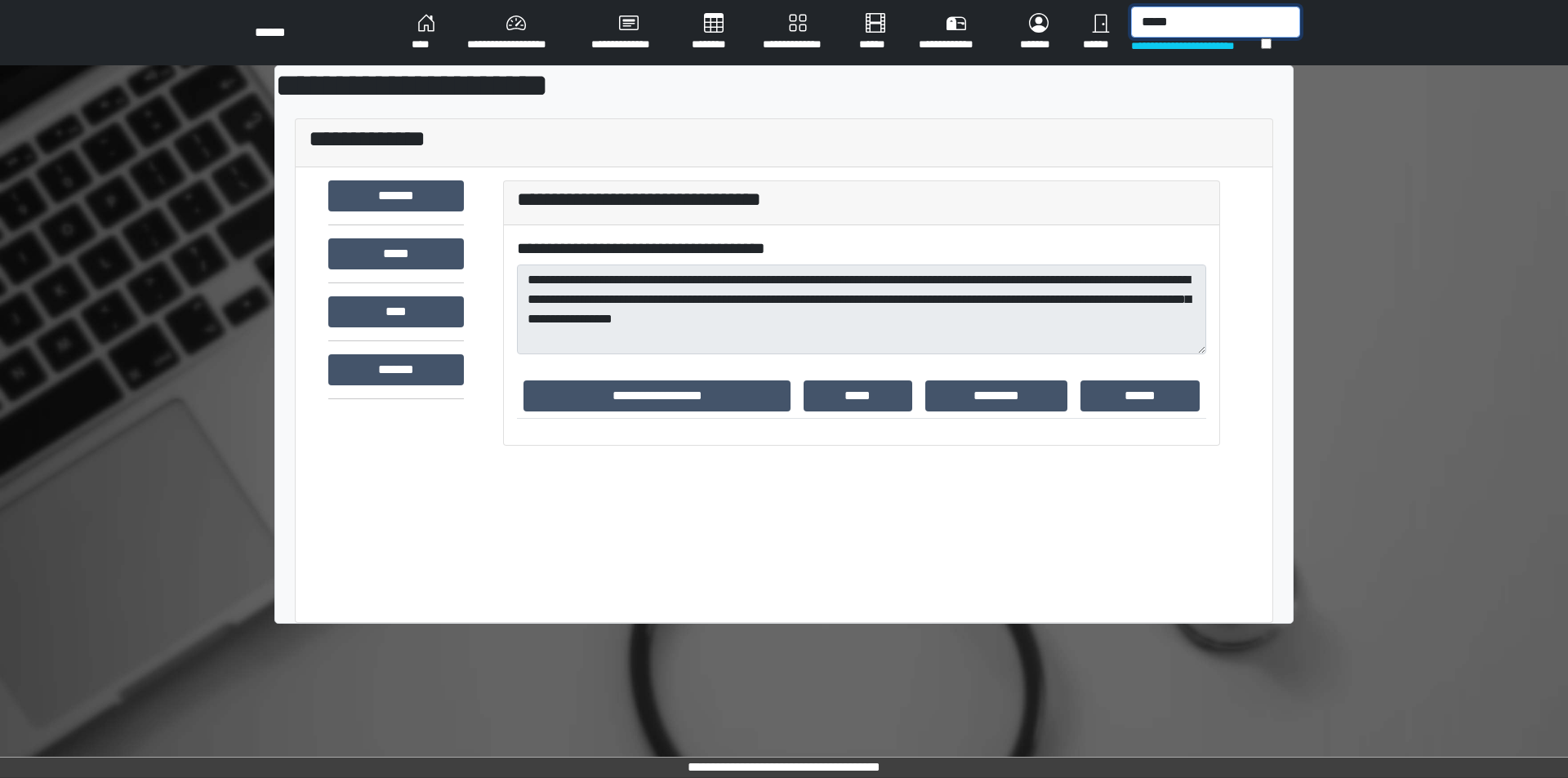 click on "****" at bounding box center (1215, 22) 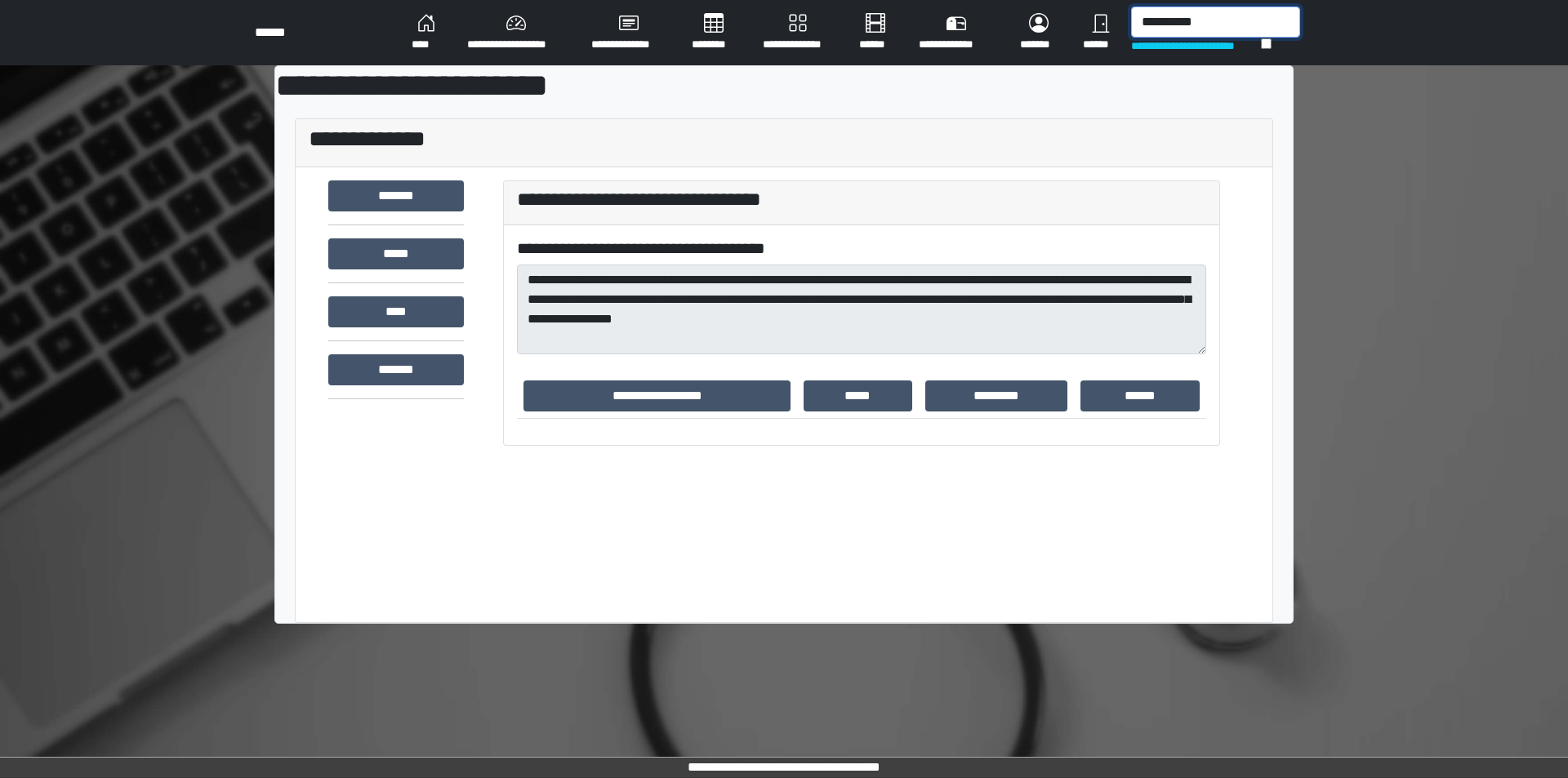 click on "*********" at bounding box center [1215, 22] 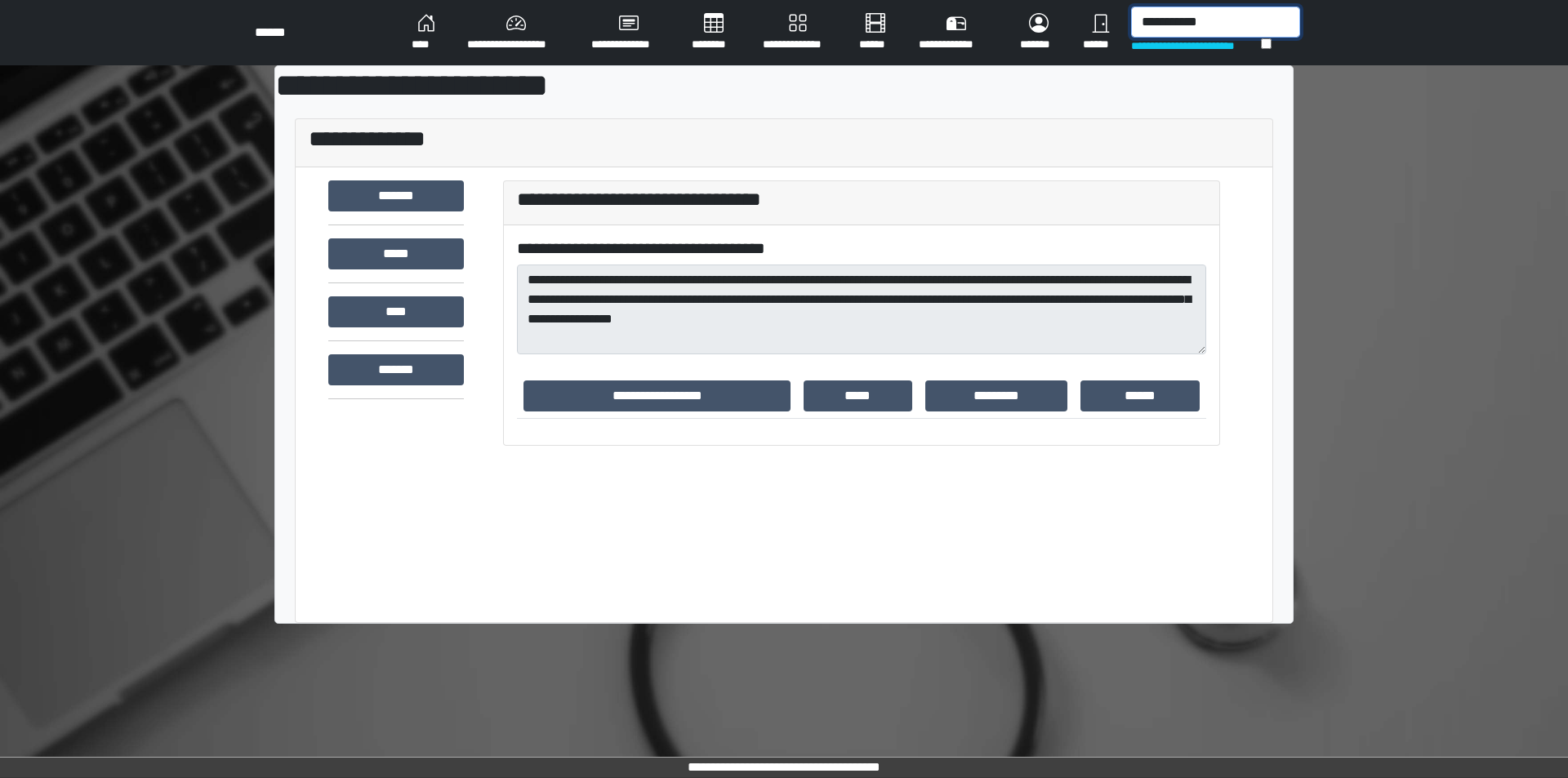 click on "**********" at bounding box center (1215, 22) 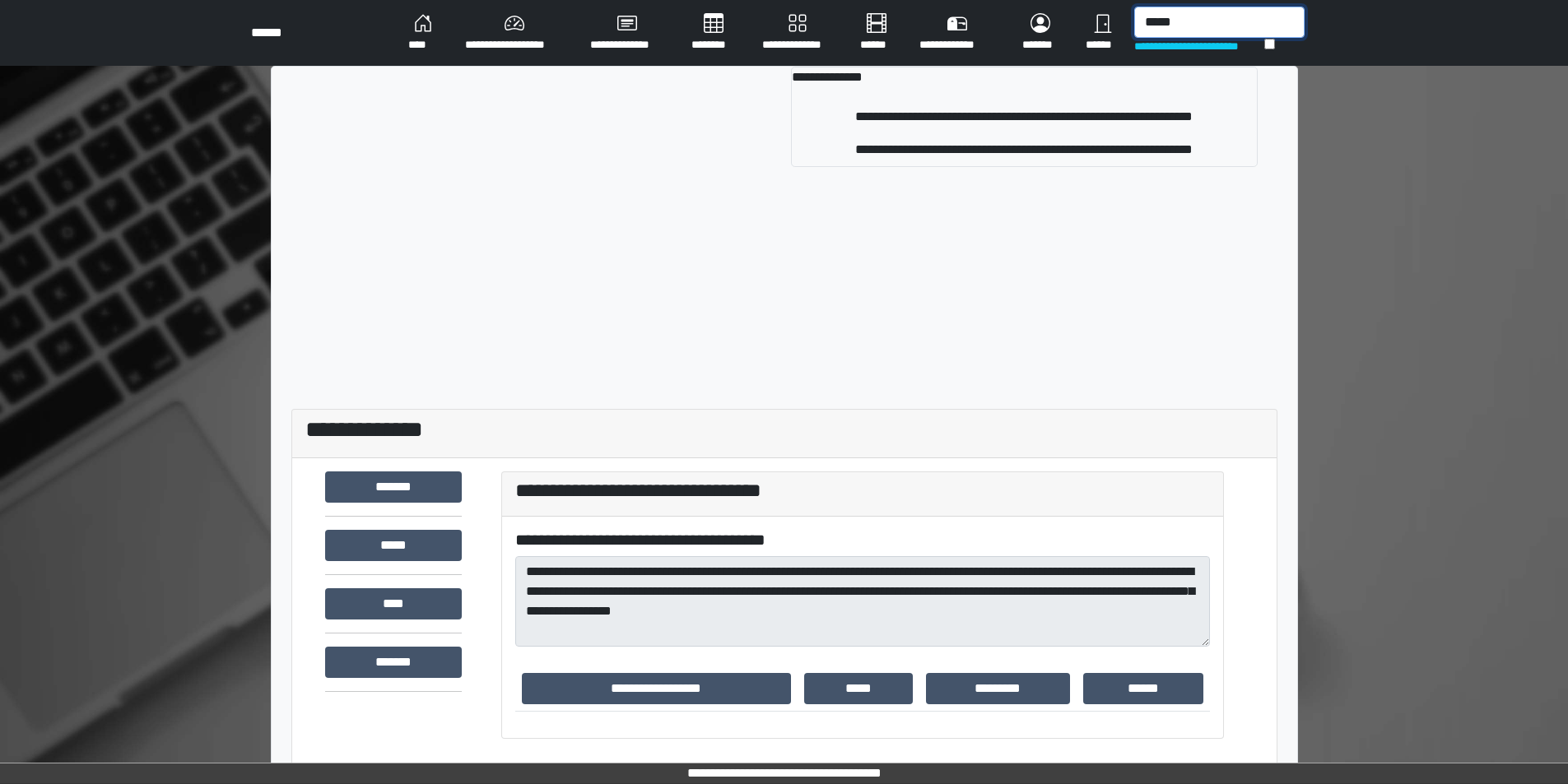 click on "****" at bounding box center (1219, 22) 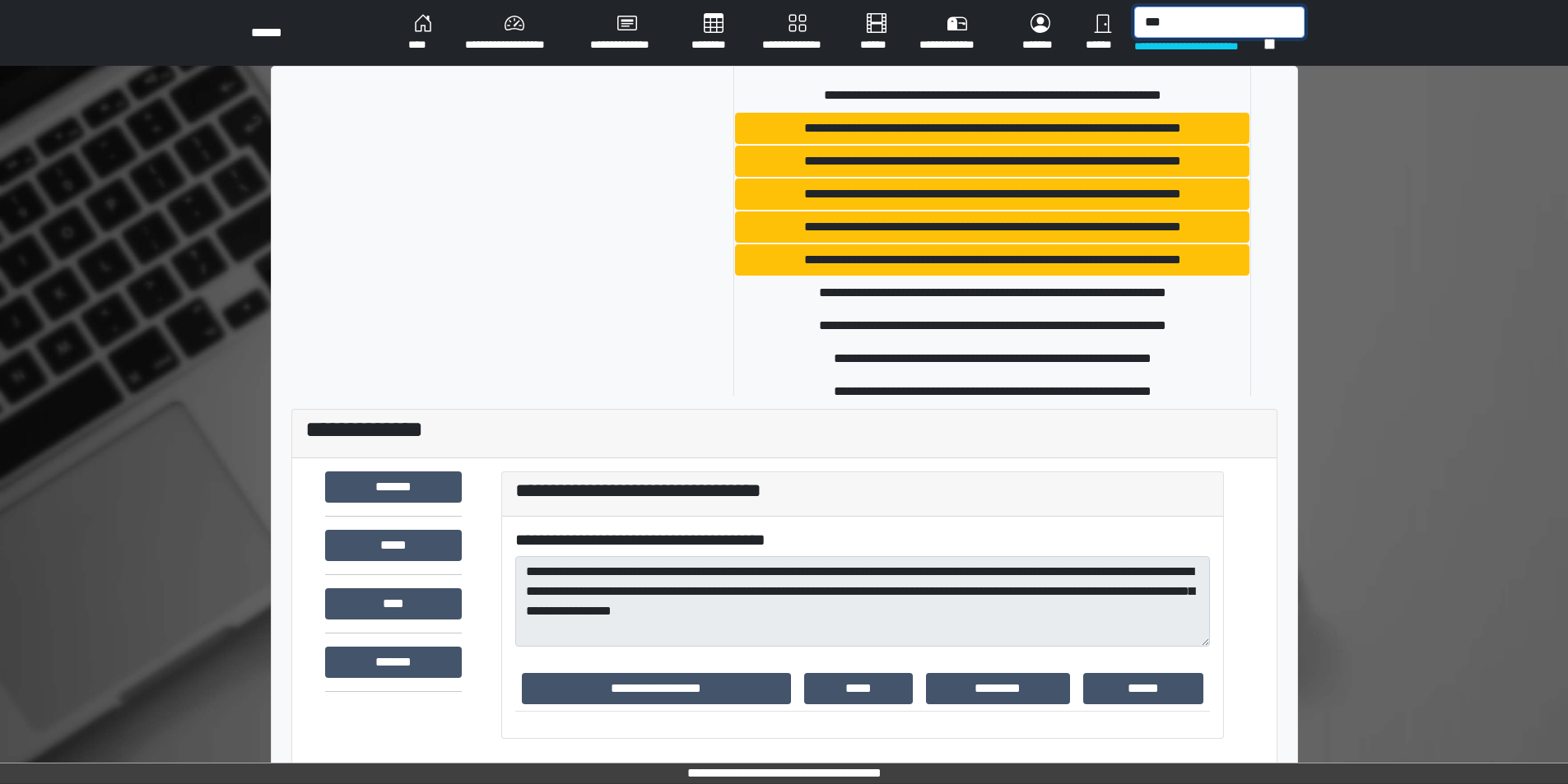 scroll, scrollTop: 406, scrollLeft: 0, axis: vertical 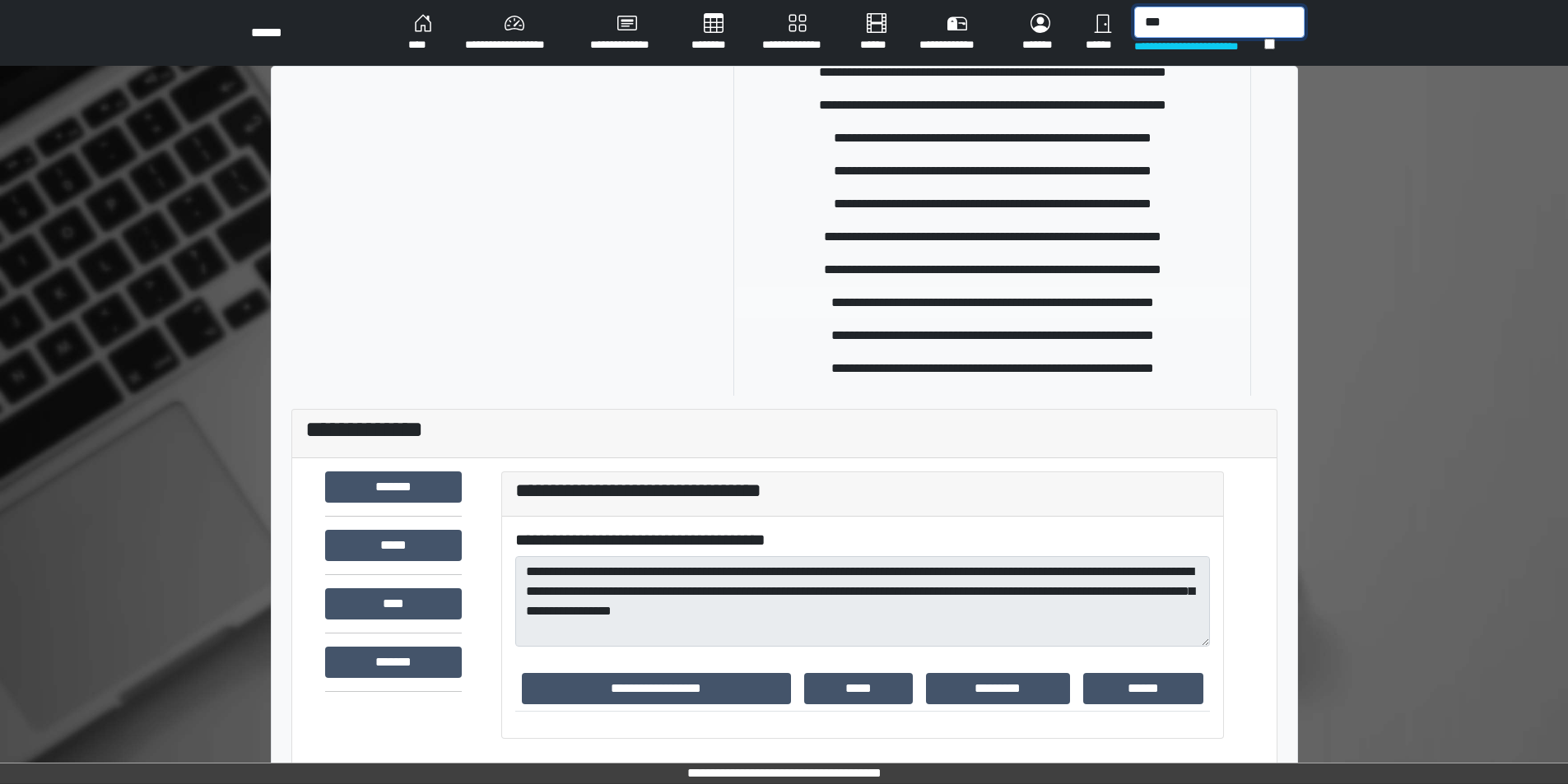 type on "***" 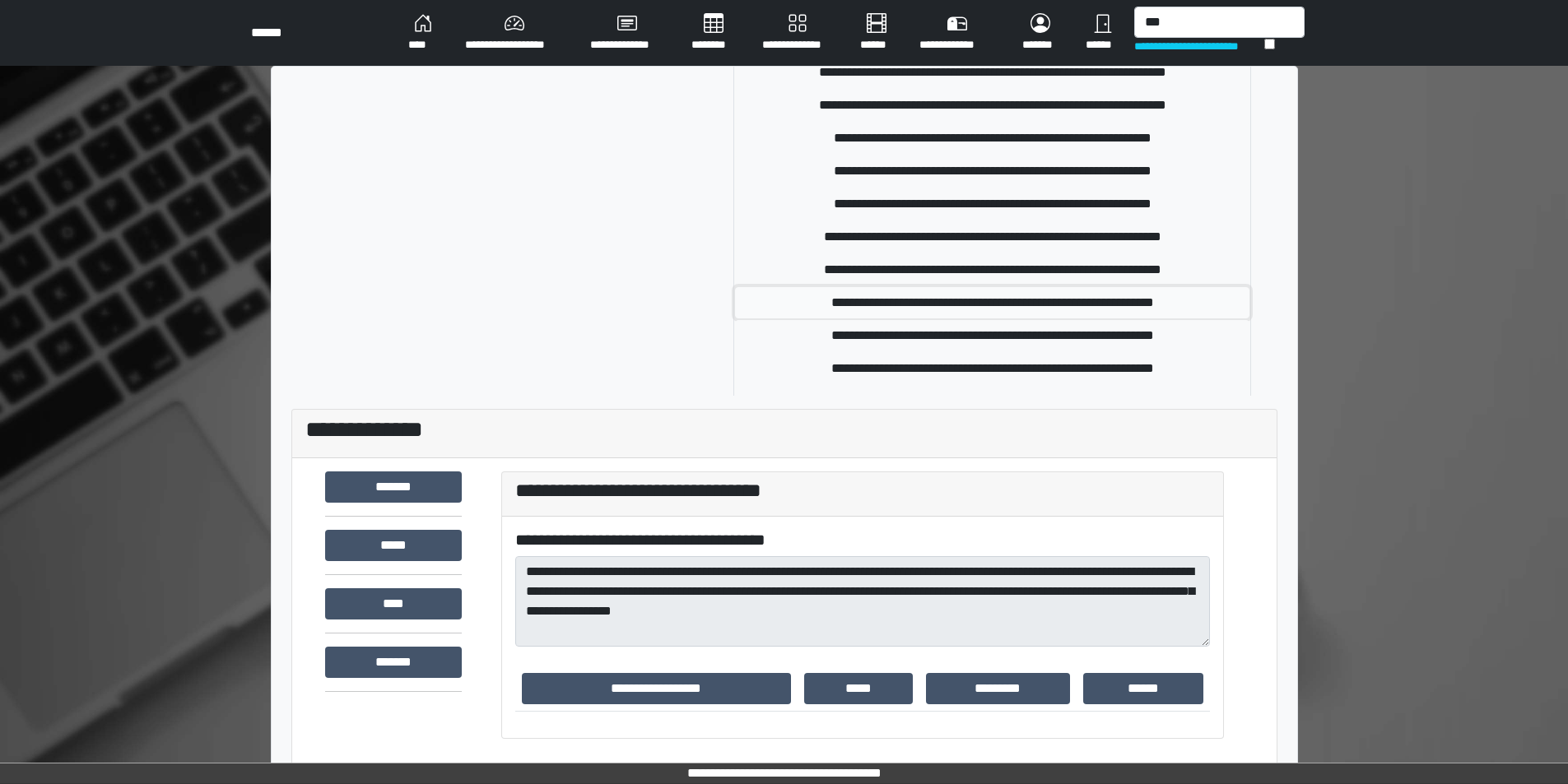 click on "**********" at bounding box center (992, 303) 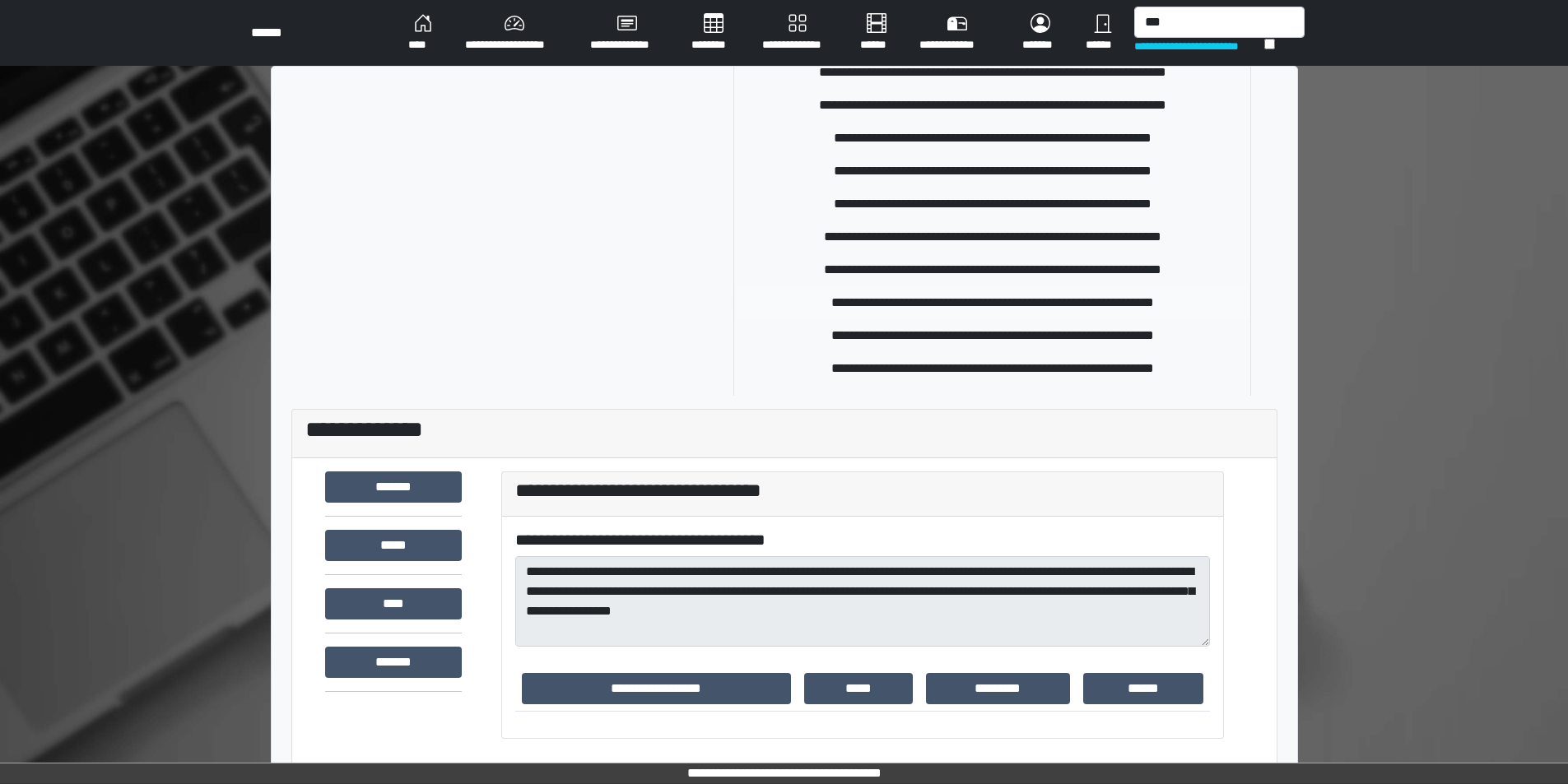 type 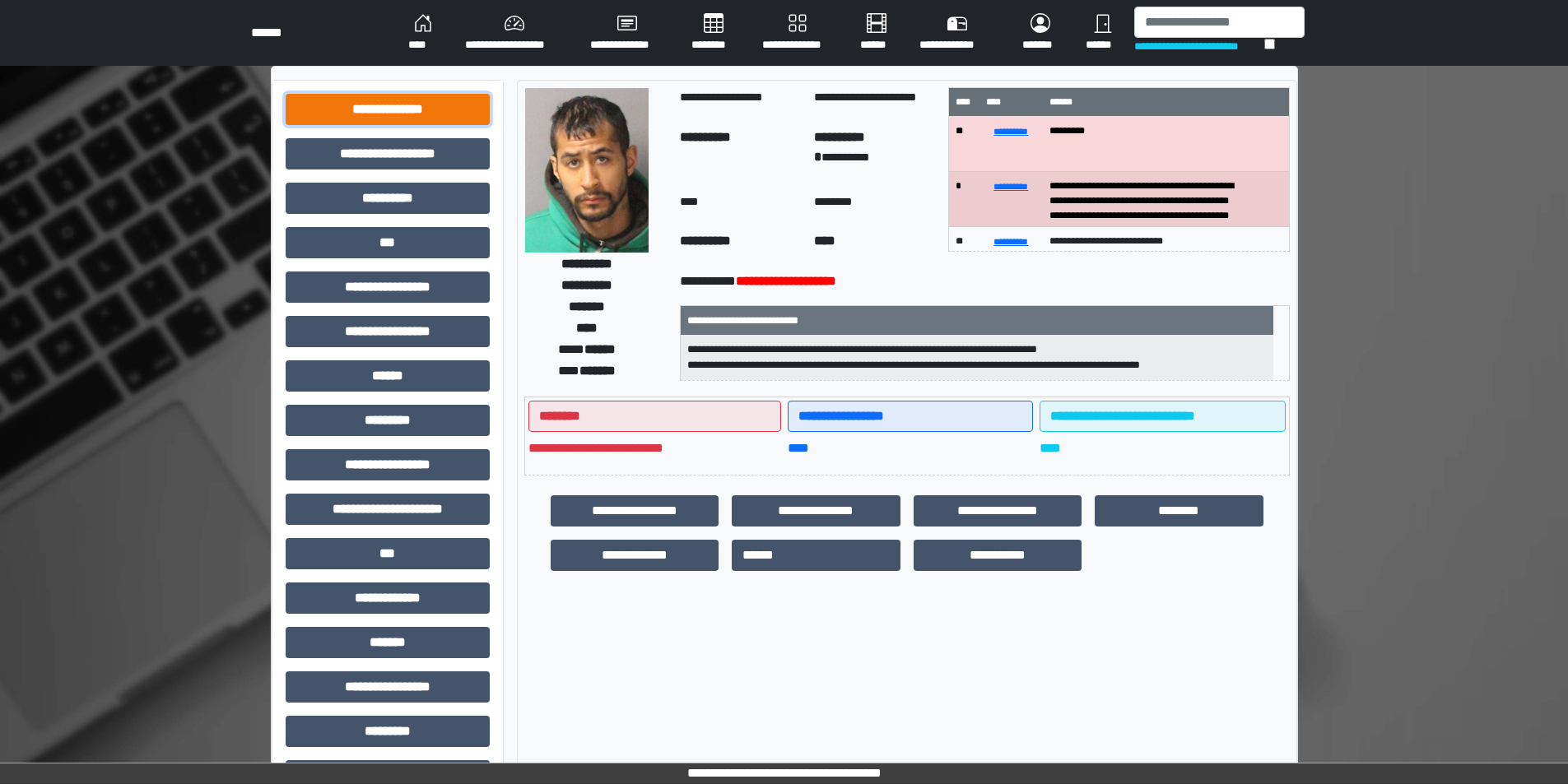 click on "**********" at bounding box center (388, 109) 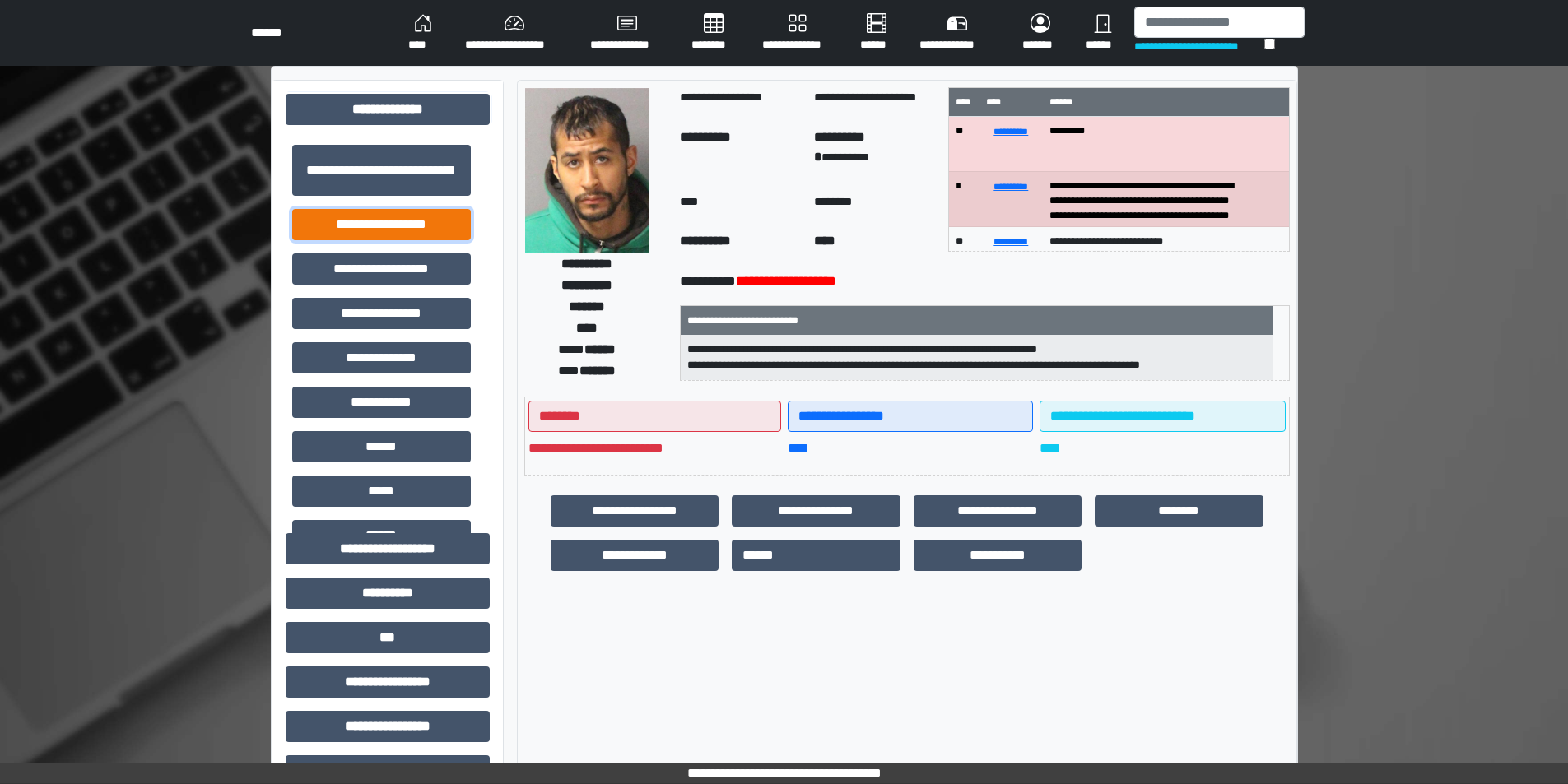 click on "**********" at bounding box center [381, 225] 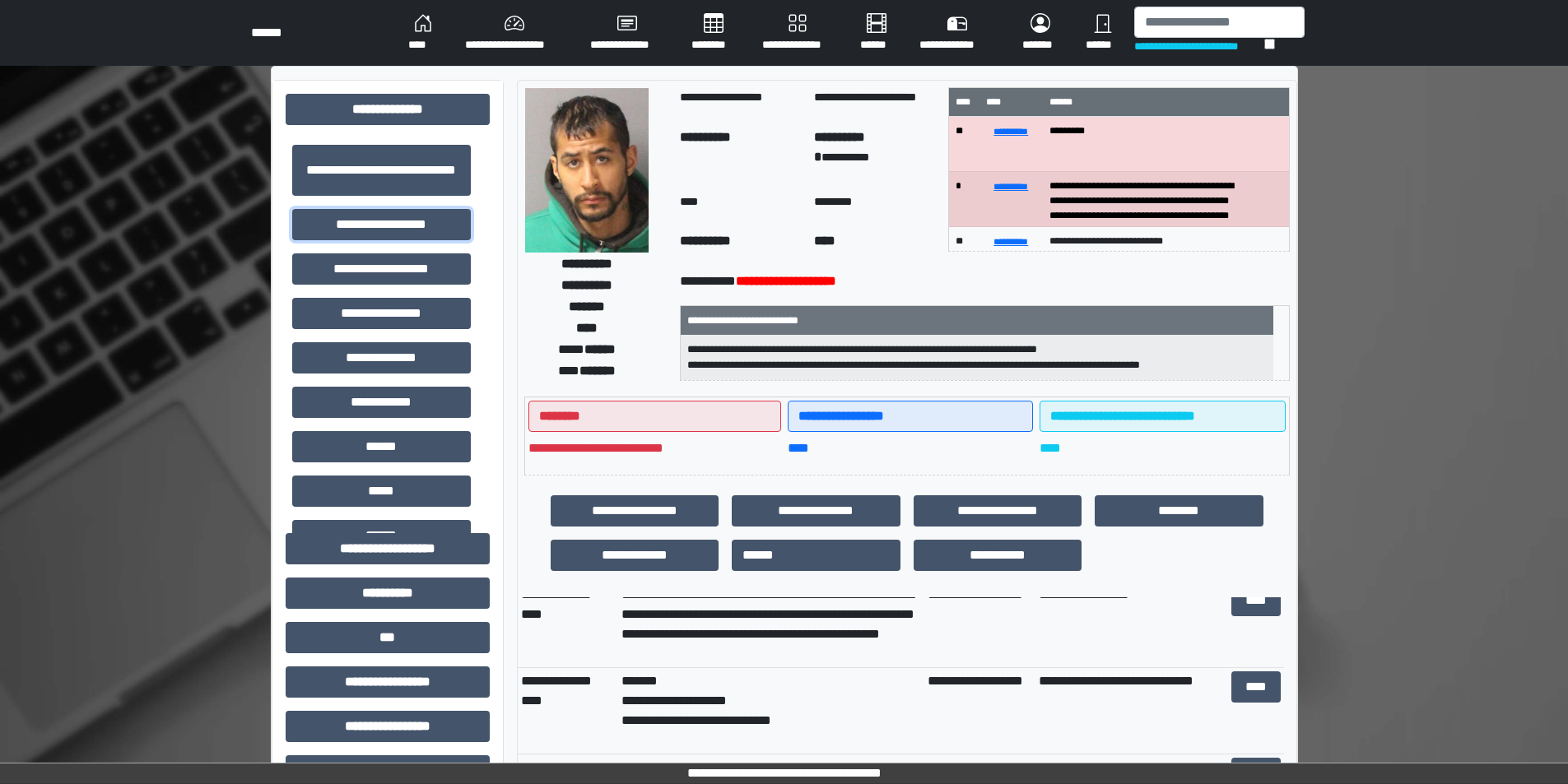 scroll, scrollTop: 82, scrollLeft: 0, axis: vertical 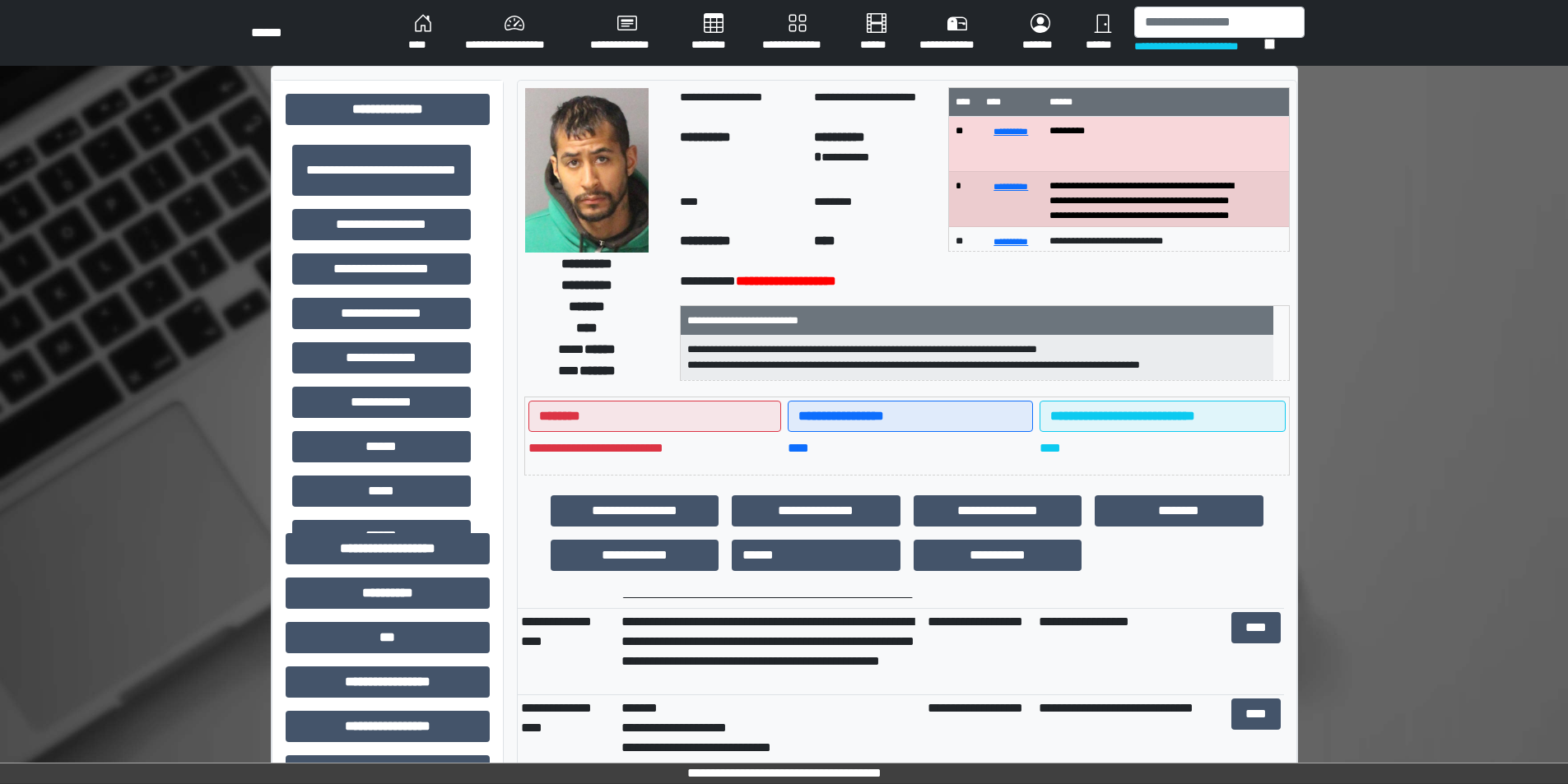 click on "**********" at bounding box center (784, 713) 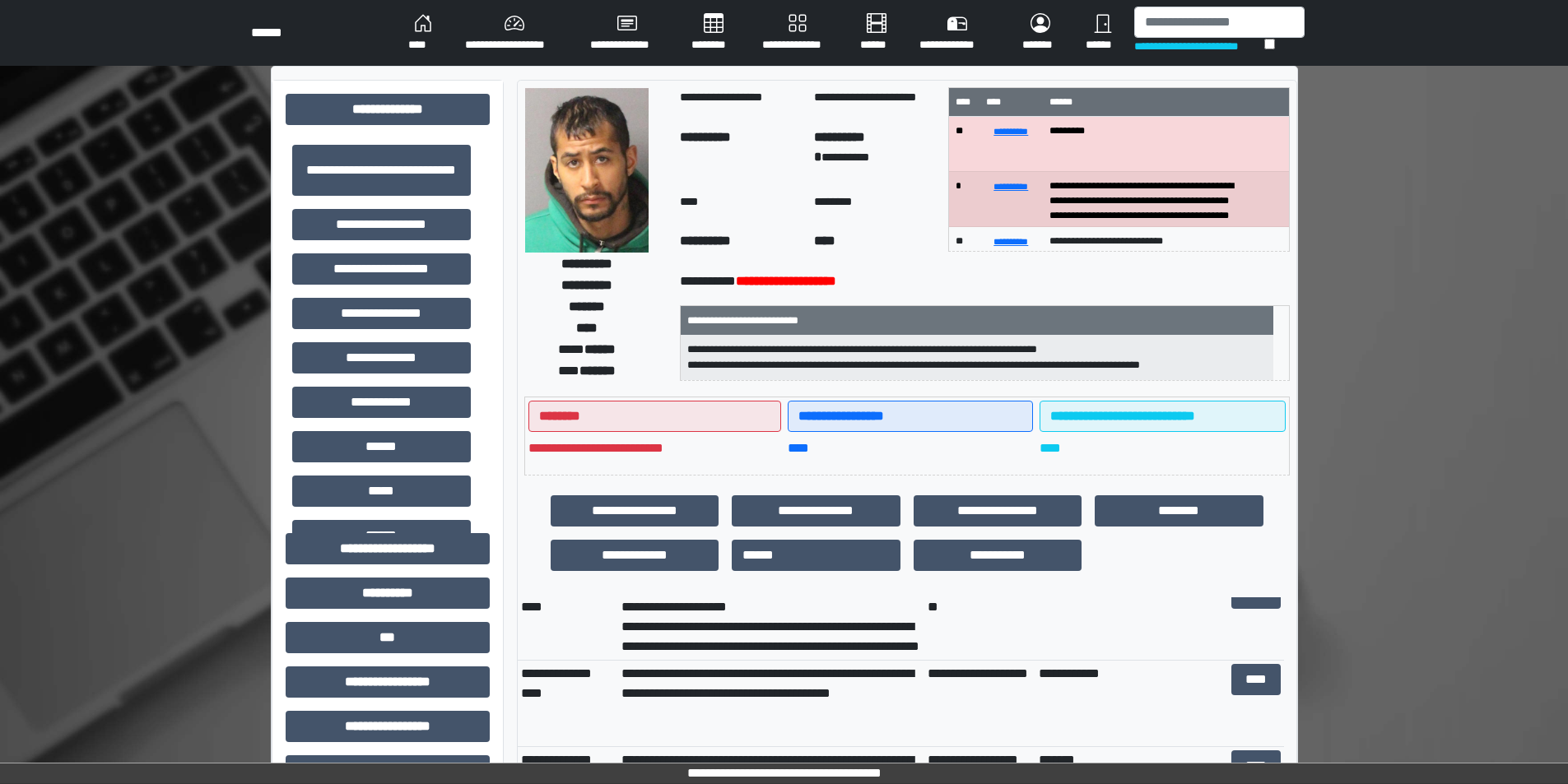 scroll, scrollTop: 49, scrollLeft: 0, axis: vertical 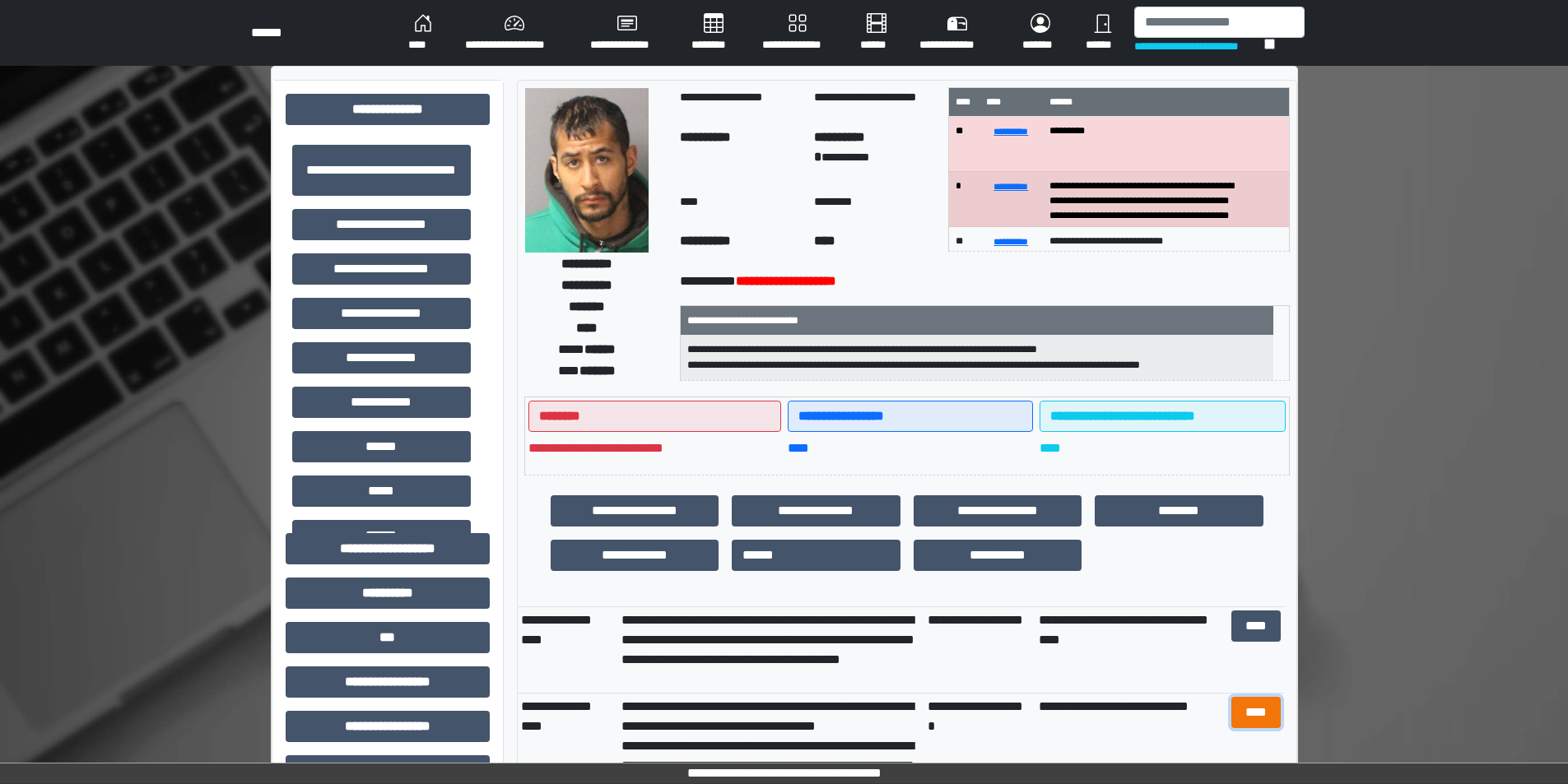 click on "****" at bounding box center (1256, 712) 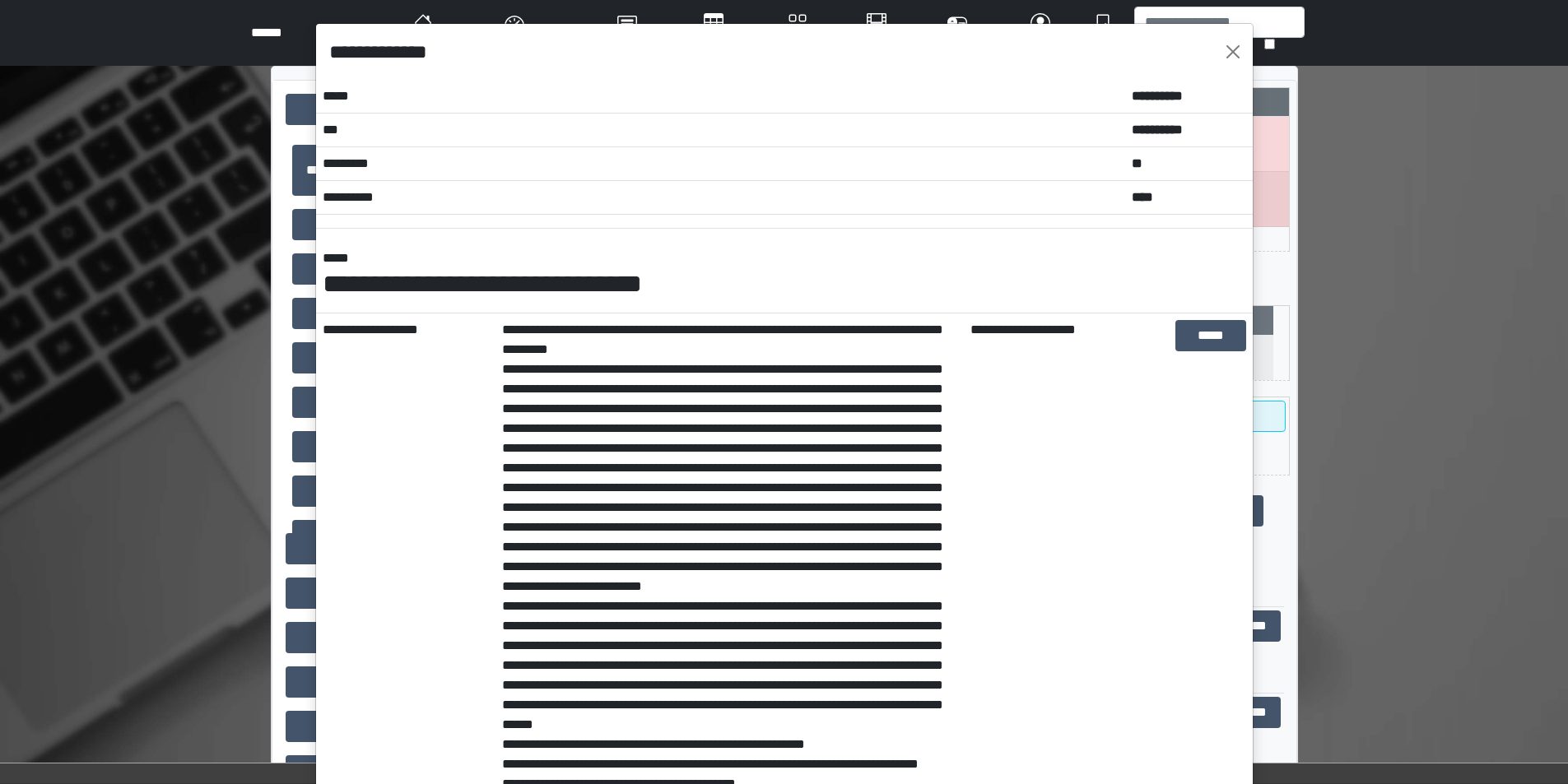 click on "**********" at bounding box center (729, 557) 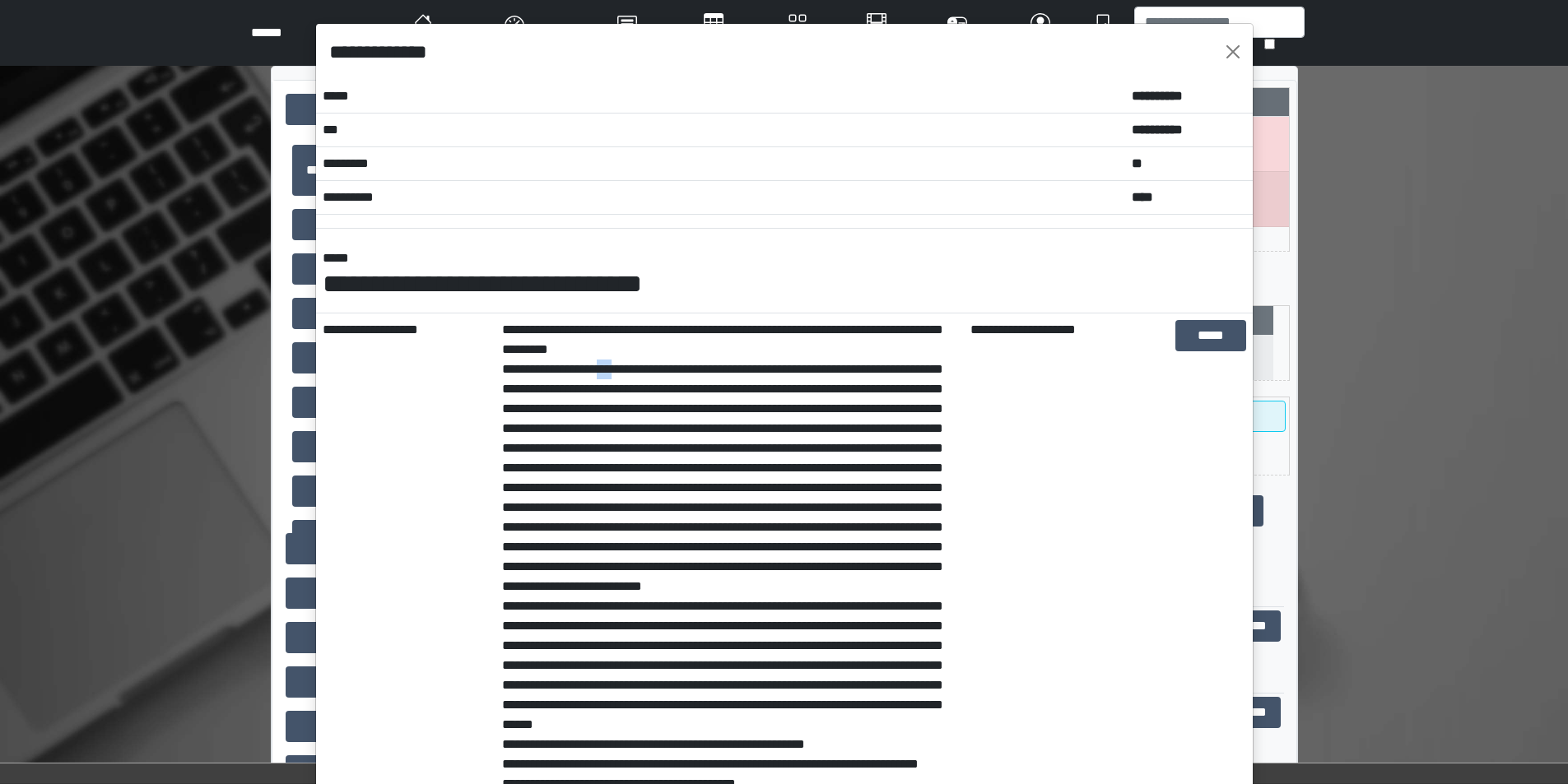 drag, startPoint x: 625, startPoint y: 371, endPoint x: 602, endPoint y: 371, distance: 23 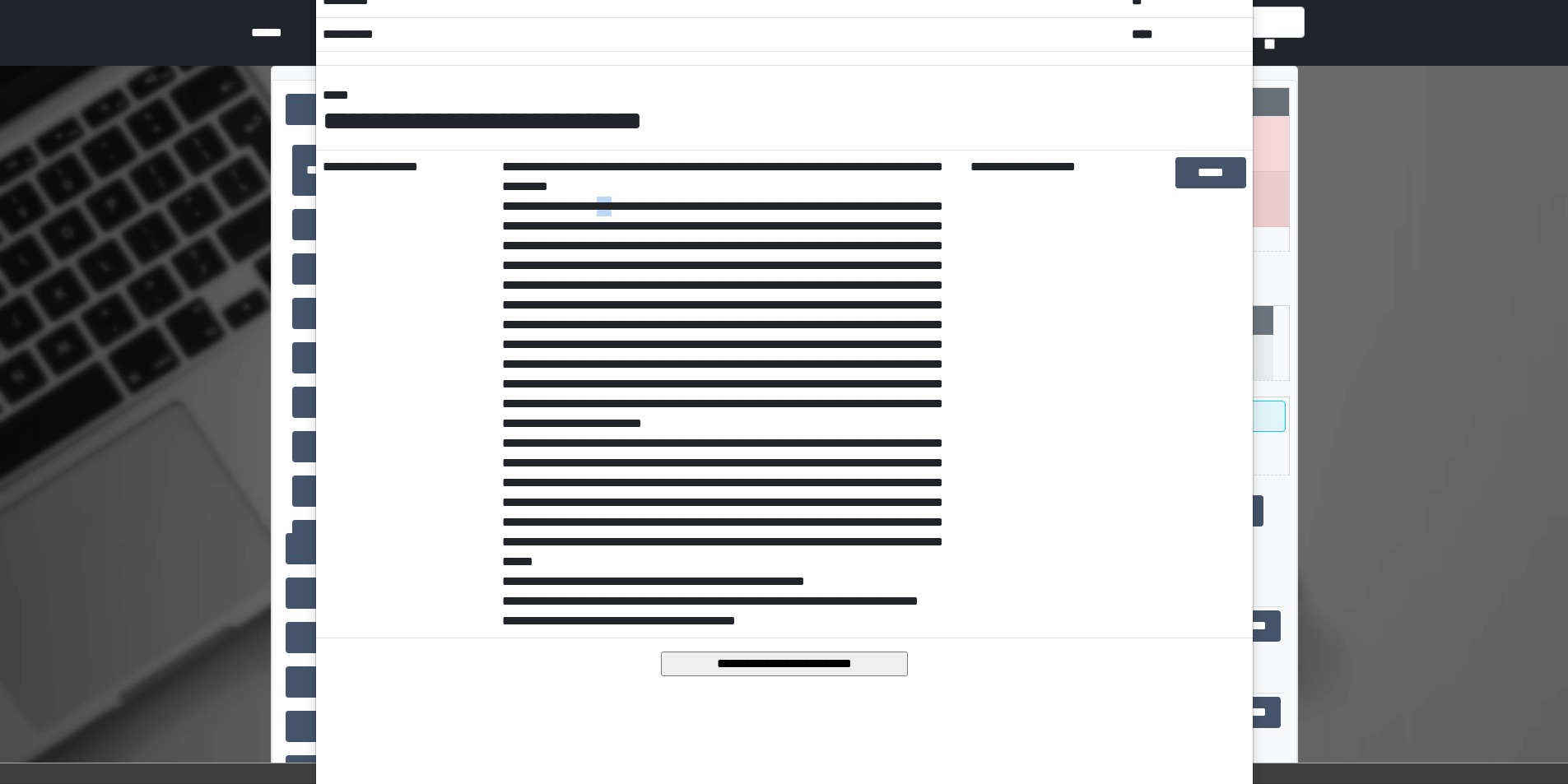 scroll, scrollTop: 165, scrollLeft: 0, axis: vertical 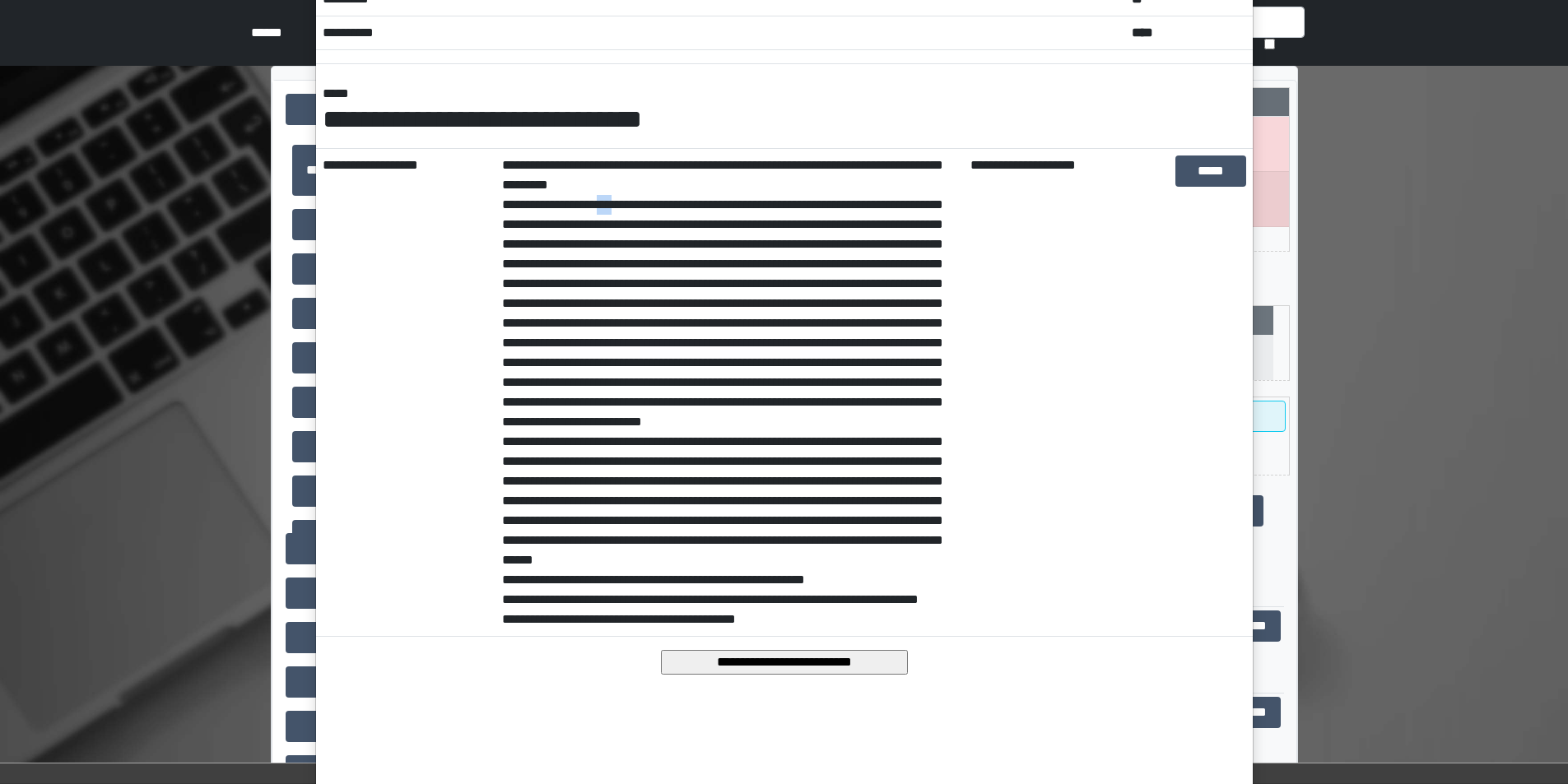 click on "**********" at bounding box center [784, 662] 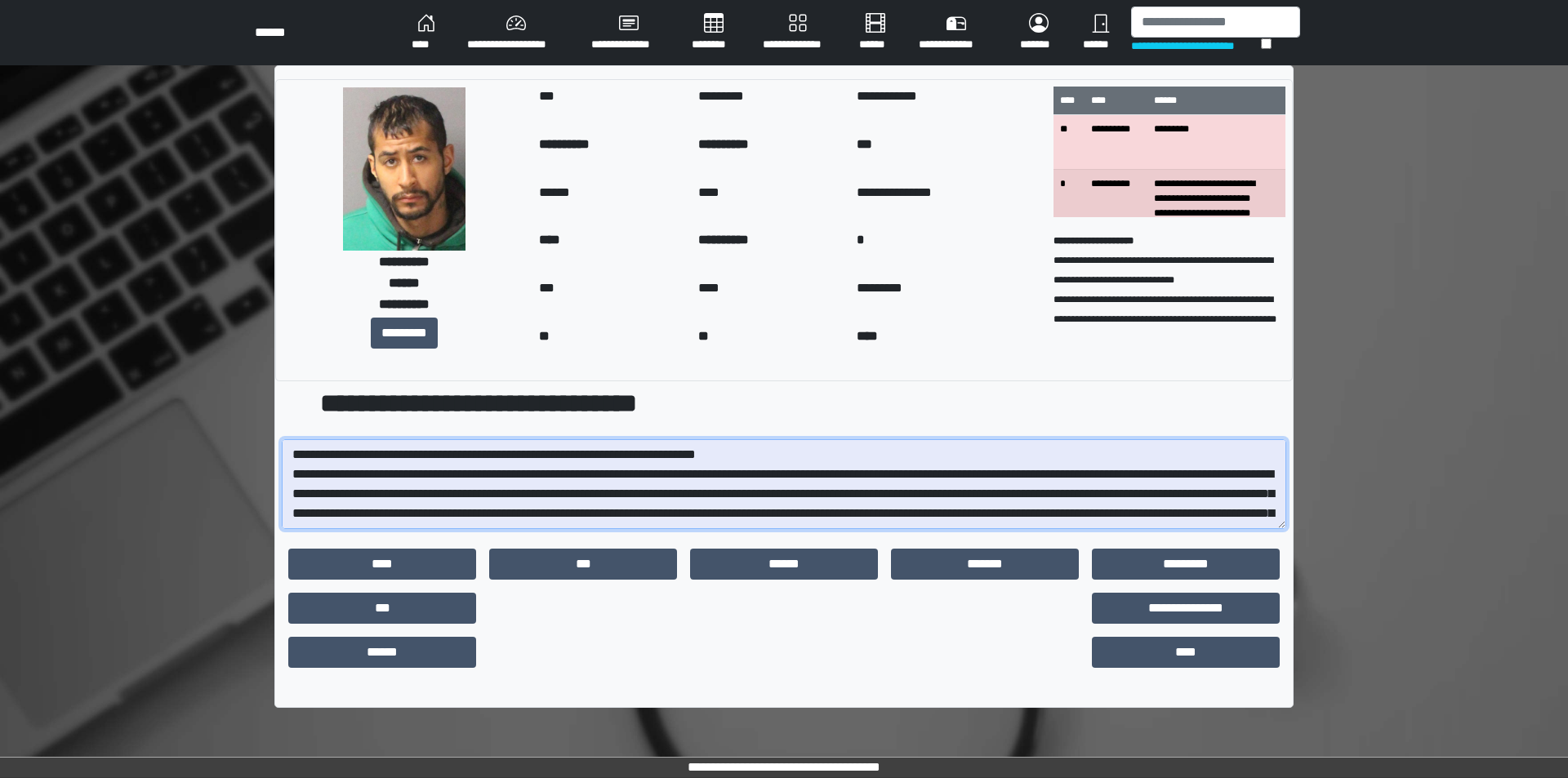 click at bounding box center (784, 484) 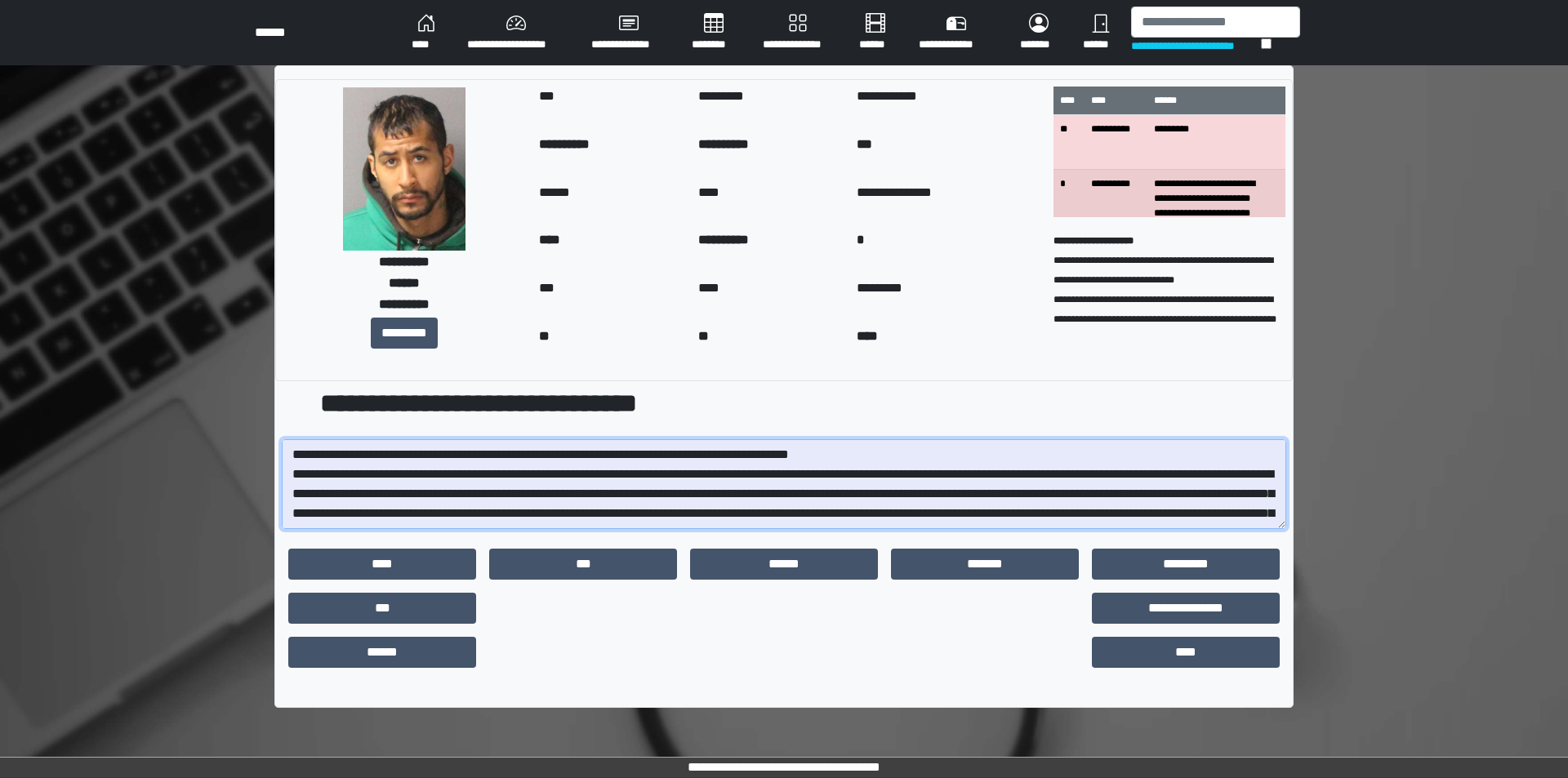 click at bounding box center (784, 484) 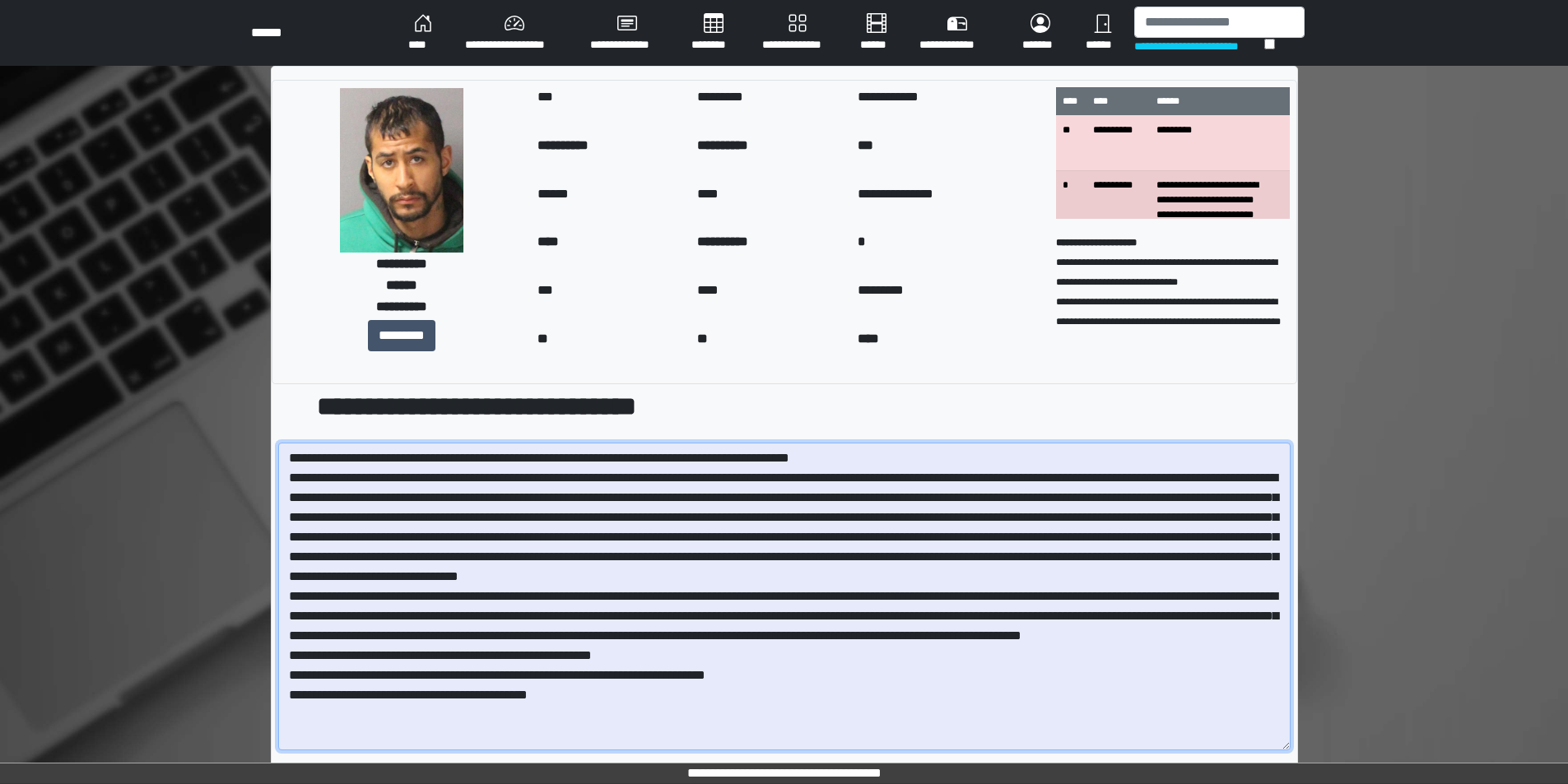 drag, startPoint x: 1293, startPoint y: 529, endPoint x: 1300, endPoint y: 746, distance: 217.11287 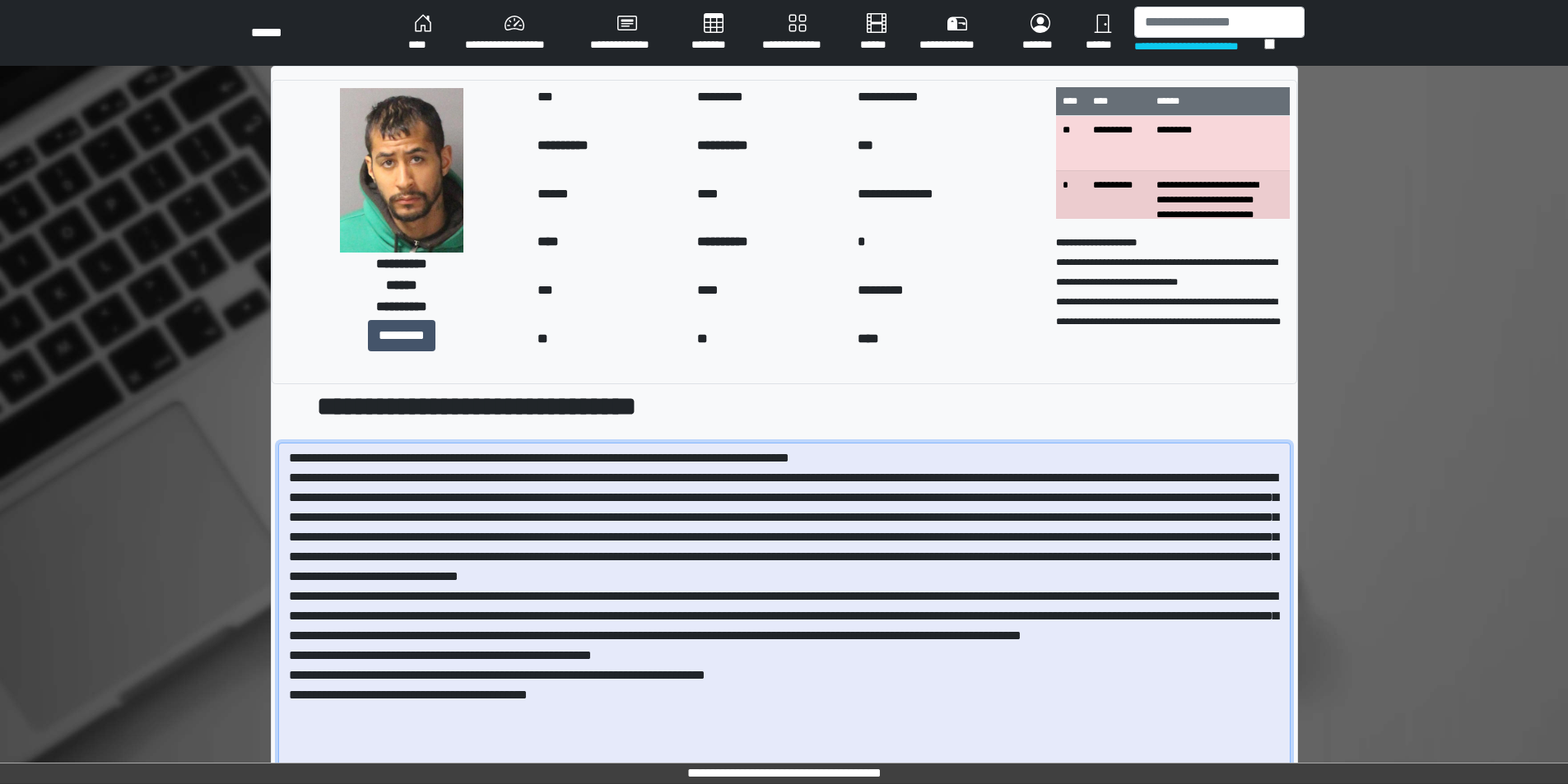 drag, startPoint x: 1287, startPoint y: 747, endPoint x: 1290, endPoint y: 816, distance: 69.06519 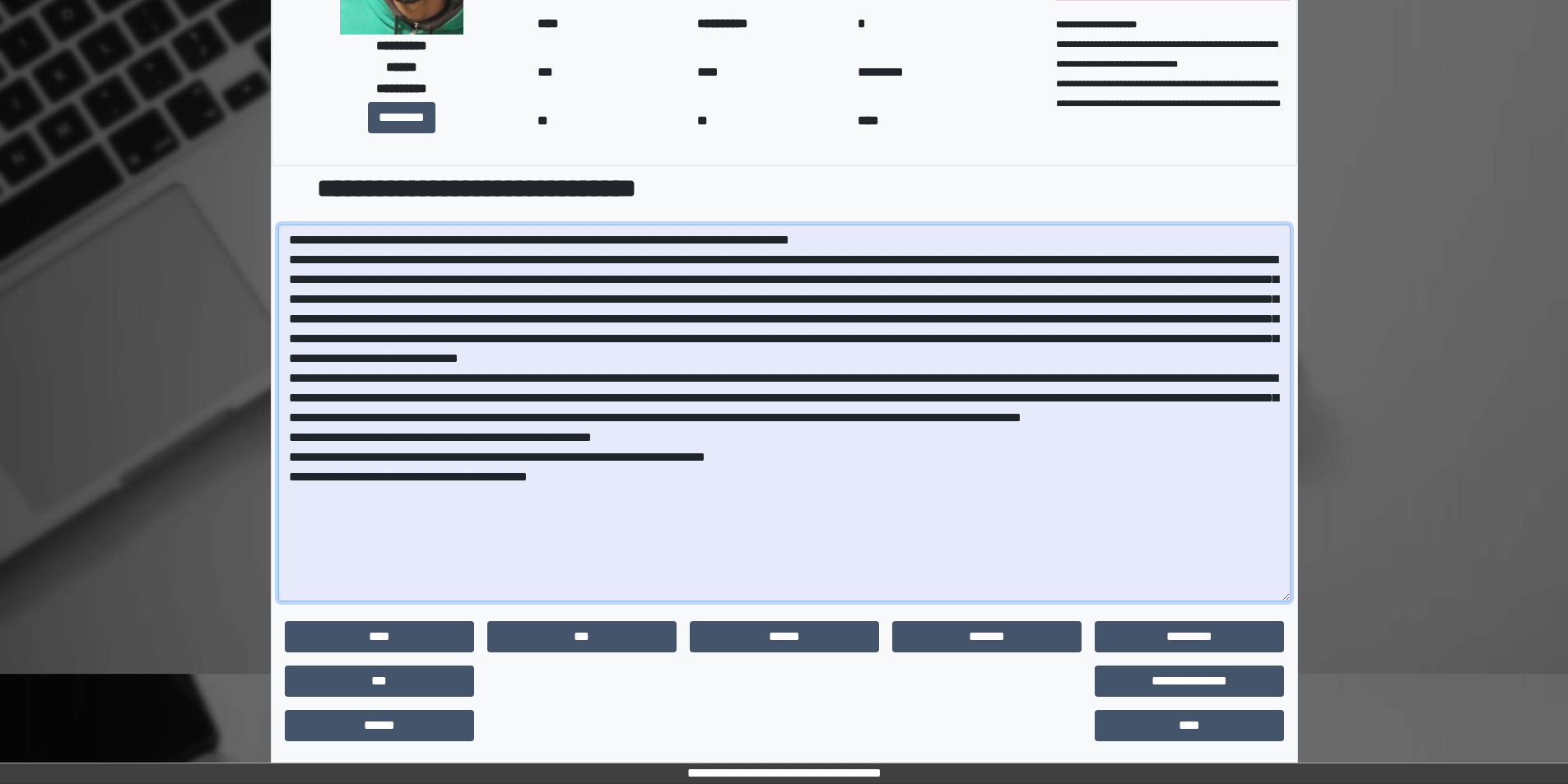 scroll, scrollTop: 229, scrollLeft: 0, axis: vertical 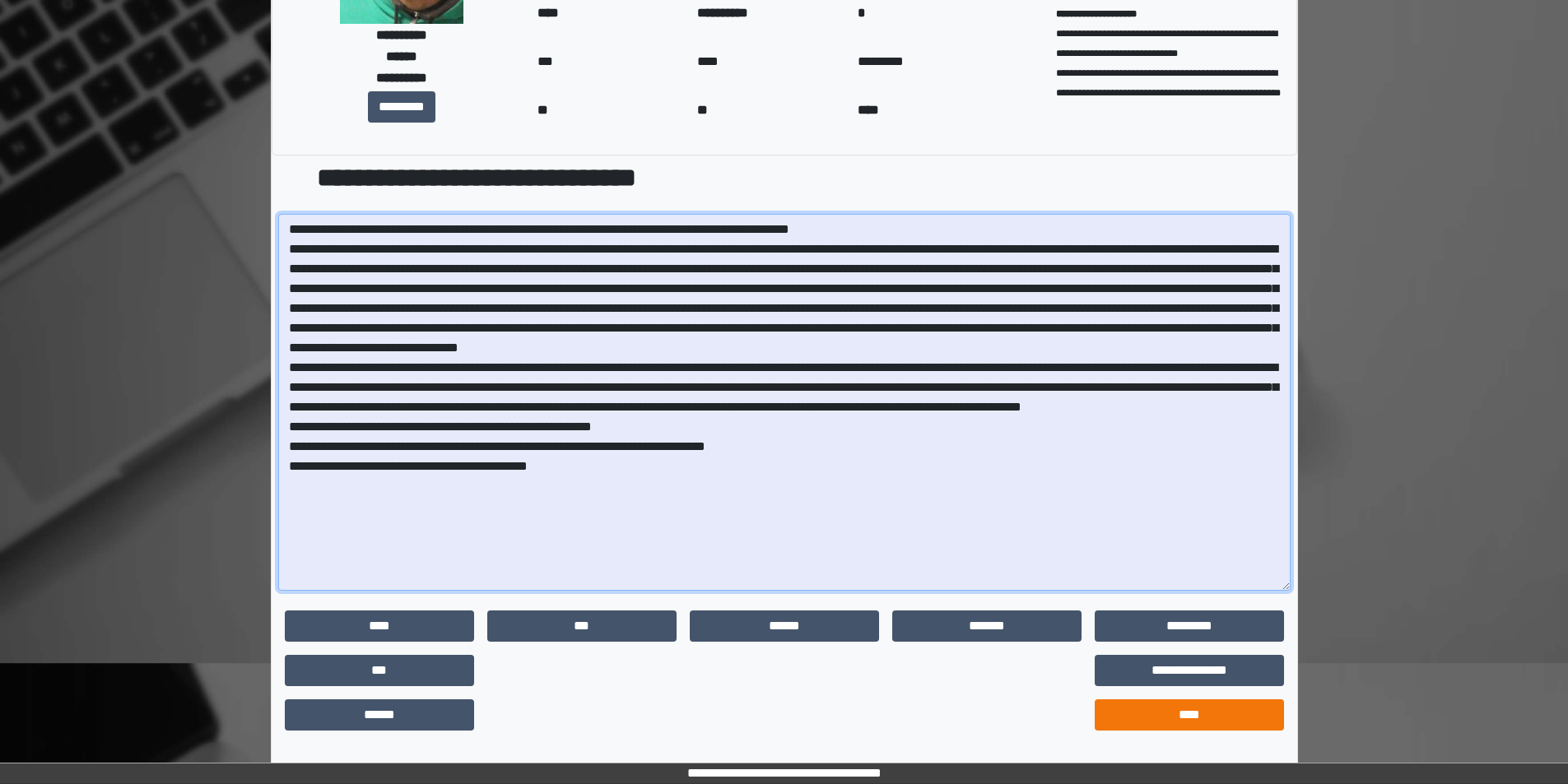 type on "**********" 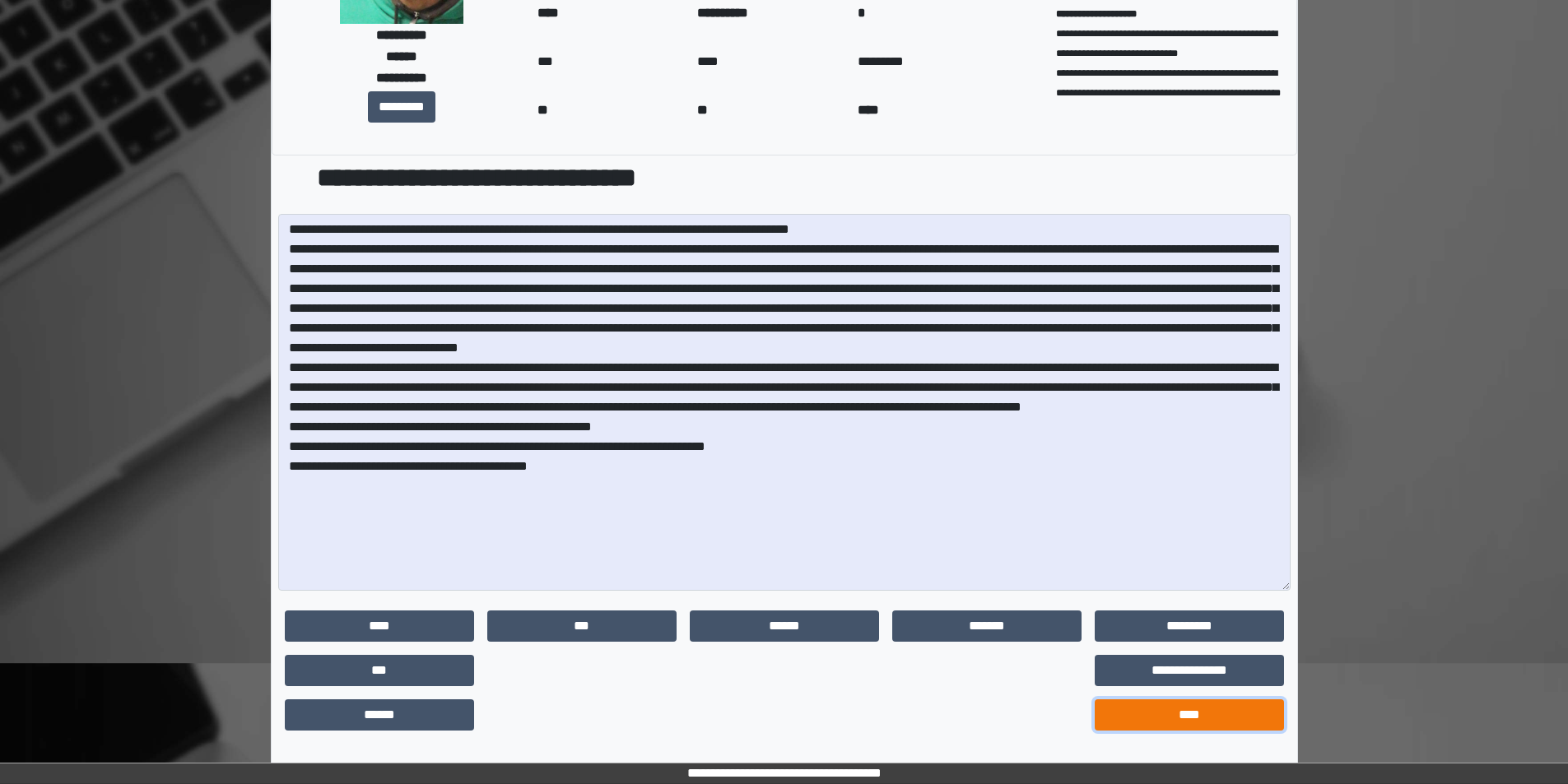 click on "****" at bounding box center [1189, 715] 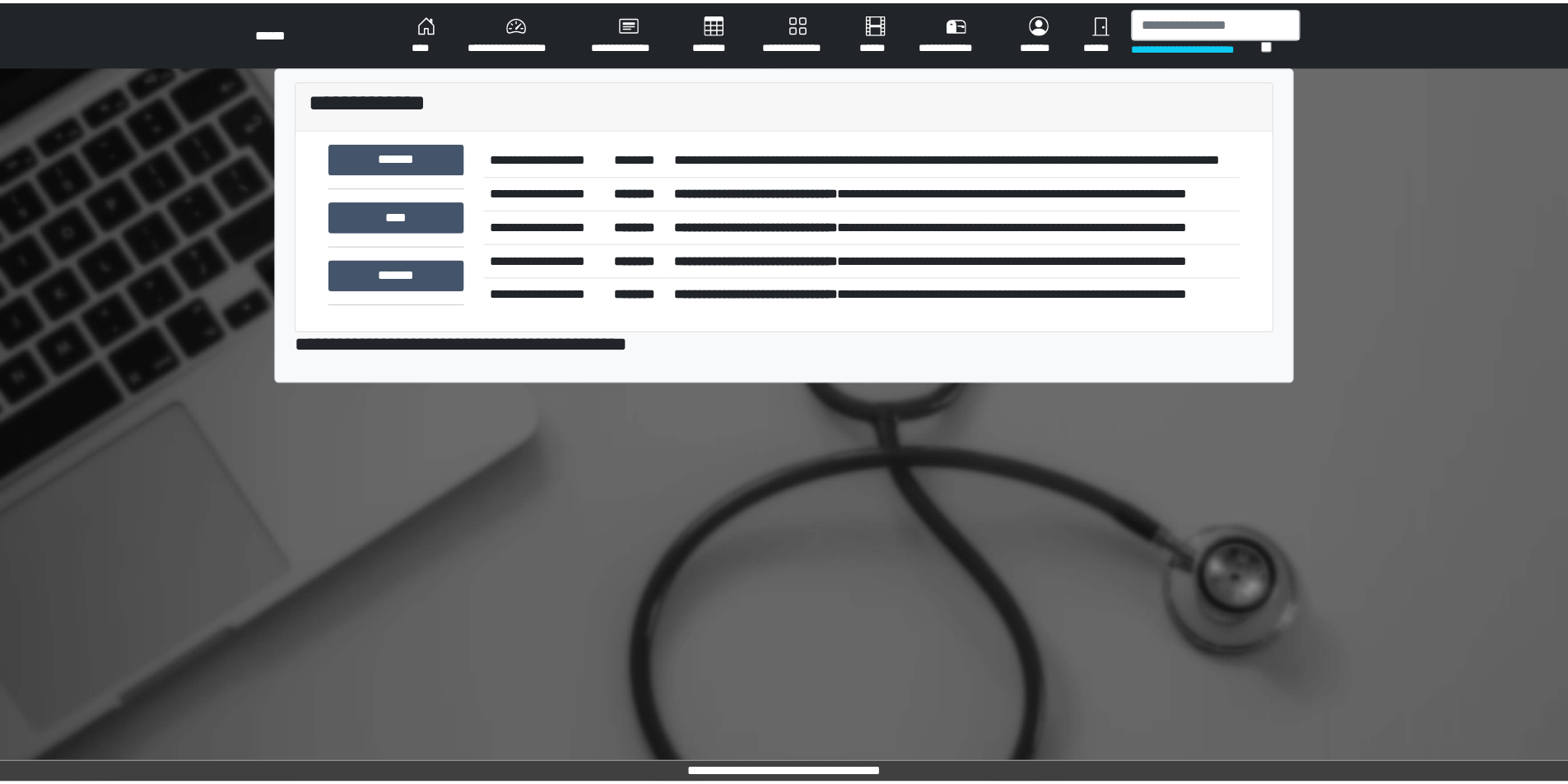scroll, scrollTop: 0, scrollLeft: 0, axis: both 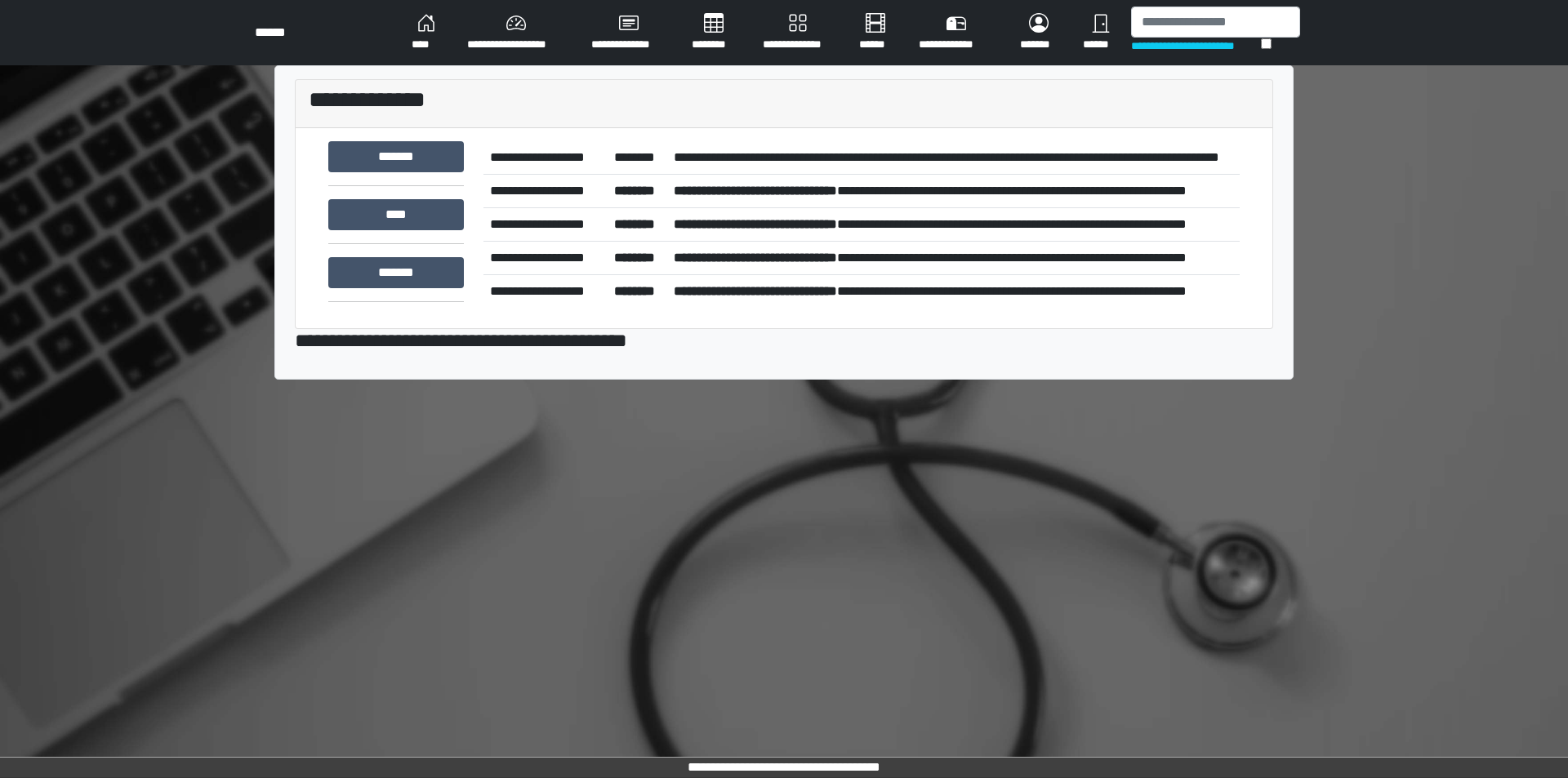 click on "**********" at bounding box center (953, 158) 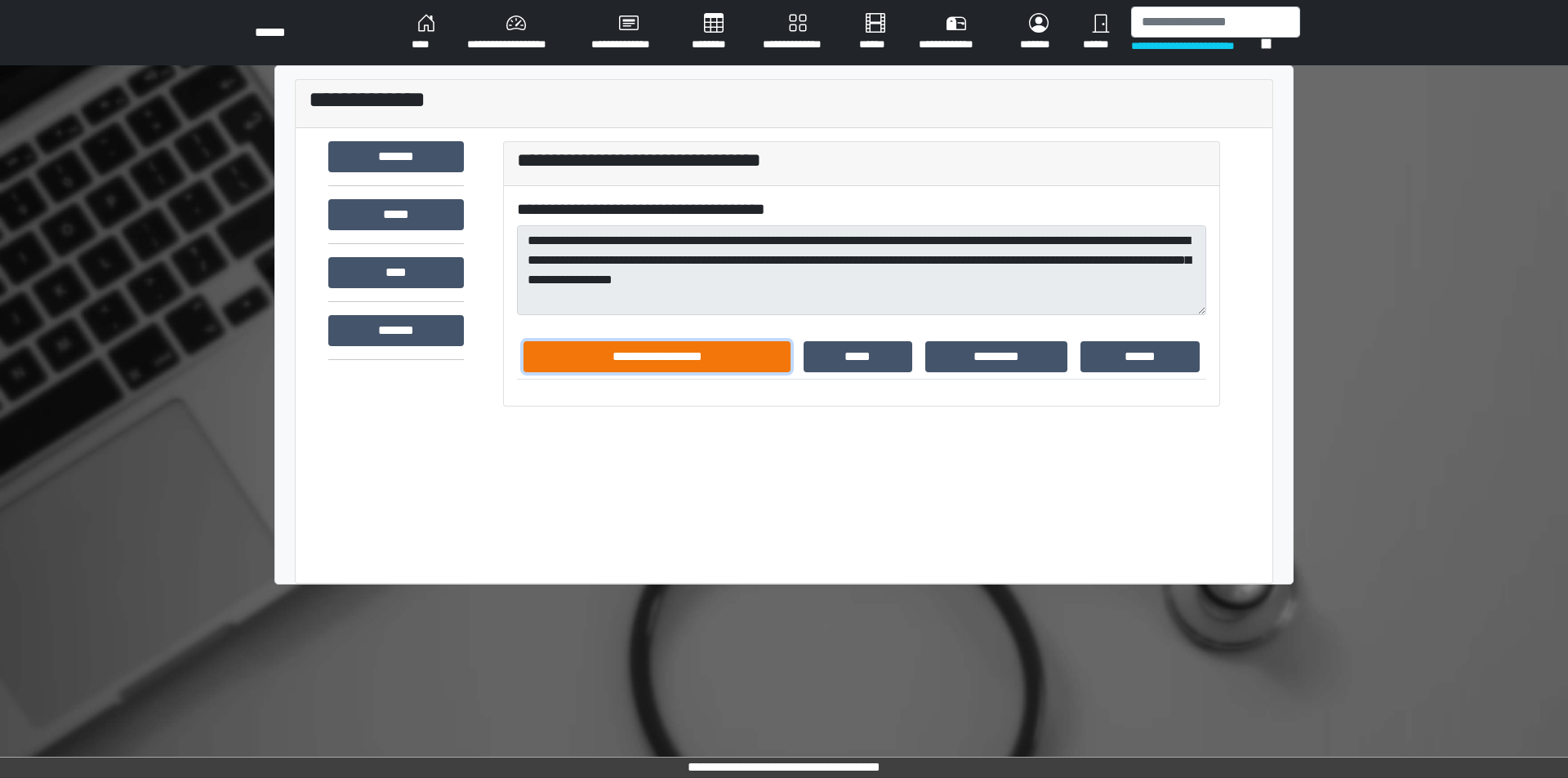 click on "**********" at bounding box center (657, 357) 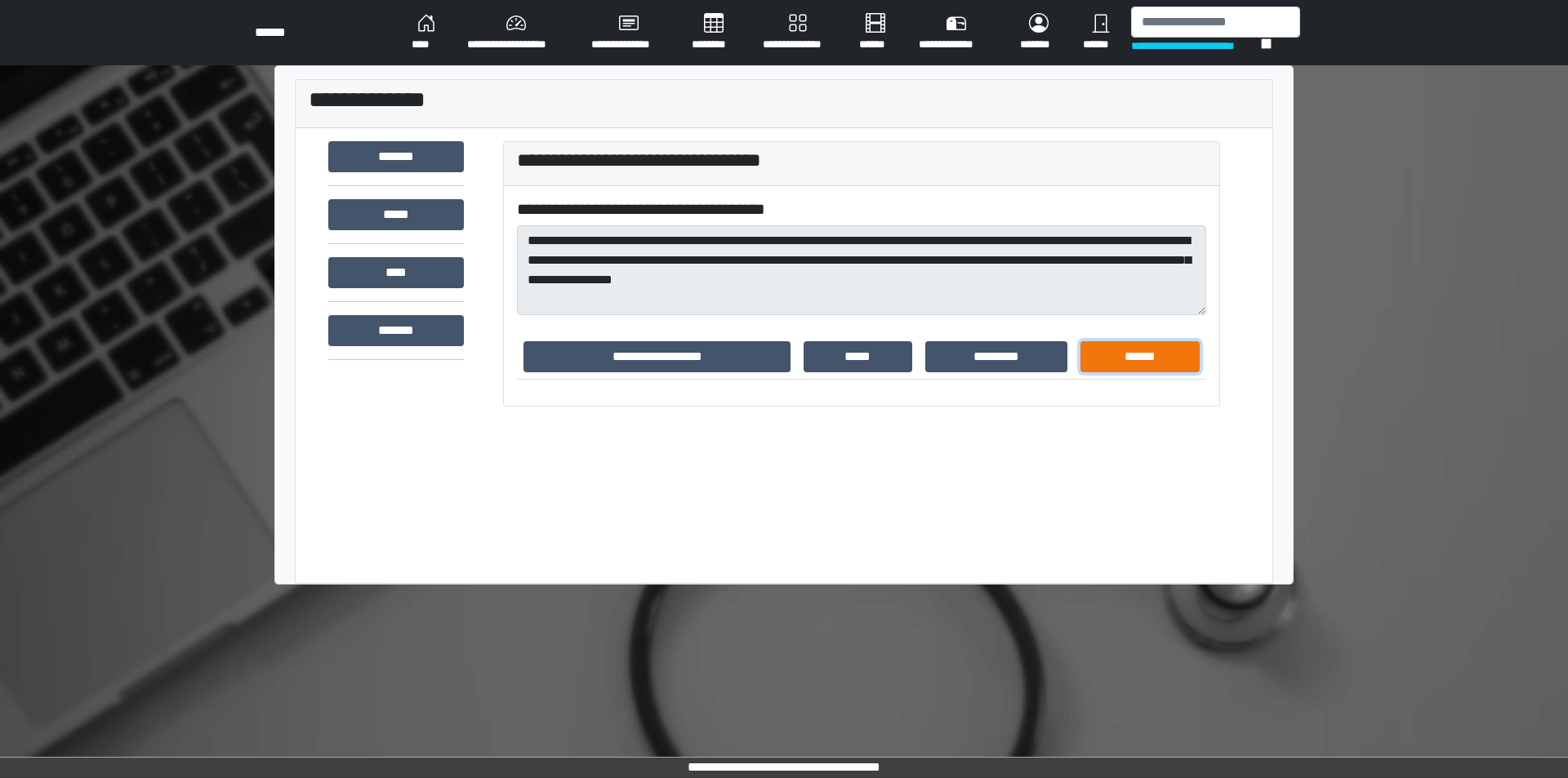 click on "******" at bounding box center [1140, 357] 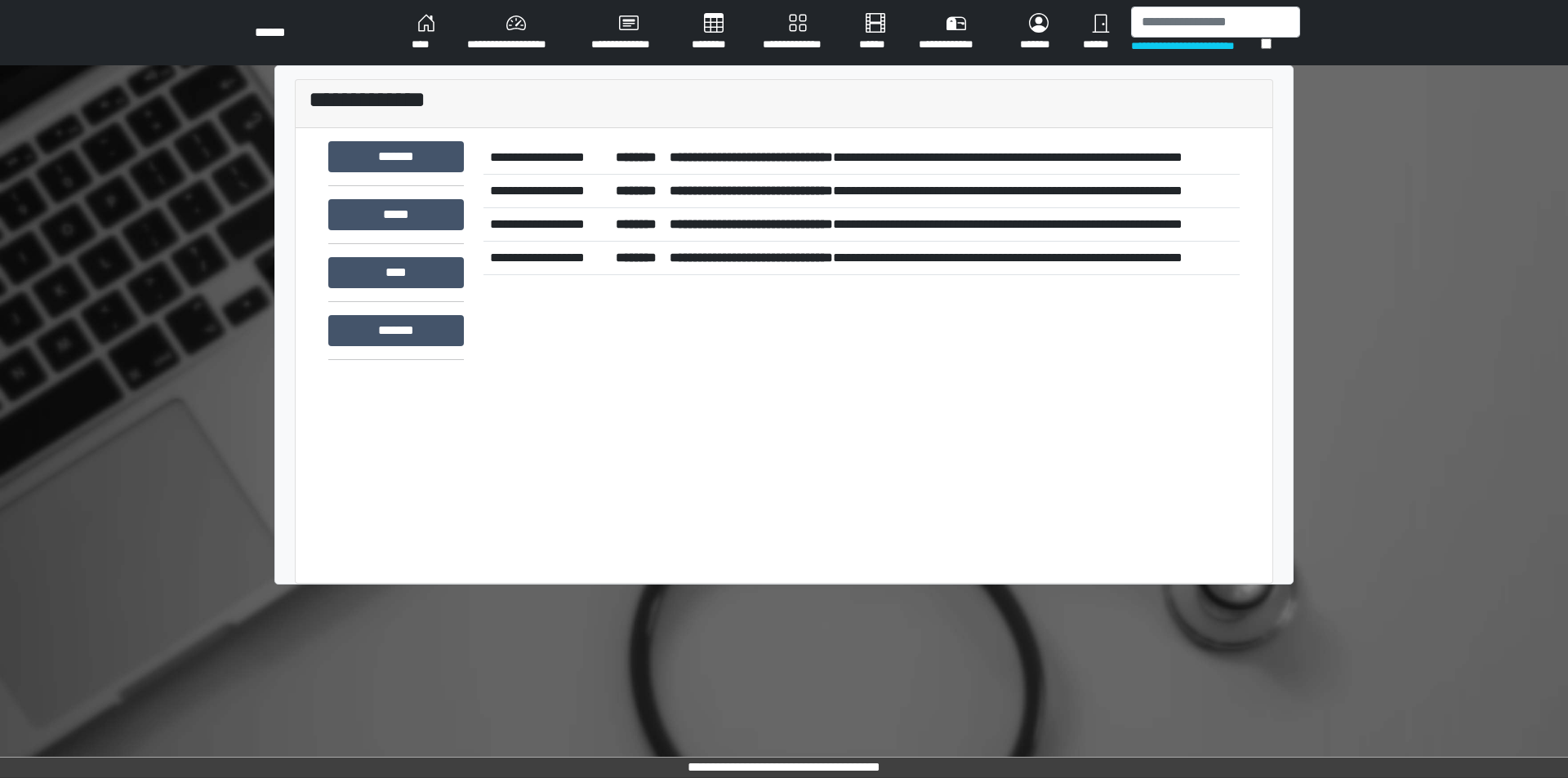click on "**********" at bounding box center [951, 158] 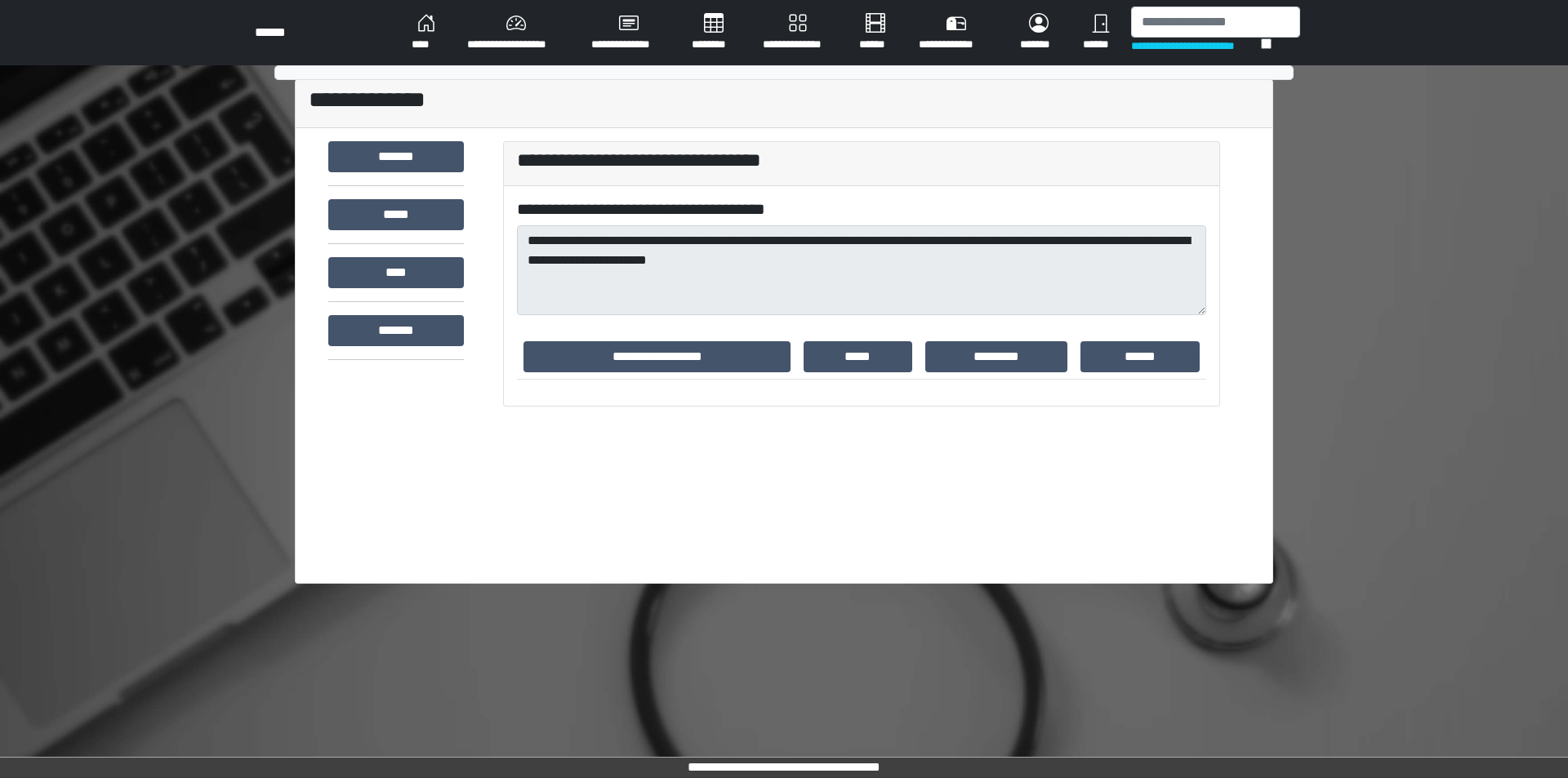 click on "**********" at bounding box center [862, 164] 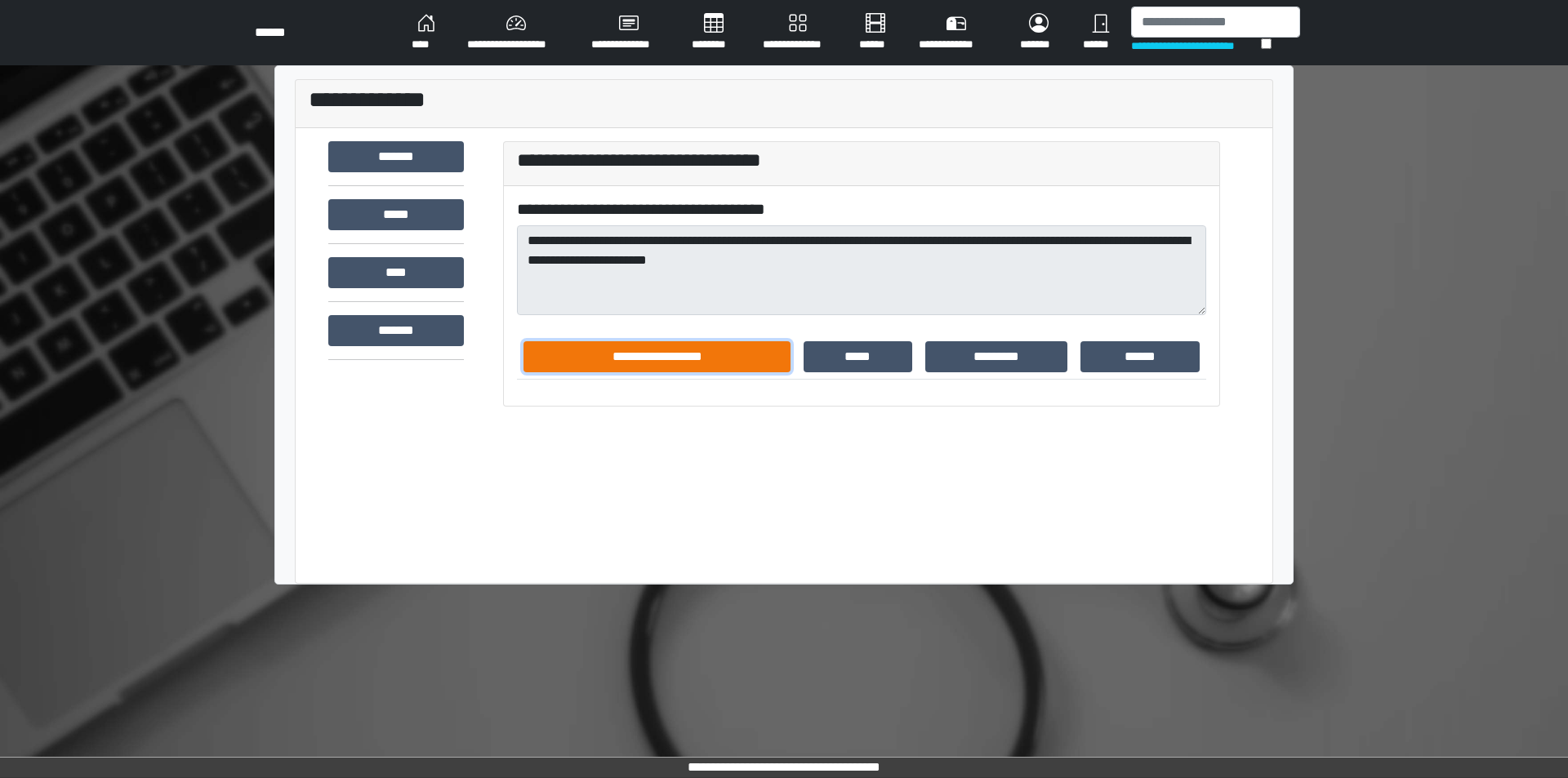 click on "**********" at bounding box center (657, 357) 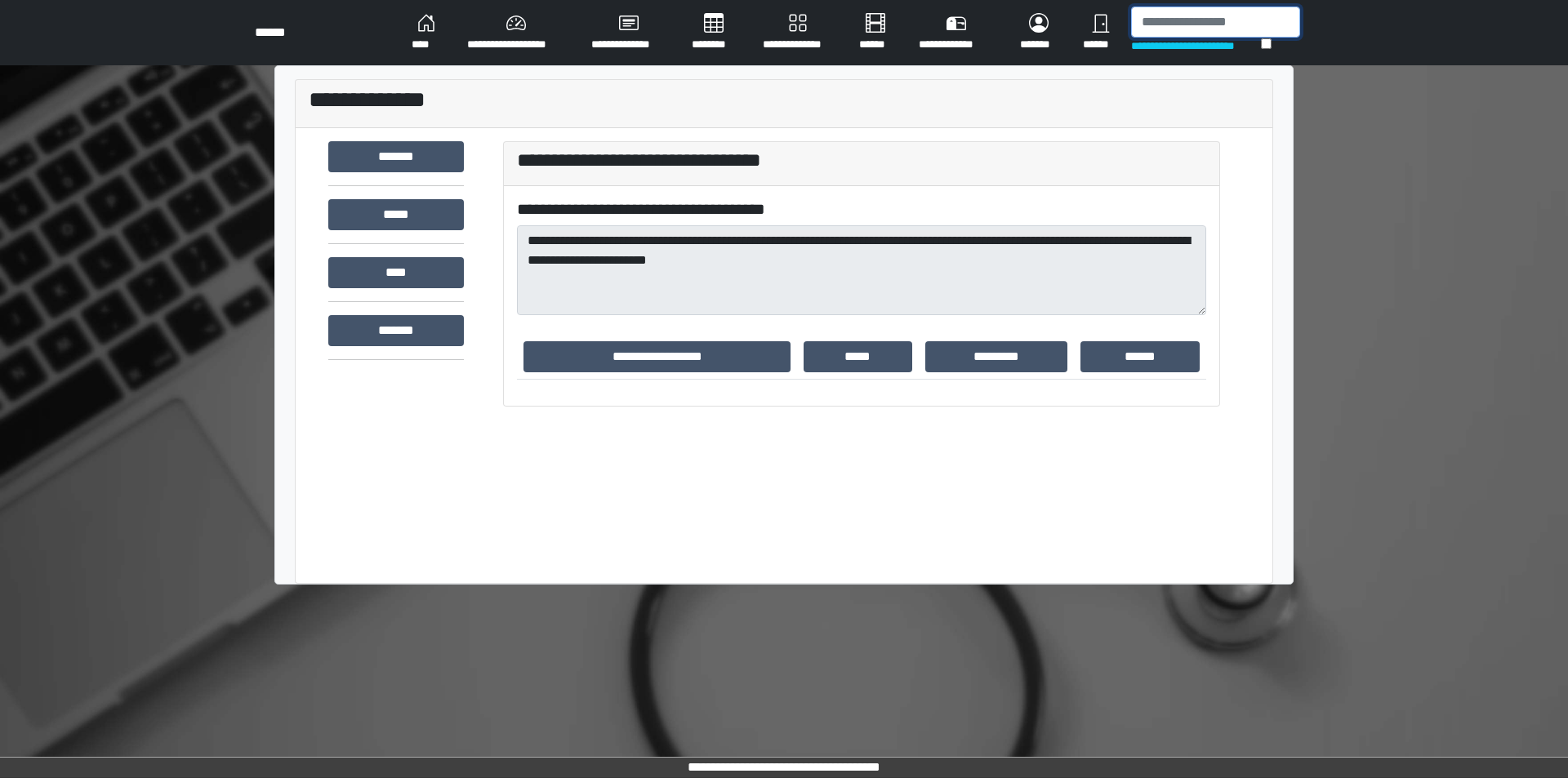 click at bounding box center (1215, 22) 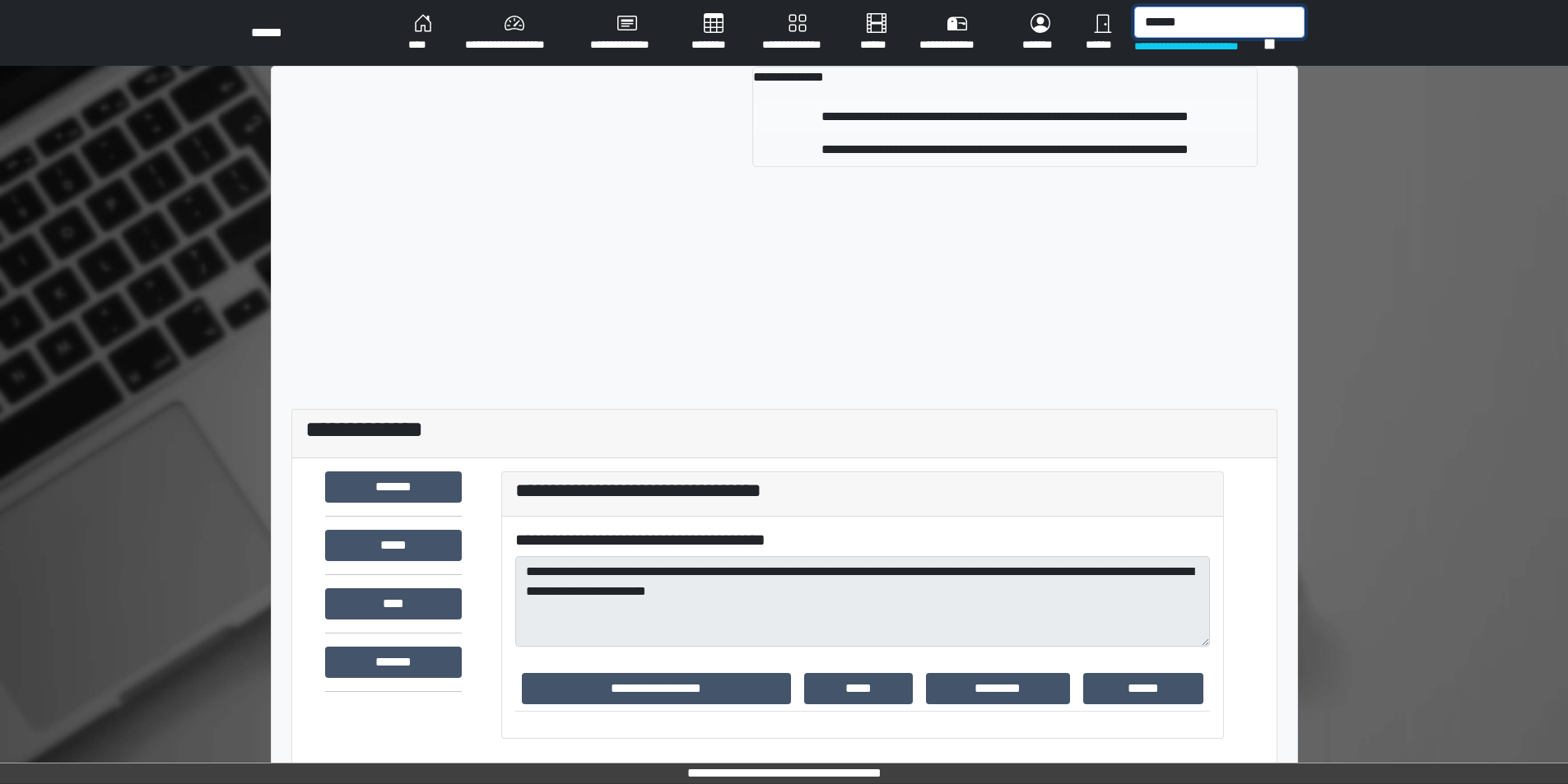 type on "******" 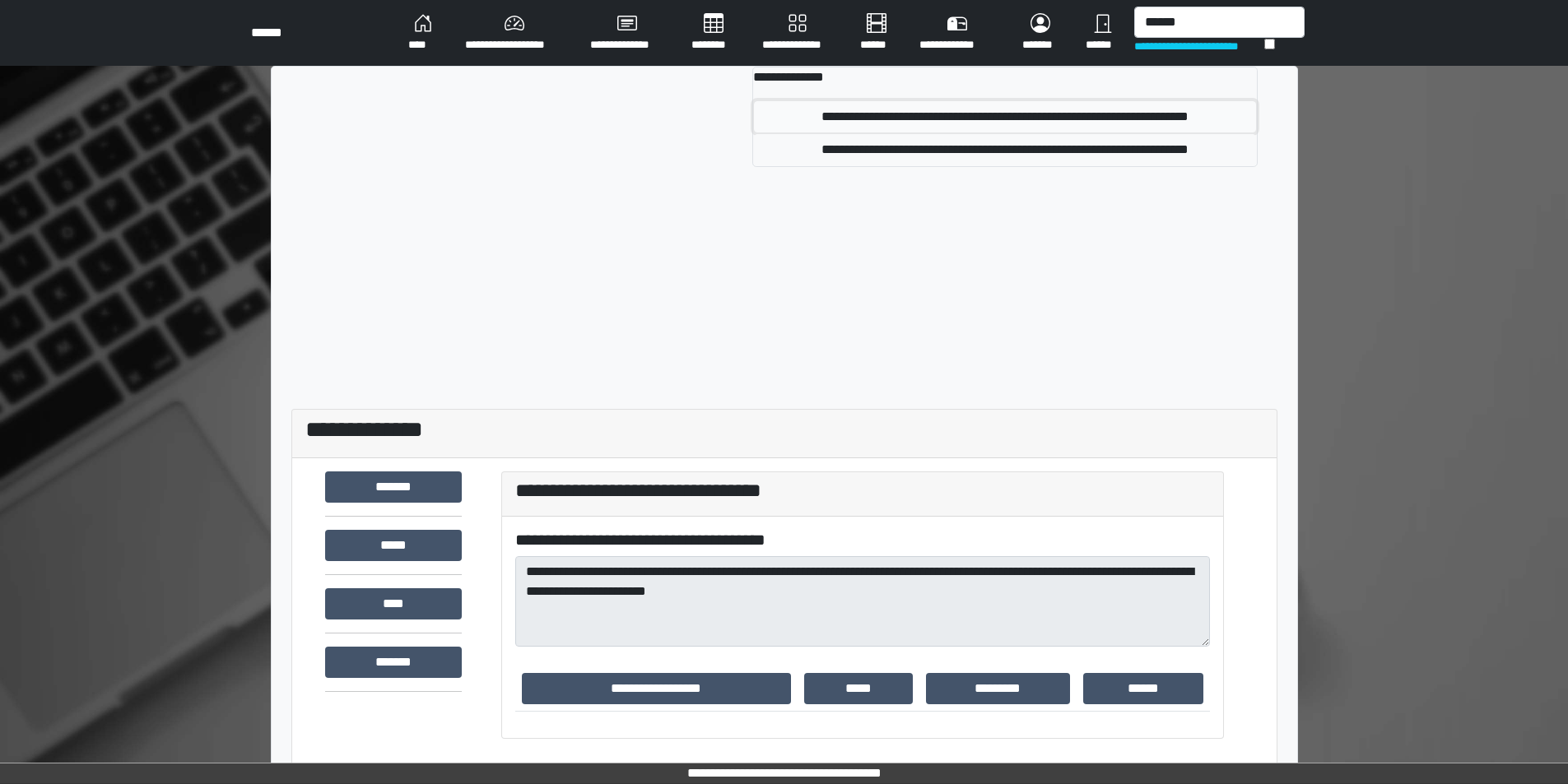 click on "**********" at bounding box center [1004, 117] 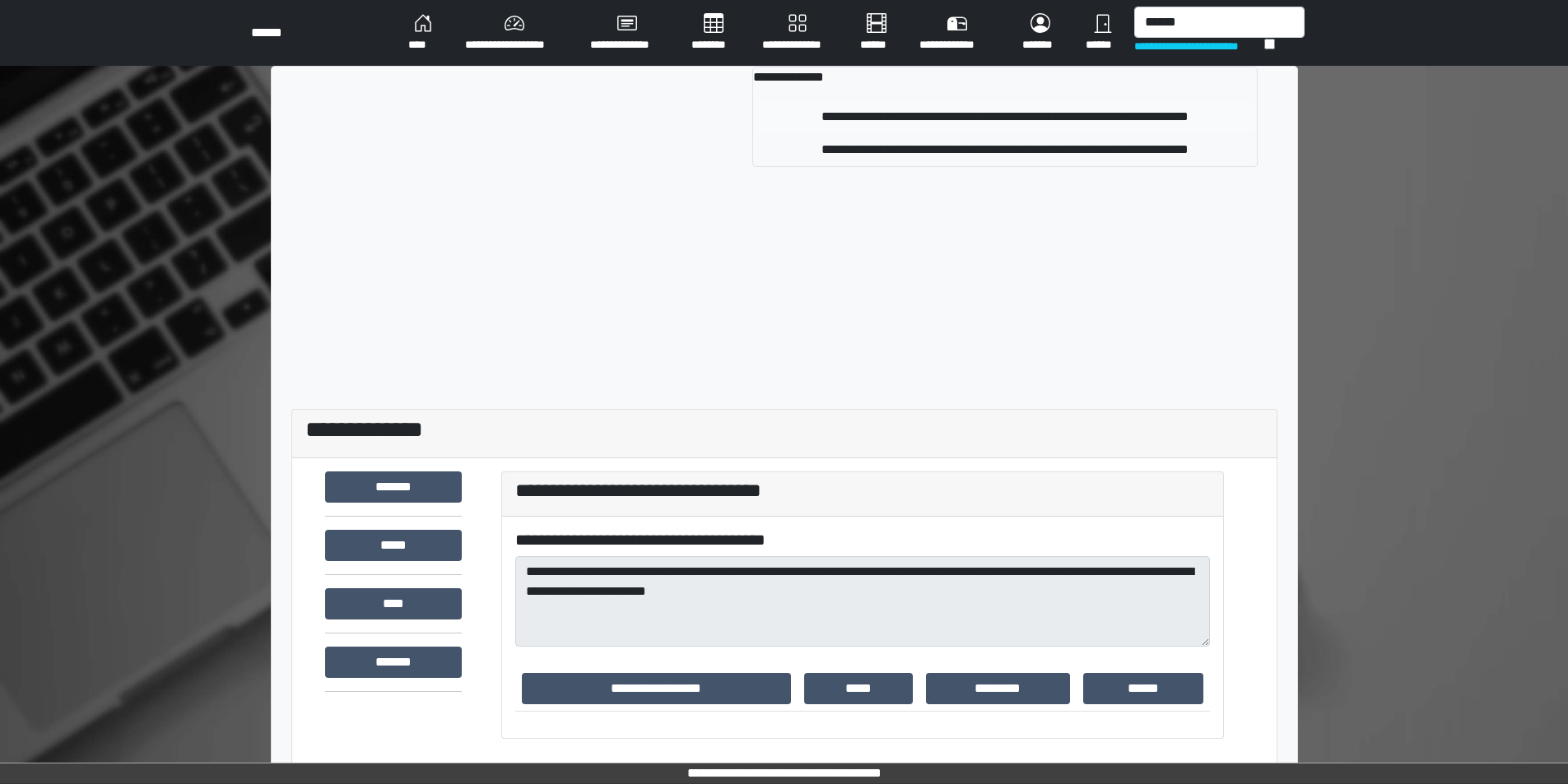 type 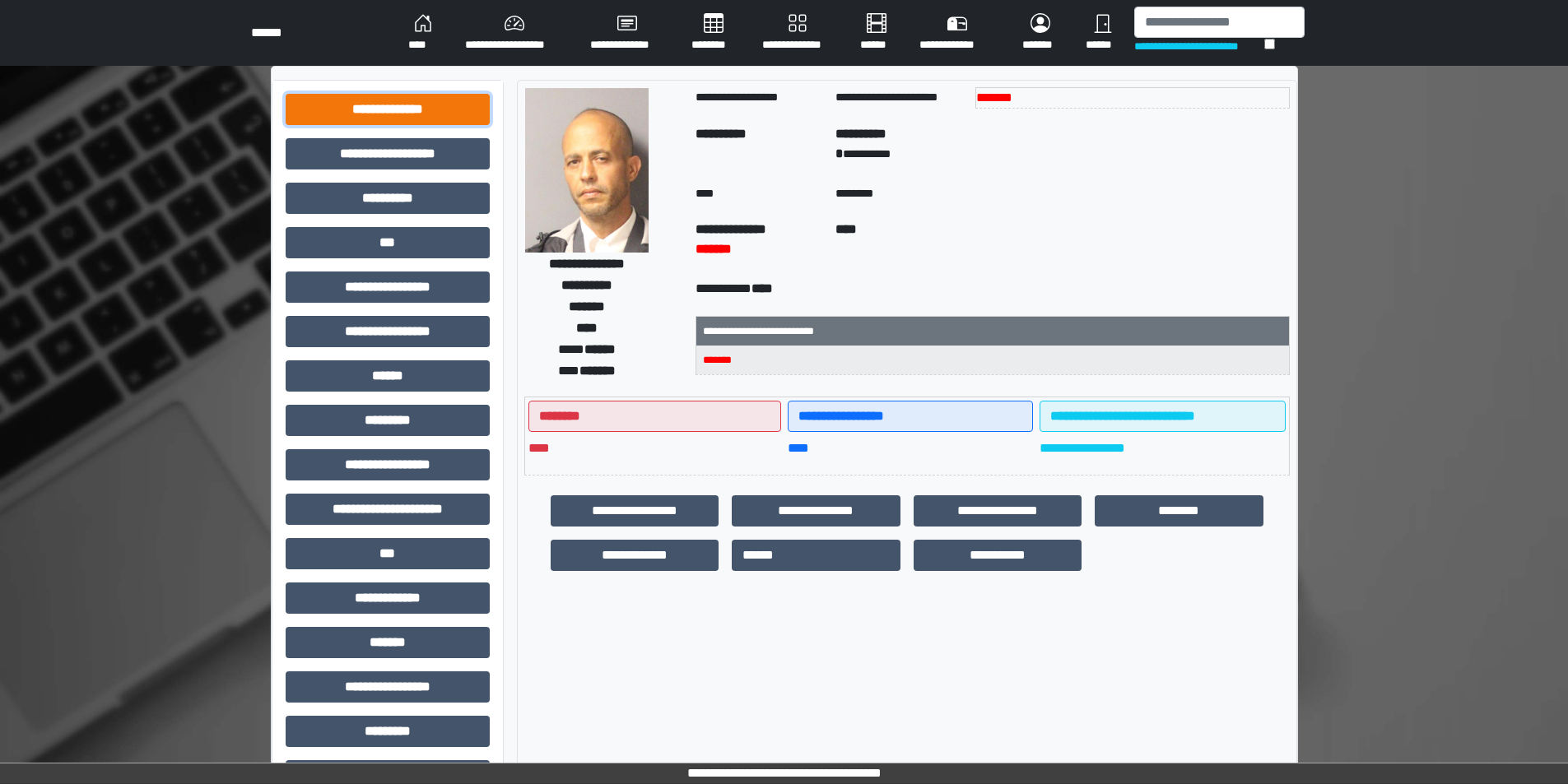 click on "**********" at bounding box center (388, 109) 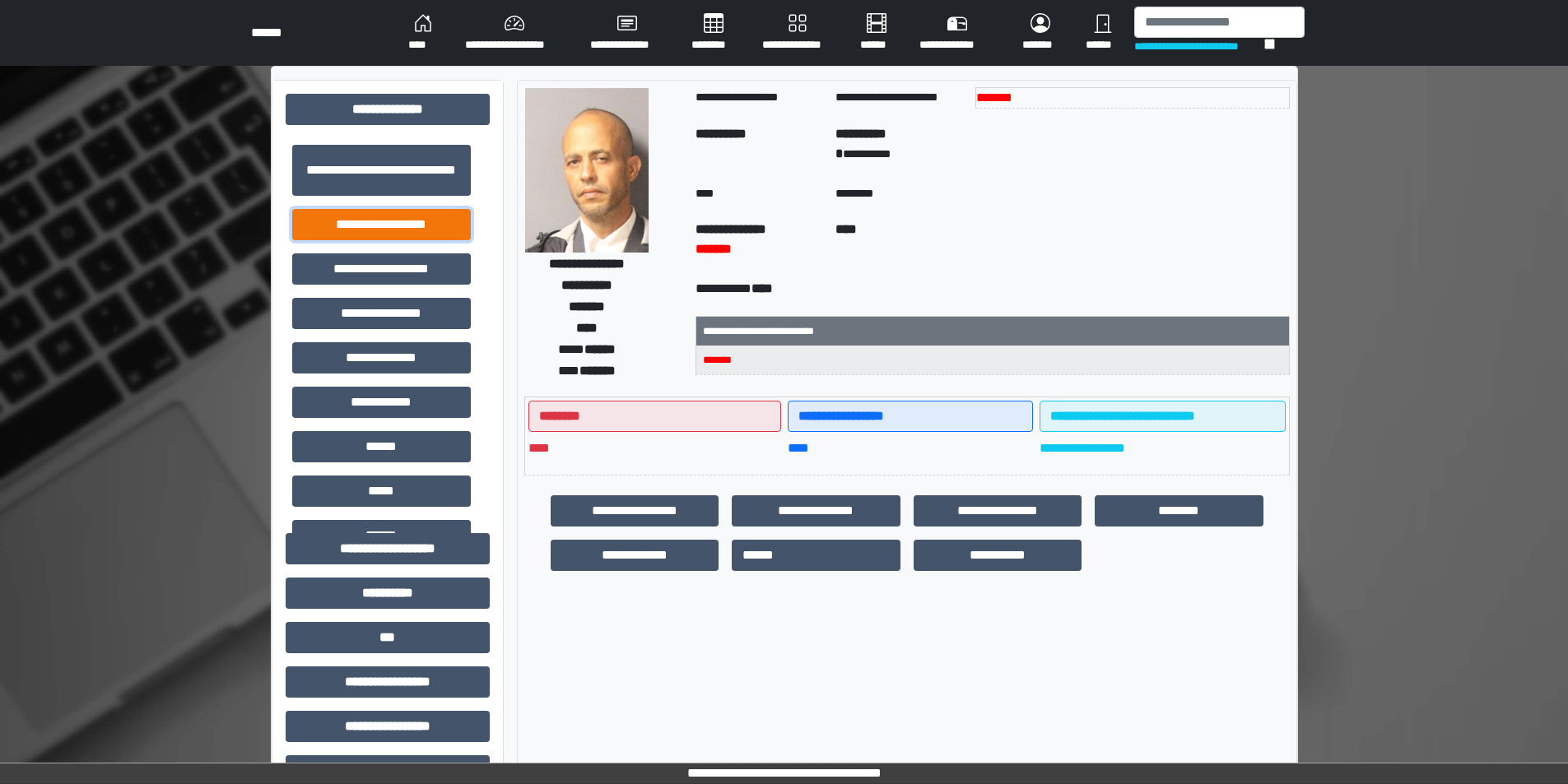 click on "**********" at bounding box center [381, 225] 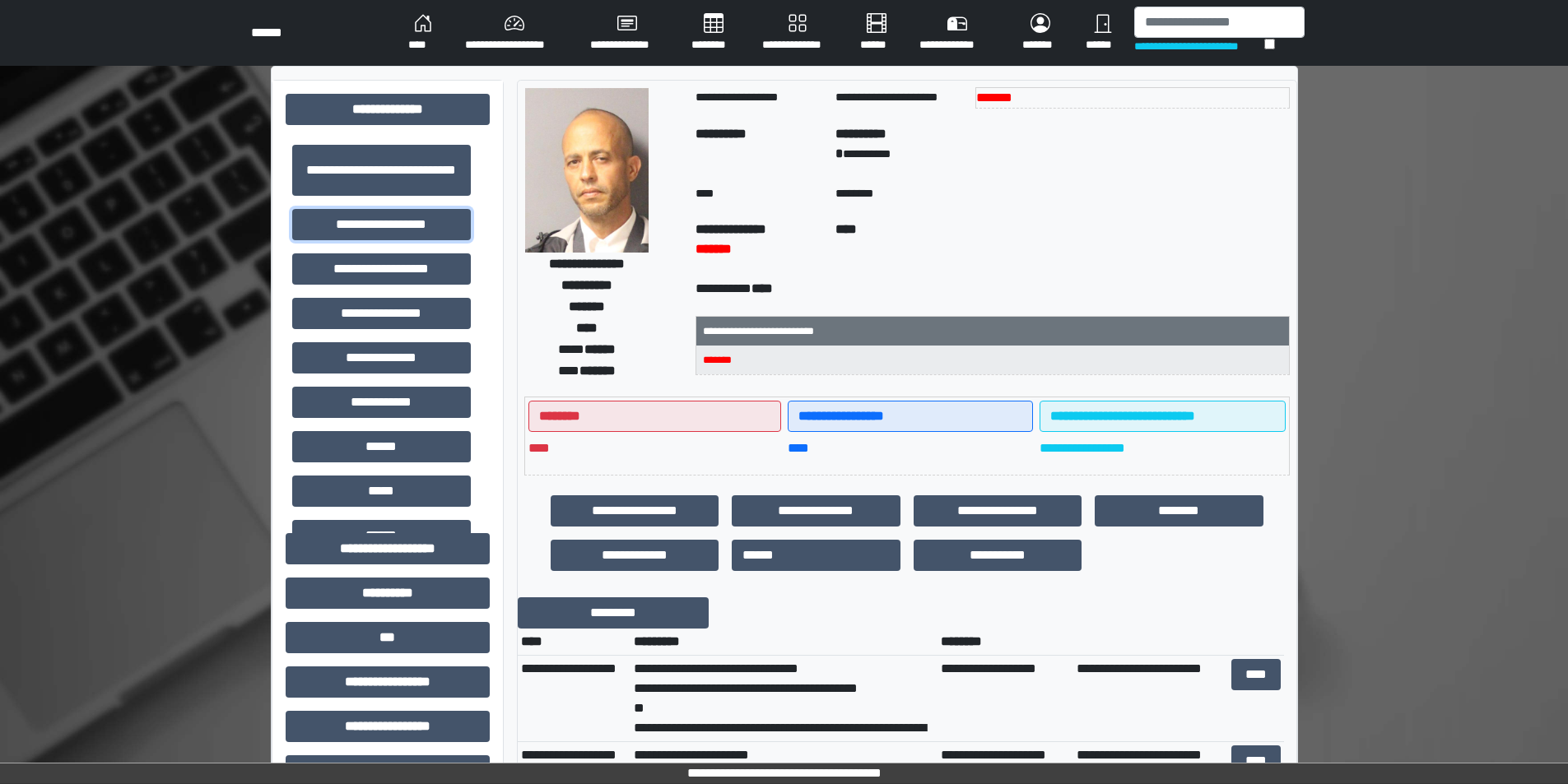 scroll, scrollTop: 82, scrollLeft: 0, axis: vertical 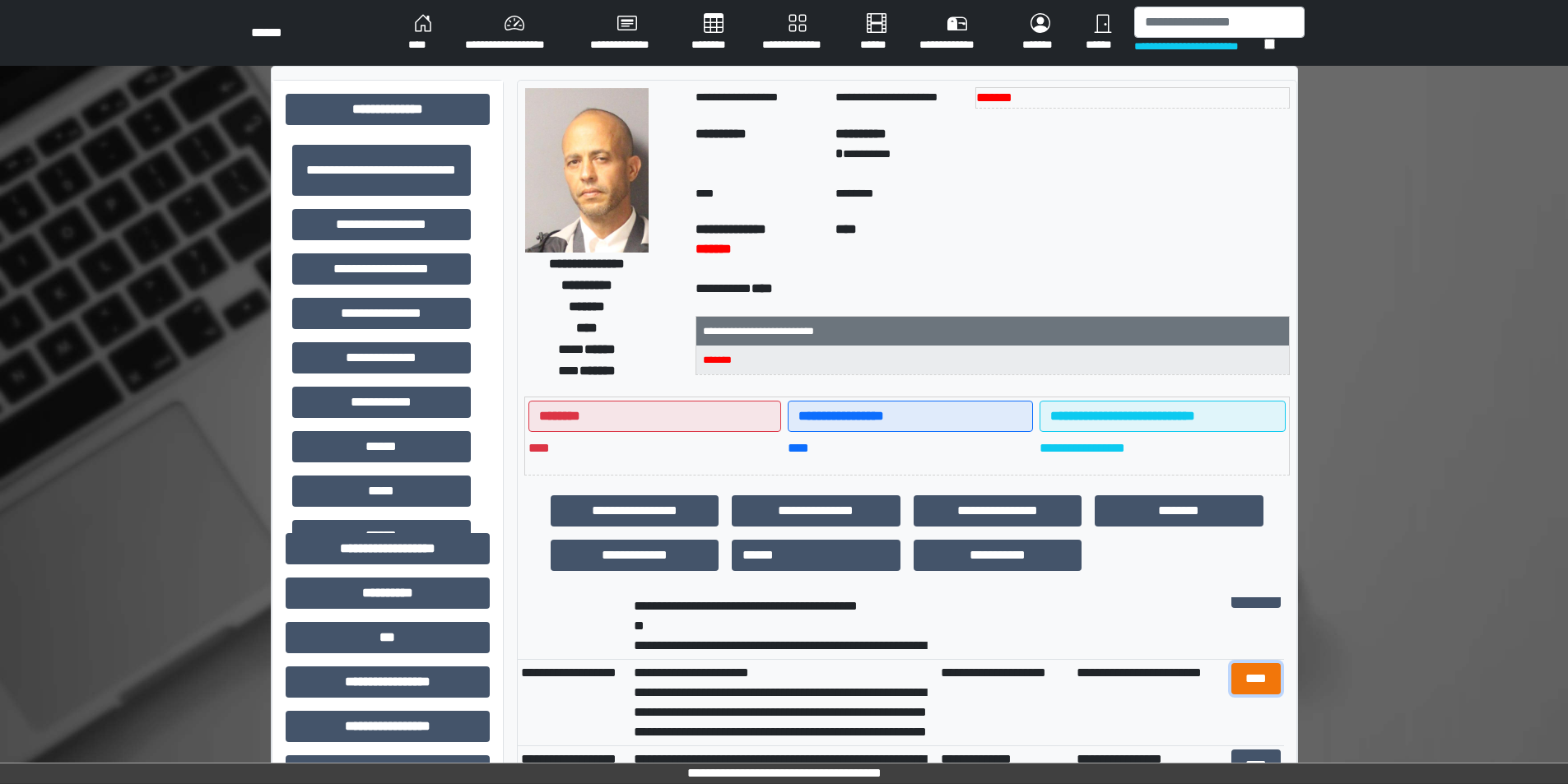 click on "****" at bounding box center (1256, 679) 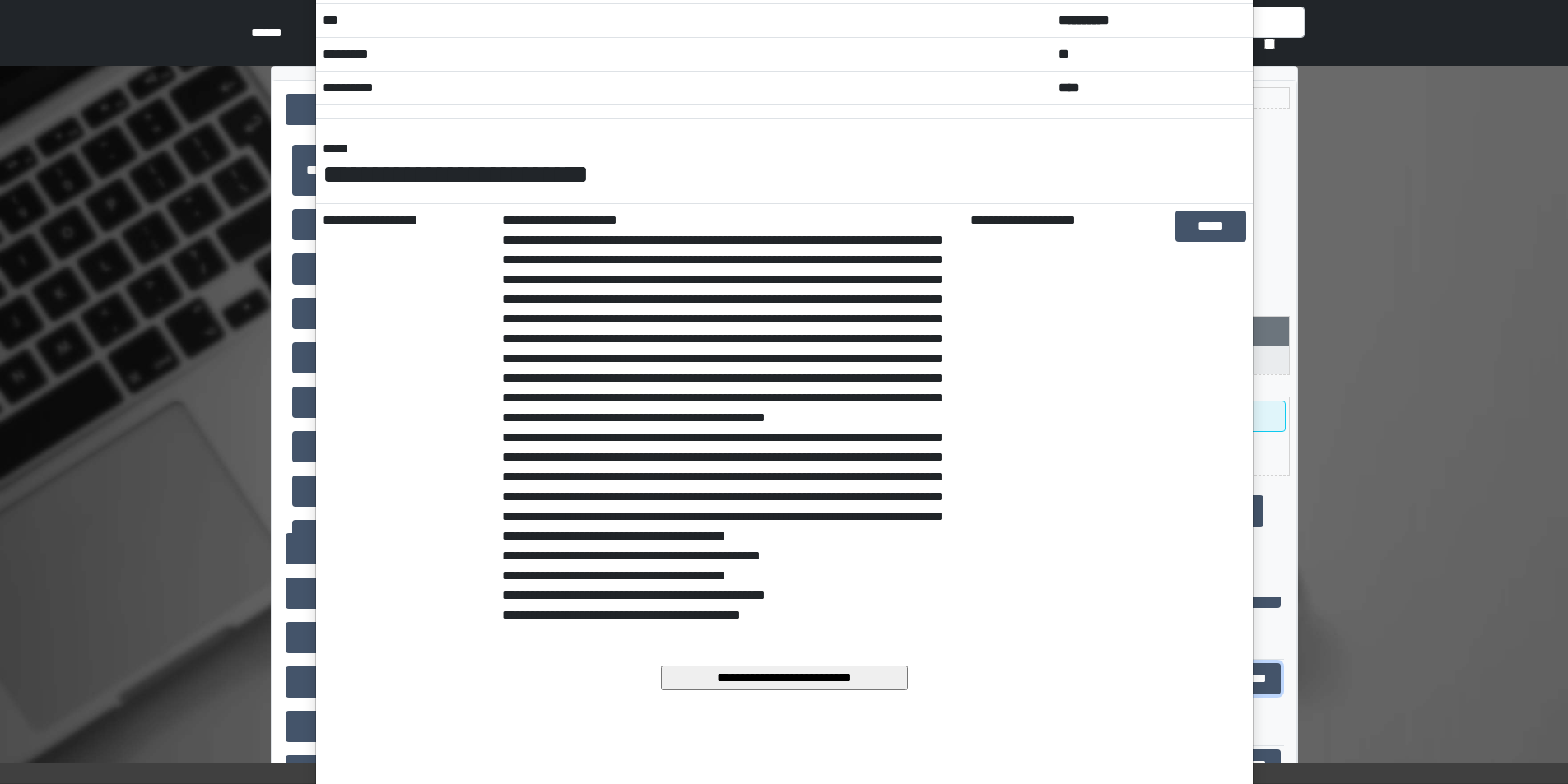 scroll, scrollTop: 235, scrollLeft: 0, axis: vertical 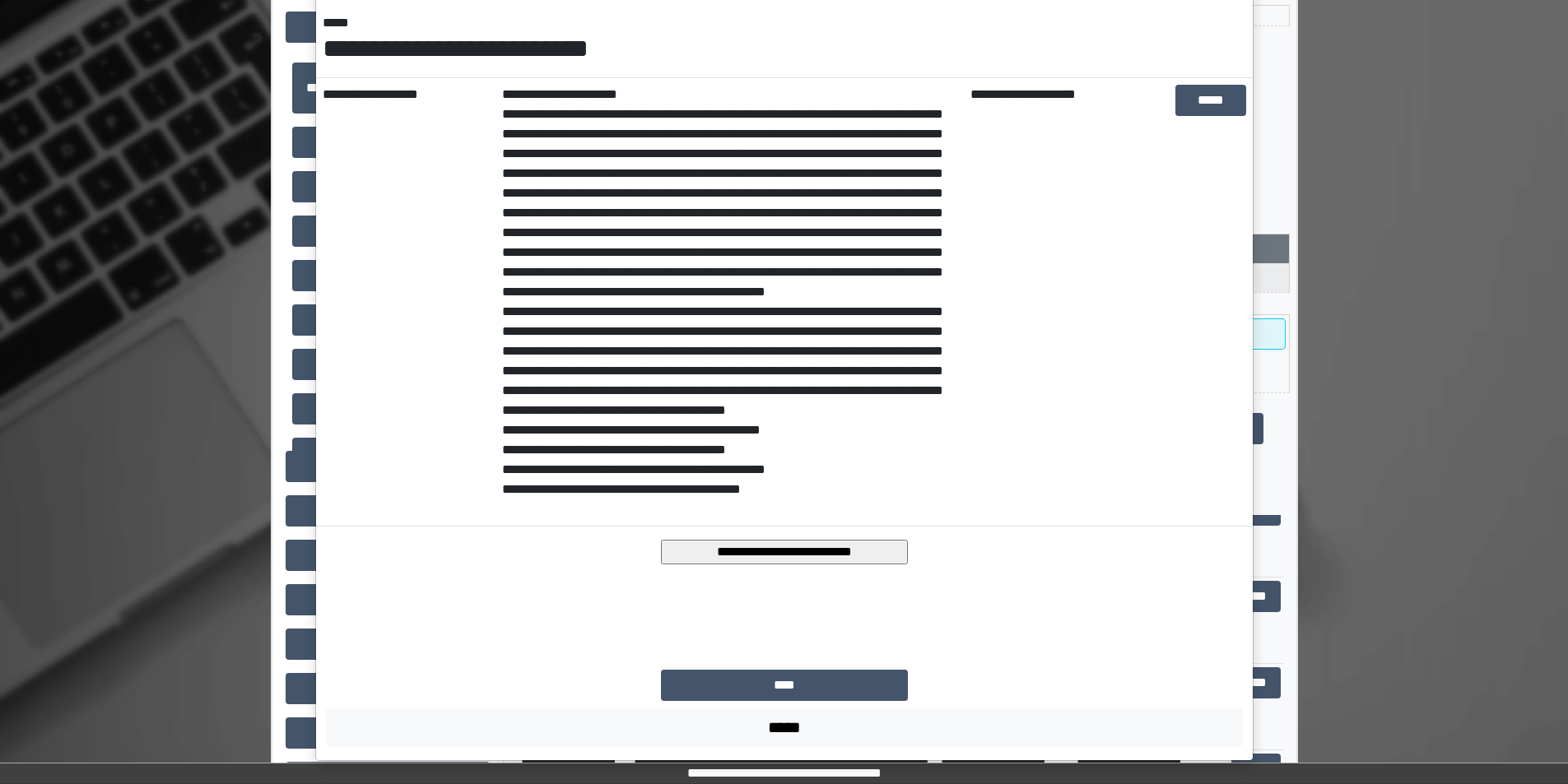 click on "**********" at bounding box center (784, 552) 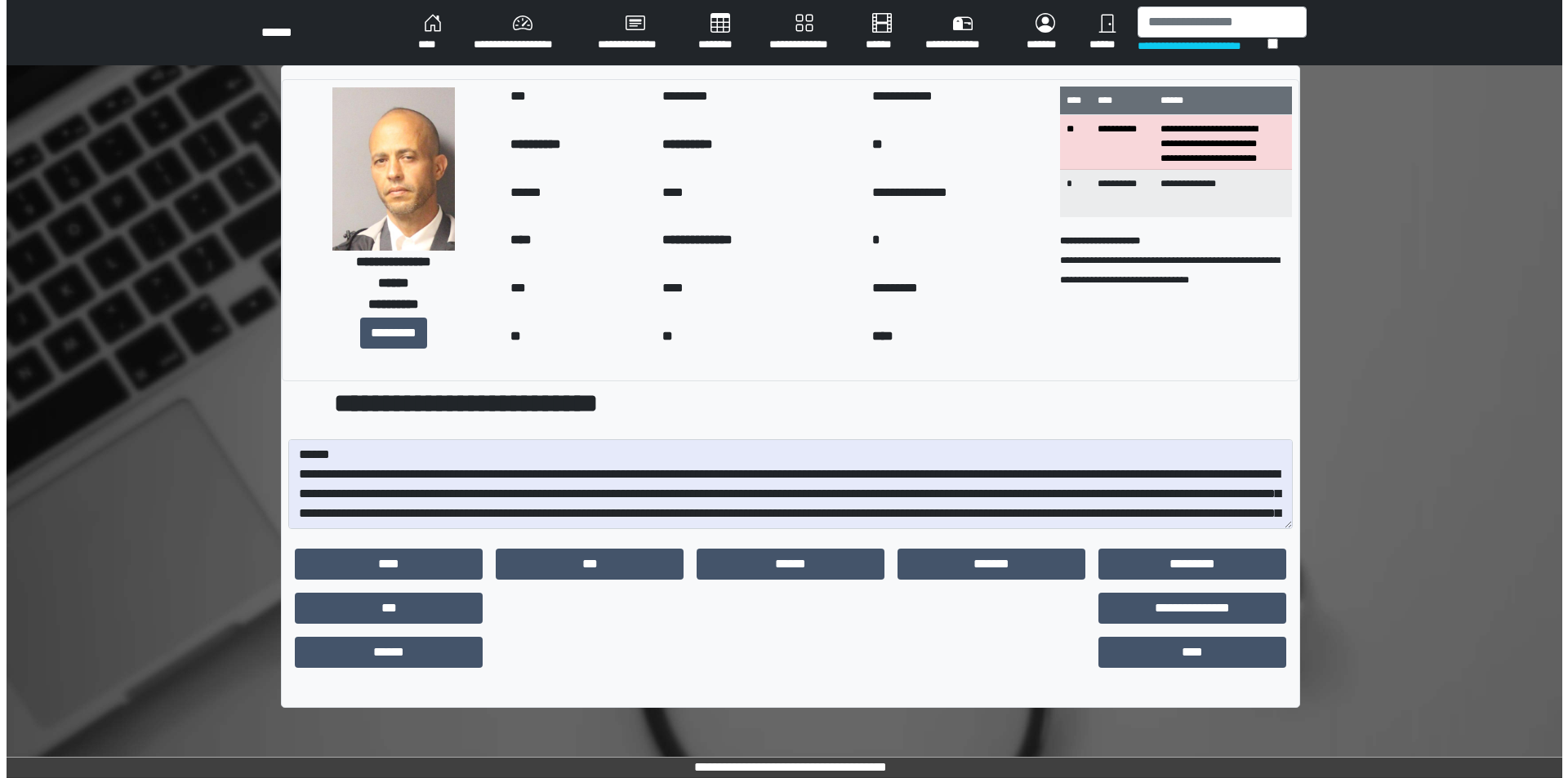 scroll, scrollTop: 0, scrollLeft: 0, axis: both 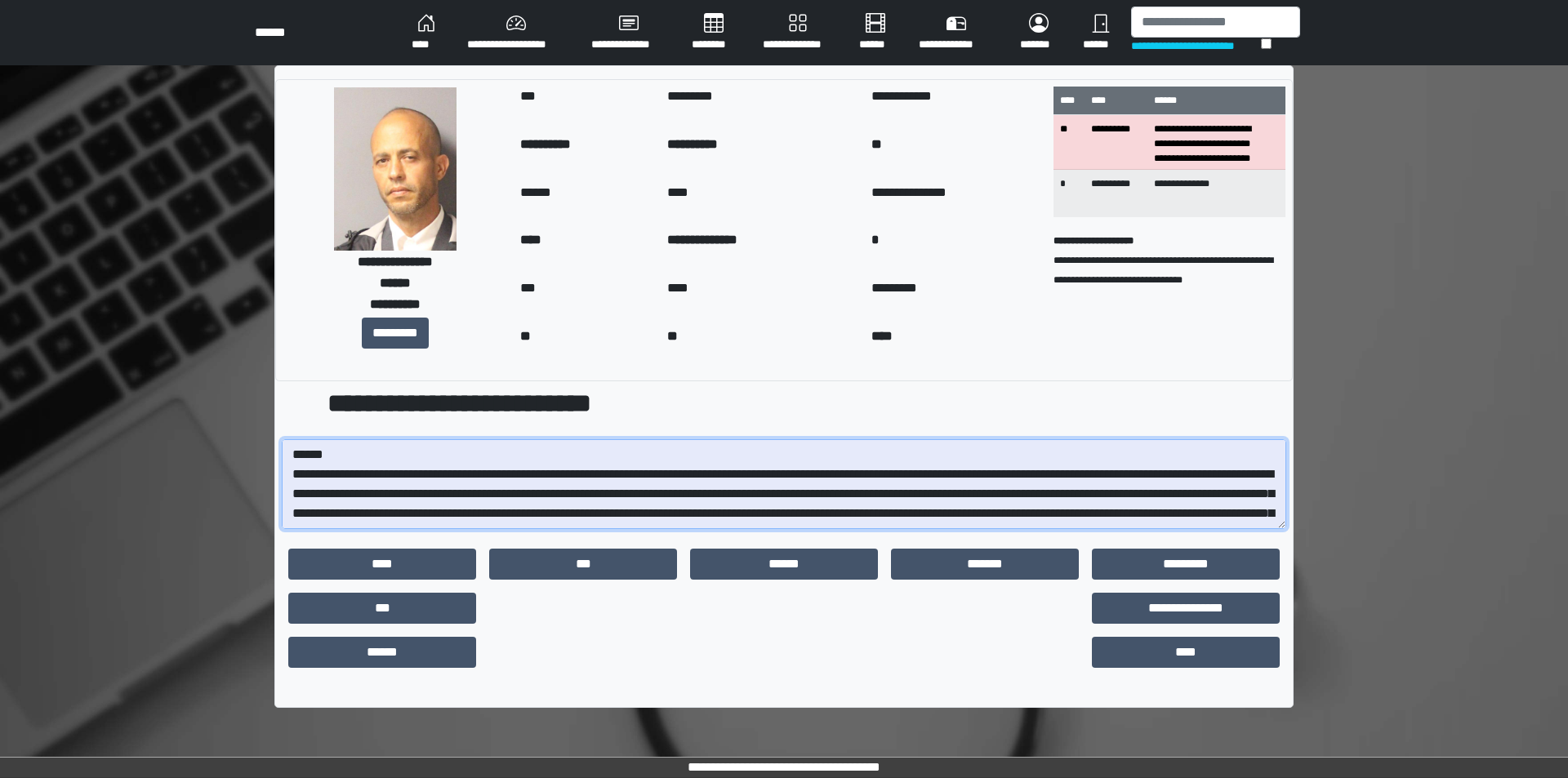 click at bounding box center (784, 484) 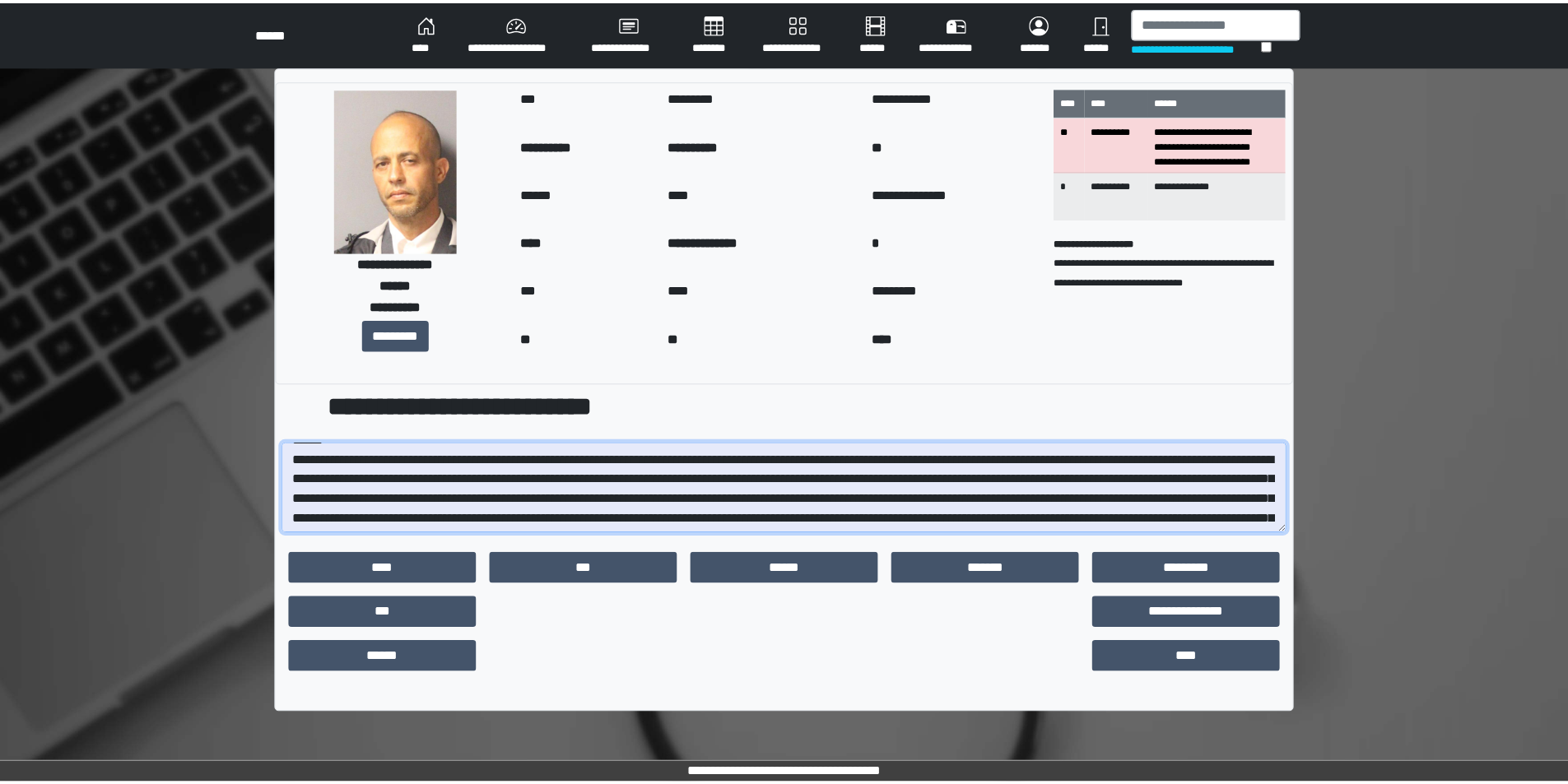 scroll, scrollTop: 33, scrollLeft: 0, axis: vertical 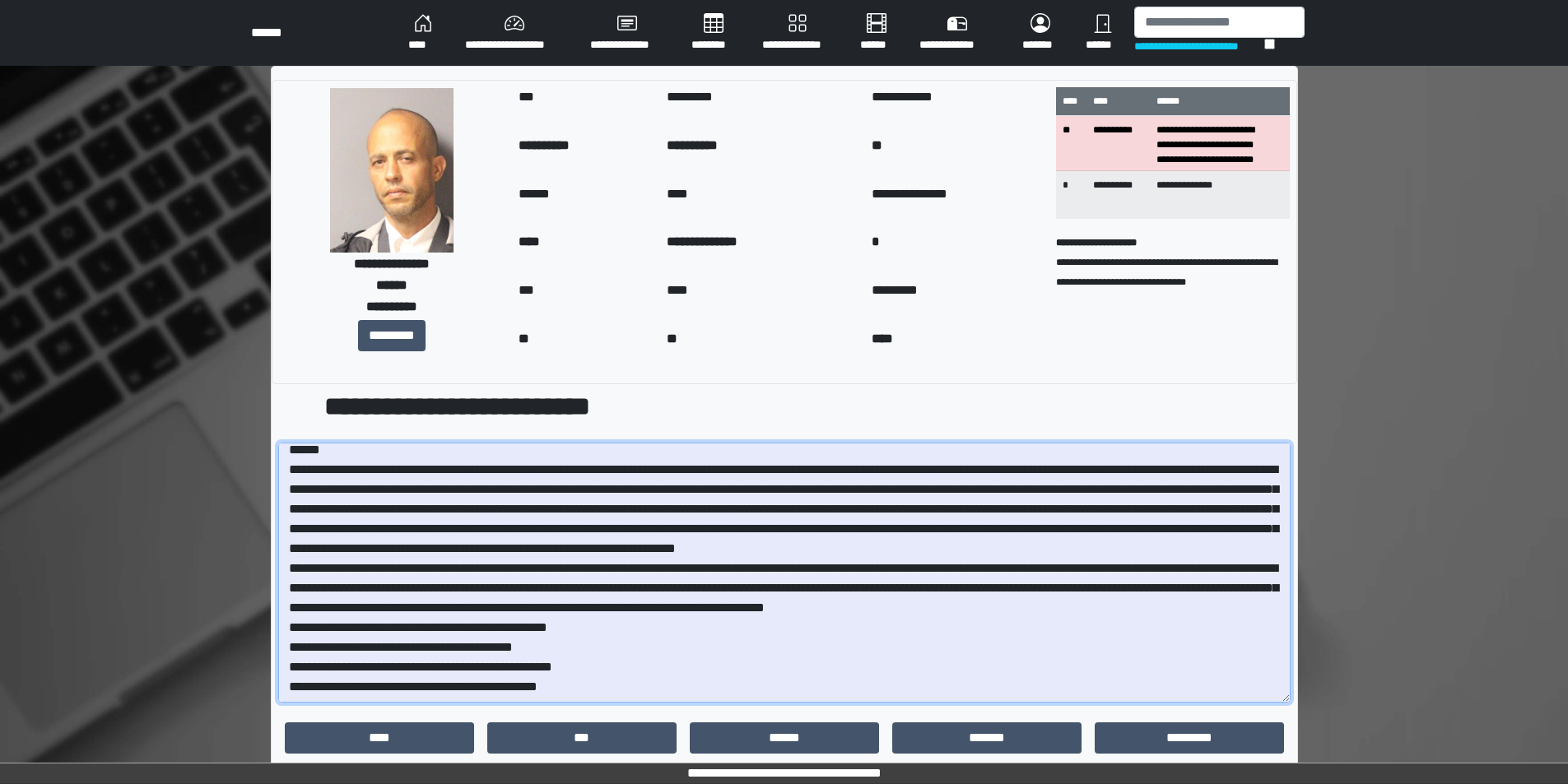 drag, startPoint x: 1291, startPoint y: 529, endPoint x: 1268, endPoint y: 698, distance: 170.55791 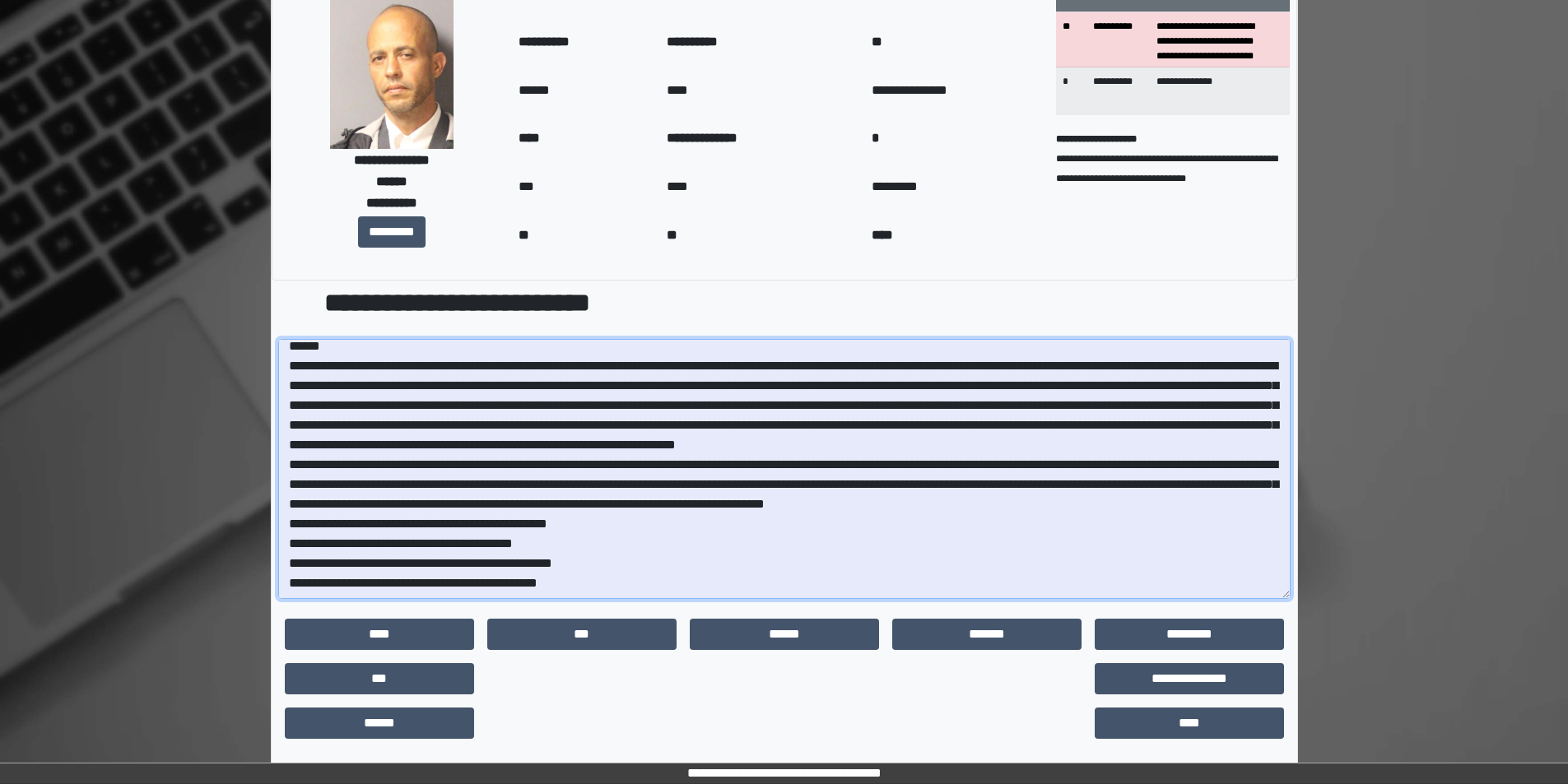 scroll, scrollTop: 112, scrollLeft: 0, axis: vertical 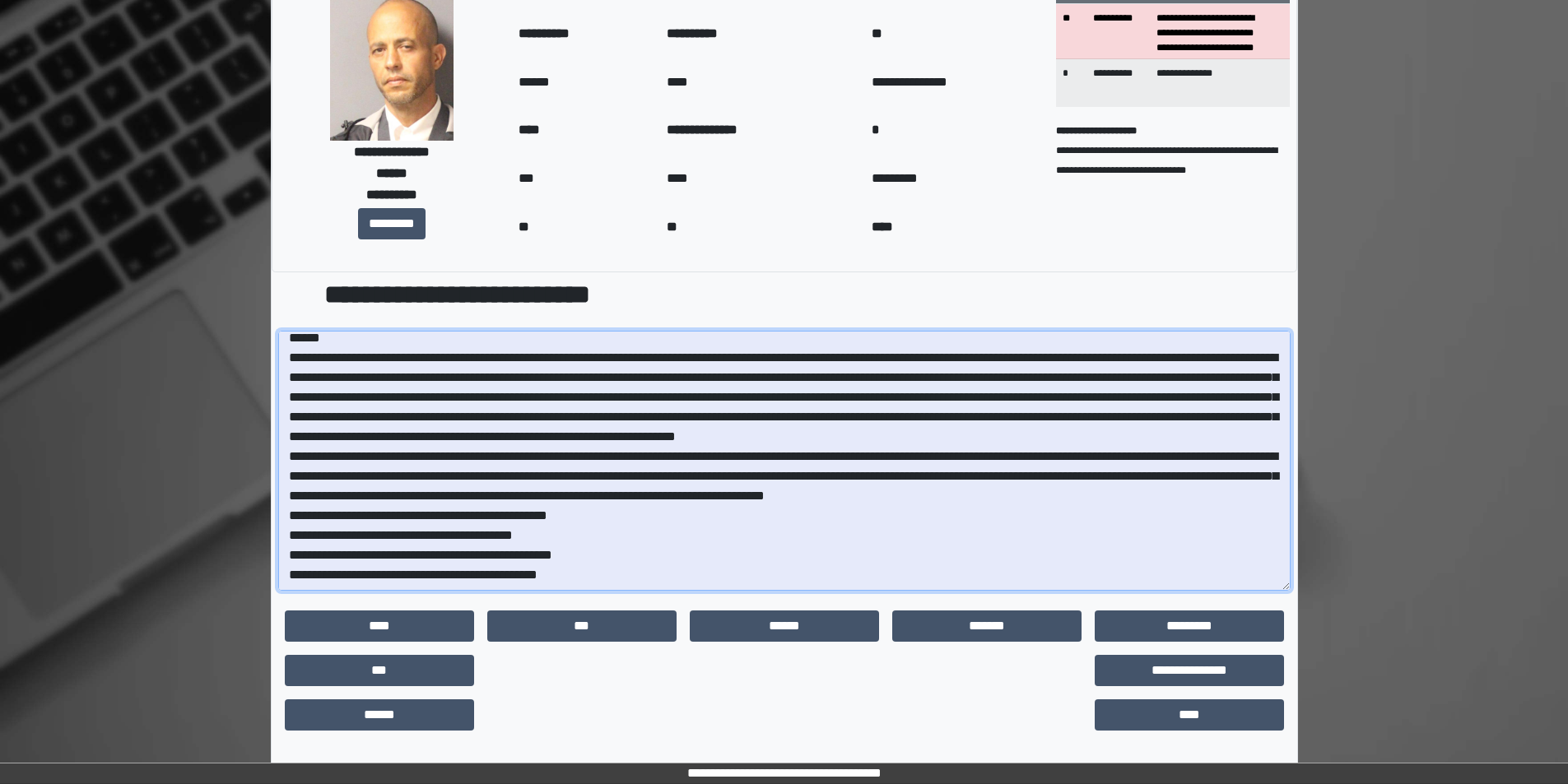 click at bounding box center [784, 461] 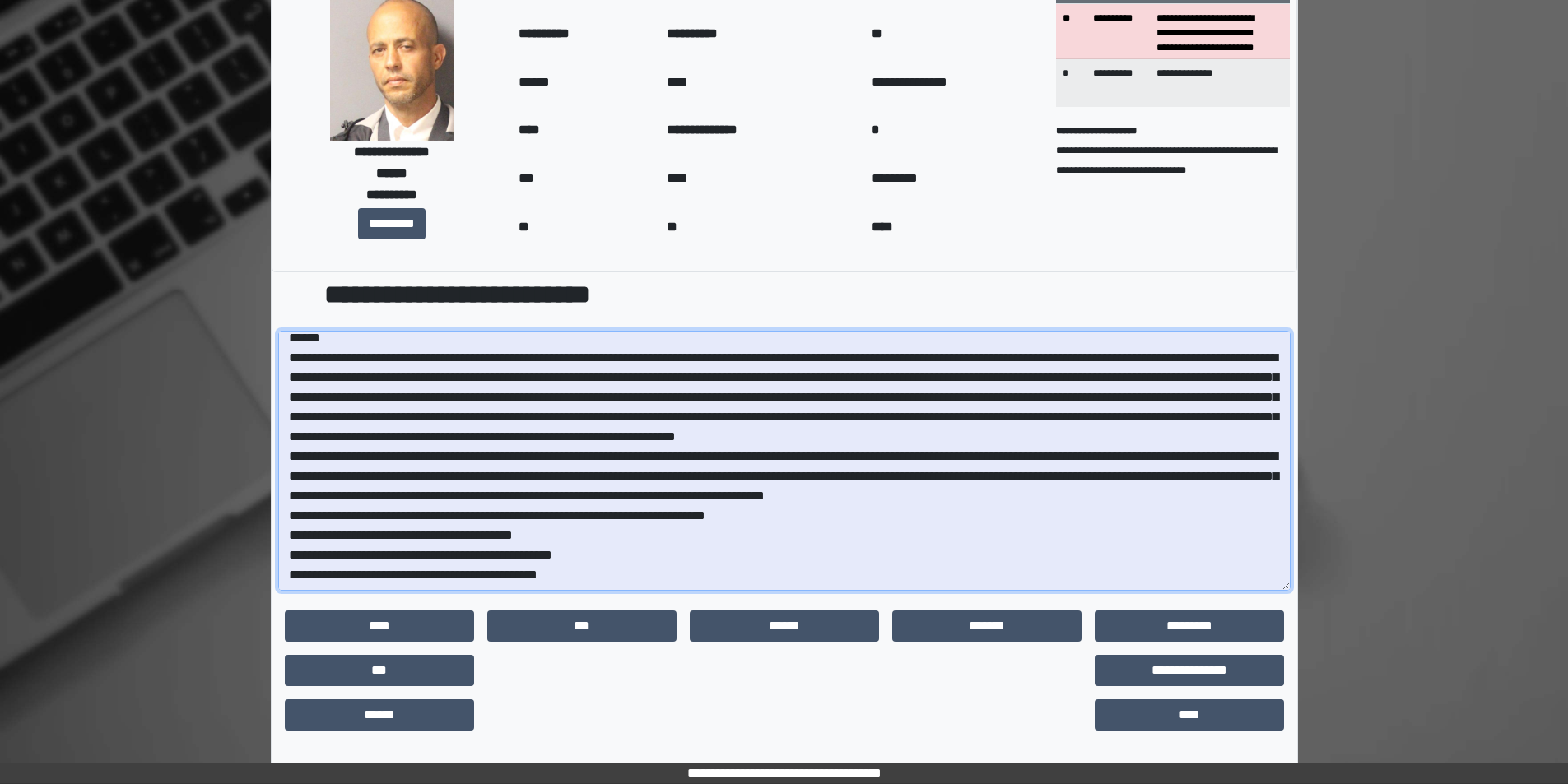 scroll, scrollTop: 0, scrollLeft: 0, axis: both 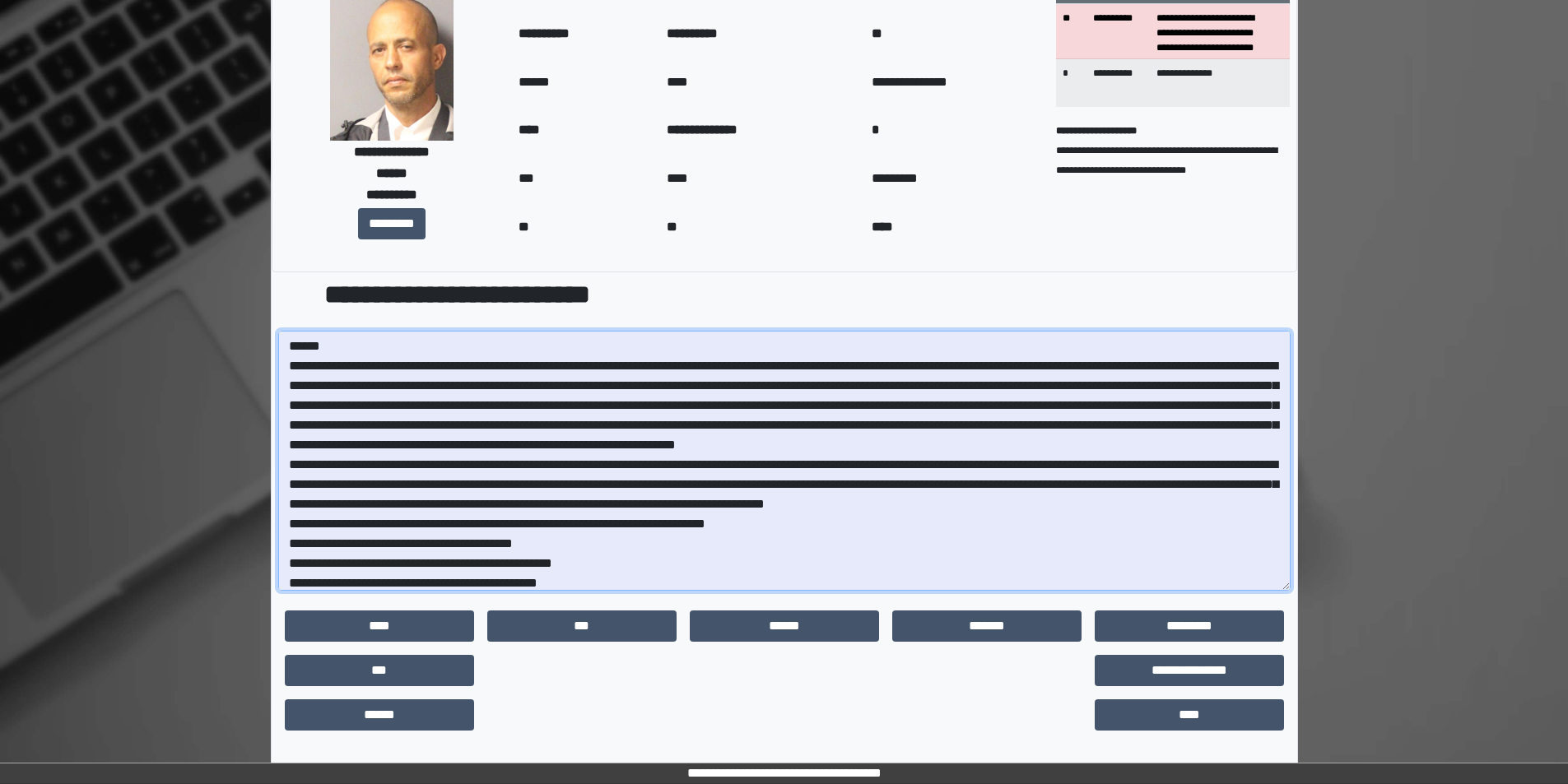 click at bounding box center [784, 461] 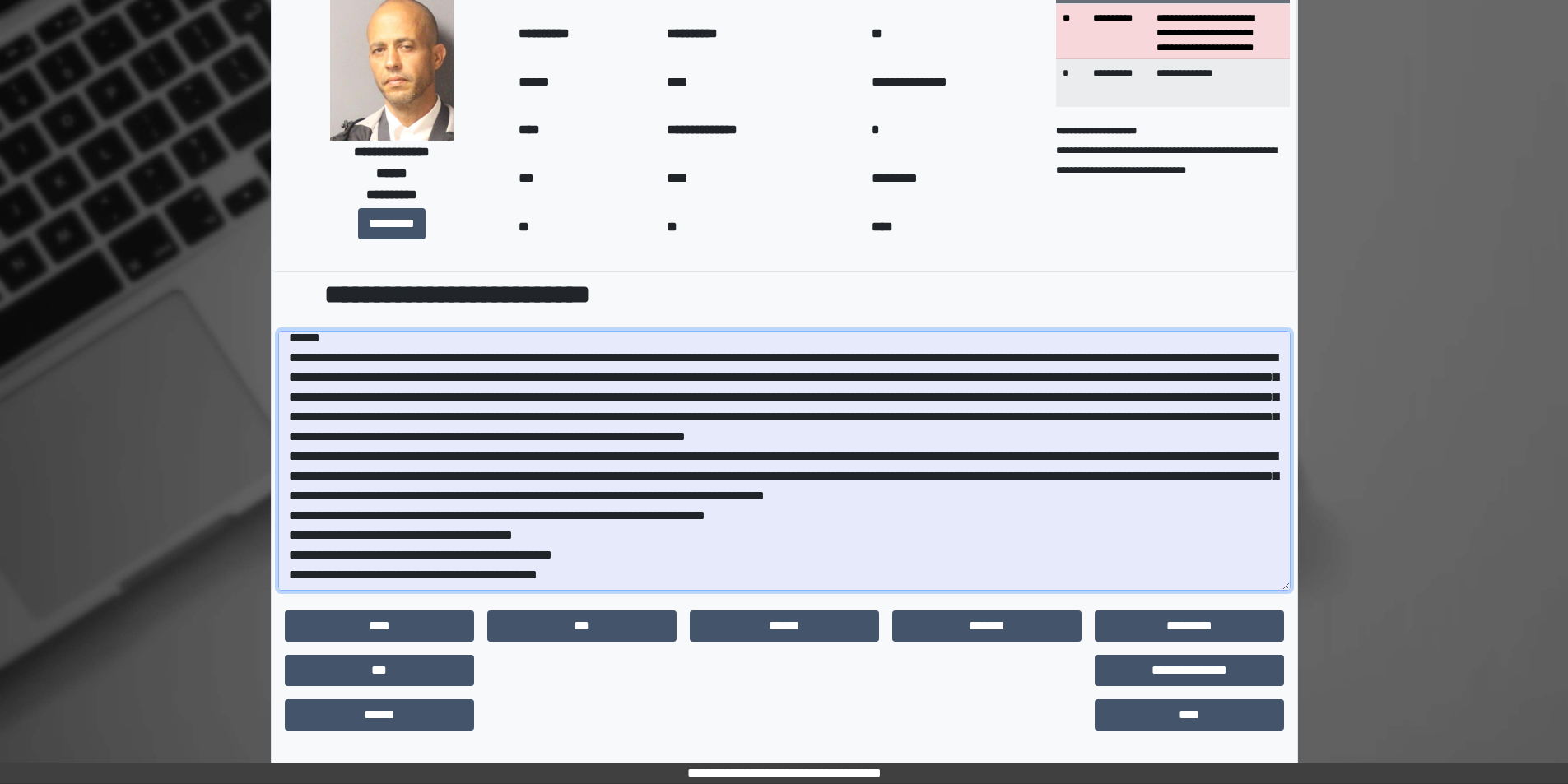 scroll, scrollTop: 87, scrollLeft: 0, axis: vertical 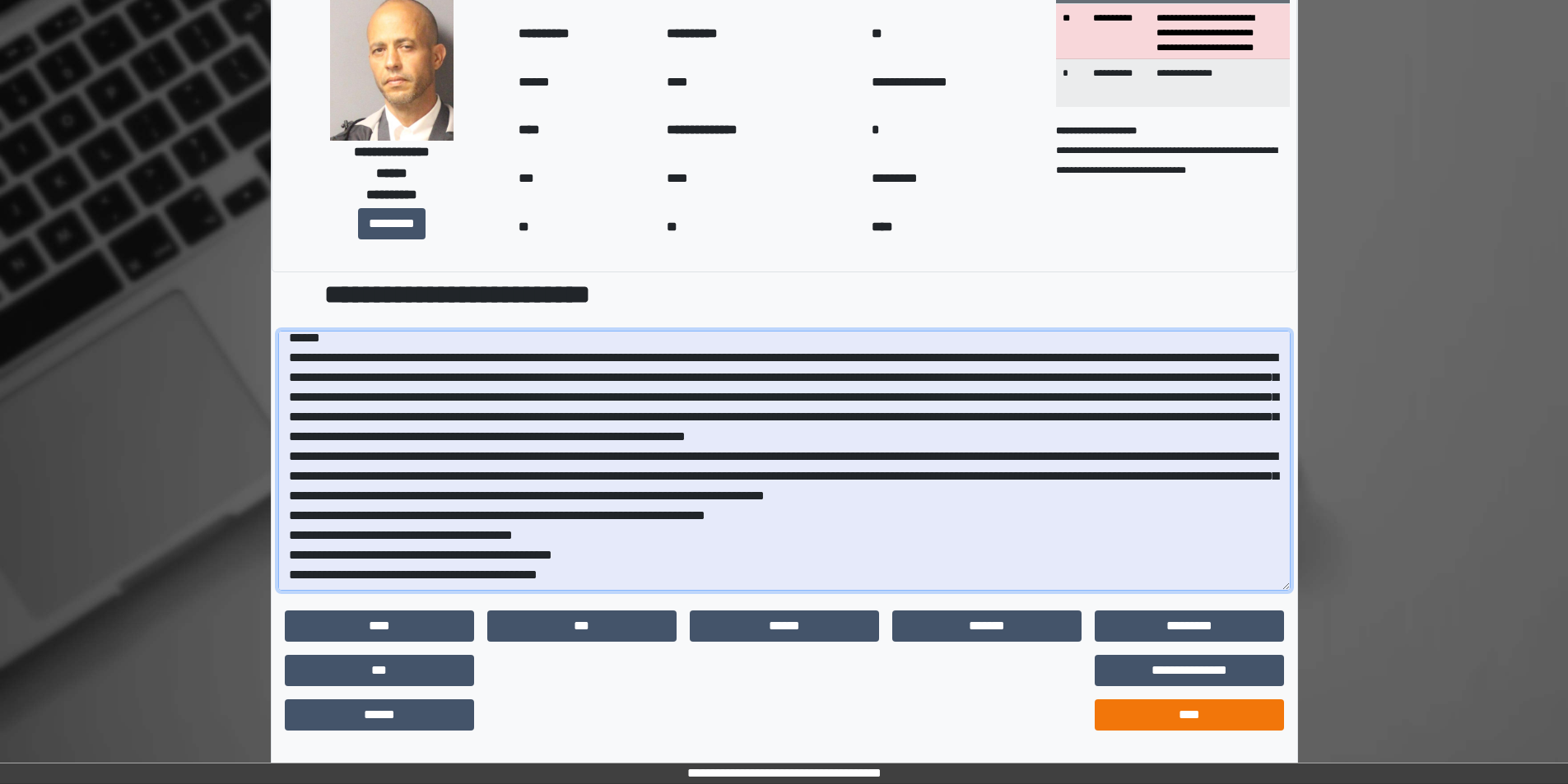 type on "**********" 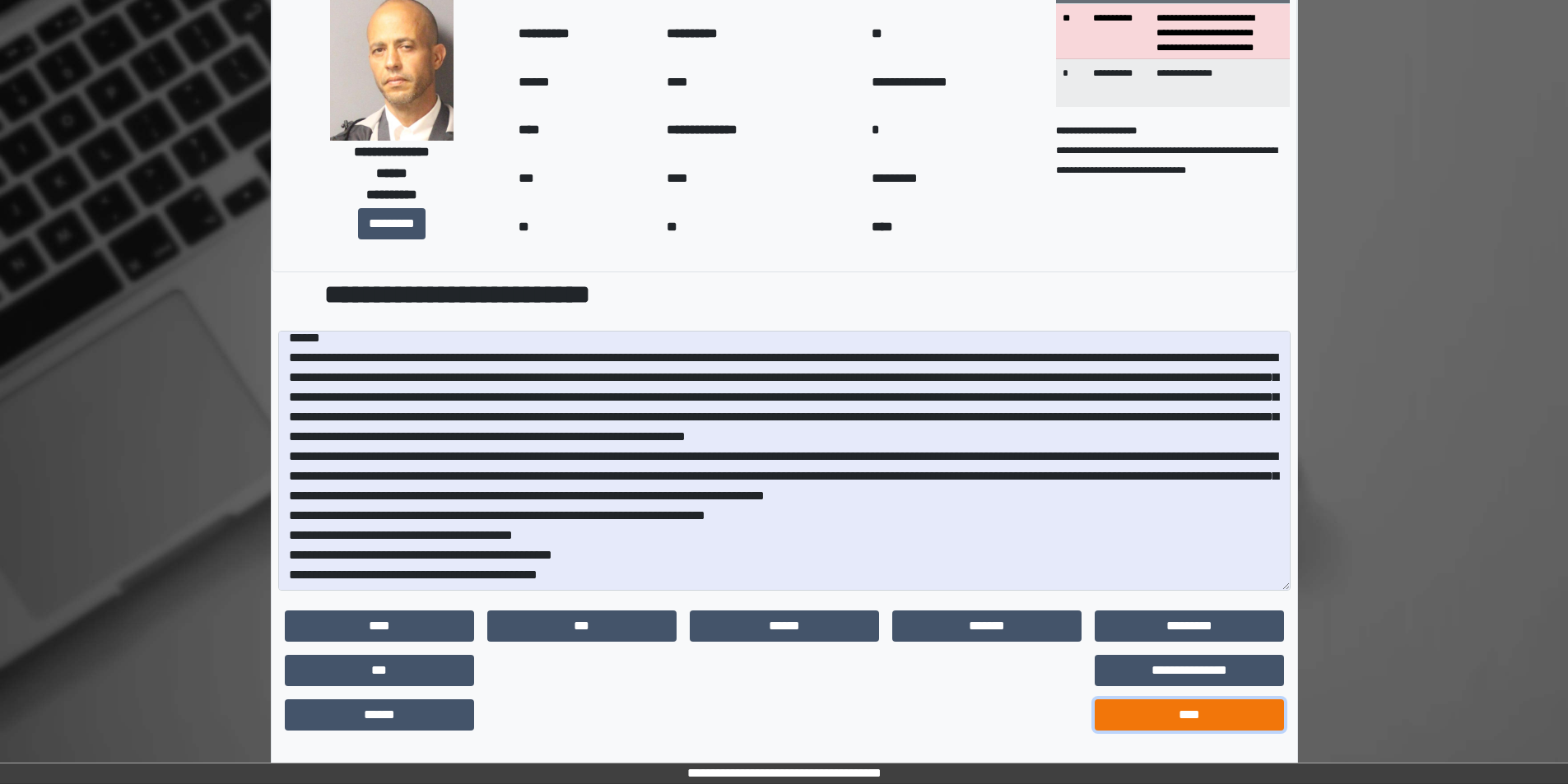 click on "****" at bounding box center (1189, 715) 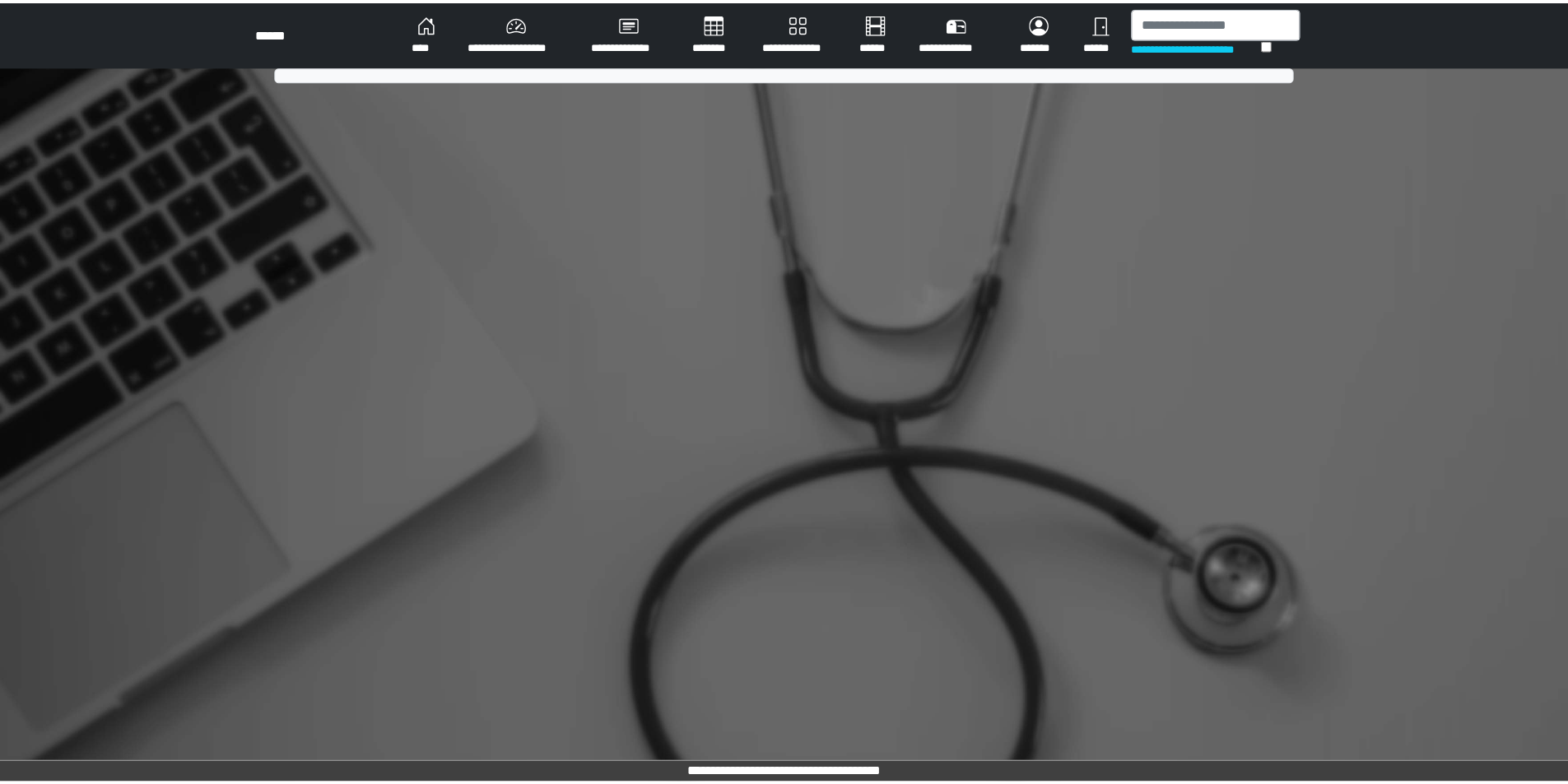 scroll, scrollTop: 0, scrollLeft: 0, axis: both 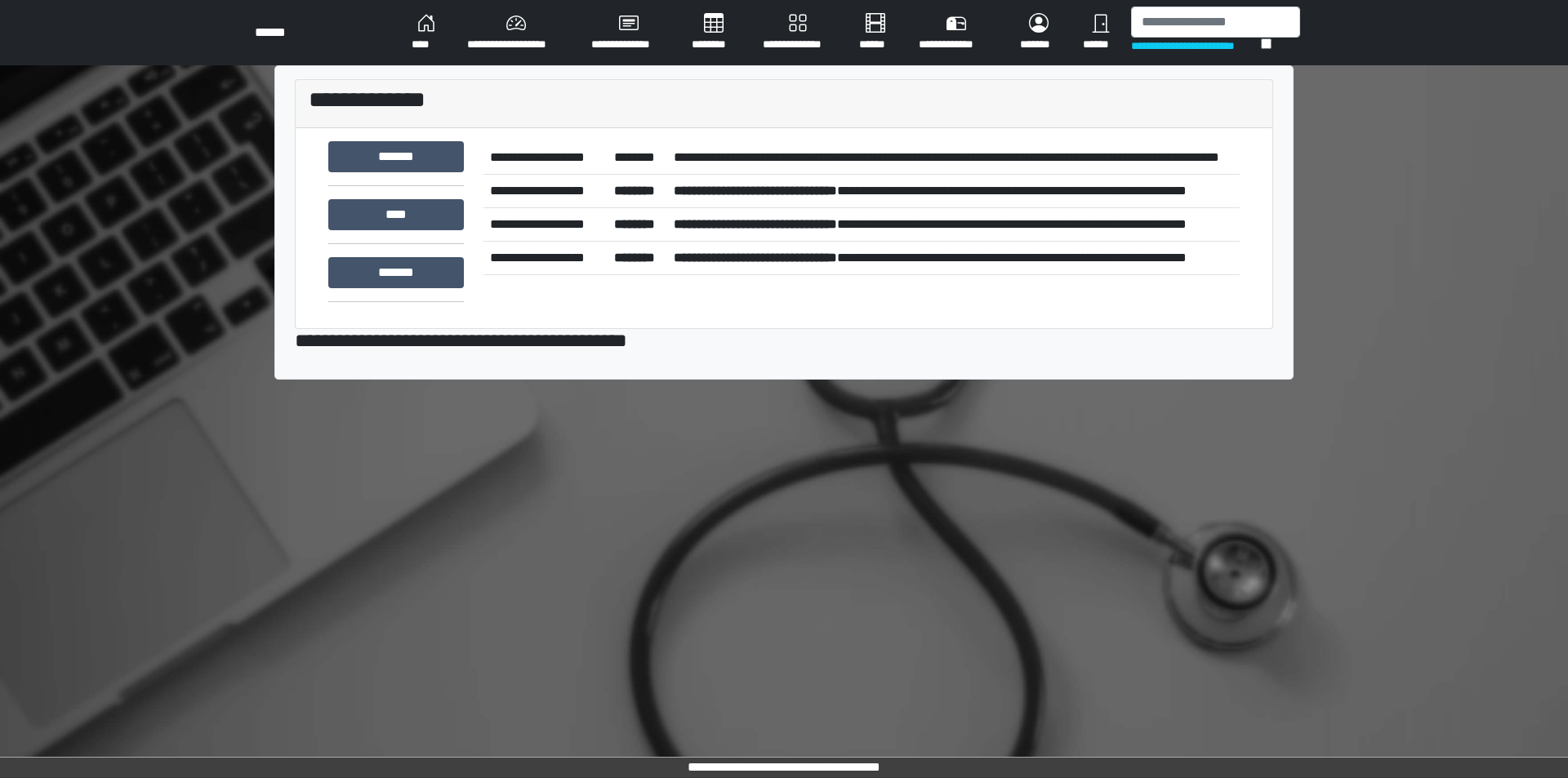 click on "**********" at bounding box center [953, 158] 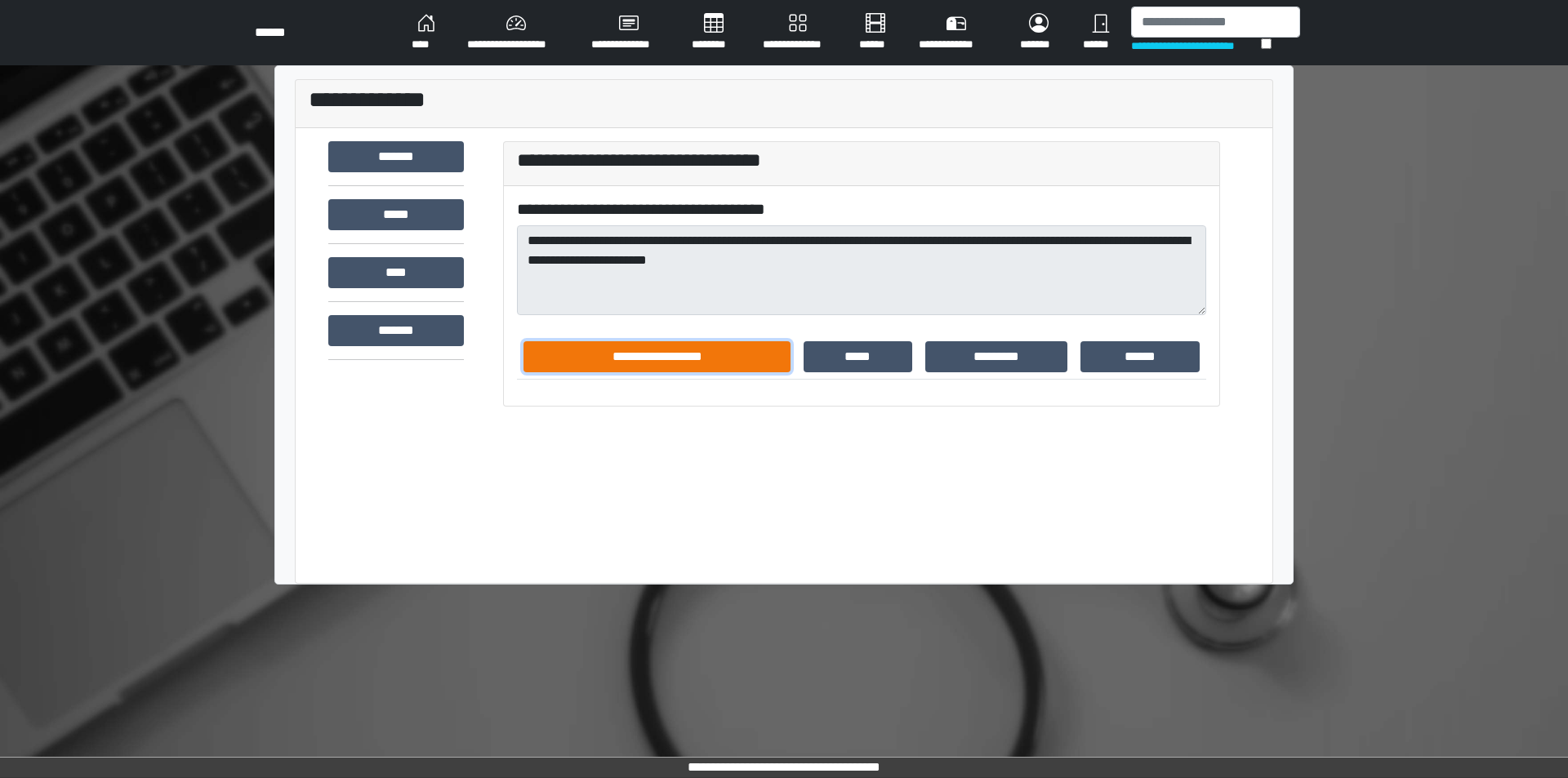 click on "**********" at bounding box center [657, 357] 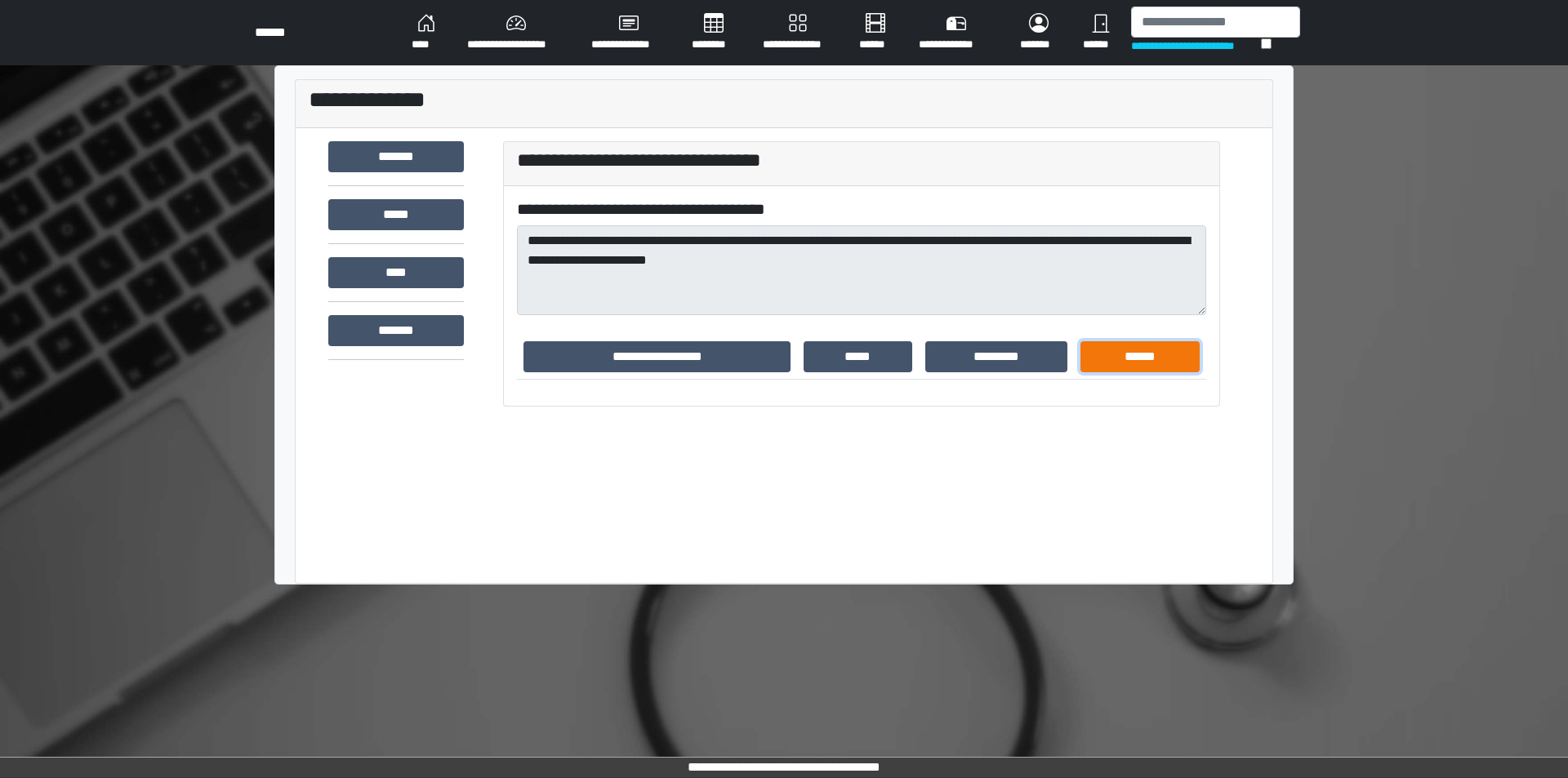click on "******" at bounding box center [1140, 357] 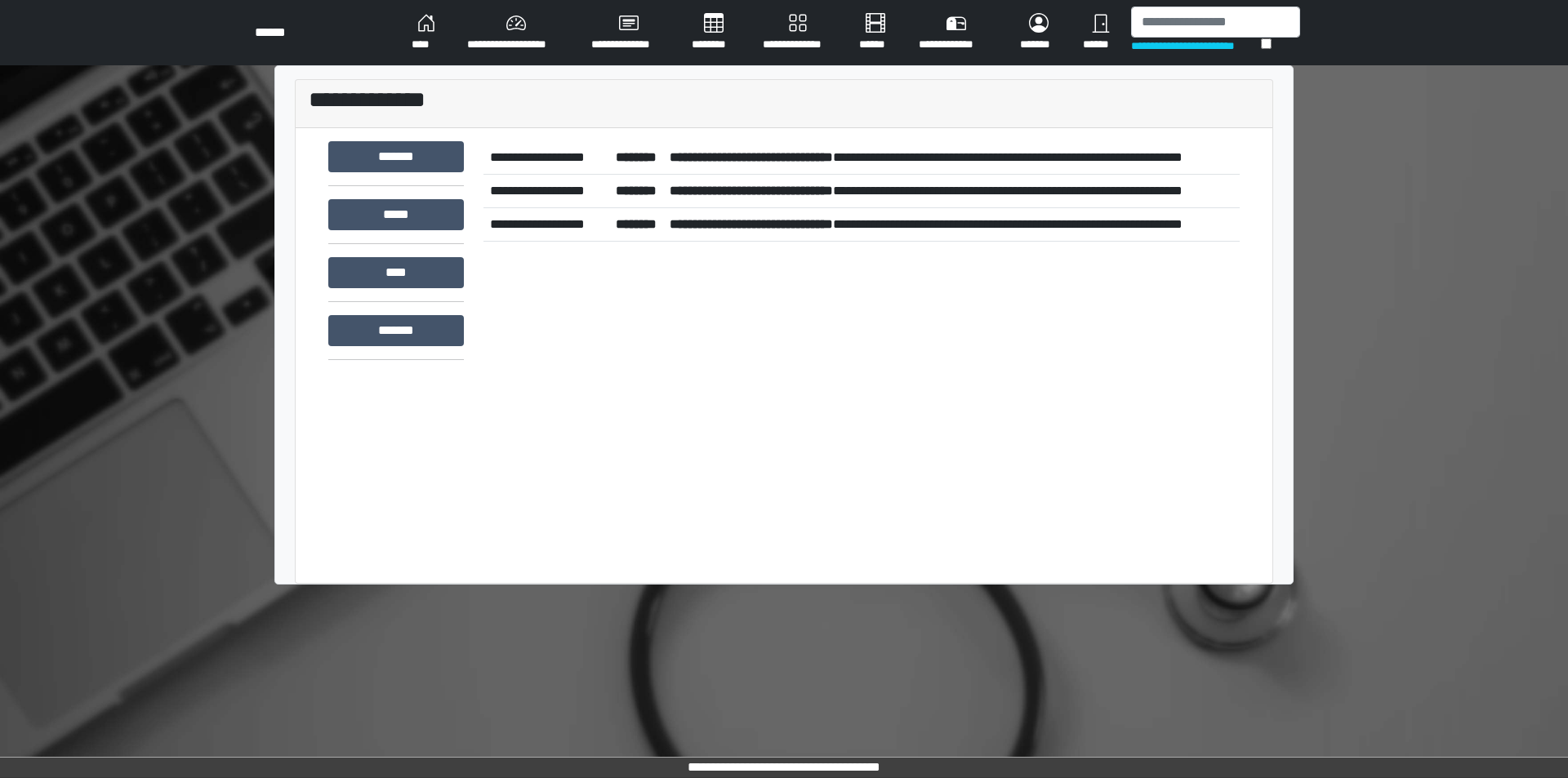 click on "**********" at bounding box center [951, 158] 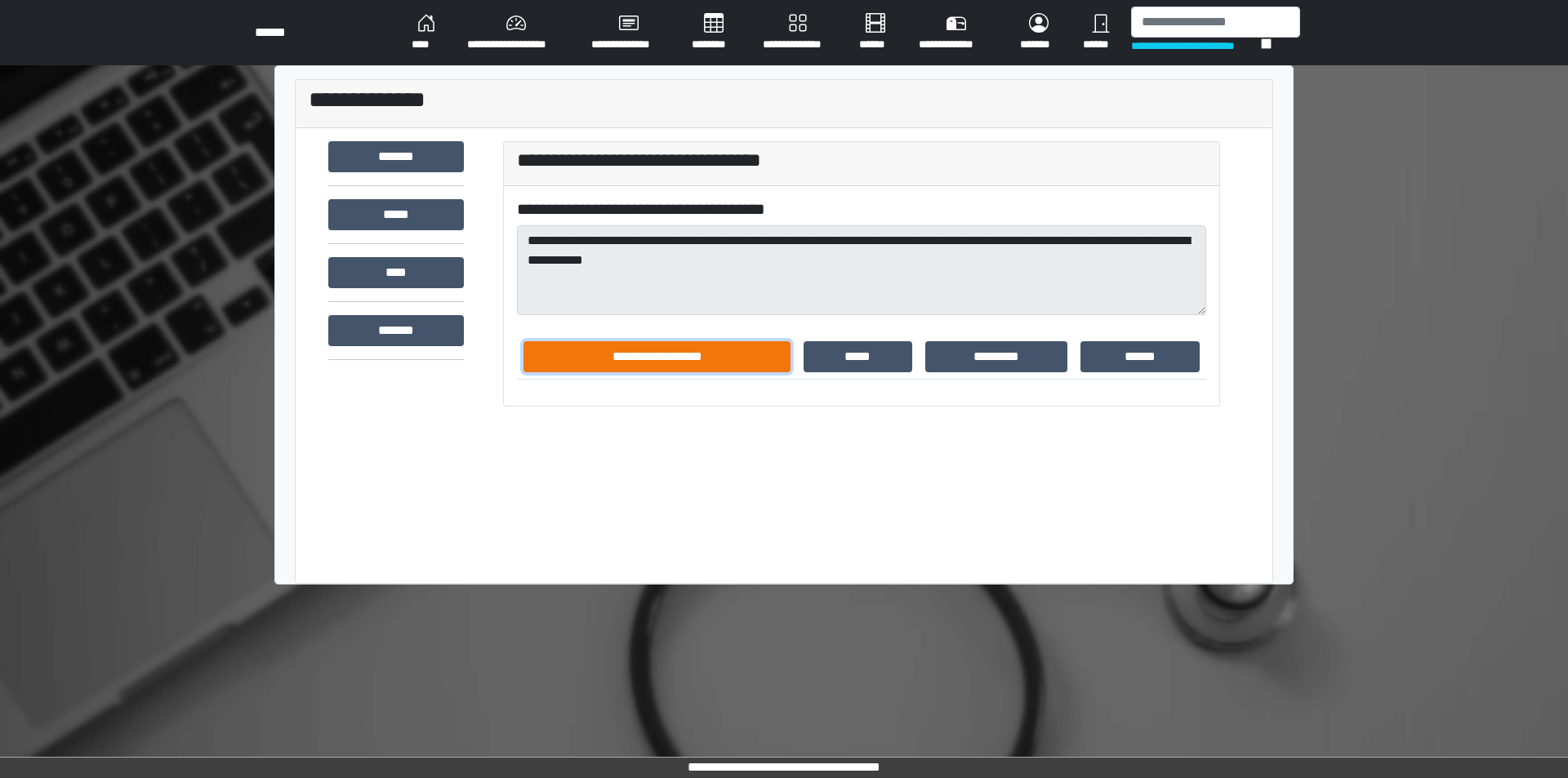 click on "**********" at bounding box center (657, 357) 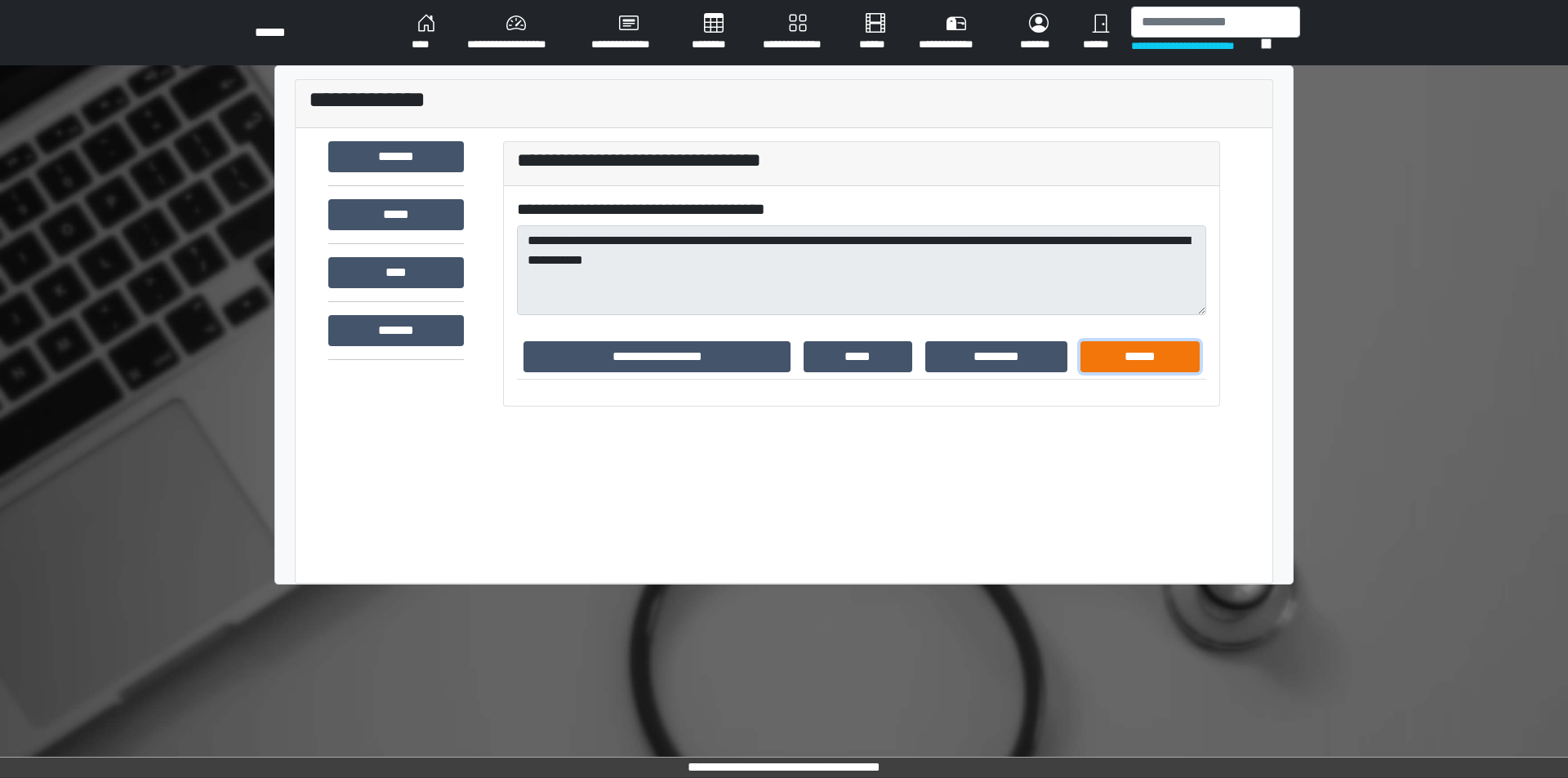 click on "******" at bounding box center [1140, 357] 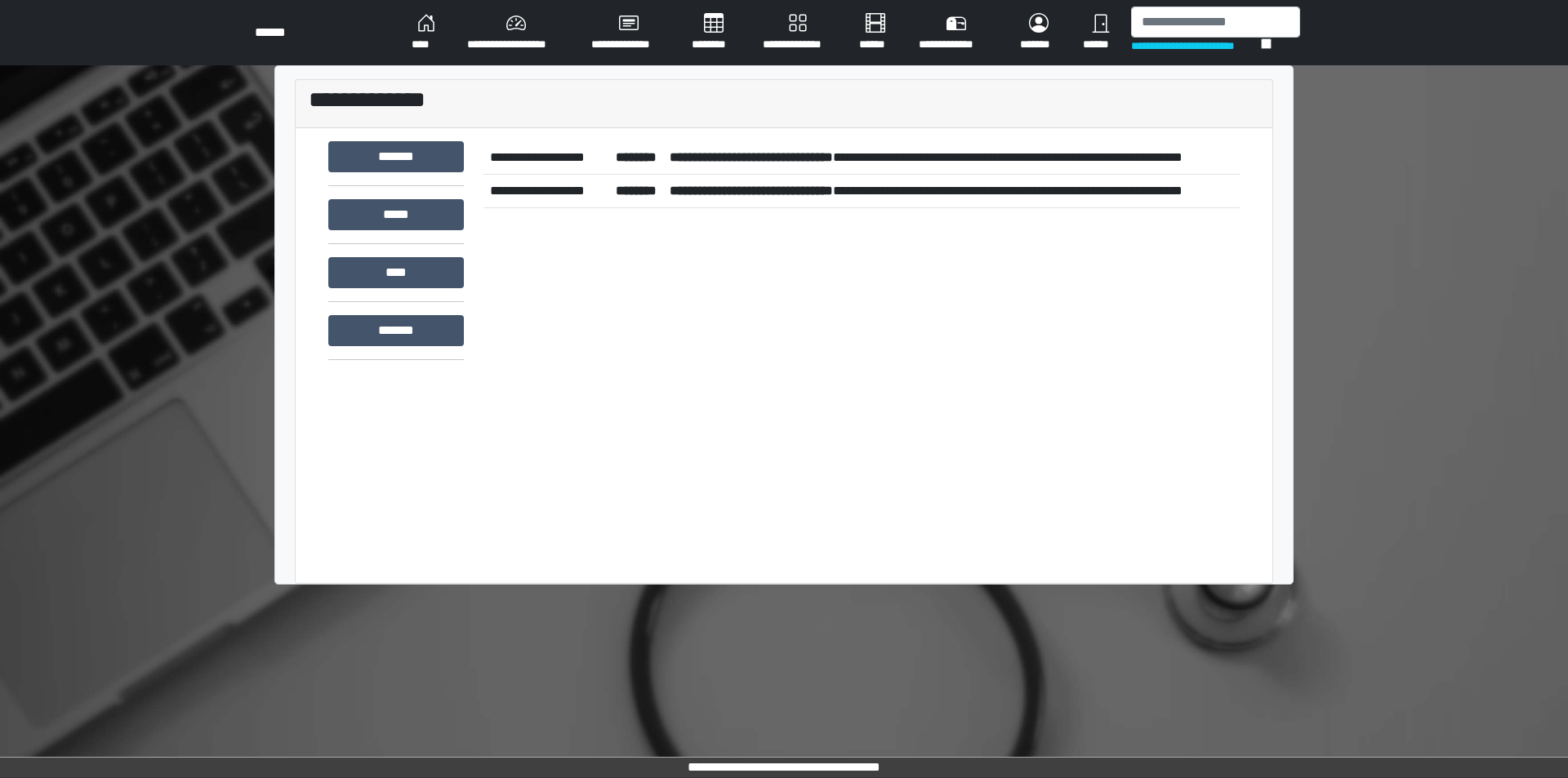 click on "**********" at bounding box center (951, 158) 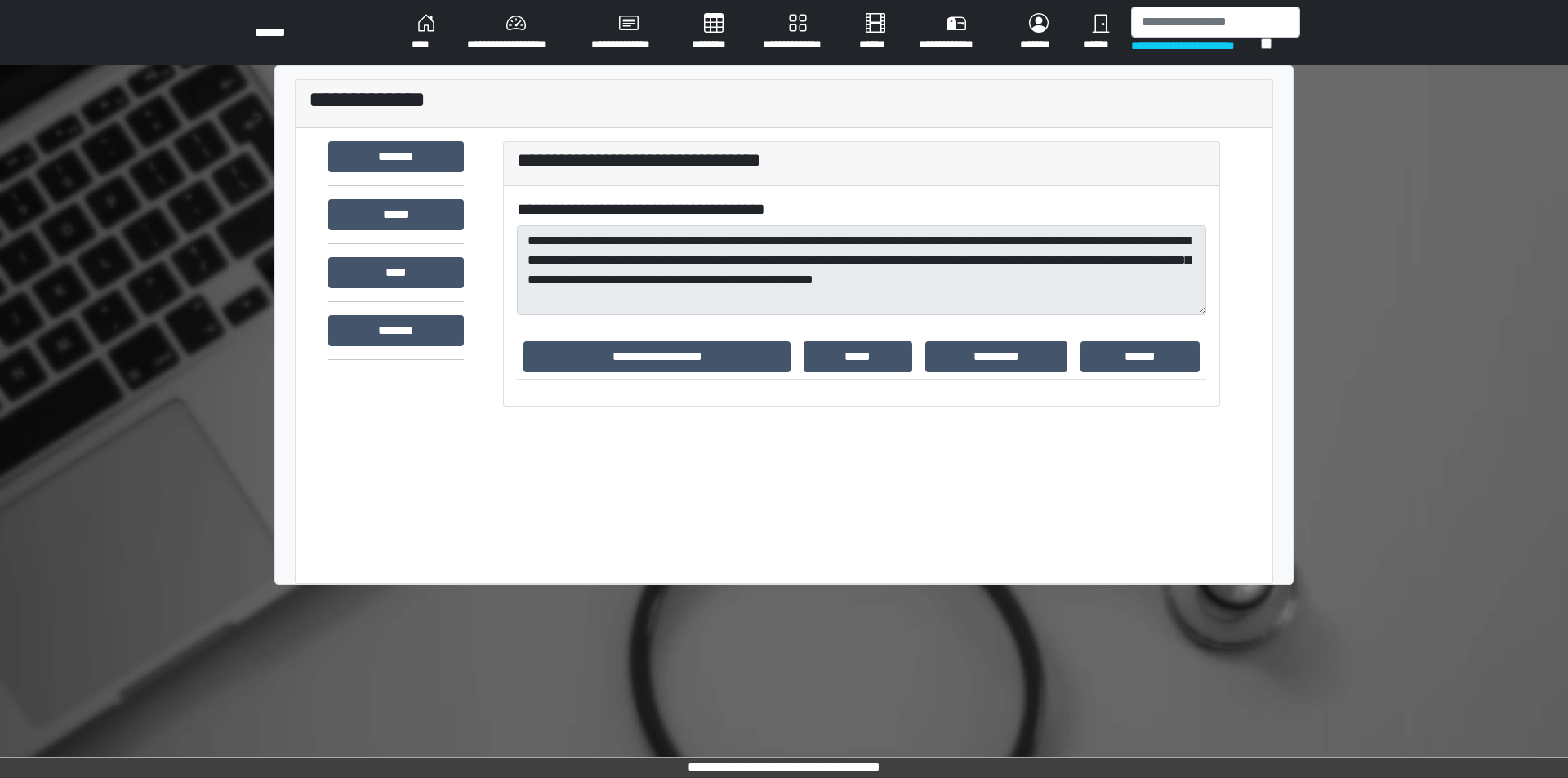 click on "**********" at bounding box center [862, 160] 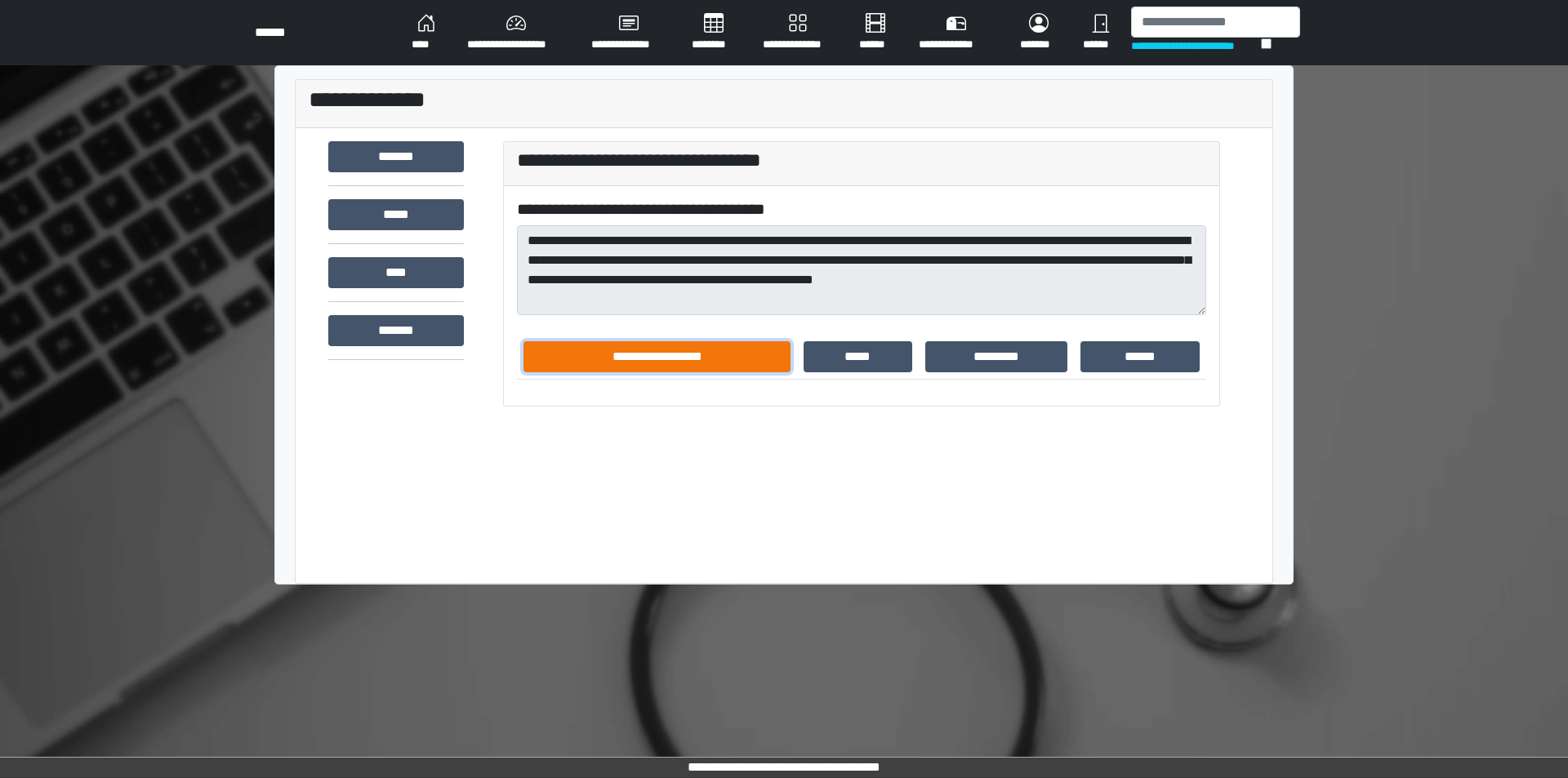 click on "**********" at bounding box center [657, 357] 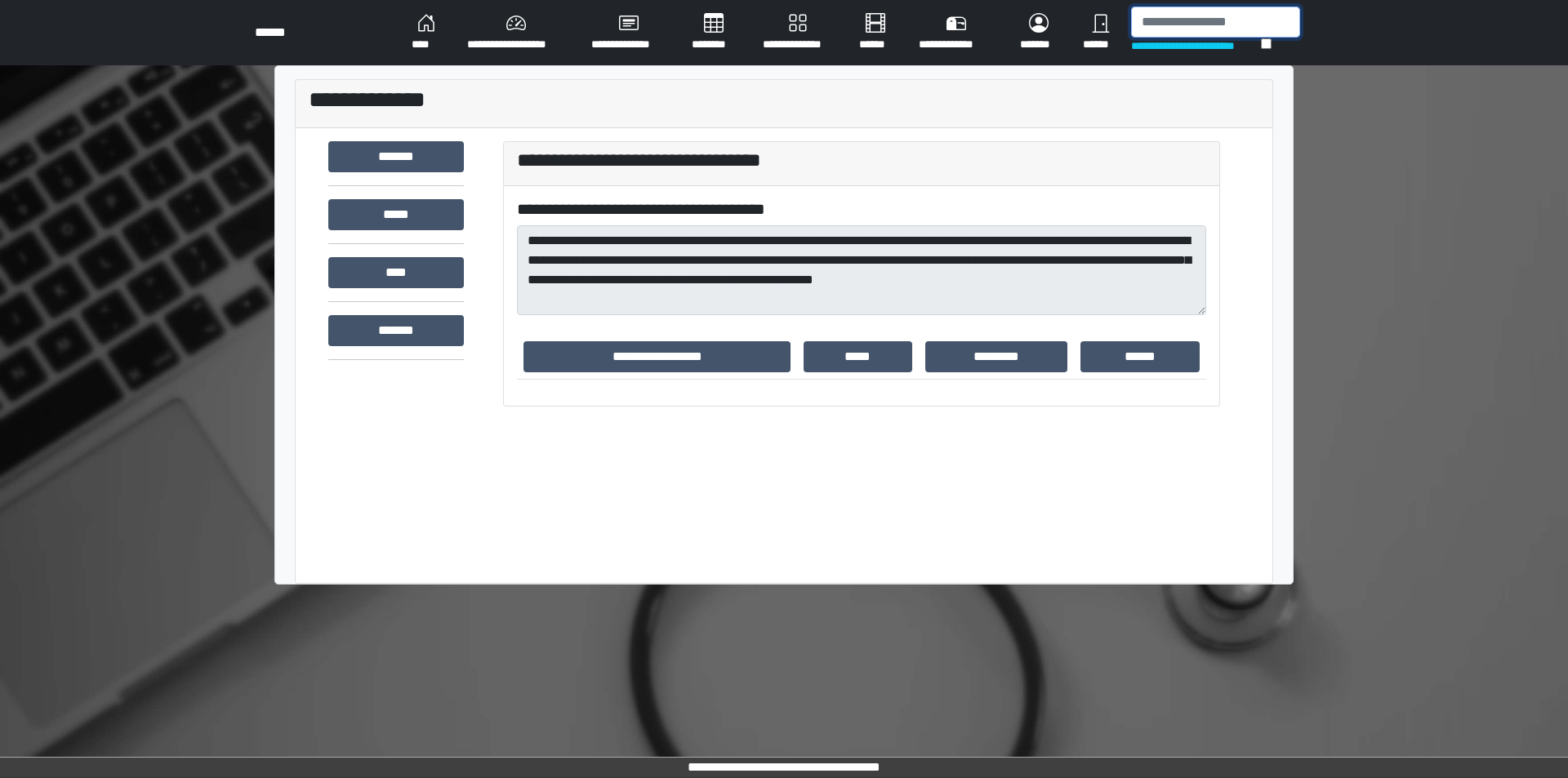 click at bounding box center [1215, 22] 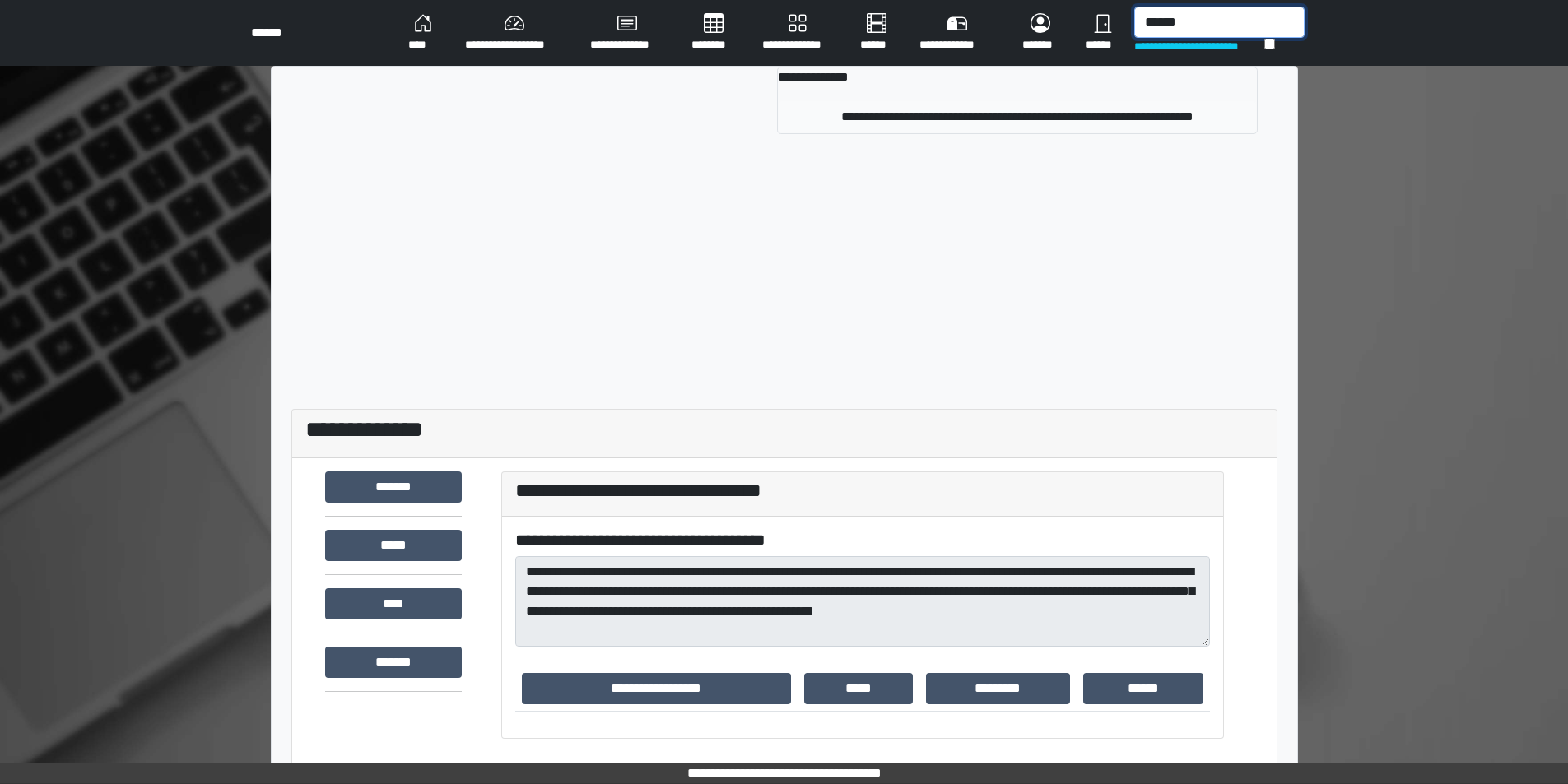type on "******" 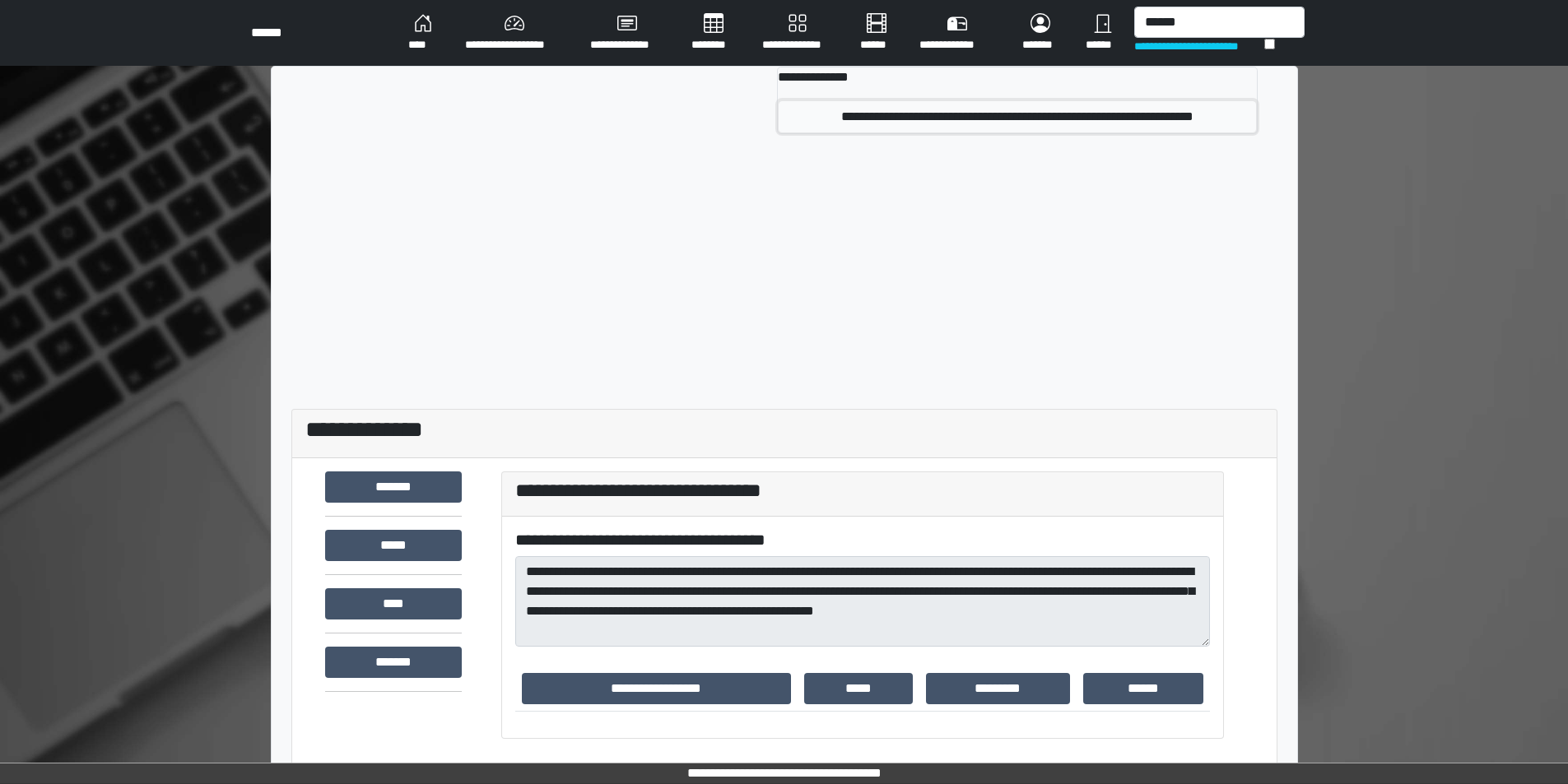 click on "**********" at bounding box center [1017, 117] 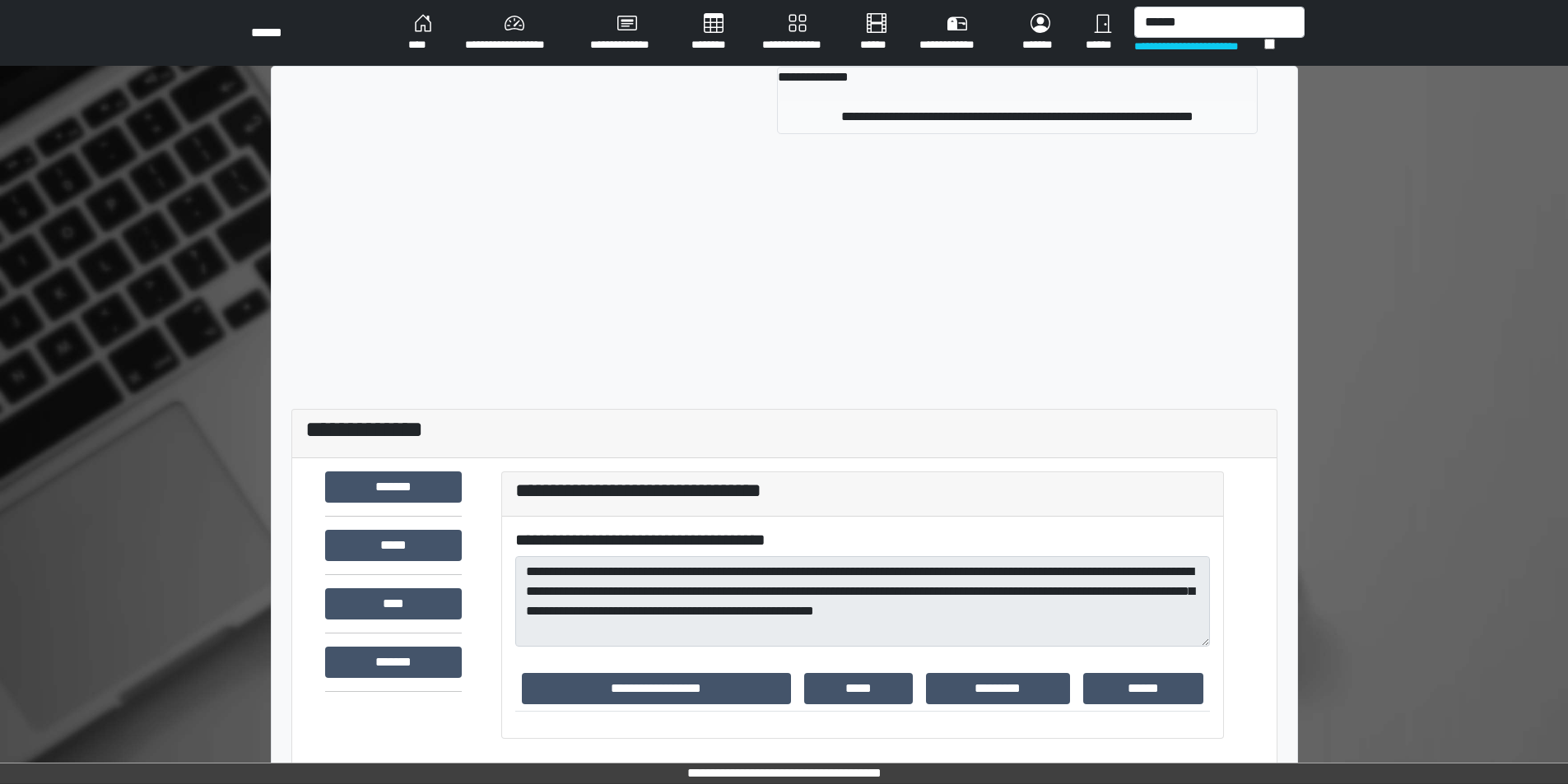 type 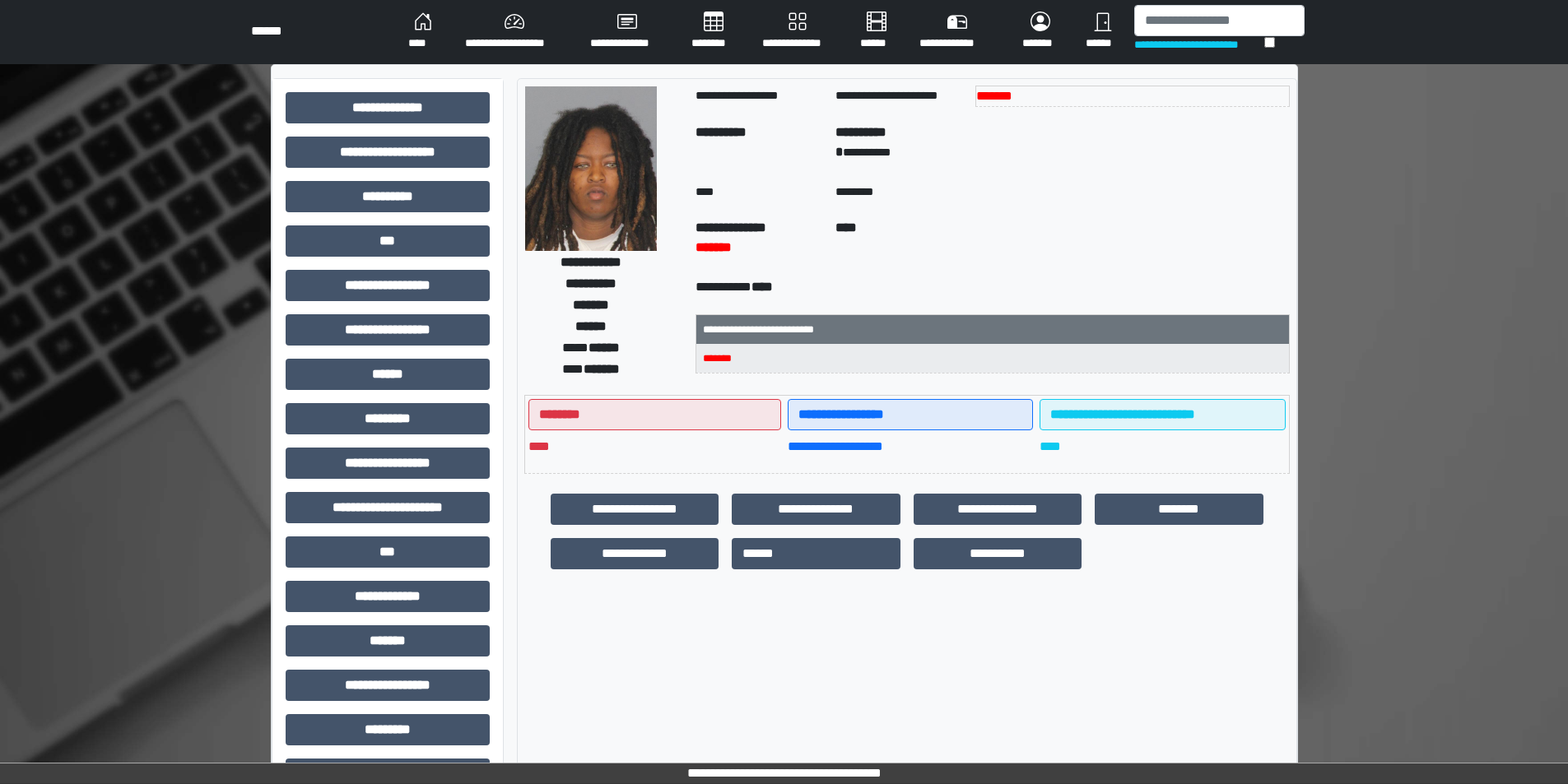 scroll, scrollTop: 0, scrollLeft: 0, axis: both 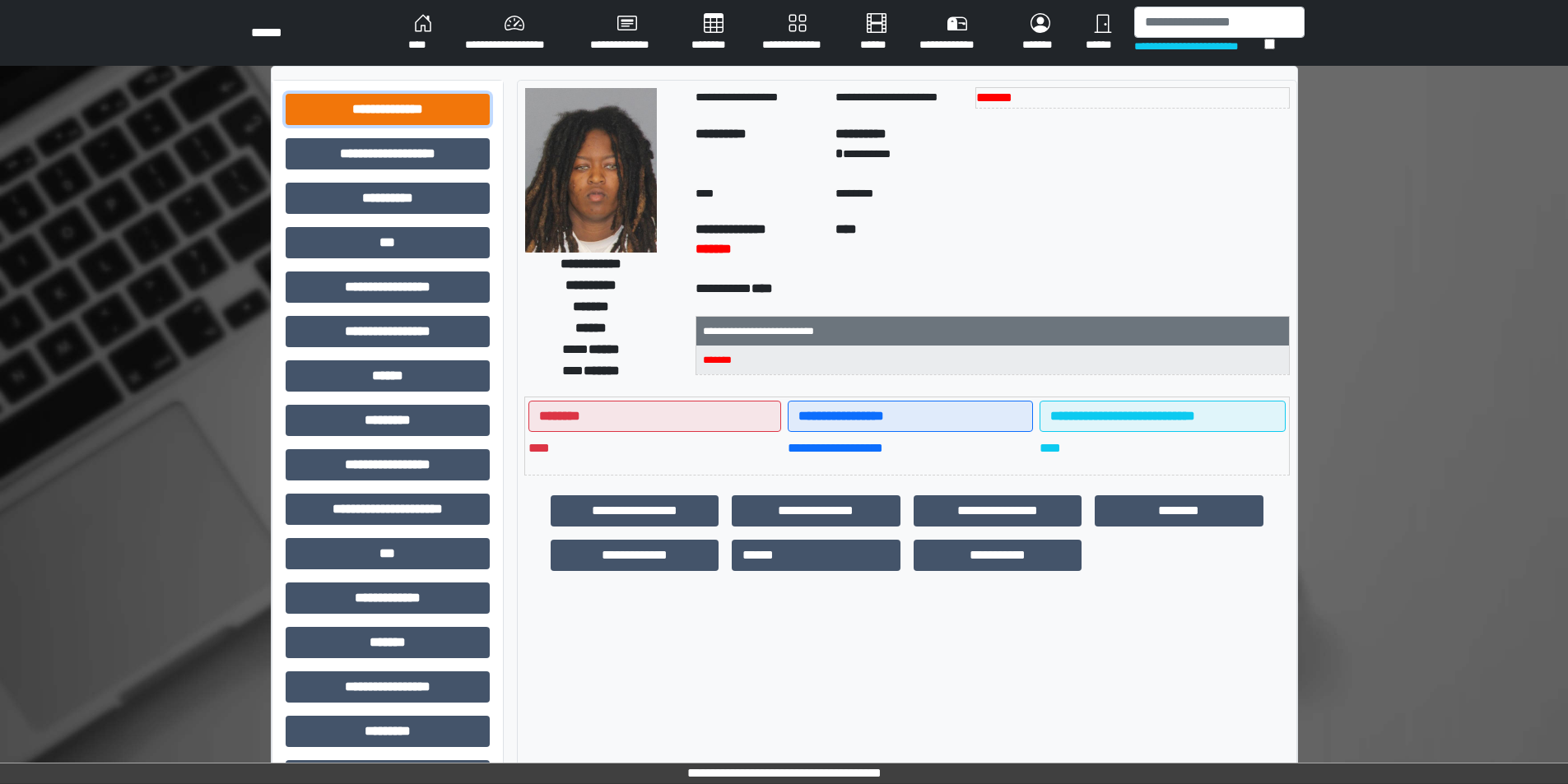 click on "**********" at bounding box center (388, 109) 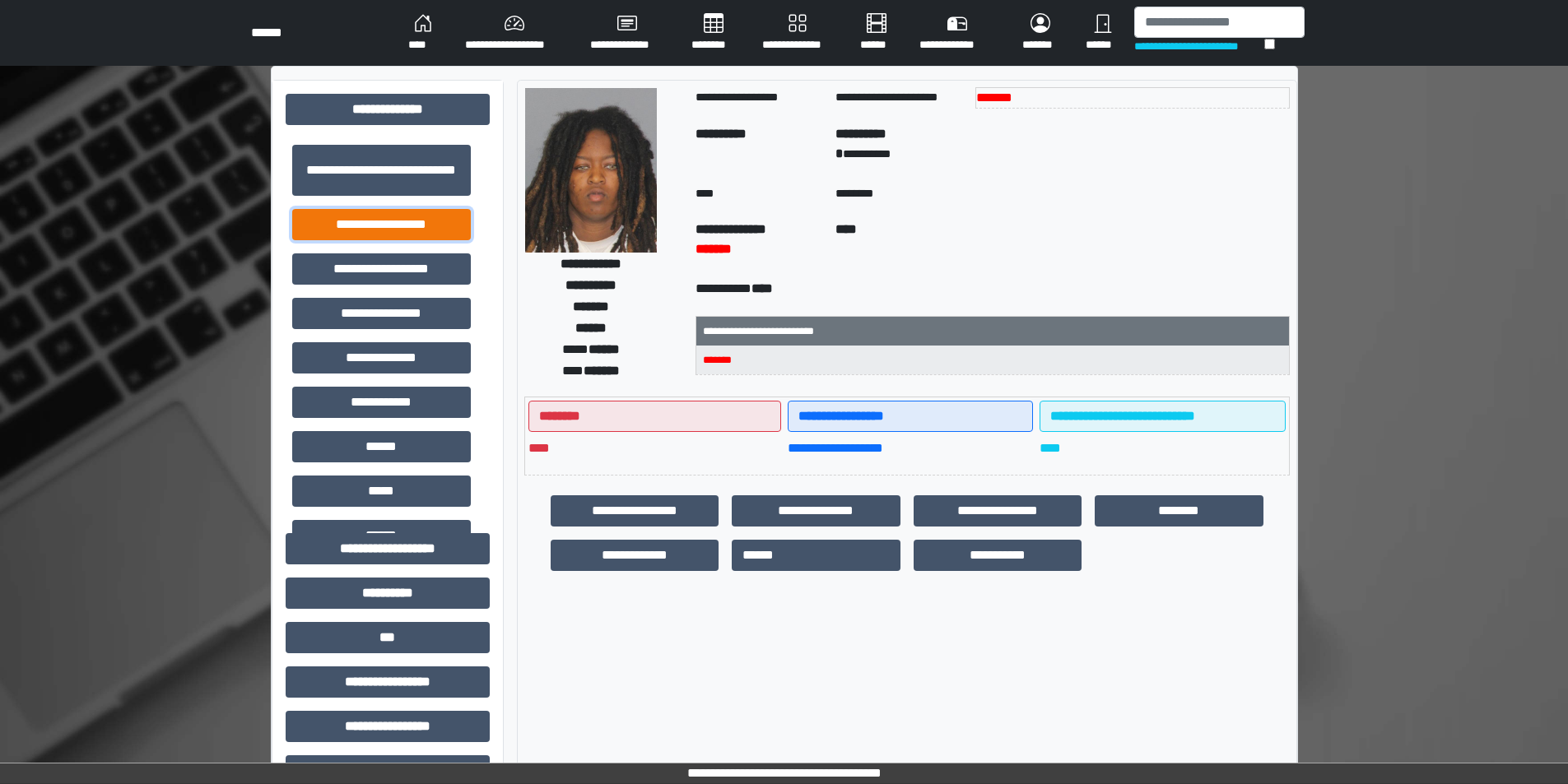 click on "**********" at bounding box center [381, 225] 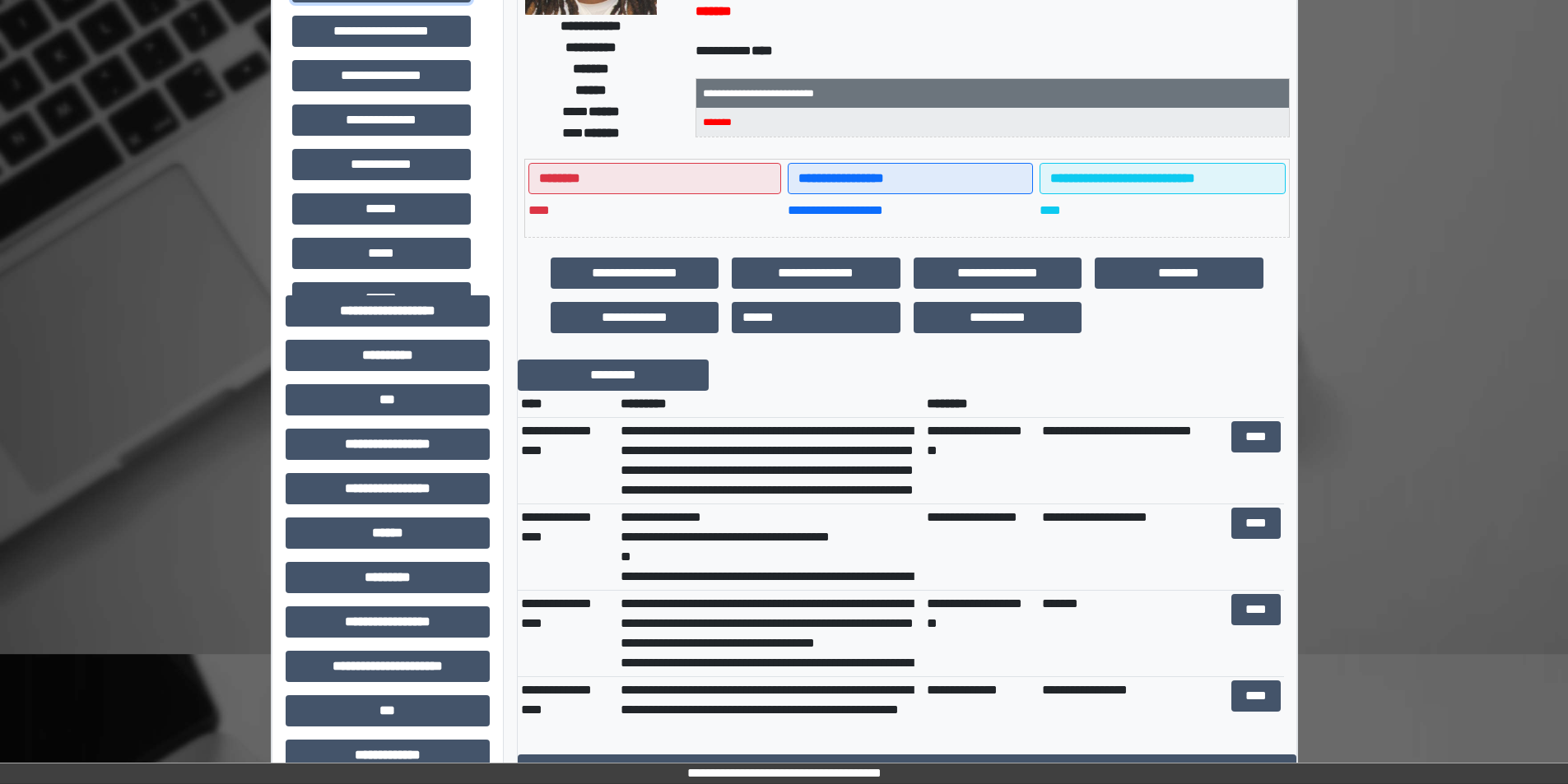 scroll, scrollTop: 247, scrollLeft: 0, axis: vertical 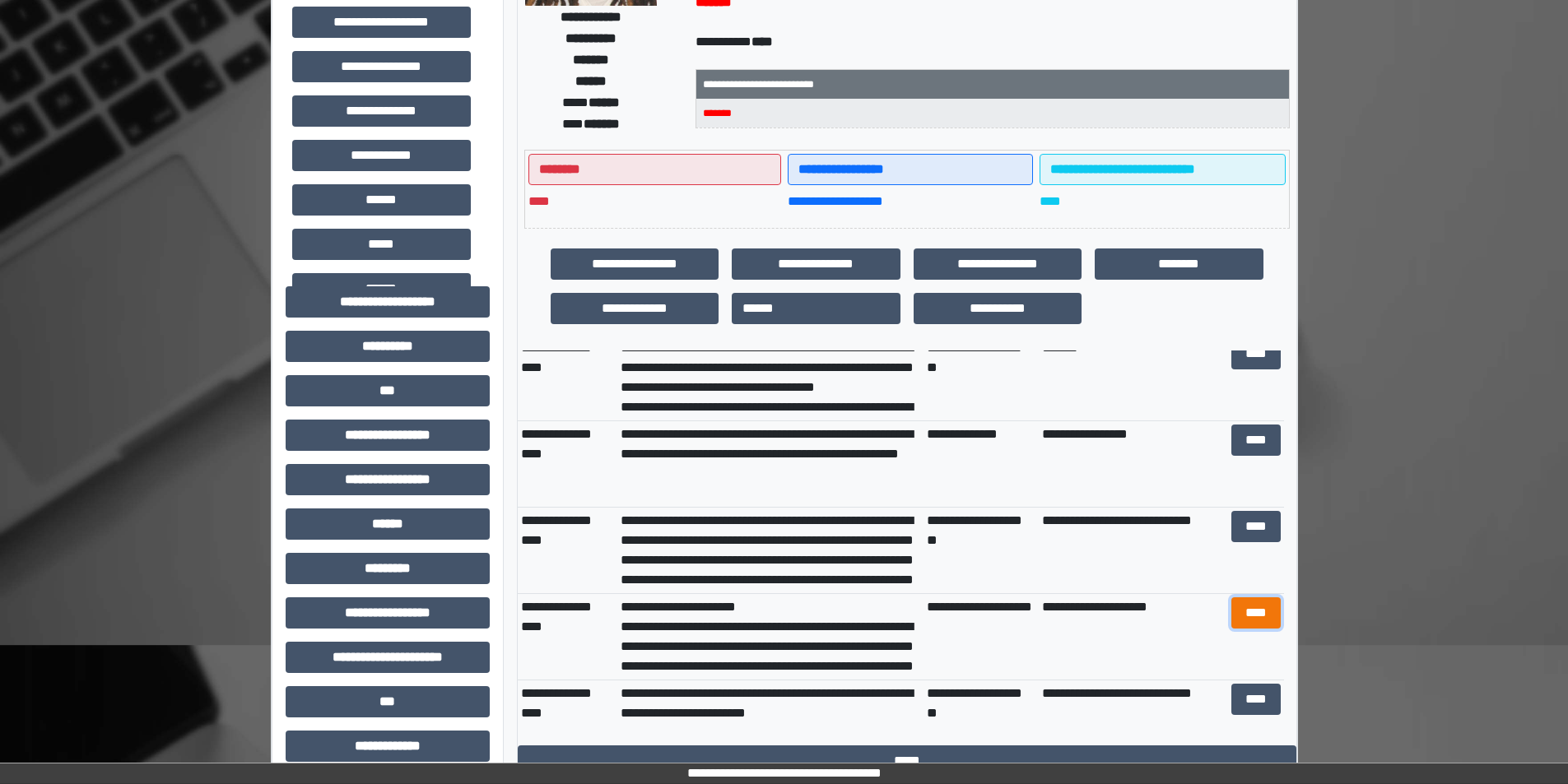 click on "****" at bounding box center [1256, 613] 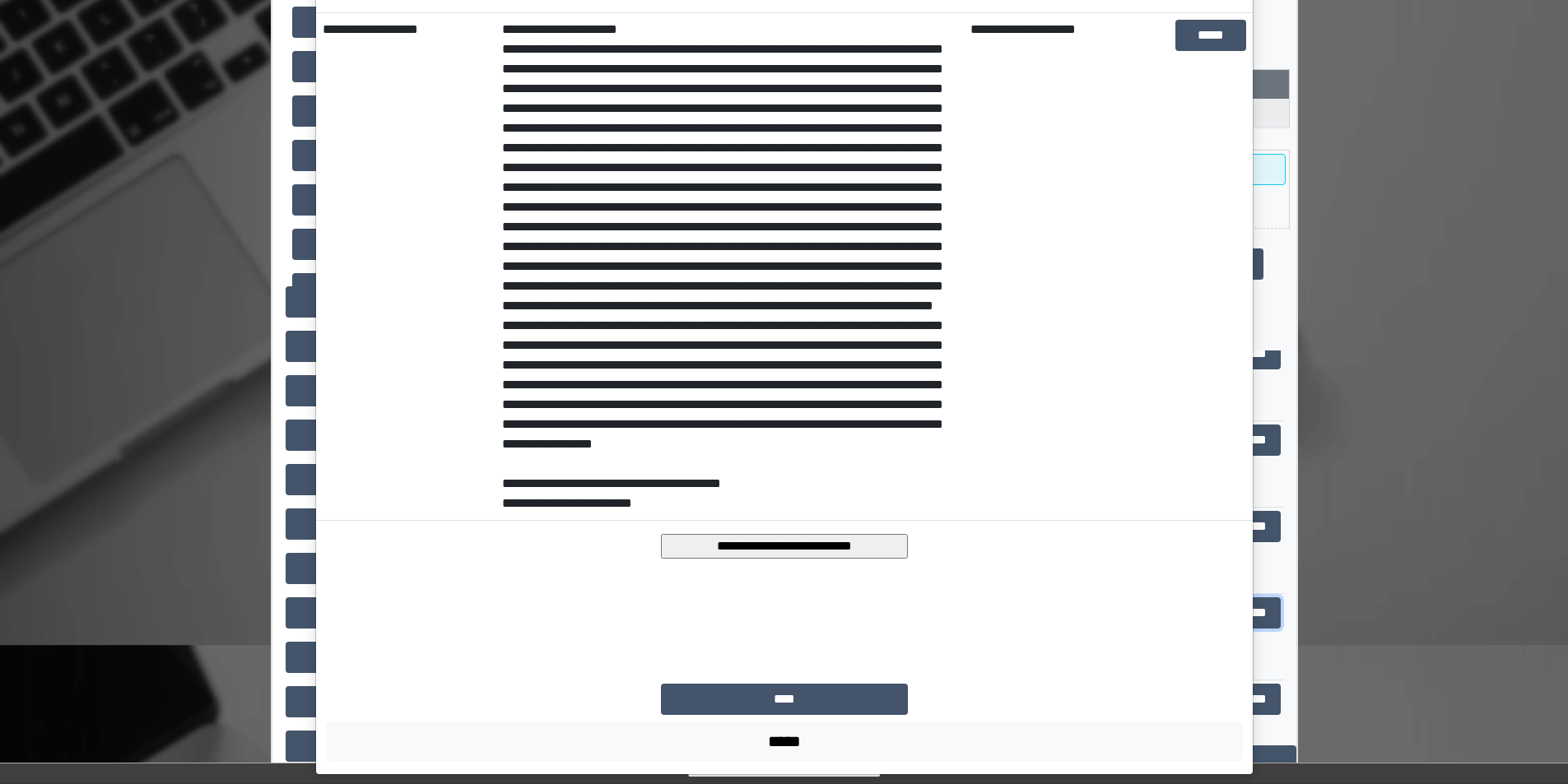 scroll, scrollTop: 314, scrollLeft: 0, axis: vertical 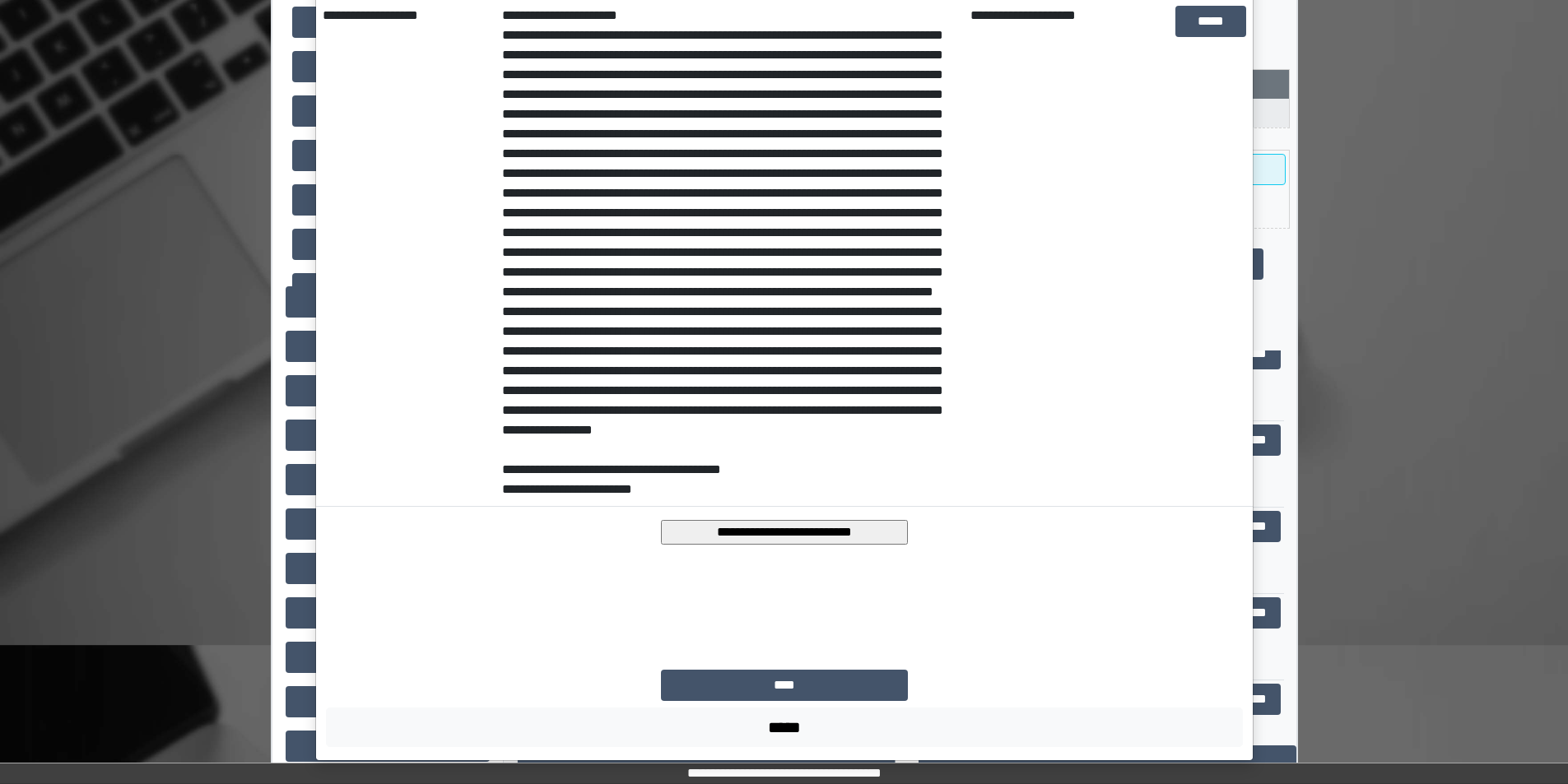 click on "**********" at bounding box center (784, 532) 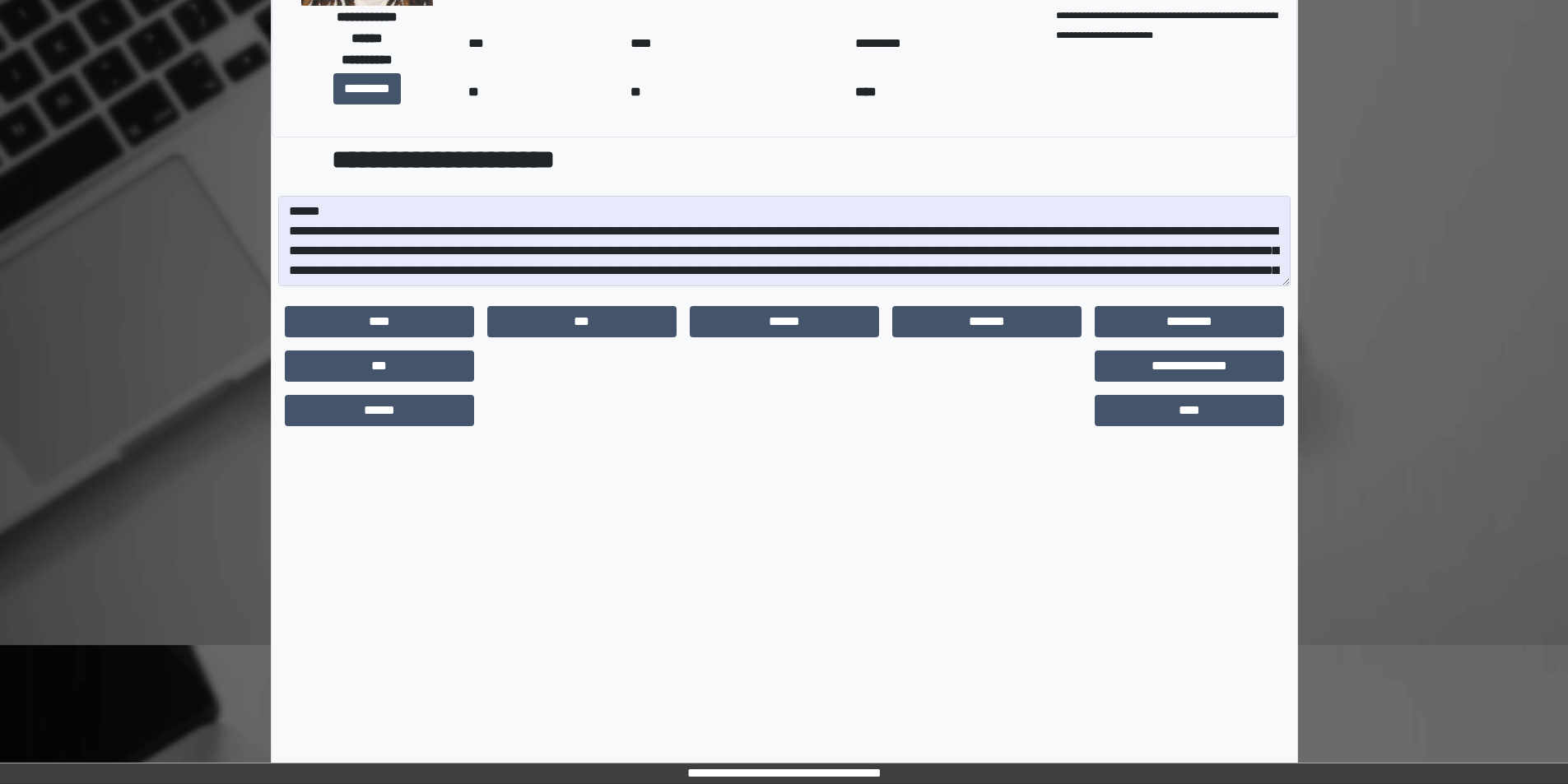 scroll, scrollTop: 0, scrollLeft: 0, axis: both 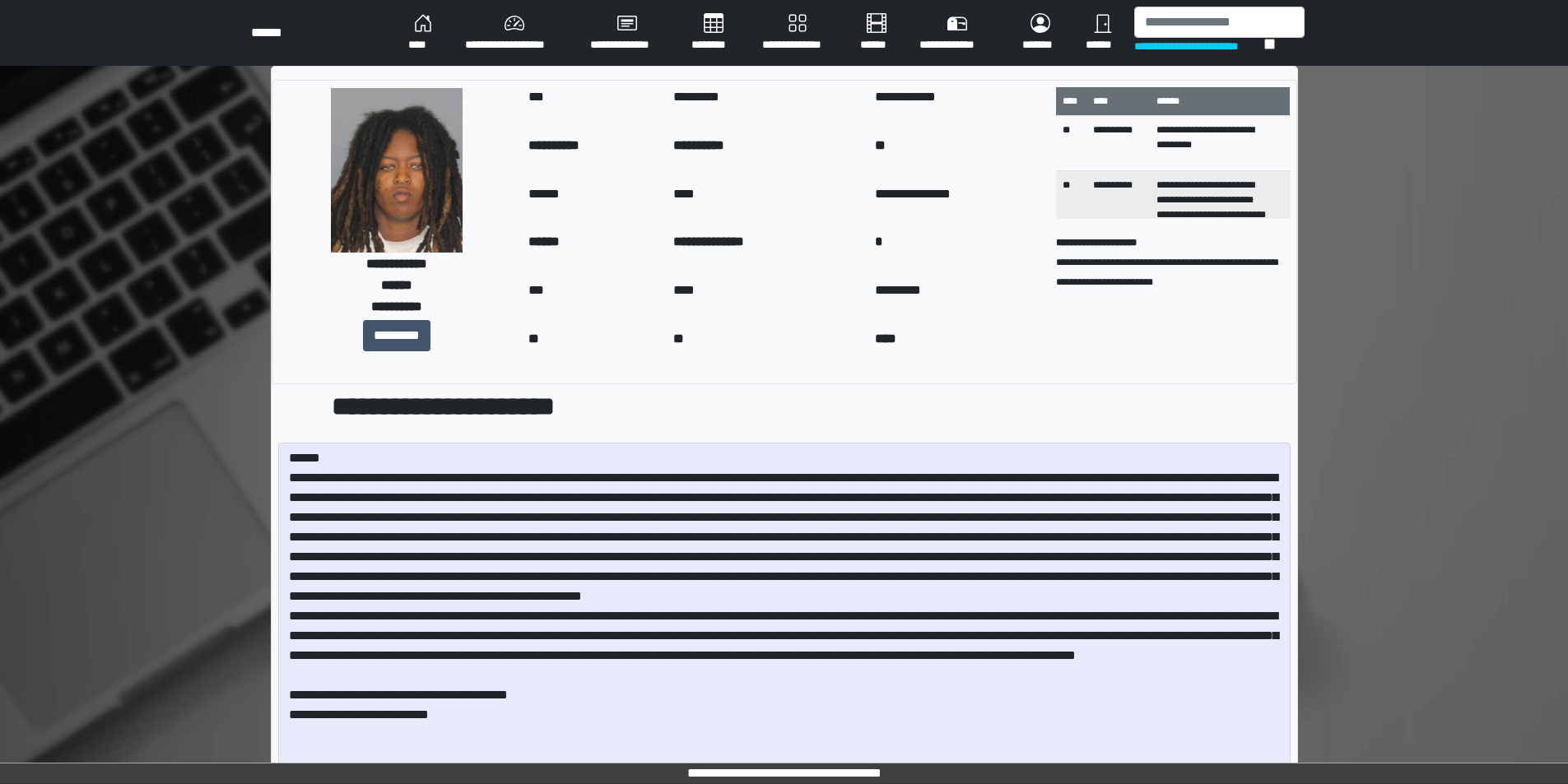 drag, startPoint x: 1289, startPoint y: 527, endPoint x: 1303, endPoint y: 816, distance: 289.3389 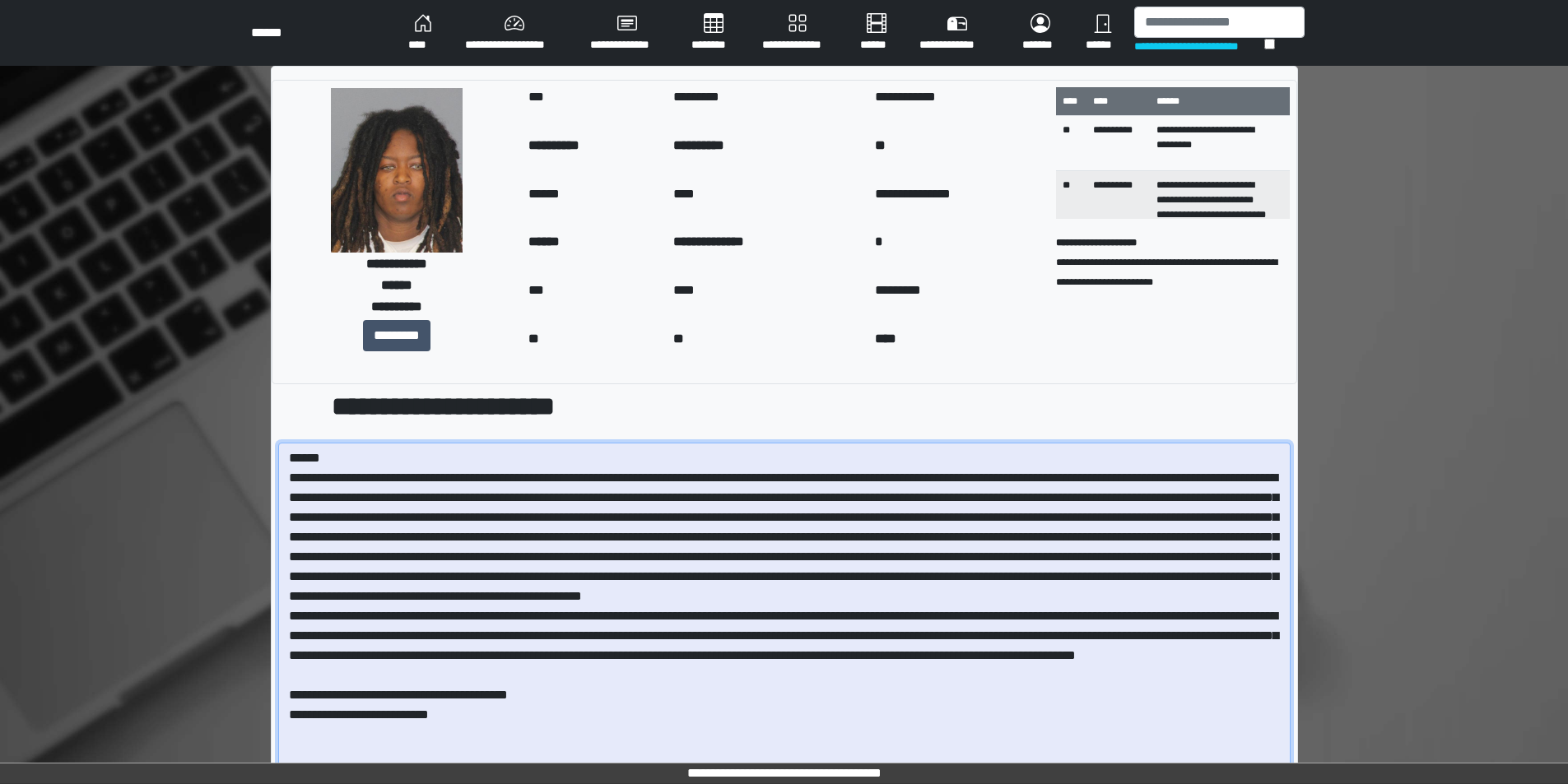 click at bounding box center (784, 632) 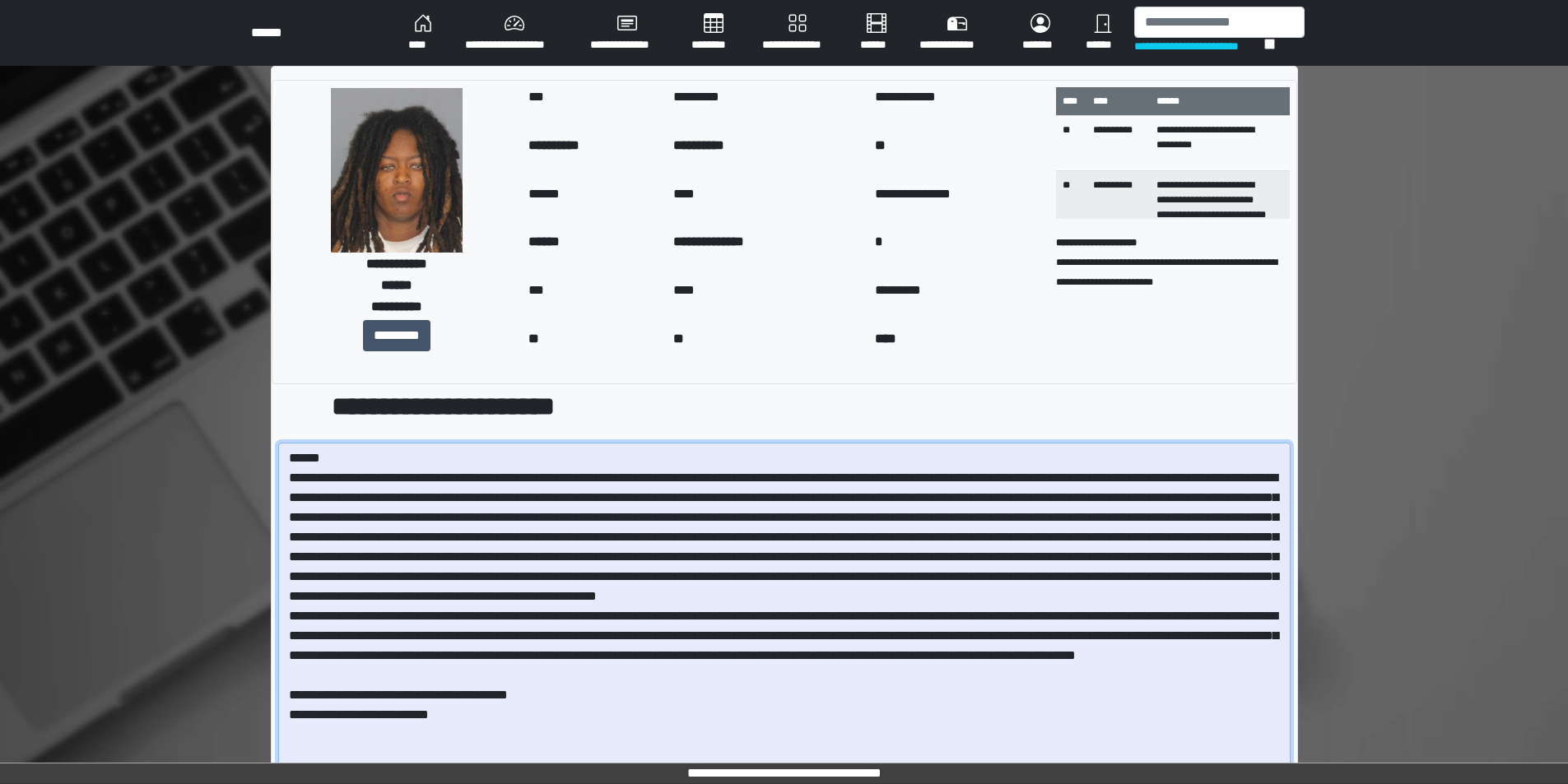 click at bounding box center (784, 632) 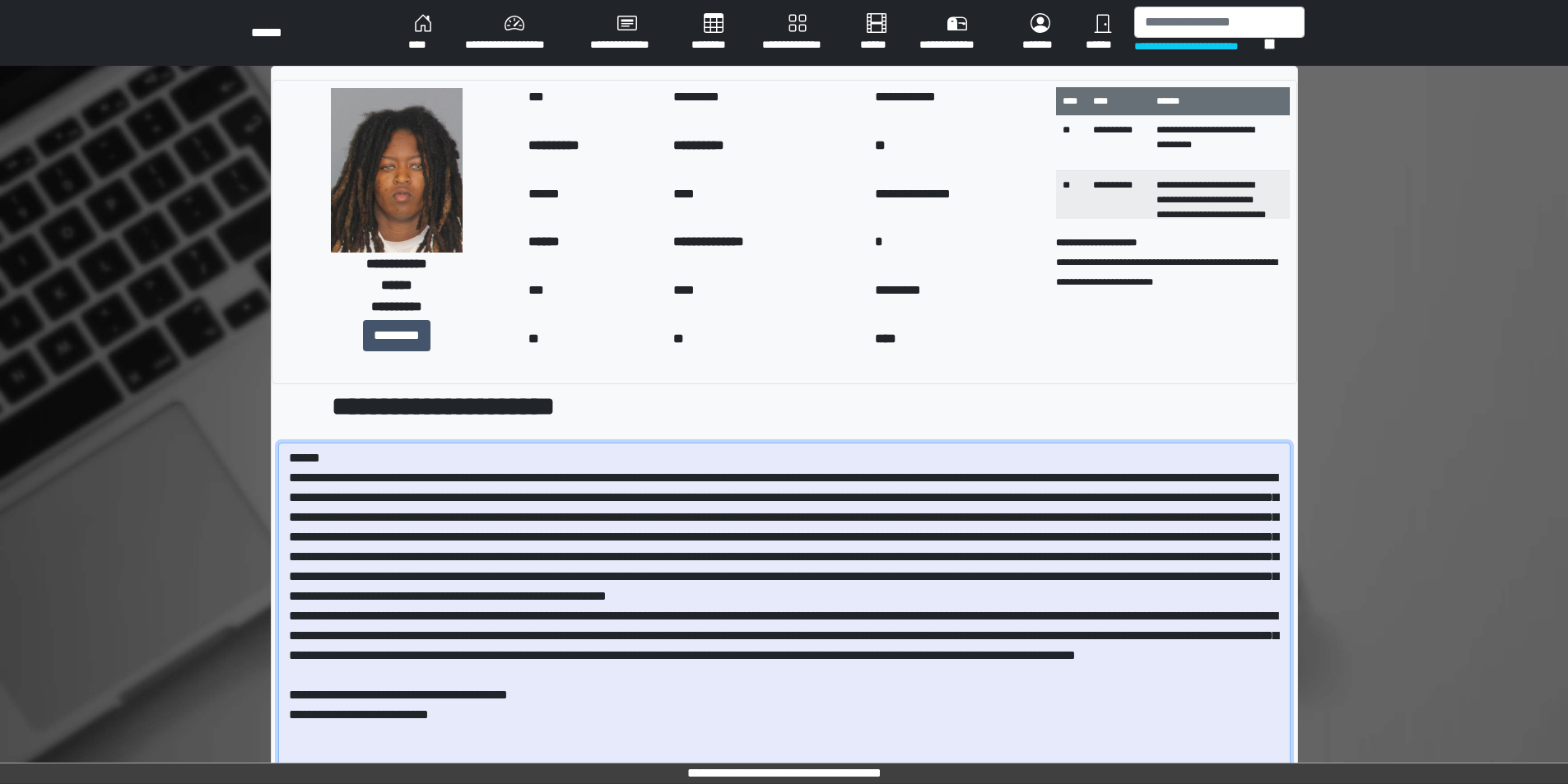 click at bounding box center [784, 632] 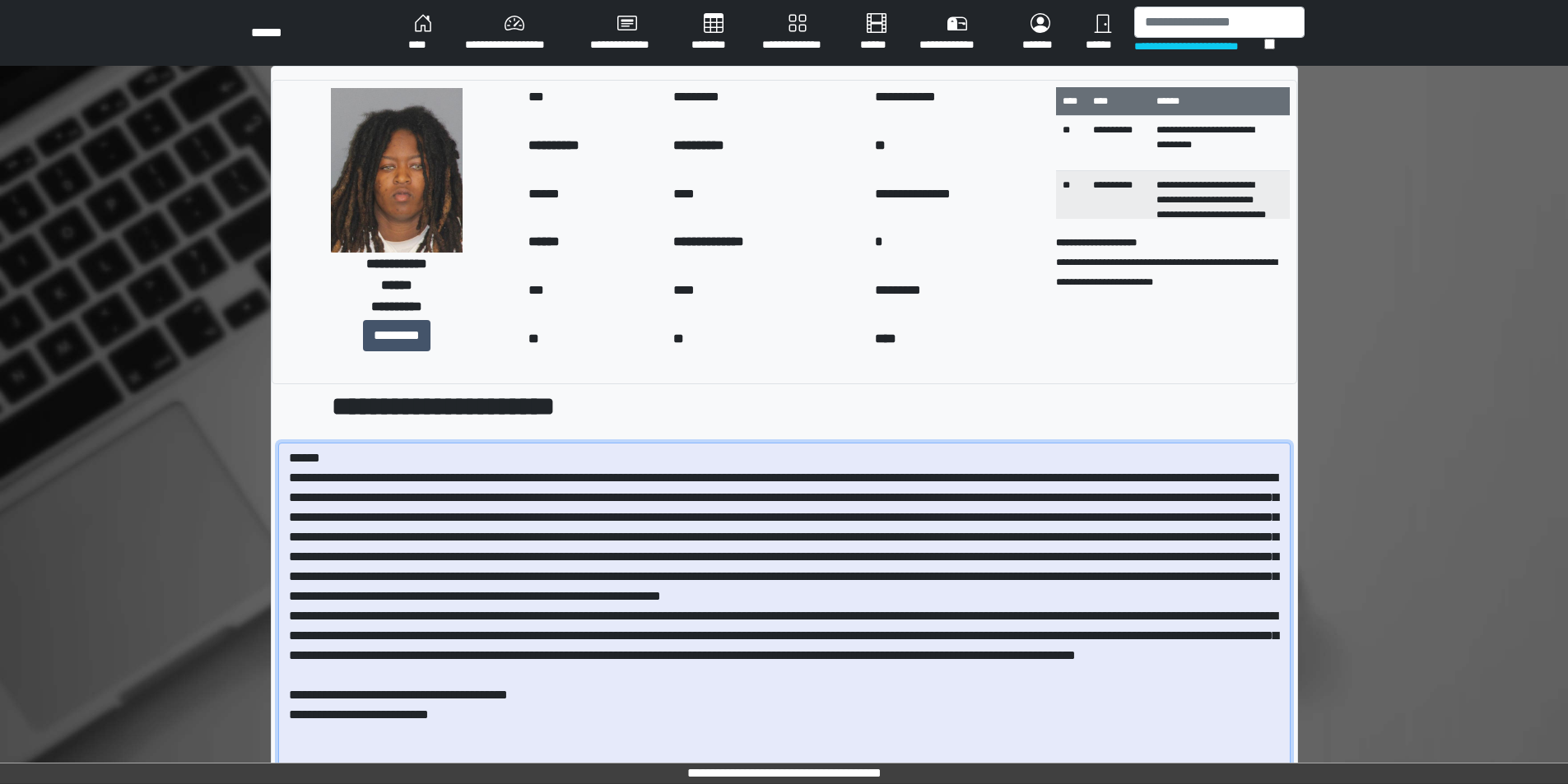 click at bounding box center (784, 632) 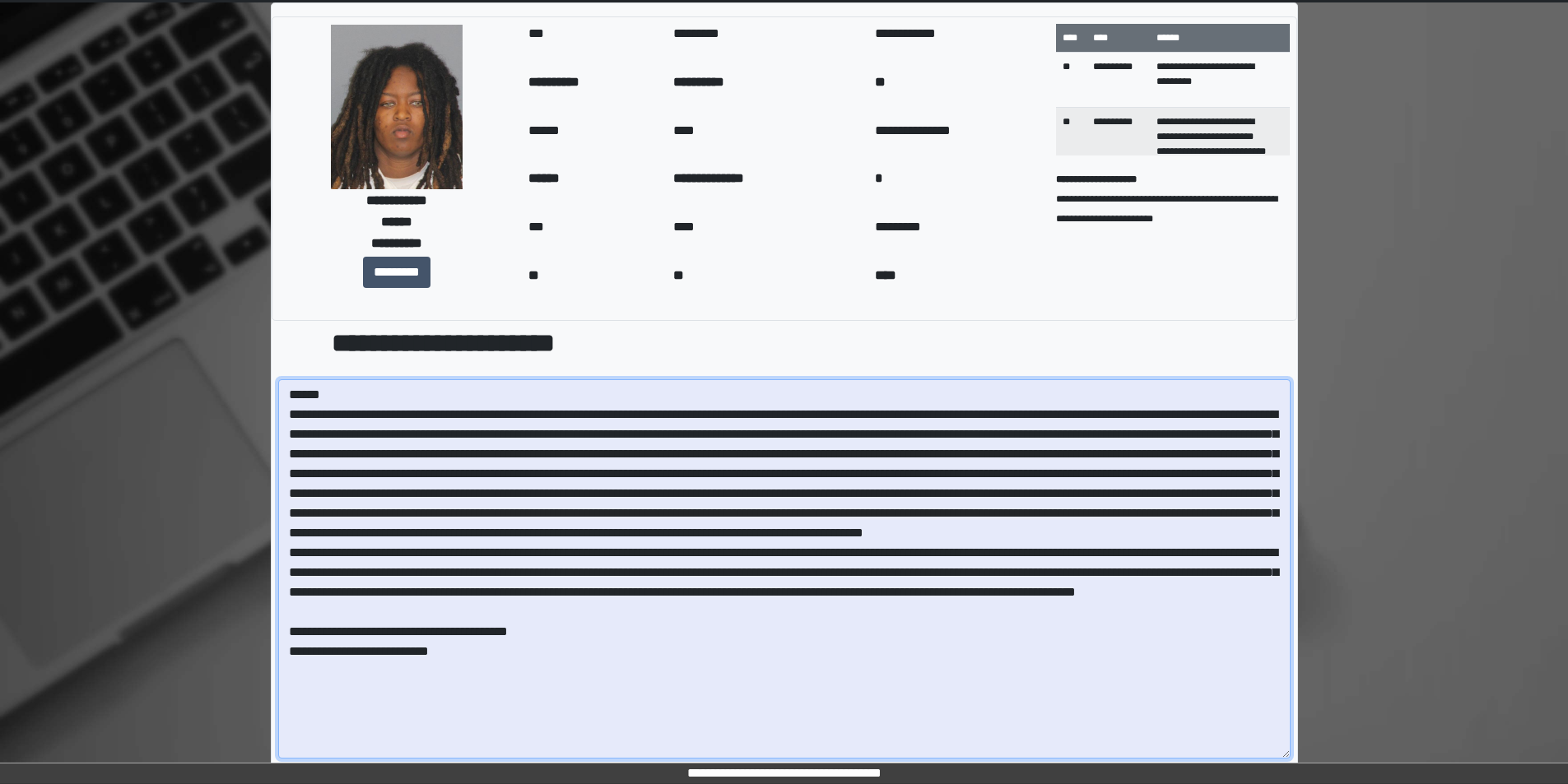 scroll, scrollTop: 231, scrollLeft: 0, axis: vertical 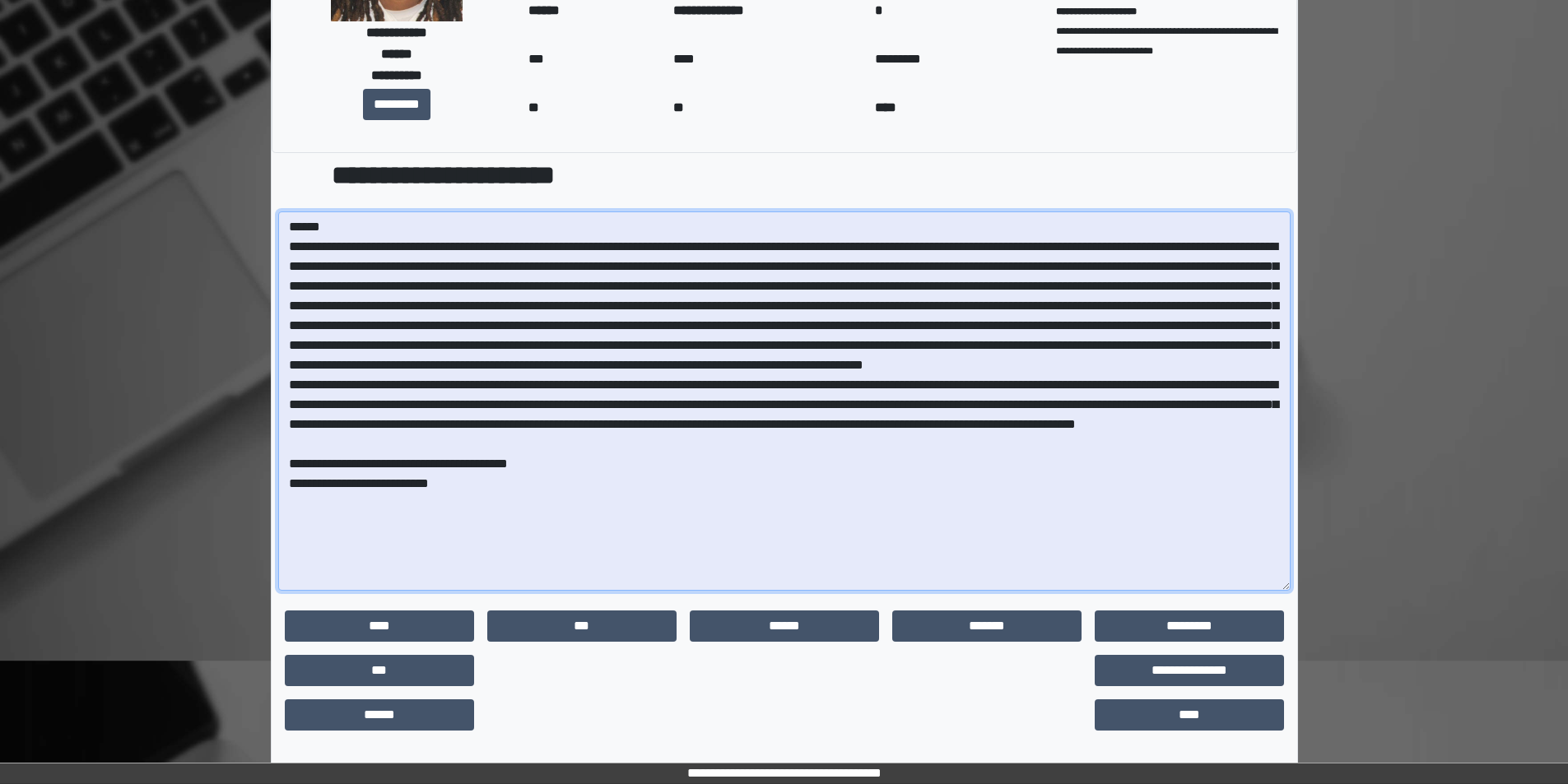 click at bounding box center (784, 401) 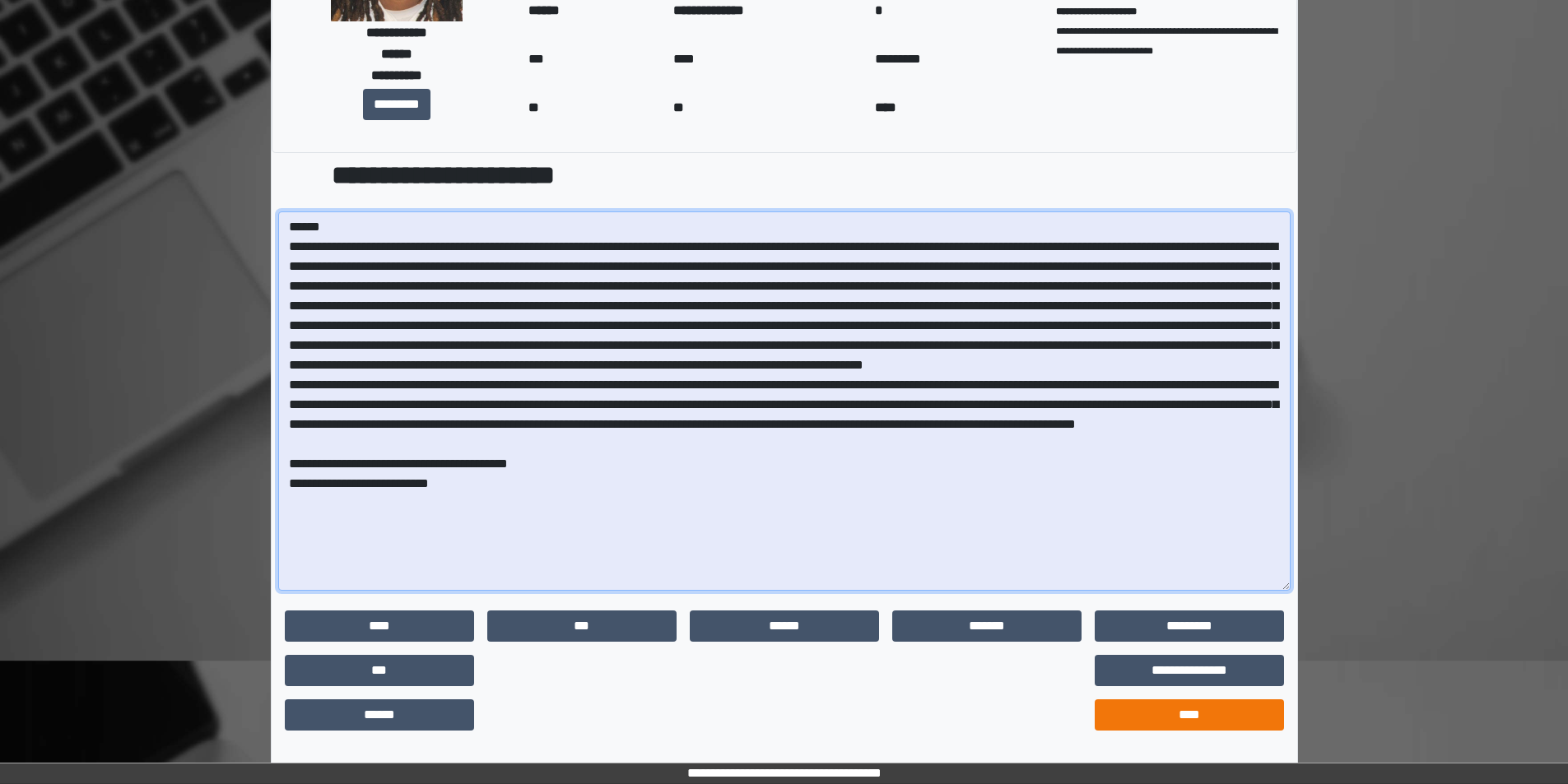 type on "**********" 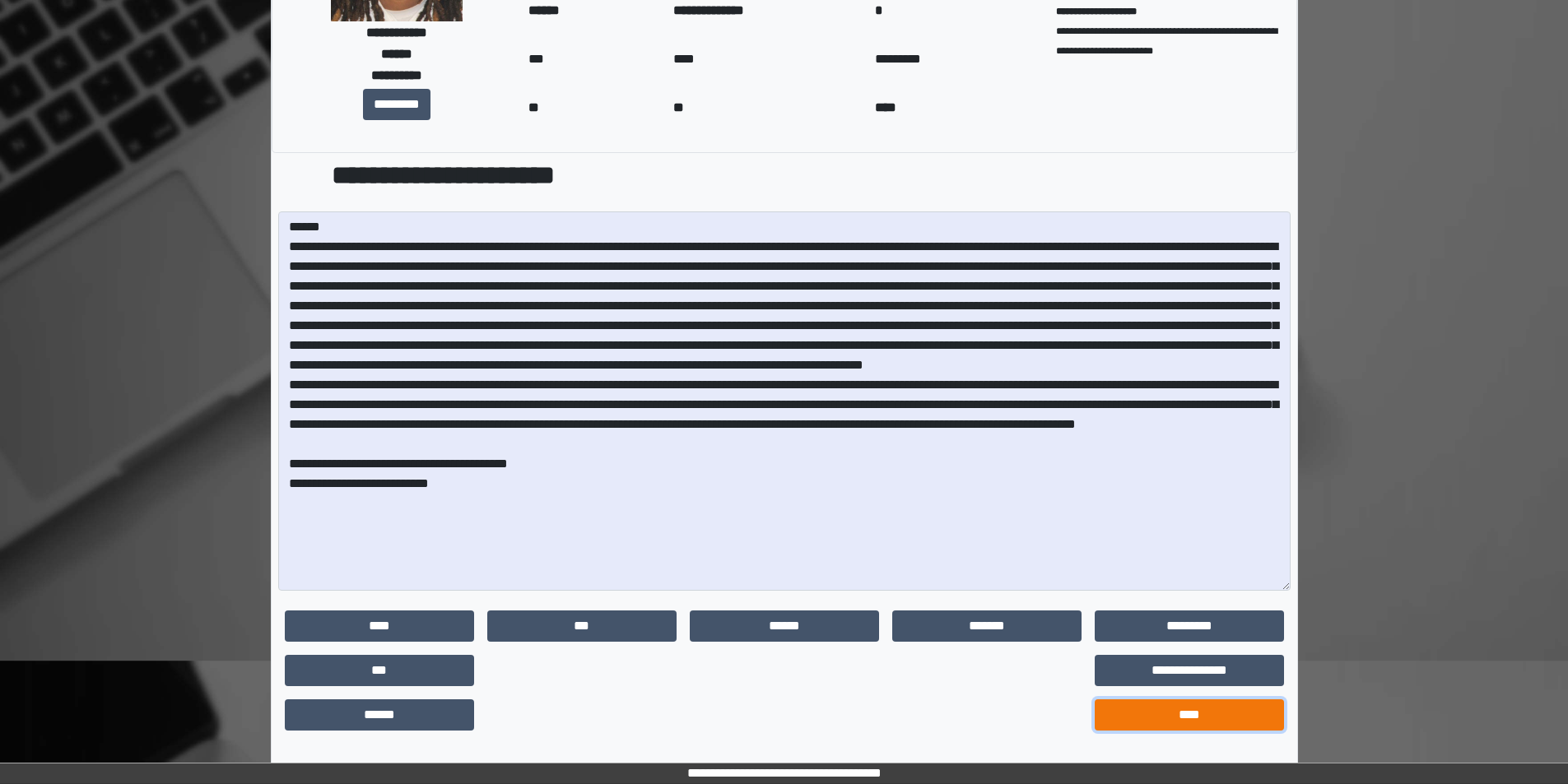 click on "****" at bounding box center [1189, 715] 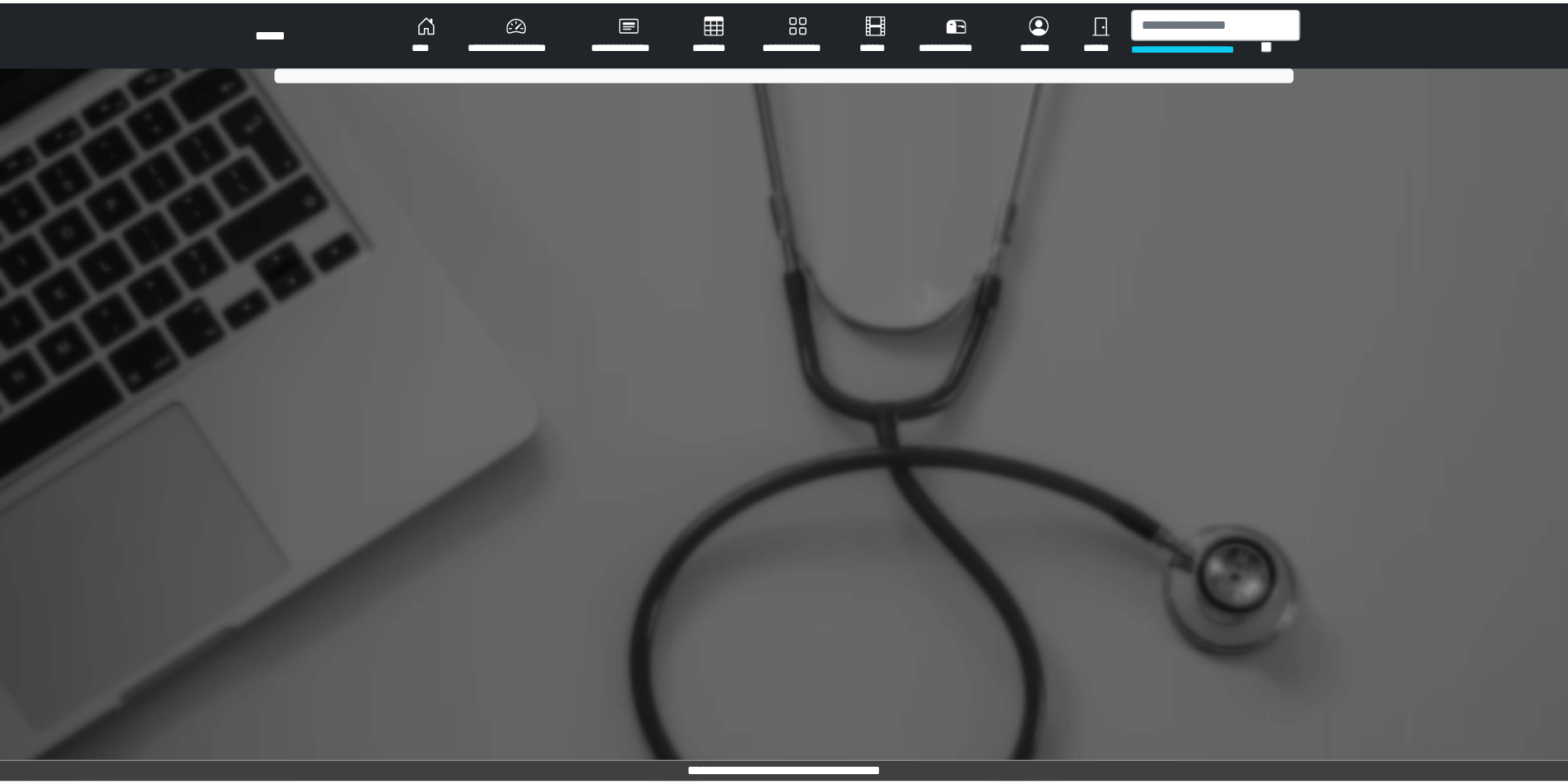 scroll, scrollTop: 0, scrollLeft: 0, axis: both 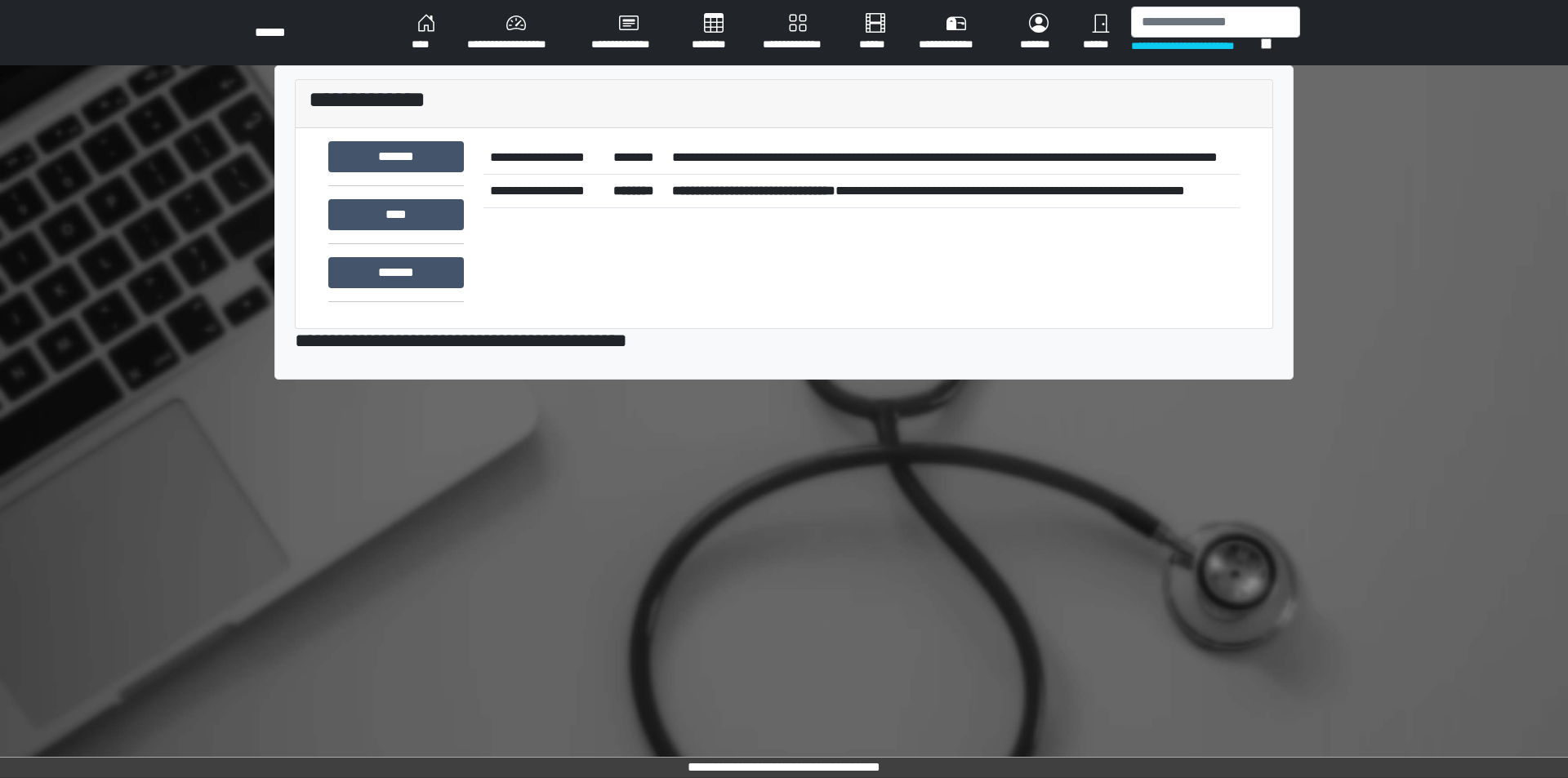 click on "**********" at bounding box center [952, 158] 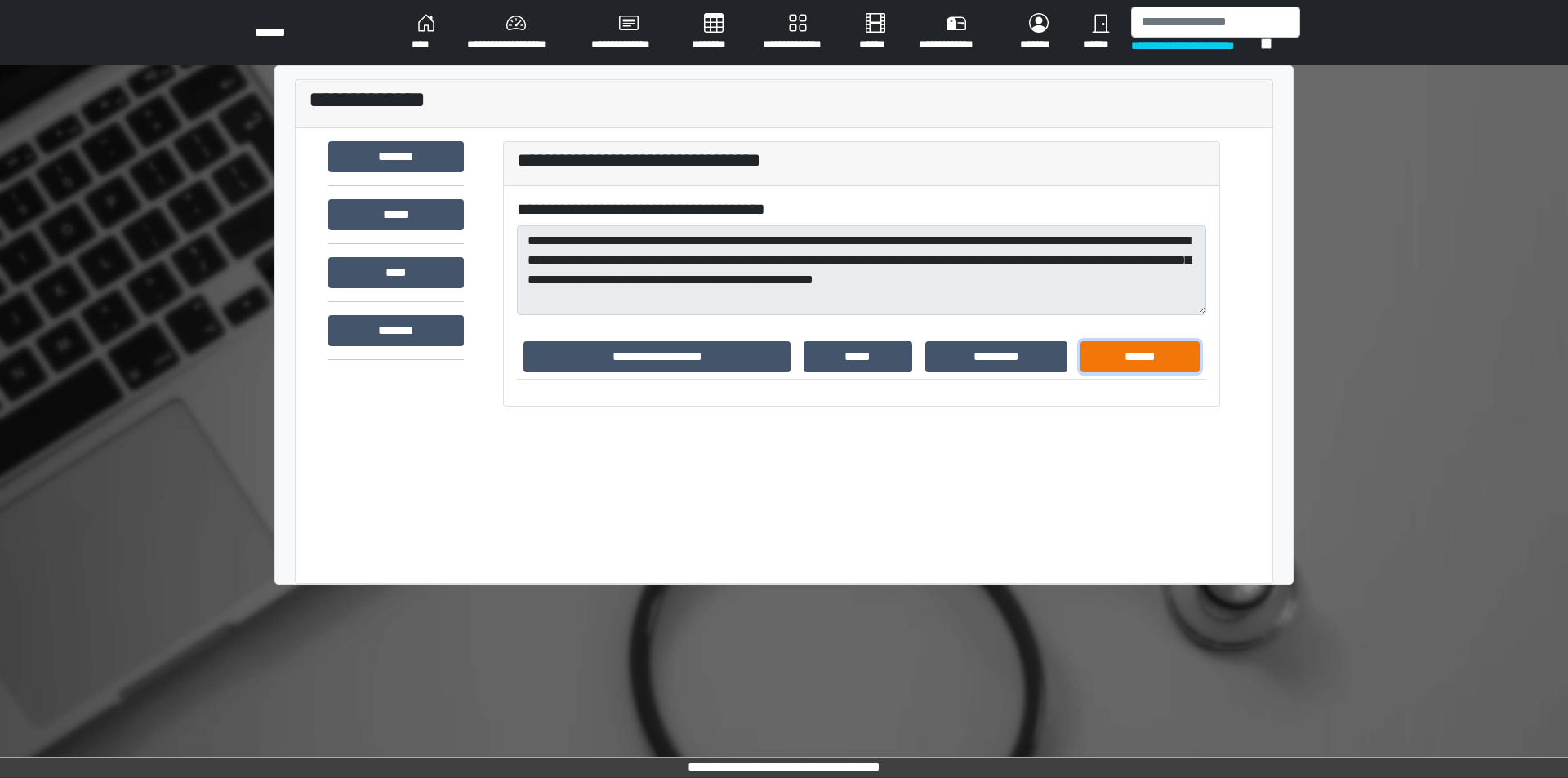 click on "******" at bounding box center (1140, 357) 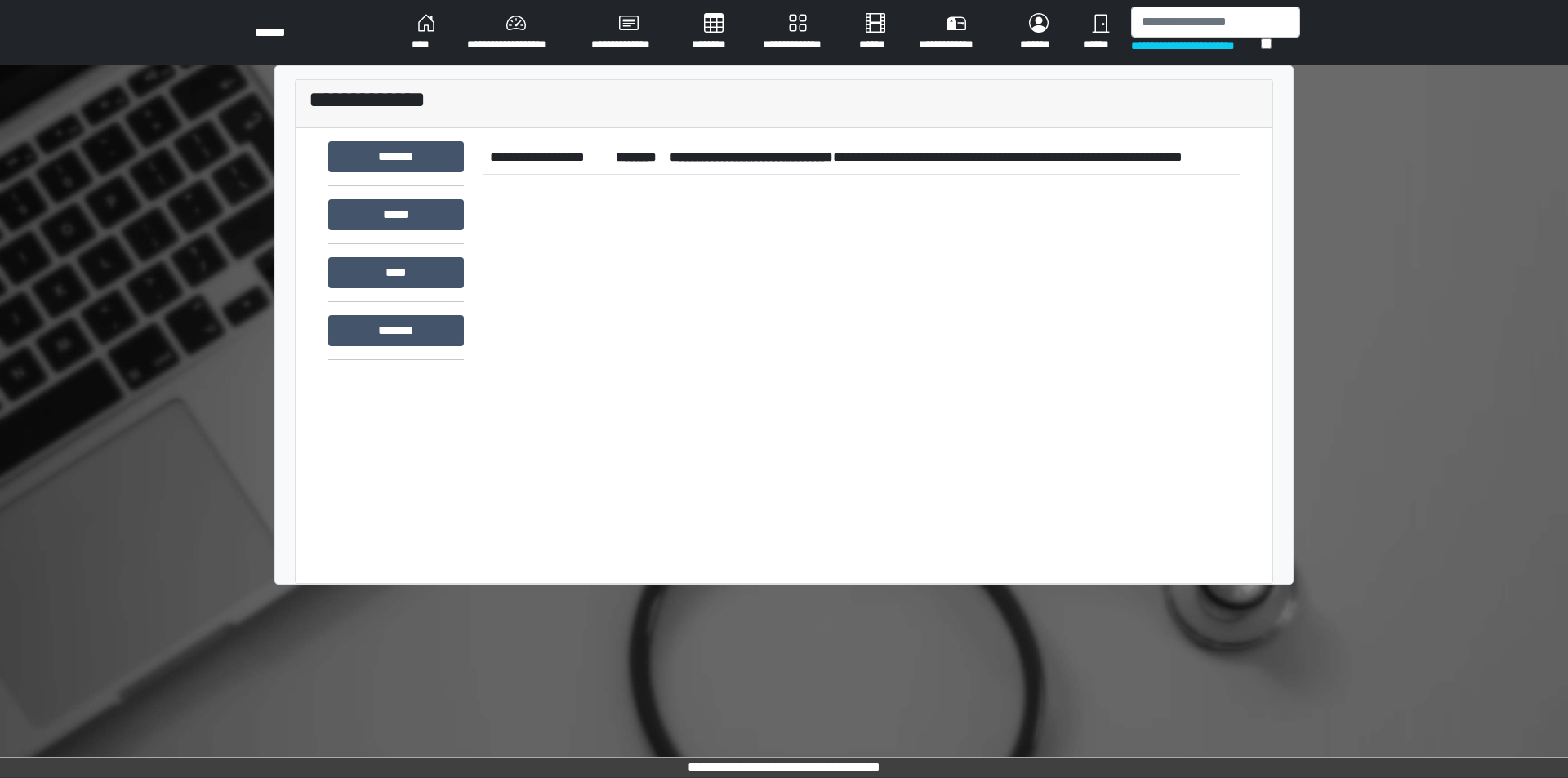 click on "**********" at bounding box center [951, 158] 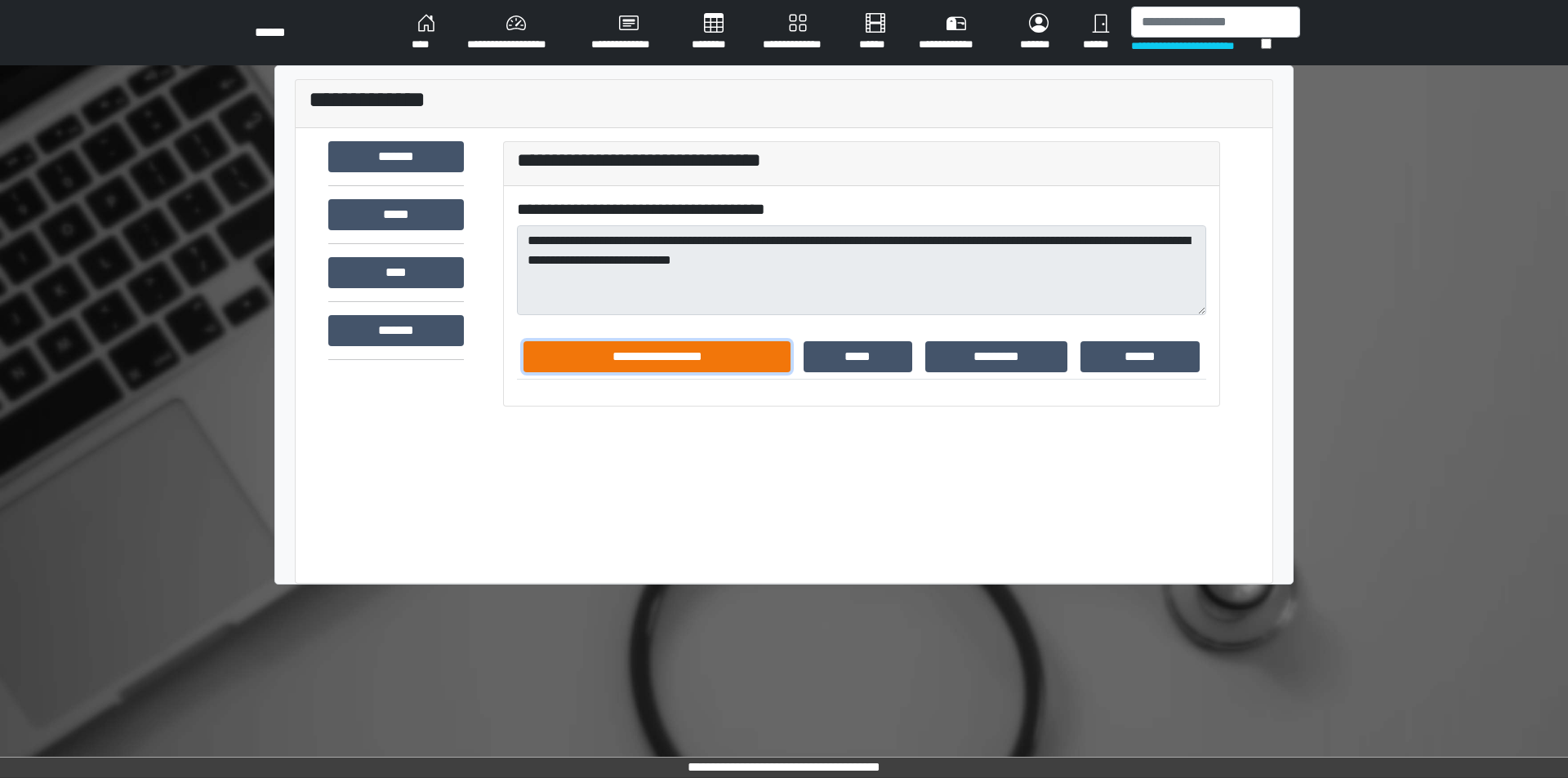 click on "**********" at bounding box center (657, 357) 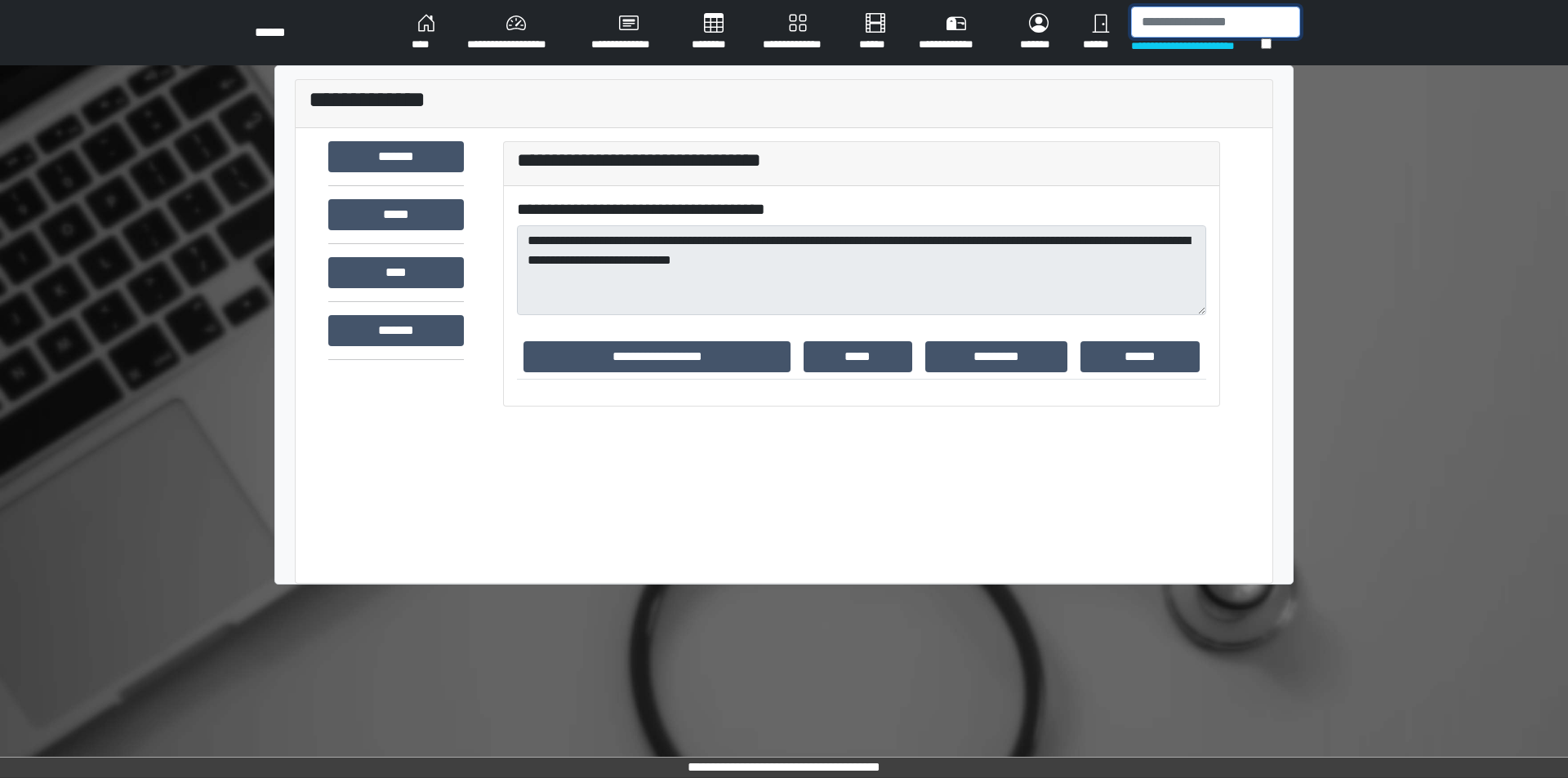 click at bounding box center [1215, 22] 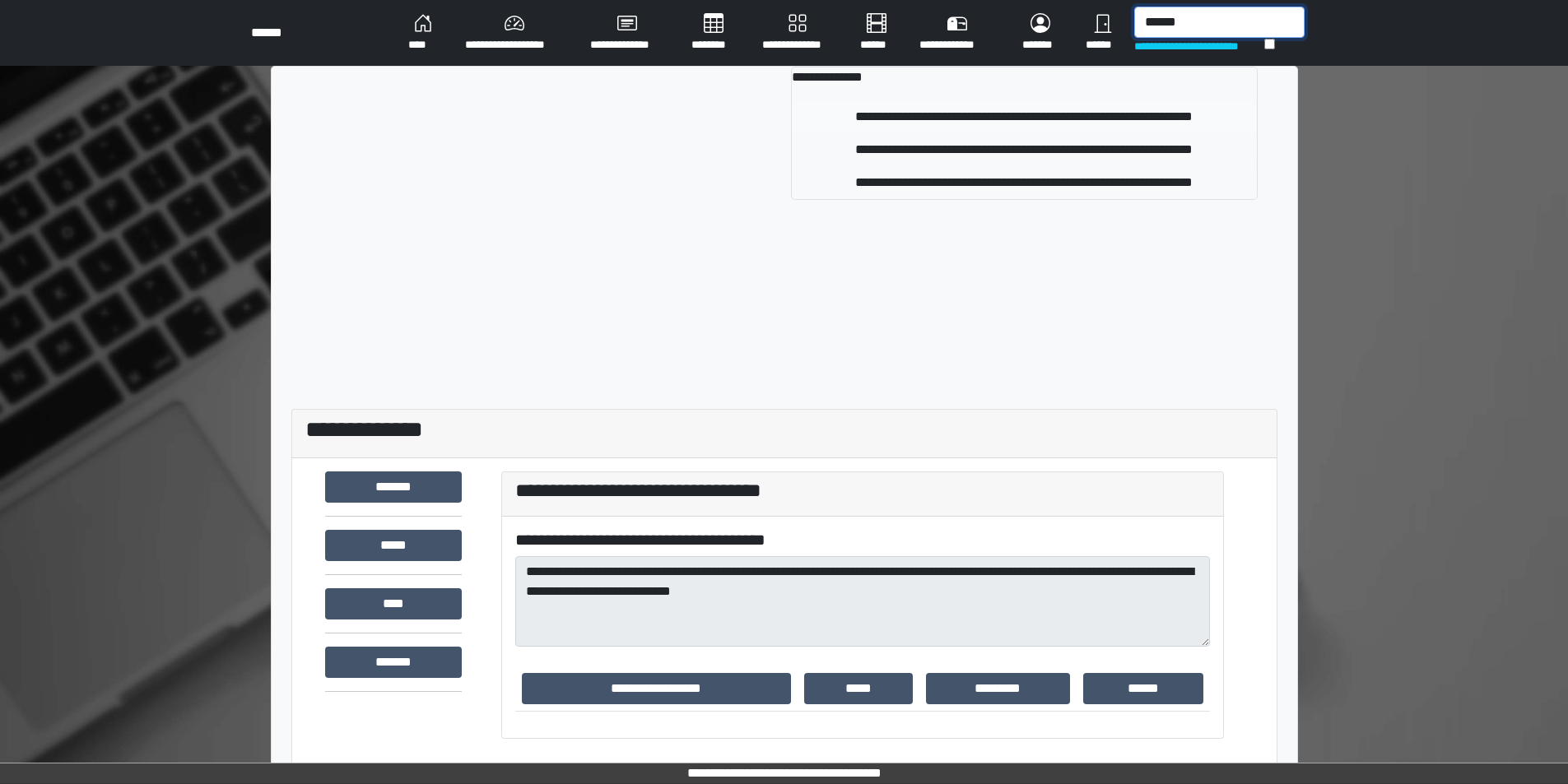 type on "******" 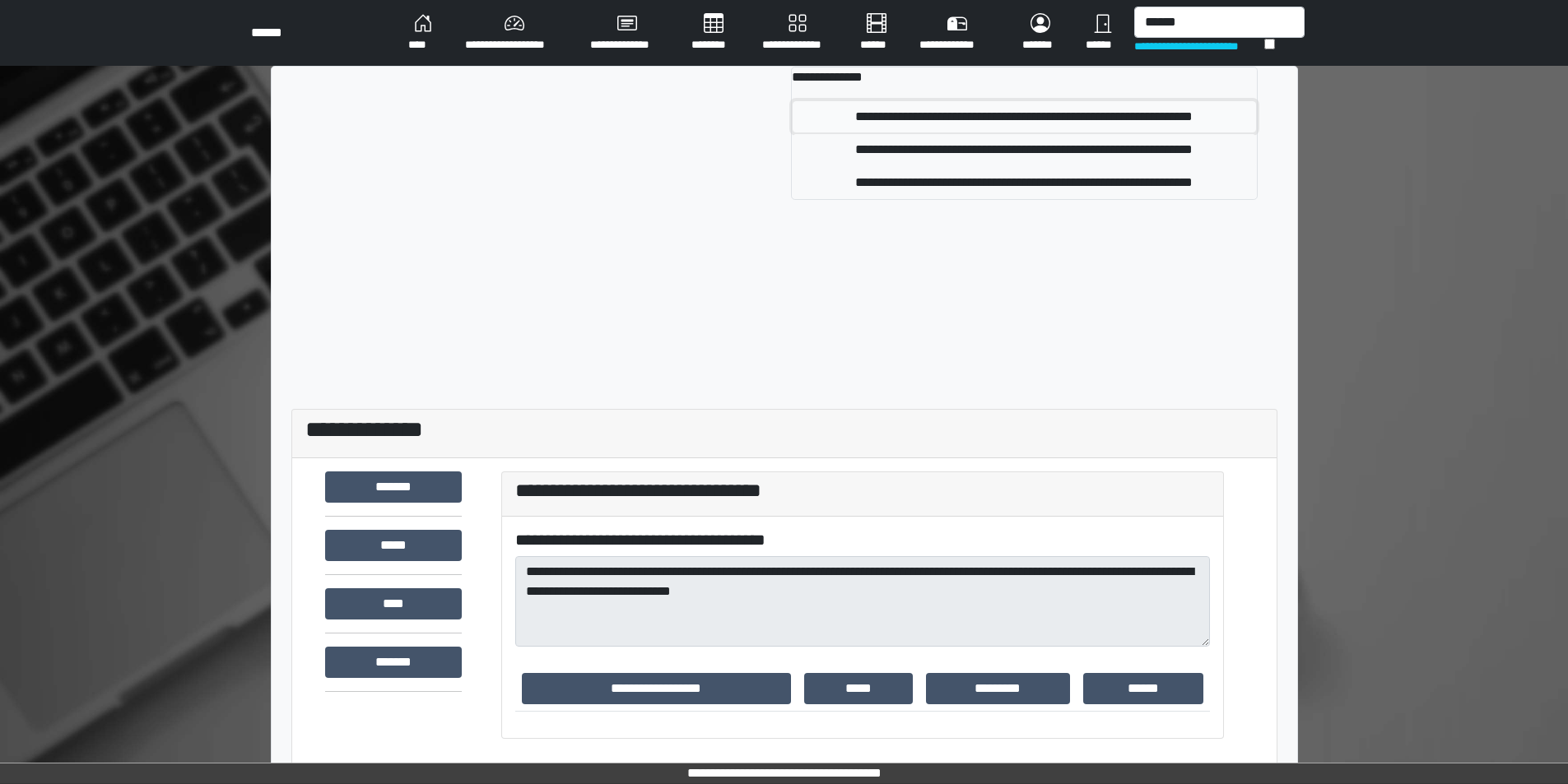 click on "**********" at bounding box center (1024, 117) 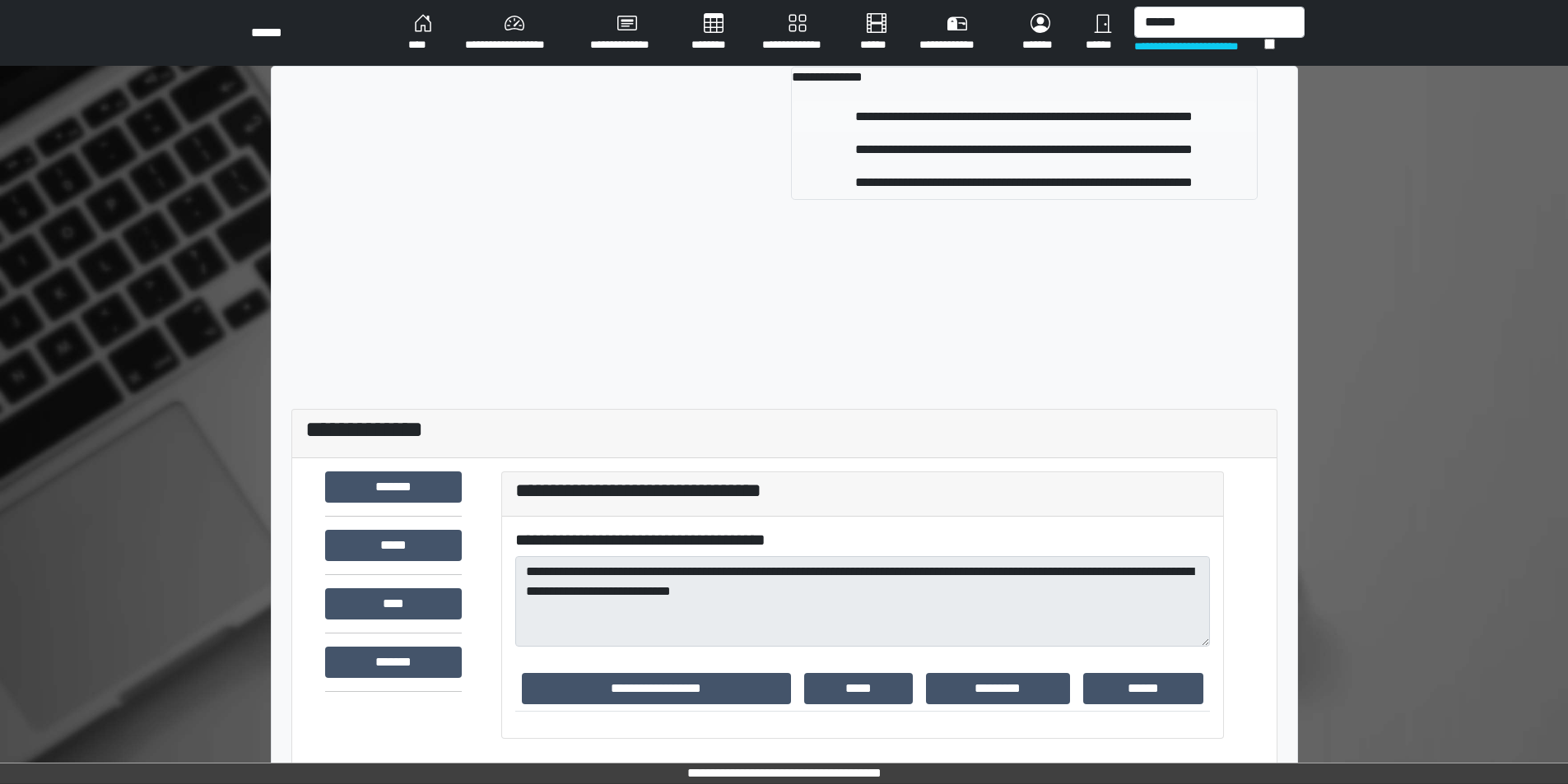 type 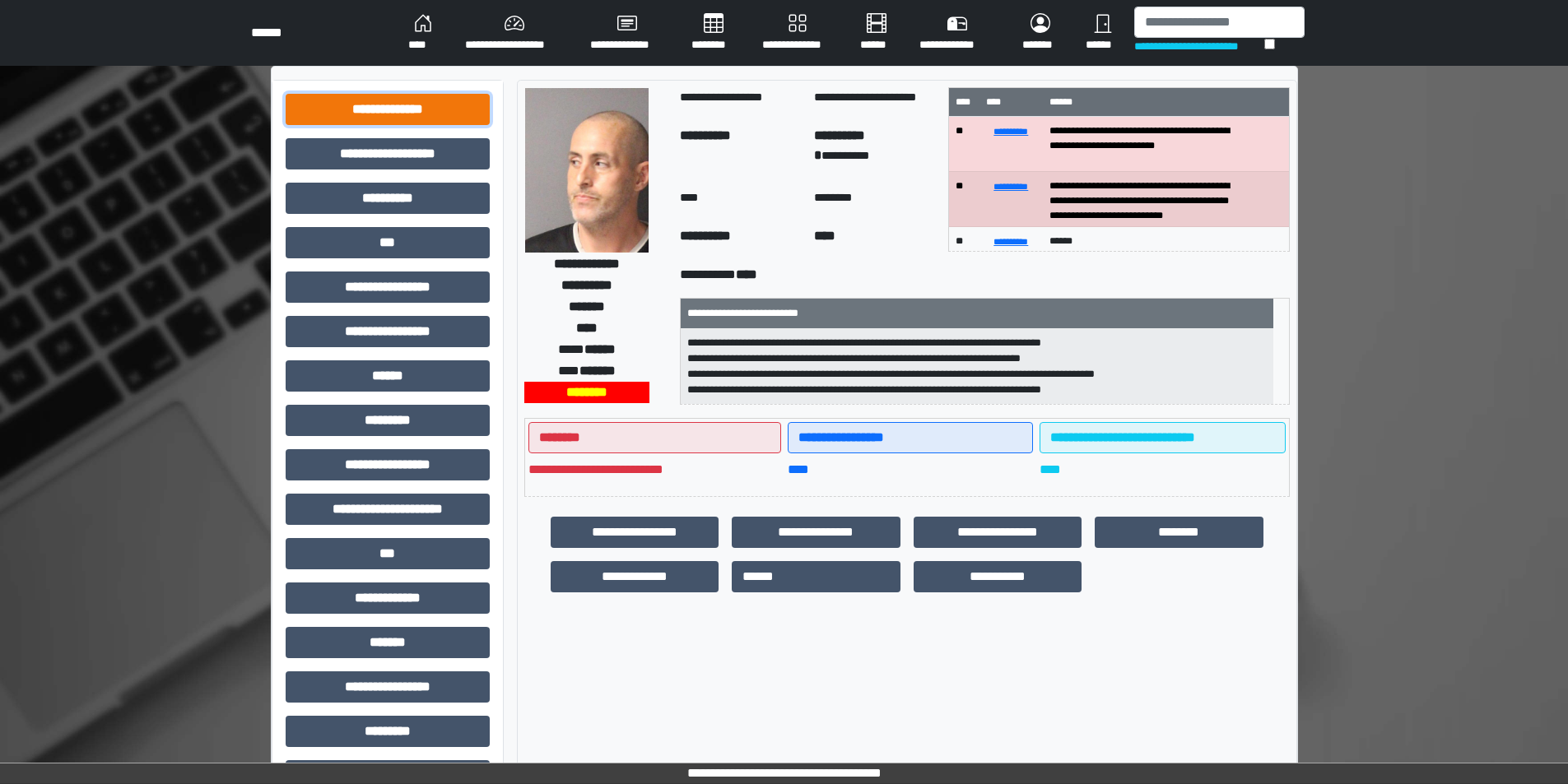 click on "**********" at bounding box center (388, 109) 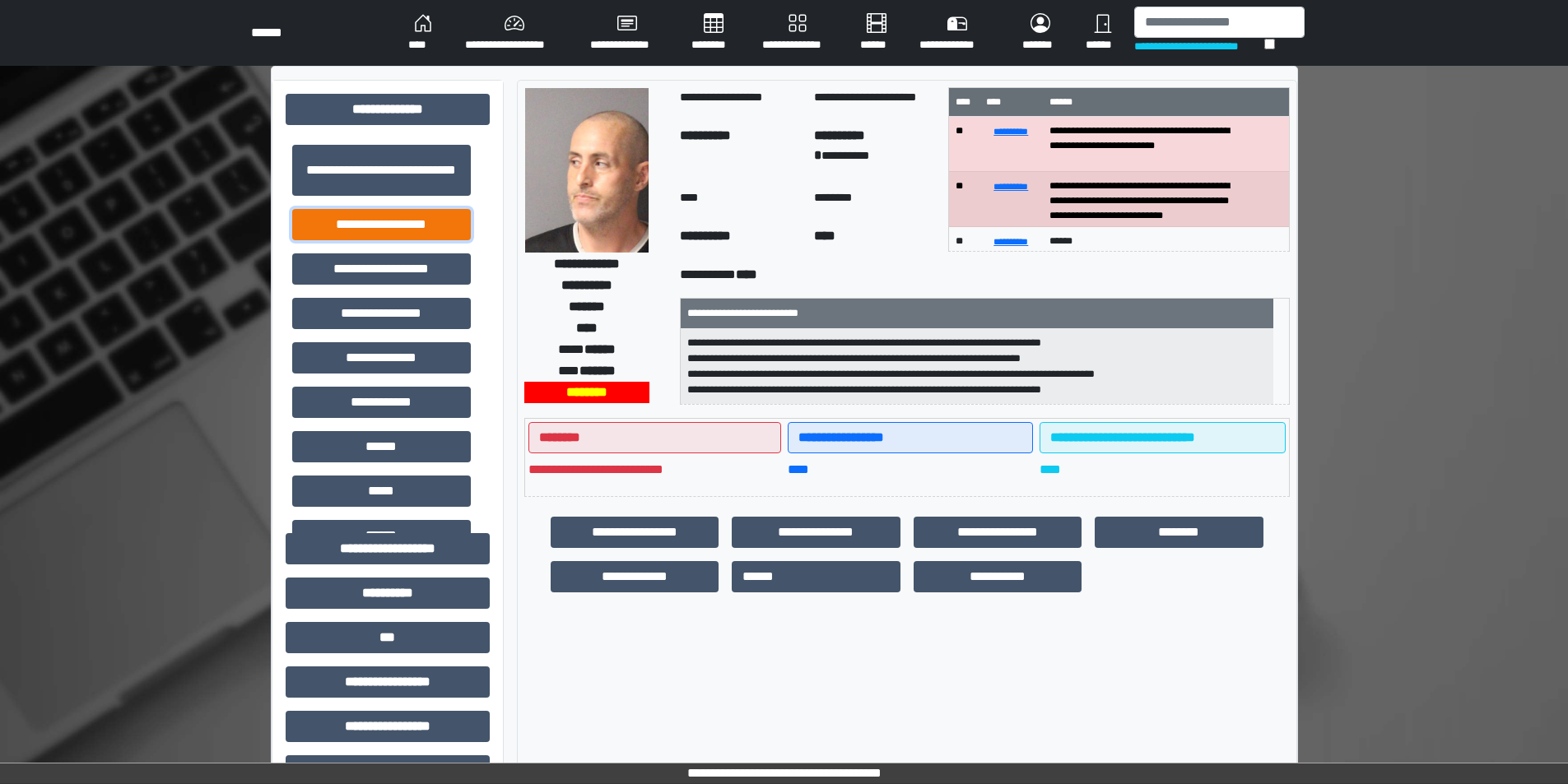 click on "**********" at bounding box center [381, 225] 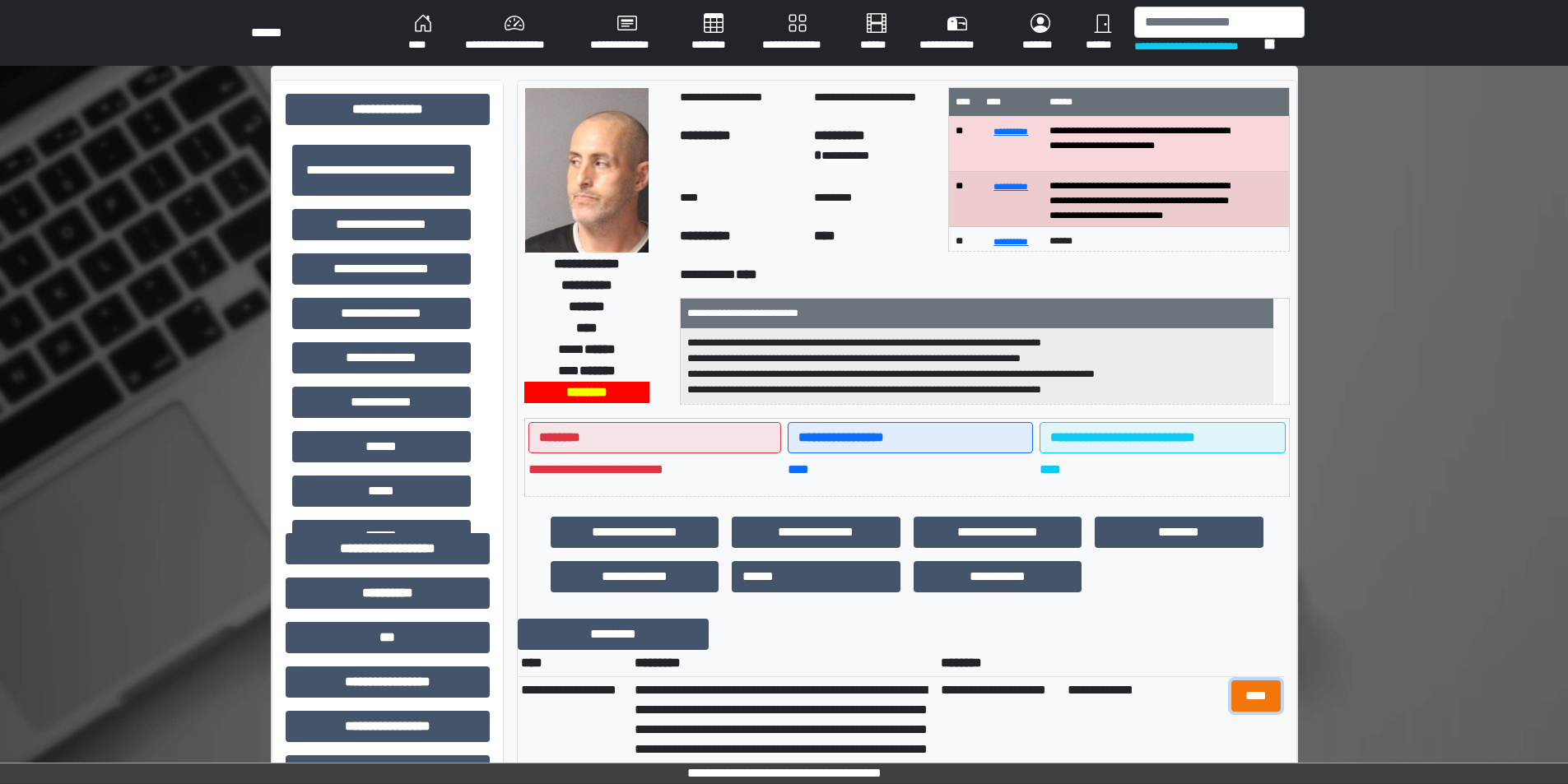 click on "****" at bounding box center [1256, 696] 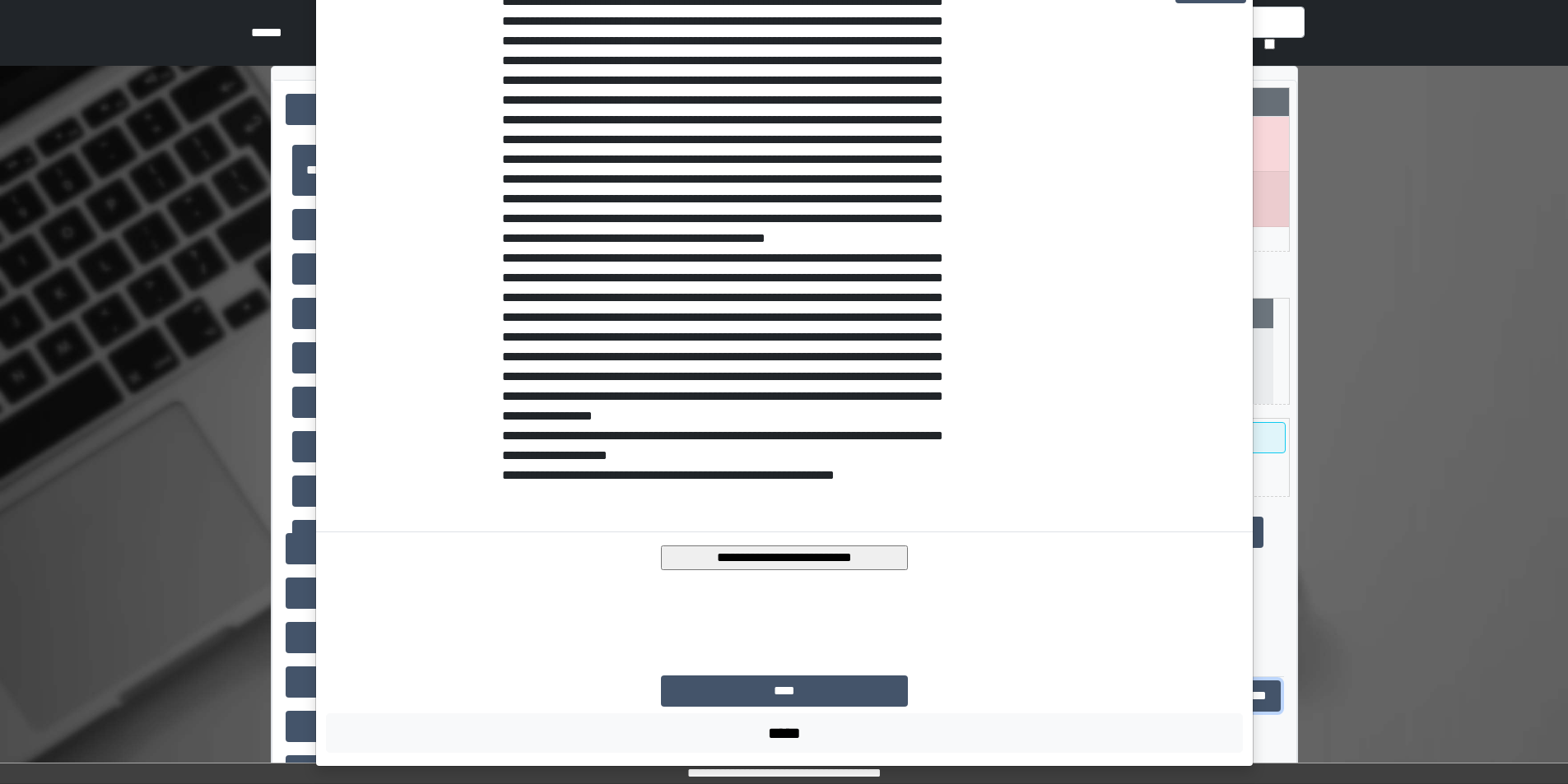 scroll, scrollTop: 354, scrollLeft: 0, axis: vertical 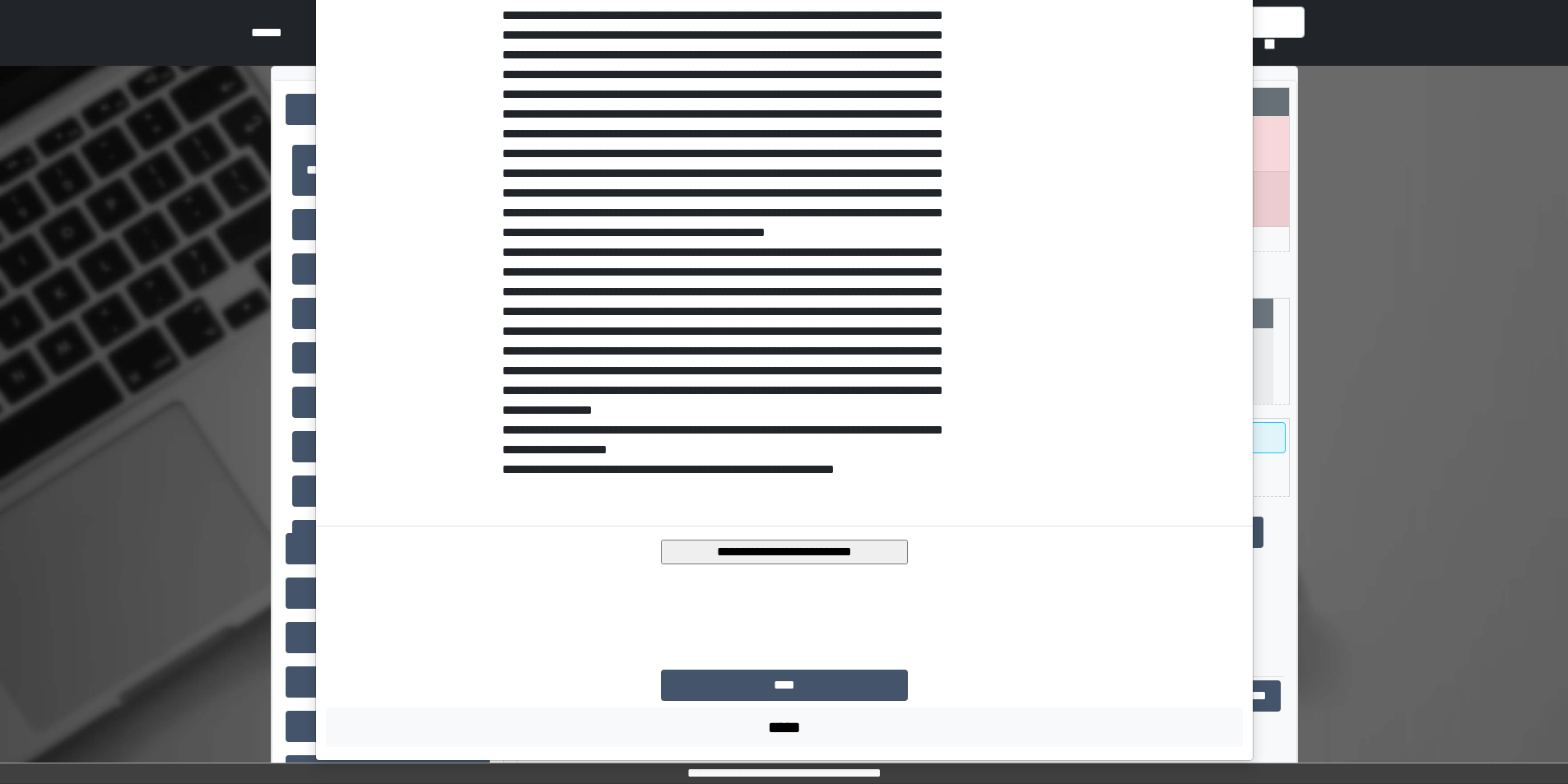 click on "**********" at bounding box center (784, 552) 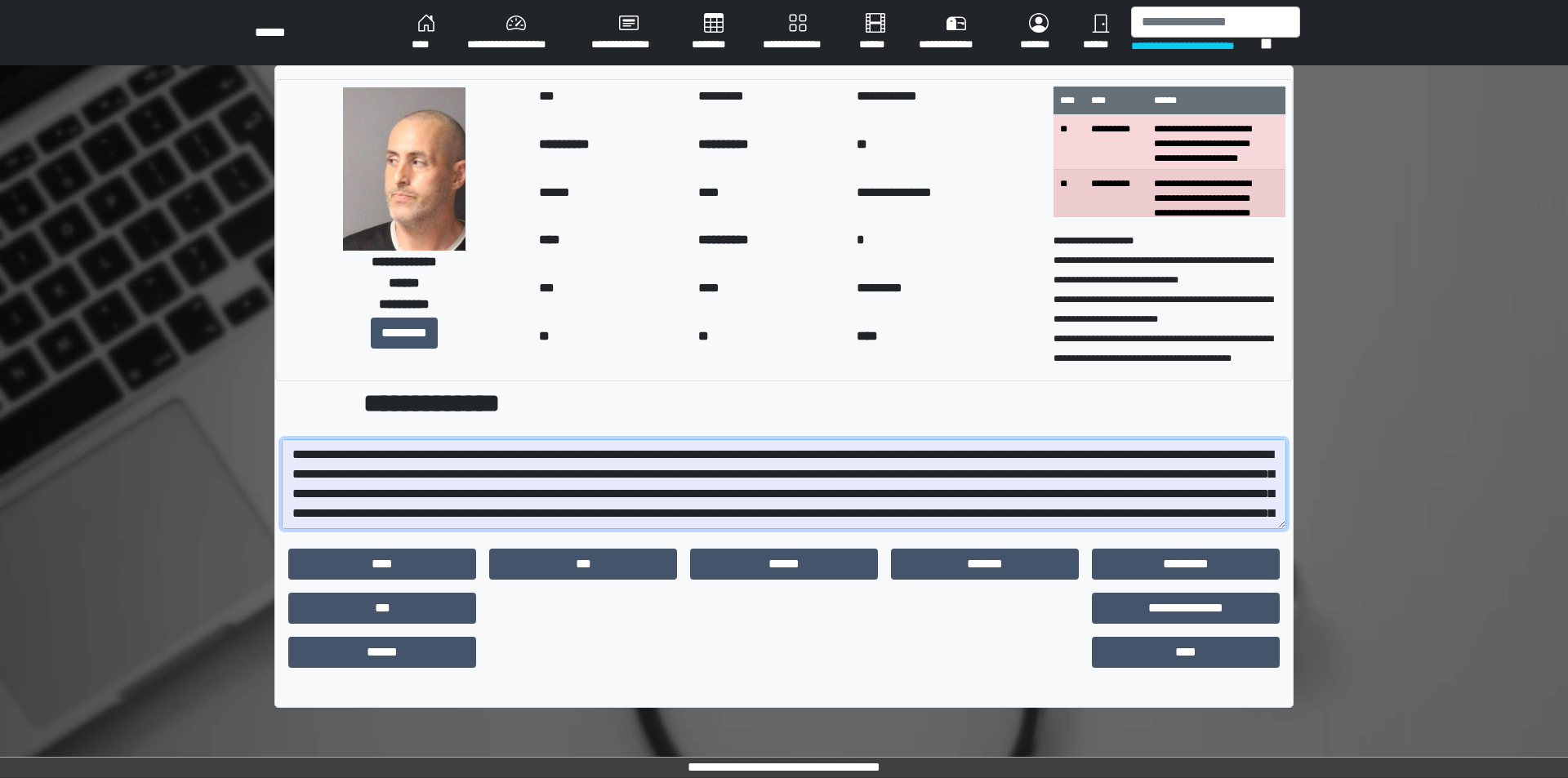 drag, startPoint x: 1285, startPoint y: 525, endPoint x: 1283, endPoint y: 778, distance: 253.00791 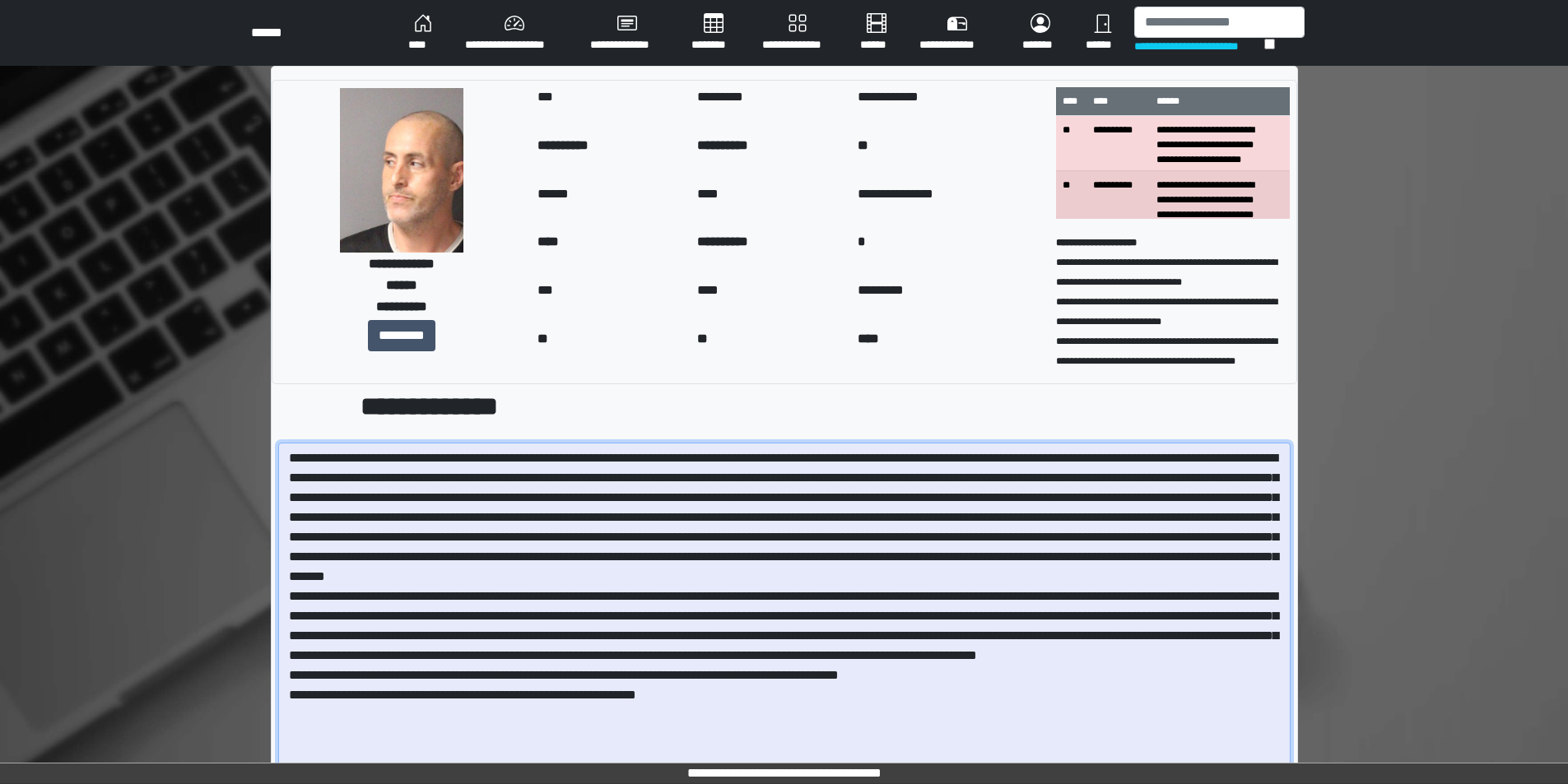 drag, startPoint x: 1290, startPoint y: 528, endPoint x: 1286, endPoint y: 816, distance: 288.0278 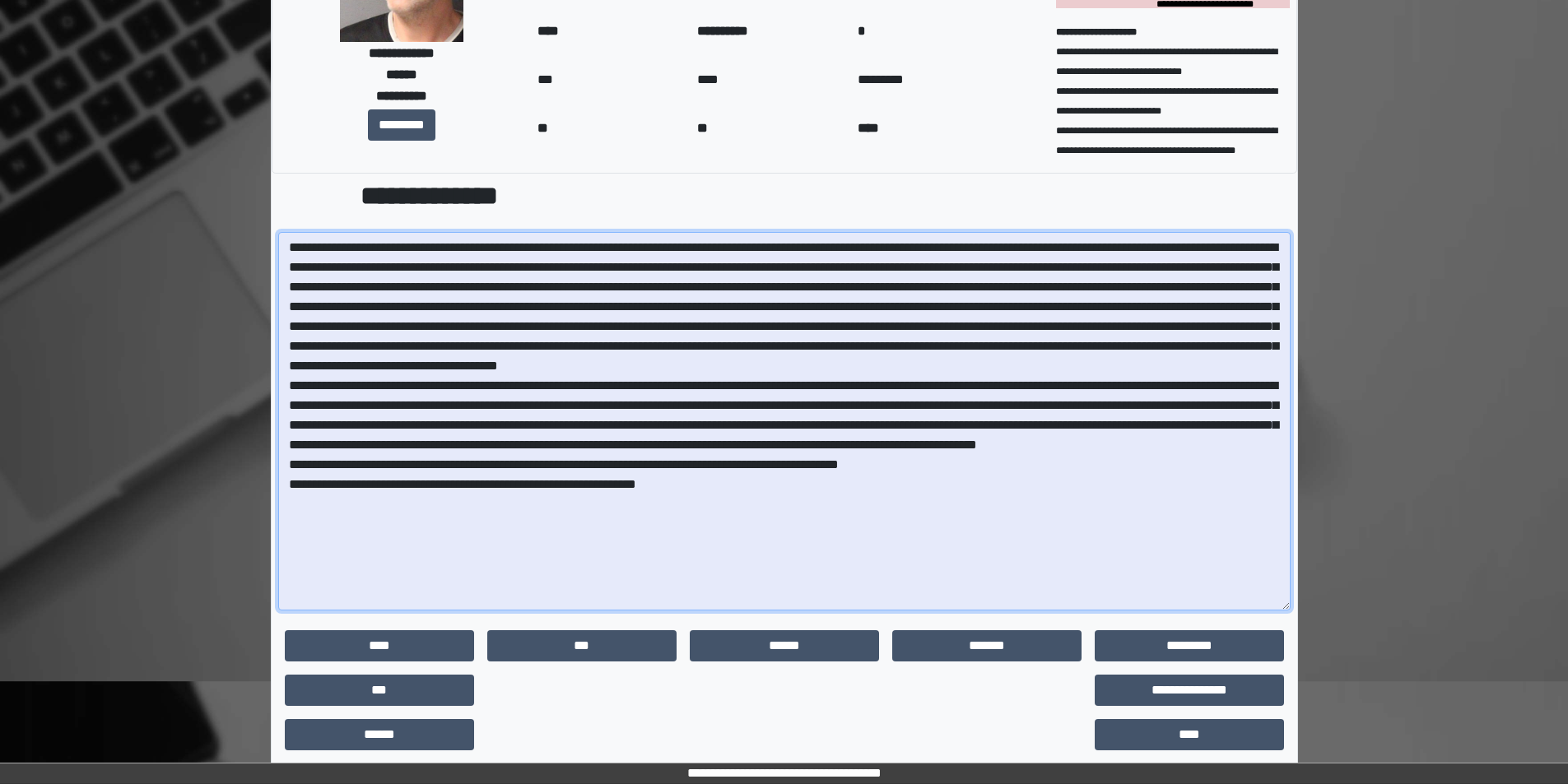 scroll, scrollTop: 230, scrollLeft: 0, axis: vertical 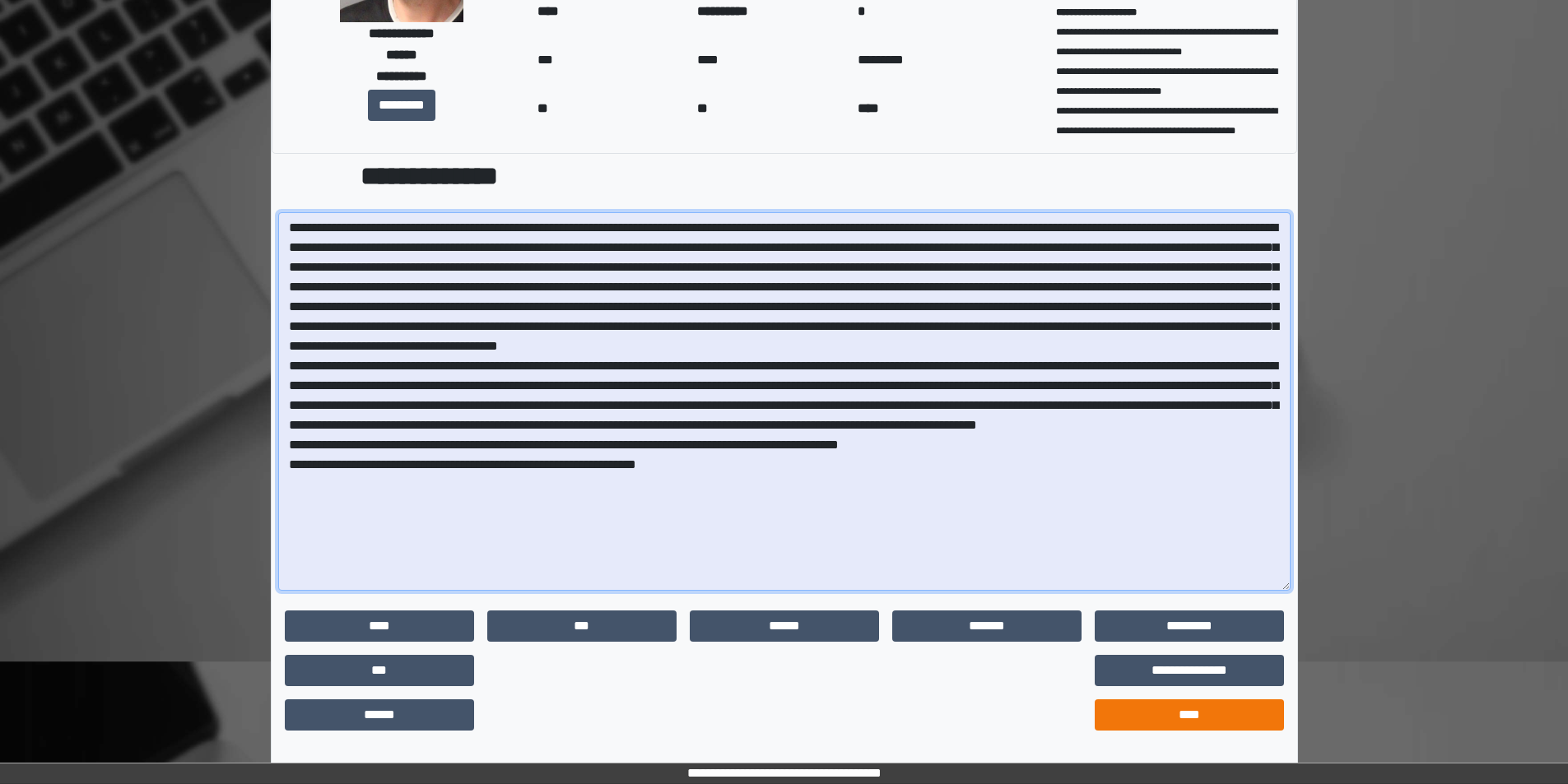 type on "**********" 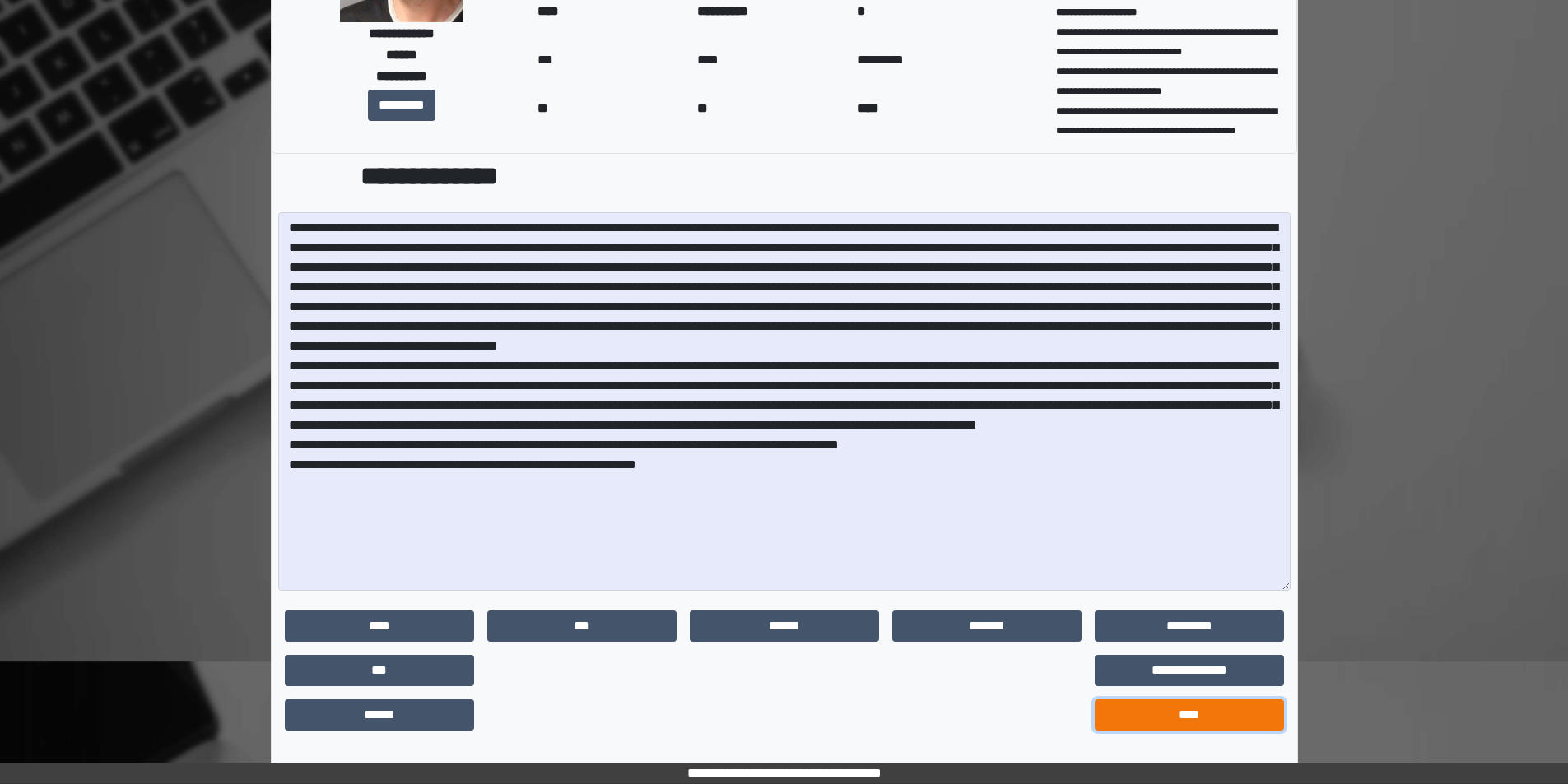 click on "****" at bounding box center [1189, 715] 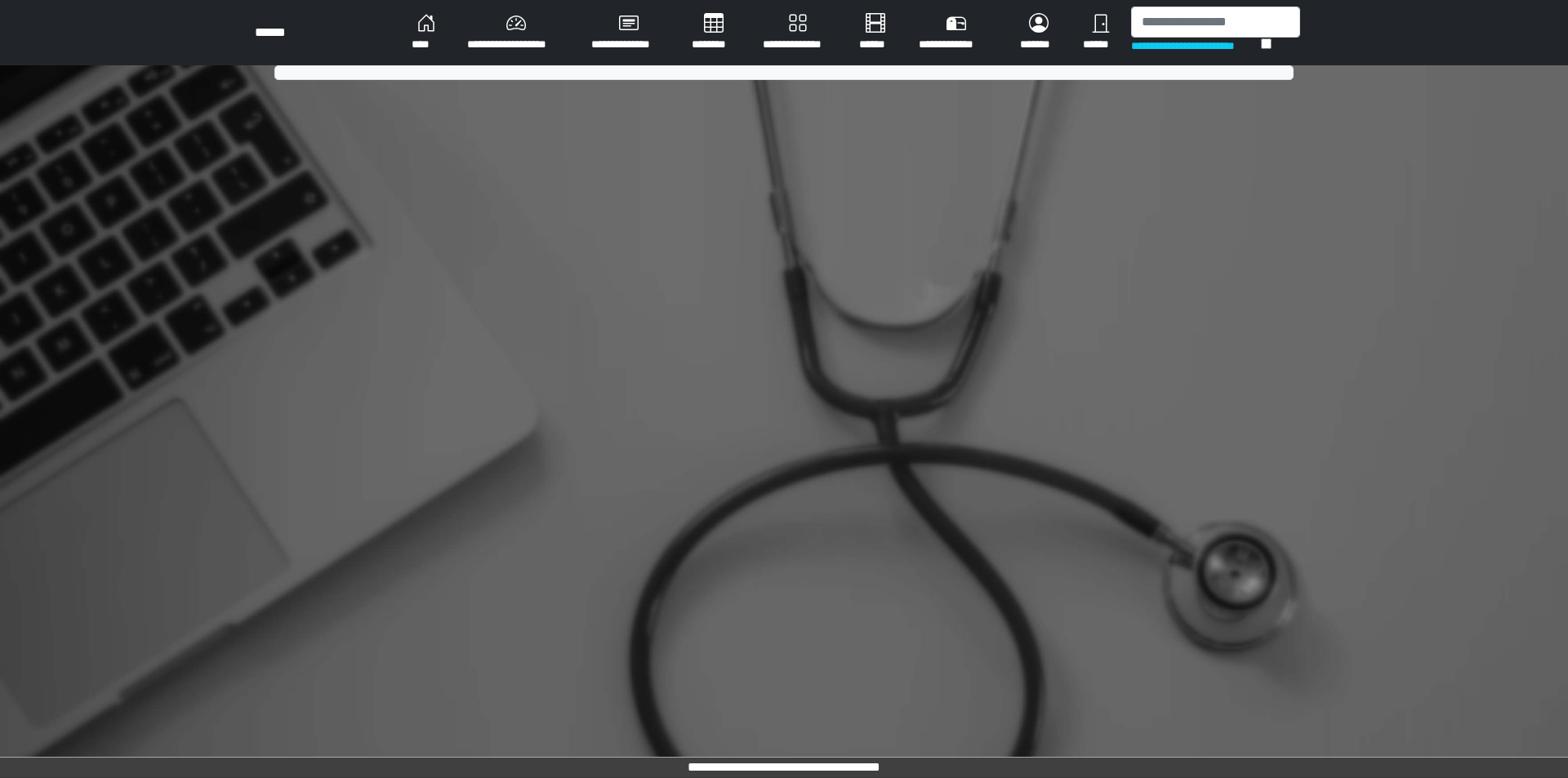 scroll, scrollTop: 0, scrollLeft: 0, axis: both 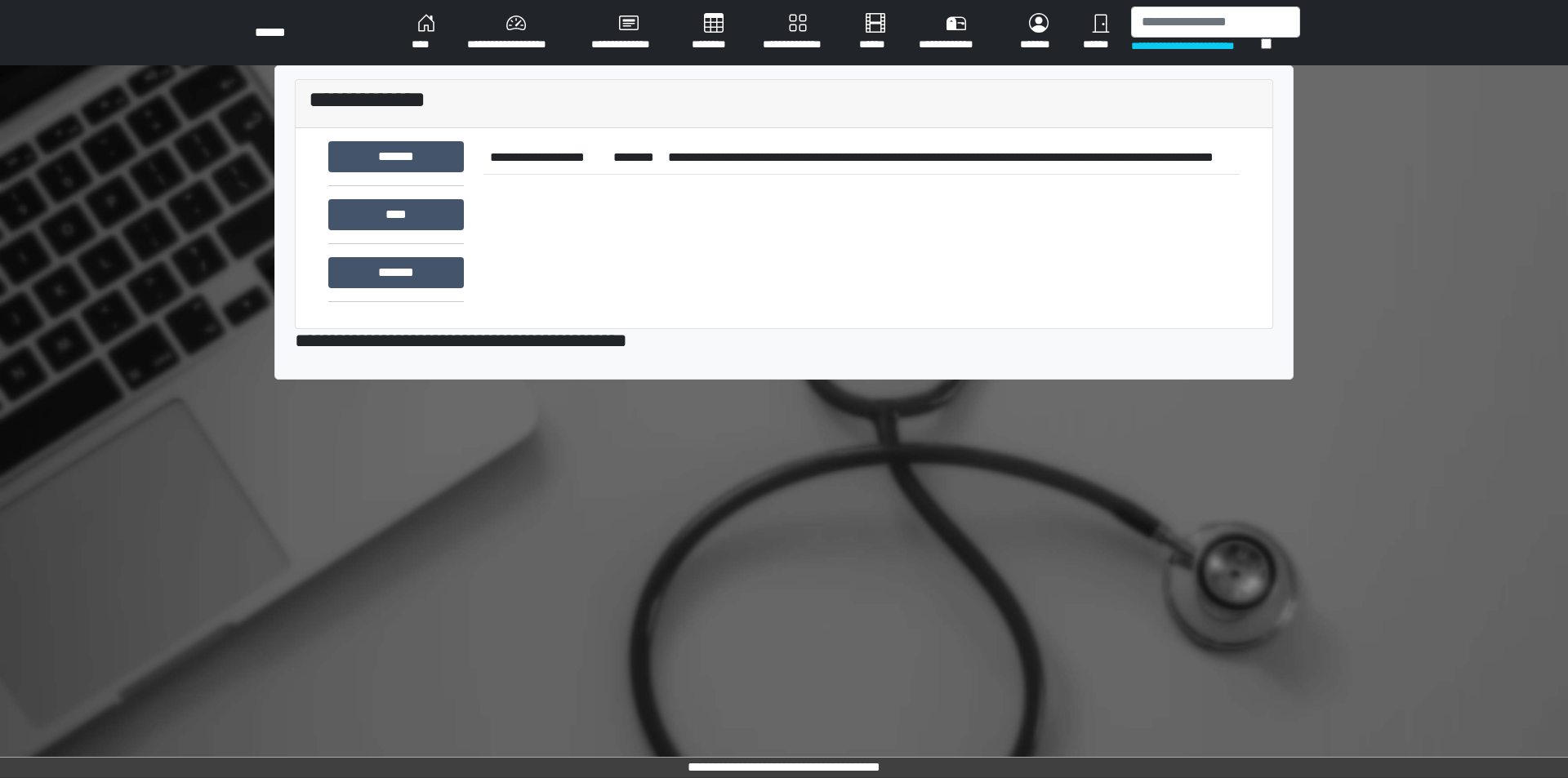 click on "**********" at bounding box center (951, 158) 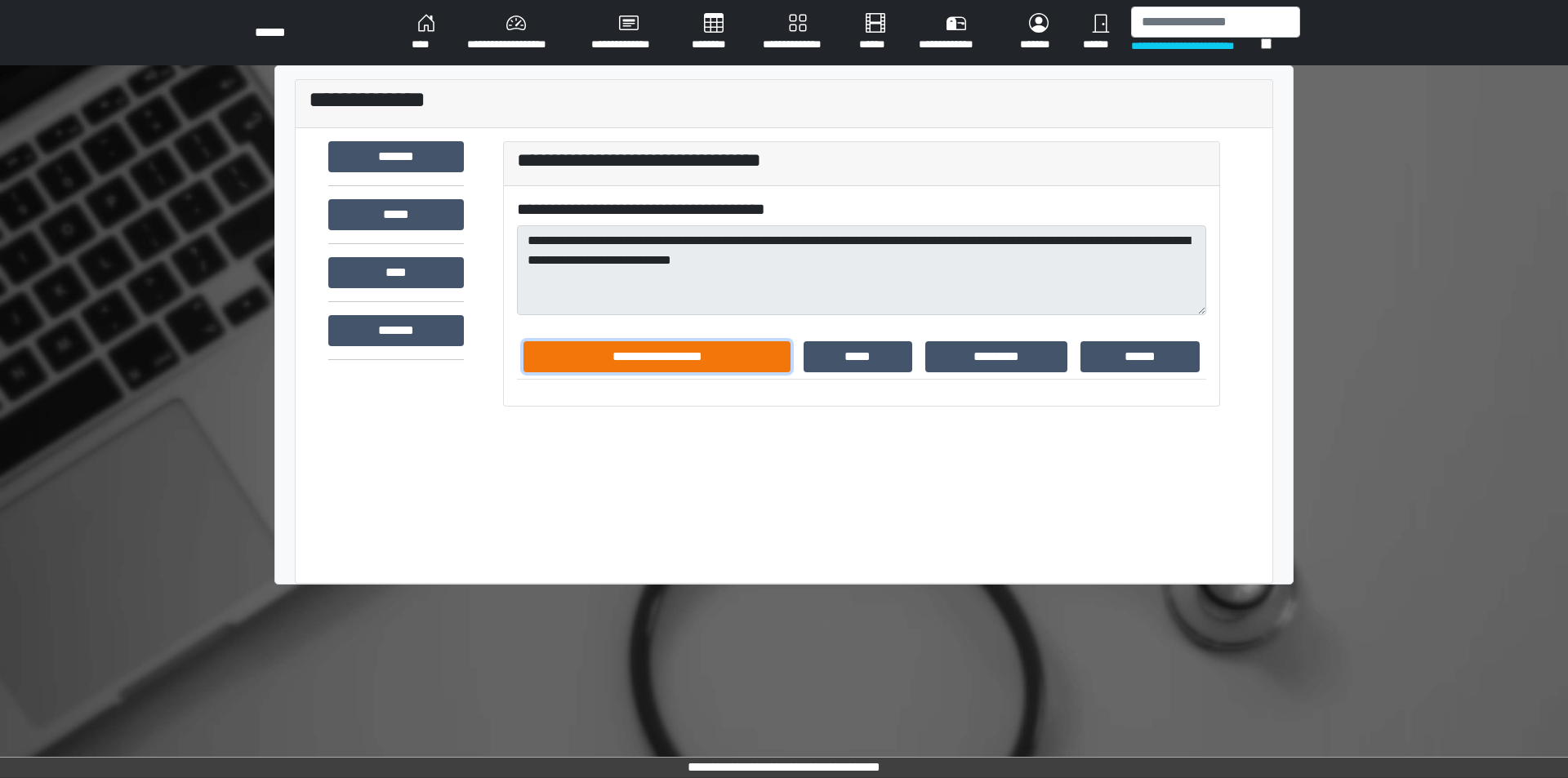 click on "**********" at bounding box center (657, 357) 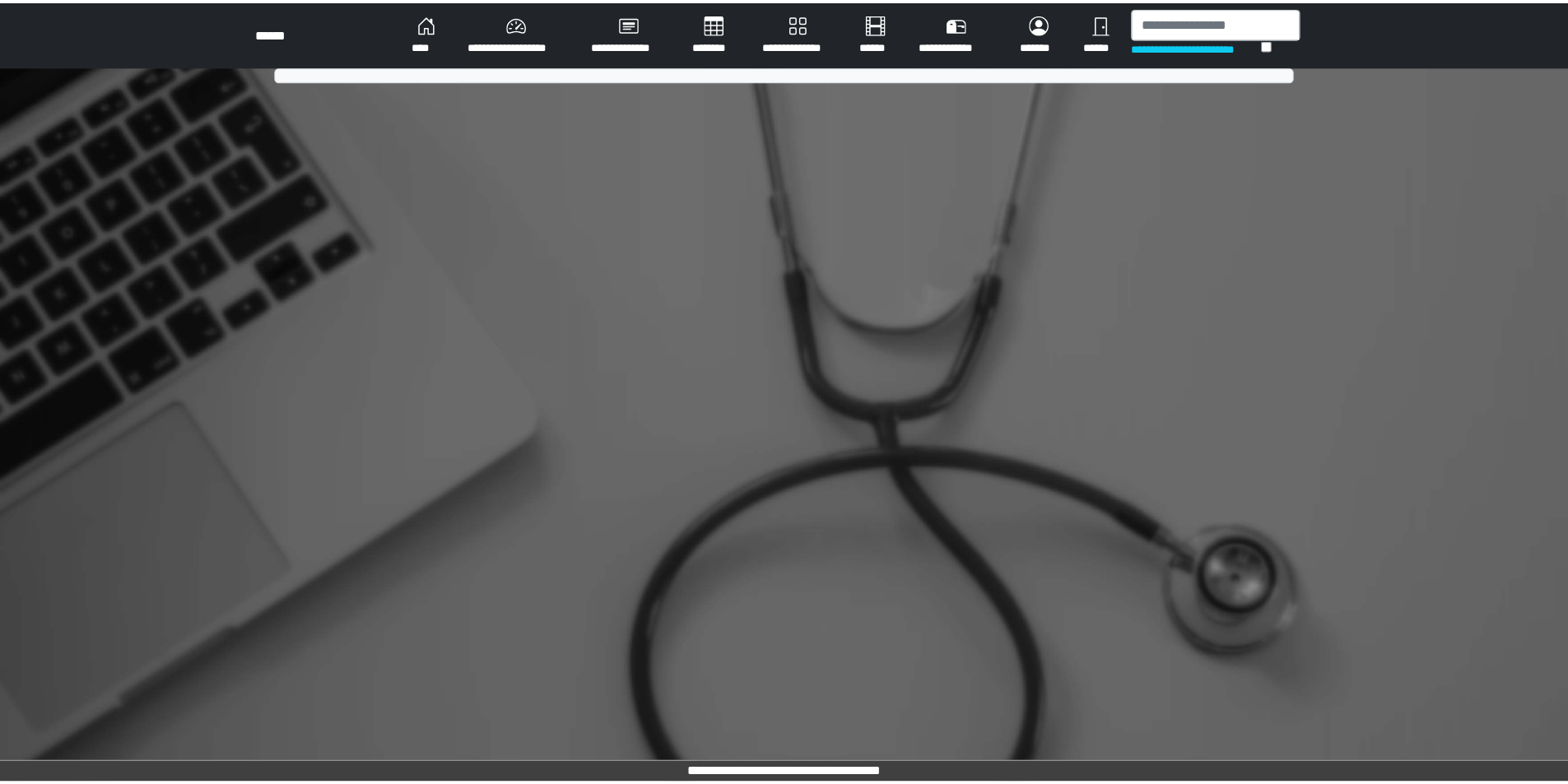 scroll, scrollTop: 0, scrollLeft: 0, axis: both 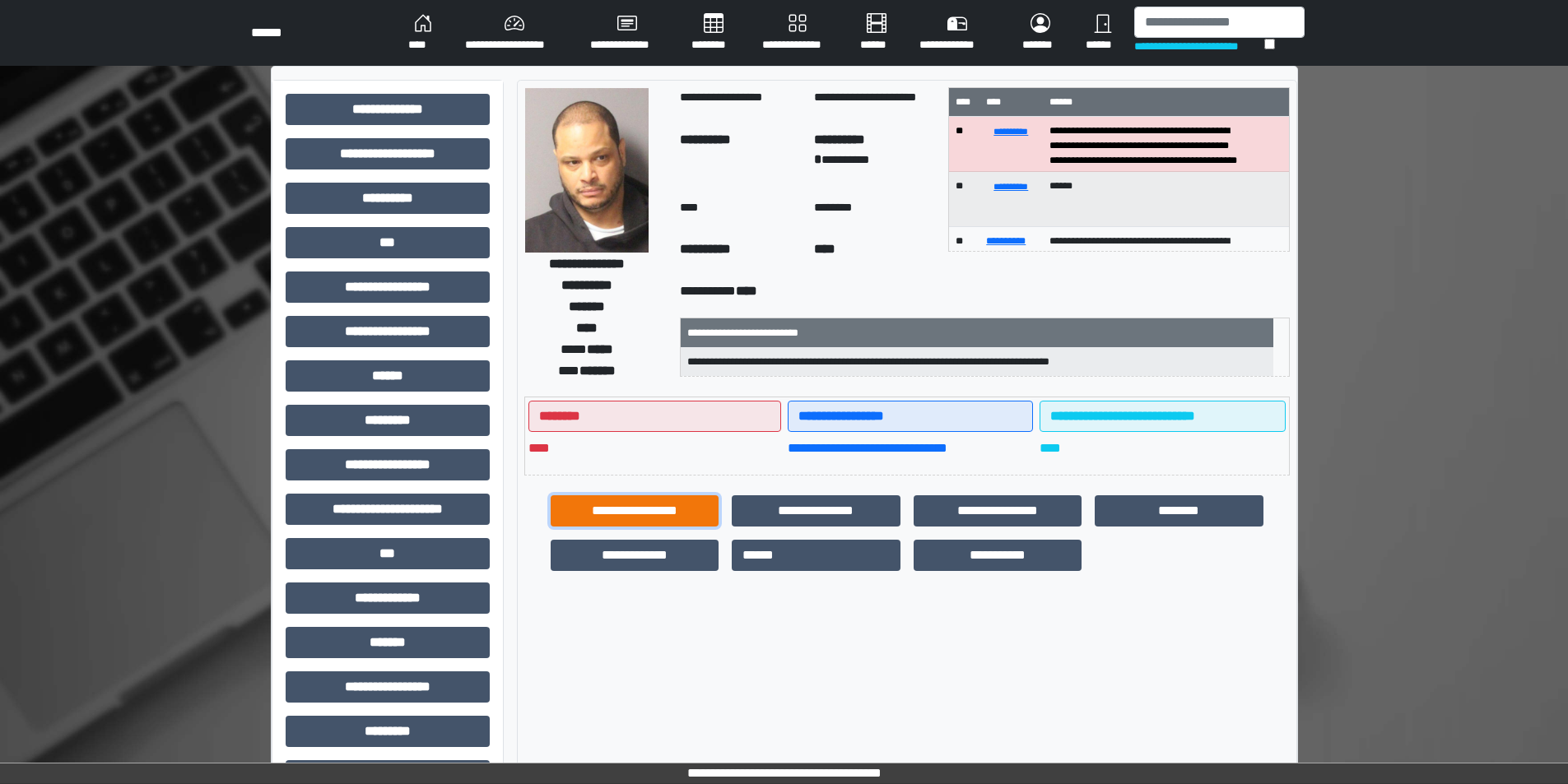 click on "**********" at bounding box center (635, 511) 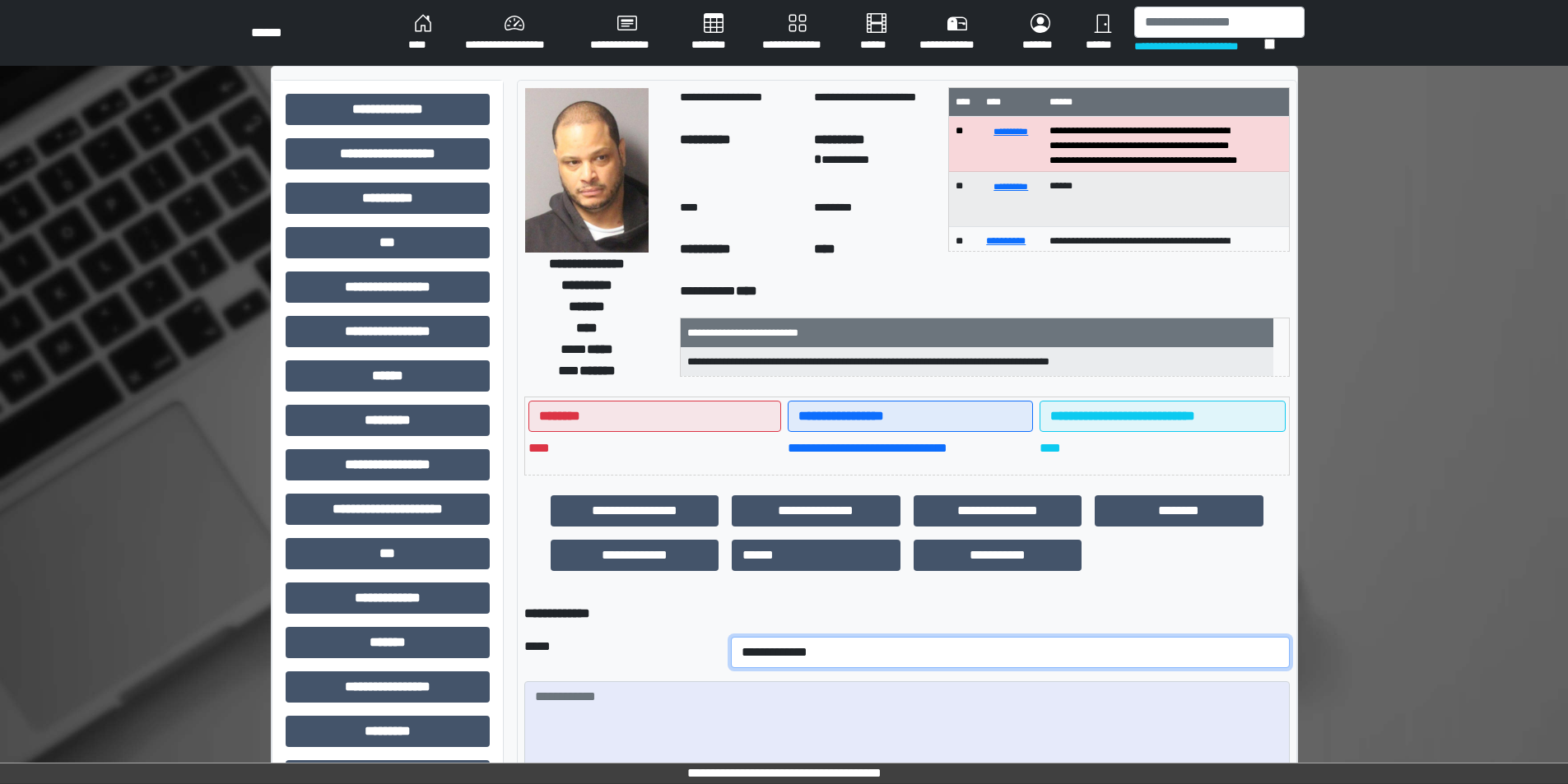 click on "**********" at bounding box center [1010, 652] 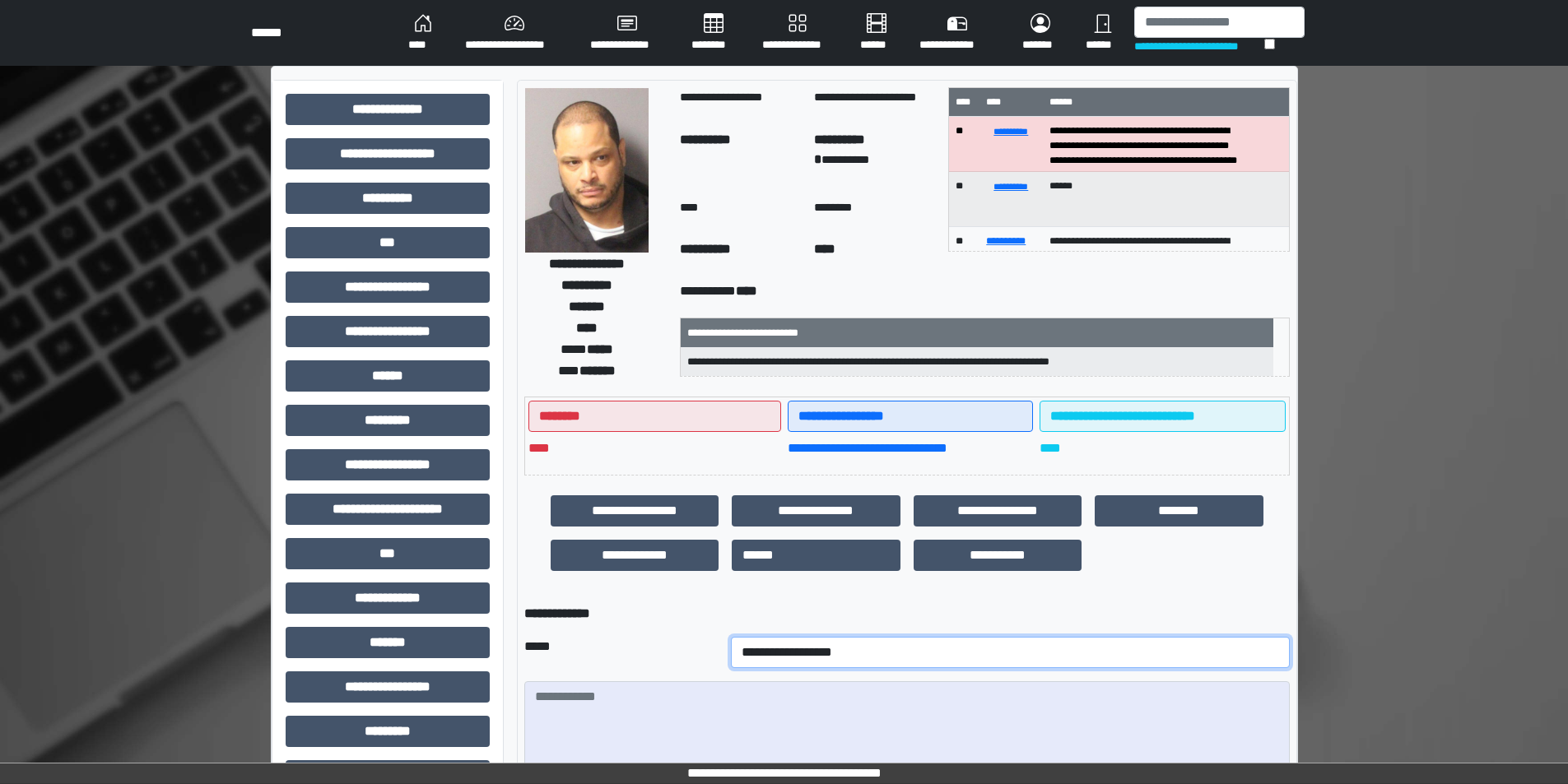 click on "**********" at bounding box center (1010, 652) 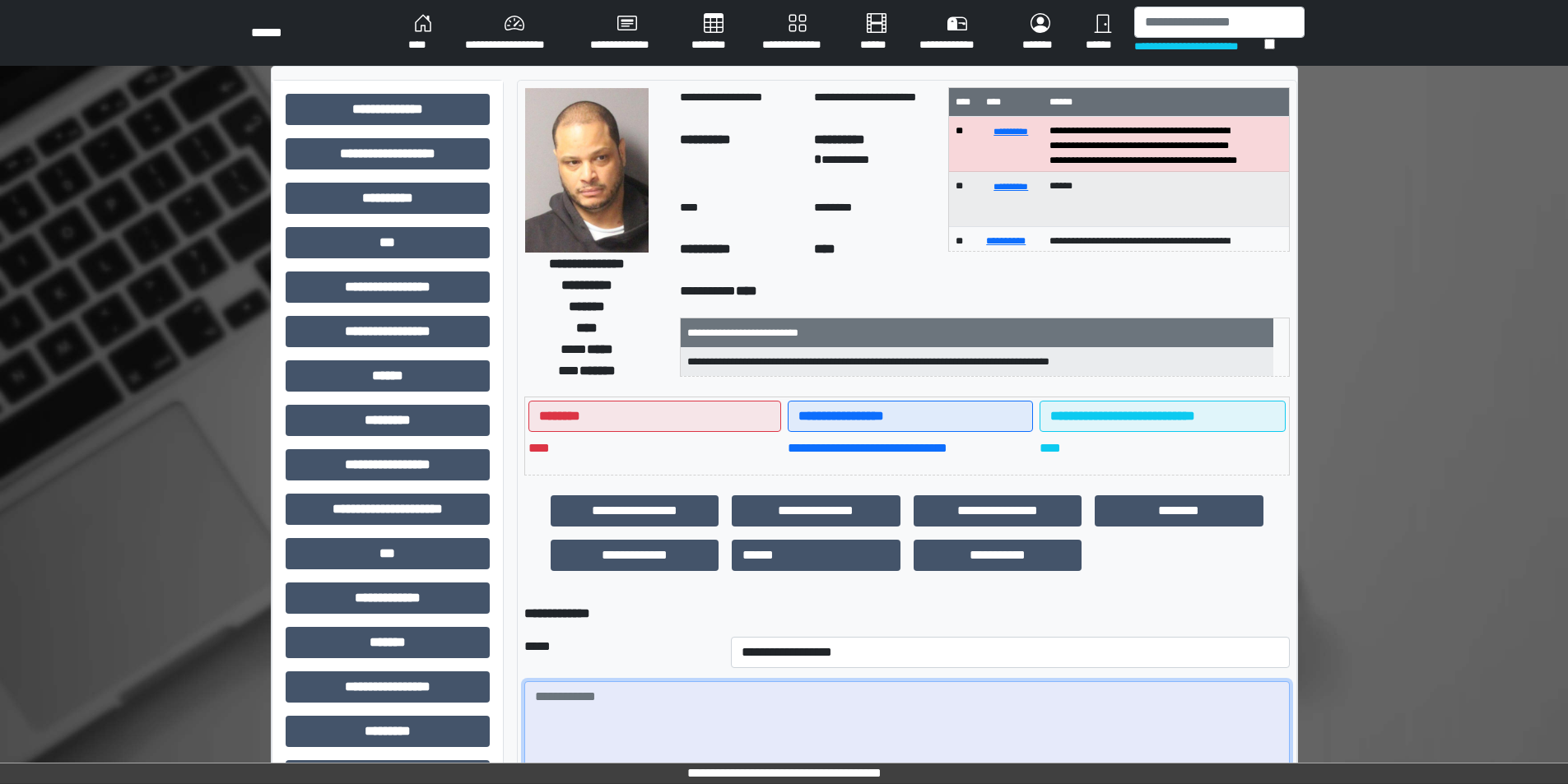 paste on "**********" 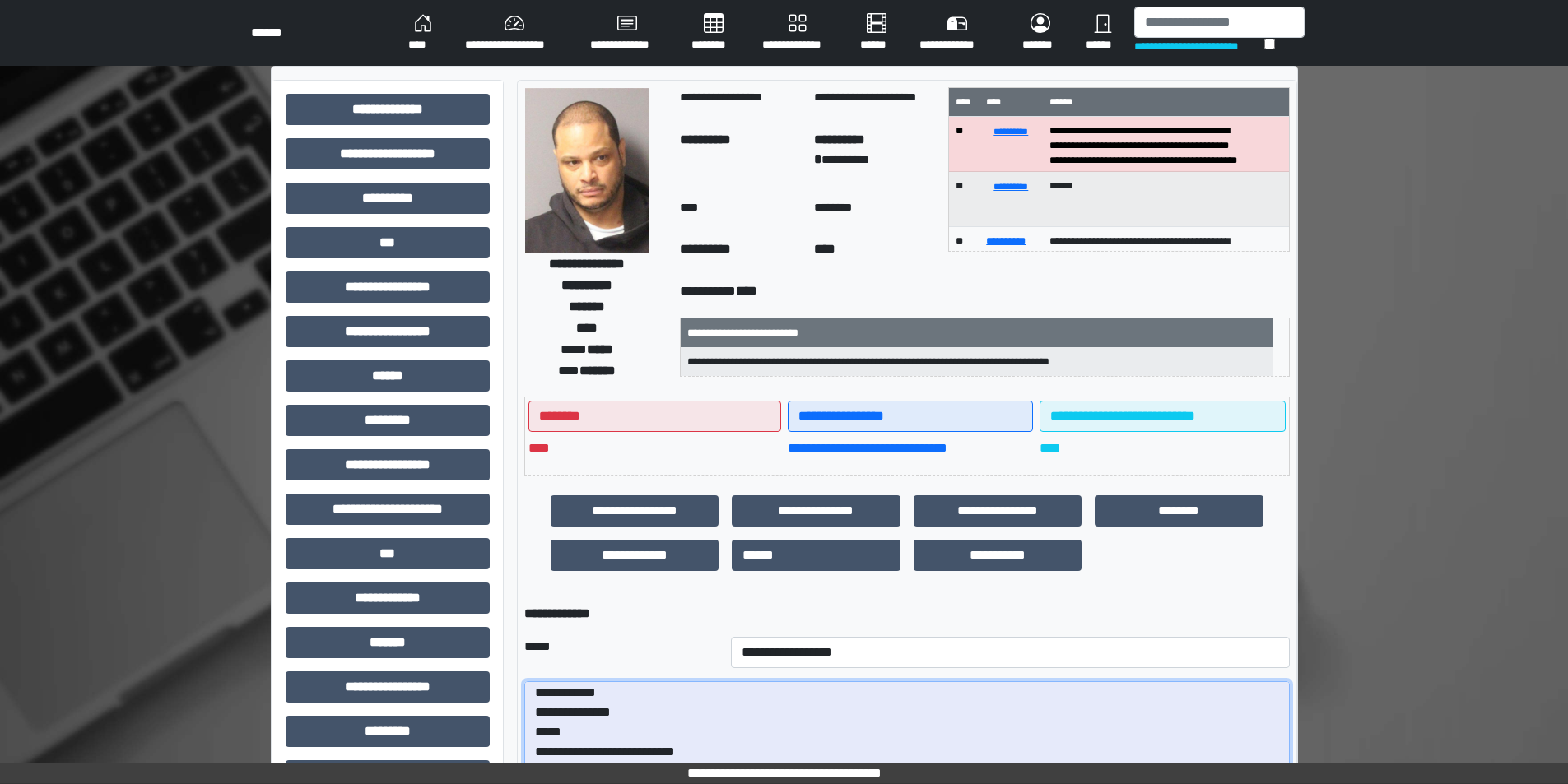 scroll, scrollTop: 82, scrollLeft: 0, axis: vertical 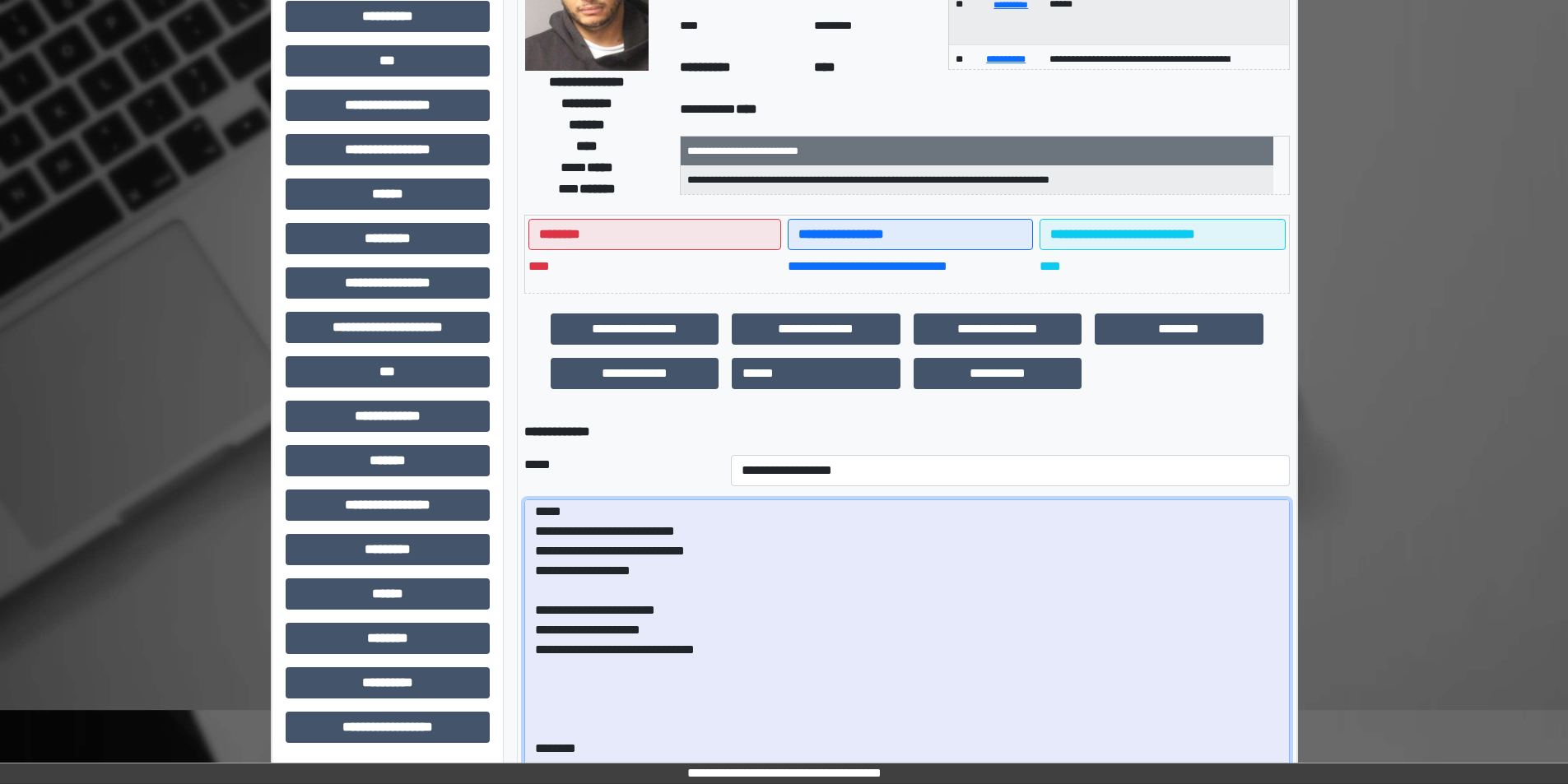 drag, startPoint x: 1283, startPoint y: 581, endPoint x: 1336, endPoint y: 816, distance: 240.90247 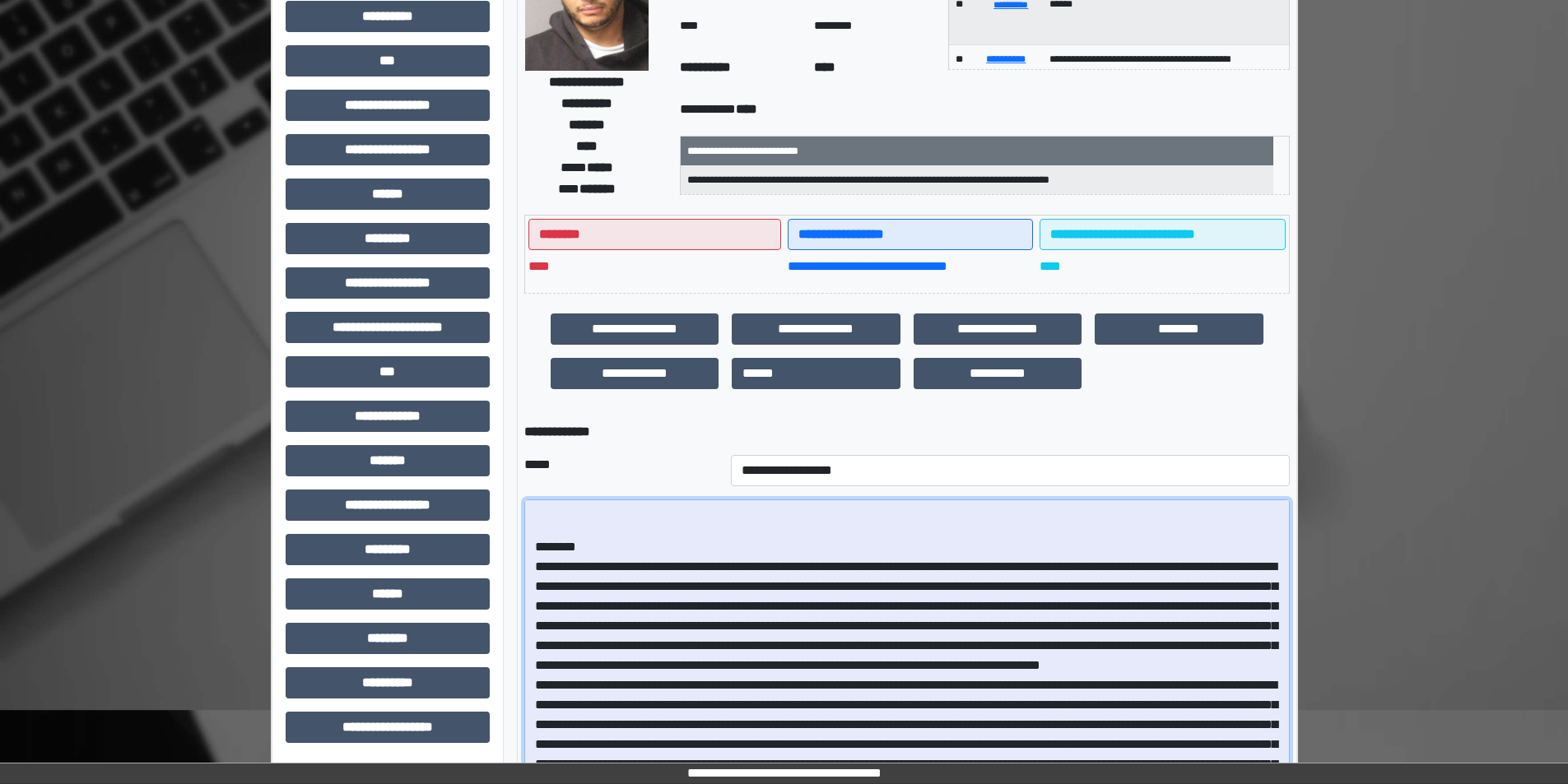 scroll, scrollTop: 82, scrollLeft: 0, axis: vertical 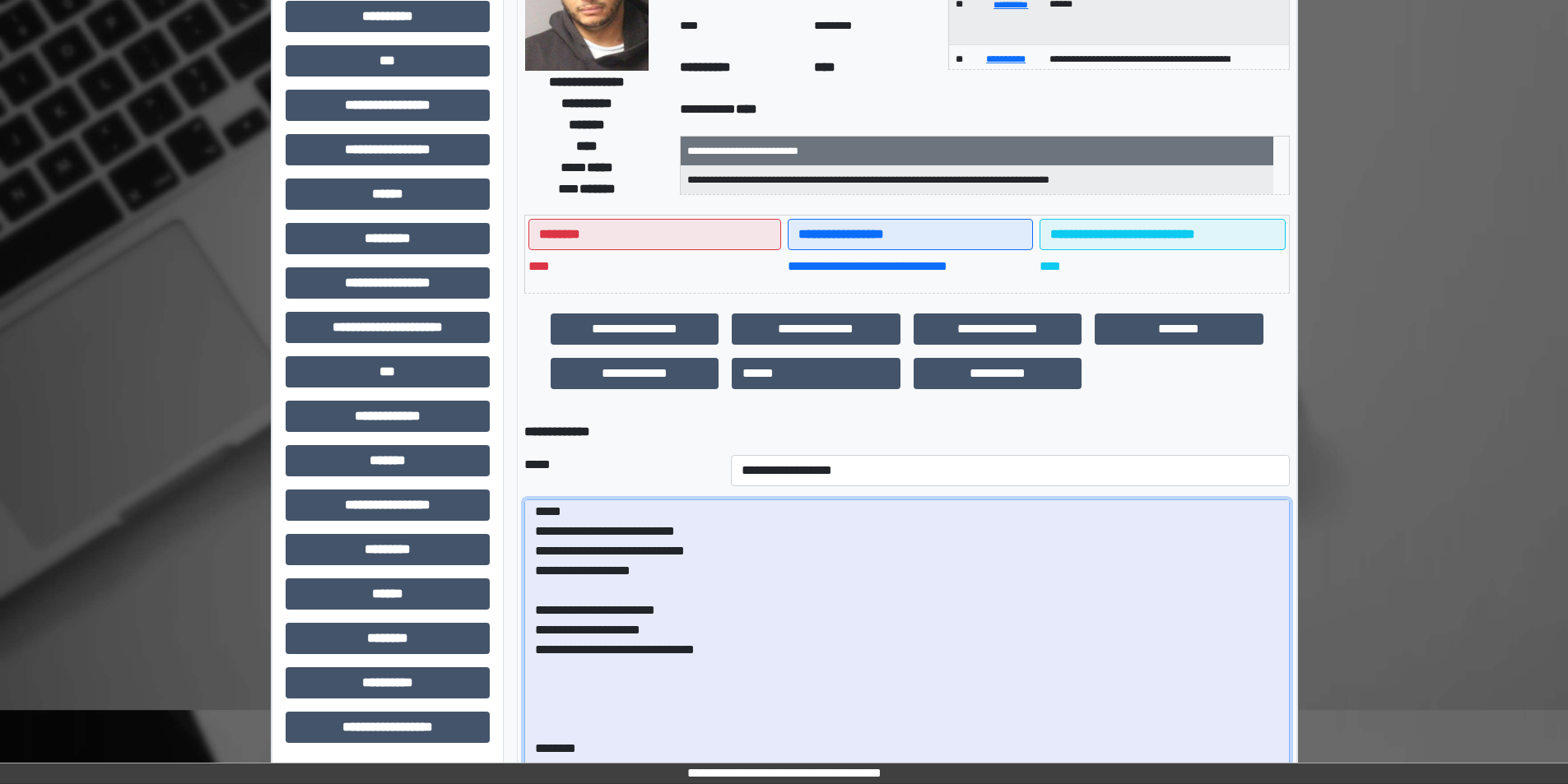 drag, startPoint x: 700, startPoint y: 531, endPoint x: 537, endPoint y: 523, distance: 163.1962 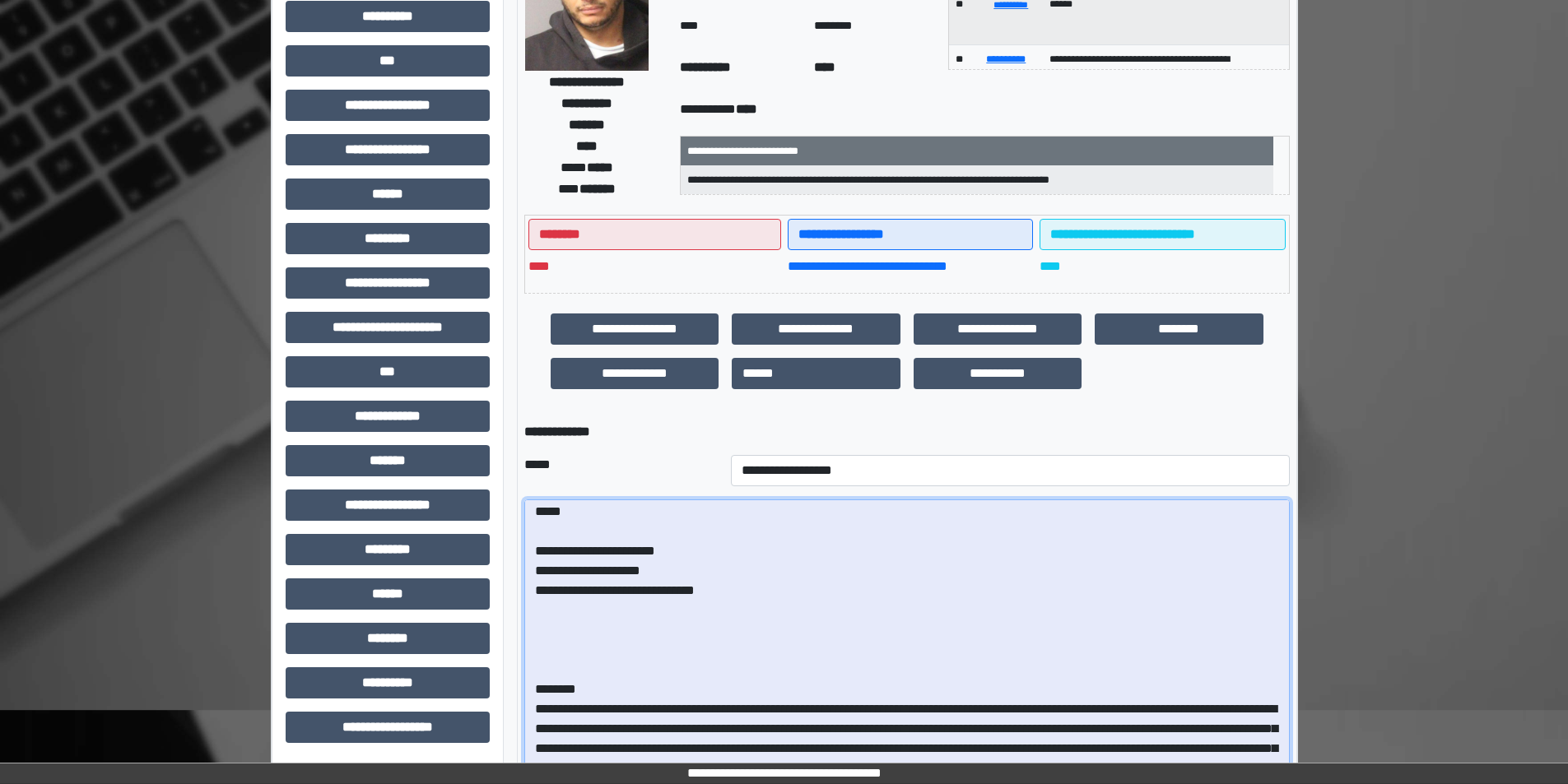click at bounding box center (907, 662) 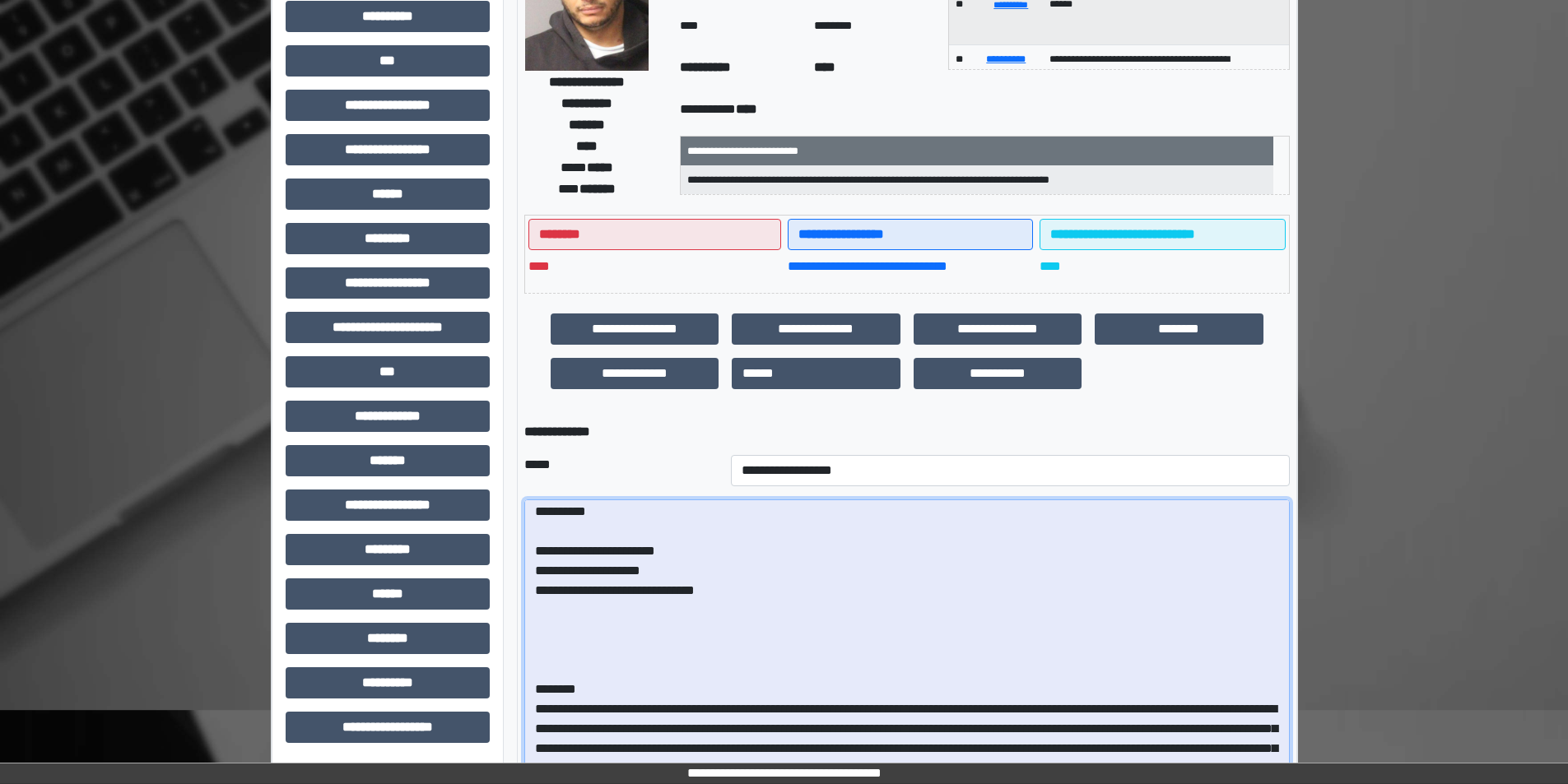 click at bounding box center (907, 662) 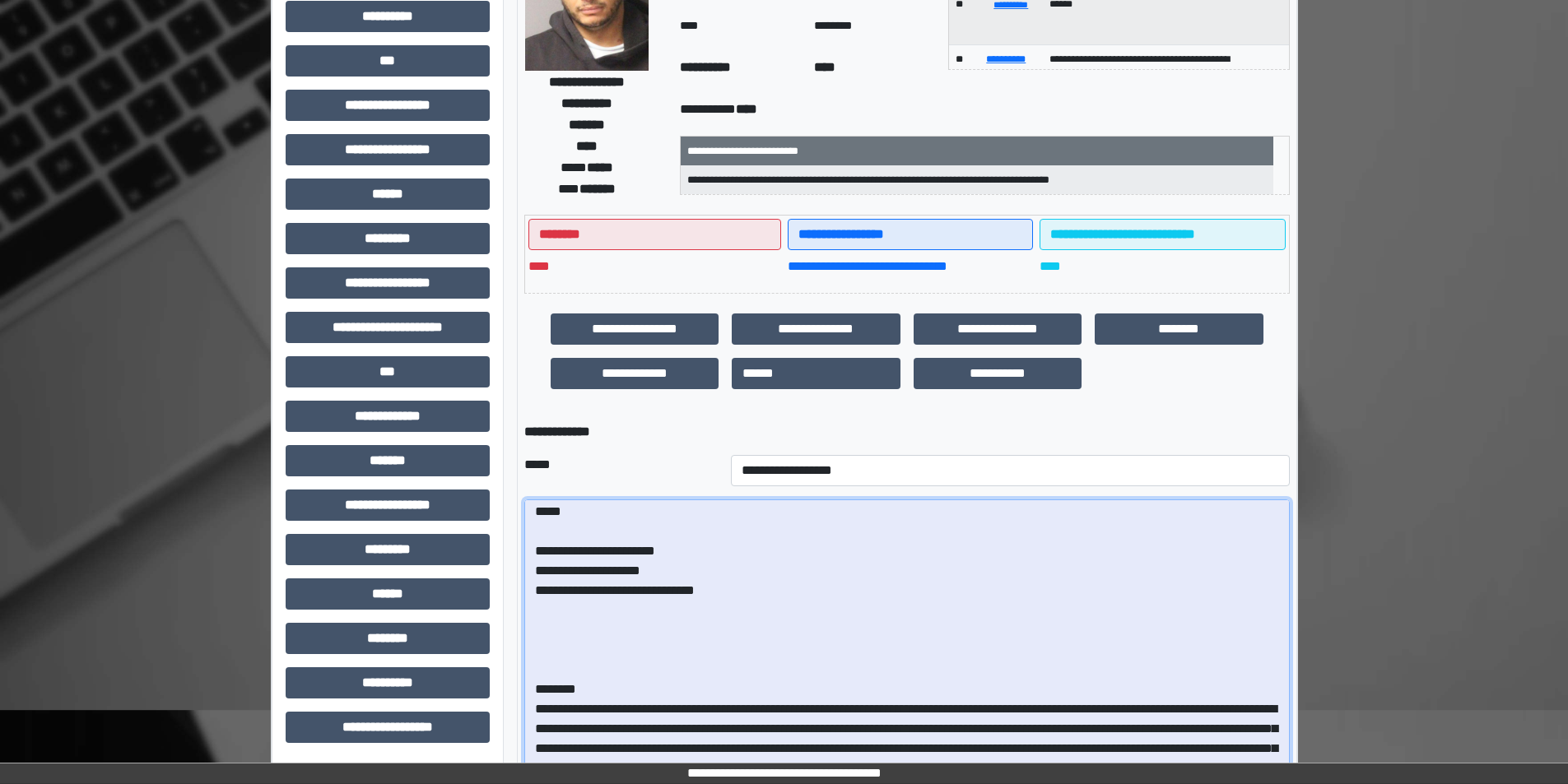 click at bounding box center [907, 662] 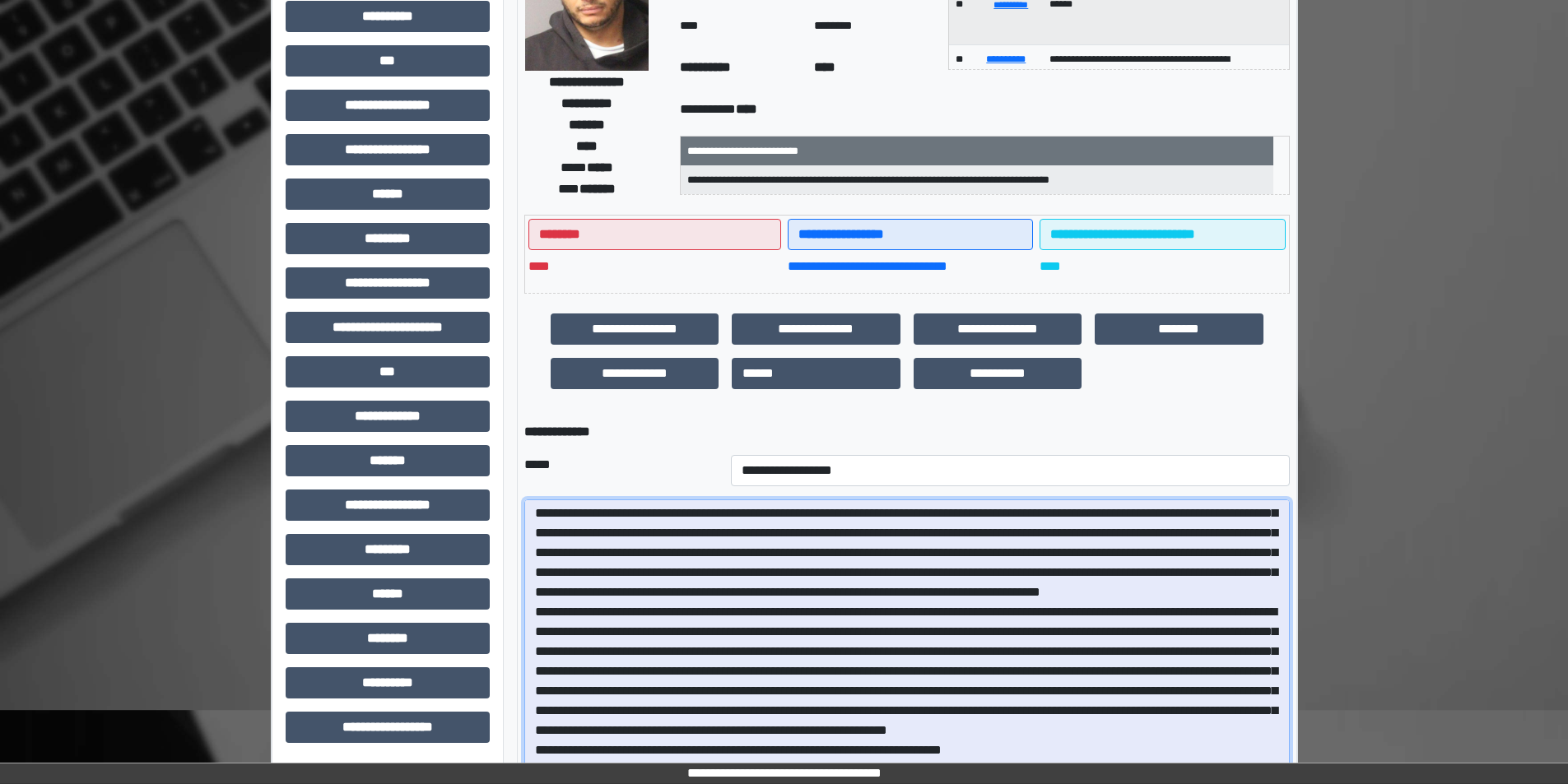 scroll, scrollTop: 377, scrollLeft: 0, axis: vertical 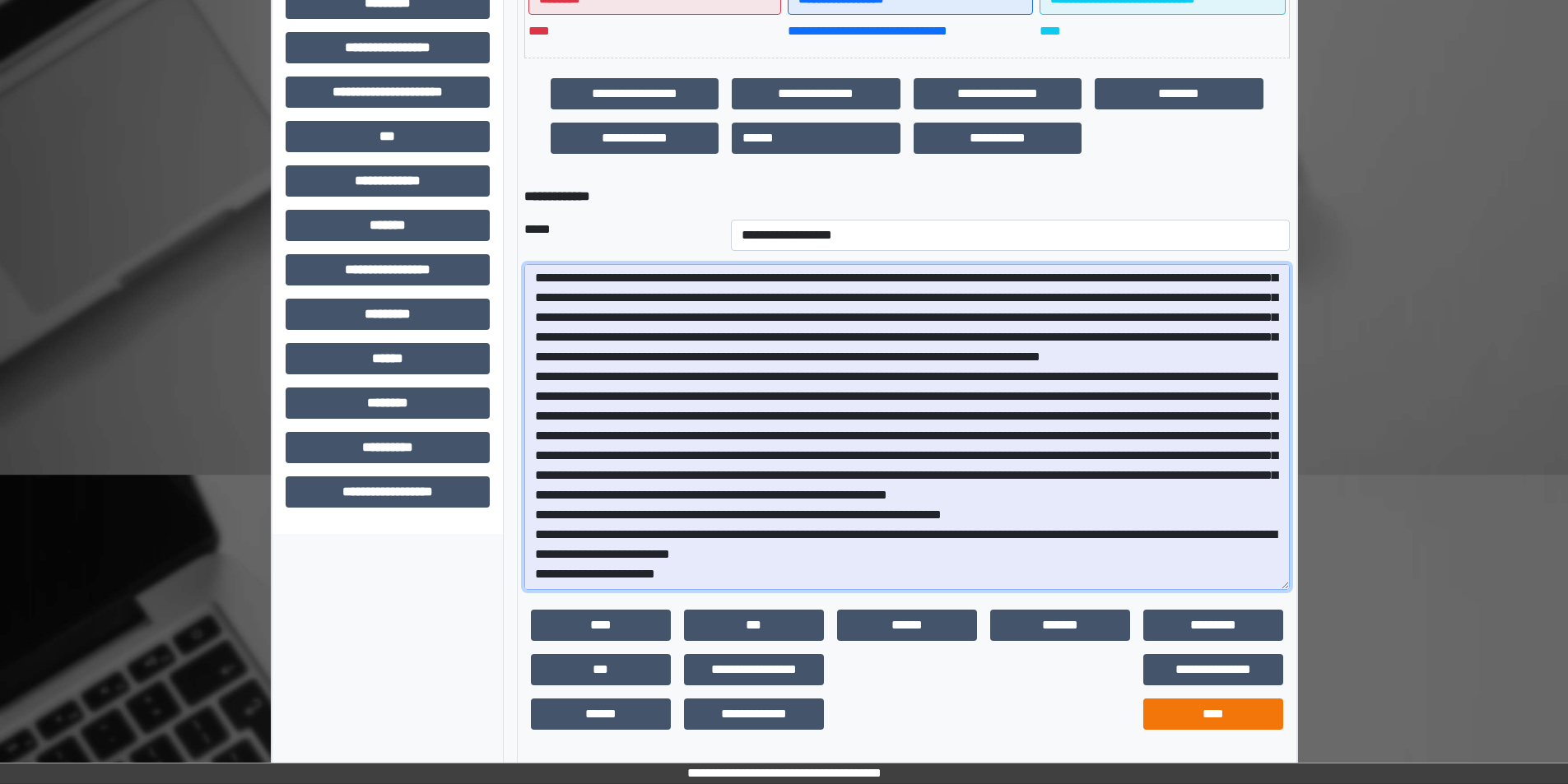 type on "**********" 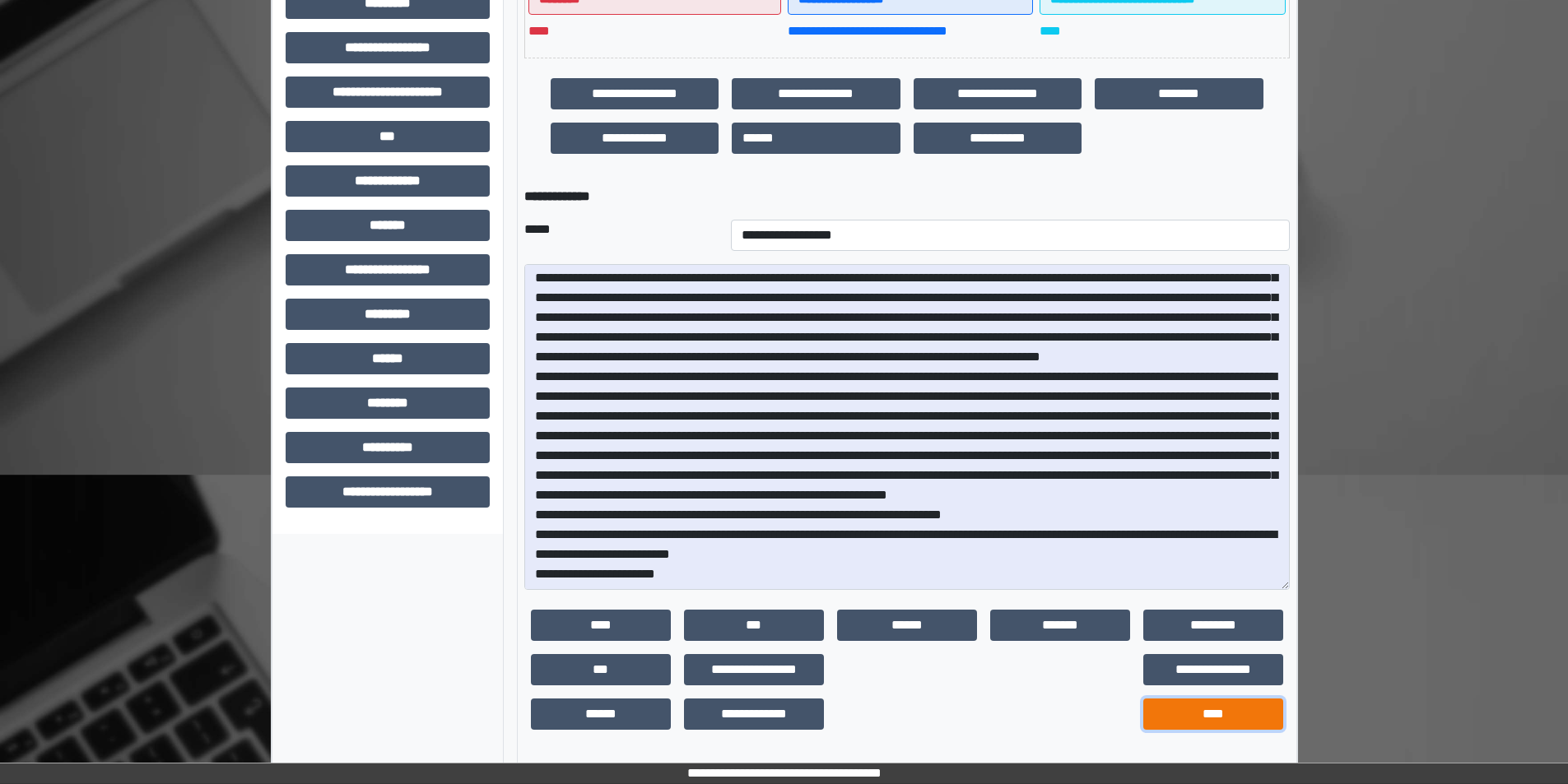 click on "****" at bounding box center (1213, 714) 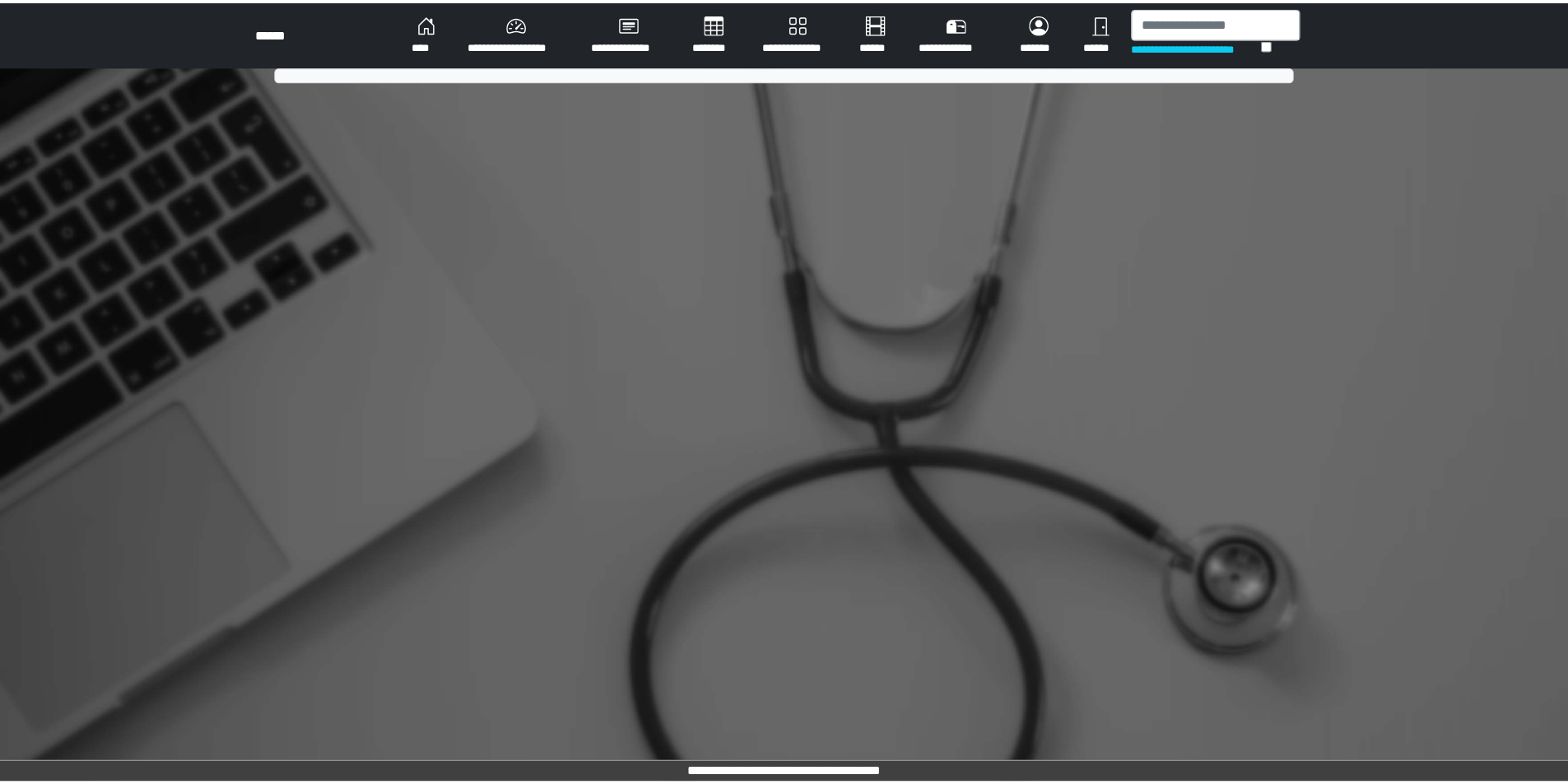 scroll, scrollTop: 0, scrollLeft: 0, axis: both 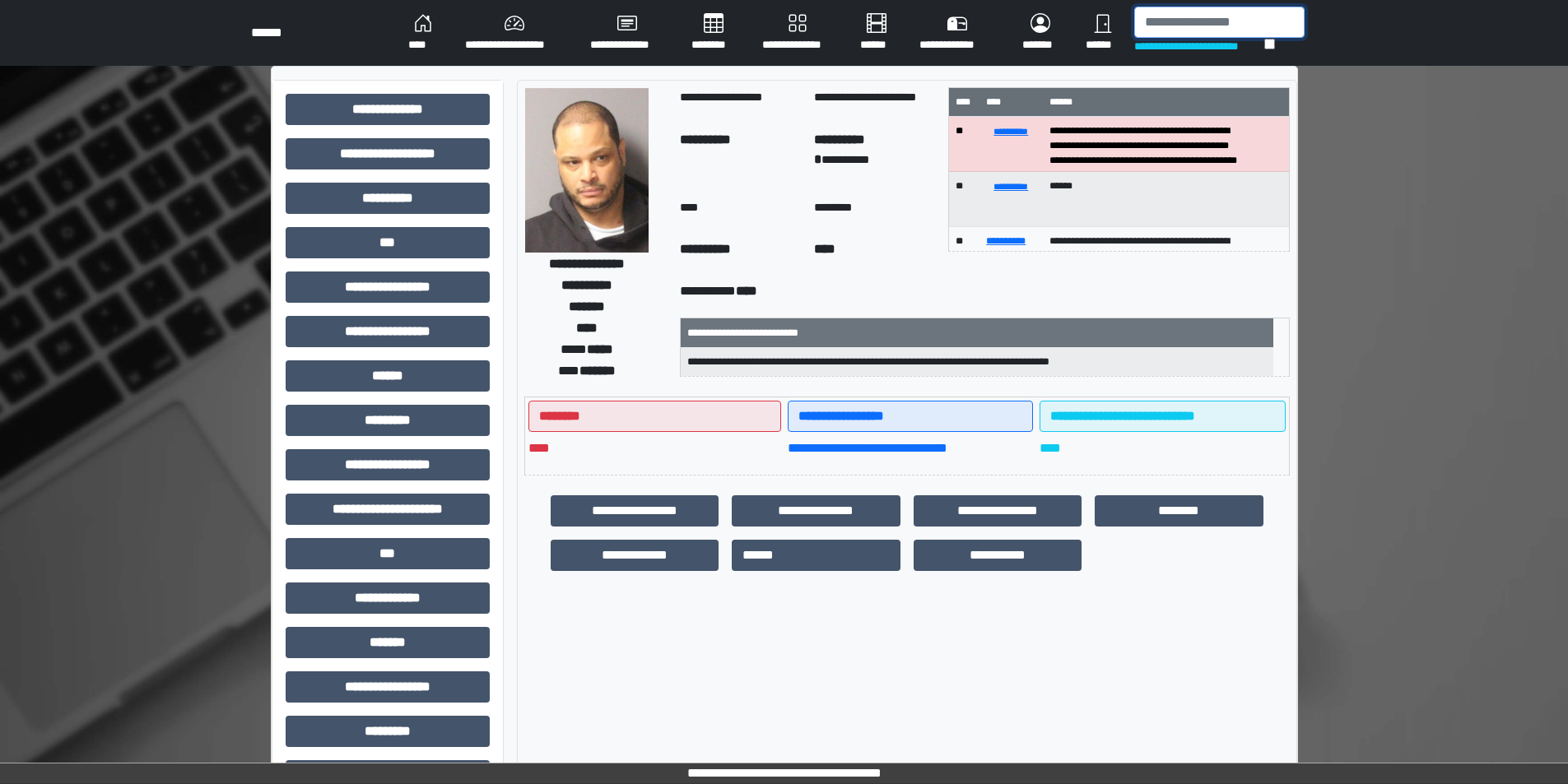 click at bounding box center (1219, 22) 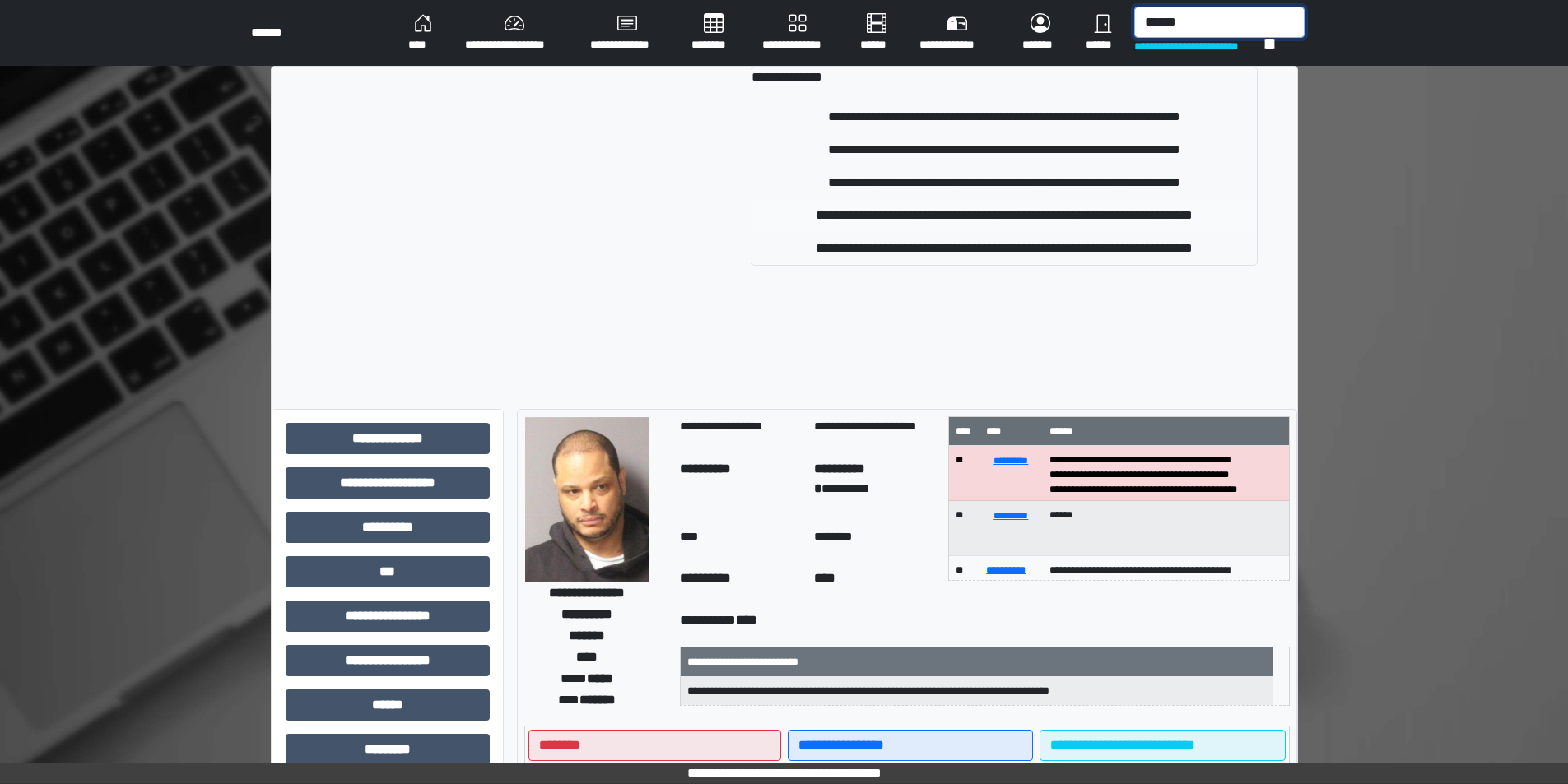 type on "******" 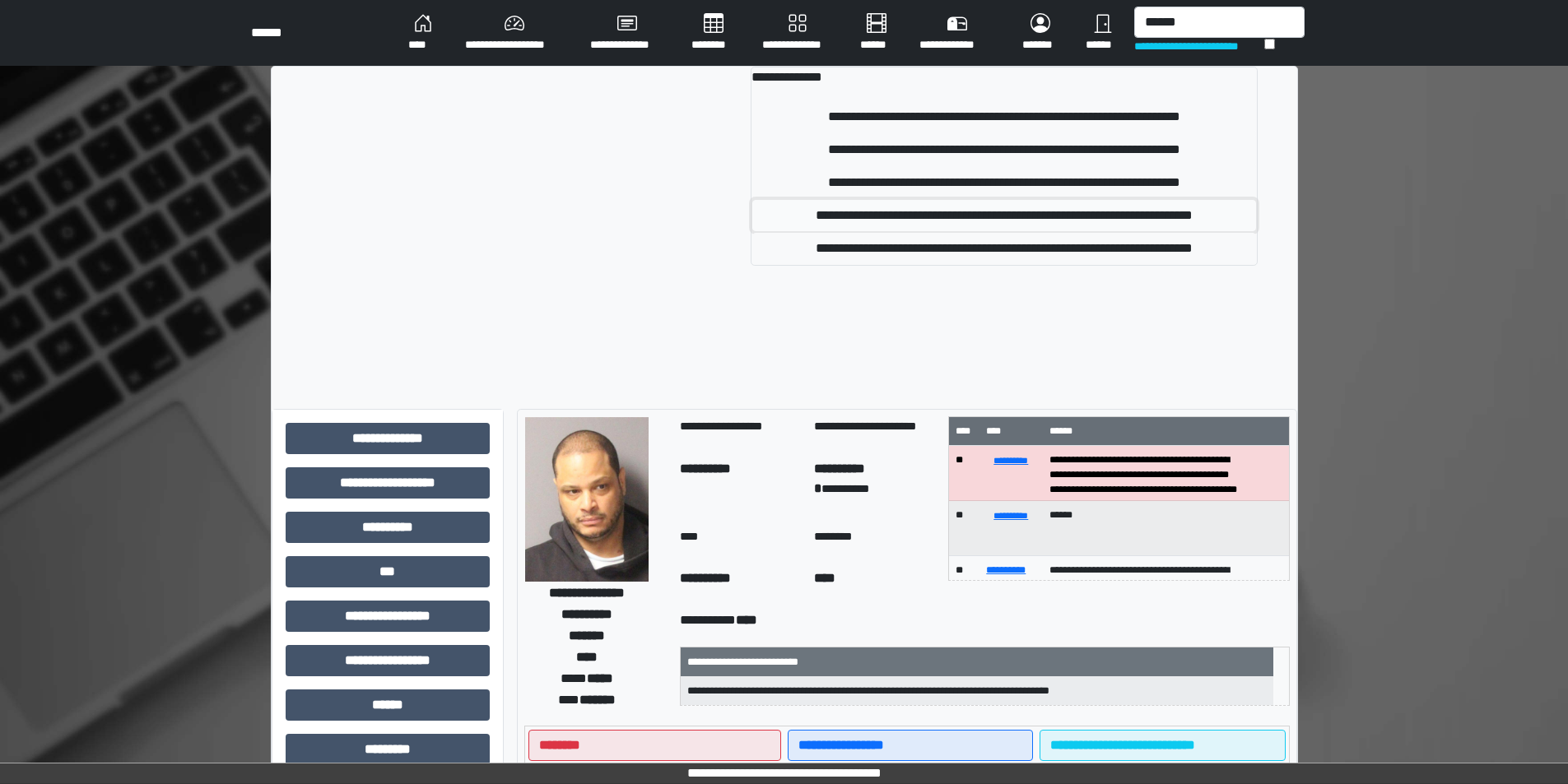 click on "**********" at bounding box center [1004, 216] 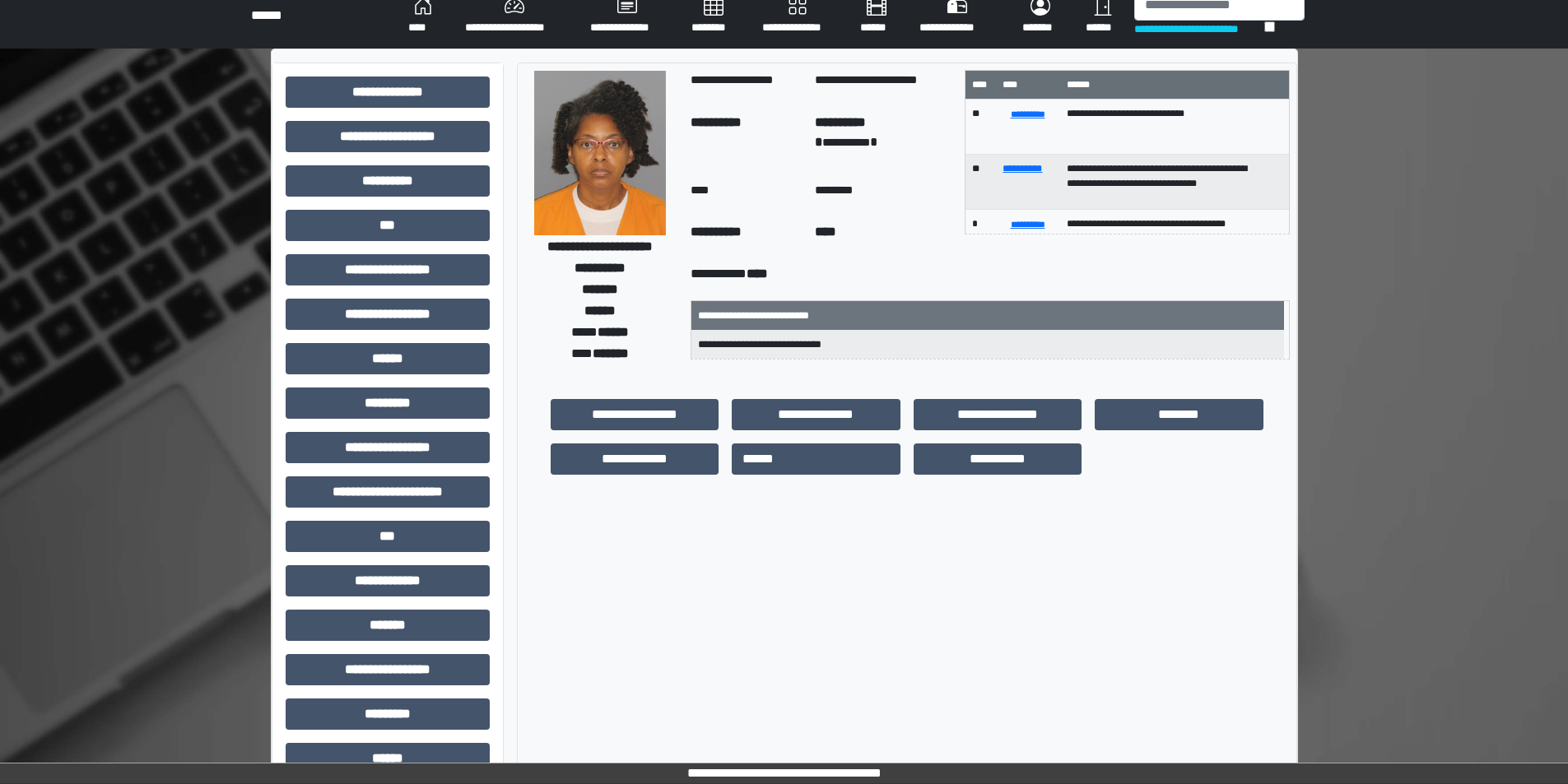 scroll, scrollTop: 0, scrollLeft: 0, axis: both 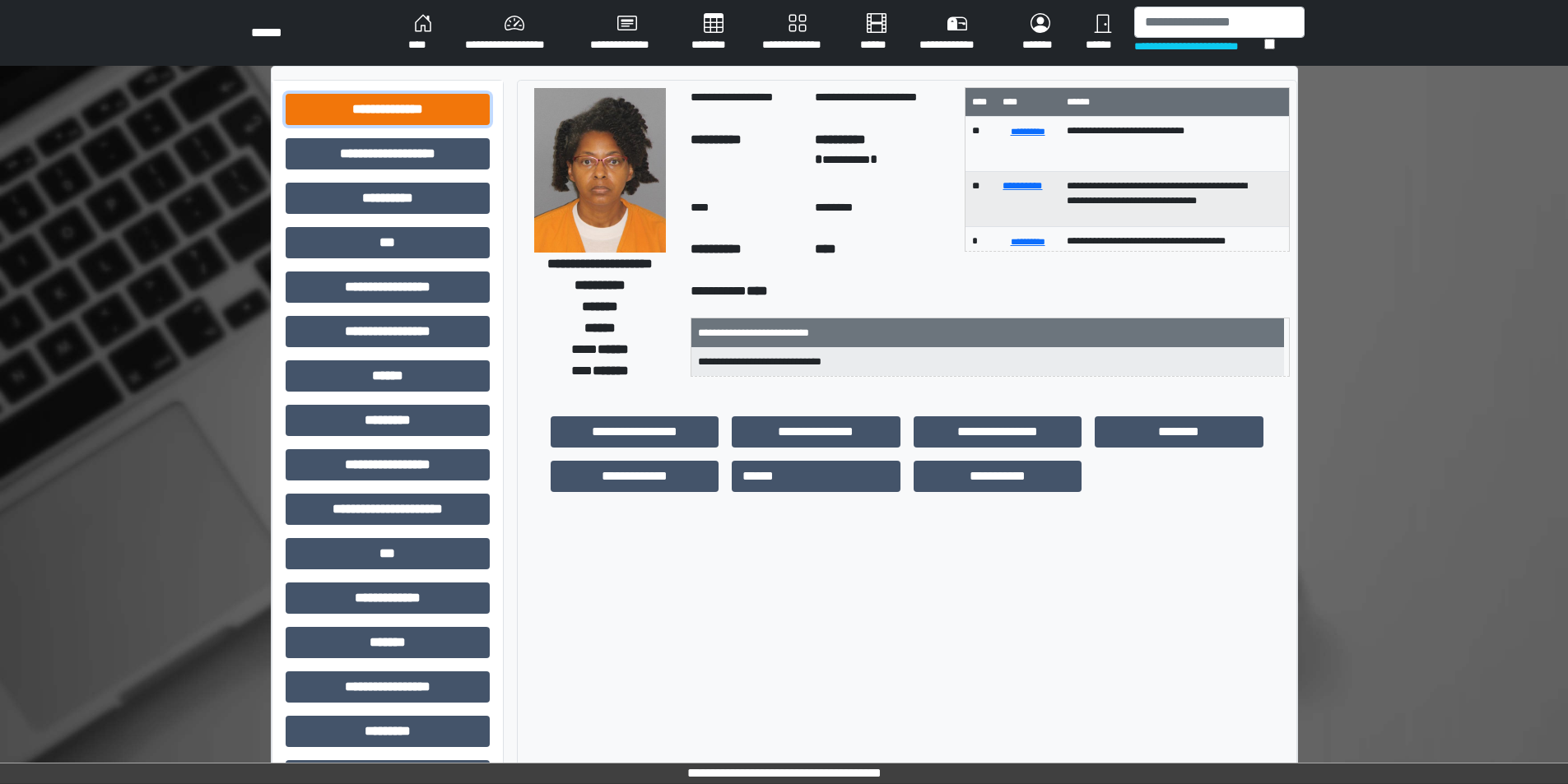 click on "**********" at bounding box center (388, 109) 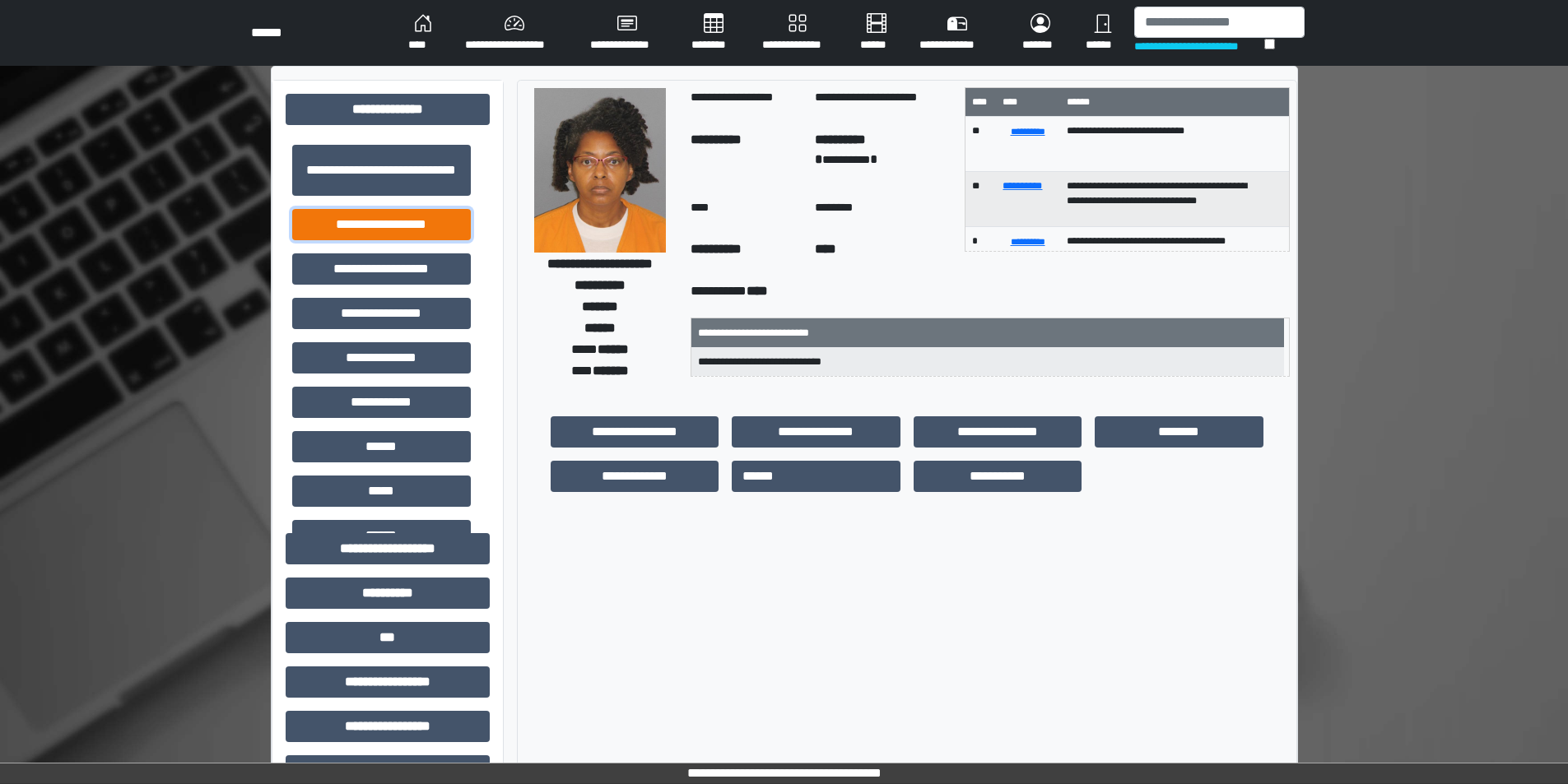 click on "**********" at bounding box center [381, 225] 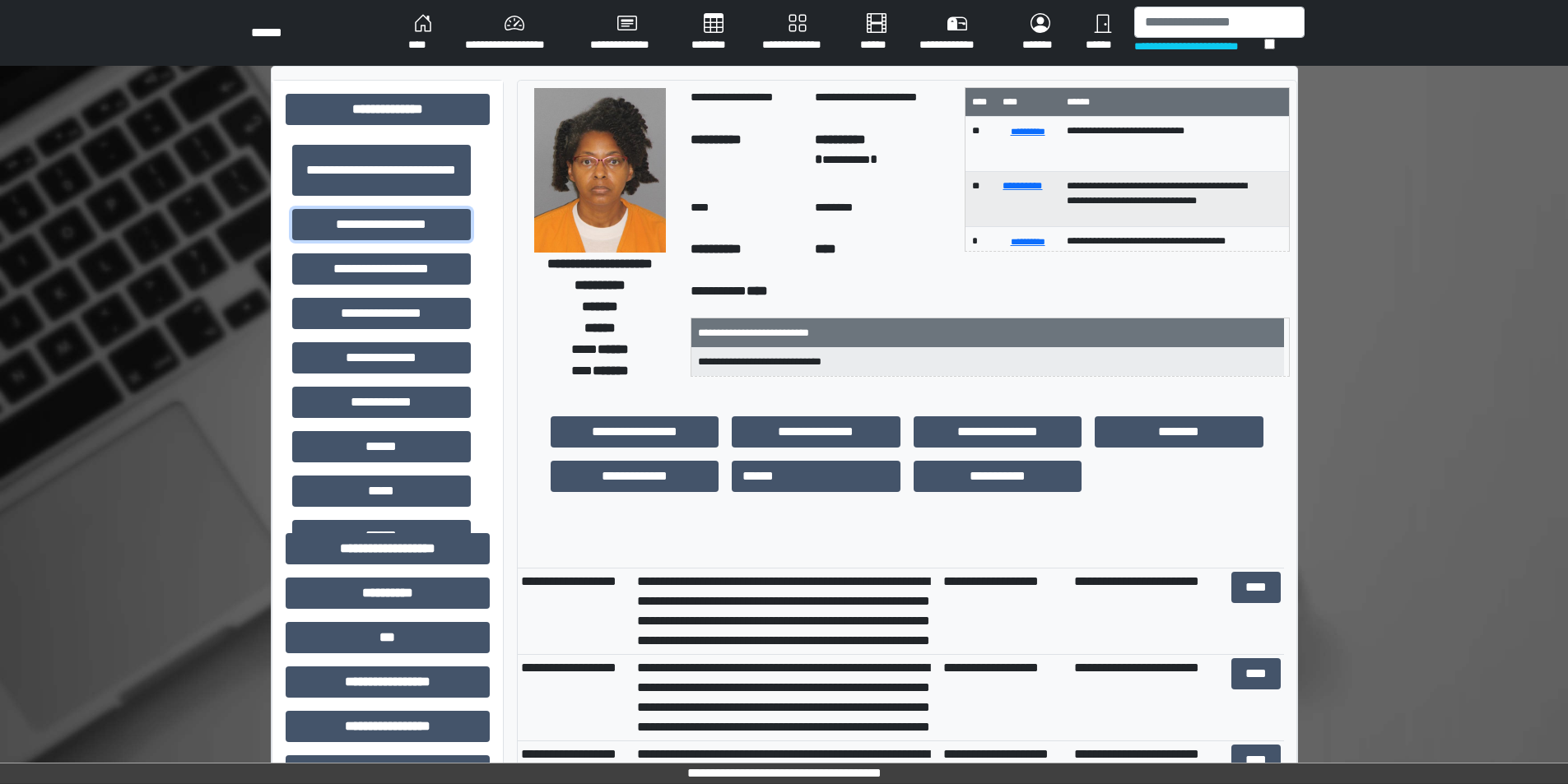 scroll, scrollTop: 0, scrollLeft: 0, axis: both 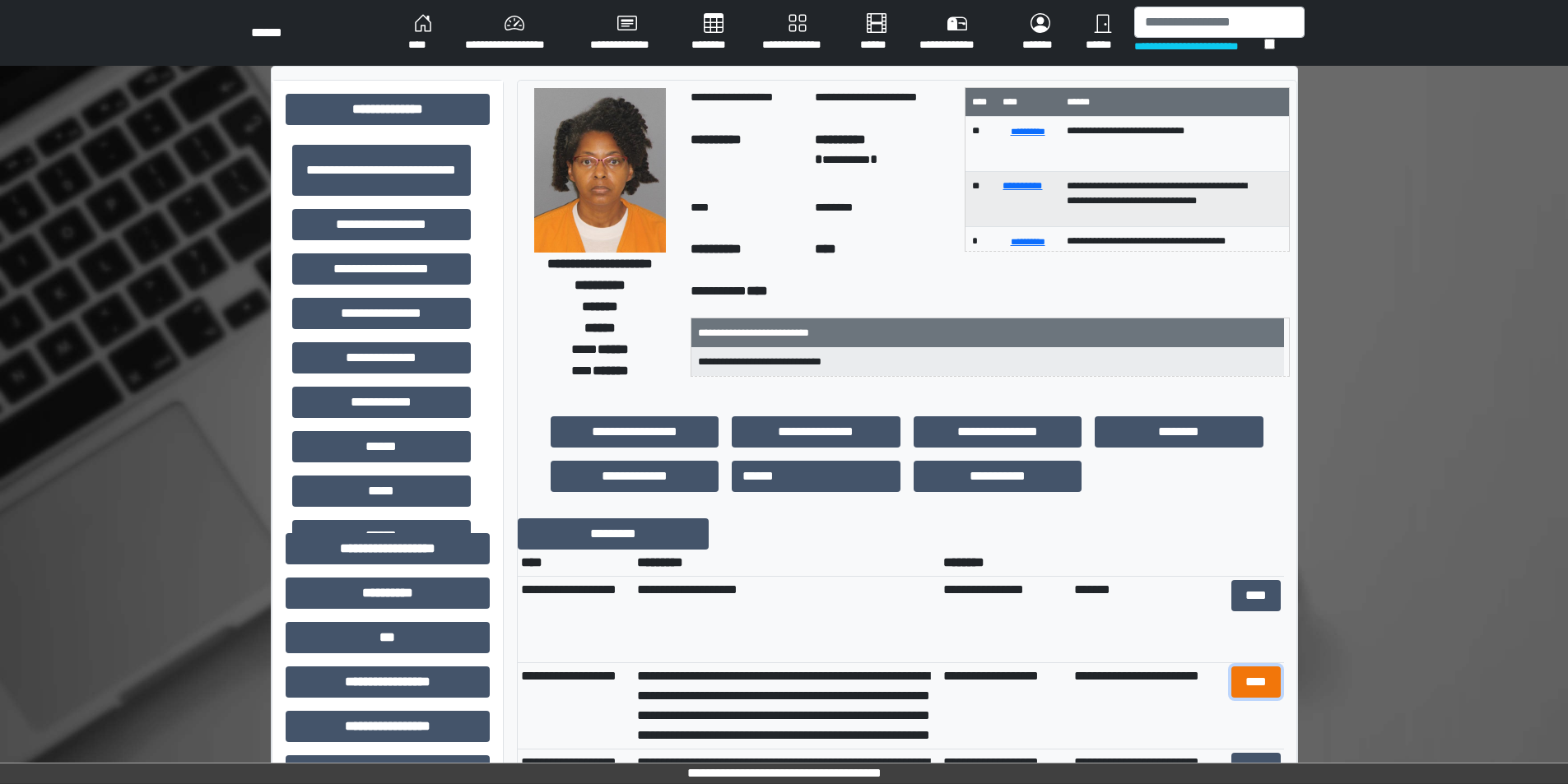 click on "****" at bounding box center [1256, 682] 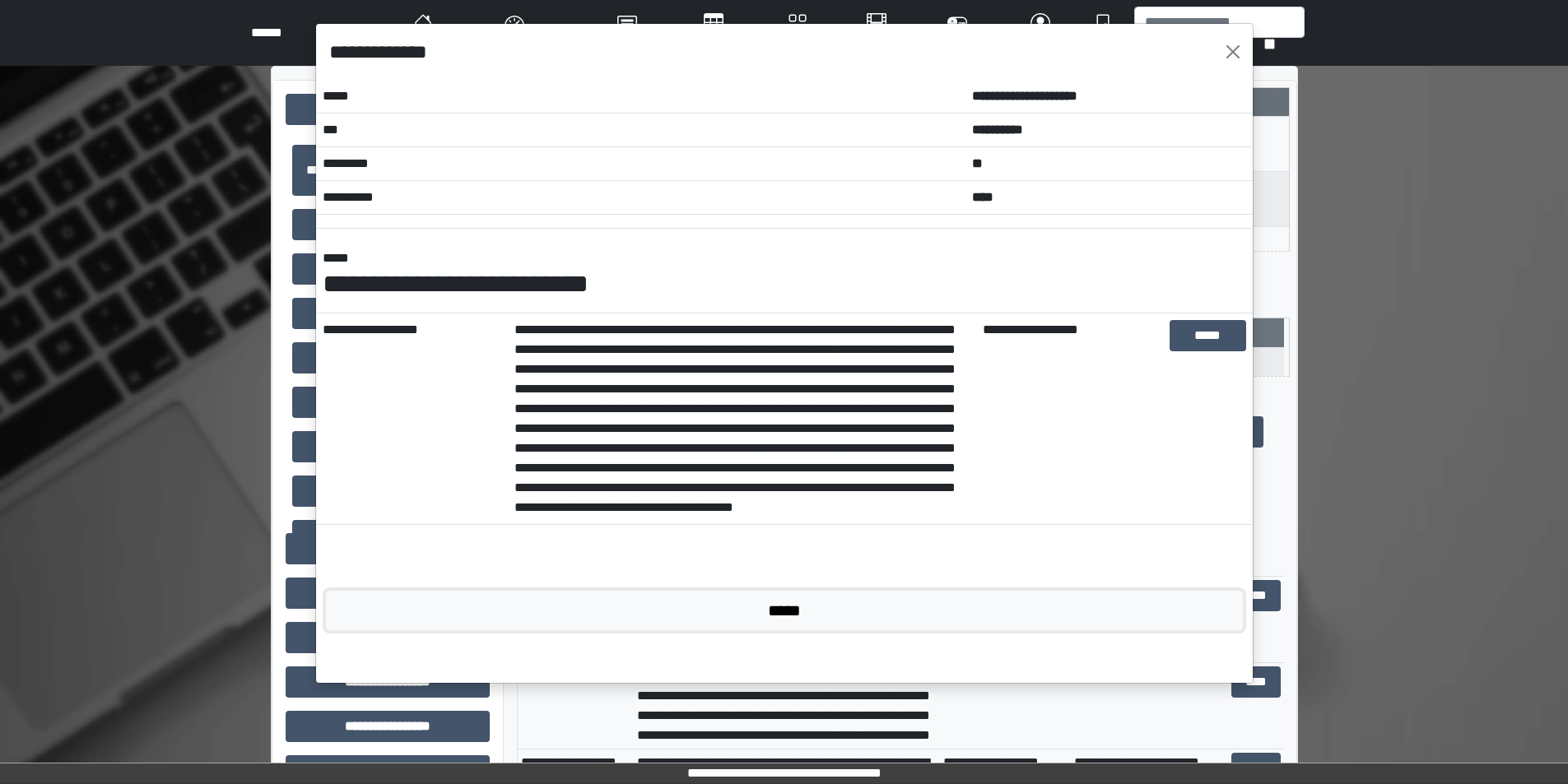 click on "*****" at bounding box center [784, 610] 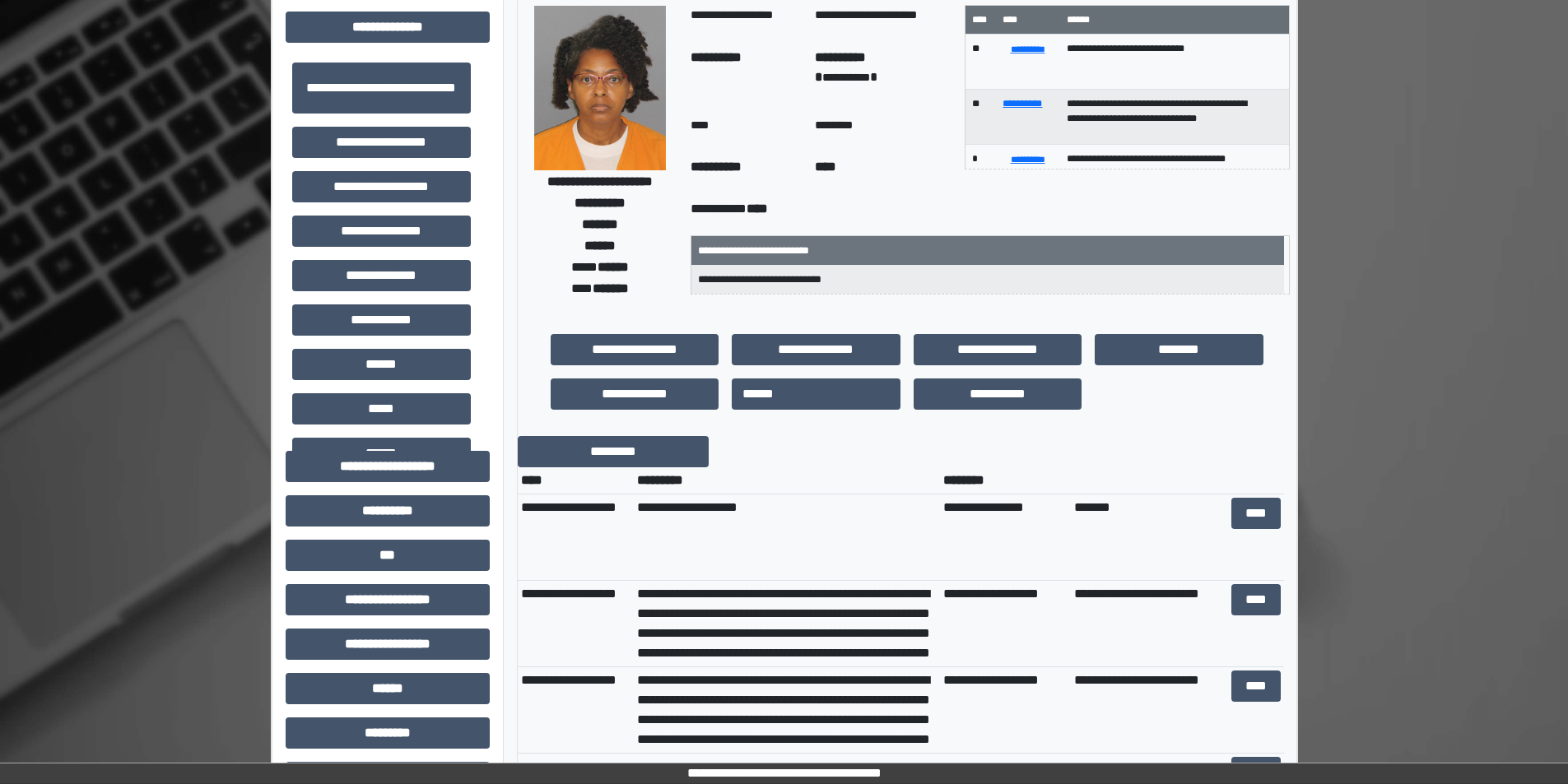 scroll, scrollTop: 165, scrollLeft: 0, axis: vertical 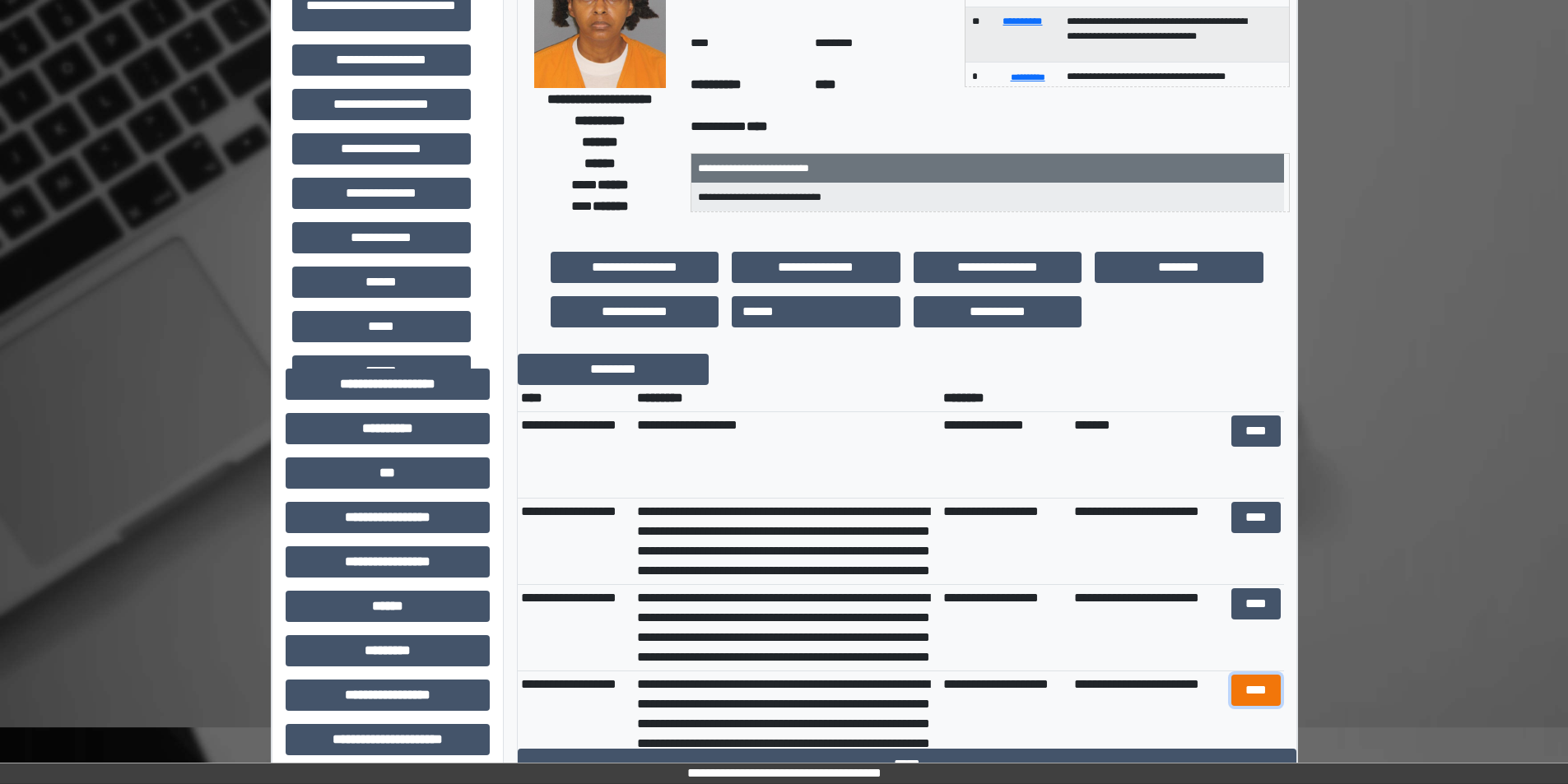 click on "****" at bounding box center (1256, 690) 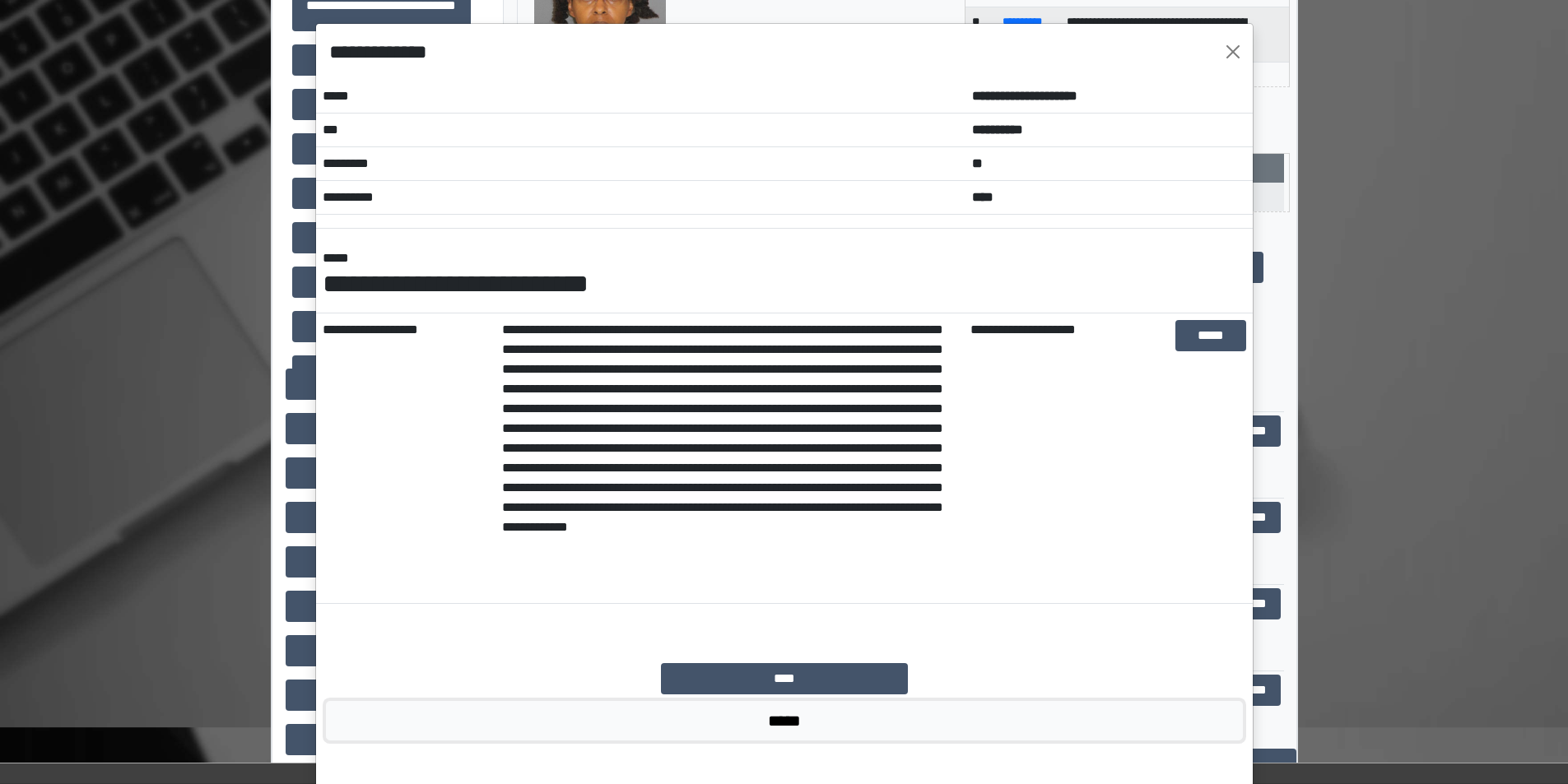click on "*****" at bounding box center (784, 721) 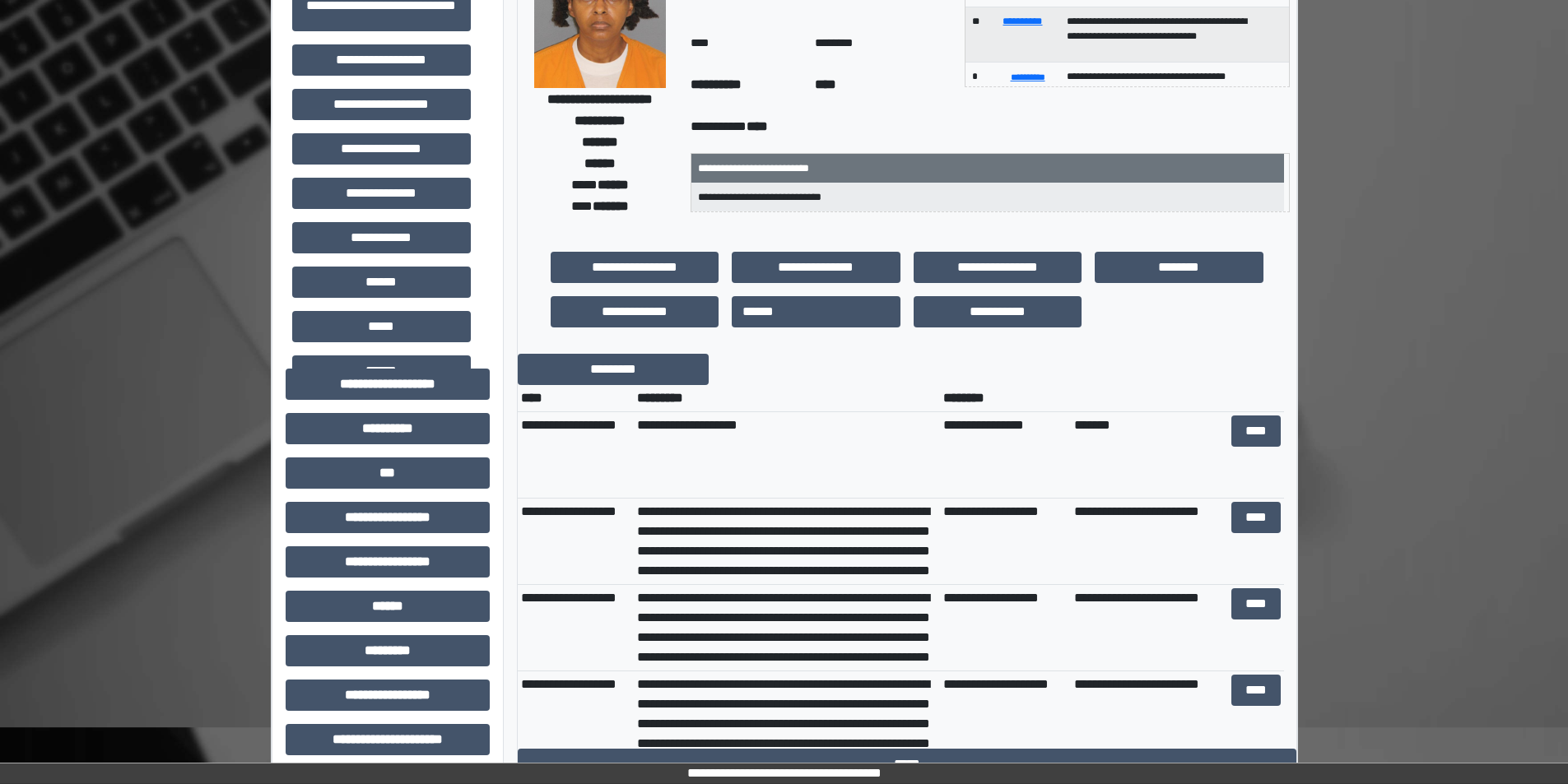 scroll, scrollTop: 0, scrollLeft: 0, axis: both 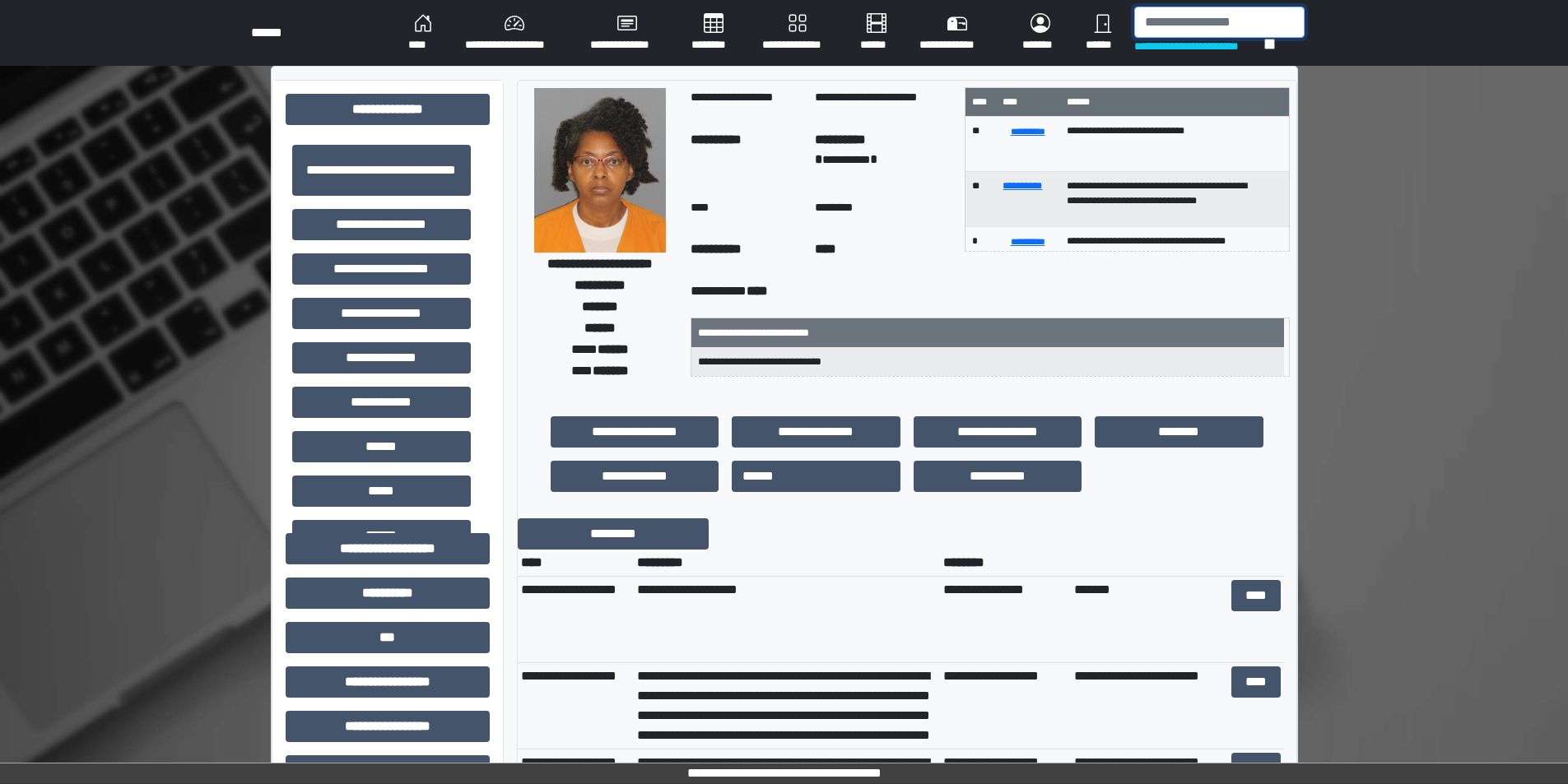 click at bounding box center [1219, 22] 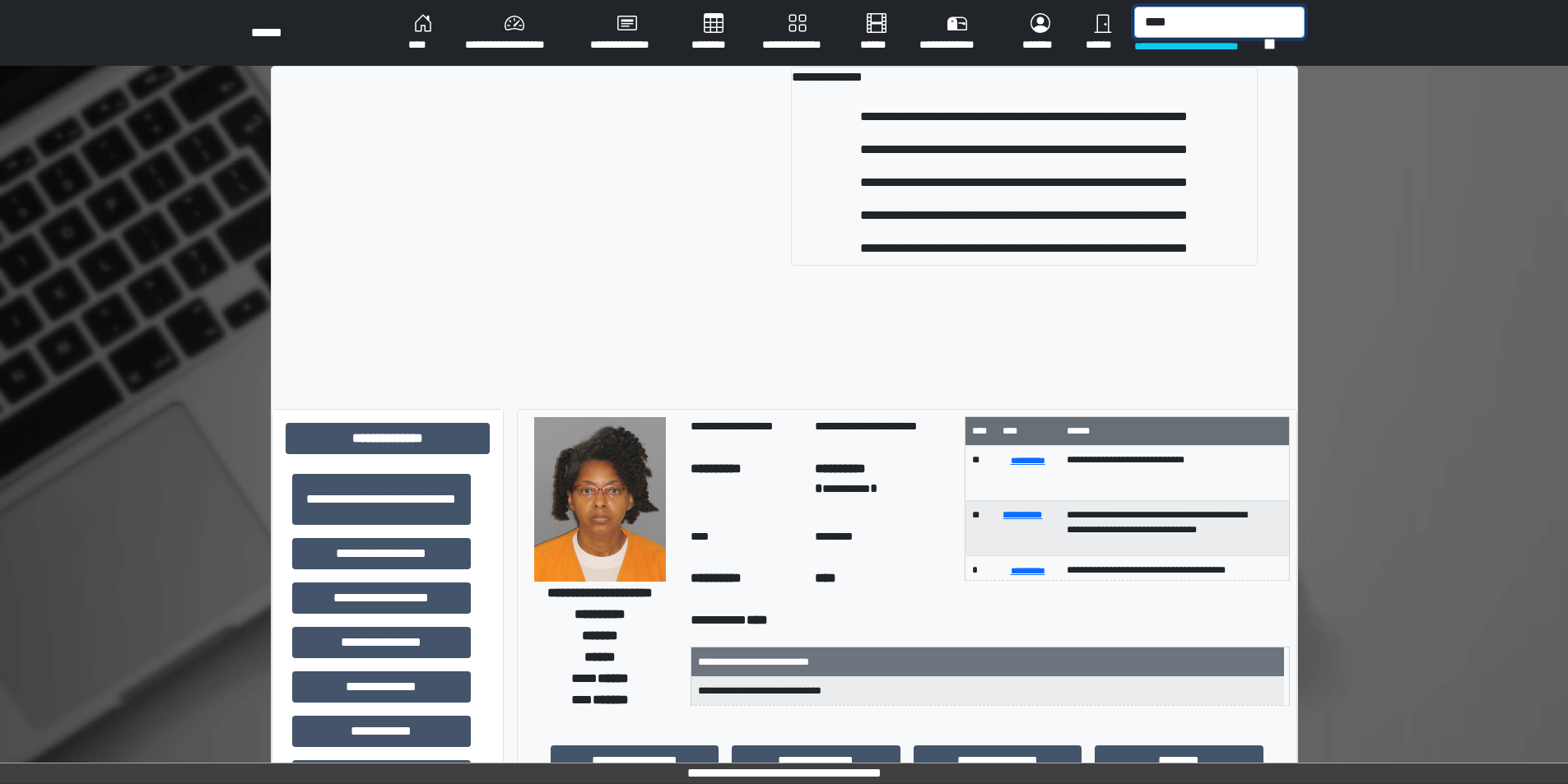type on "****" 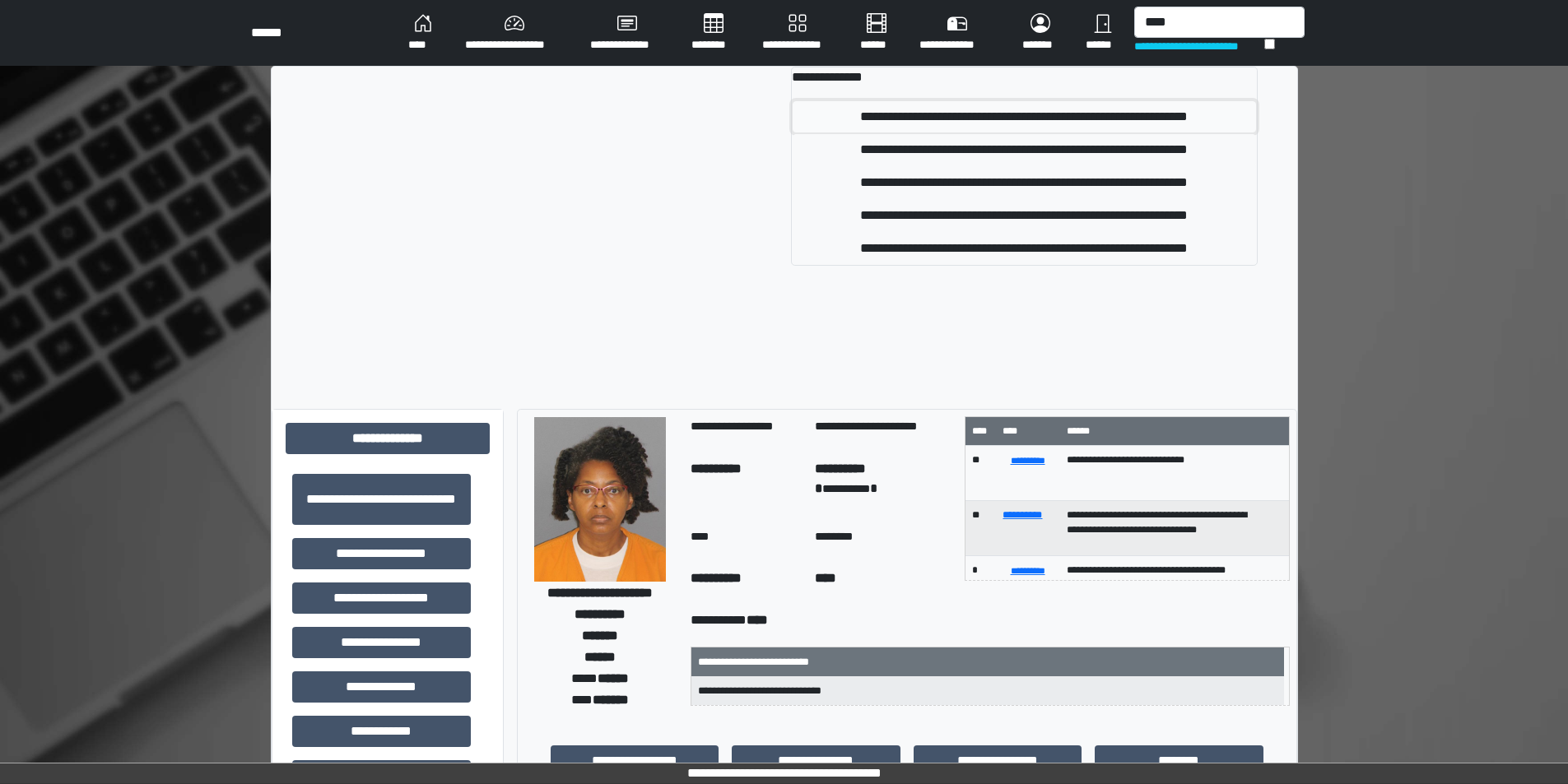 click on "**********" at bounding box center [1024, 117] 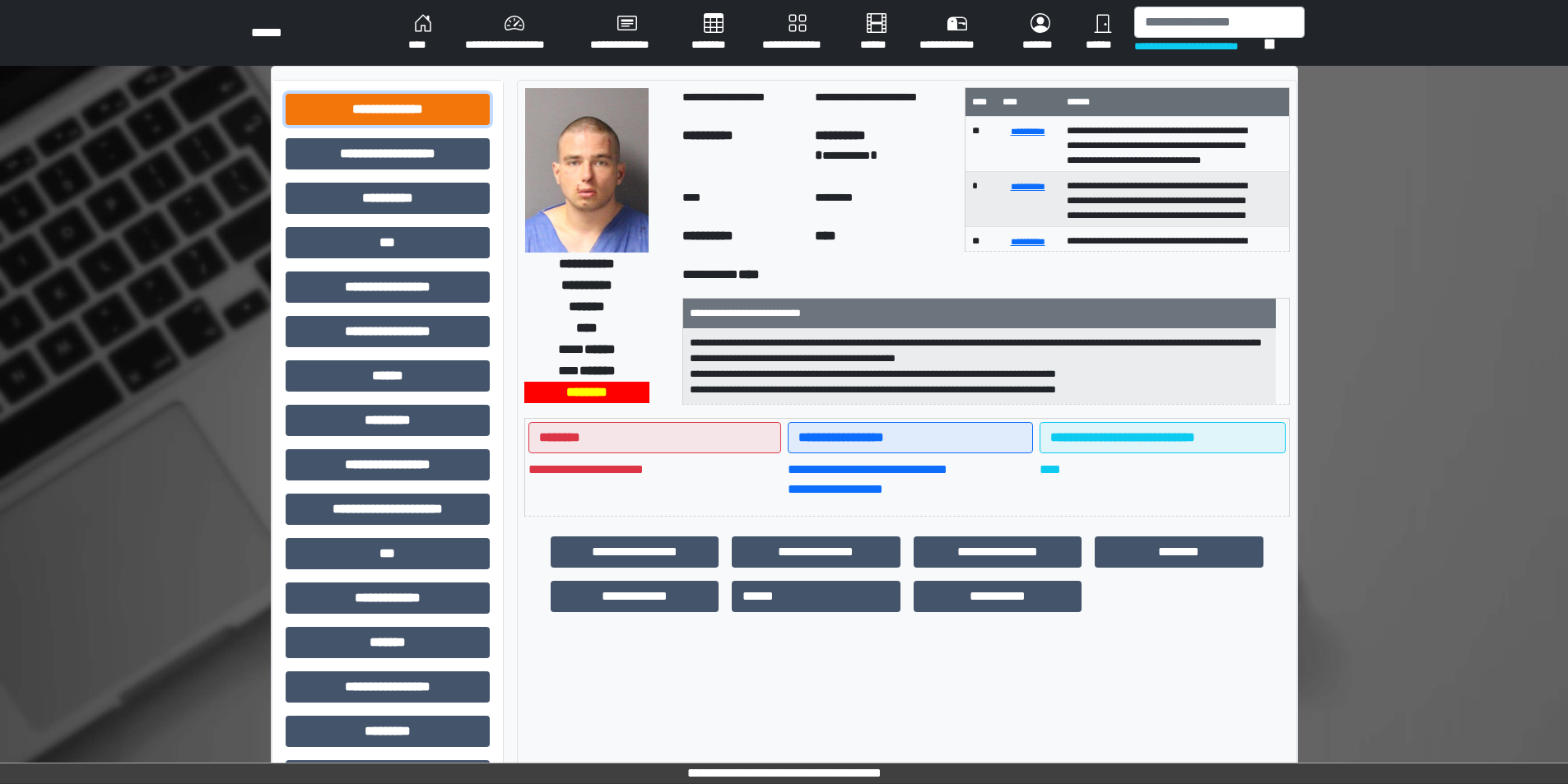 click on "**********" at bounding box center (388, 109) 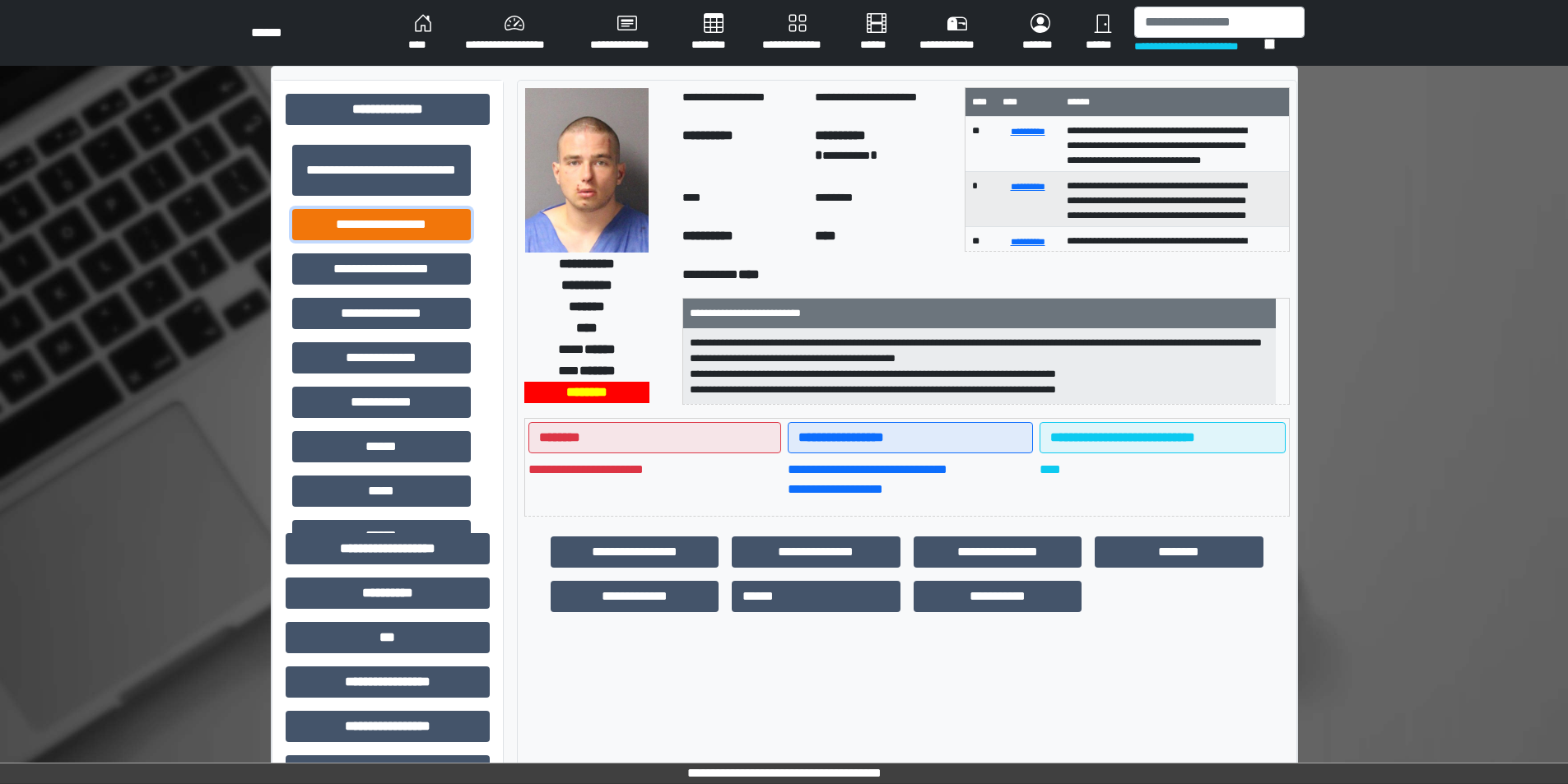 click on "**********" at bounding box center (381, 225) 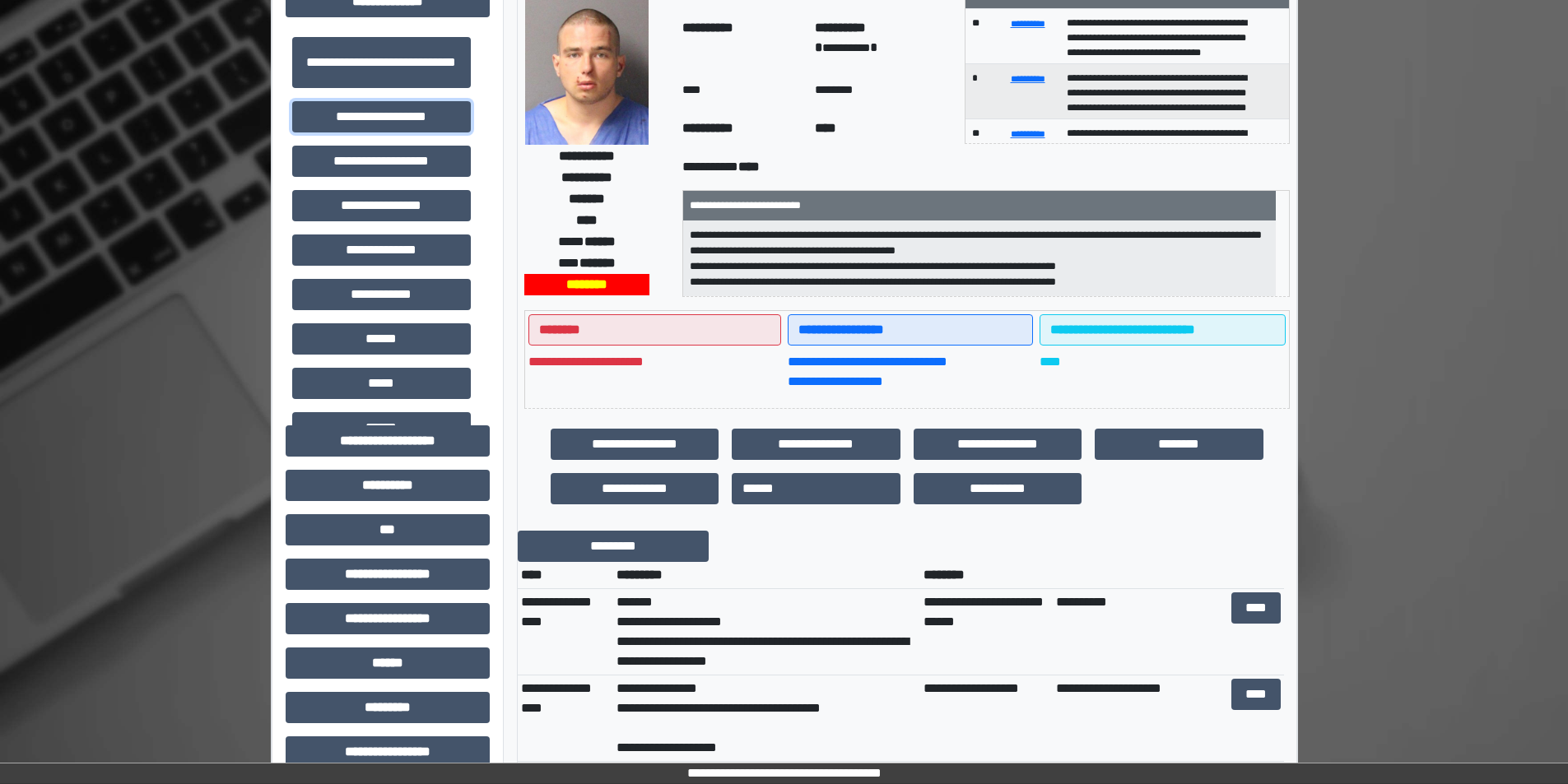 scroll, scrollTop: 329, scrollLeft: 0, axis: vertical 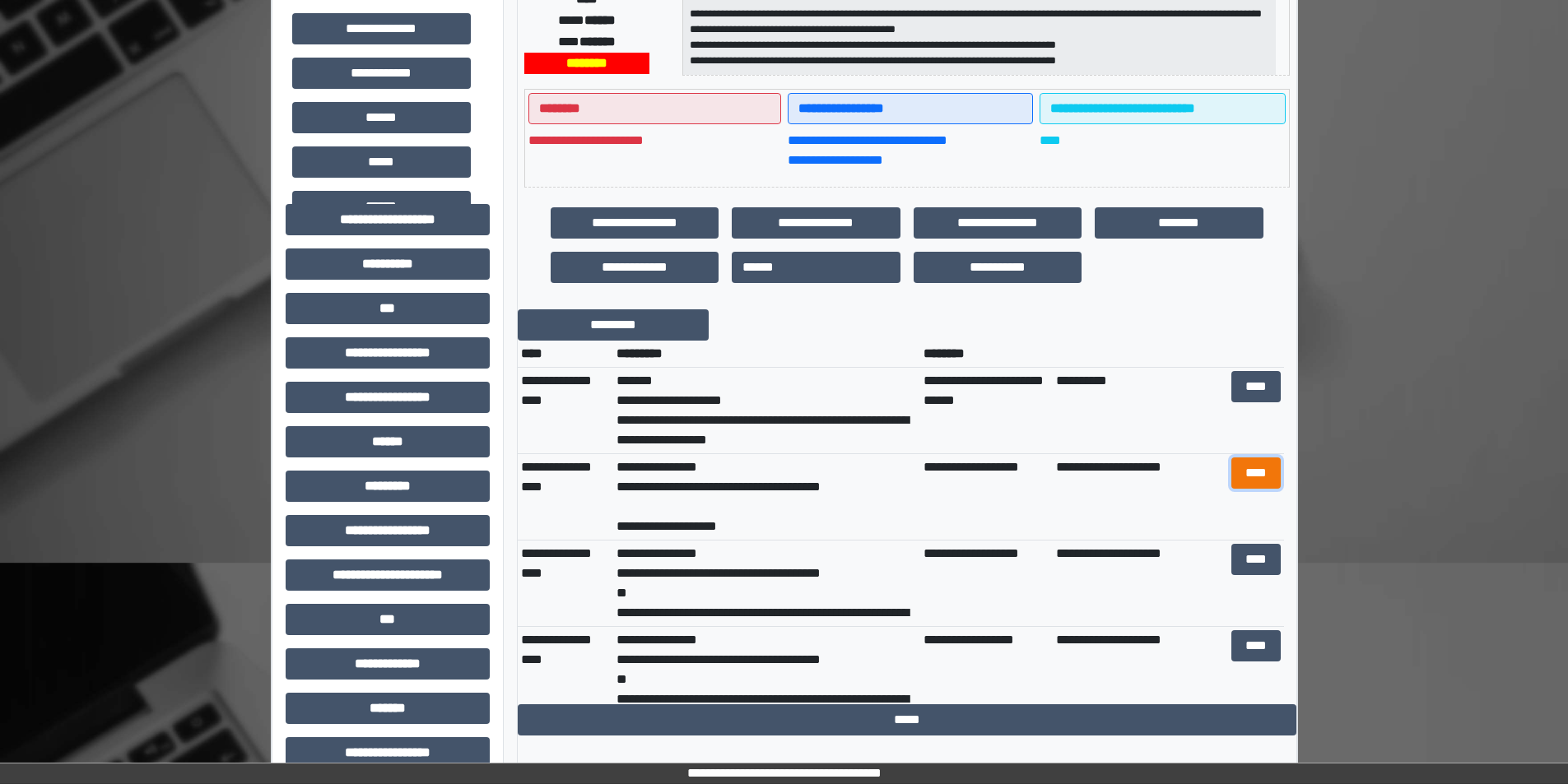 click on "****" at bounding box center [1256, 473] 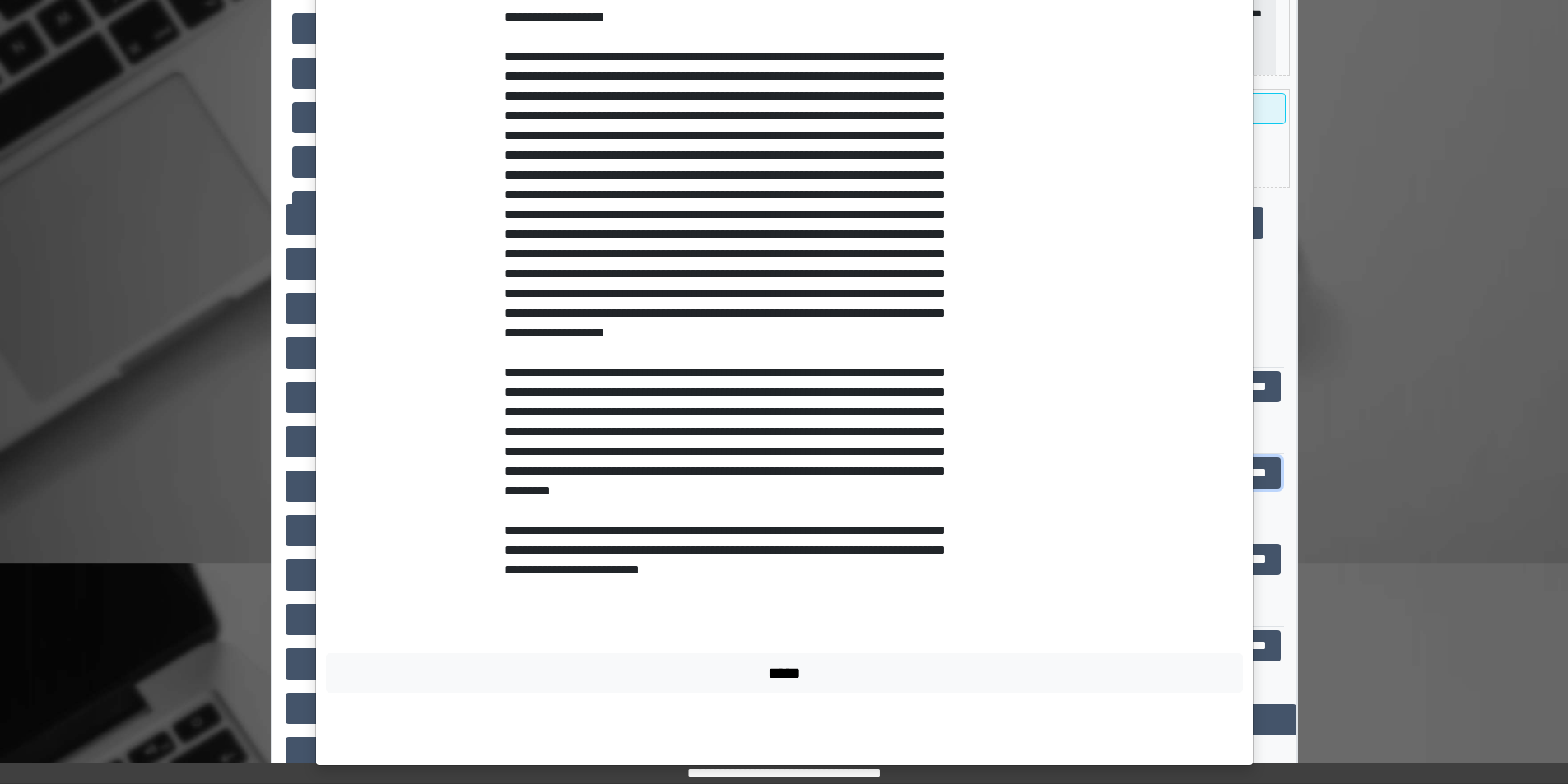 scroll, scrollTop: 377, scrollLeft: 0, axis: vertical 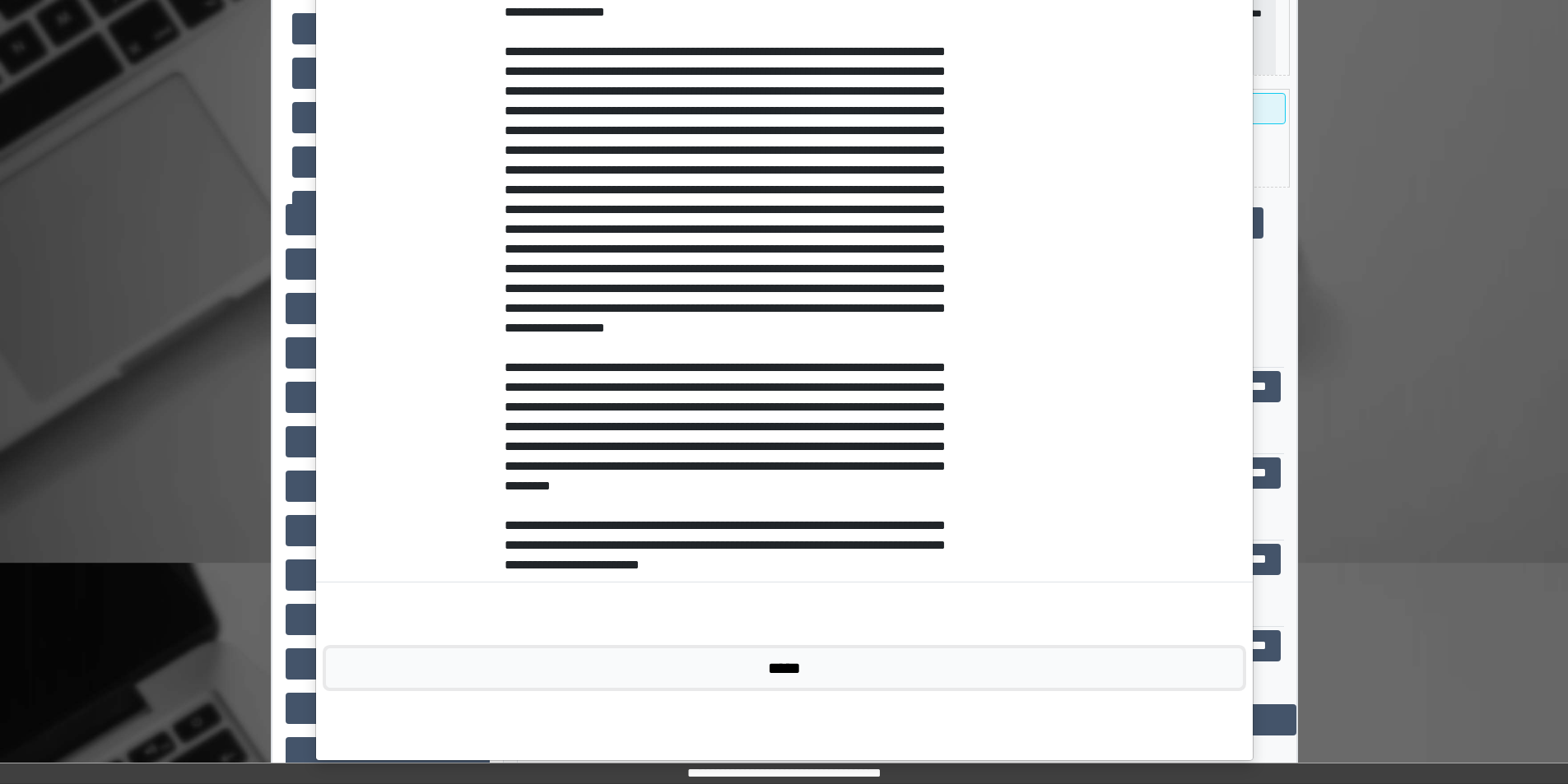 click on "*****" at bounding box center [784, 668] 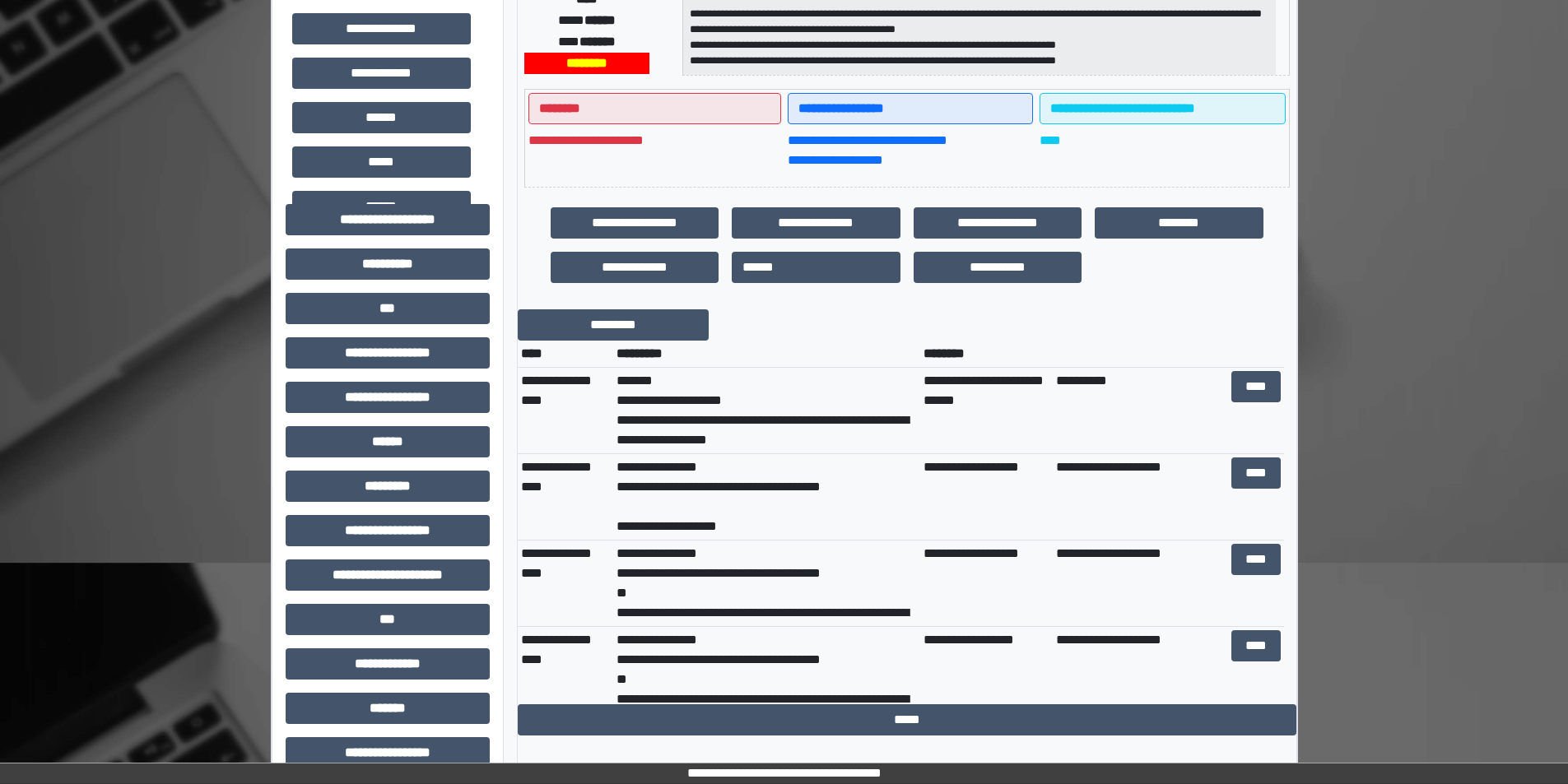 scroll, scrollTop: 82, scrollLeft: 0, axis: vertical 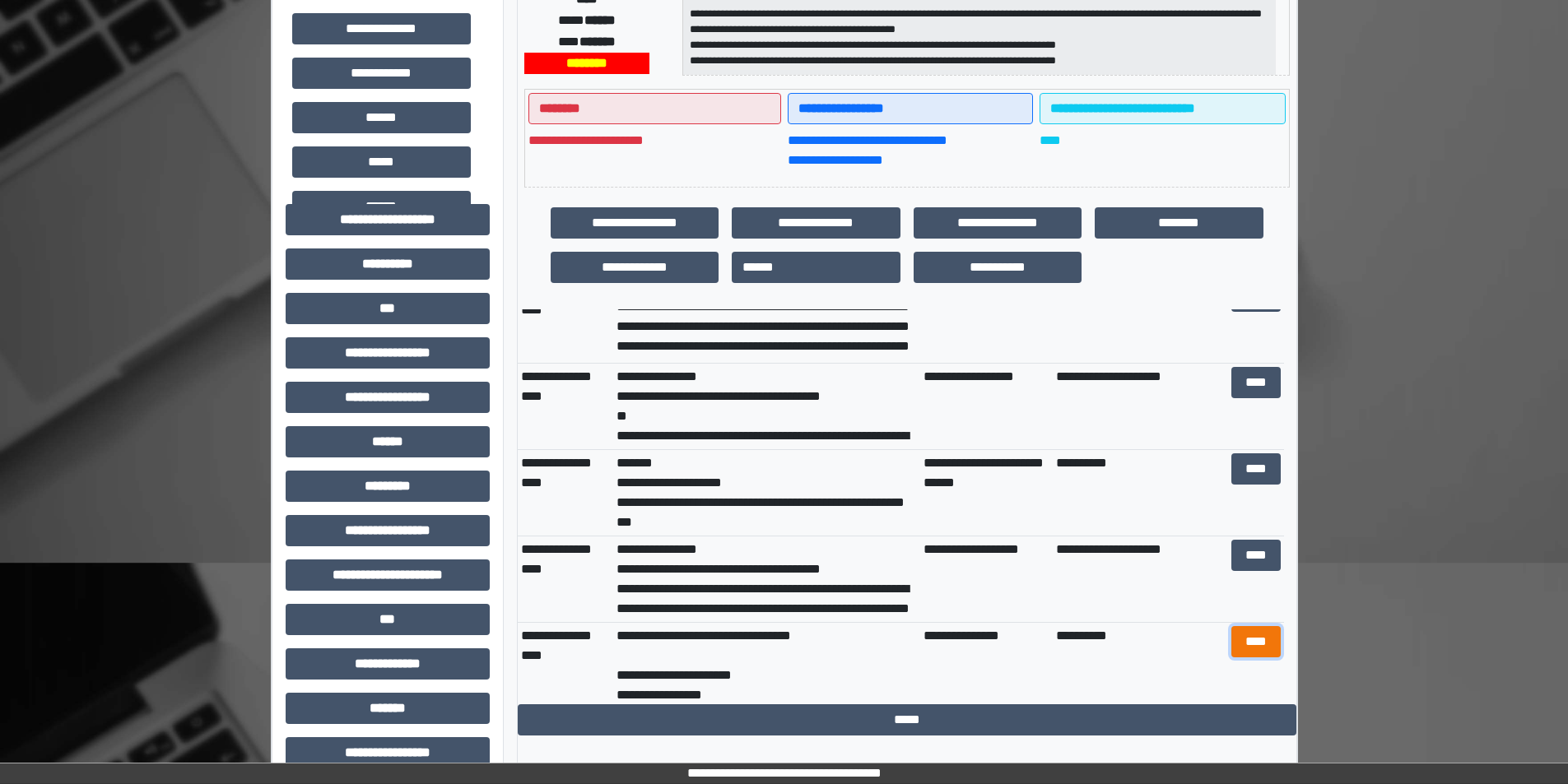click on "****" at bounding box center (1256, 642) 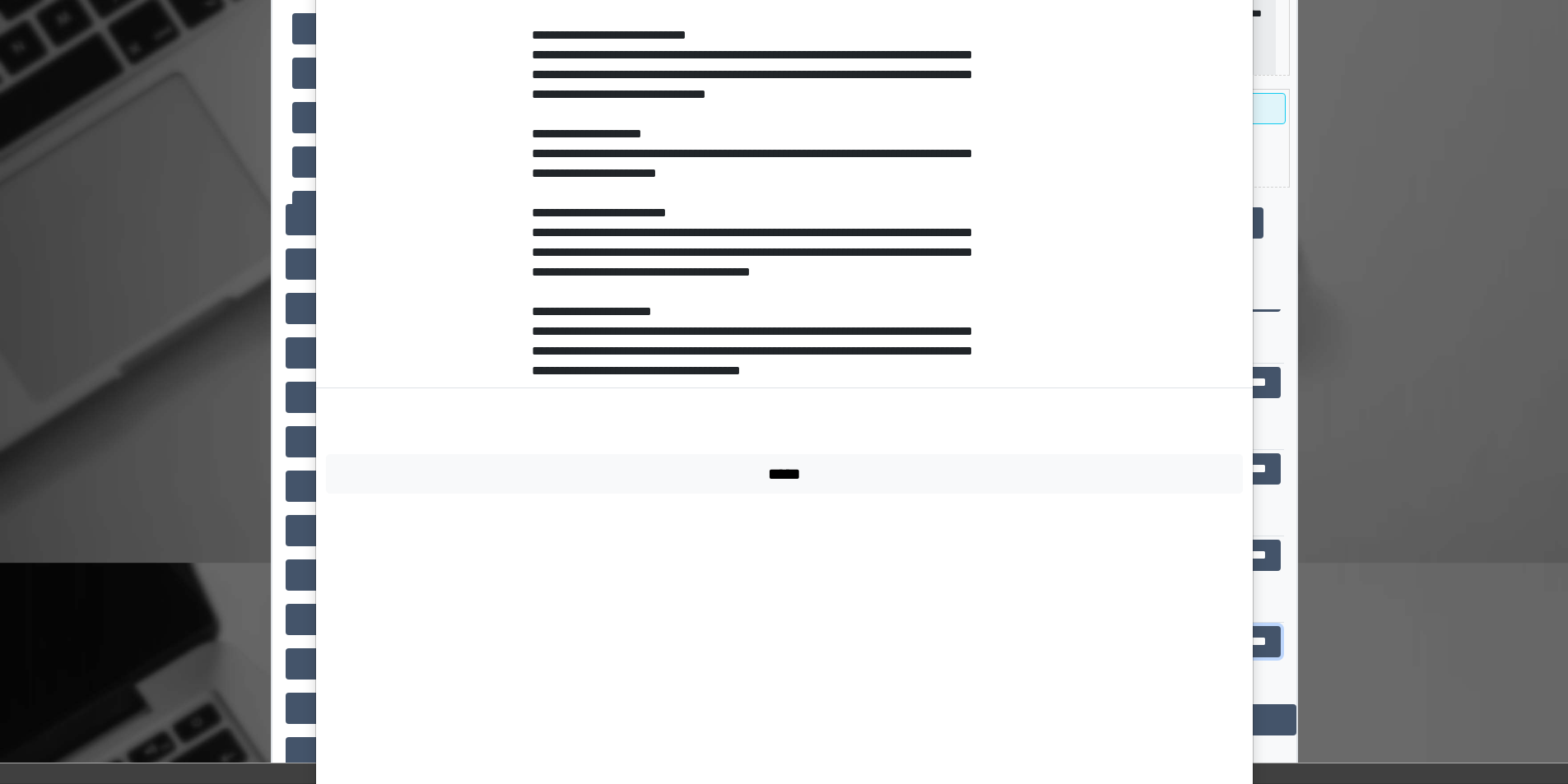 scroll, scrollTop: 6576, scrollLeft: 0, axis: vertical 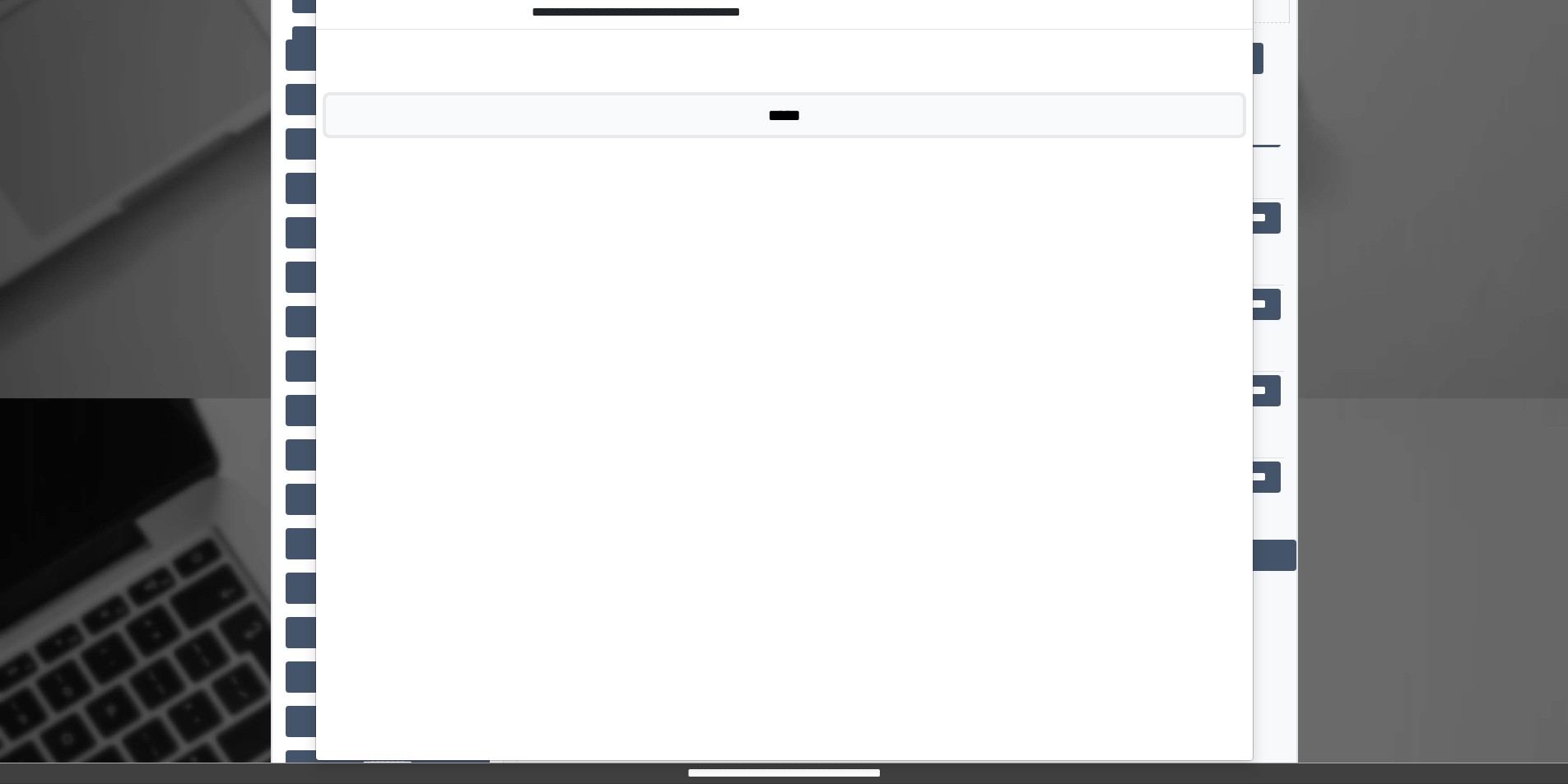 click on "*****" at bounding box center (784, 115) 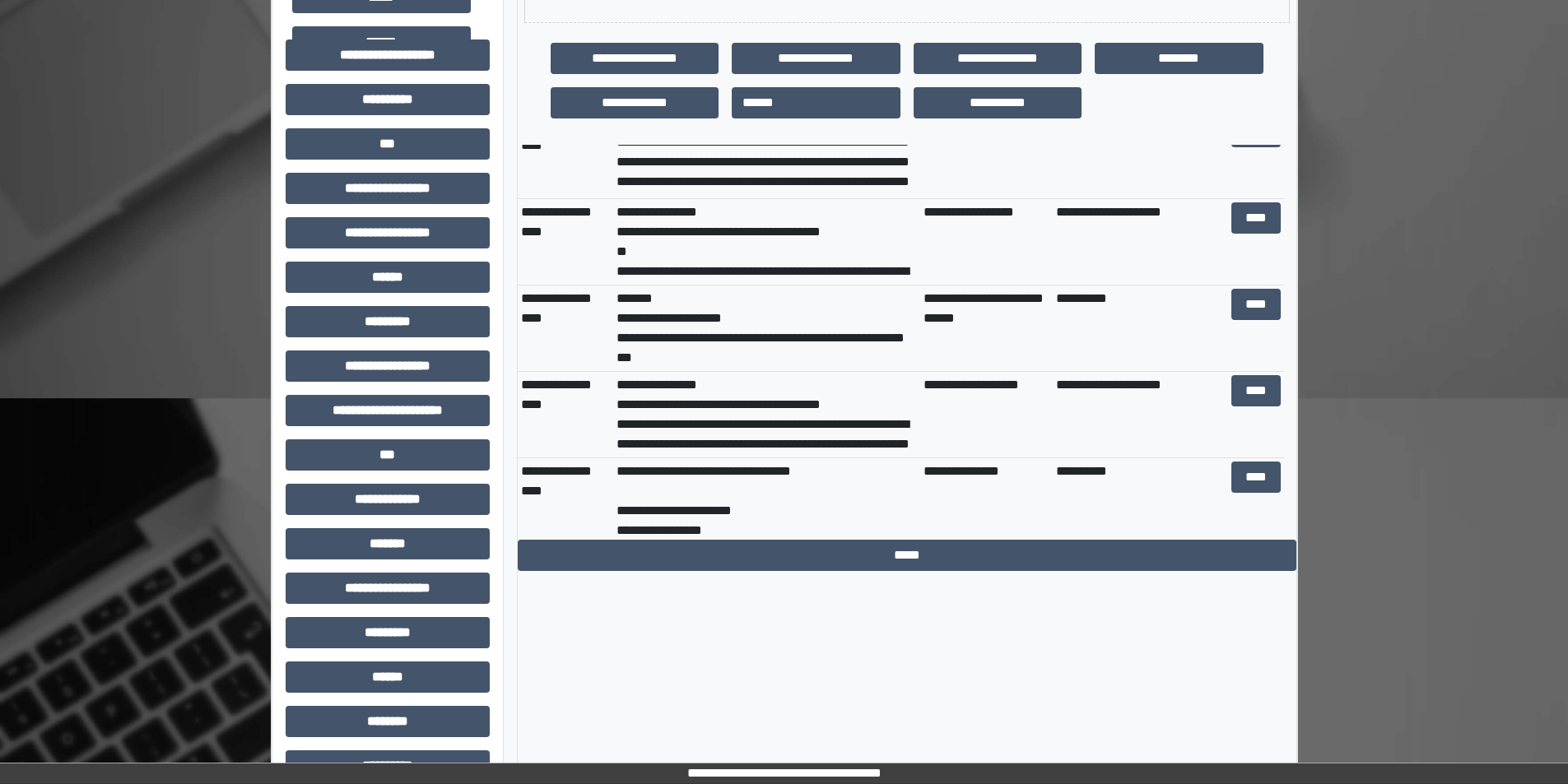 scroll, scrollTop: 0, scrollLeft: 0, axis: both 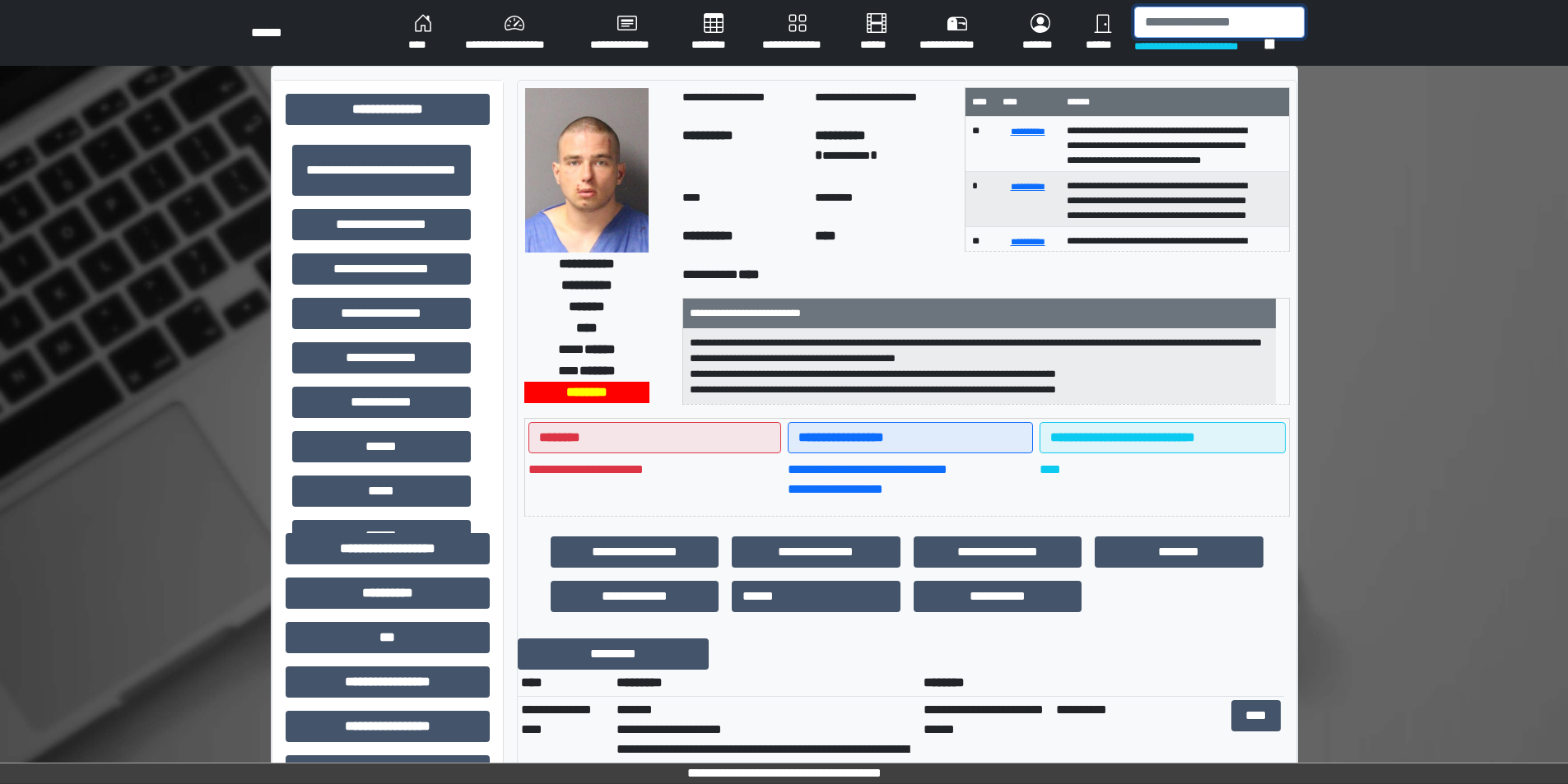 click at bounding box center (1219, 22) 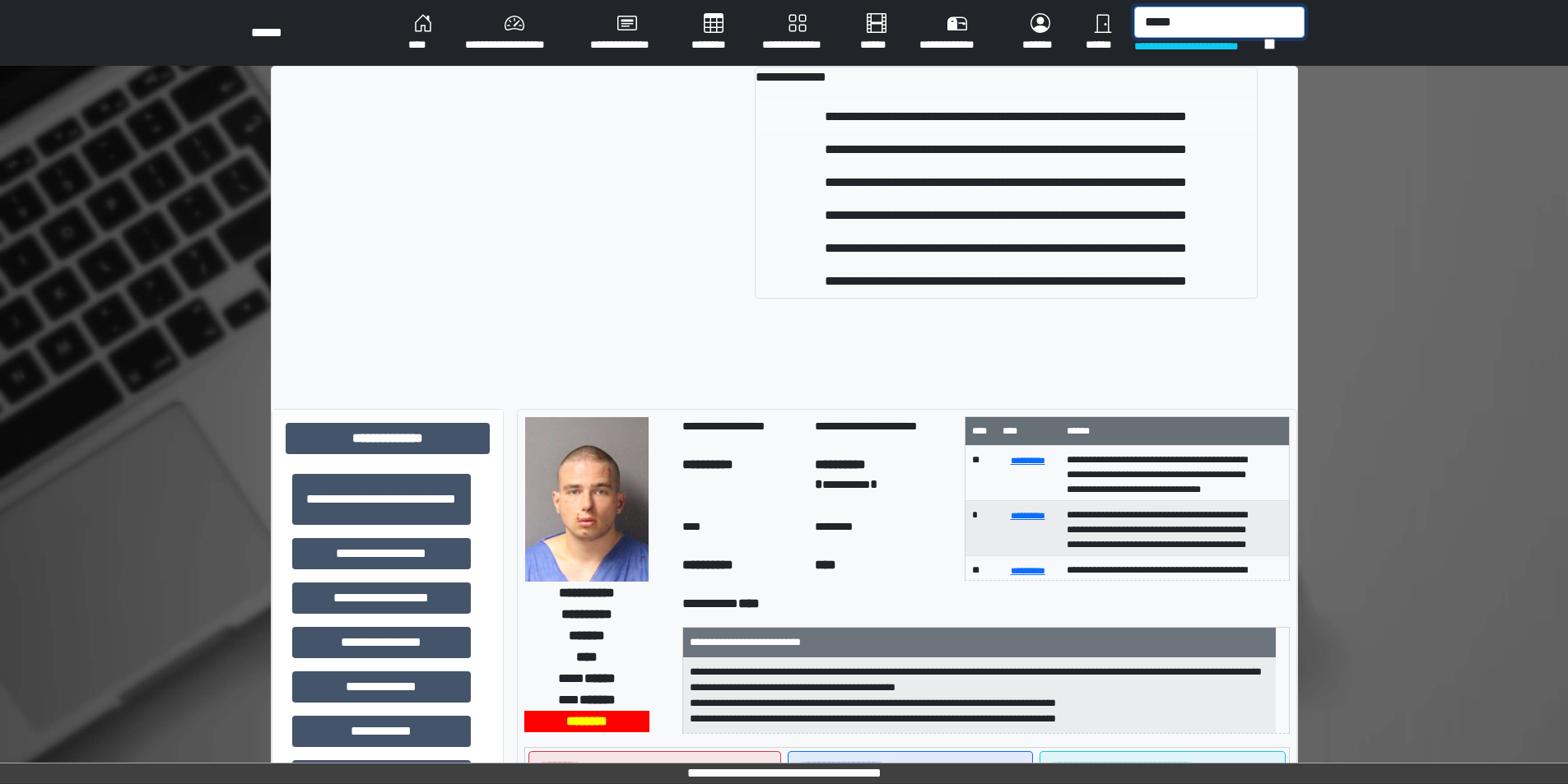 type on "*****" 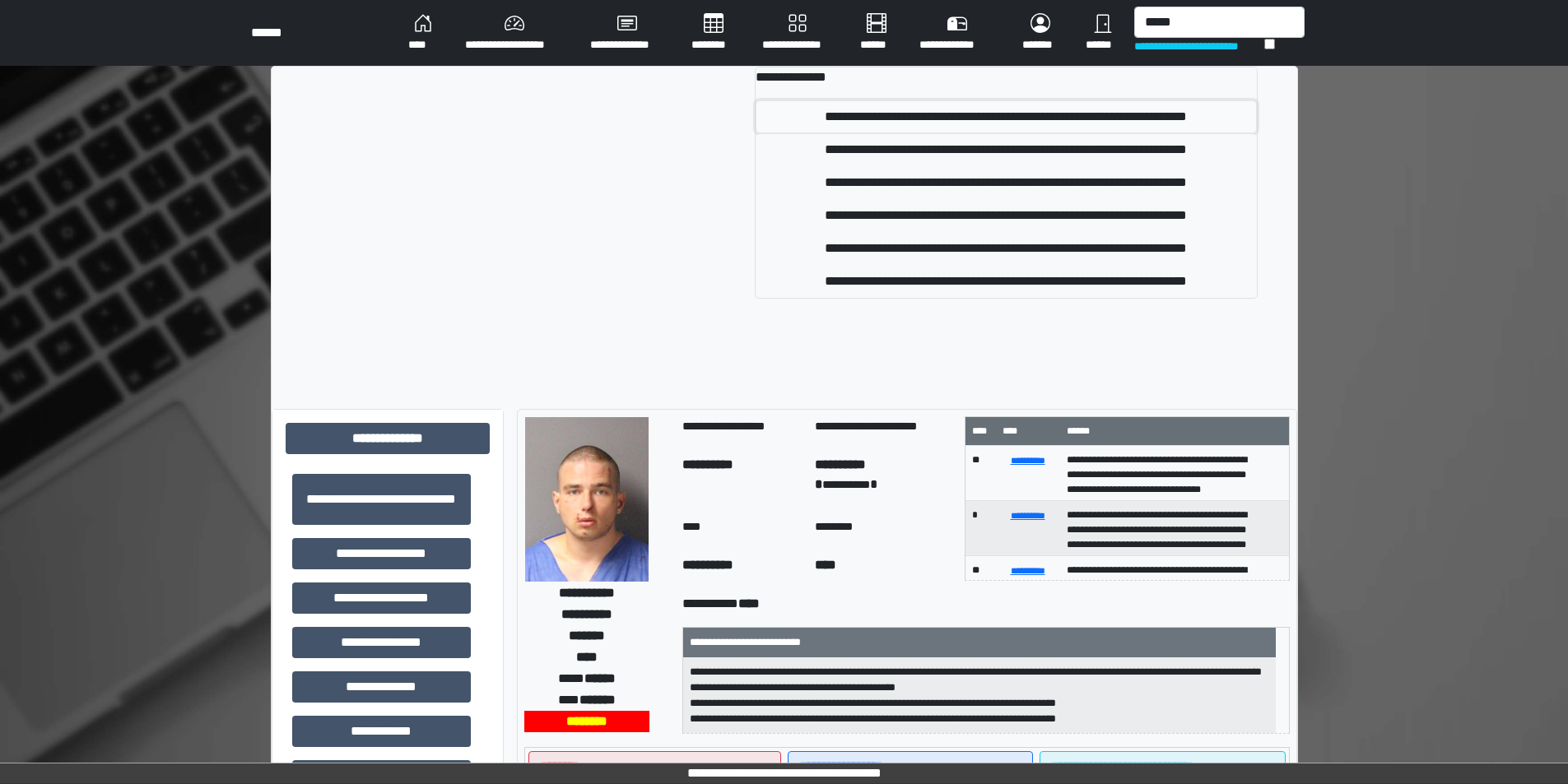 click on "**********" at bounding box center (1006, 117) 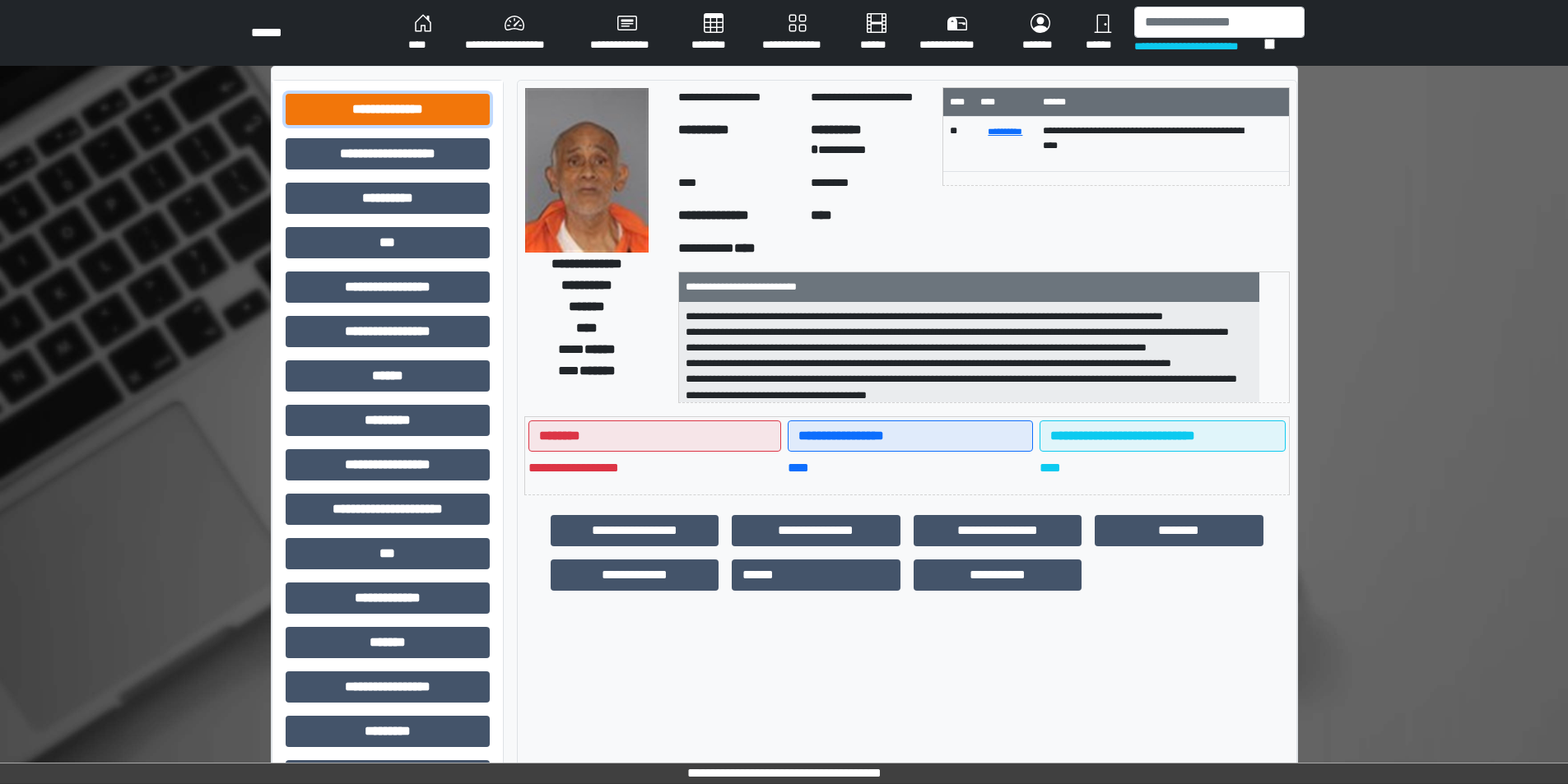 click on "**********" at bounding box center (388, 109) 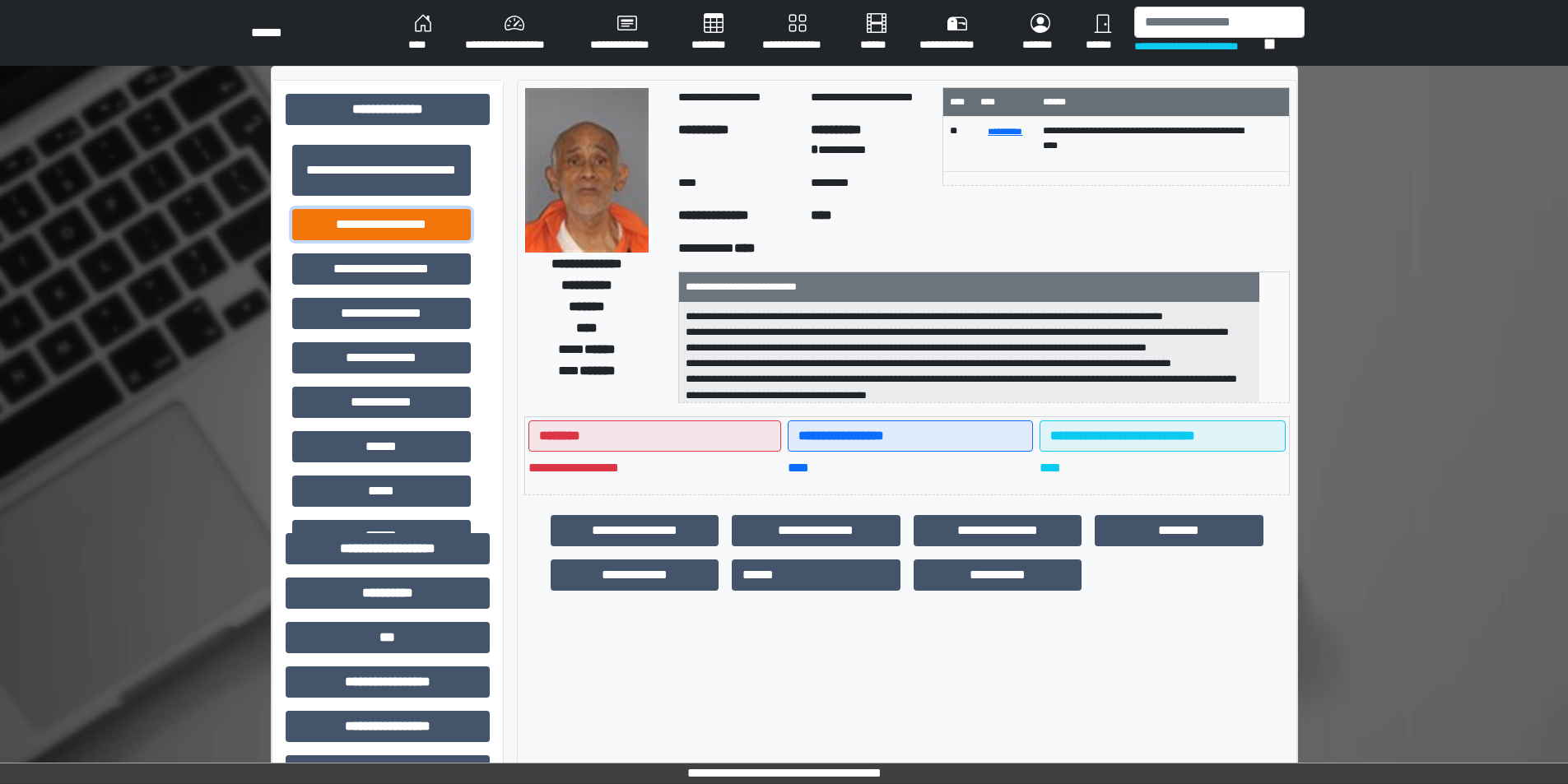 click on "**********" at bounding box center [381, 225] 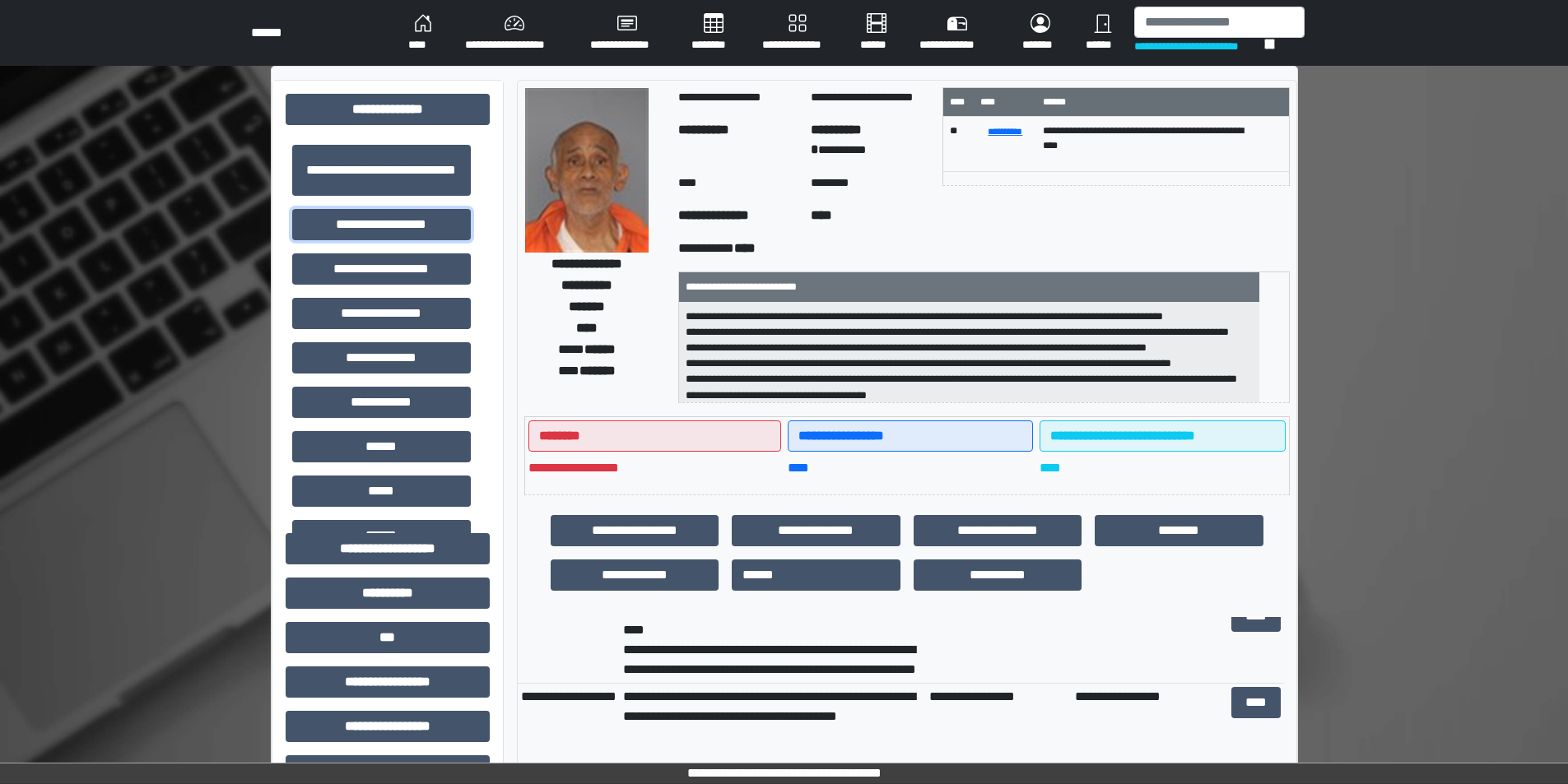 scroll, scrollTop: 0, scrollLeft: 0, axis: both 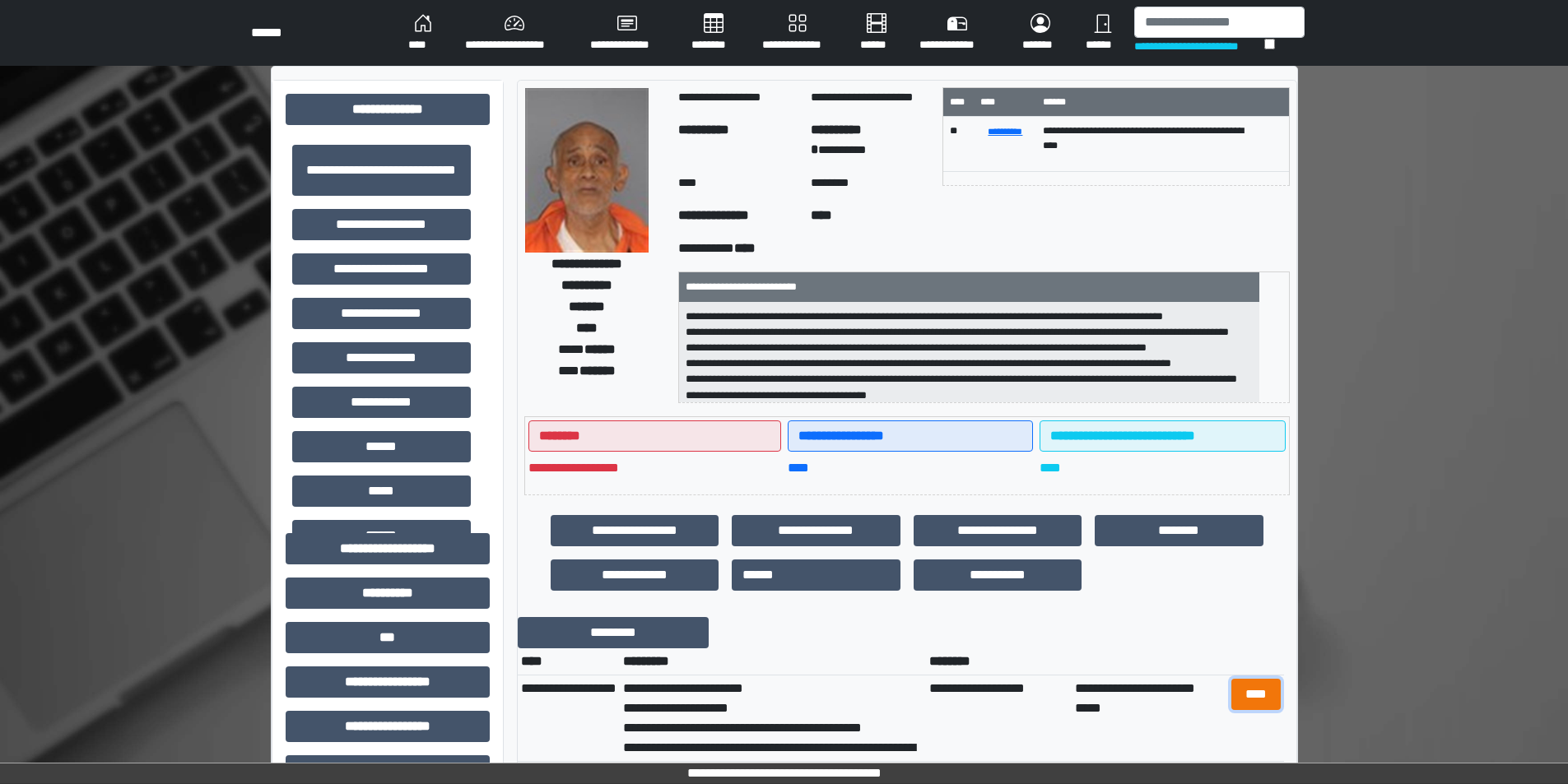 click on "****" at bounding box center [1256, 694] 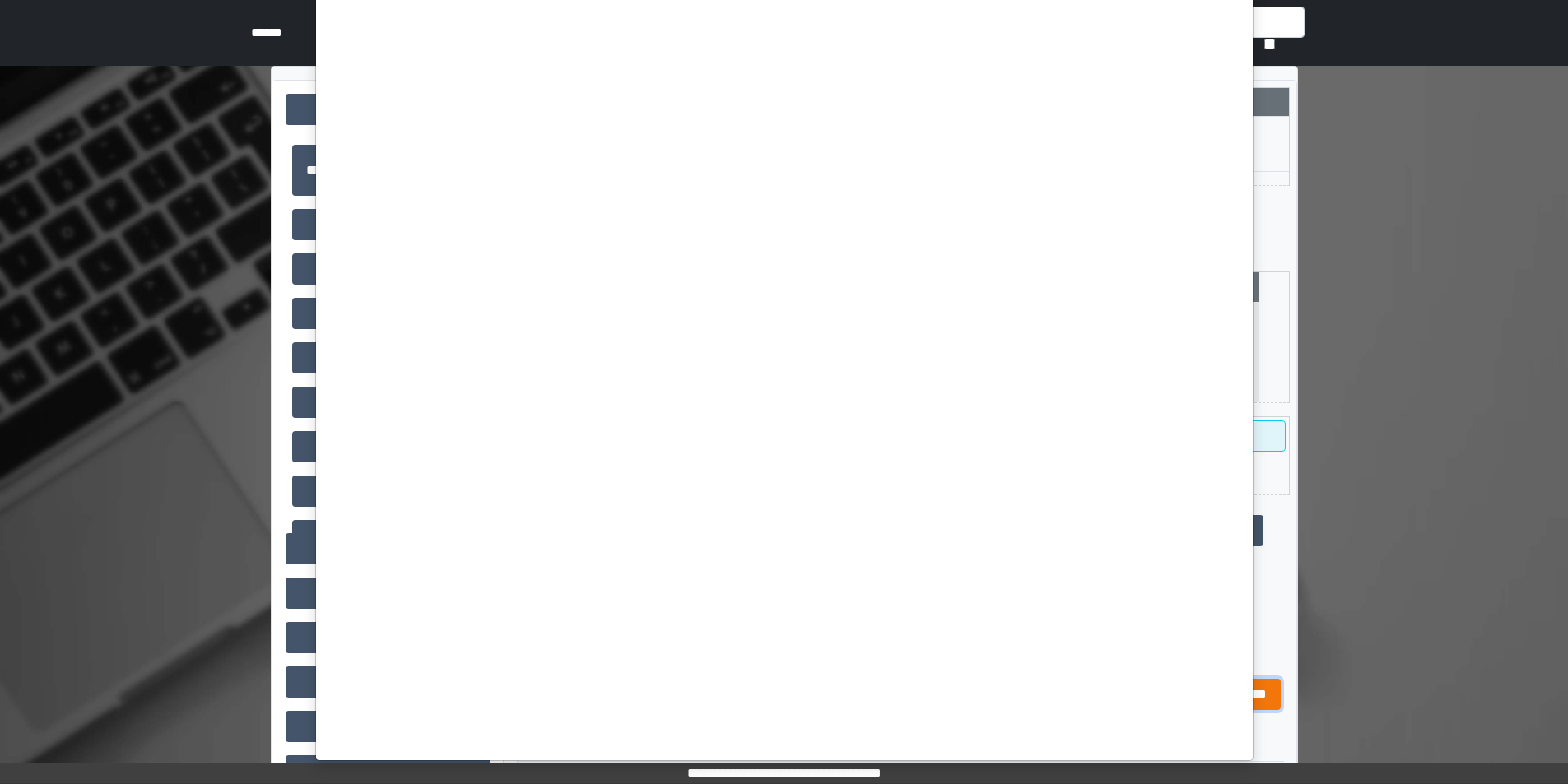 scroll, scrollTop: 0, scrollLeft: 0, axis: both 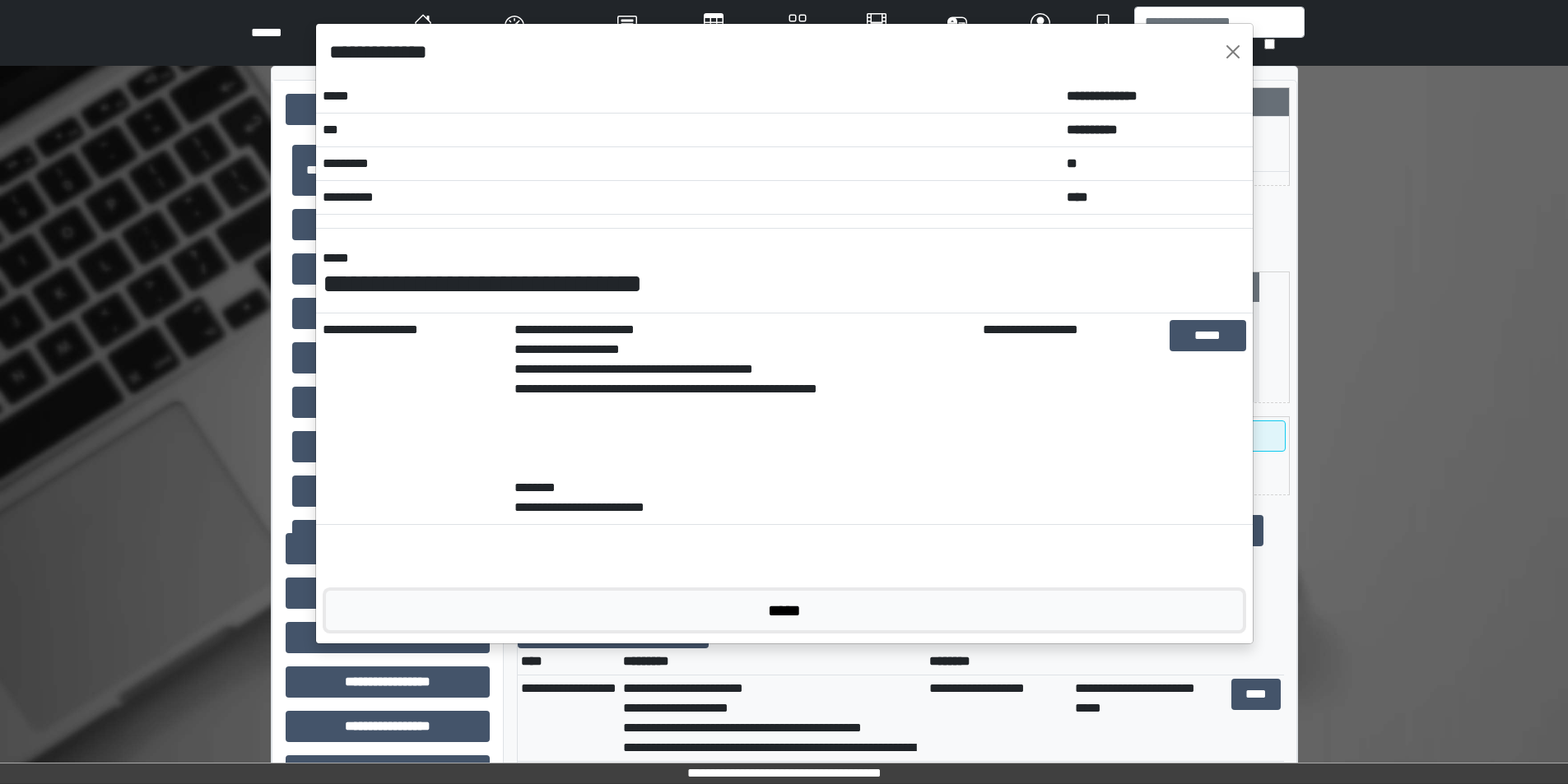 click on "*****" at bounding box center (784, 610) 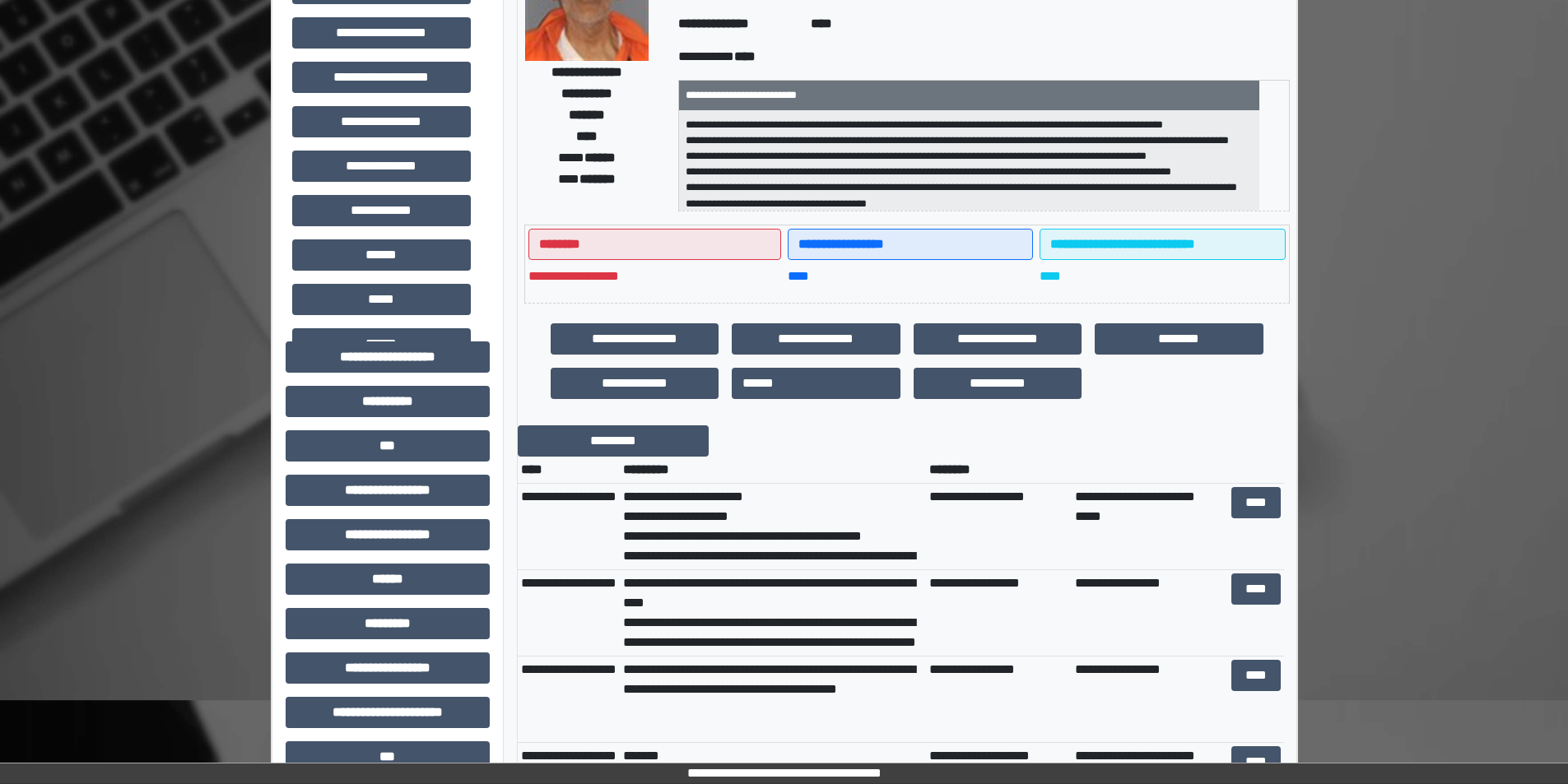 scroll, scrollTop: 82, scrollLeft: 0, axis: vertical 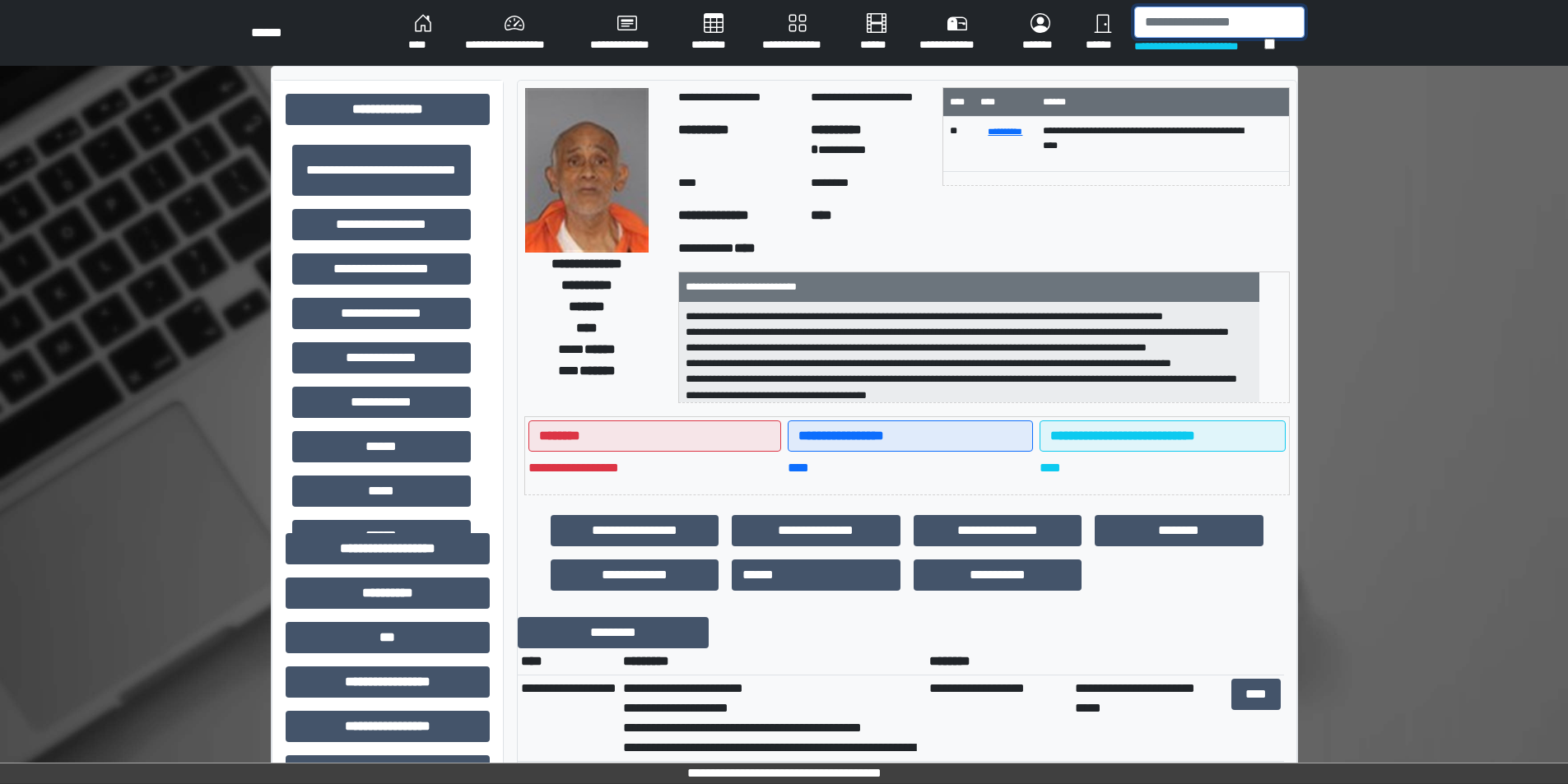 click at bounding box center [1219, 22] 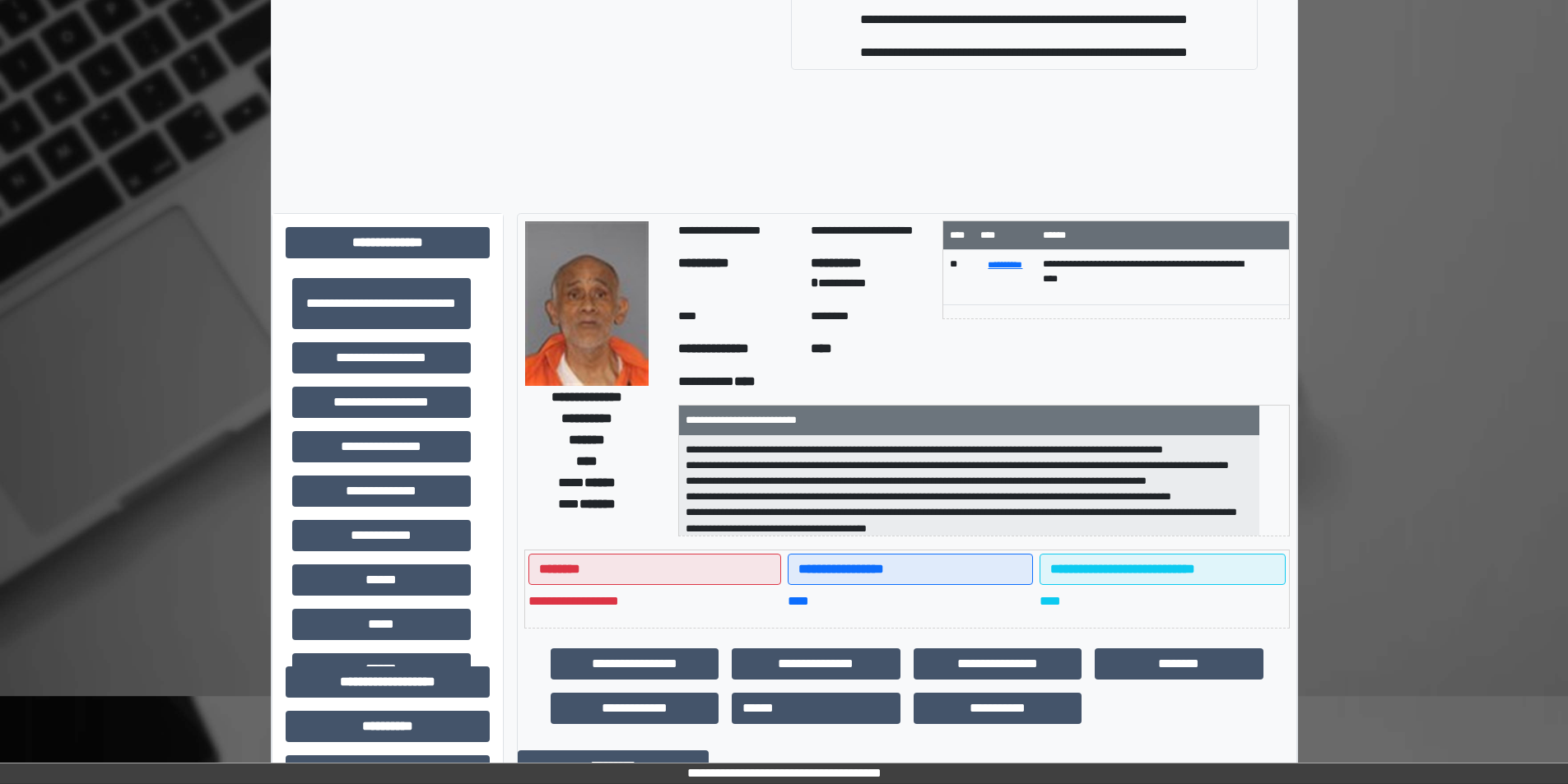 scroll, scrollTop: 247, scrollLeft: 0, axis: vertical 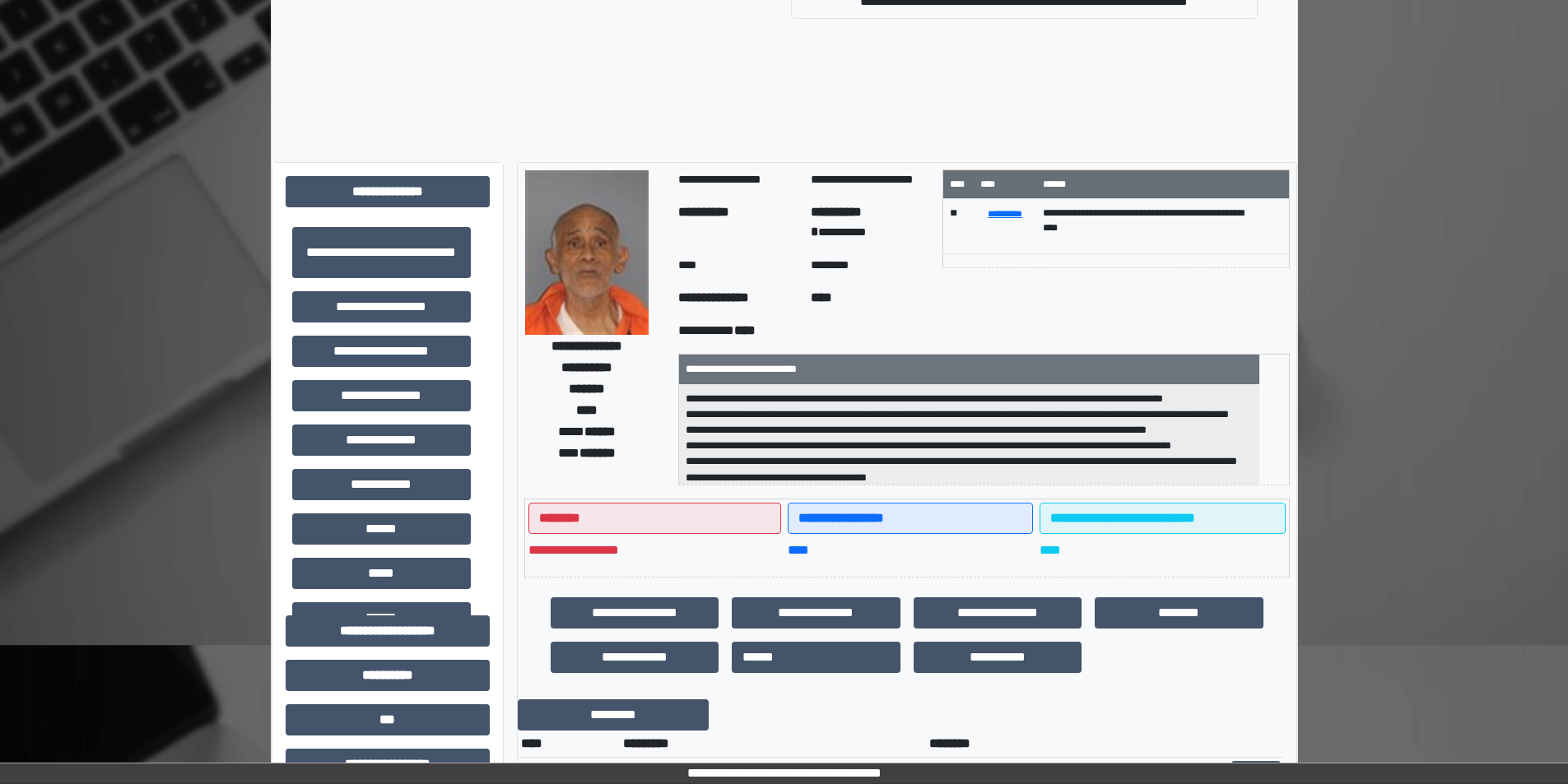 type on "****" 